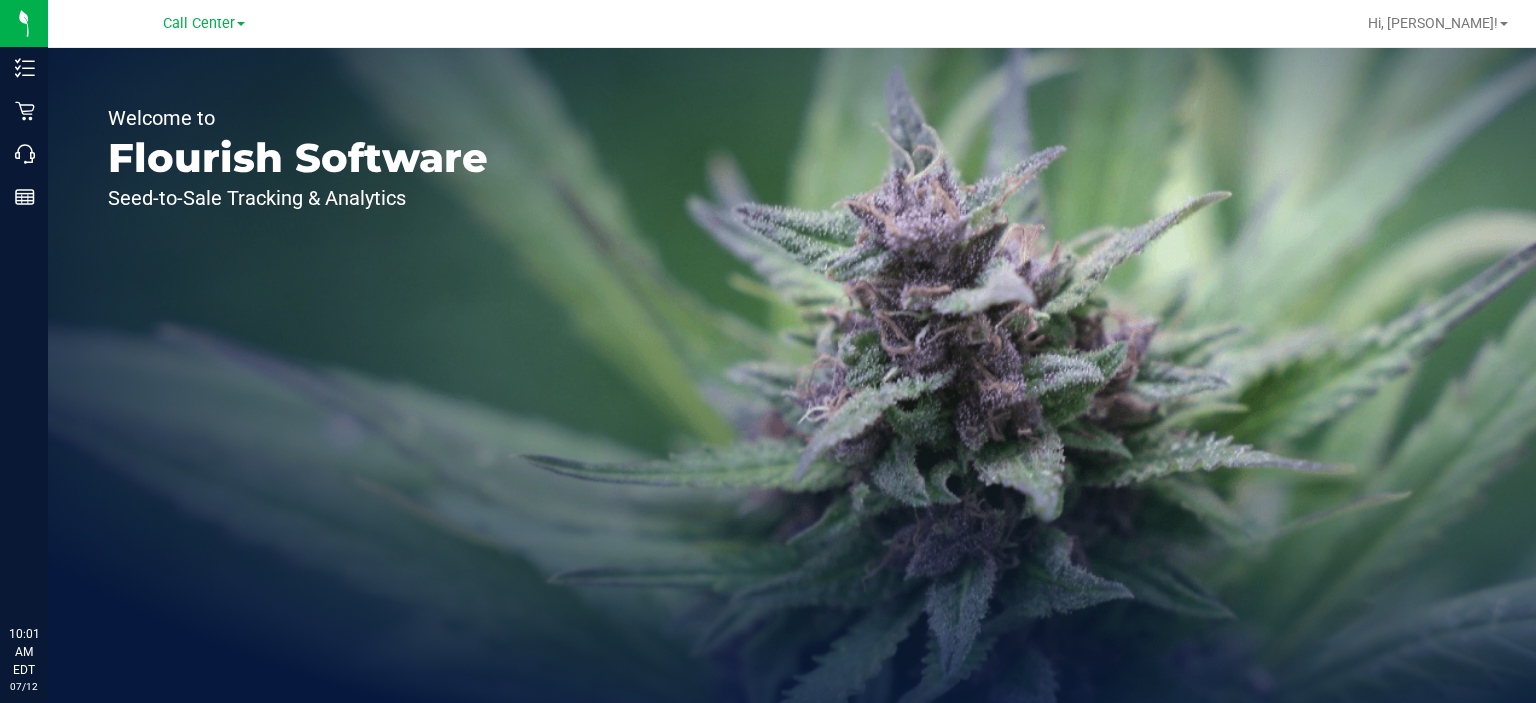 scroll, scrollTop: 0, scrollLeft: 0, axis: both 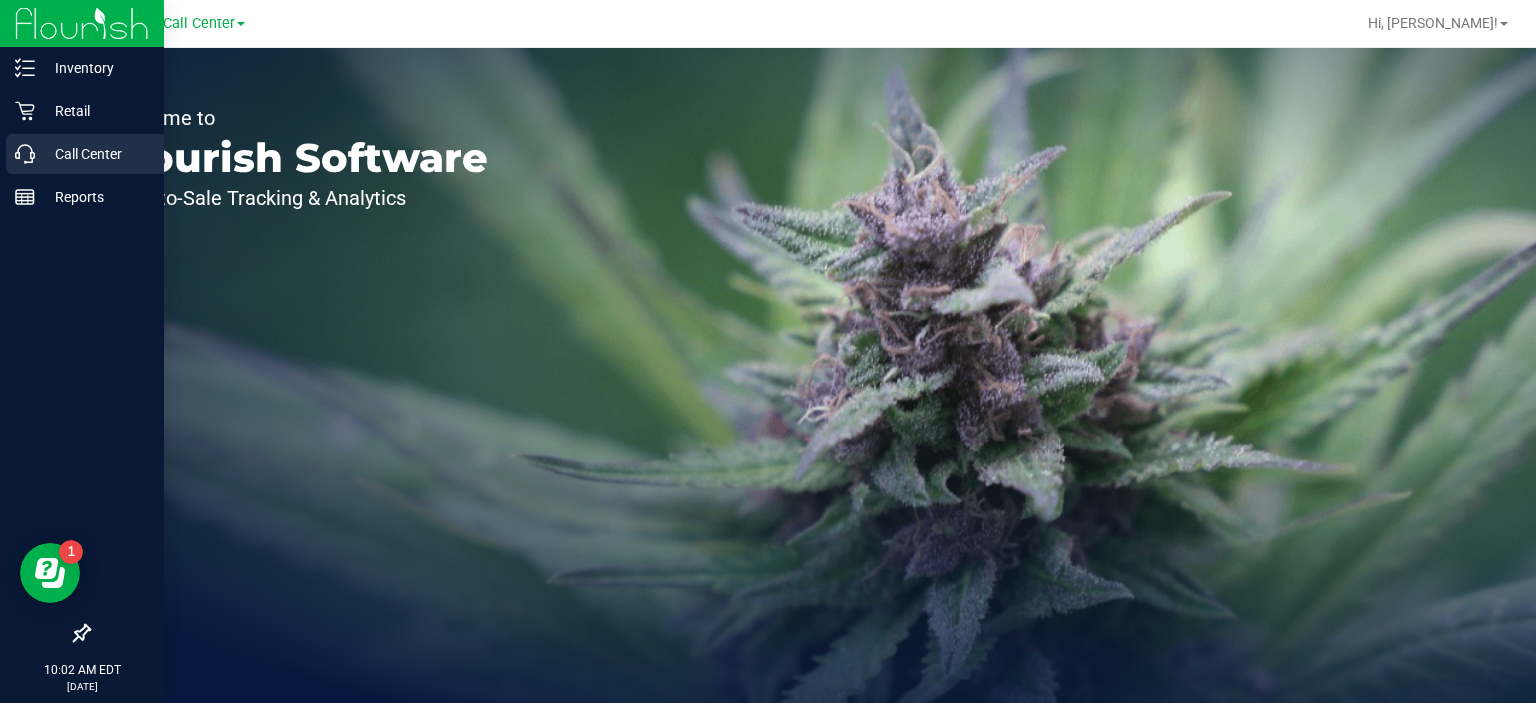 click on "Call Center" at bounding box center [95, 154] 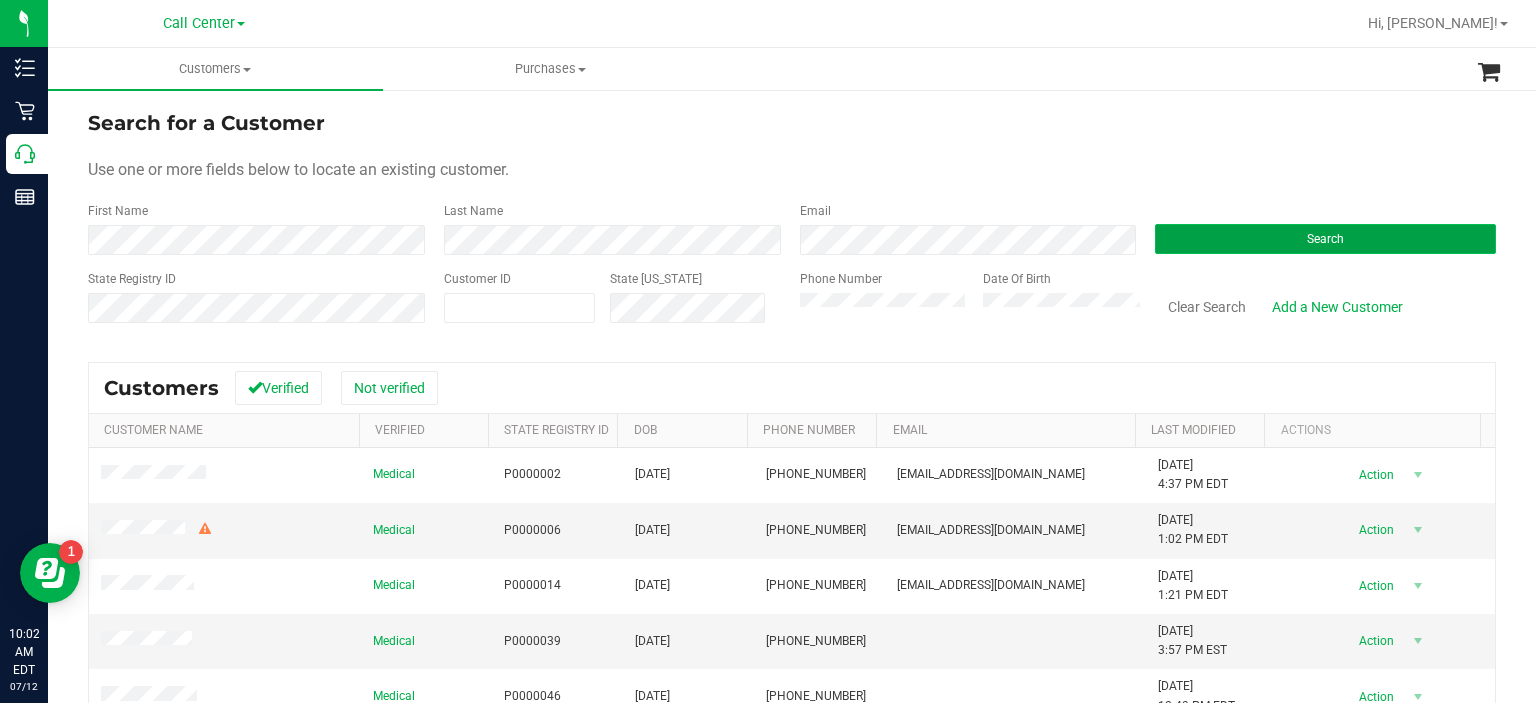 click on "Search" at bounding box center (1325, 239) 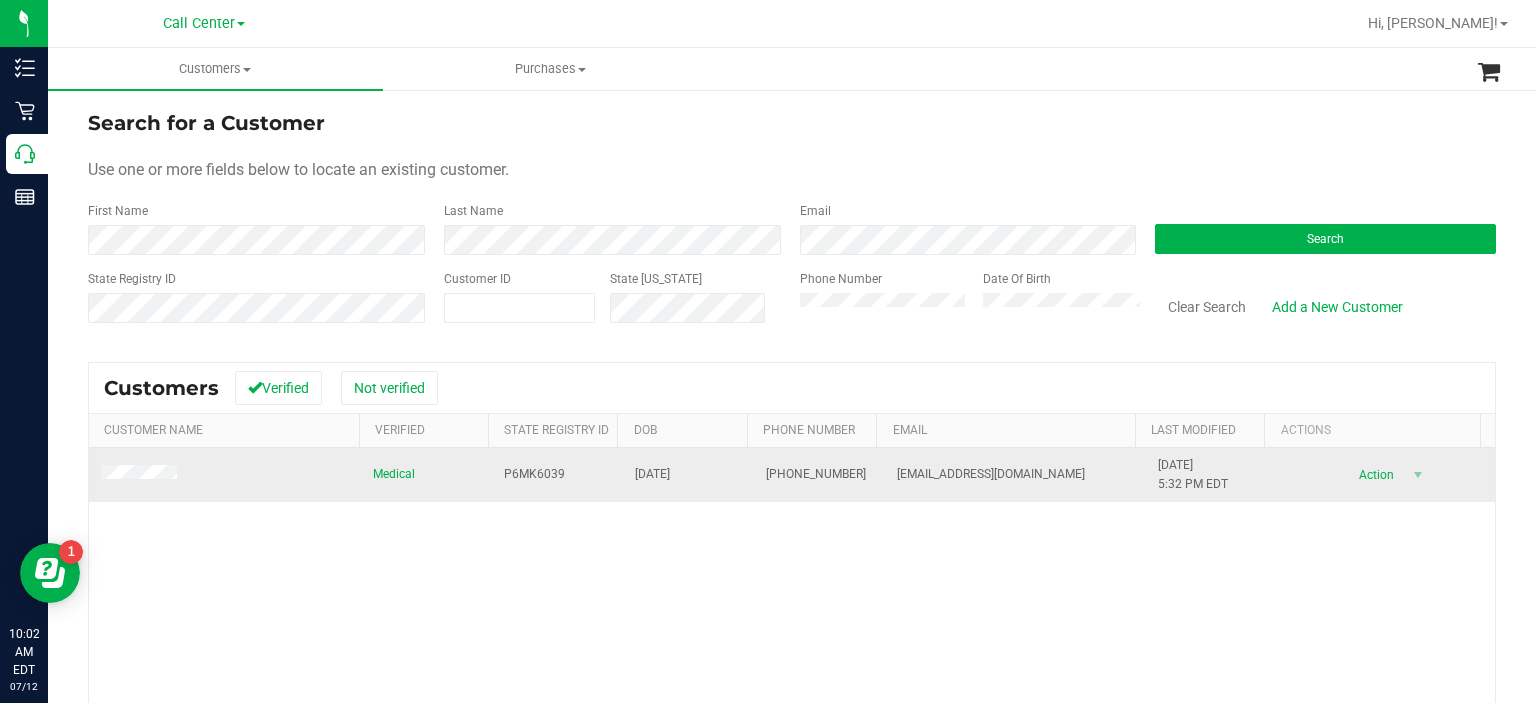 click at bounding box center (142, 475) 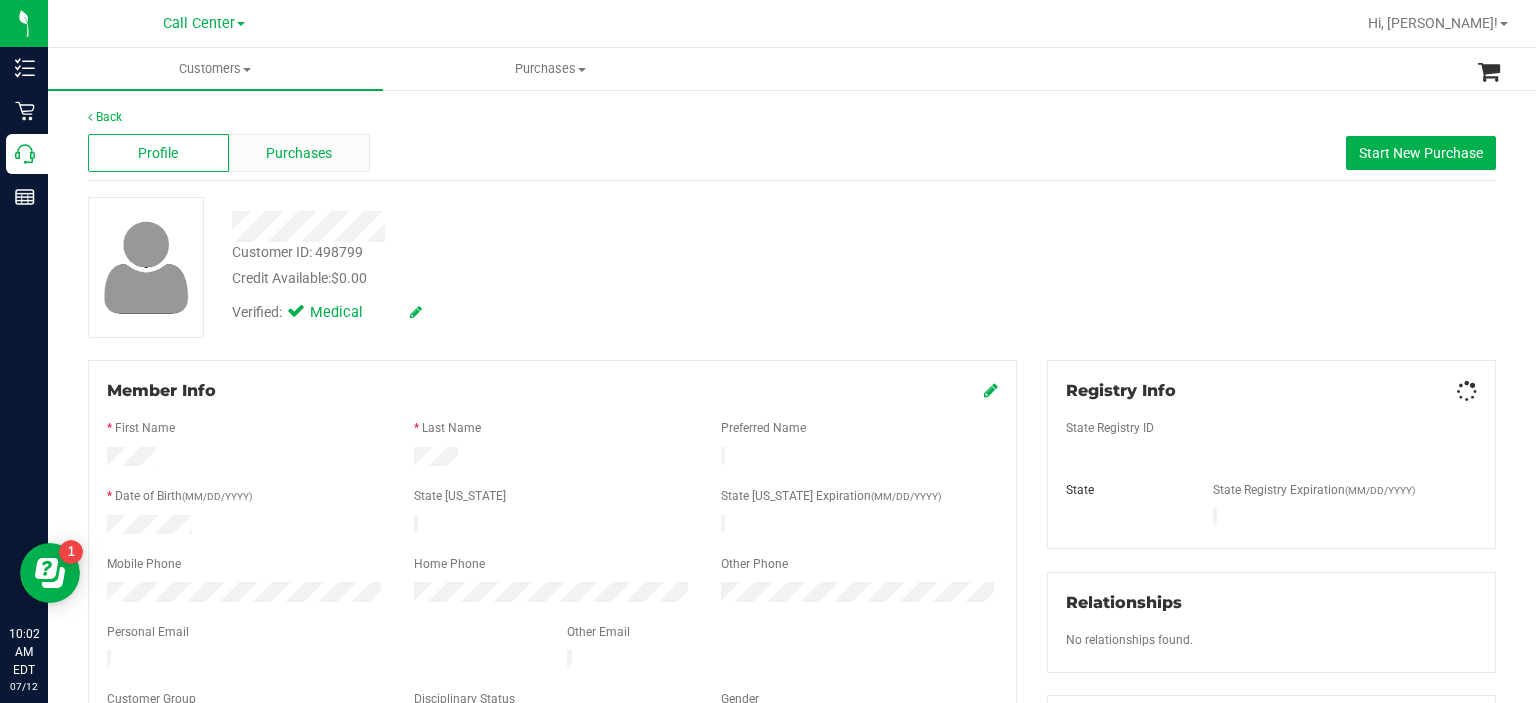 click on "Purchases" at bounding box center [299, 153] 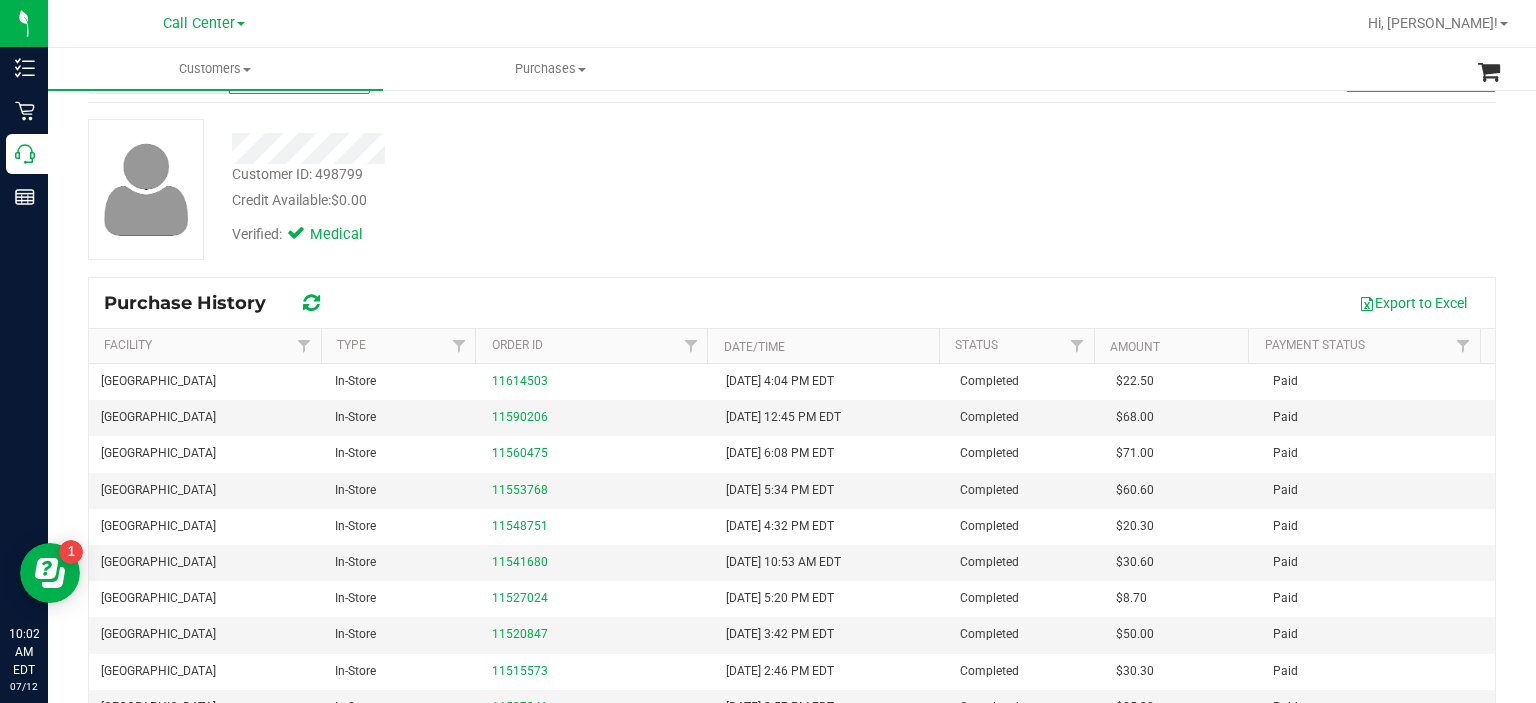 scroll, scrollTop: 96, scrollLeft: 0, axis: vertical 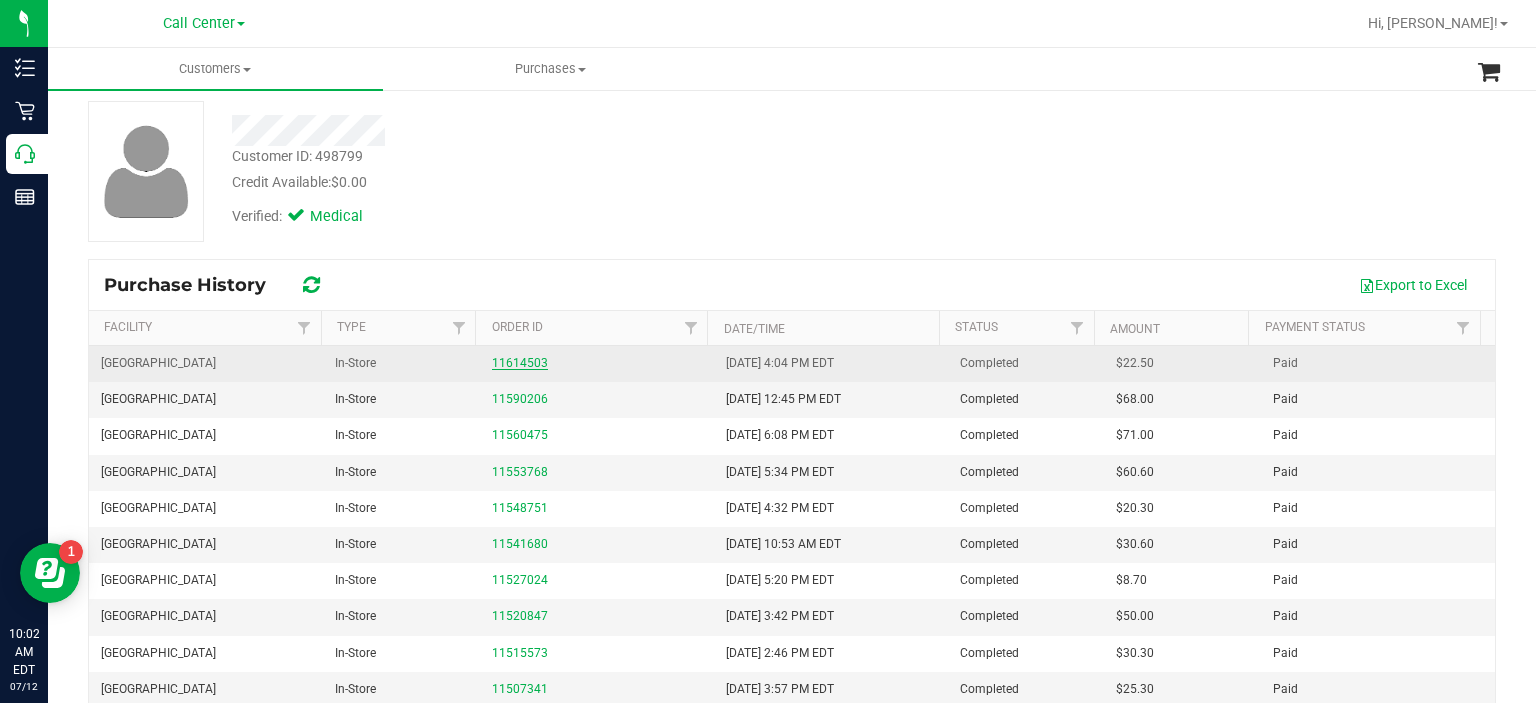 click on "11614503" at bounding box center [520, 363] 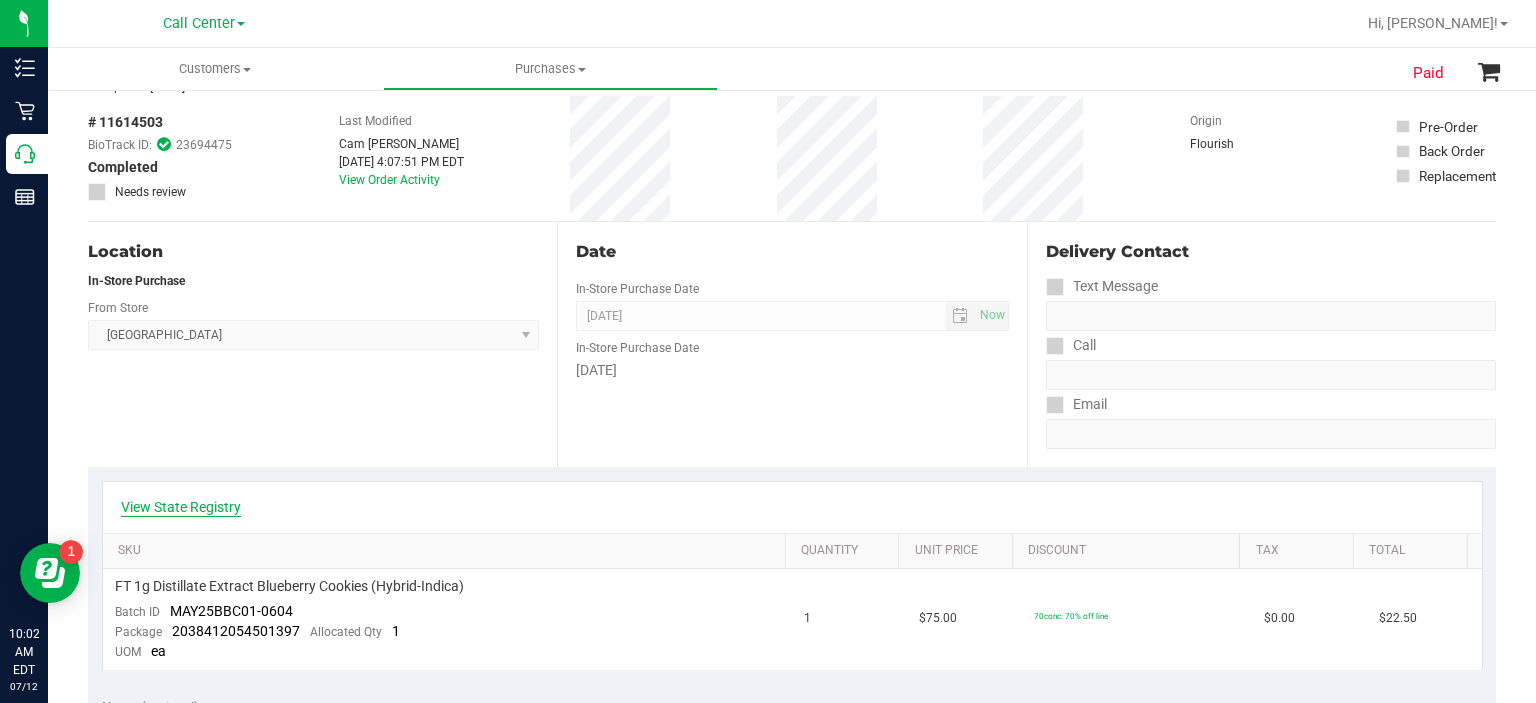 click on "View State Registry" at bounding box center (181, 507) 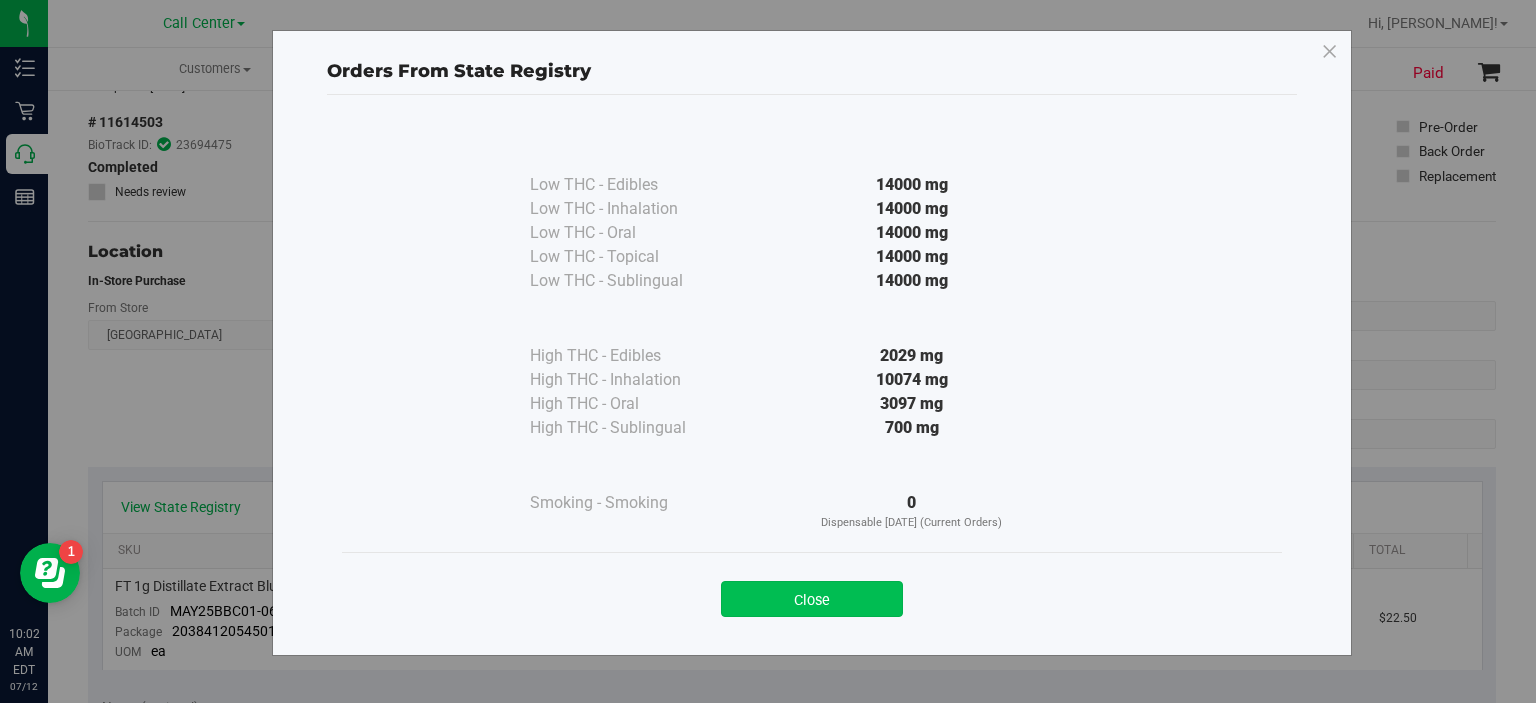 click on "Close" at bounding box center [812, 599] 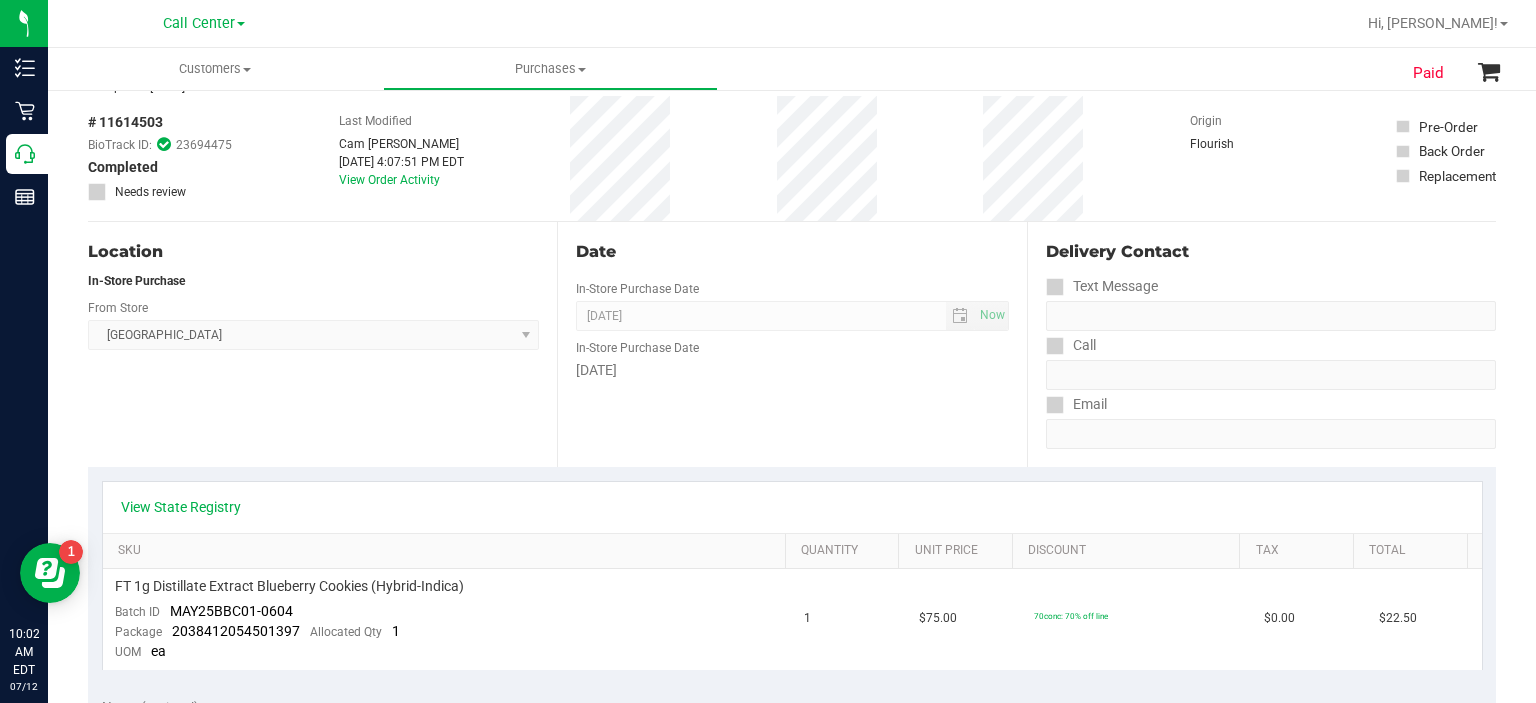 scroll, scrollTop: 0, scrollLeft: 0, axis: both 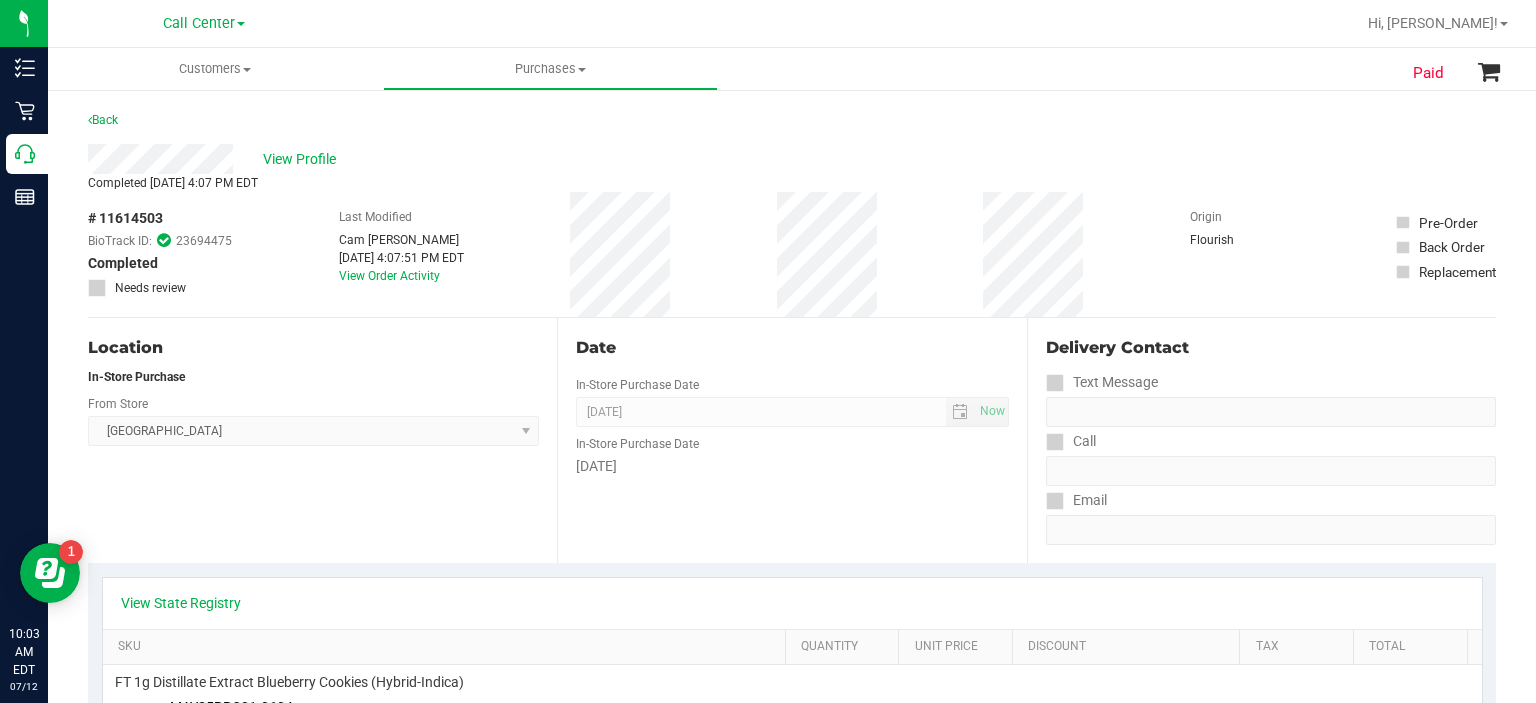 click on "# 11614503
BioTrack ID:
23694475
Completed
Needs review
Last Modified
Cam Cercy
Jul 11, 2025 4:07:51 PM EDT
View Order Activity
Origin
Flourish
Pre-Order" at bounding box center [792, 254] 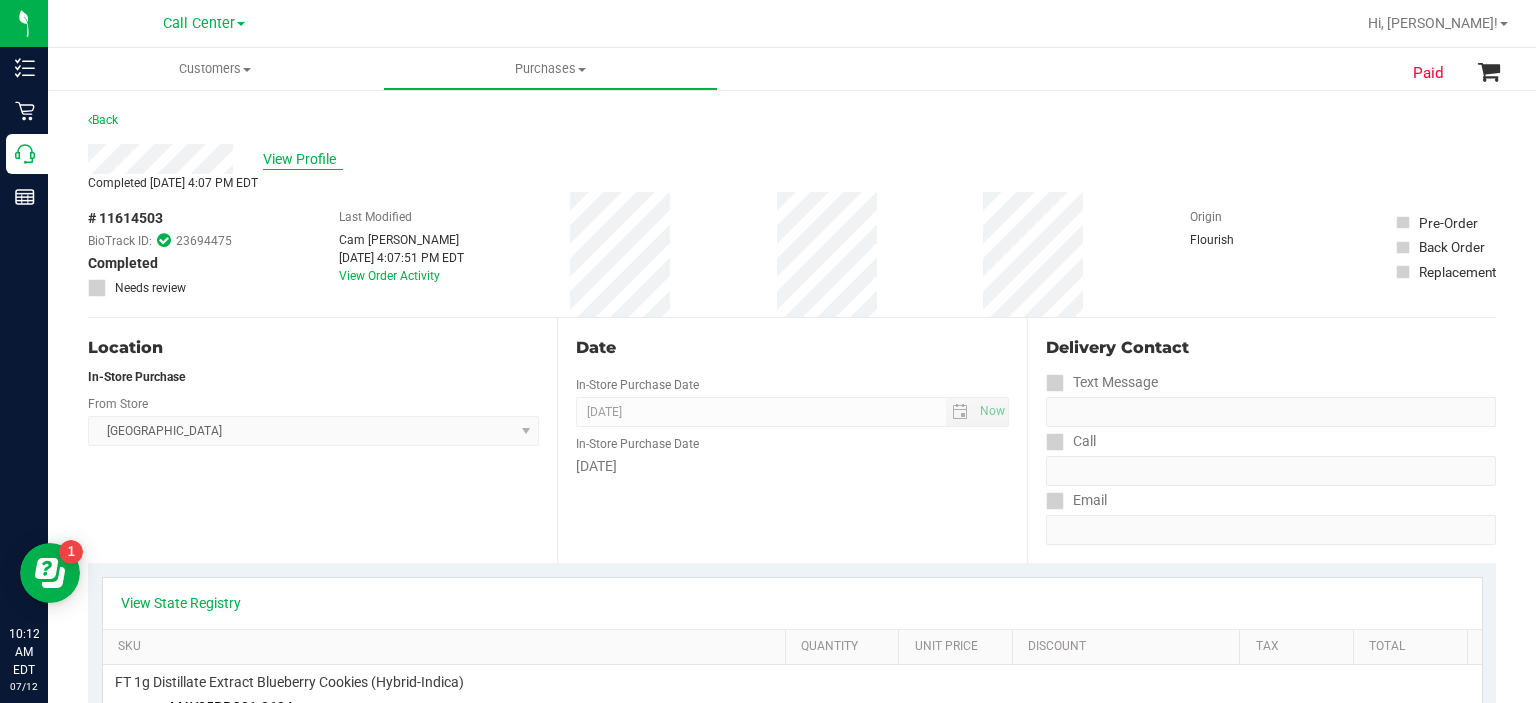 click on "View Profile" at bounding box center (303, 159) 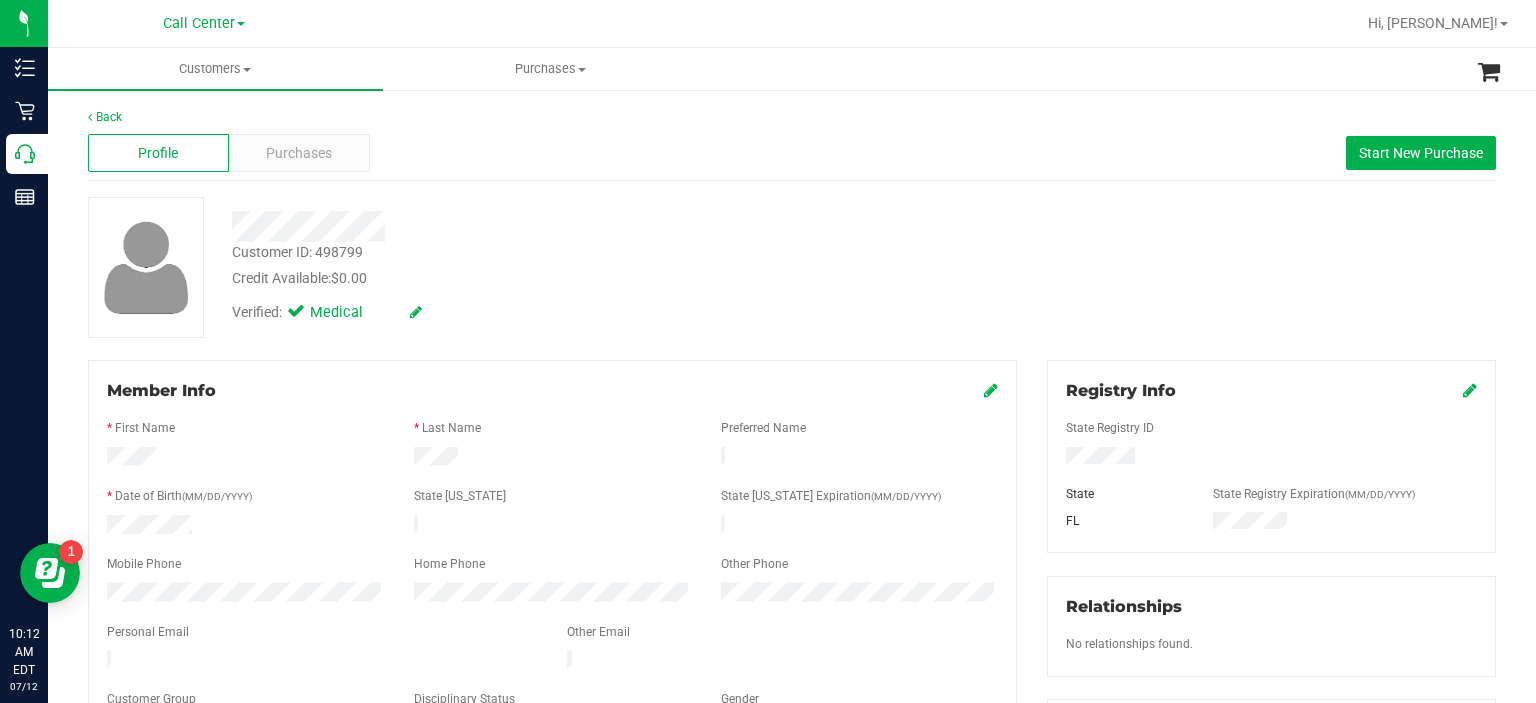 click at bounding box center (245, 527) 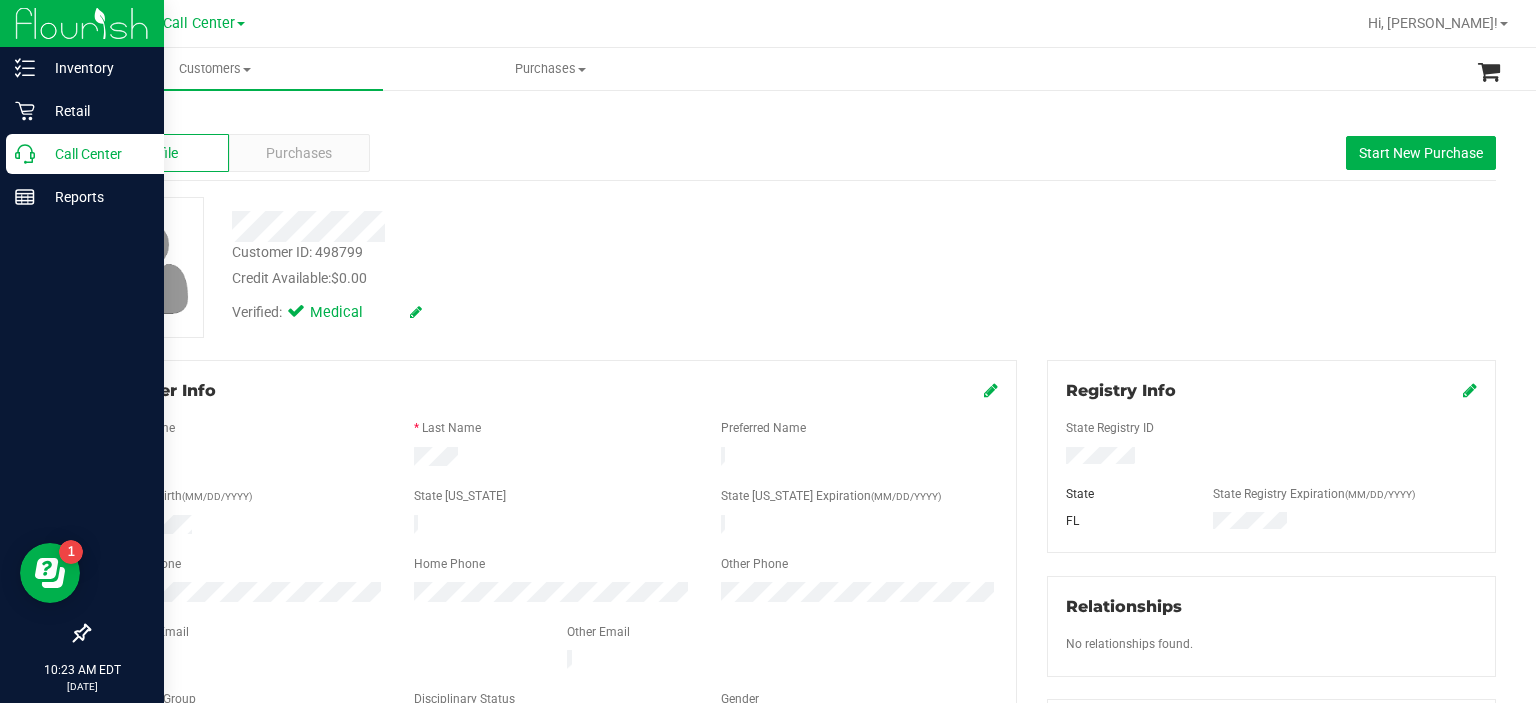 click 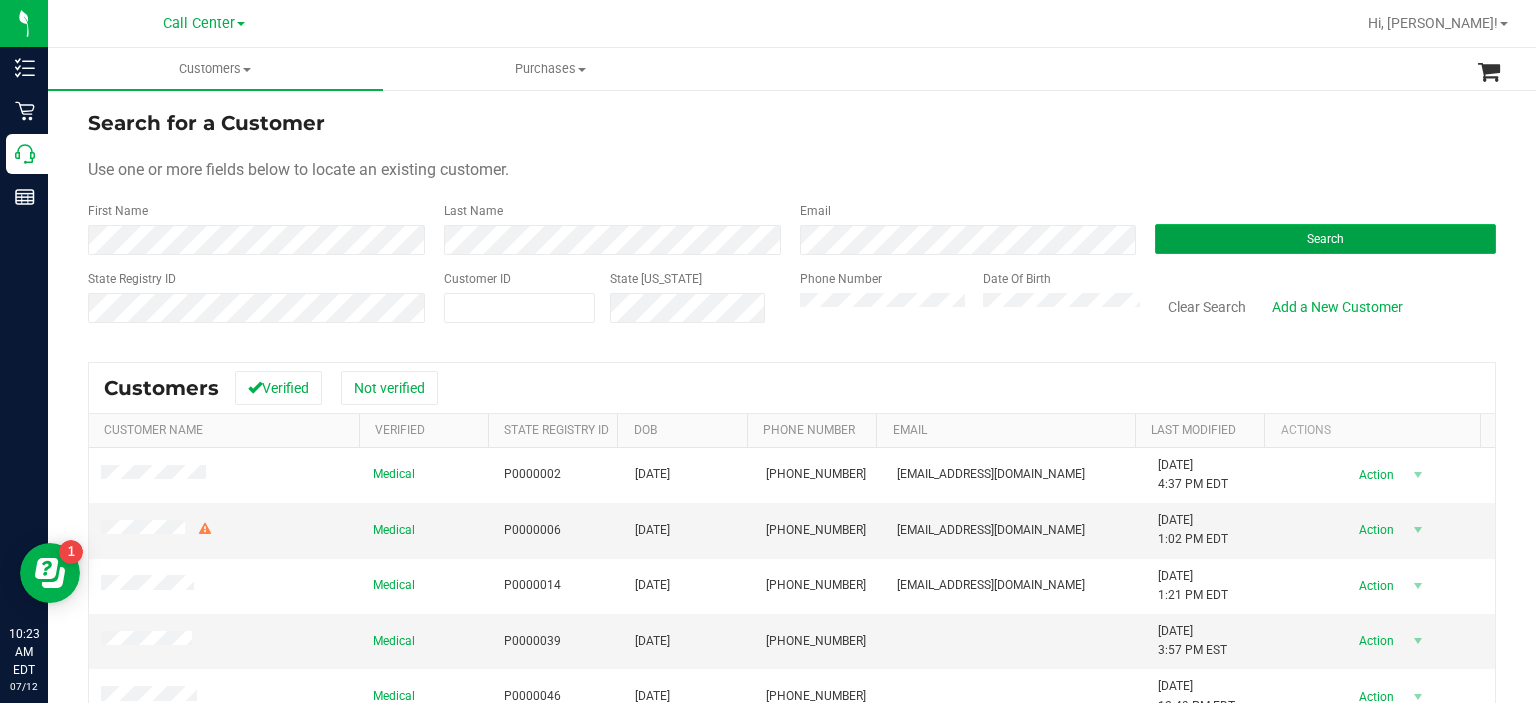 click on "Search" at bounding box center (1325, 239) 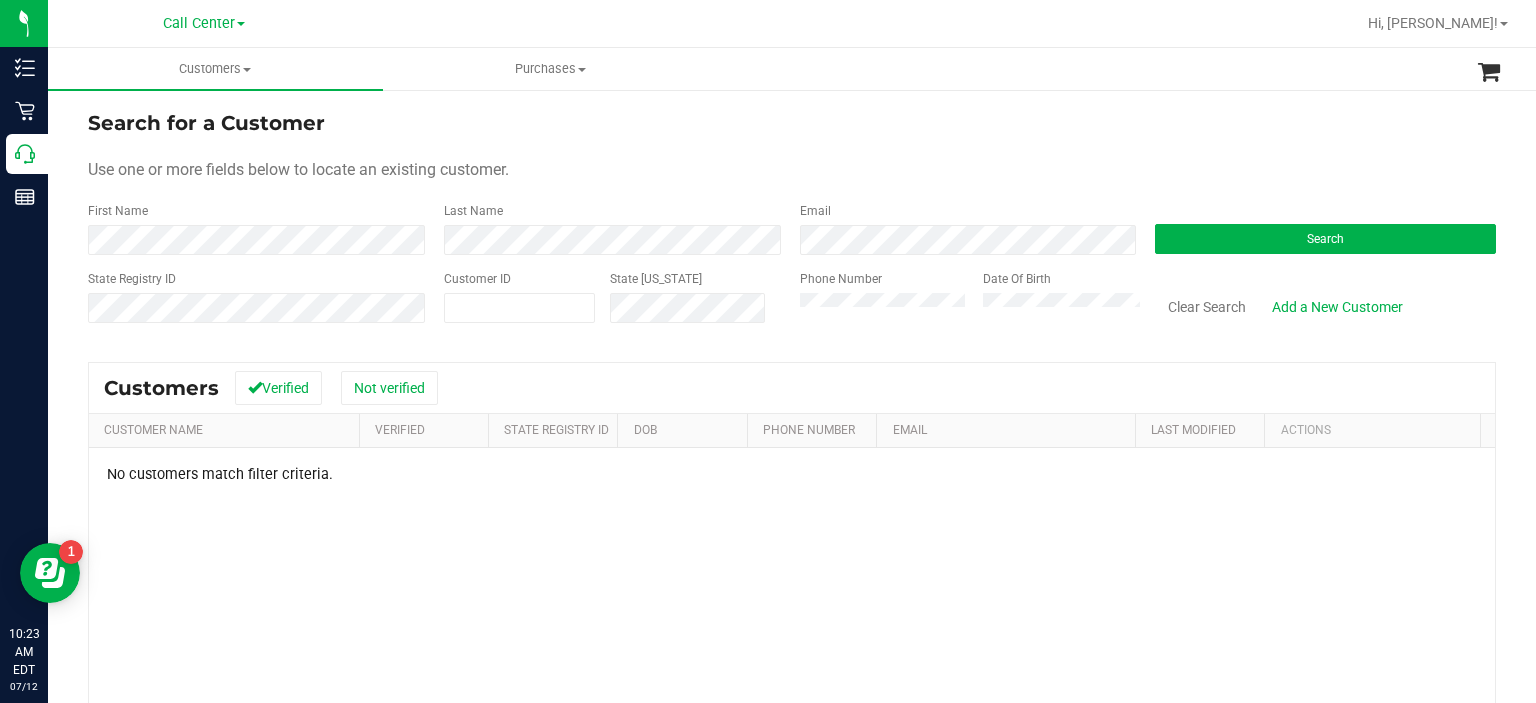 click on "State Registry ID
Customer ID
State [US_STATE]
Phone Number
Date Of Birth
Clear Search
Add a New Customer" at bounding box center (792, 305) 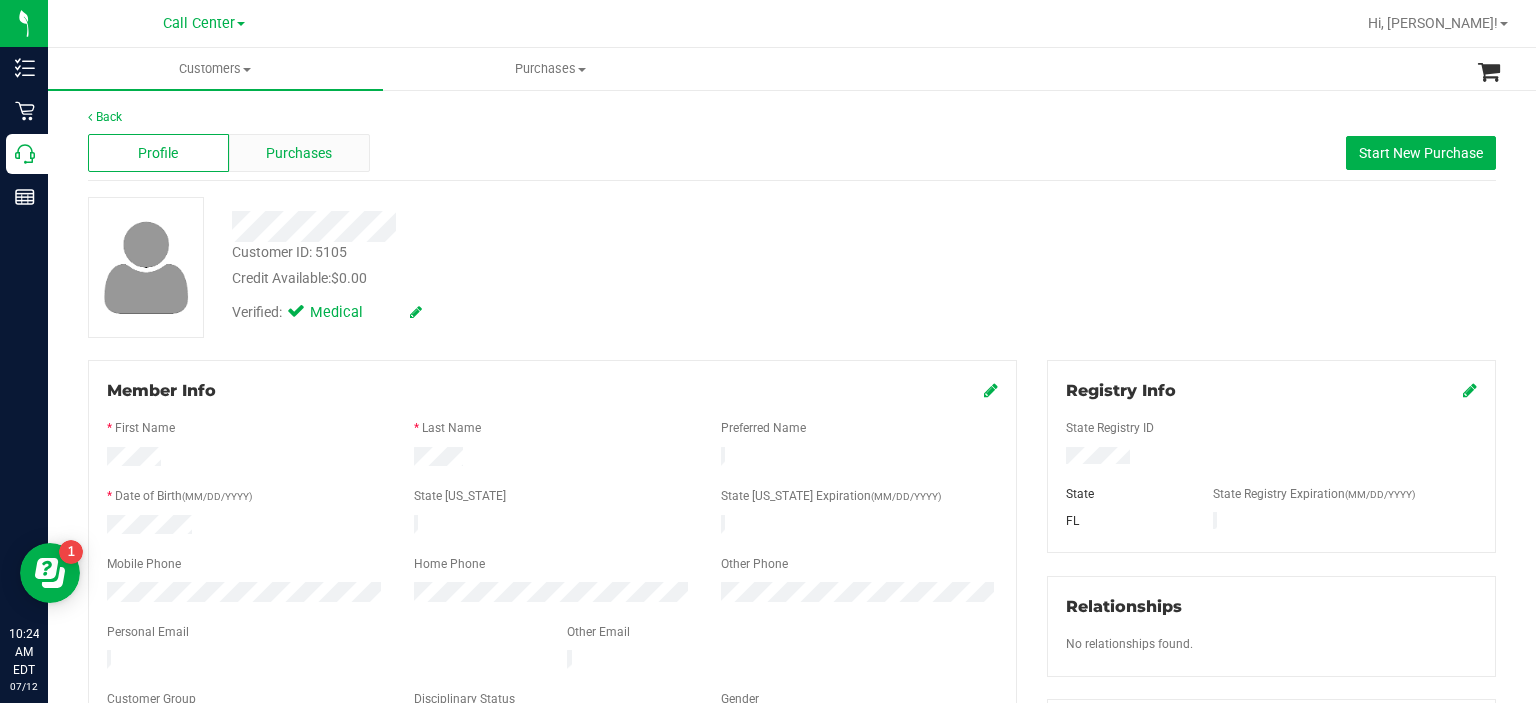 click on "Purchases" at bounding box center [299, 153] 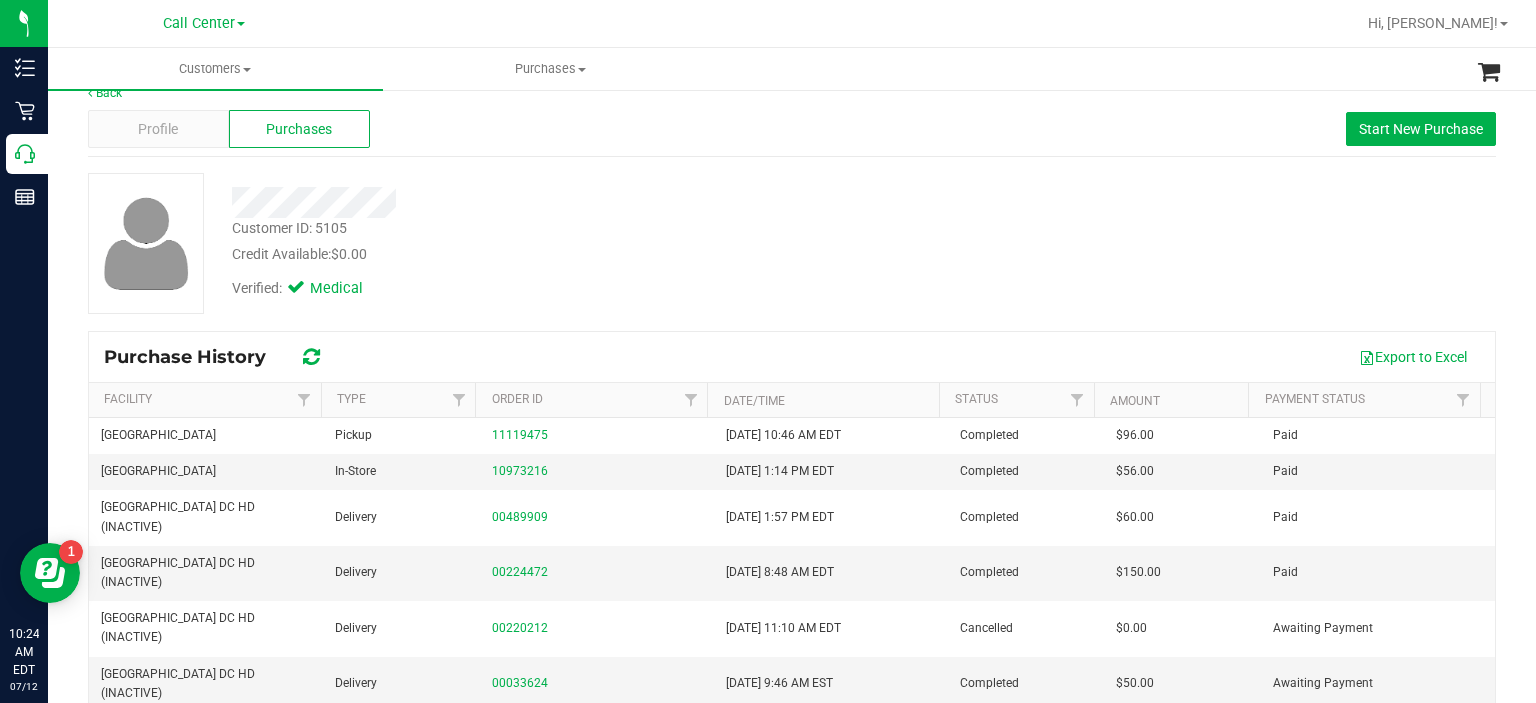 scroll, scrollTop: 23, scrollLeft: 0, axis: vertical 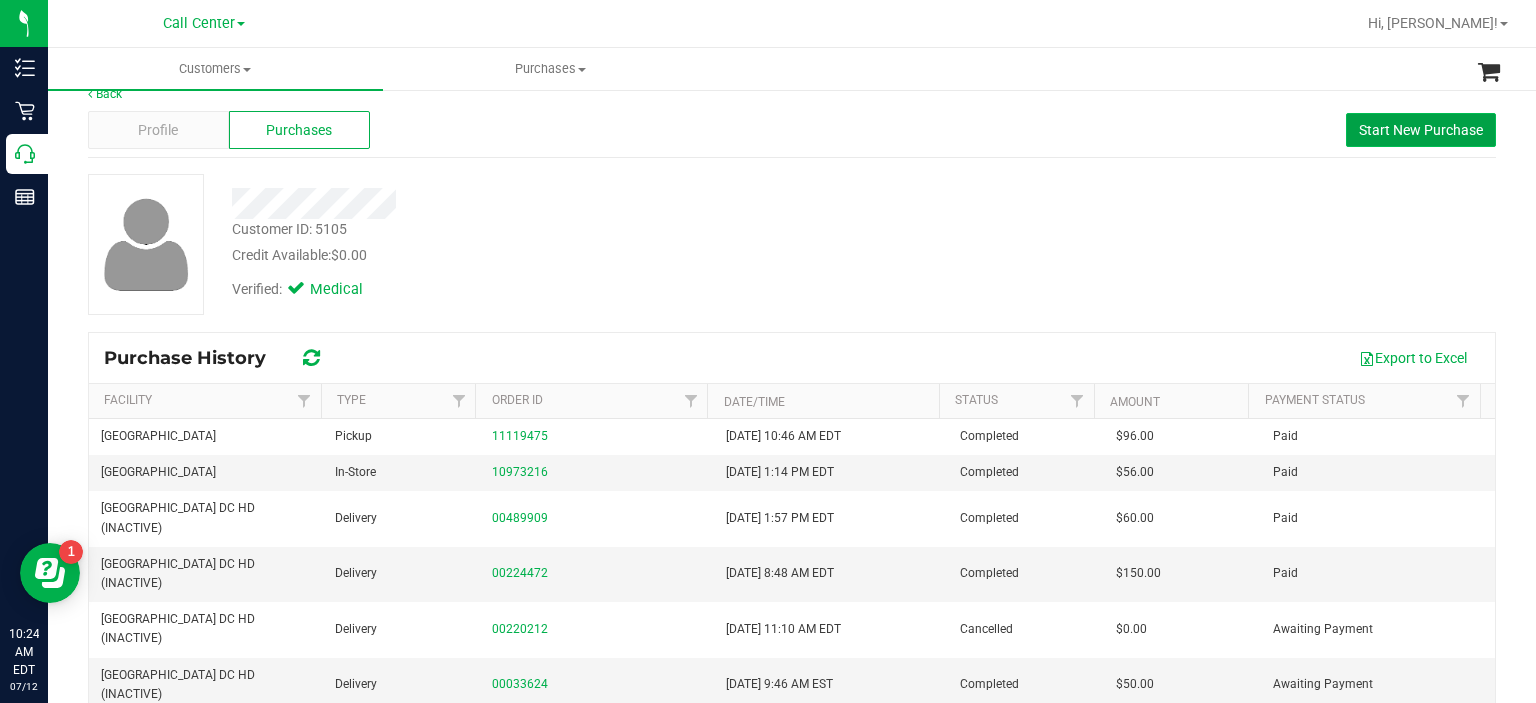 click on "Start New Purchase" at bounding box center [1421, 130] 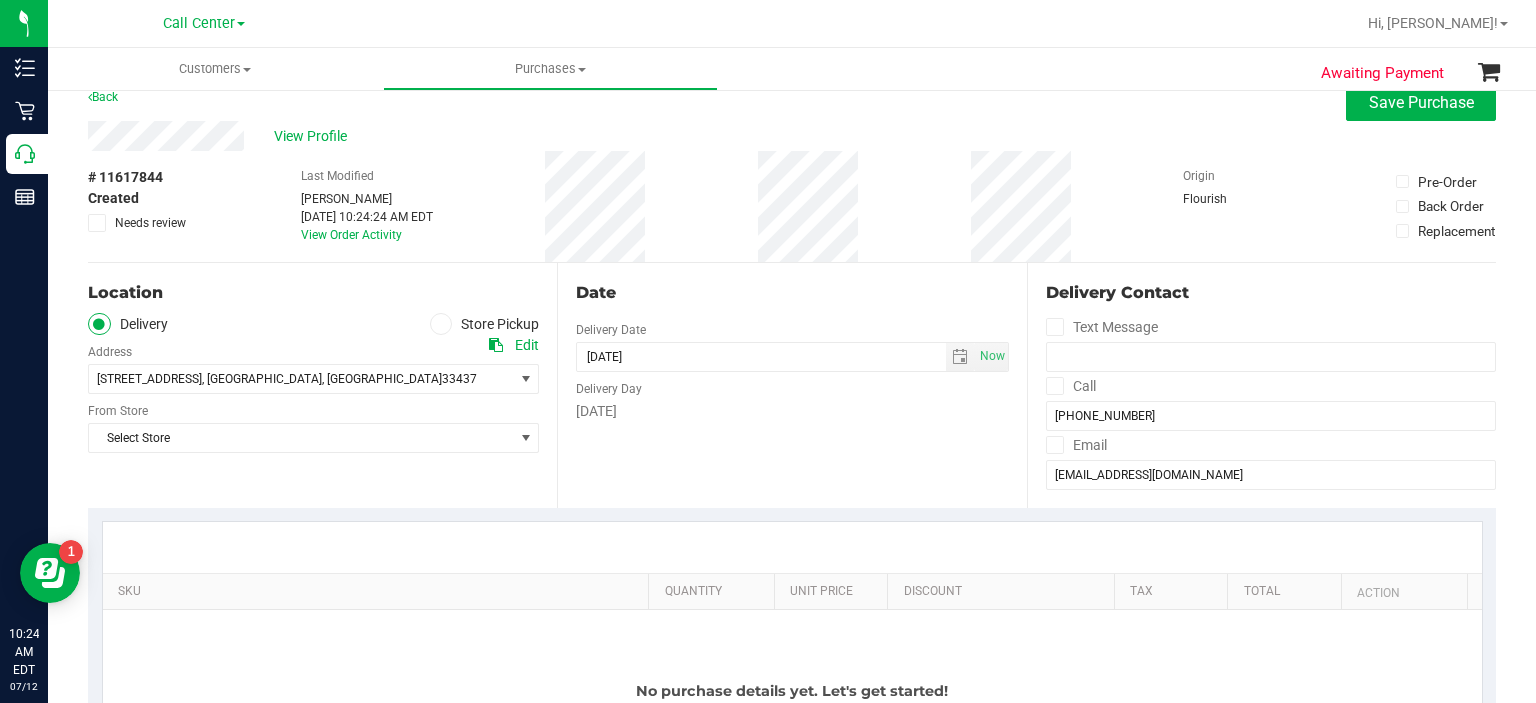 click on "Store Pickup" at bounding box center (485, 324) 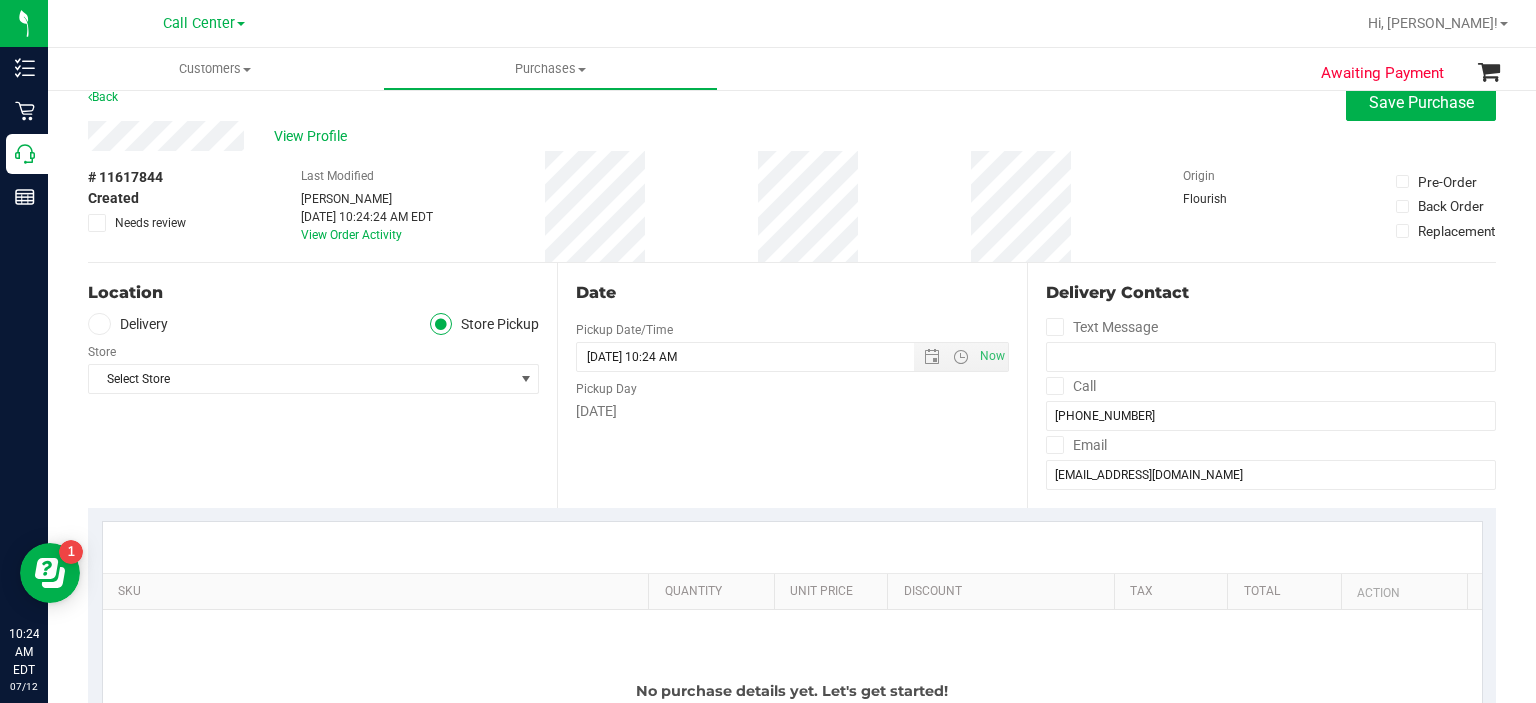 click on "Location
Delivery
Store Pickup
Store
Select Store Select Store [PERSON_NAME][GEOGRAPHIC_DATA] [PERSON_NAME][GEOGRAPHIC_DATA] WC [GEOGRAPHIC_DATA] [PERSON_NAME][GEOGRAPHIC_DATA] WC [GEOGRAPHIC_DATA] WC [GEOGRAPHIC_DATA] [PERSON_NAME] [GEOGRAPHIC_DATA] WC [GEOGRAPHIC_DATA] WC [GEOGRAPHIC_DATA] WC [GEOGRAPHIC_DATA] WC [GEOGRAPHIC_DATA][PERSON_NAME] WC Ft. Lauderdale WC Ft. [PERSON_NAME] [GEOGRAPHIC_DATA] WC Jax Atlantic WC JAX DC REP Jax WC [GEOGRAPHIC_DATA][PERSON_NAME] WC [GEOGRAPHIC_DATA][PERSON_NAME][GEOGRAPHIC_DATA] [GEOGRAPHIC_DATA] [GEOGRAPHIC_DATA] [PERSON_NAME][GEOGRAPHIC_DATA] [GEOGRAPHIC_DATA] [GEOGRAPHIC_DATA] 72nd WC [GEOGRAPHIC_DATA] WC [GEOGRAPHIC_DATA] [GEOGRAPHIC_DATA] [GEOGRAPHIC_DATA] [GEOGRAPHIC_DATA] [GEOGRAPHIC_DATA] [GEOGRAPHIC_DATA] [GEOGRAPHIC_DATA][PERSON_NAME] [GEOGRAPHIC_DATA] WC [GEOGRAPHIC_DATA] Ocala WC [GEOGRAPHIC_DATA] [PERSON_NAME][GEOGRAPHIC_DATA] Colonial [PERSON_NAME][GEOGRAPHIC_DATA] [GEOGRAPHIC_DATA] REP [GEOGRAPHIC_DATA] [PERSON_NAME][GEOGRAPHIC_DATA] WC [GEOGRAPHIC_DATA] WC [GEOGRAPHIC_DATA] WC [GEOGRAPHIC_DATA] [GEOGRAPHIC_DATA] [GEOGRAPHIC_DATA] WC [GEOGRAPHIC_DATA]" at bounding box center (322, 385) 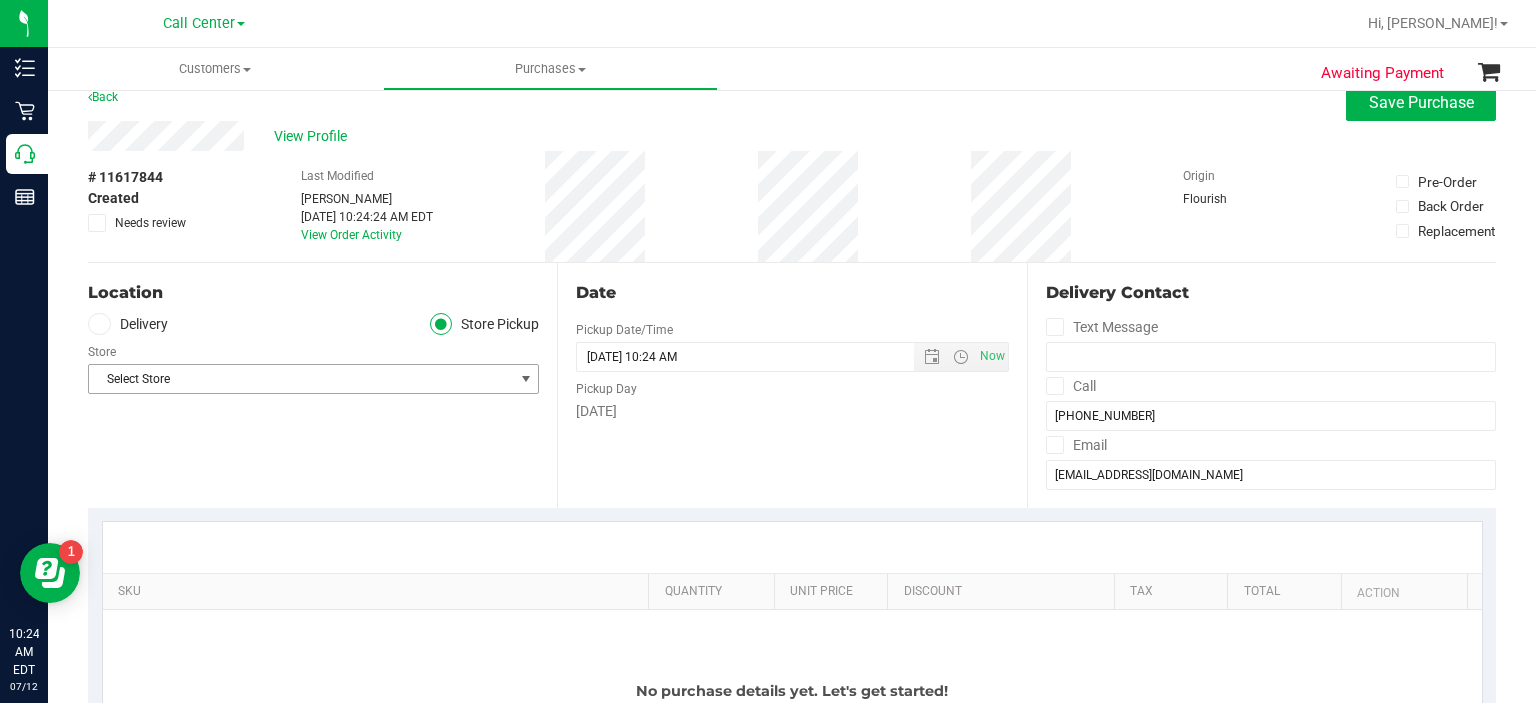 click on "Select Store" at bounding box center (301, 379) 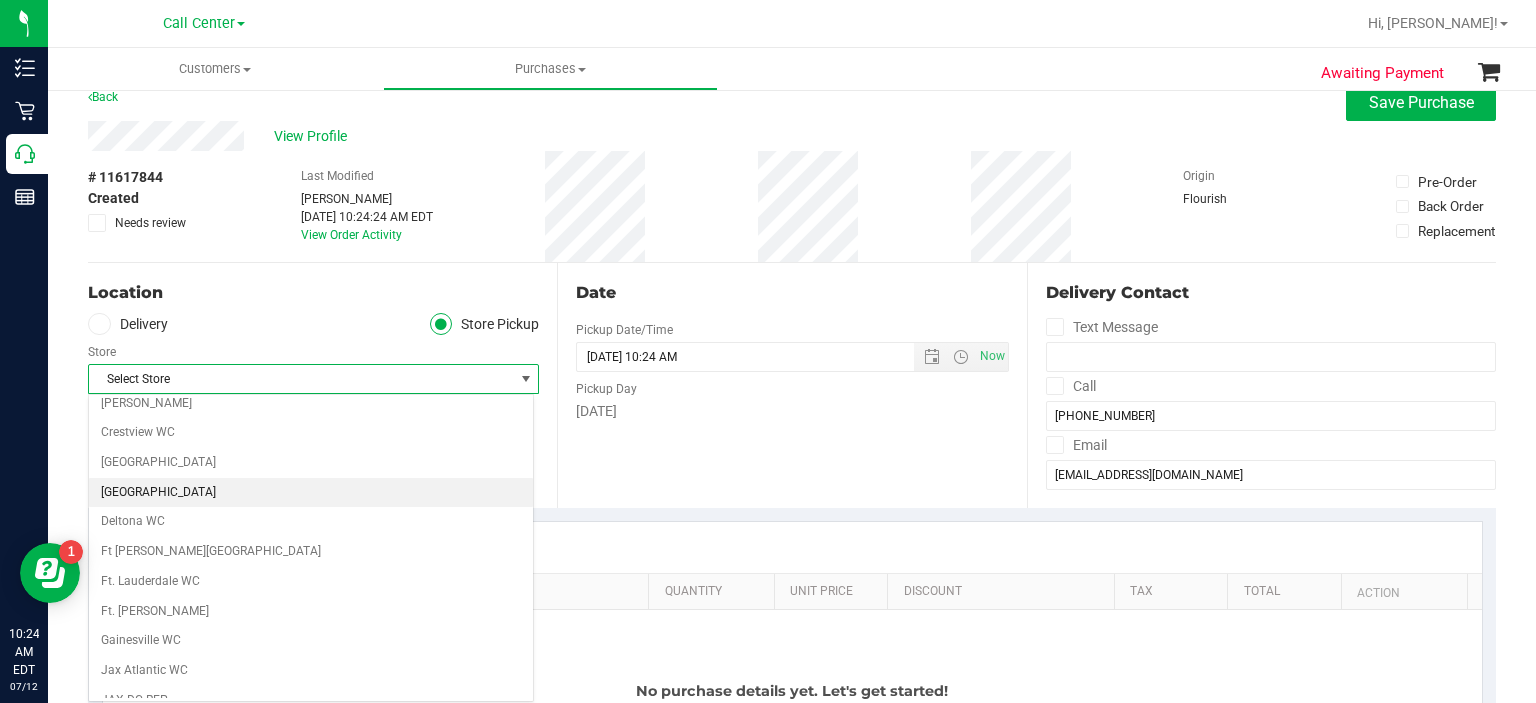 scroll, scrollTop: 190, scrollLeft: 0, axis: vertical 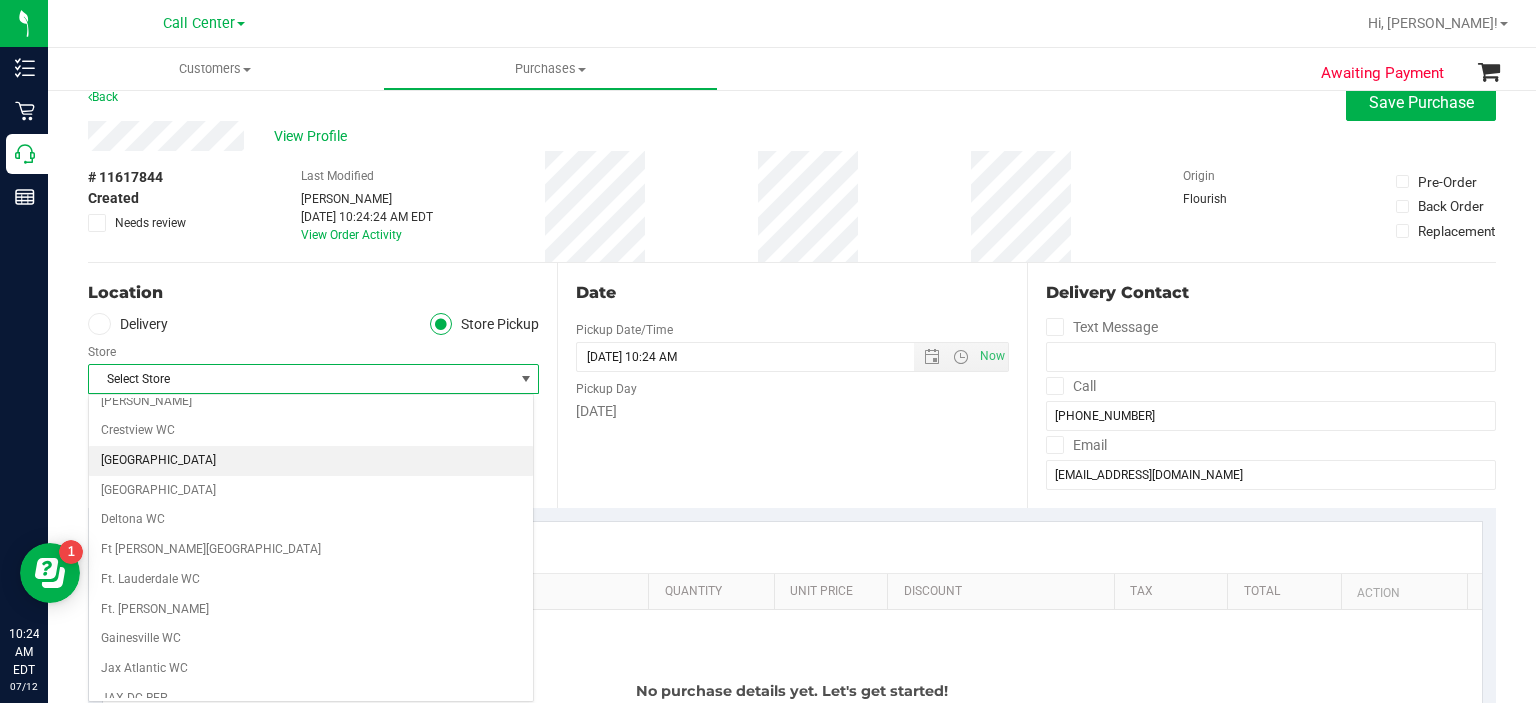 click on "[GEOGRAPHIC_DATA]" at bounding box center (311, 461) 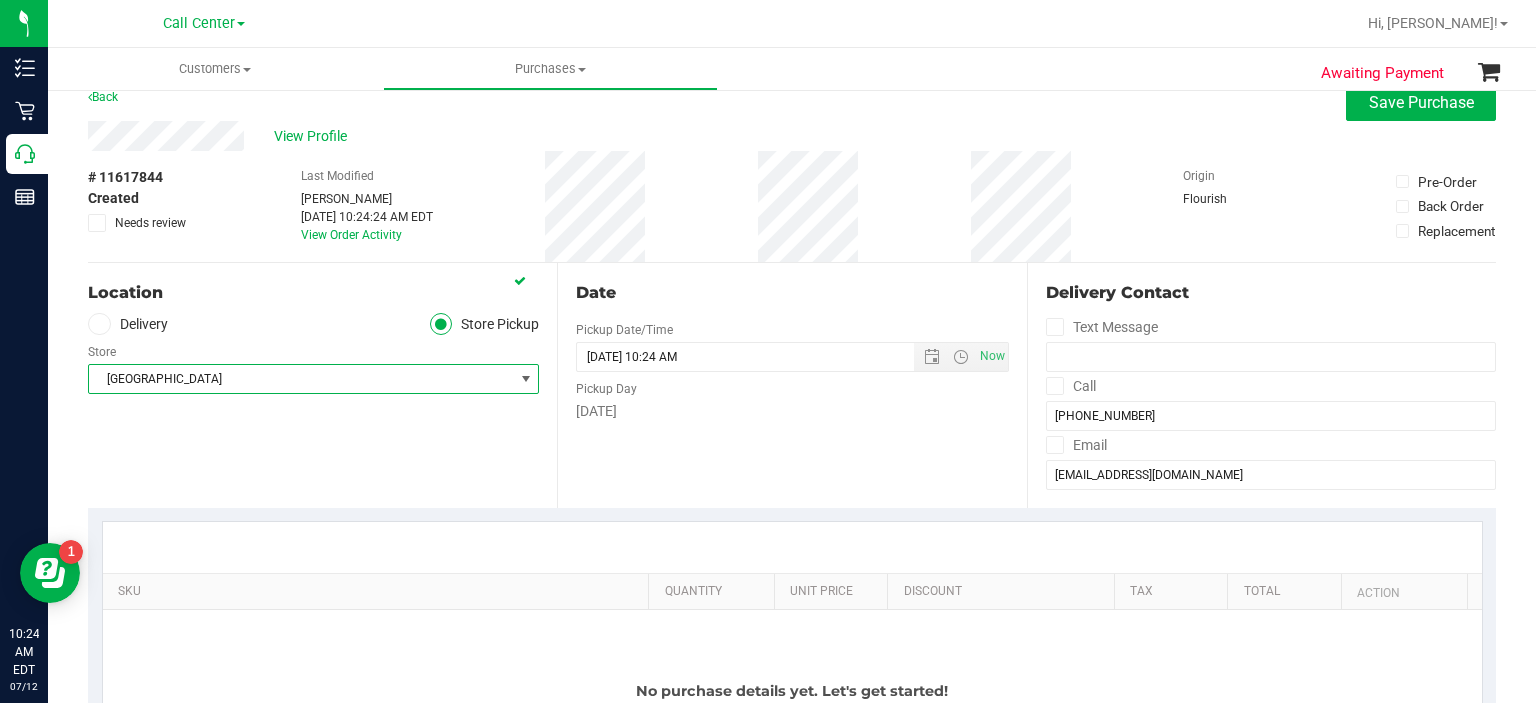 click on "Location
Delivery
Store Pickup
Store
Deerfield Beach WC Select Store Bonita Springs WC Boynton Beach WC Bradenton WC Brandon WC Brooksville WC Call Center Clermont WC Crestview WC Deerfield Beach WC Delray Beach WC Deltona WC Ft Walton Beach WC Ft. Lauderdale WC Ft. Myers WC Gainesville WC Jax Atlantic WC JAX DC REP Jax WC Key West WC Lakeland WC Largo WC Lehigh Acres DC REP Merritt Island WC Miami 72nd WC Miami Beach WC Miami Dadeland WC Miramar DC REP New Port Richey WC North Palm Beach WC North Port WC Ocala WC Orange Park WC Orlando Colonial WC Orlando DC REP Orlando WC Oviedo WC Palm Bay WC Palm Coast WC Panama City WC Pensacola WC Tampa WC" at bounding box center (322, 385) 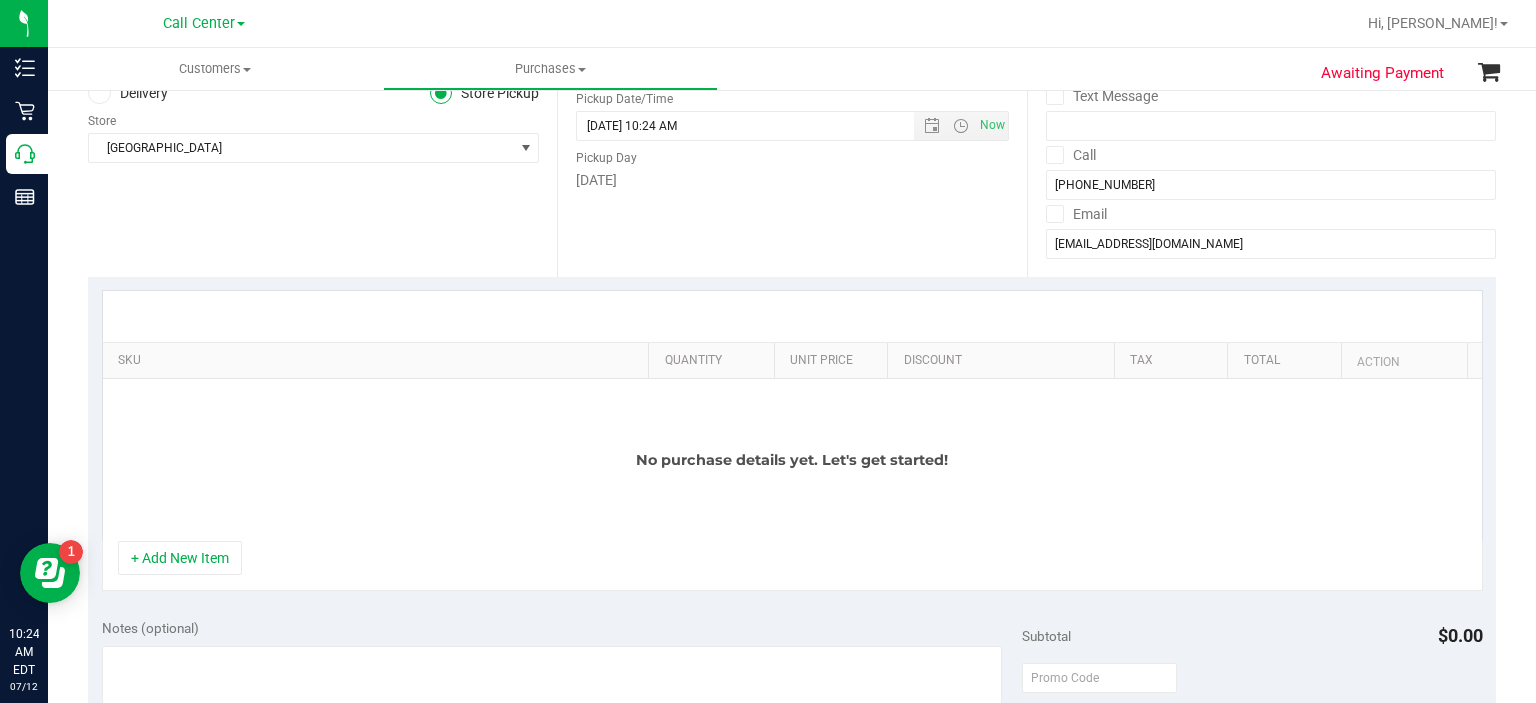 scroll, scrollTop: 263, scrollLeft: 0, axis: vertical 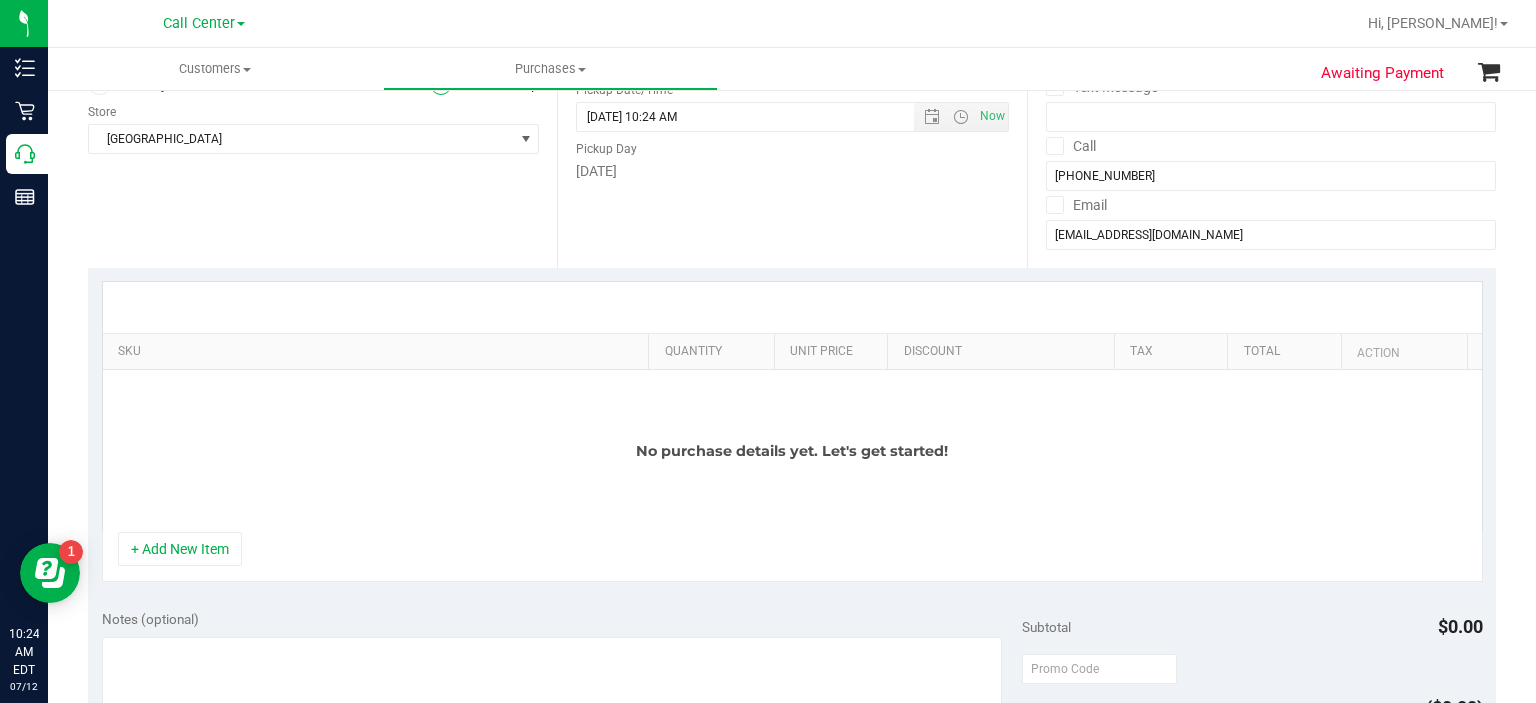 click on "+ Add New Item" at bounding box center (792, 557) 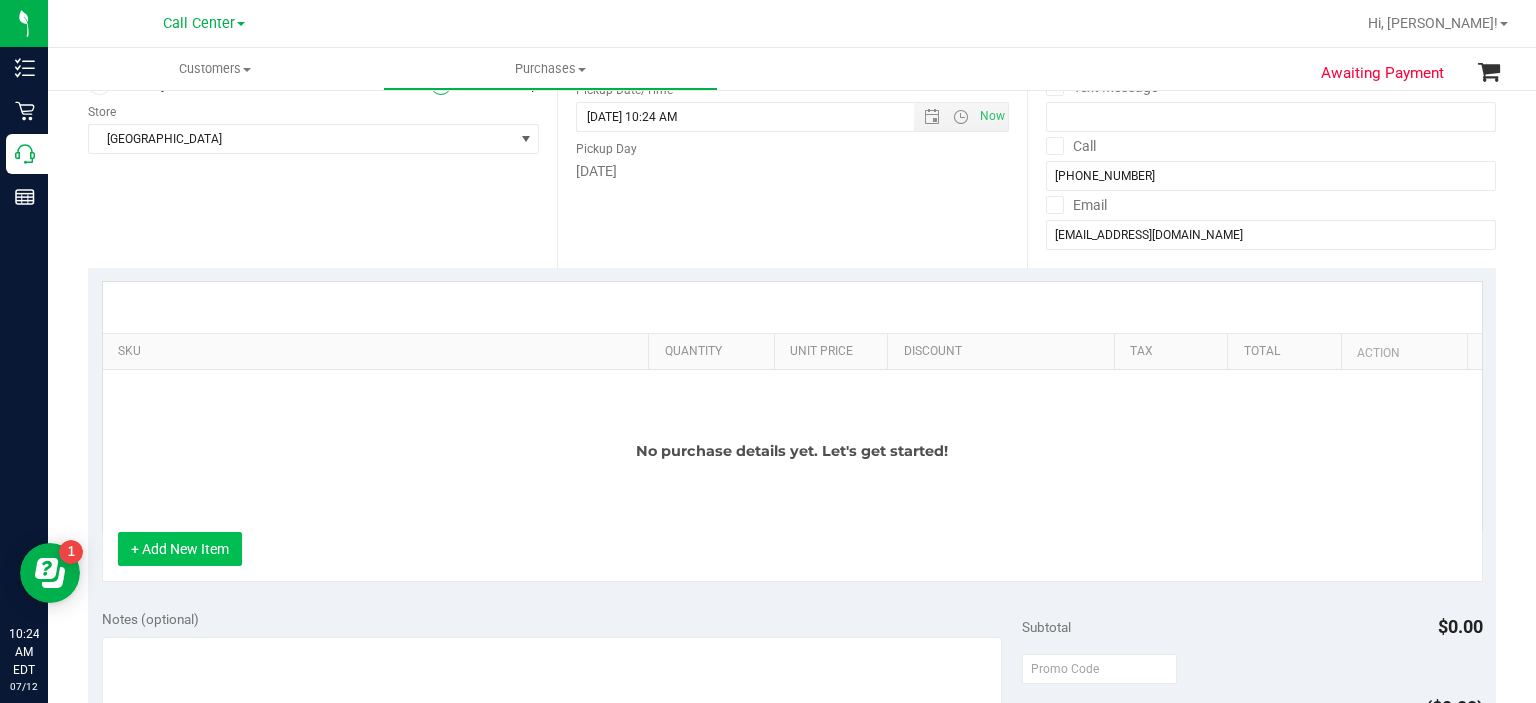 click on "+ Add New Item" at bounding box center (180, 549) 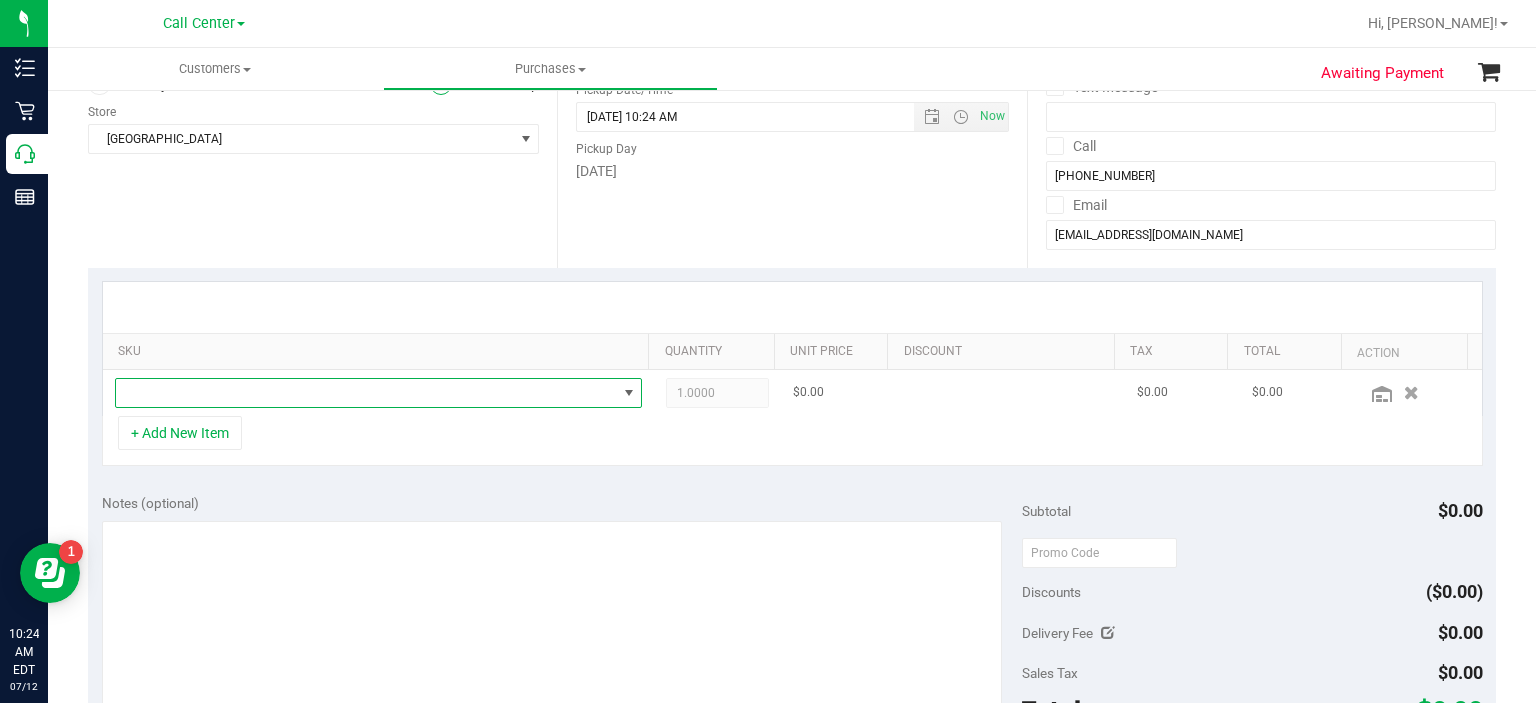 click at bounding box center [366, 393] 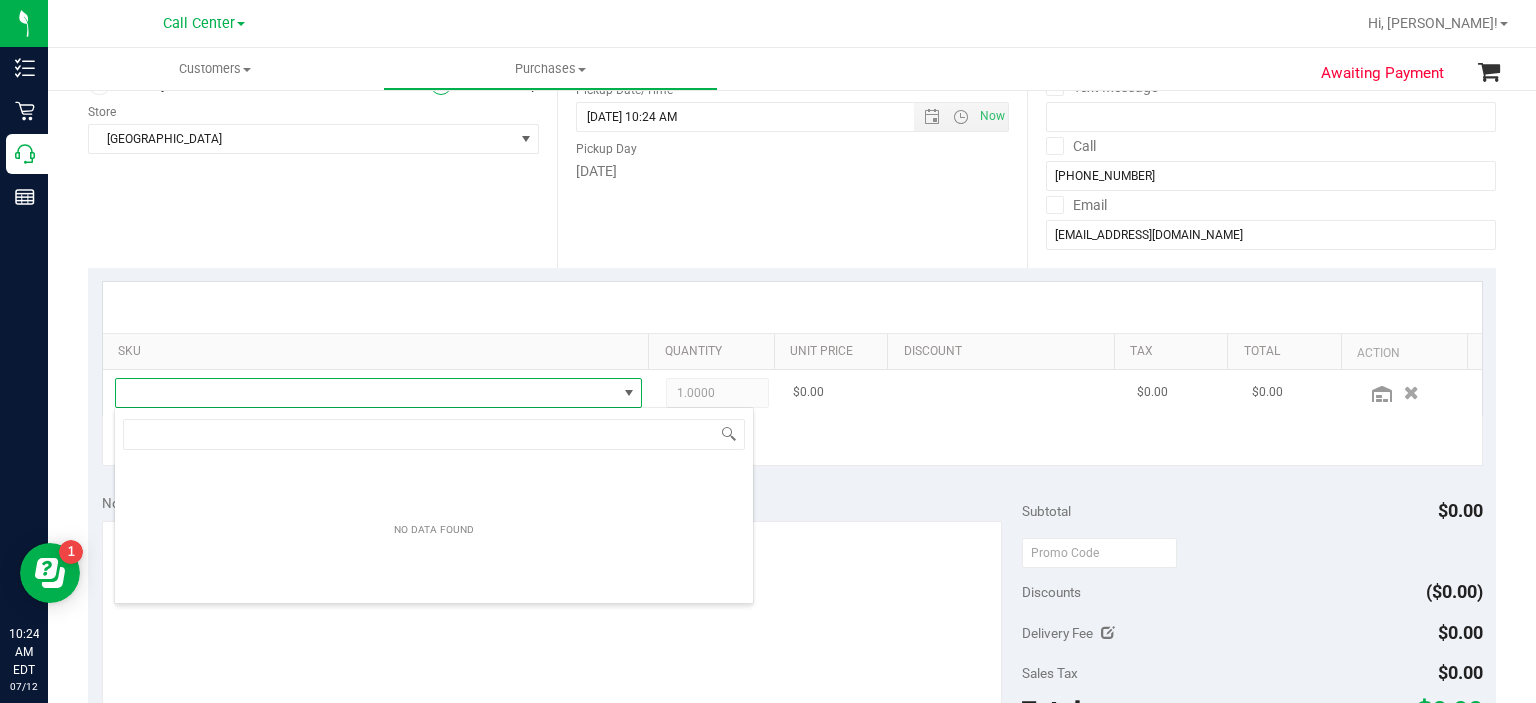 scroll, scrollTop: 99970, scrollLeft: 99484, axis: both 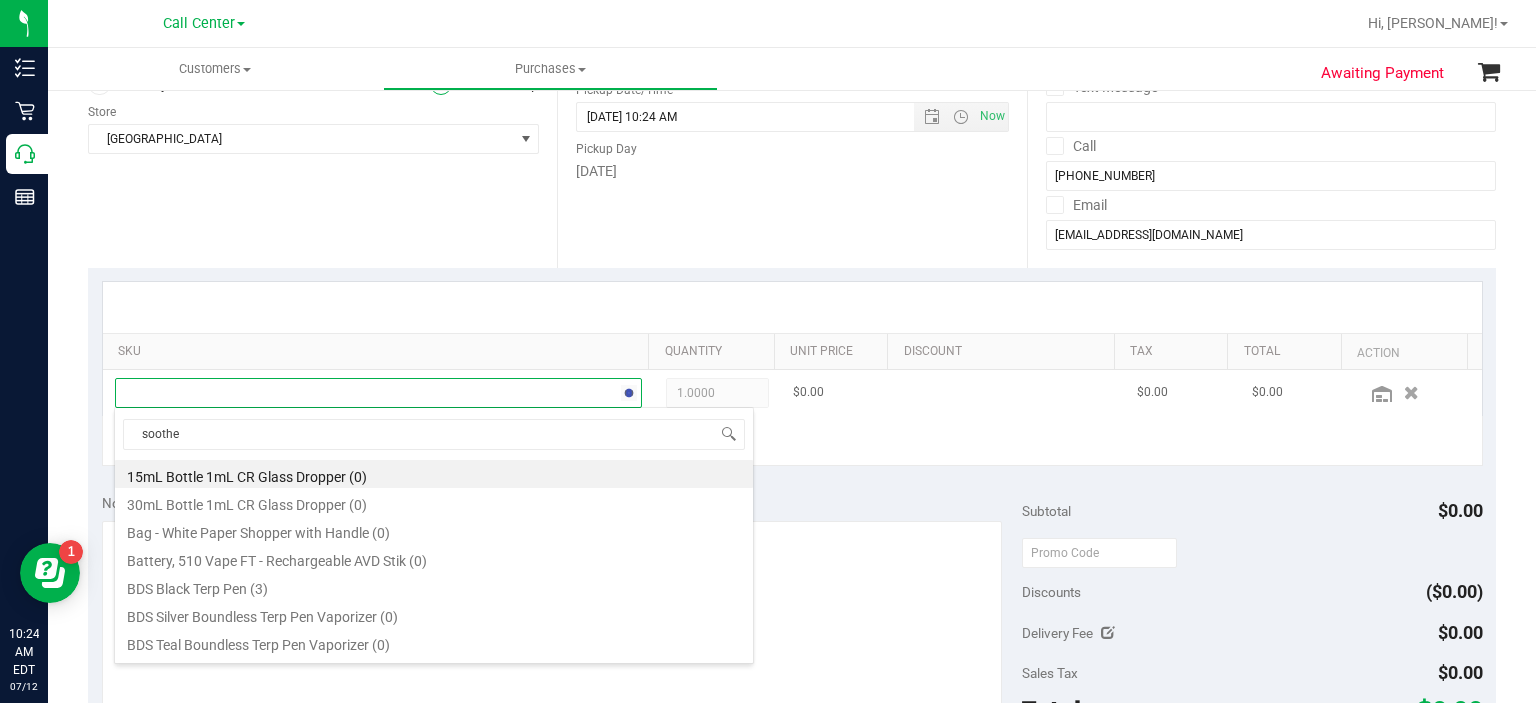 type on "soothe" 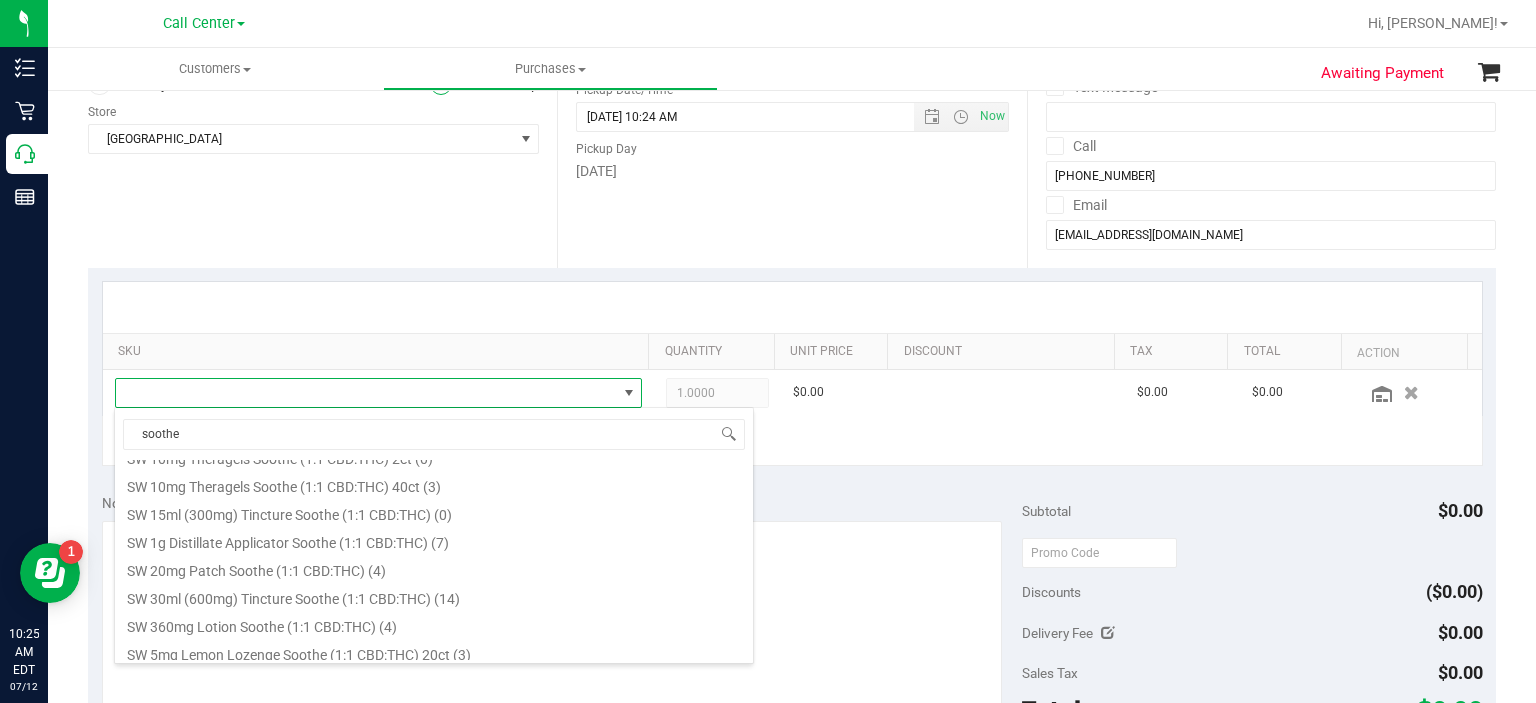 scroll, scrollTop: 1200, scrollLeft: 0, axis: vertical 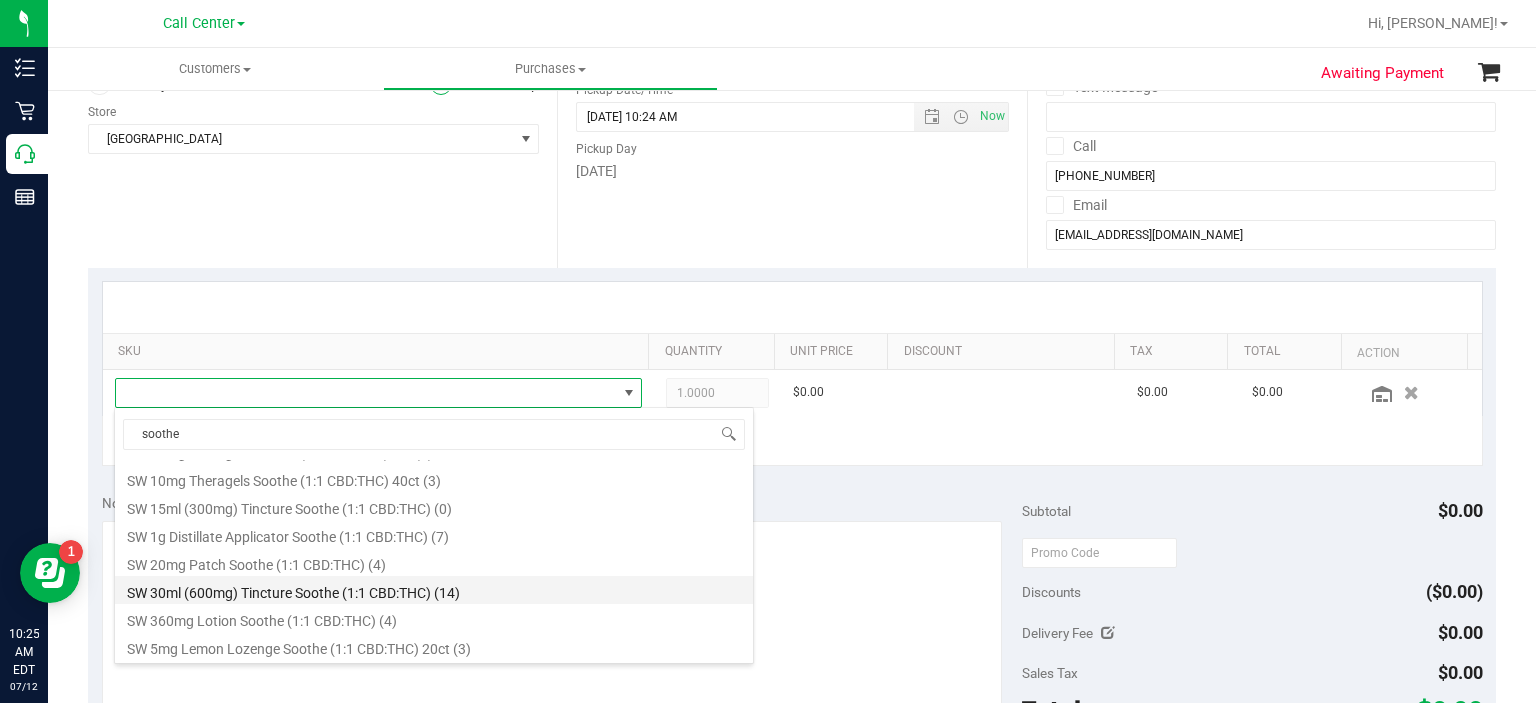 click on "SW 30ml (600mg) Tincture Soothe (1:1 CBD:THC) (14)" at bounding box center (434, 590) 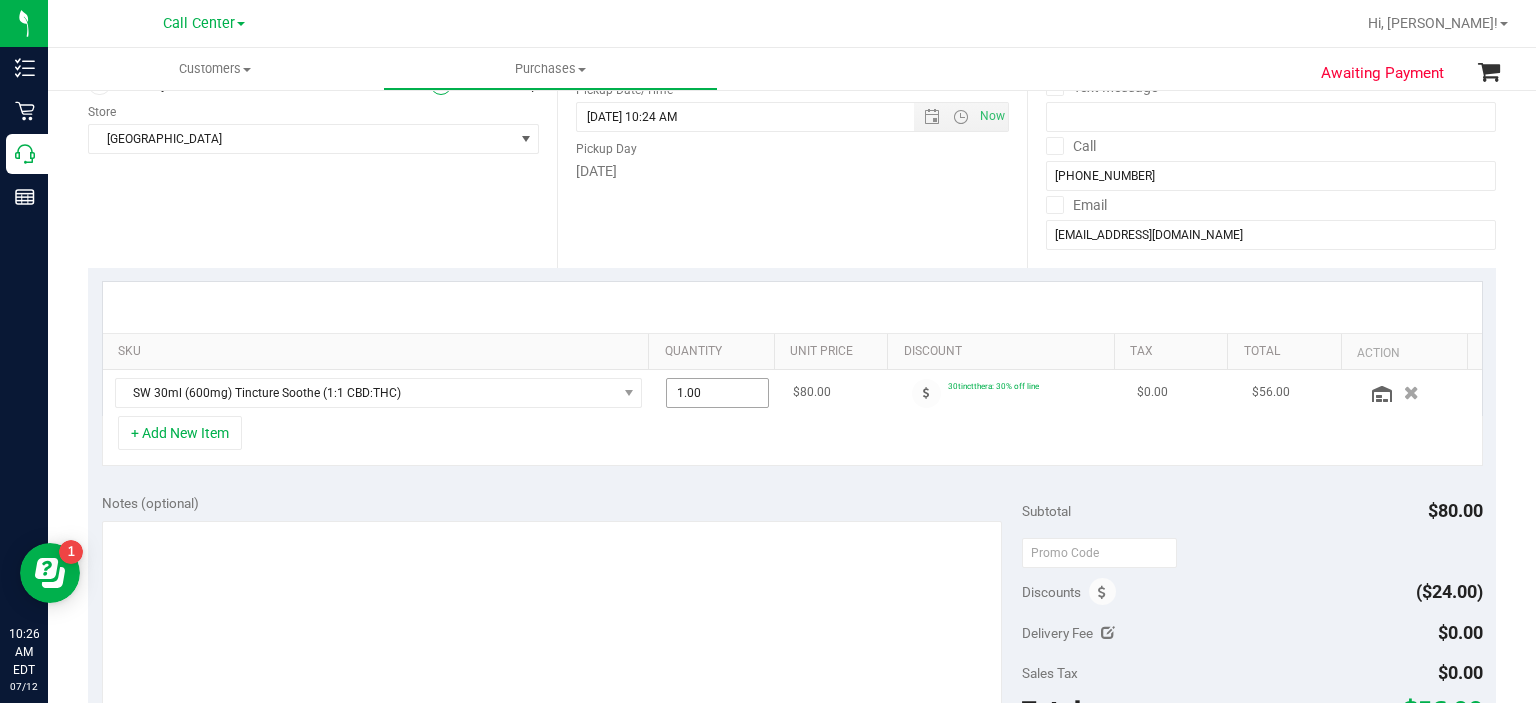 click on "1.00 1" at bounding box center (717, 393) 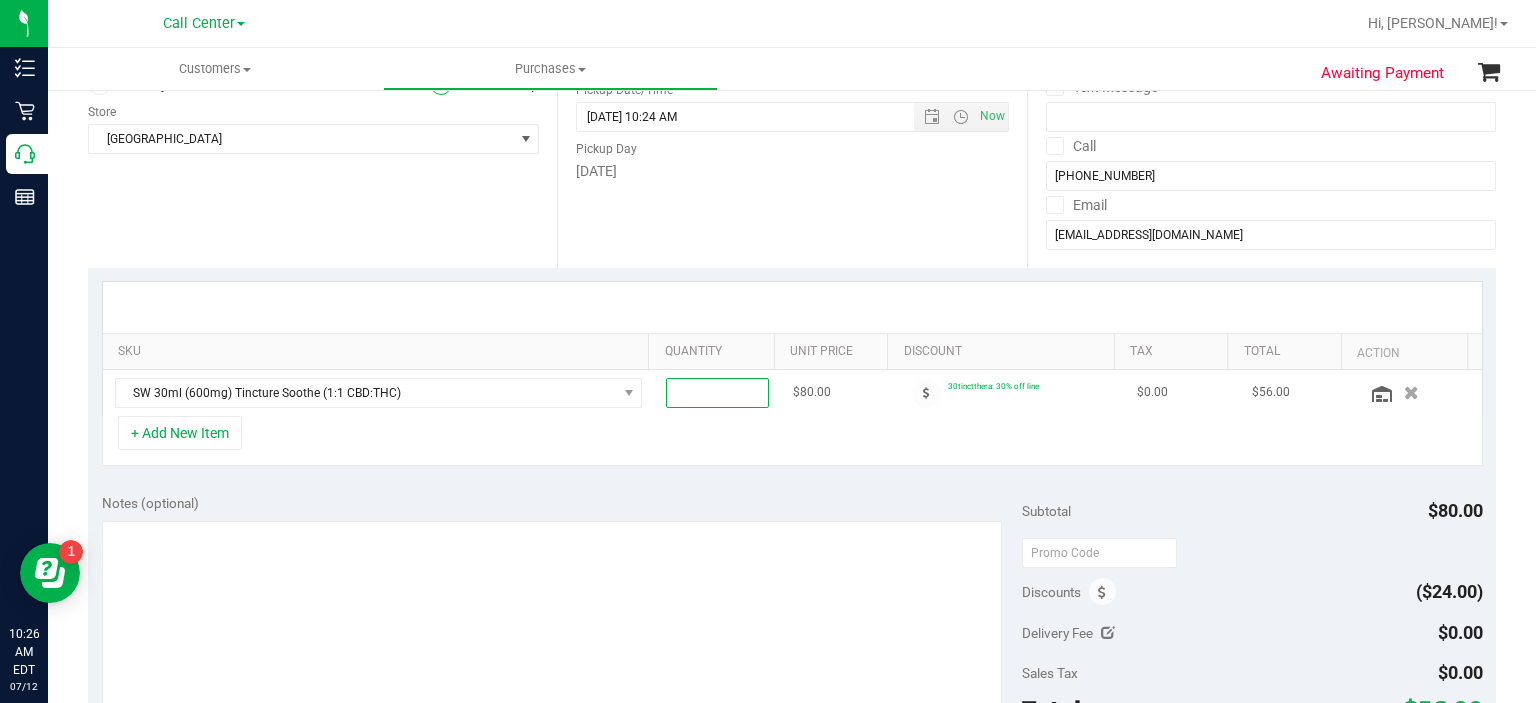 type on "3" 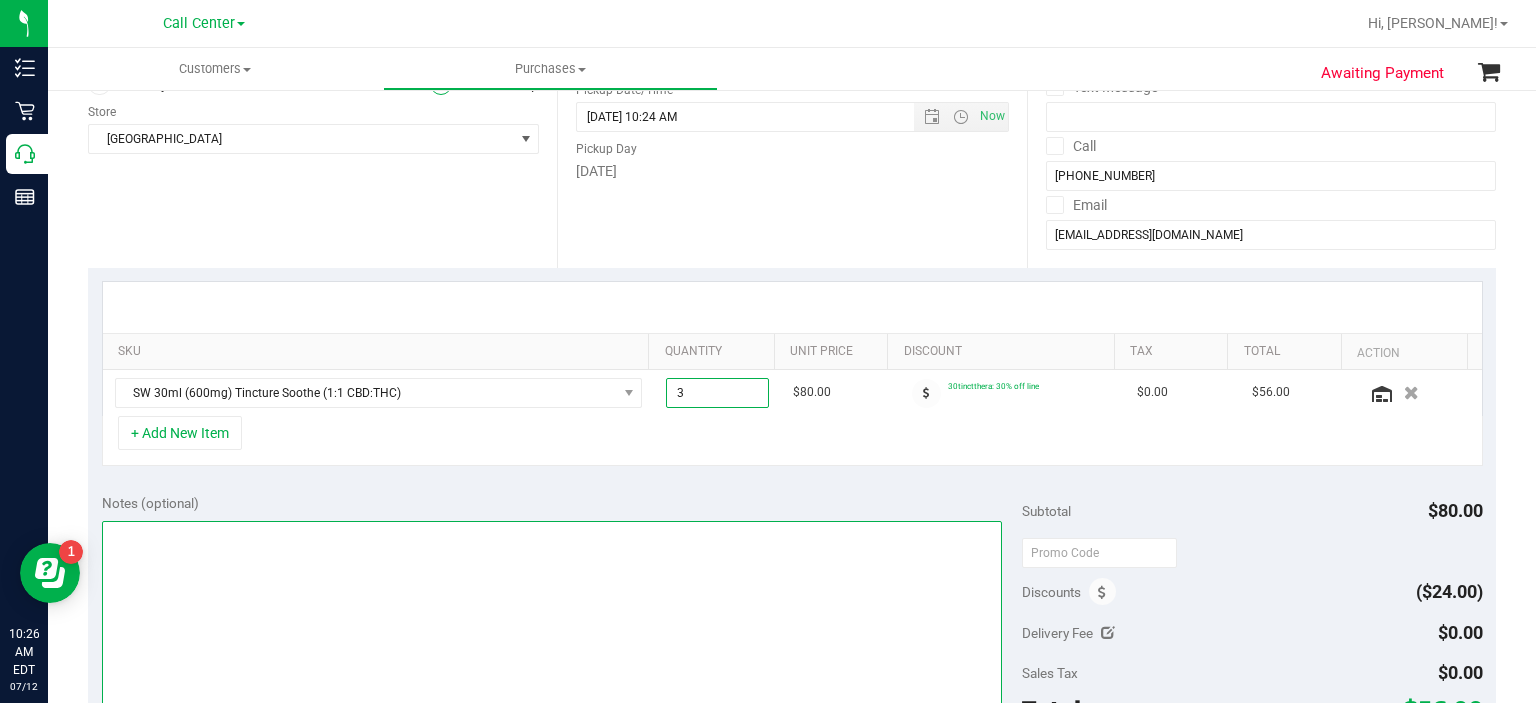 type on "3.00" 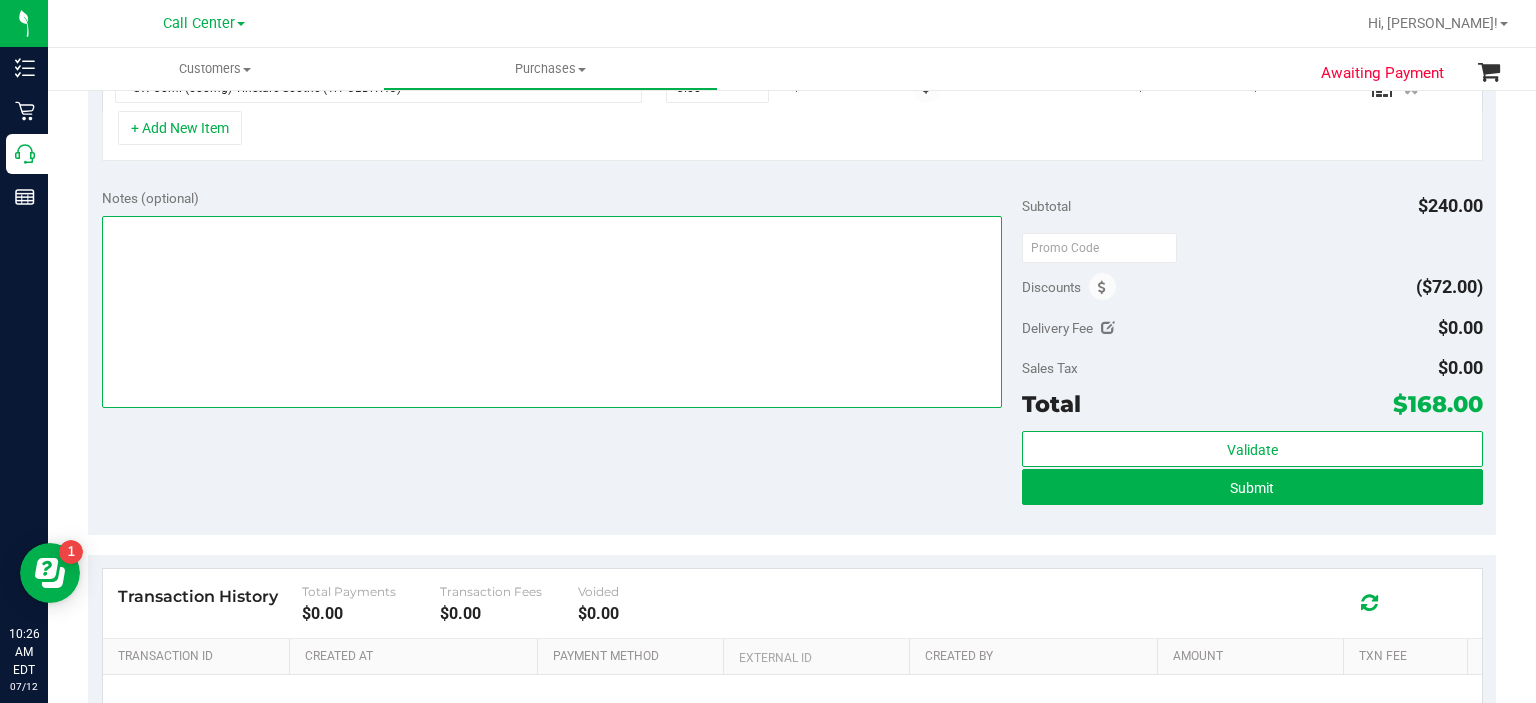 scroll, scrollTop: 572, scrollLeft: 0, axis: vertical 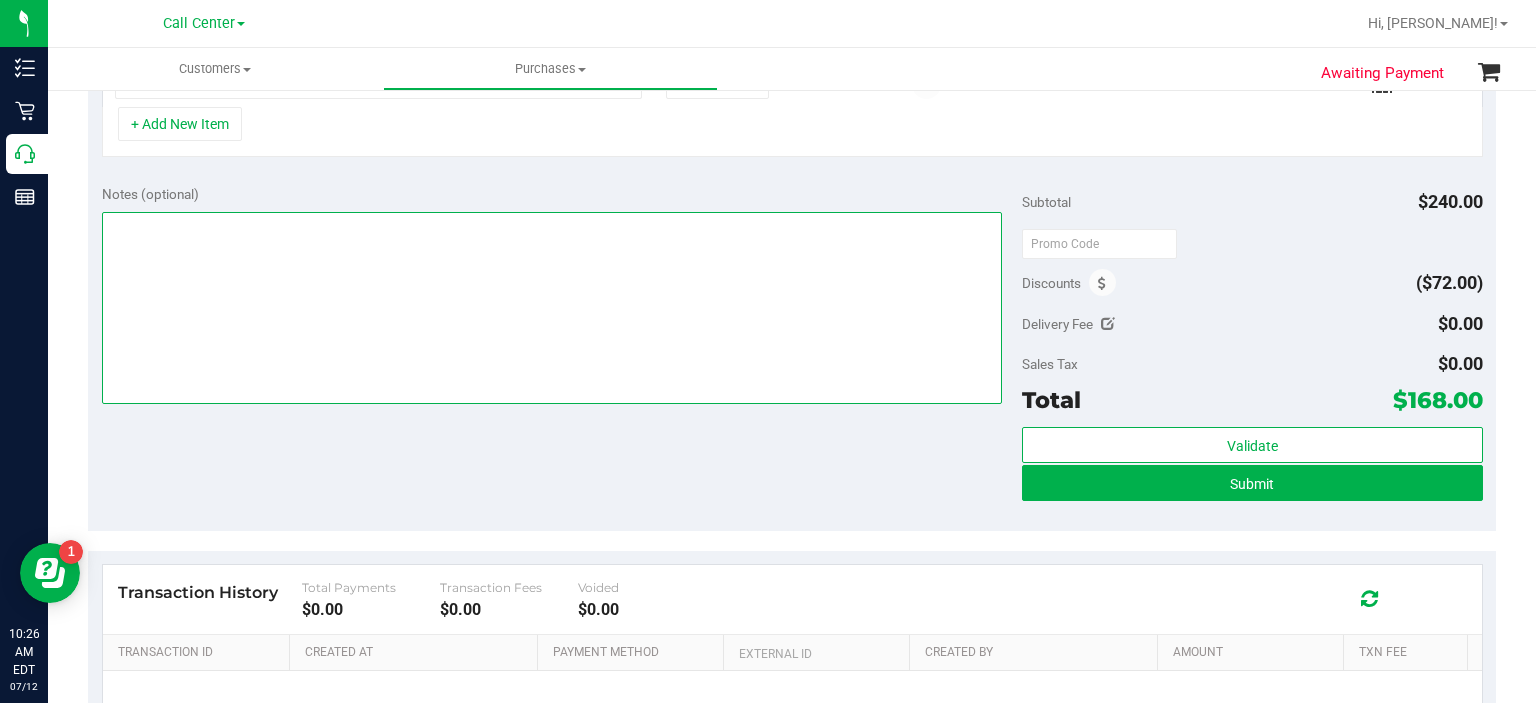 click at bounding box center (552, 308) 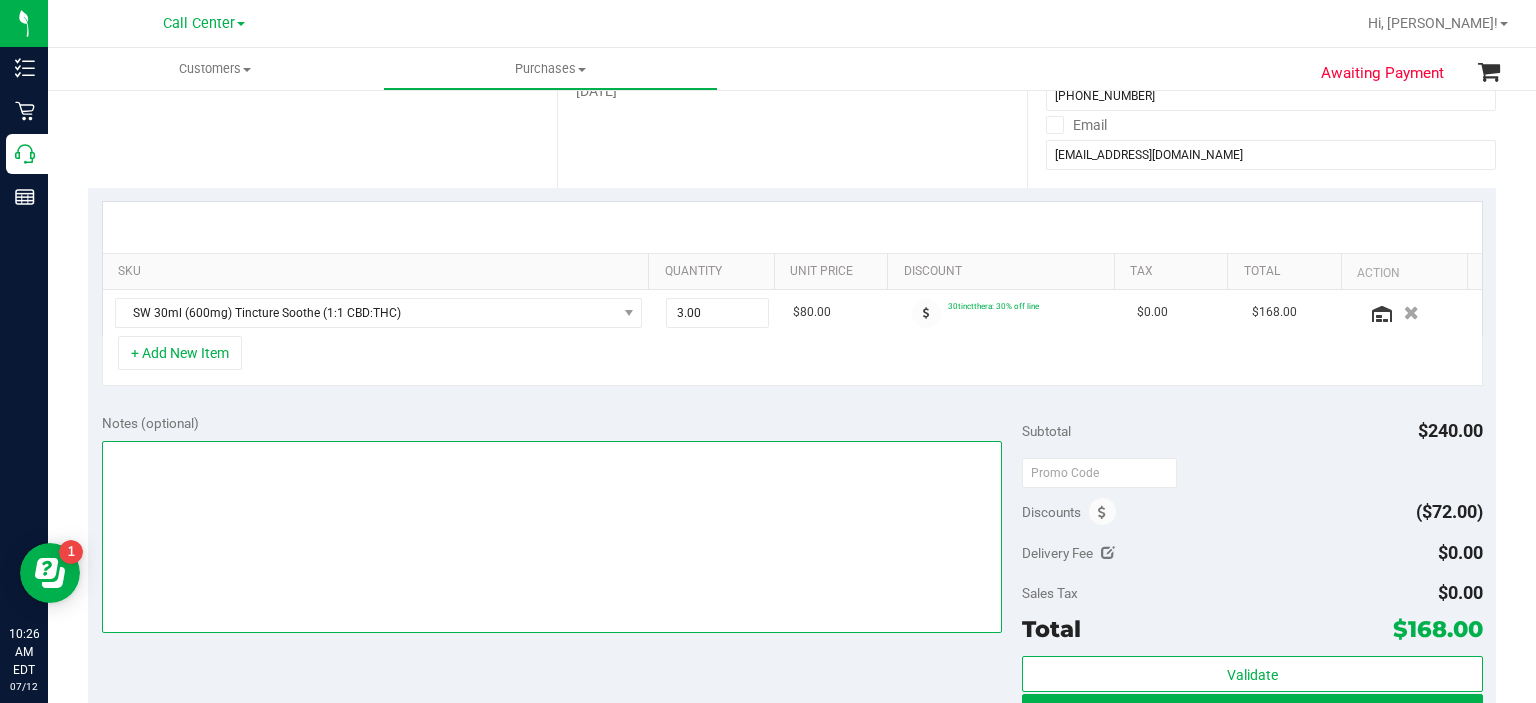 scroll, scrollTop: 474, scrollLeft: 0, axis: vertical 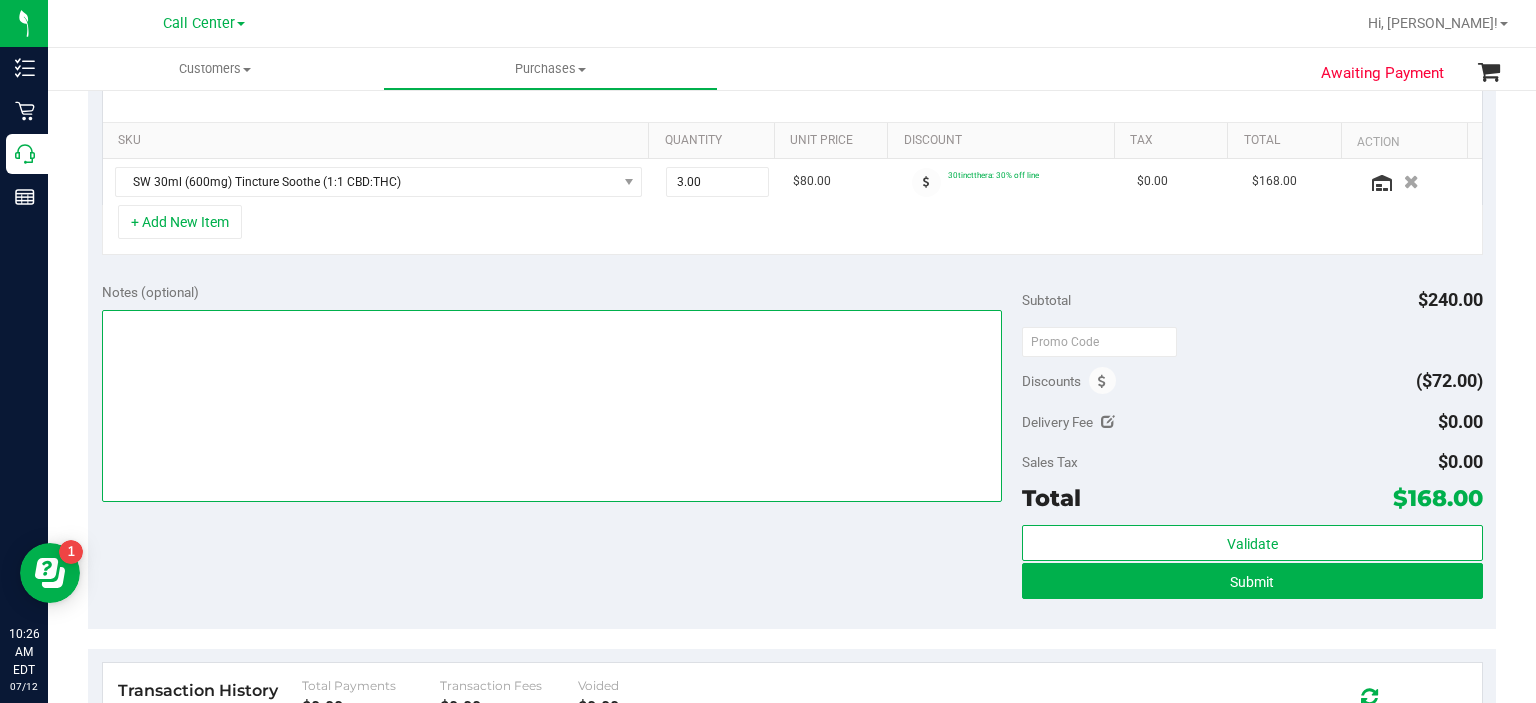 click at bounding box center (552, 406) 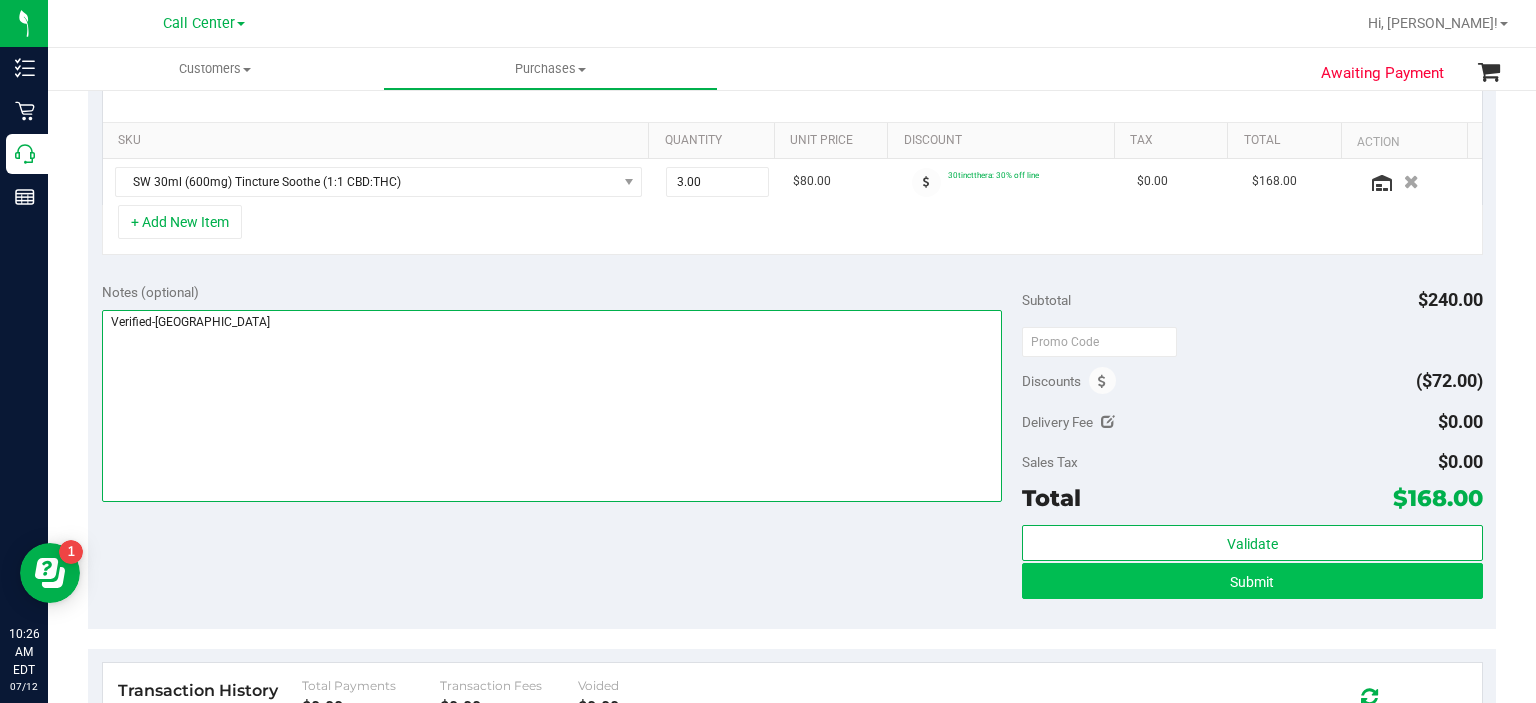 type on "Verified-[GEOGRAPHIC_DATA]" 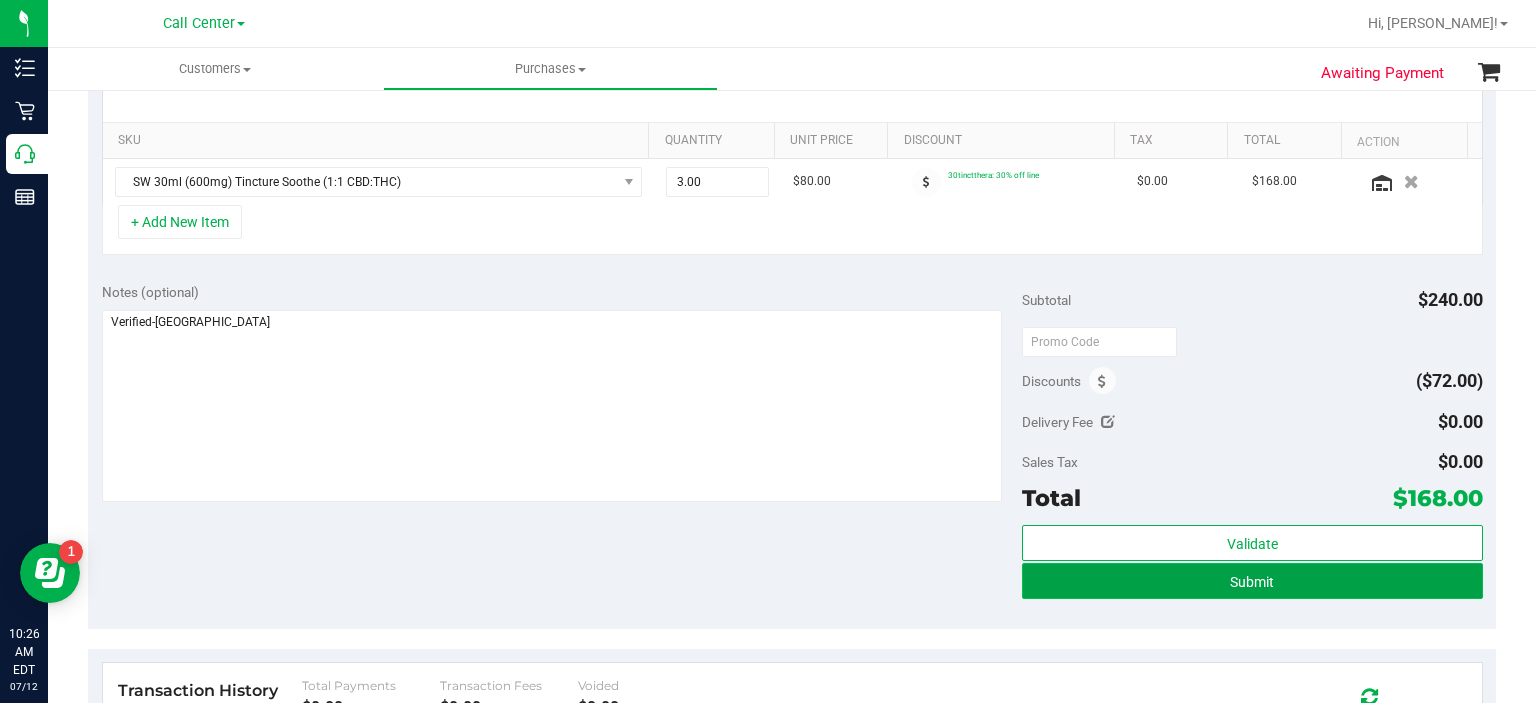 click on "Submit" at bounding box center (1252, 581) 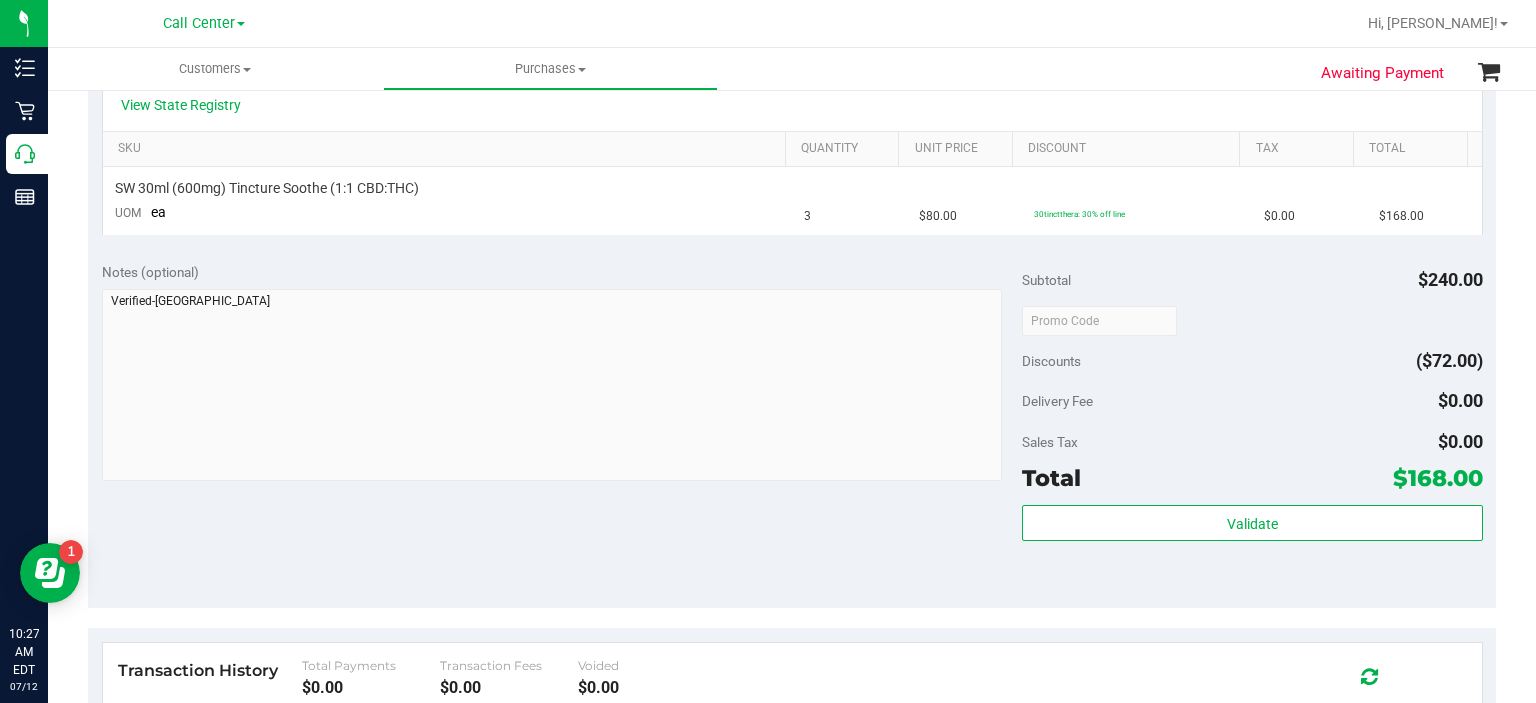 drag, startPoint x: 1466, startPoint y: 485, endPoint x: 1385, endPoint y: 480, distance: 81.154175 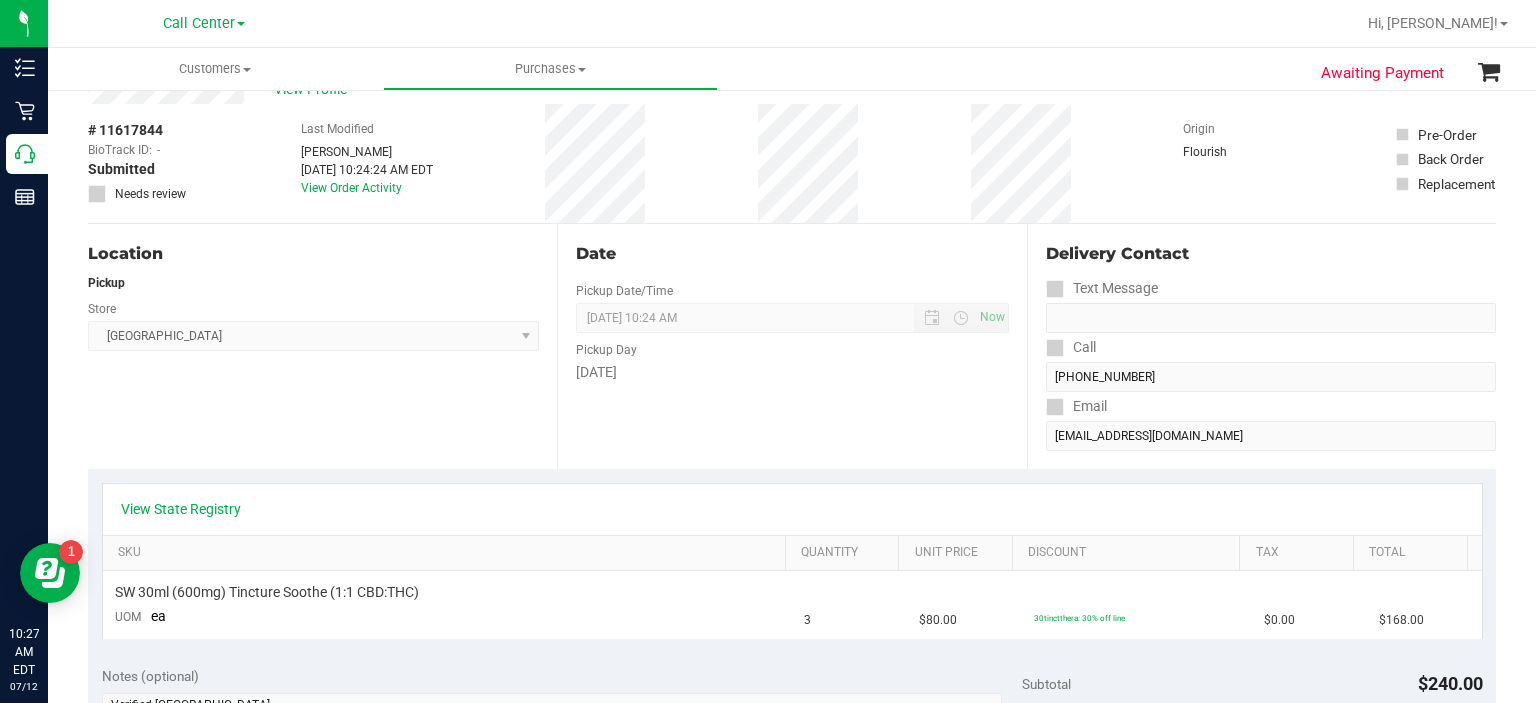 scroll, scrollTop: 0, scrollLeft: 0, axis: both 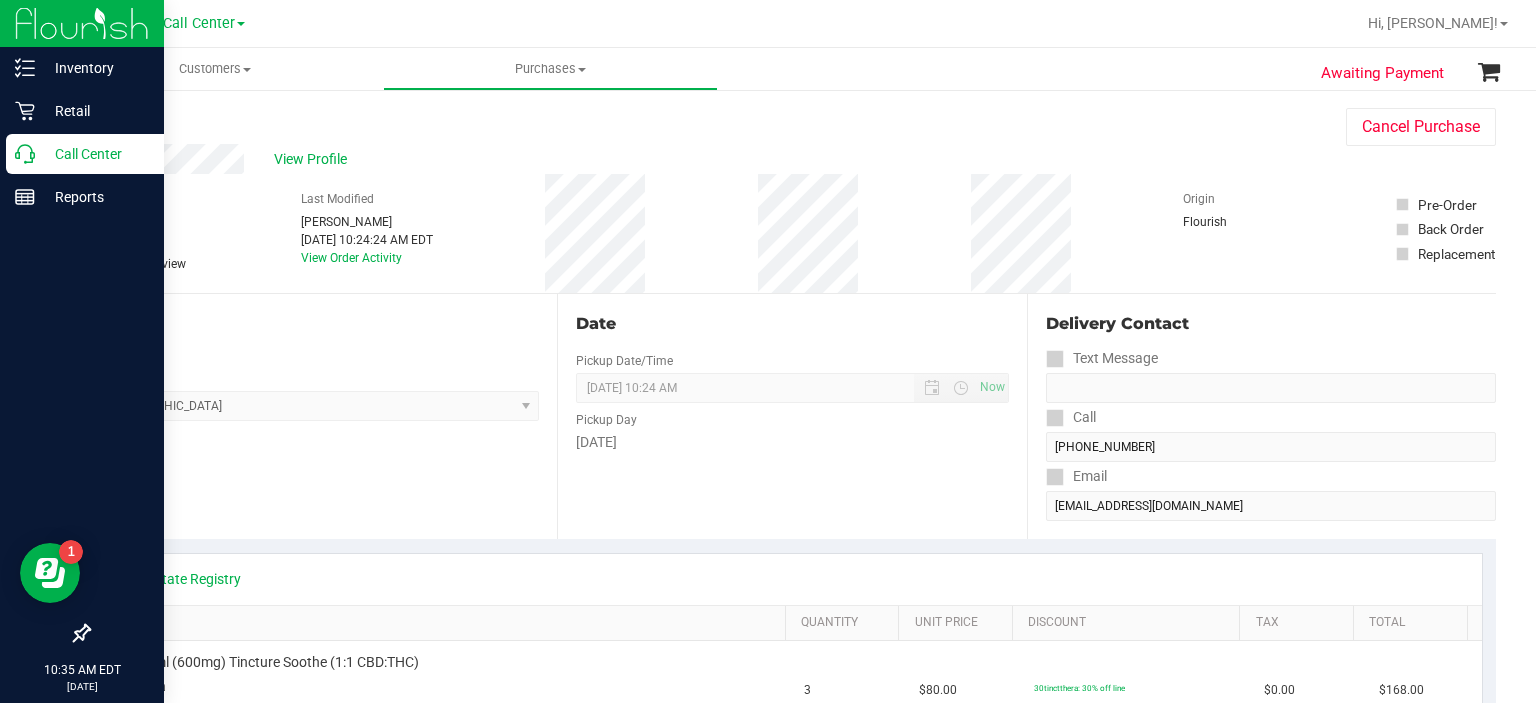 click on "Call Center" at bounding box center (85, 154) 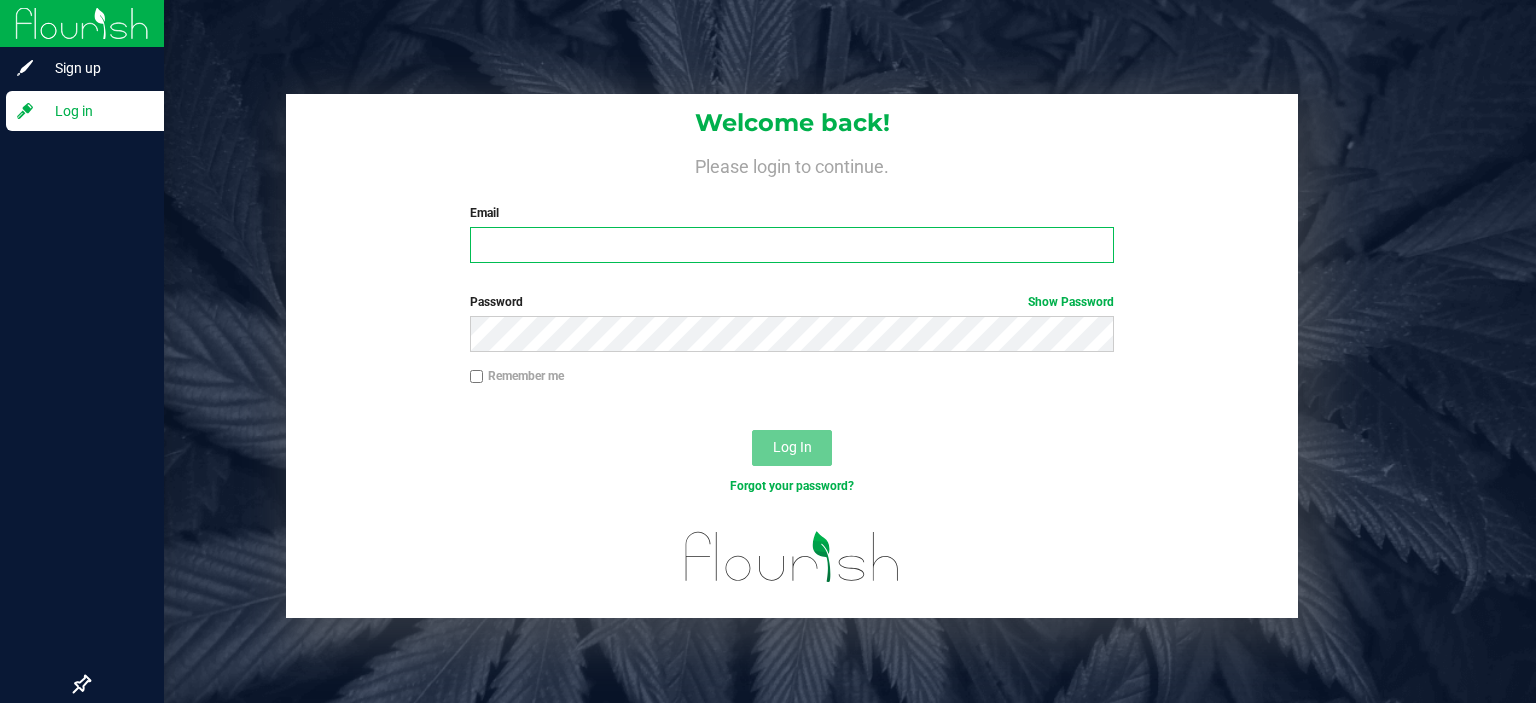 type on "[EMAIL_ADDRESS][DOMAIN_NAME]" 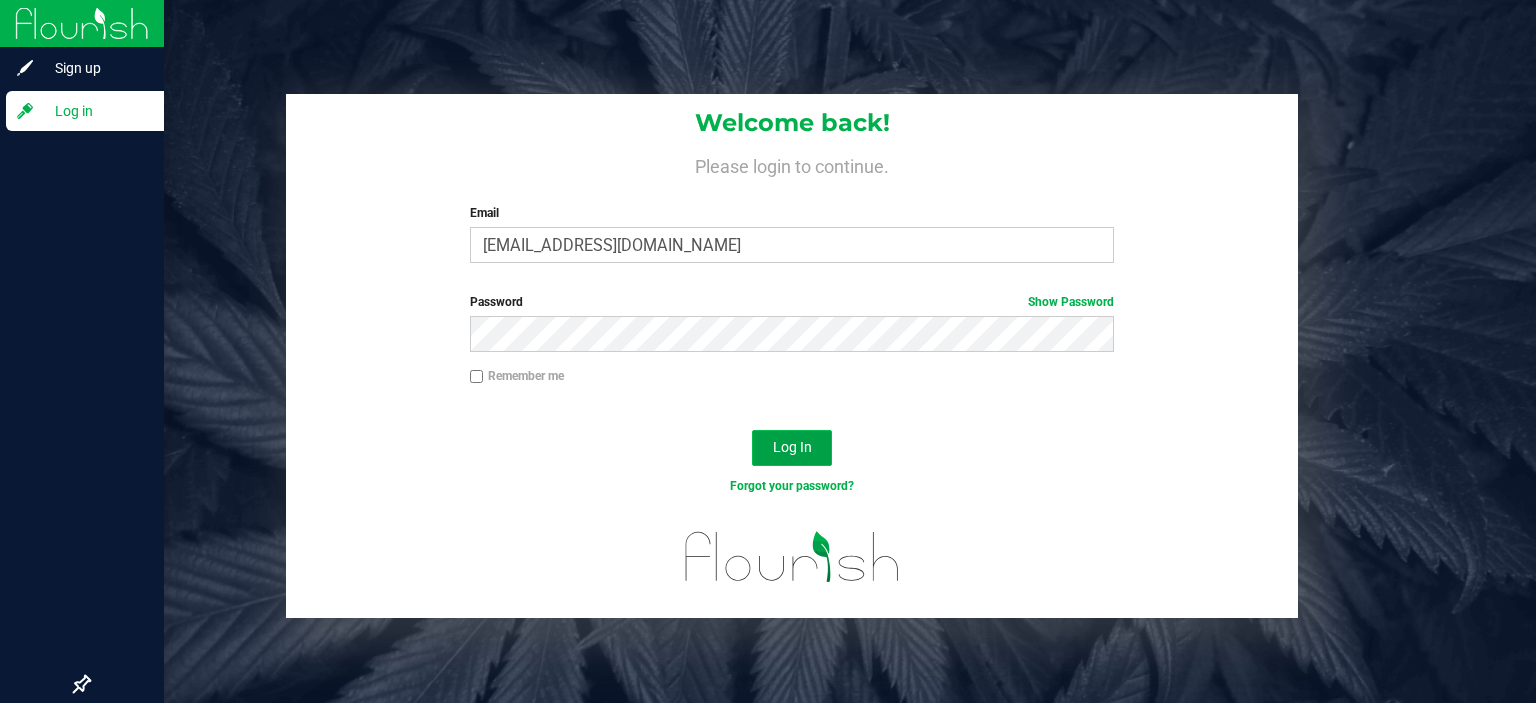 click on "Log In" at bounding box center [792, 447] 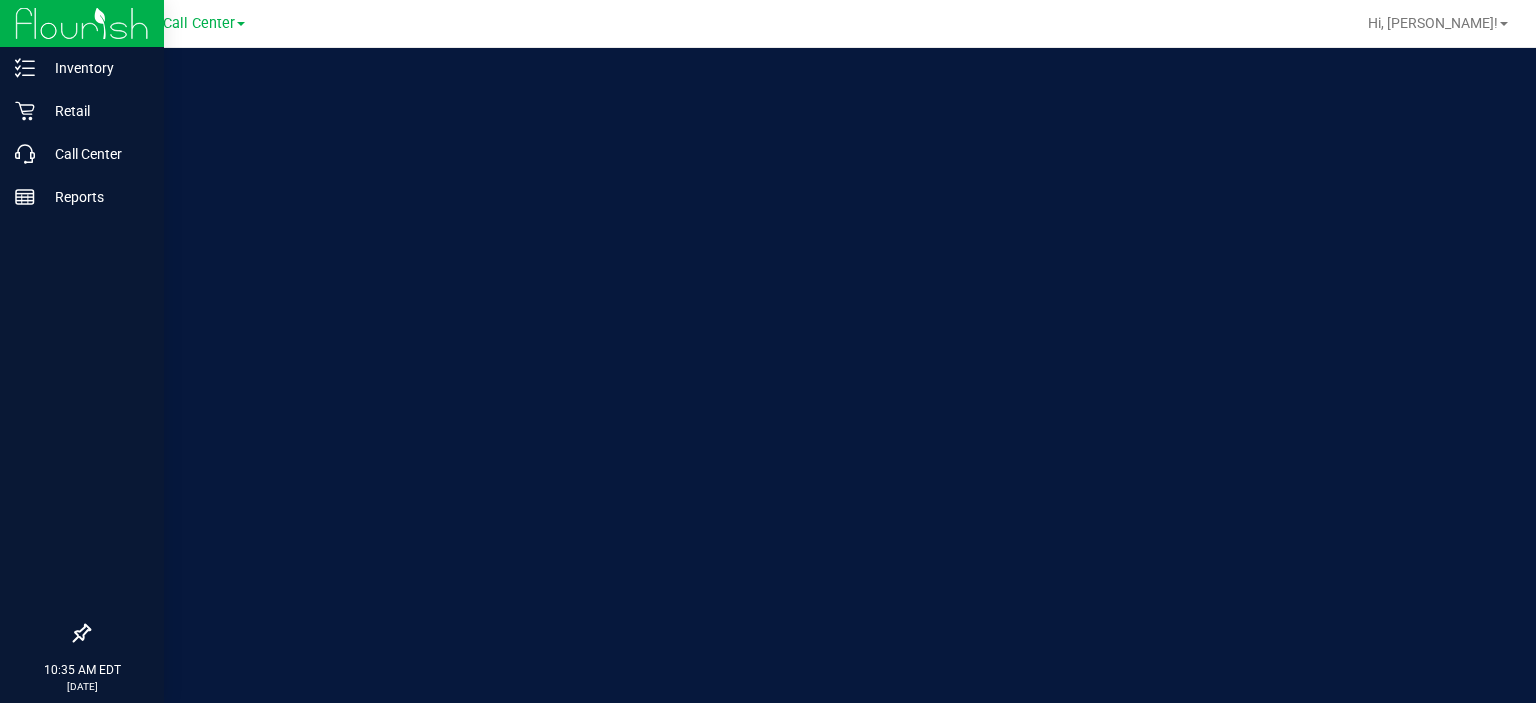 scroll, scrollTop: 0, scrollLeft: 0, axis: both 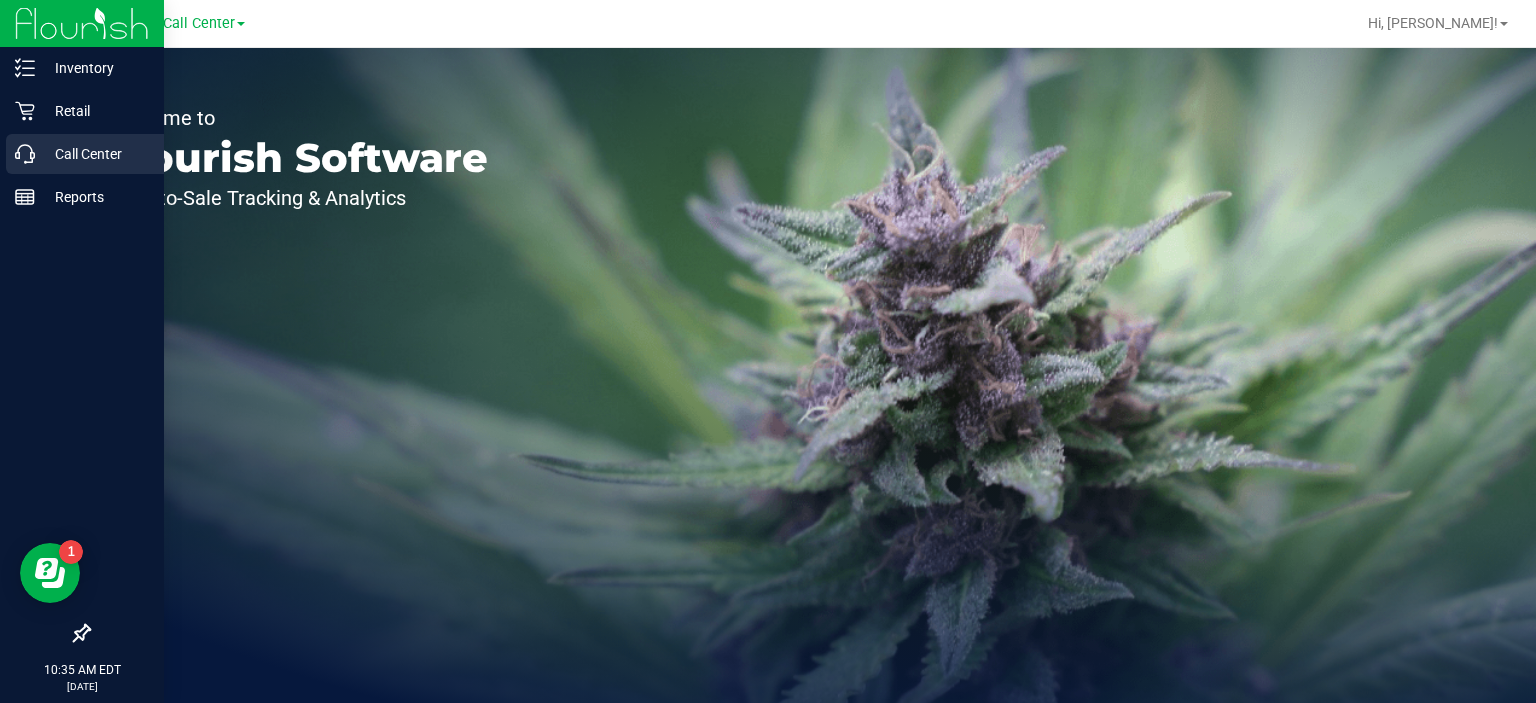 click 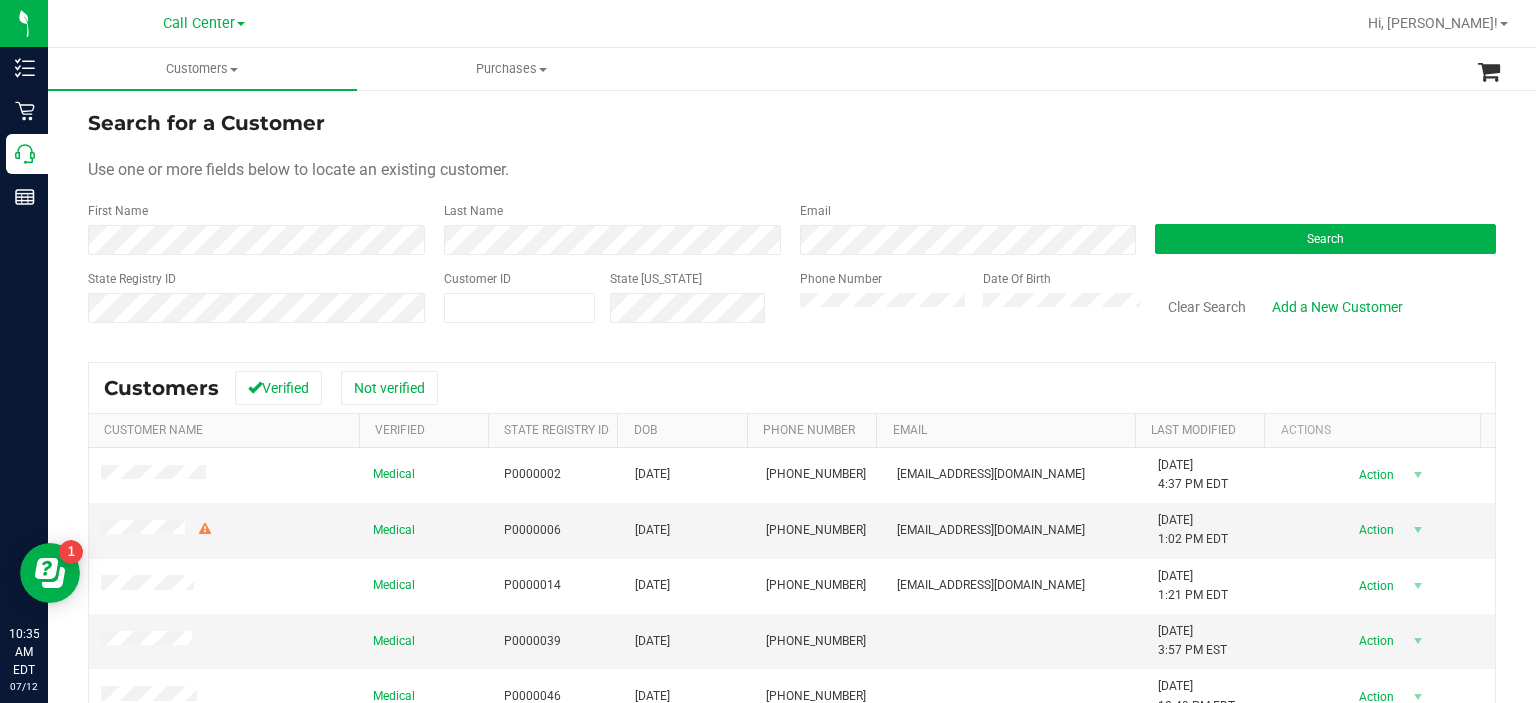 click on "Search" at bounding box center [1318, 228] 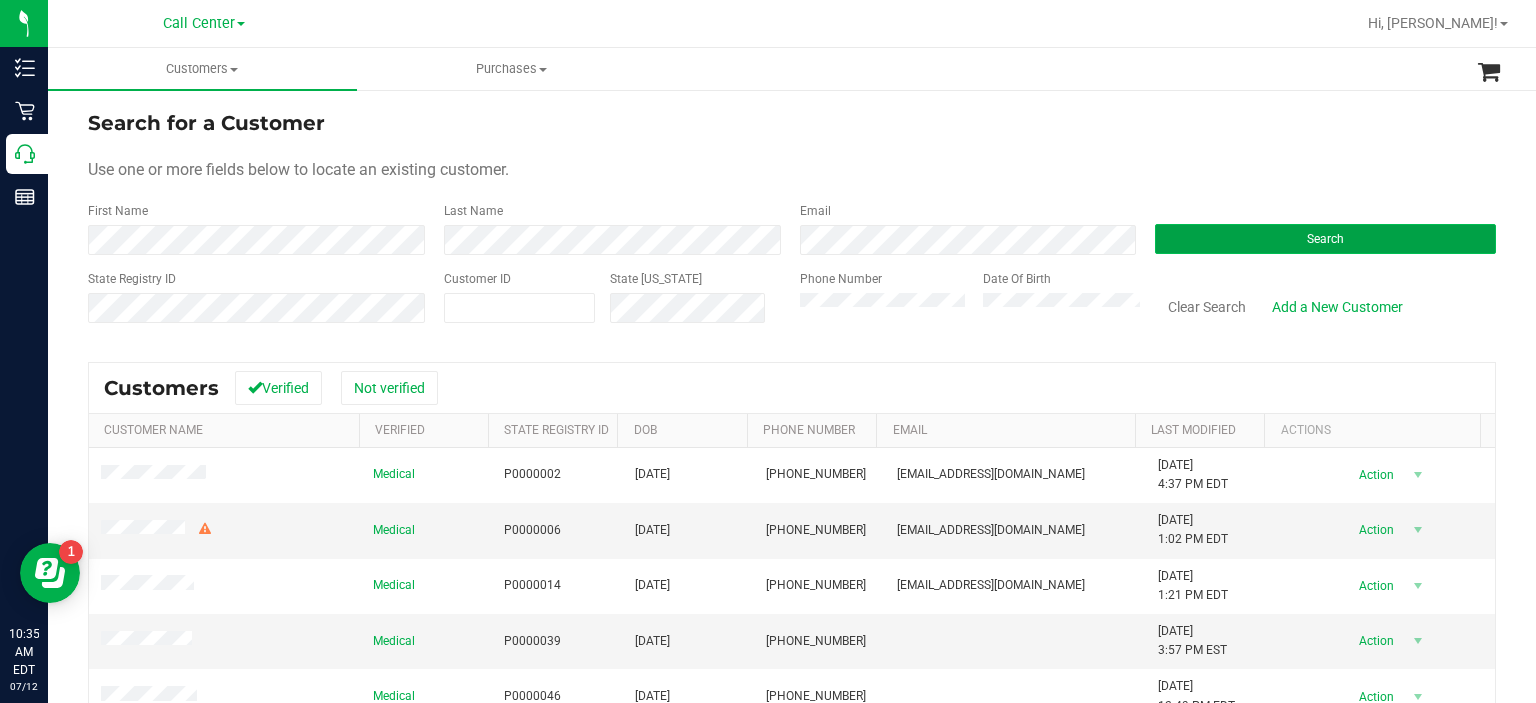 click on "Search" at bounding box center (1325, 239) 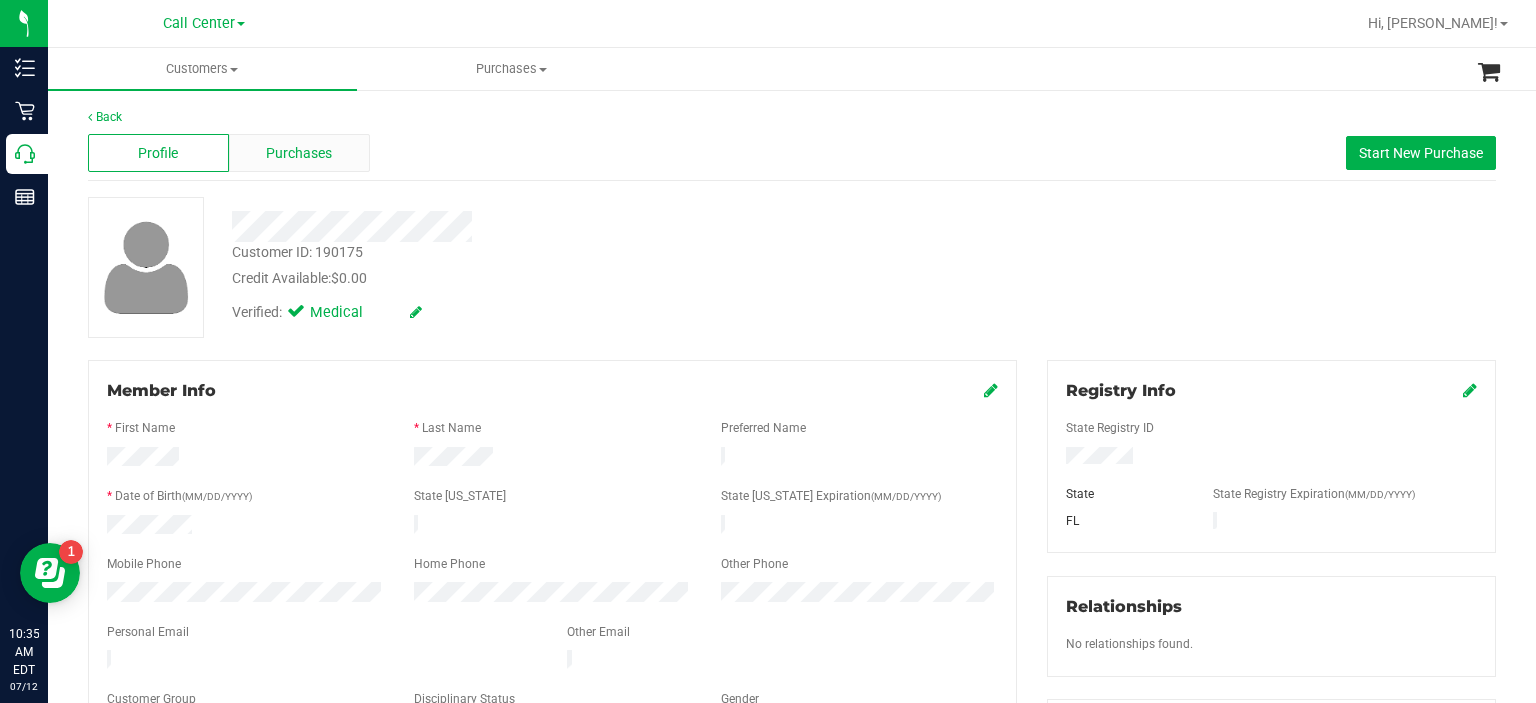 click on "Purchases" at bounding box center [299, 153] 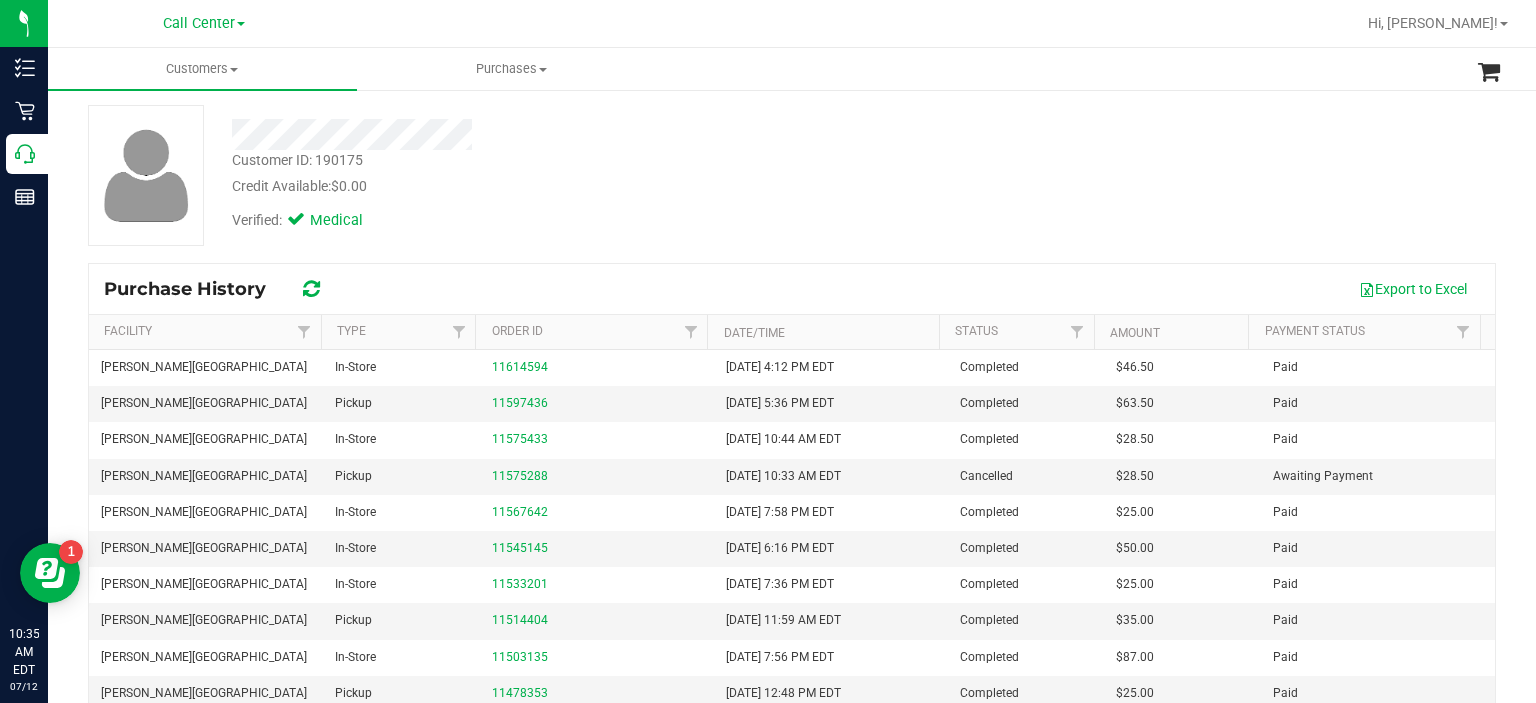 scroll, scrollTop: 92, scrollLeft: 0, axis: vertical 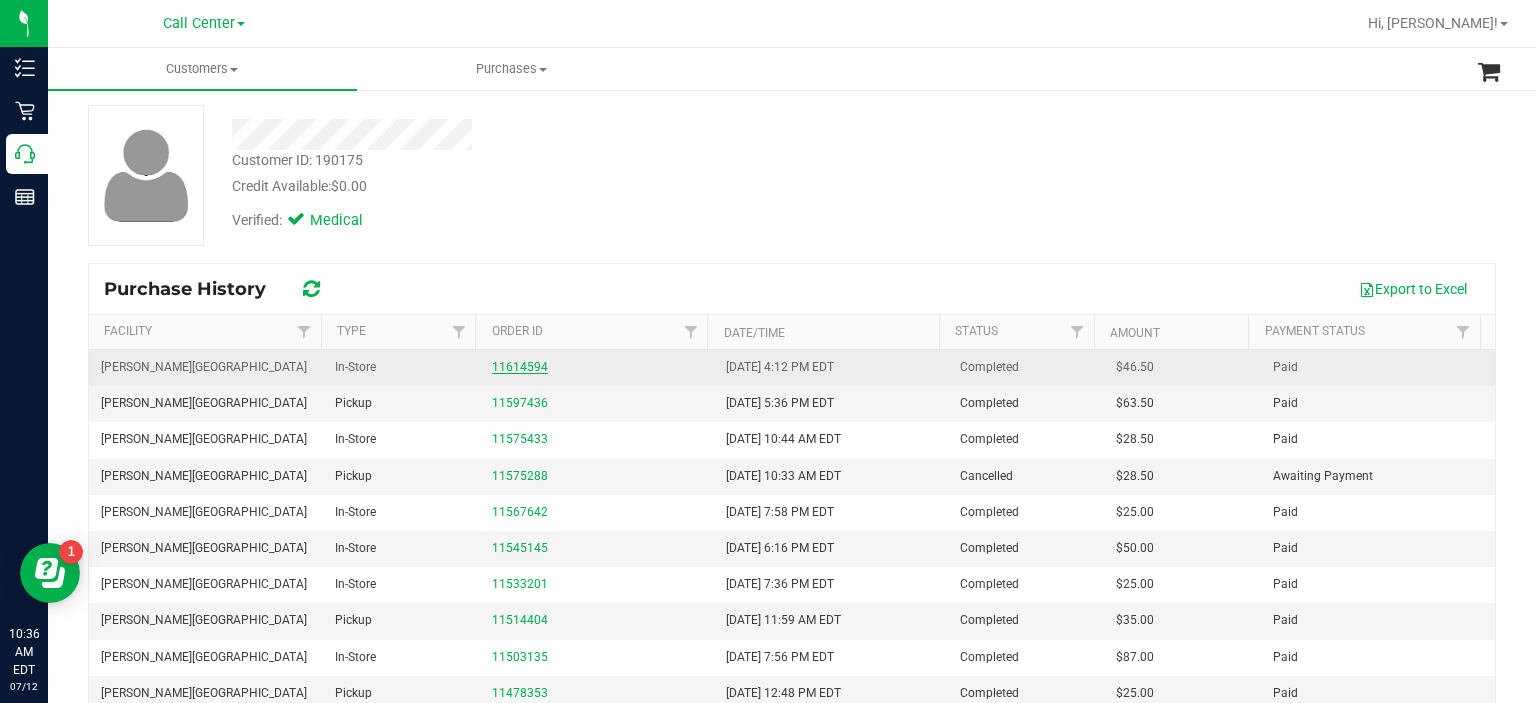 click on "11614594" at bounding box center [520, 367] 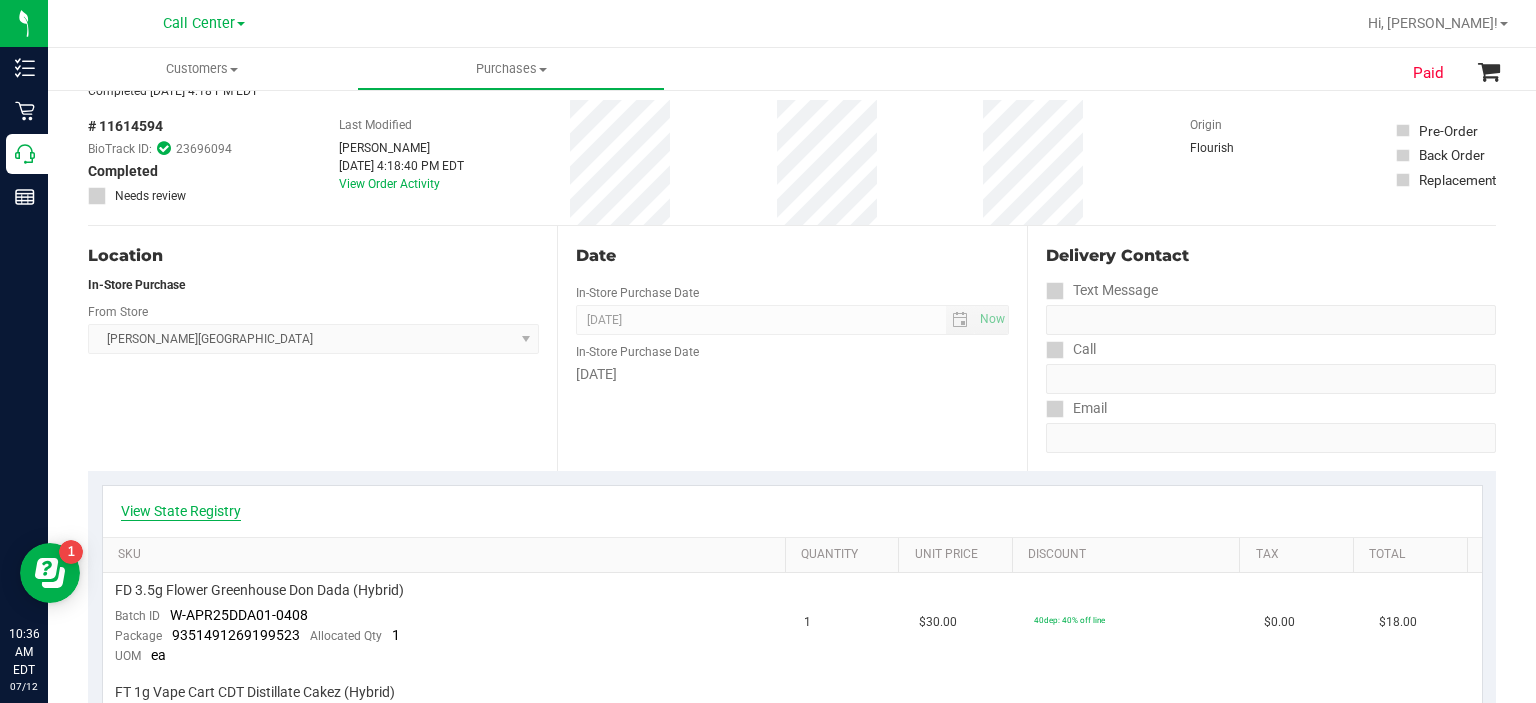 click on "View State Registry" at bounding box center (181, 511) 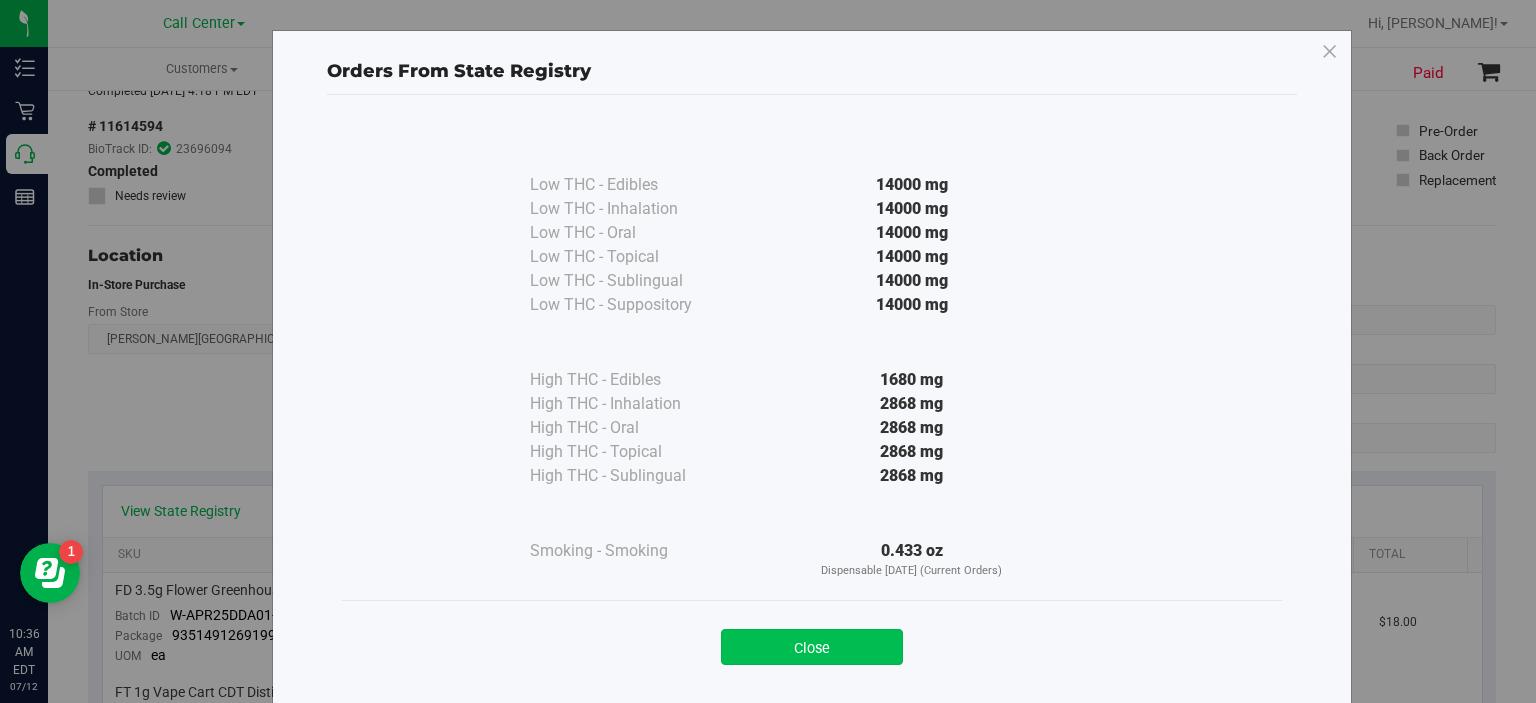 click on "Close" at bounding box center (812, 647) 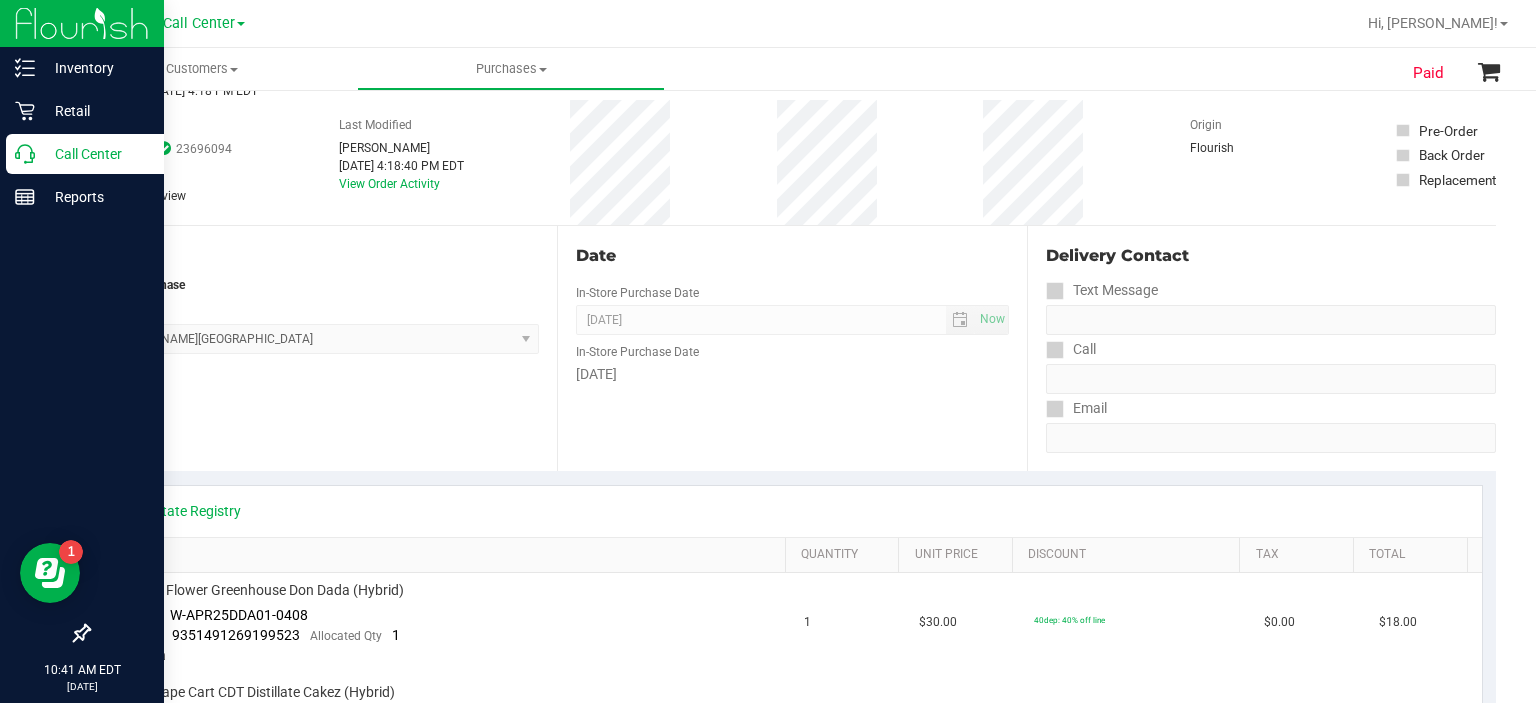 click on "Call Center" at bounding box center [85, 154] 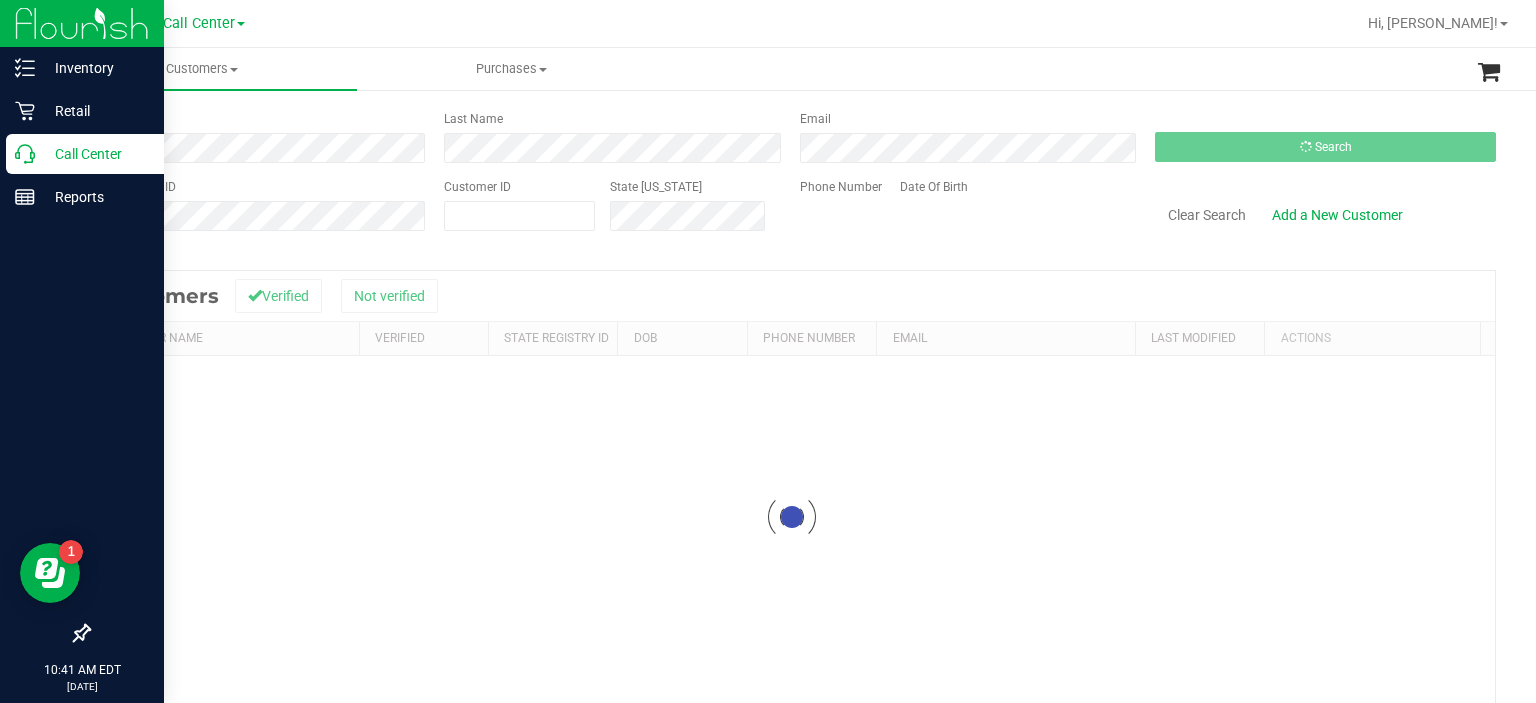scroll, scrollTop: 0, scrollLeft: 0, axis: both 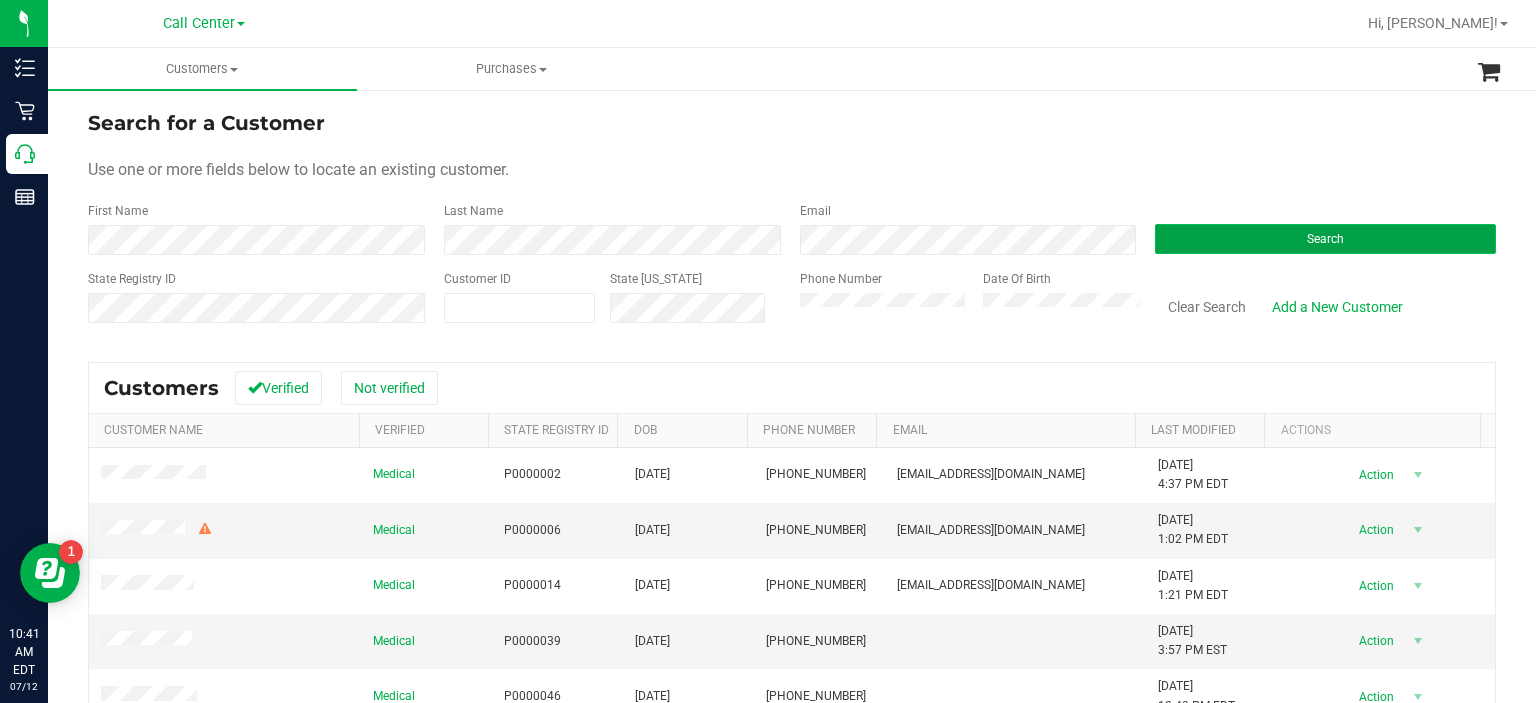 click on "Search" at bounding box center [1325, 239] 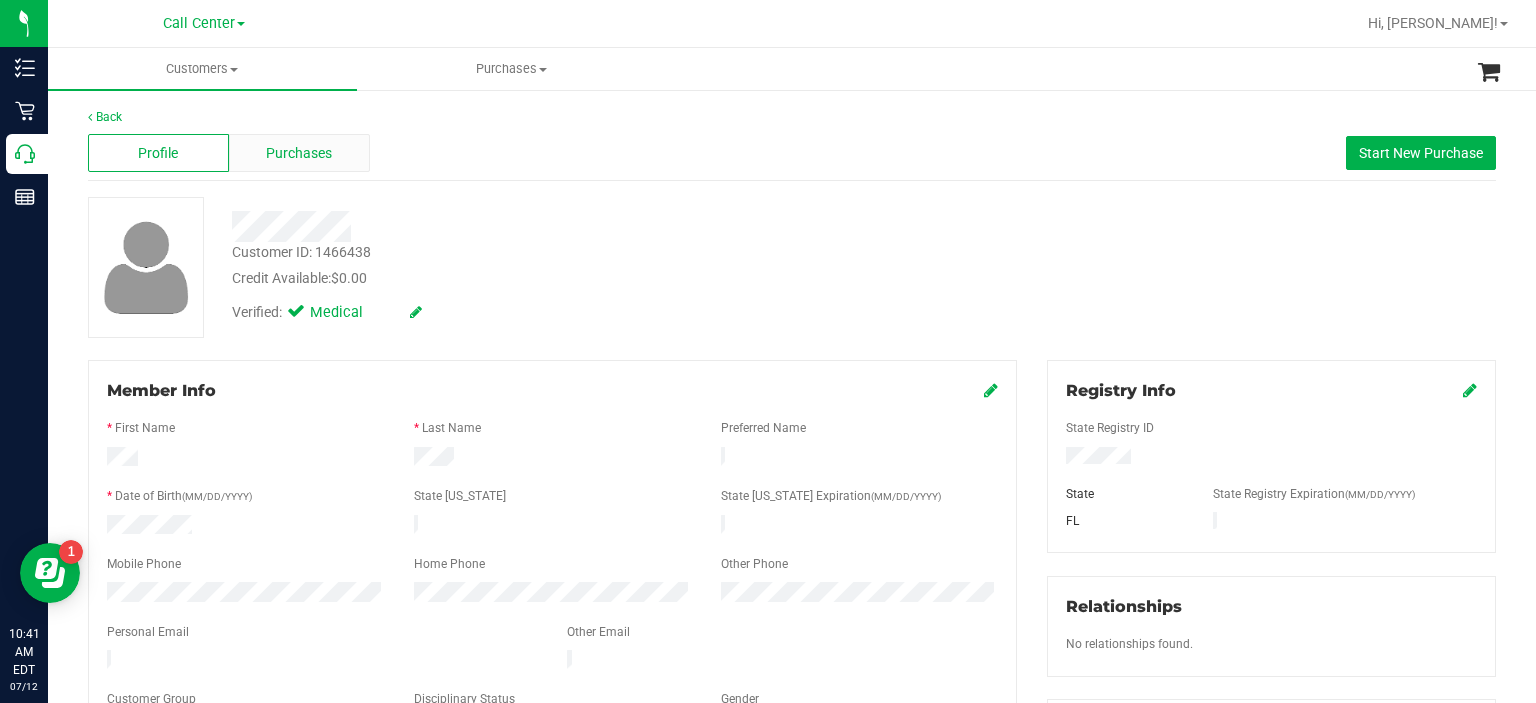 click on "Purchases" at bounding box center (299, 153) 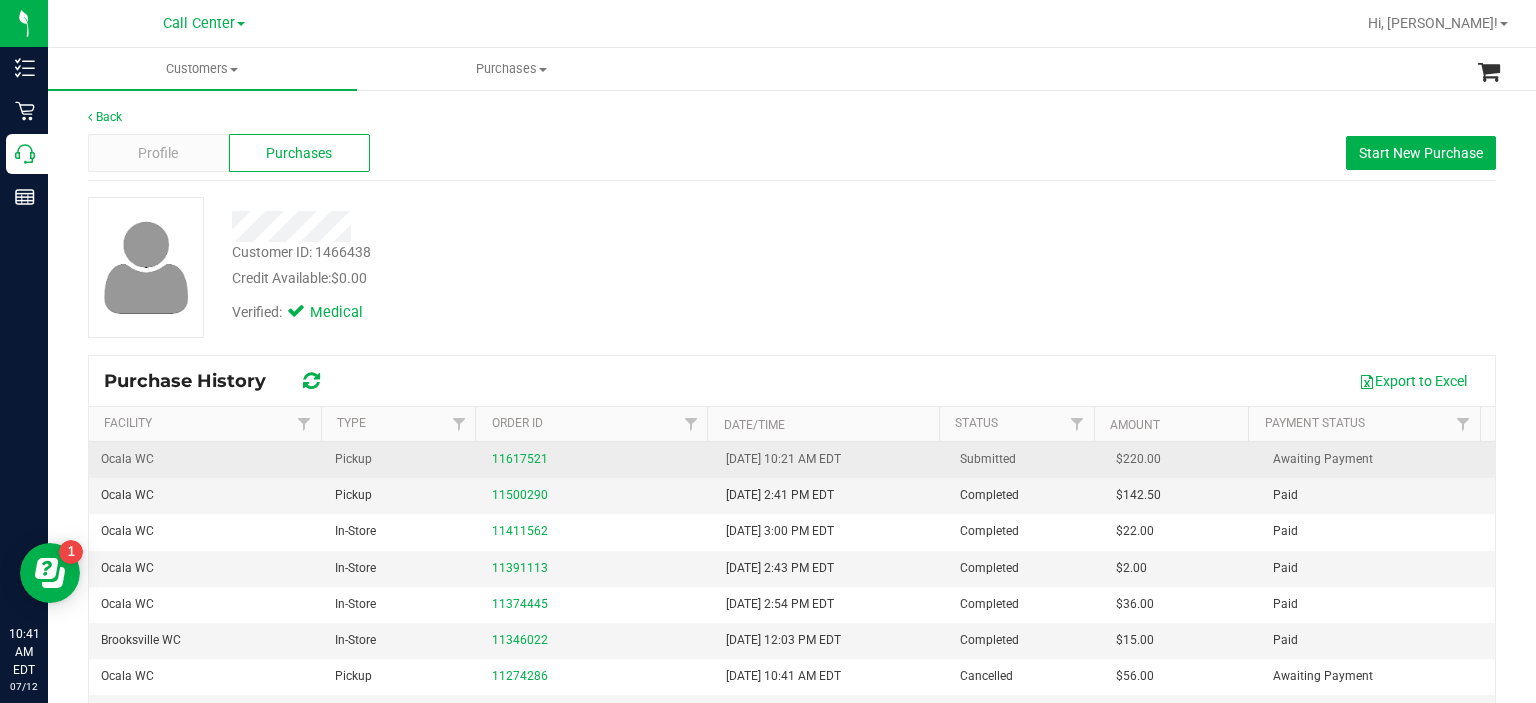 click on "11617521" at bounding box center [597, 459] 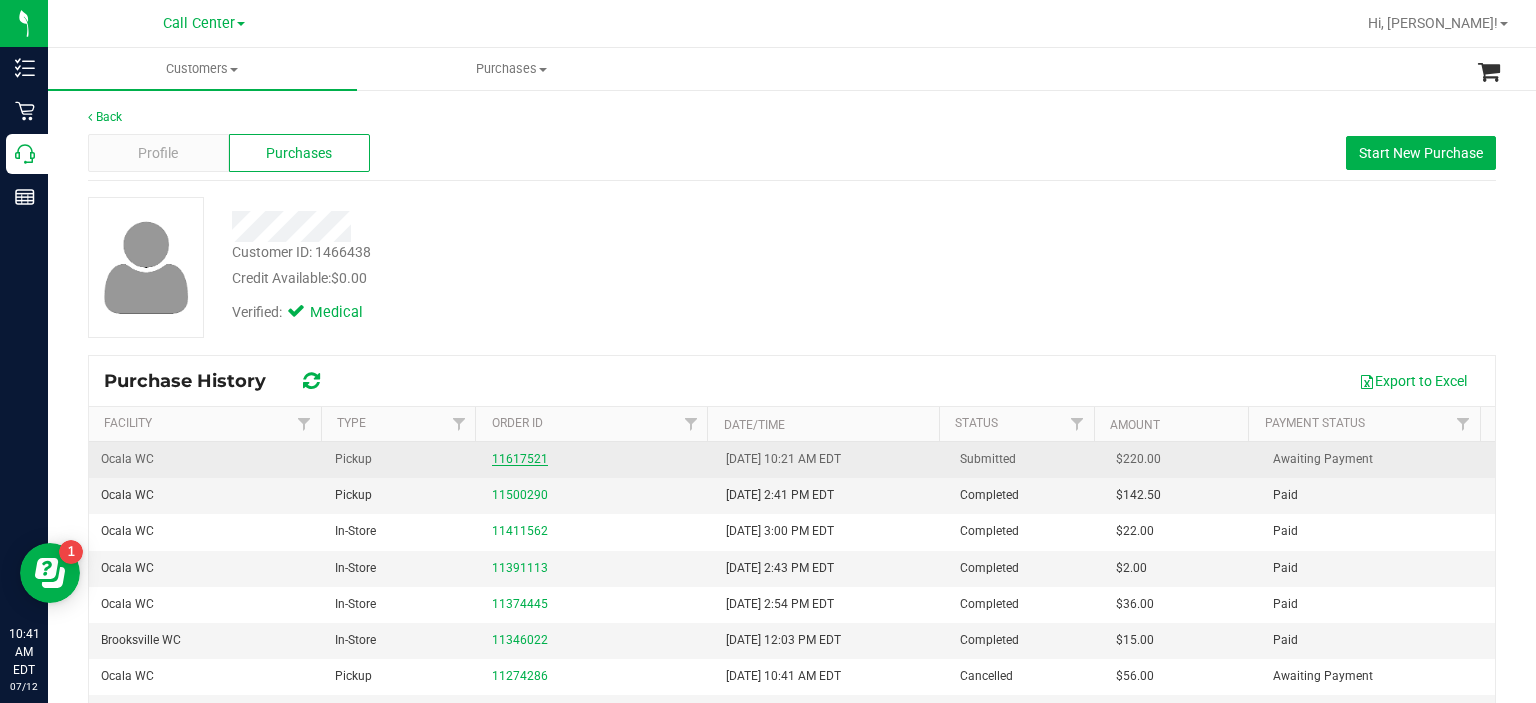 click on "11617521" at bounding box center [520, 459] 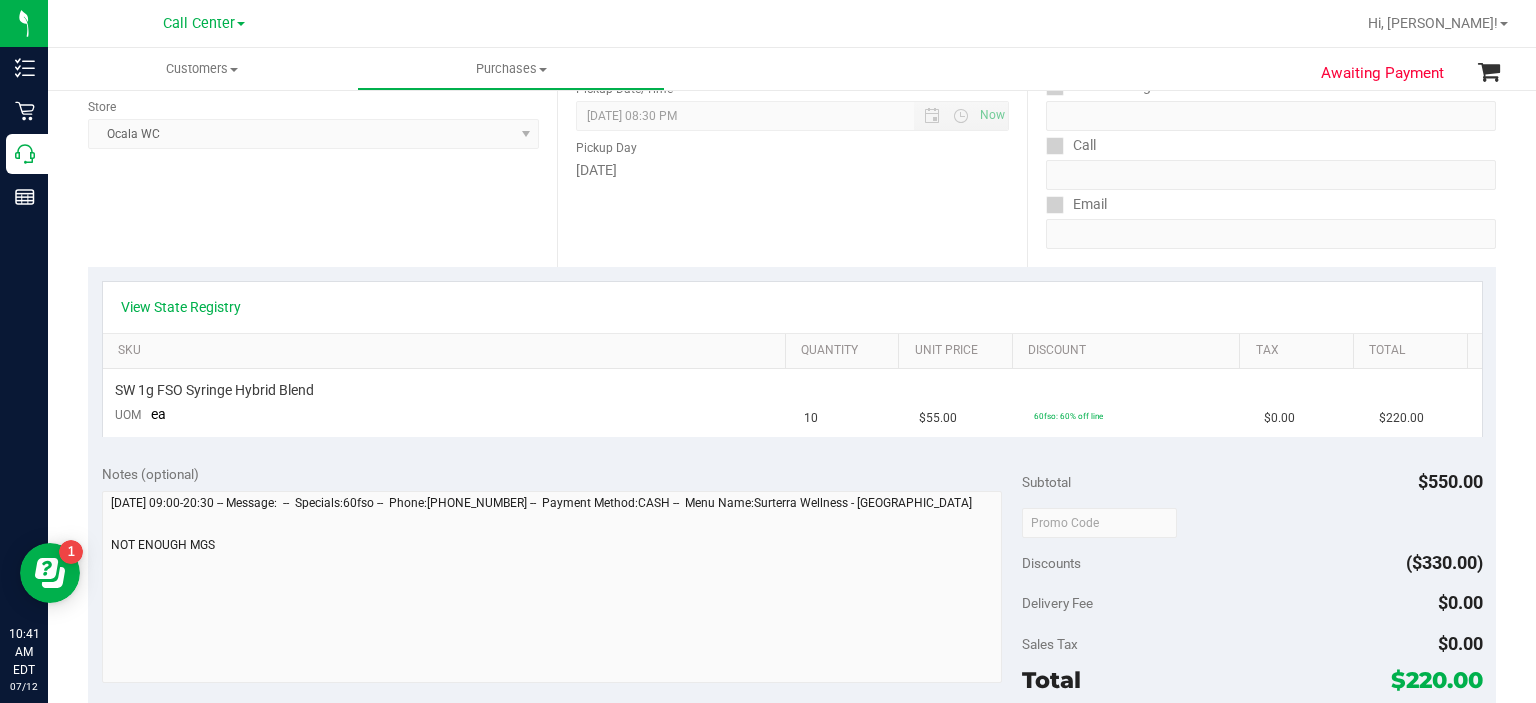 scroll, scrollTop: 263, scrollLeft: 0, axis: vertical 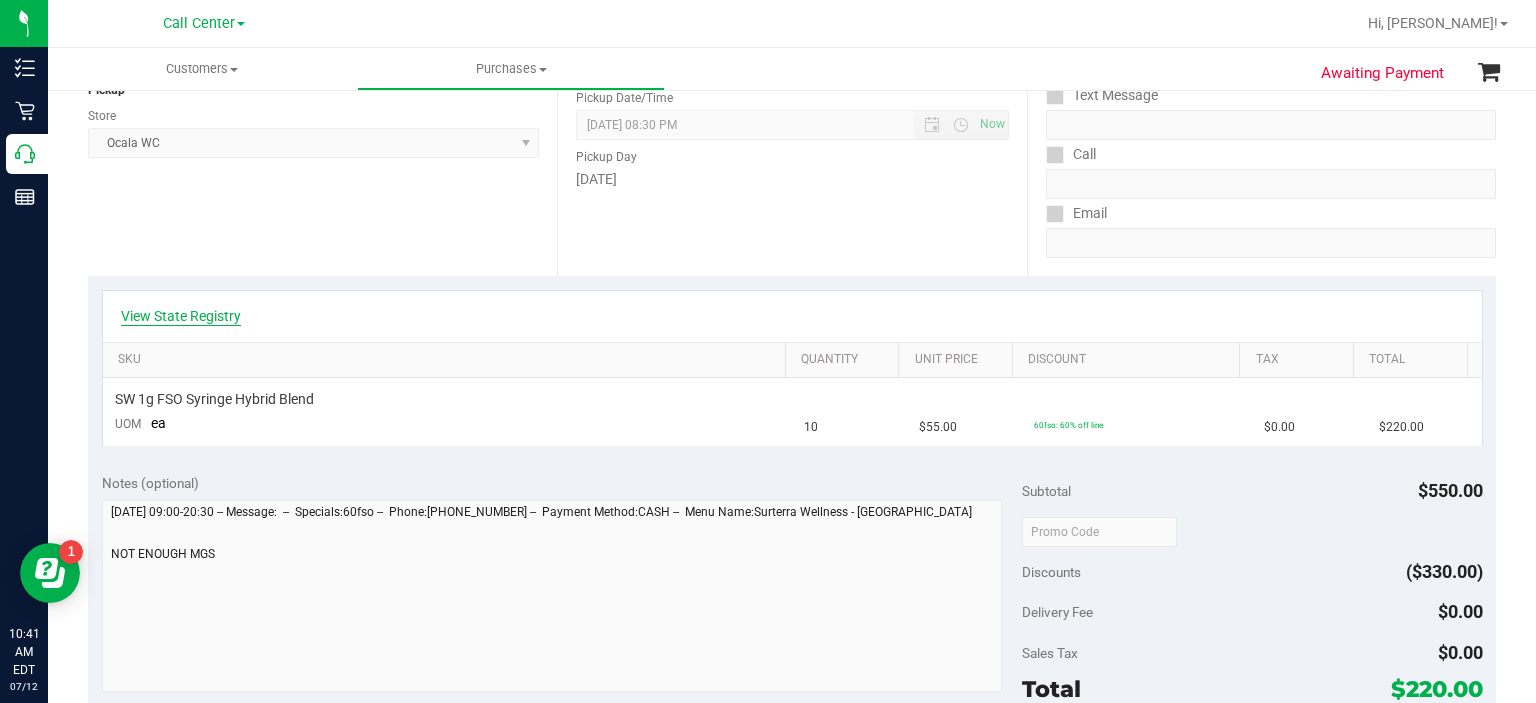 click on "View State Registry" at bounding box center (181, 316) 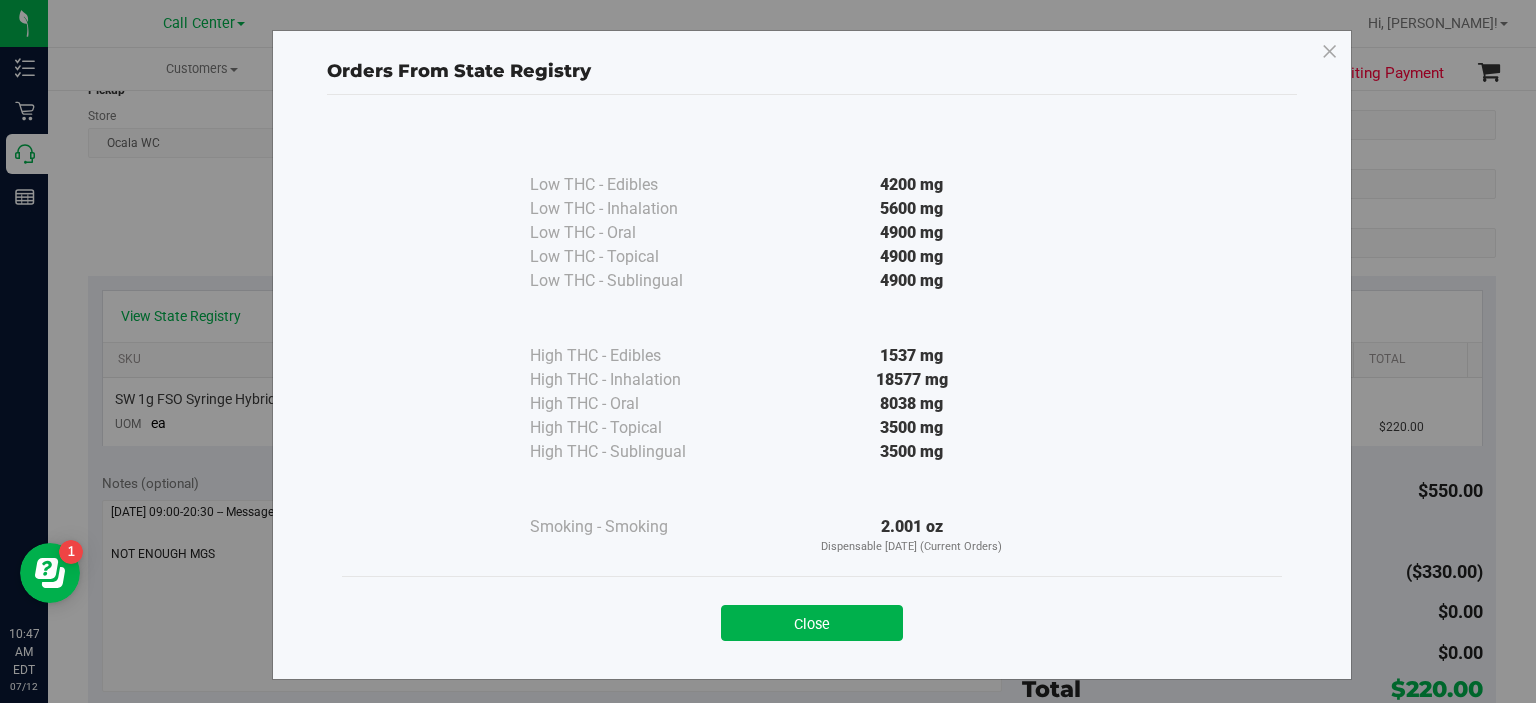 click on "Close" at bounding box center (812, 617) 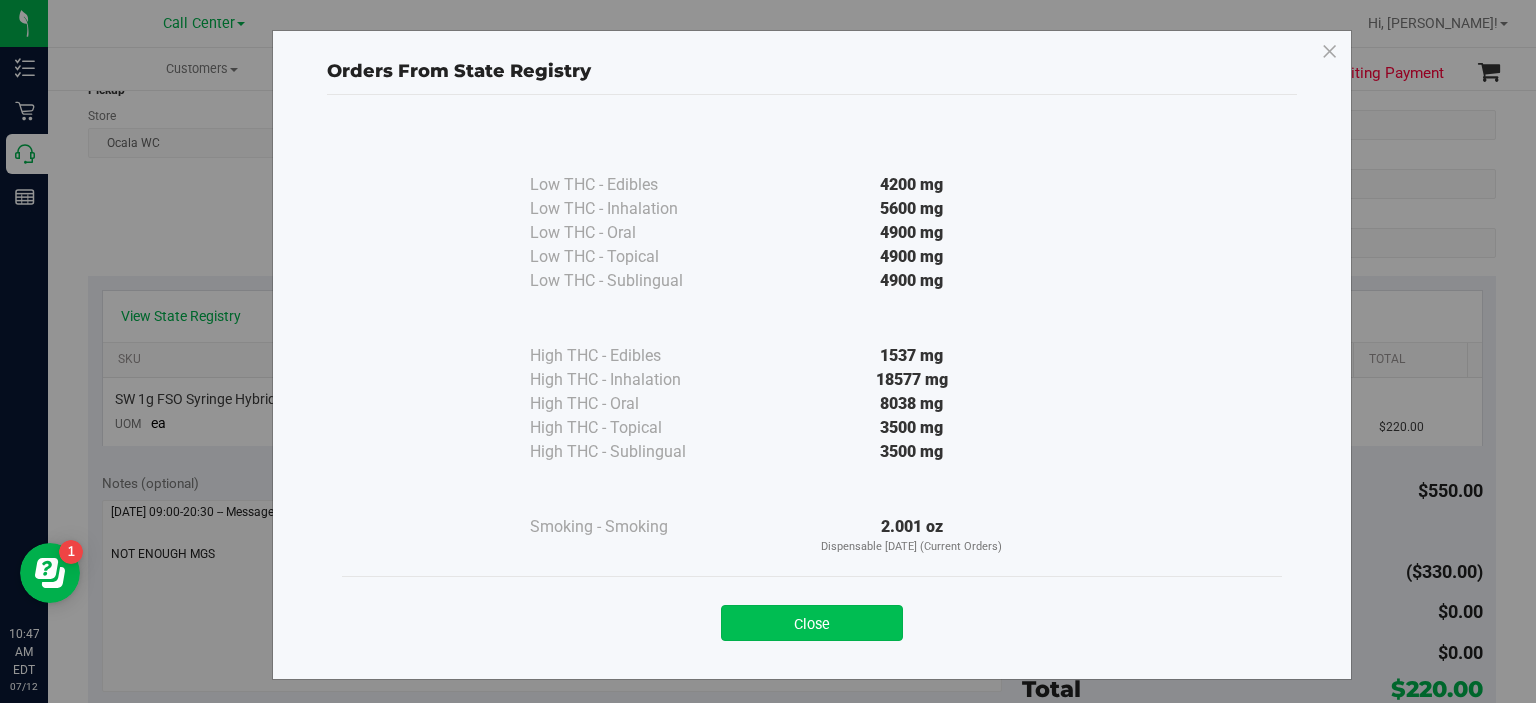 click on "Close" at bounding box center (812, 623) 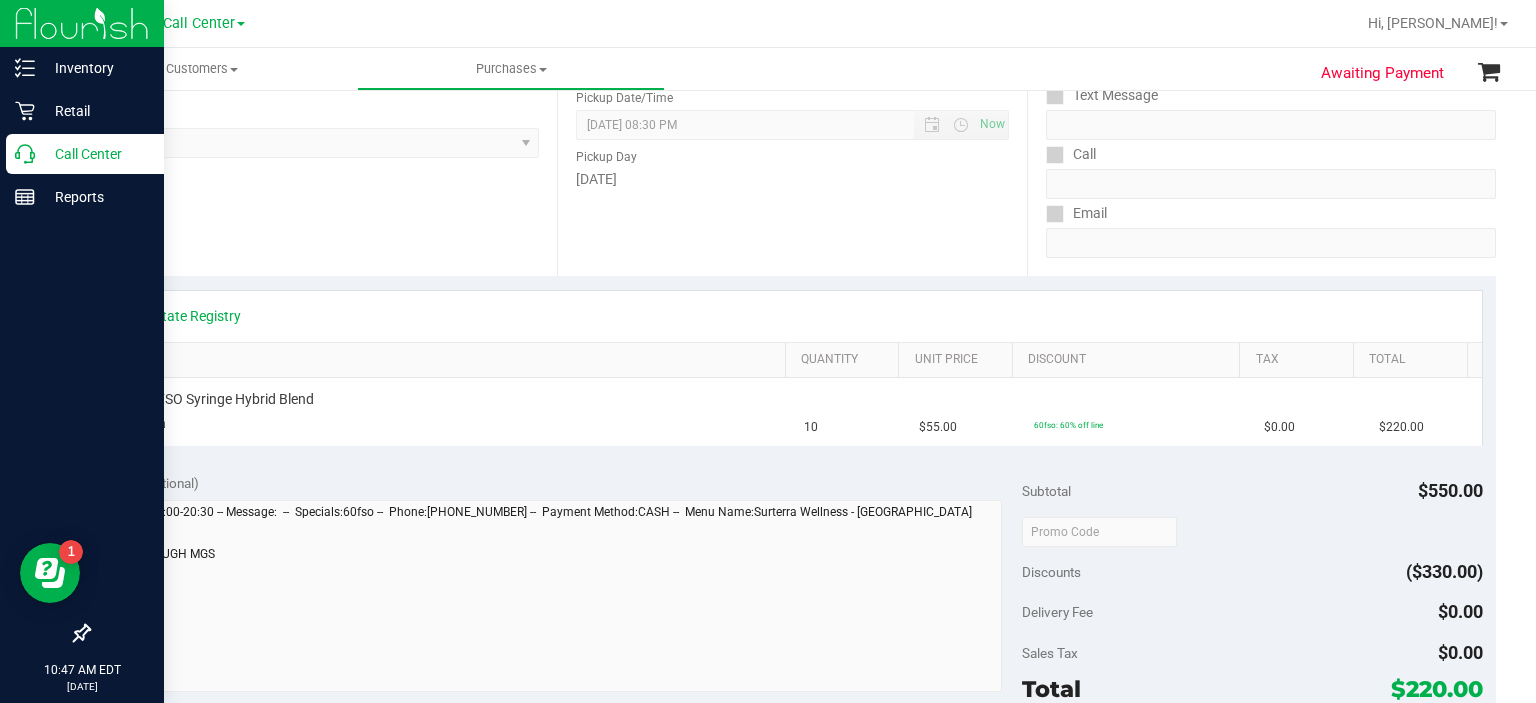 click 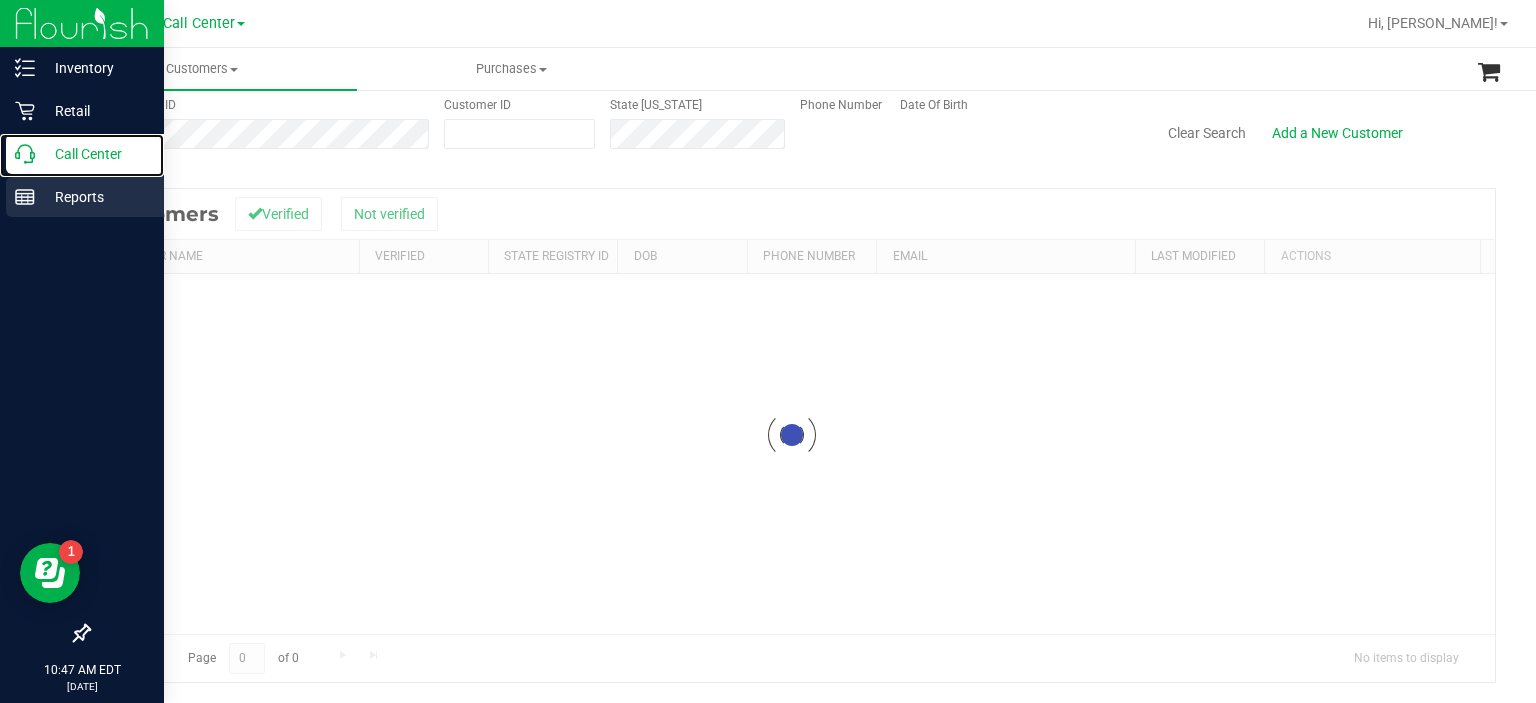 scroll, scrollTop: 0, scrollLeft: 0, axis: both 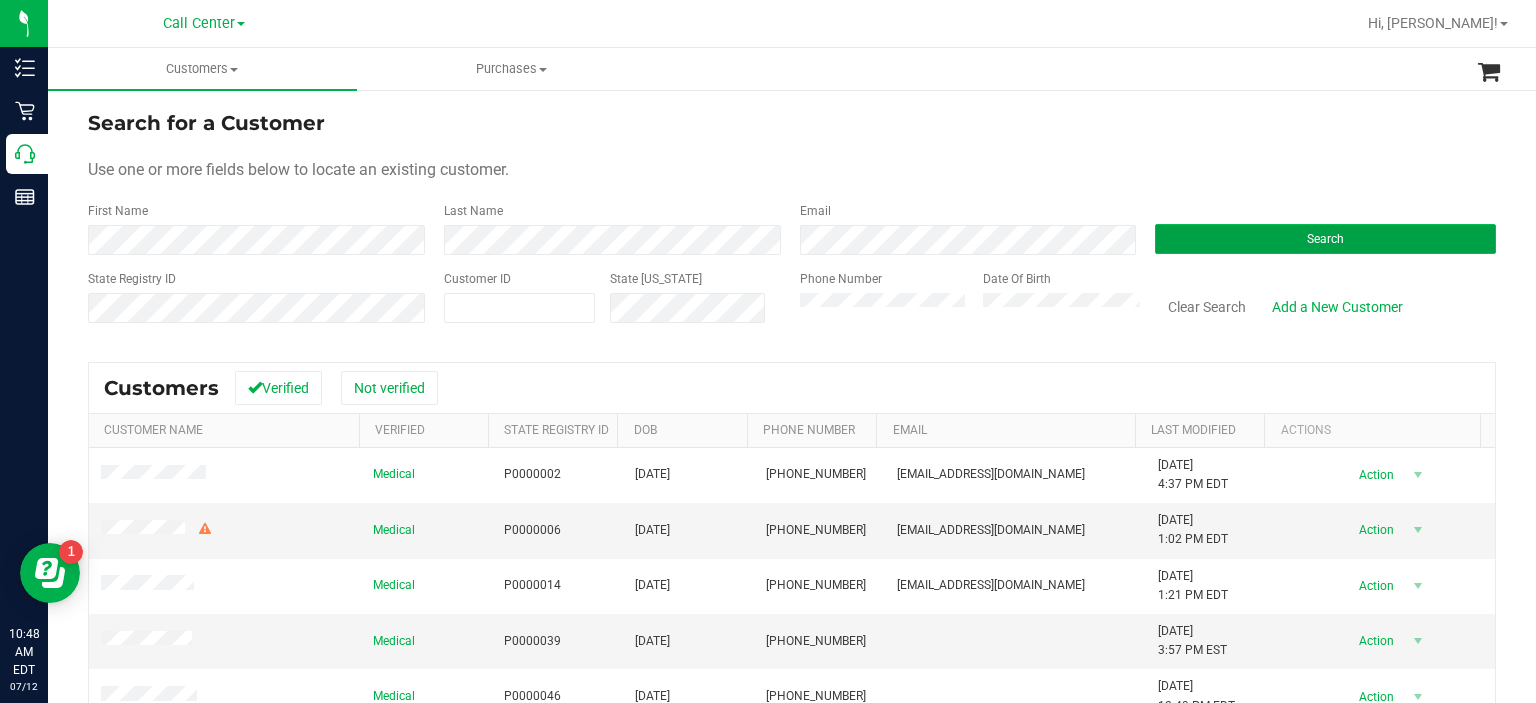 click on "Search" at bounding box center (1325, 239) 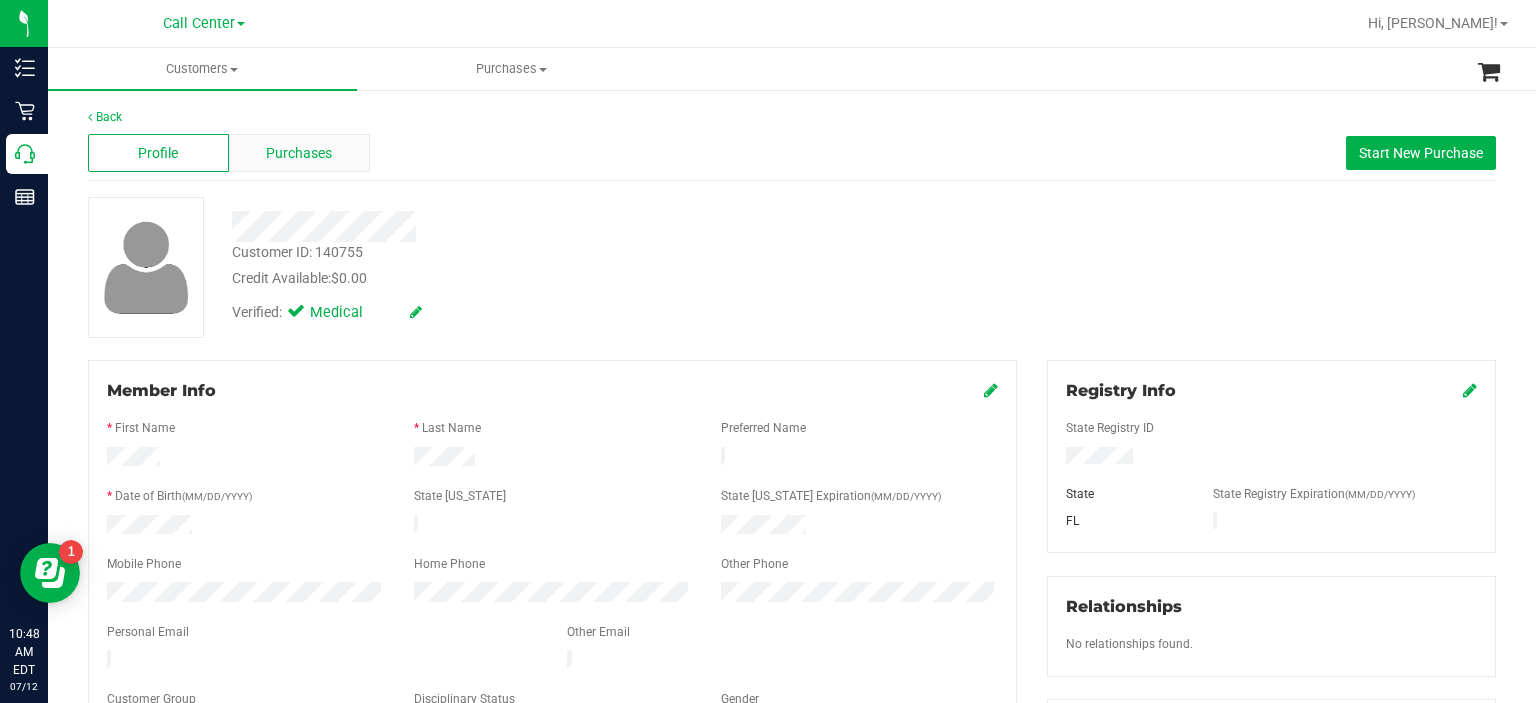 click on "Purchases" at bounding box center [299, 153] 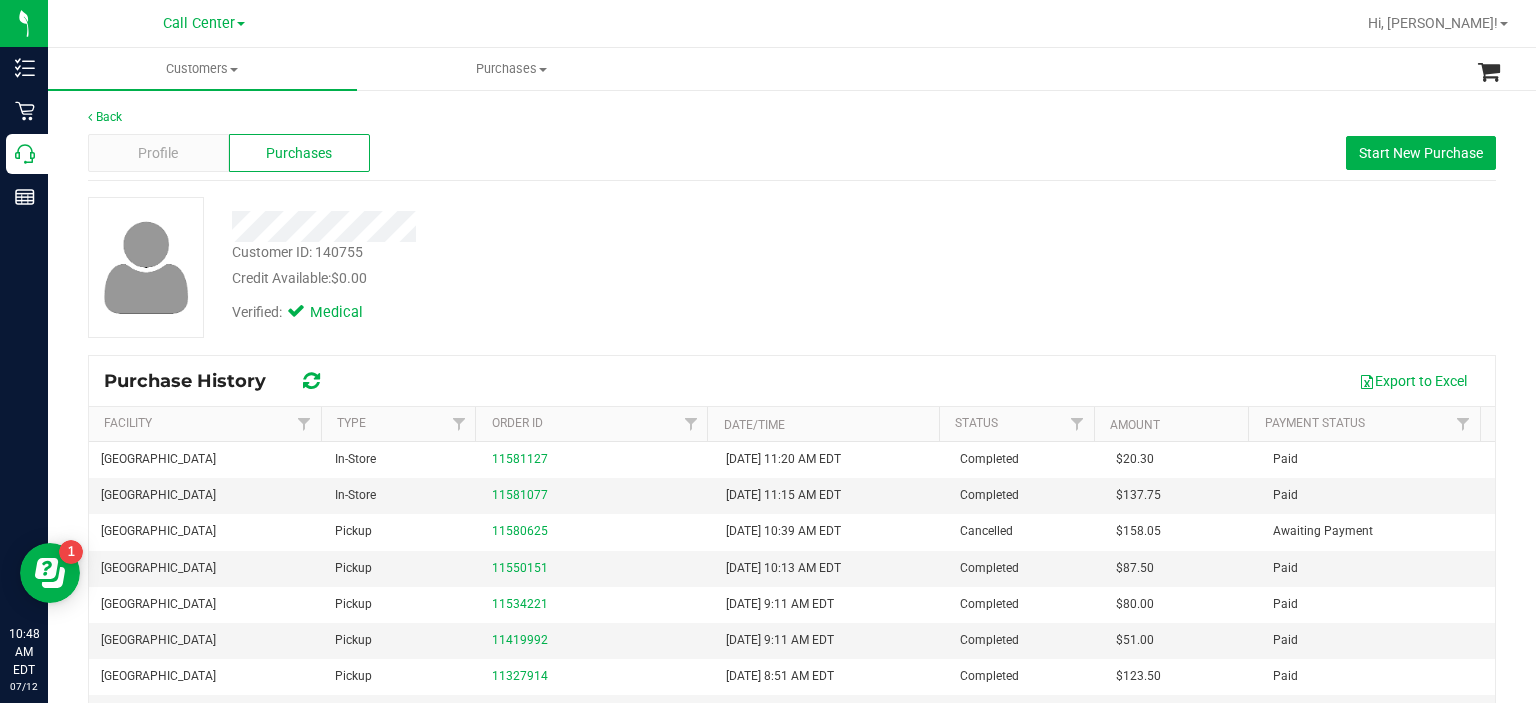 click on "Back
Profile
Purchases
Start New Purchase
Customer ID: 140755
Credit Available:
$0.00
Verified:
Medical
Purchase History" at bounding box center (792, 499) 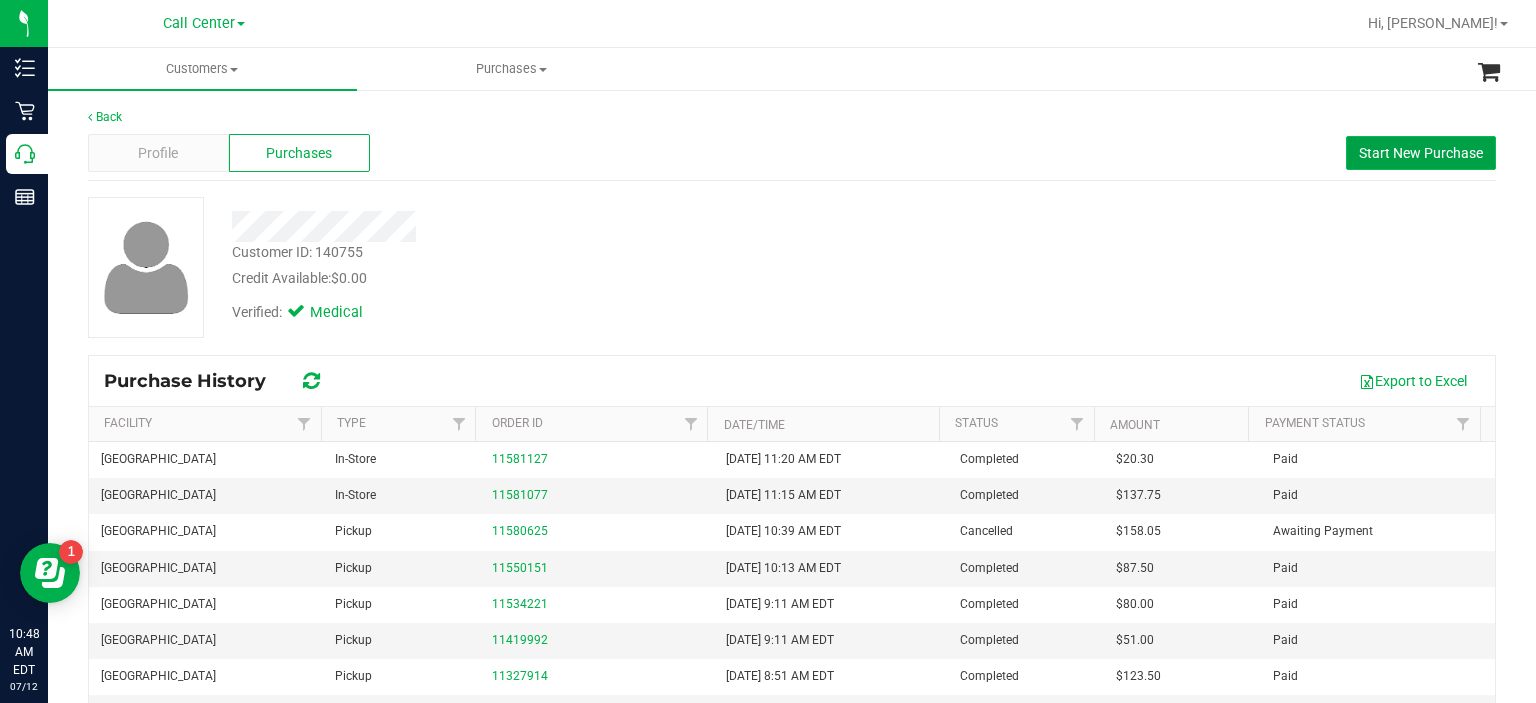click on "Start New Purchase" at bounding box center (1421, 153) 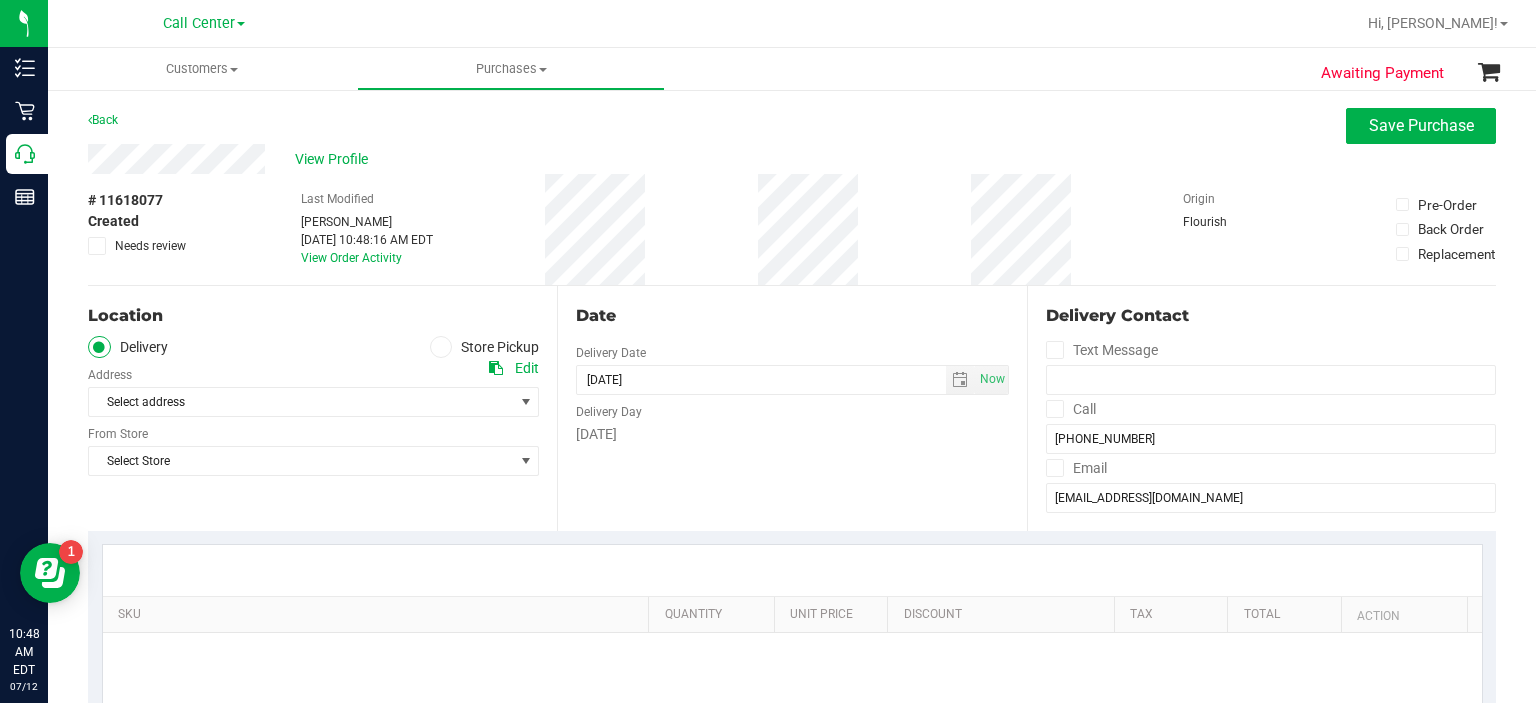 click on "Select address Select address 409 DRIFTWOOD RD 409 DRIFTWOOD RD 409 driftwood road 409 driftwood road" at bounding box center [313, 387] 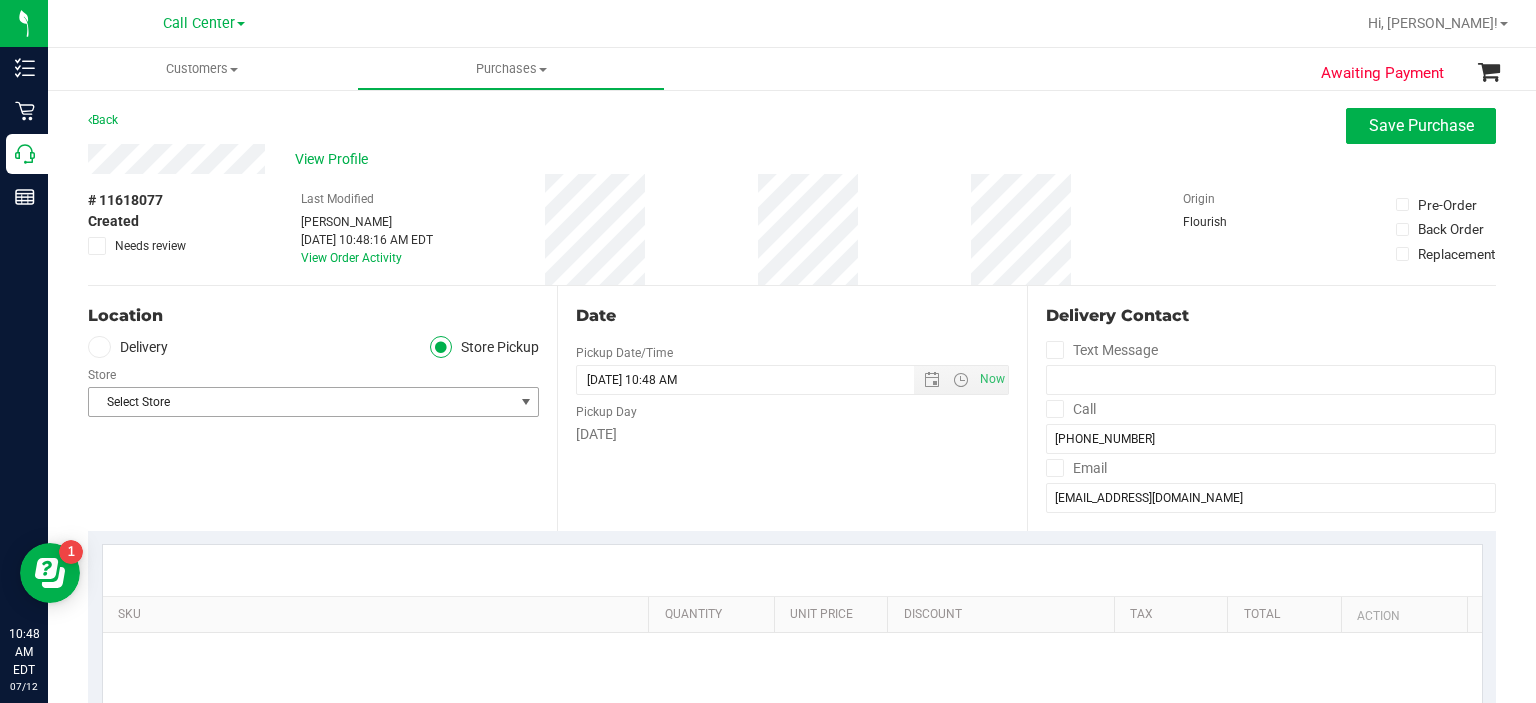 click on "Select Store" at bounding box center (301, 402) 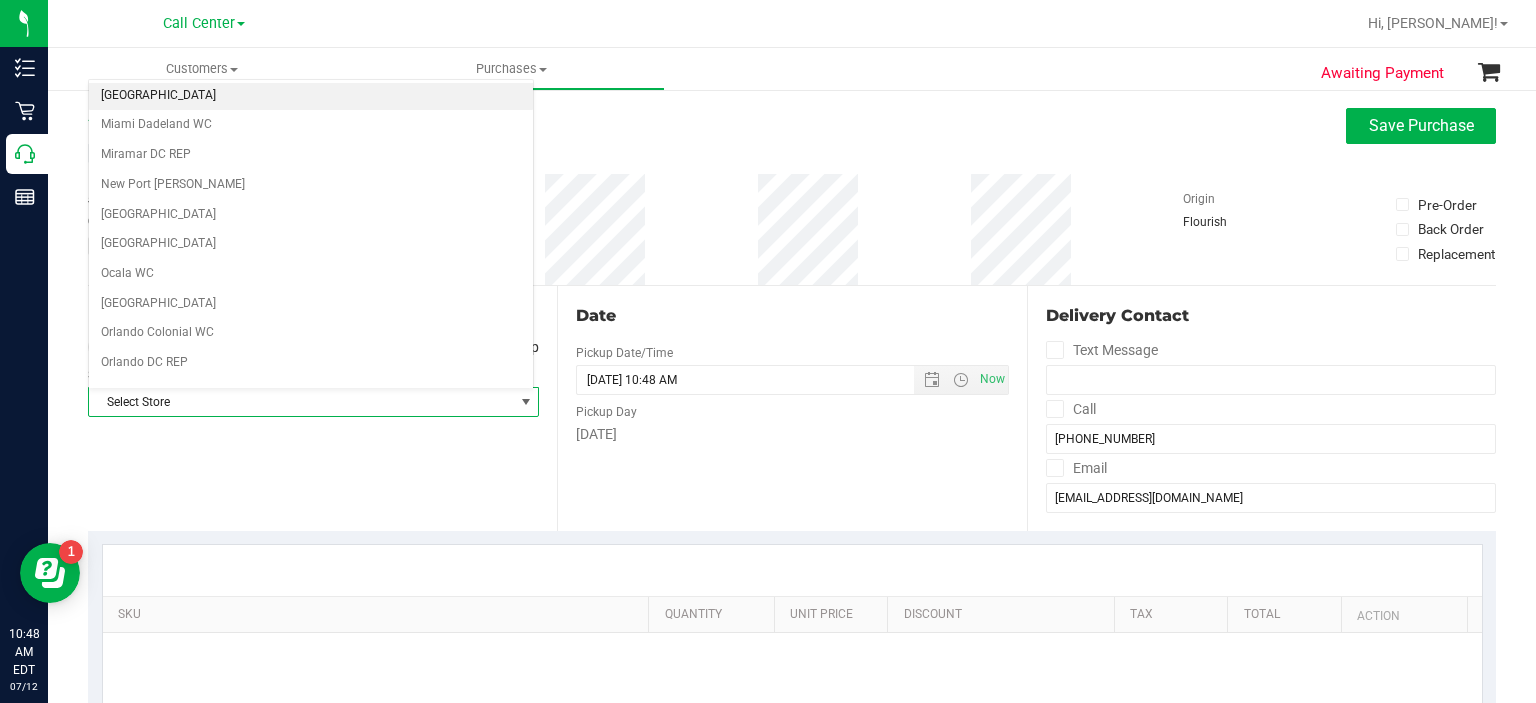 scroll, scrollTop: 724, scrollLeft: 0, axis: vertical 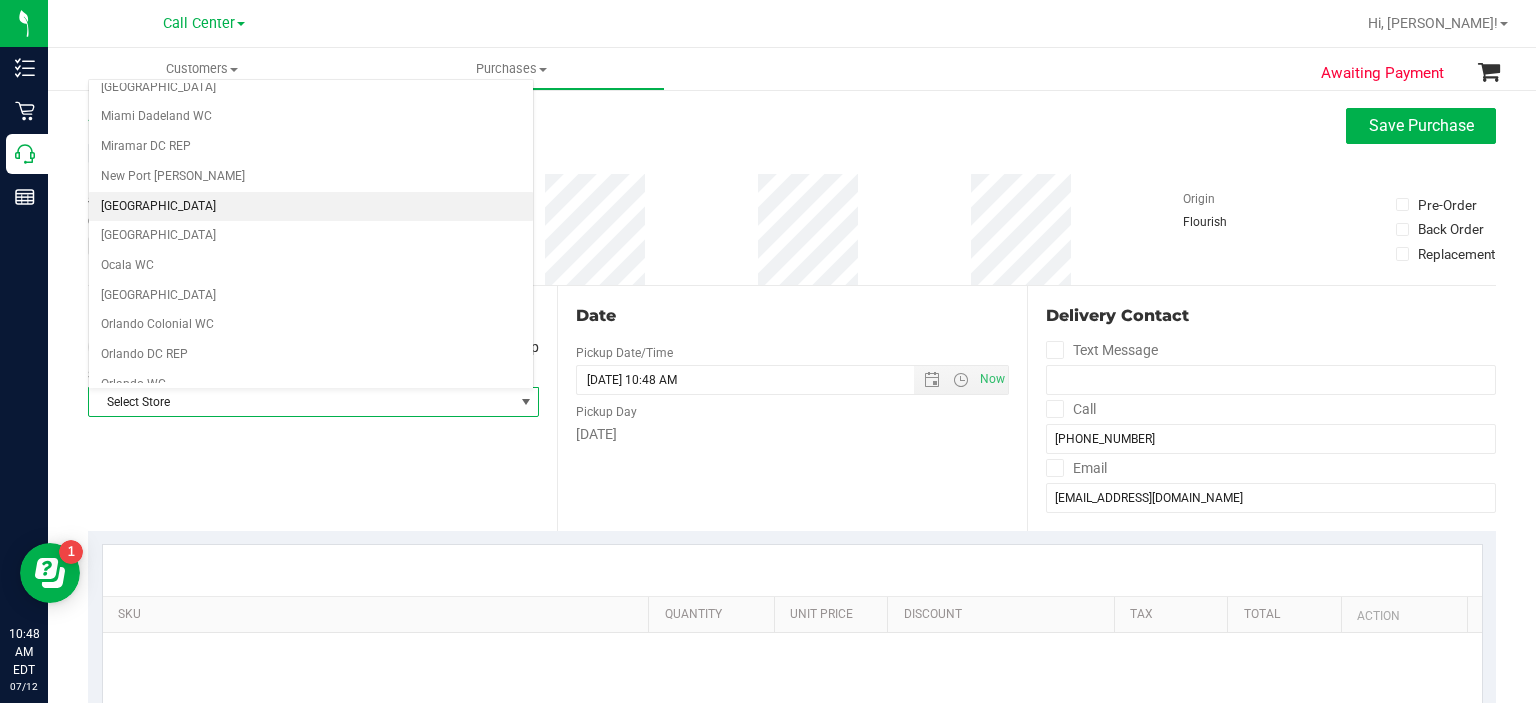 click on "[GEOGRAPHIC_DATA]" at bounding box center [311, 207] 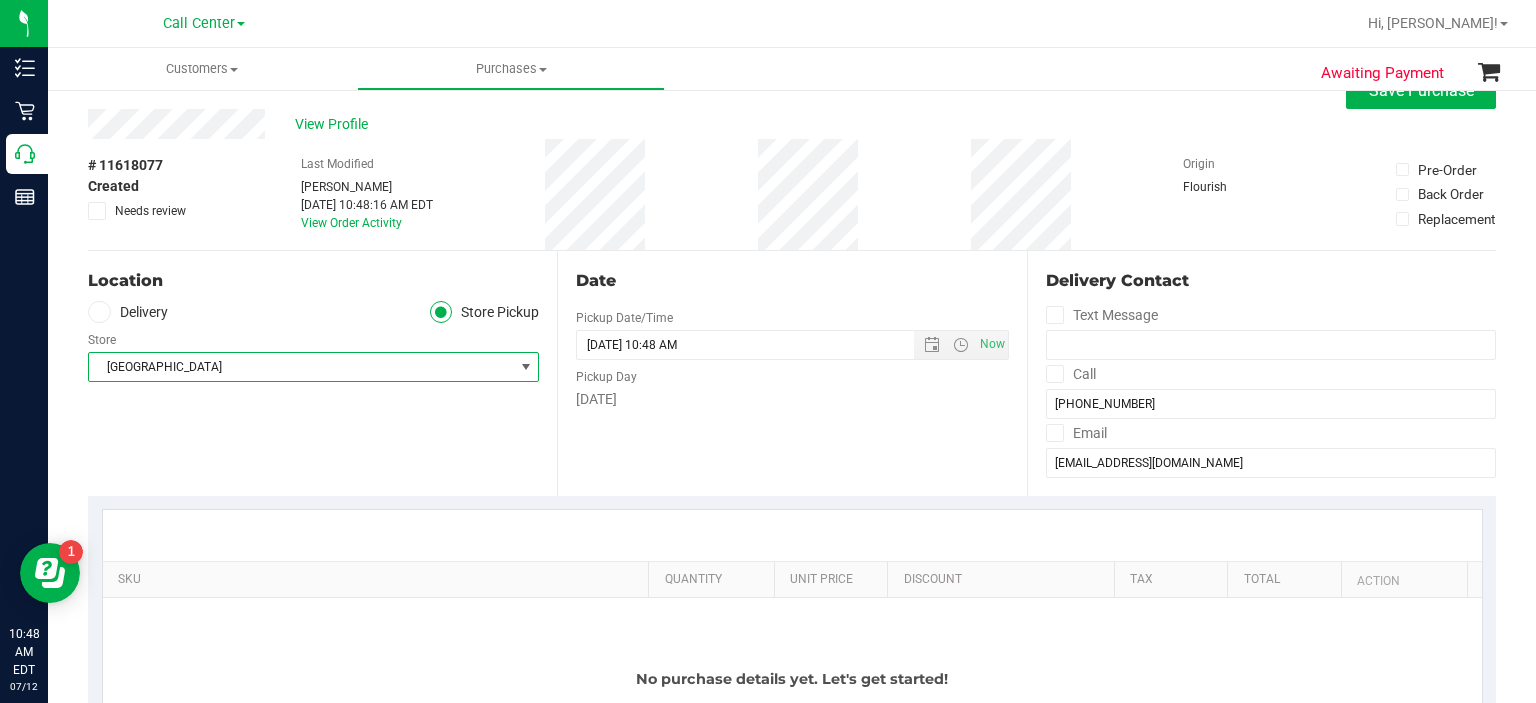 scroll, scrollTop: 32, scrollLeft: 0, axis: vertical 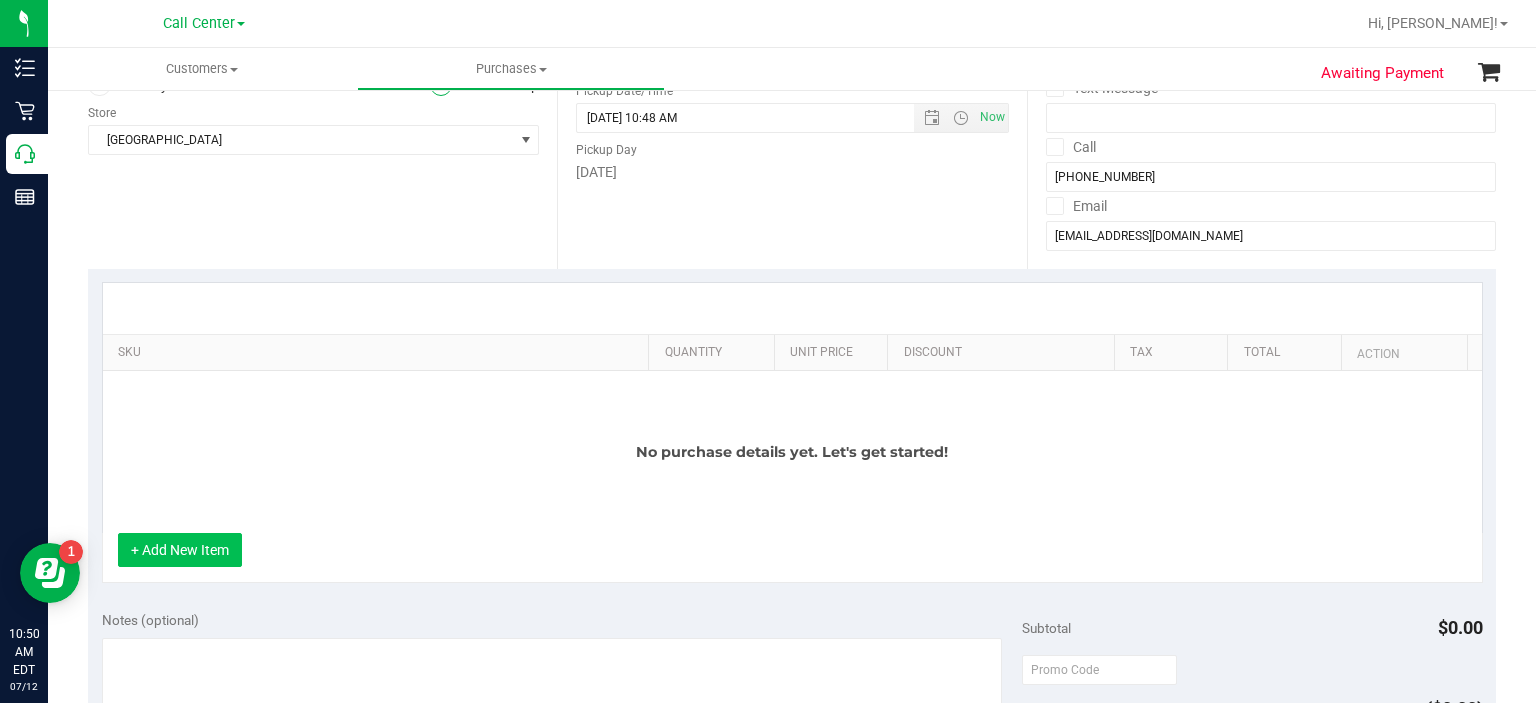 click on "+ Add New Item" at bounding box center (180, 550) 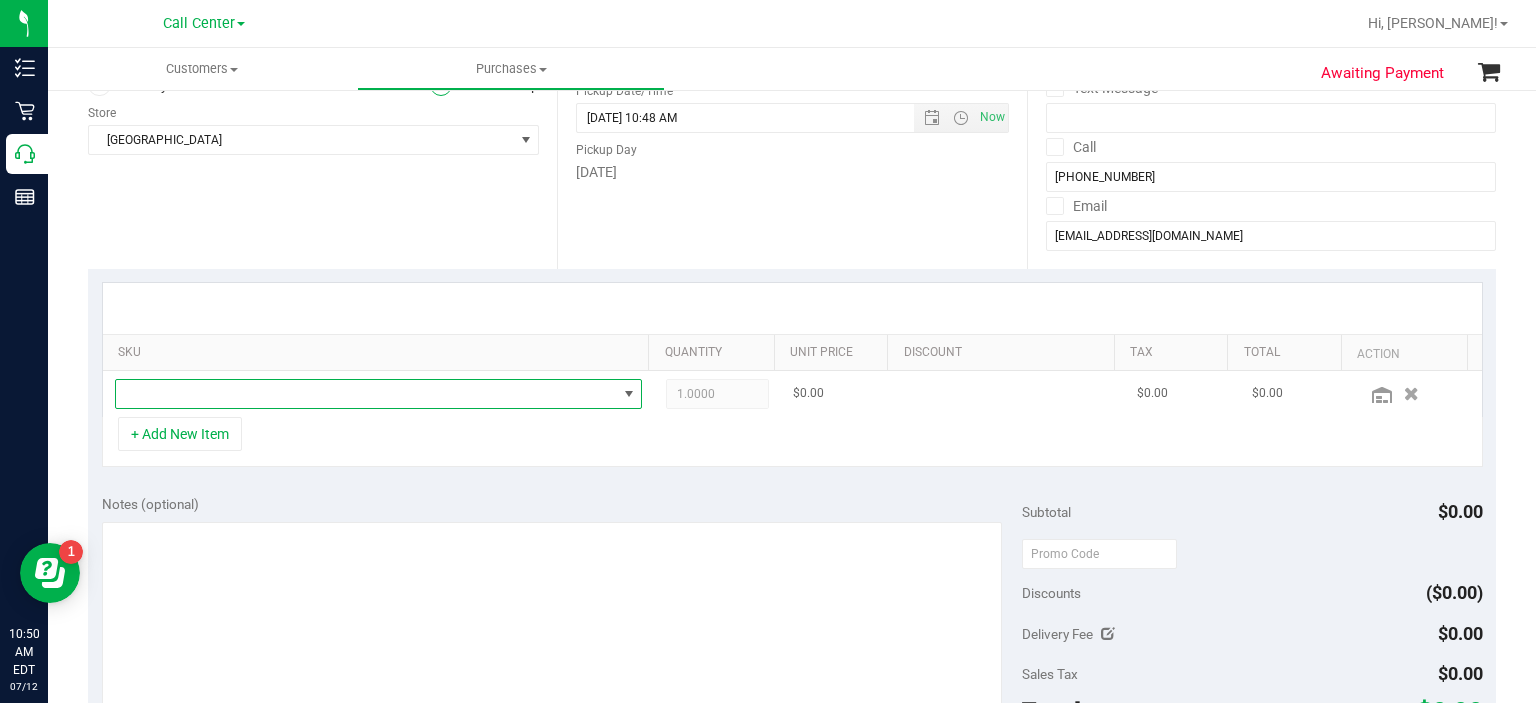 click at bounding box center [366, 394] 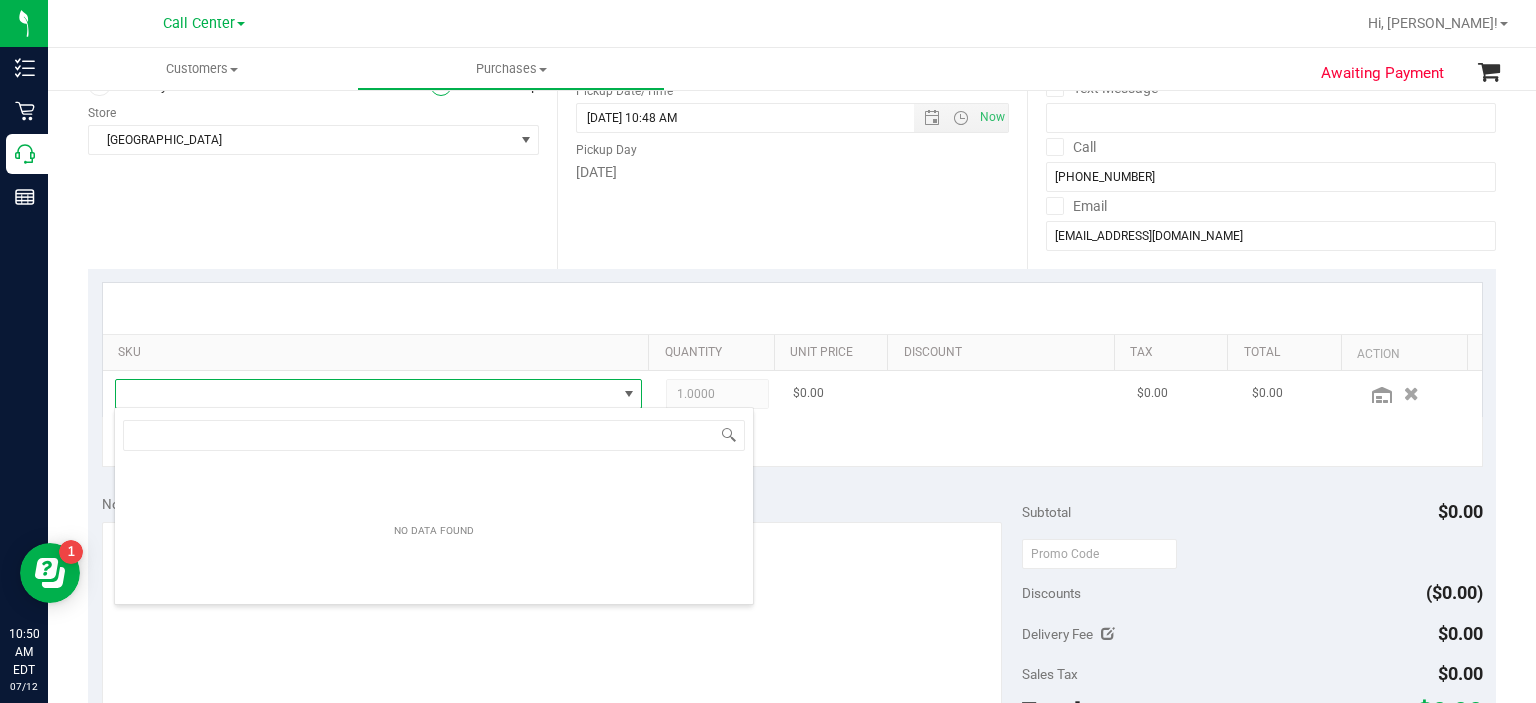 scroll, scrollTop: 99970, scrollLeft: 99484, axis: both 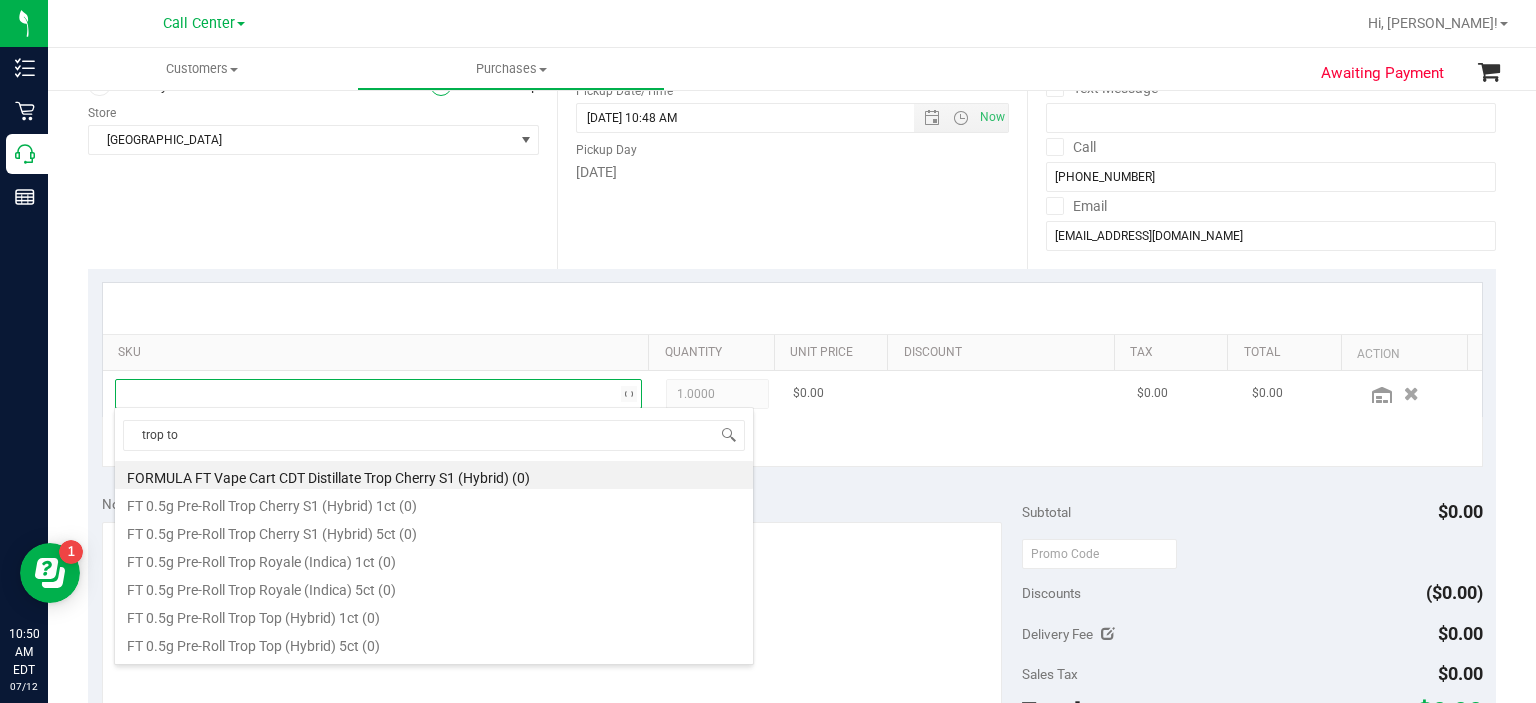 type on "trop top" 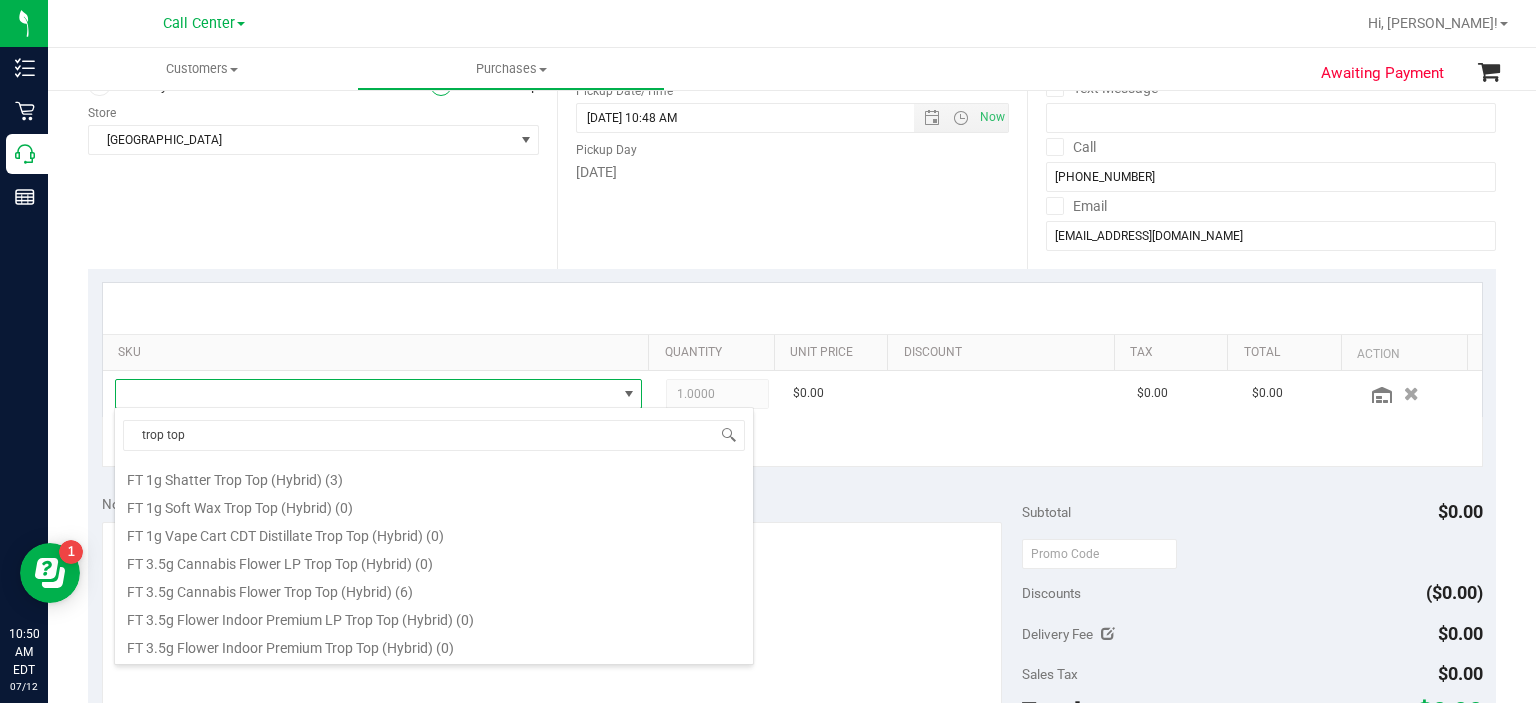 scroll, scrollTop: 167, scrollLeft: 0, axis: vertical 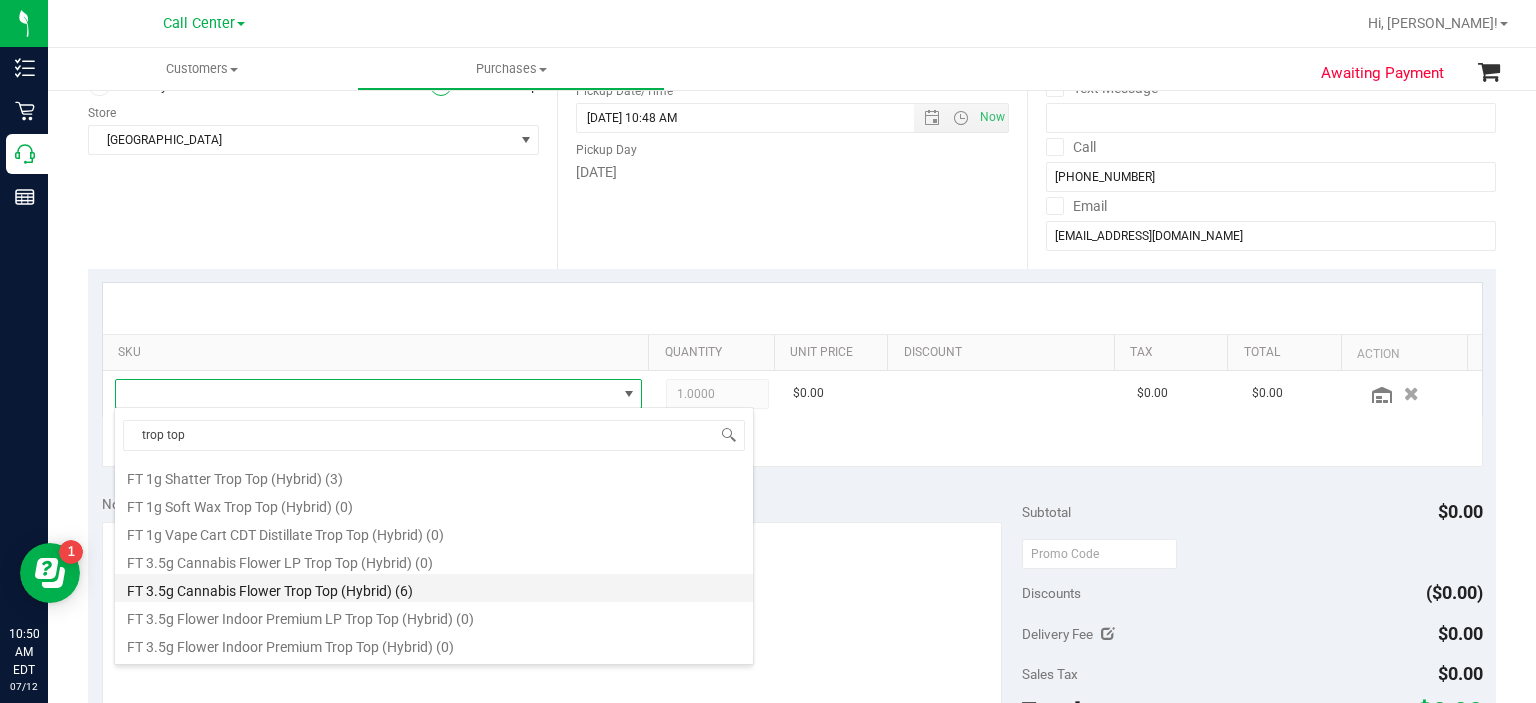click on "FT 3.5g Cannabis Flower Trop Top (Hybrid) (6)" at bounding box center [434, 588] 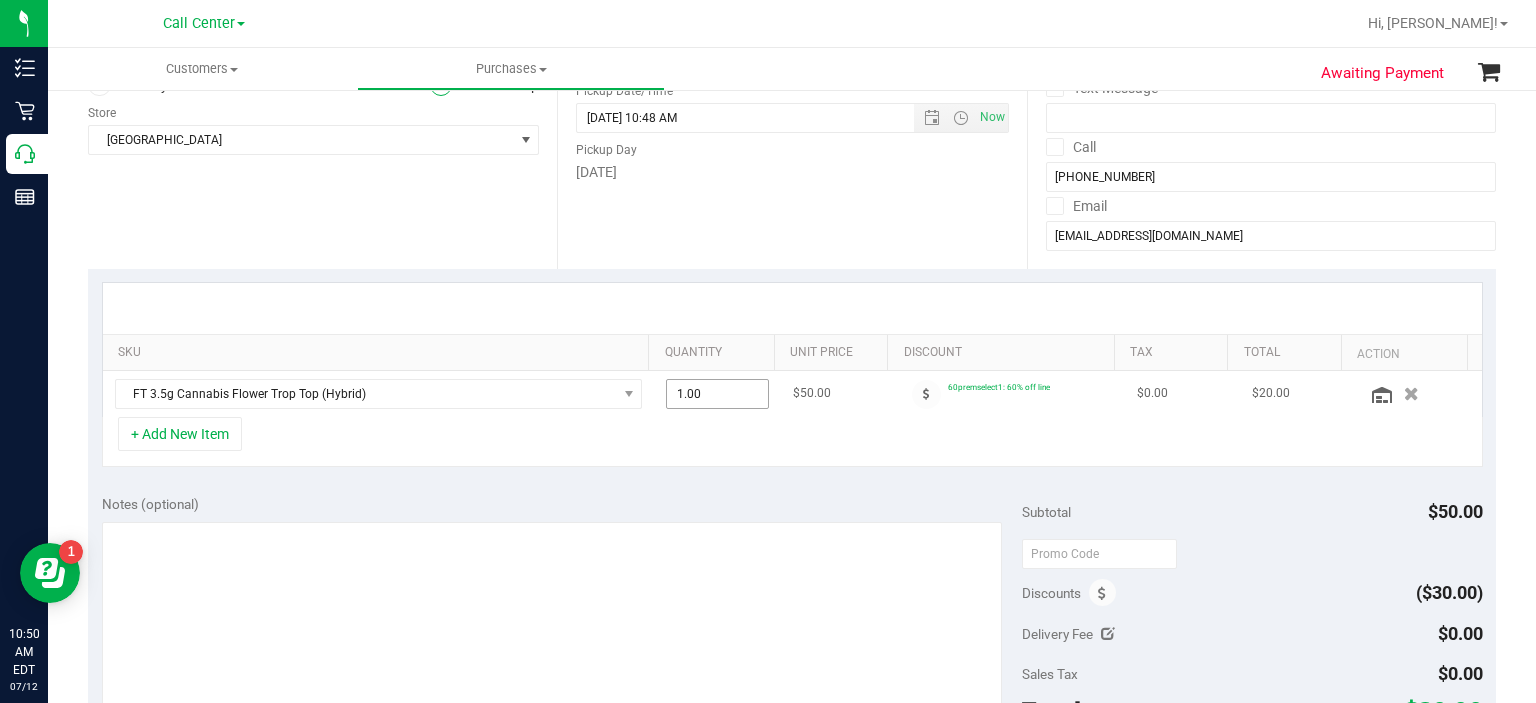 click on "1.00 1" at bounding box center [717, 394] 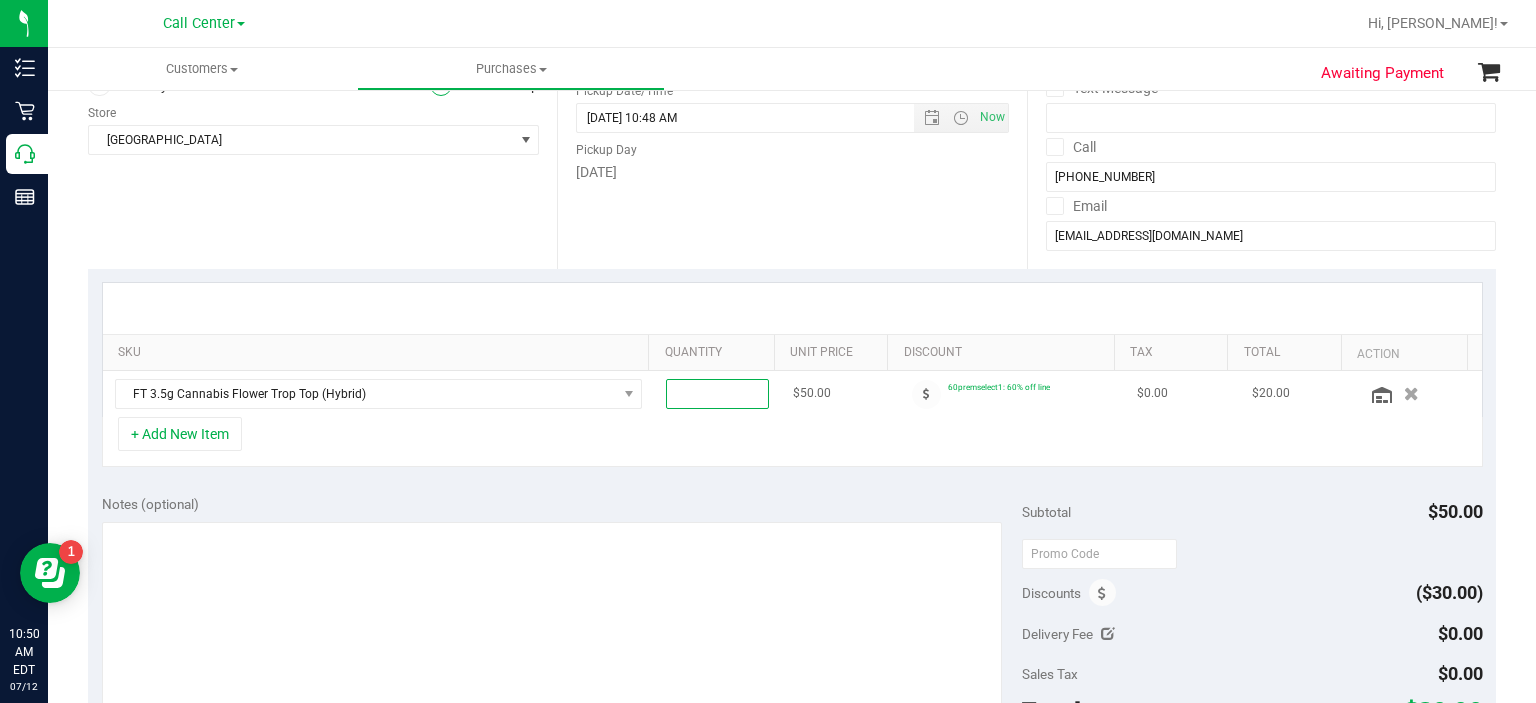 type on "2" 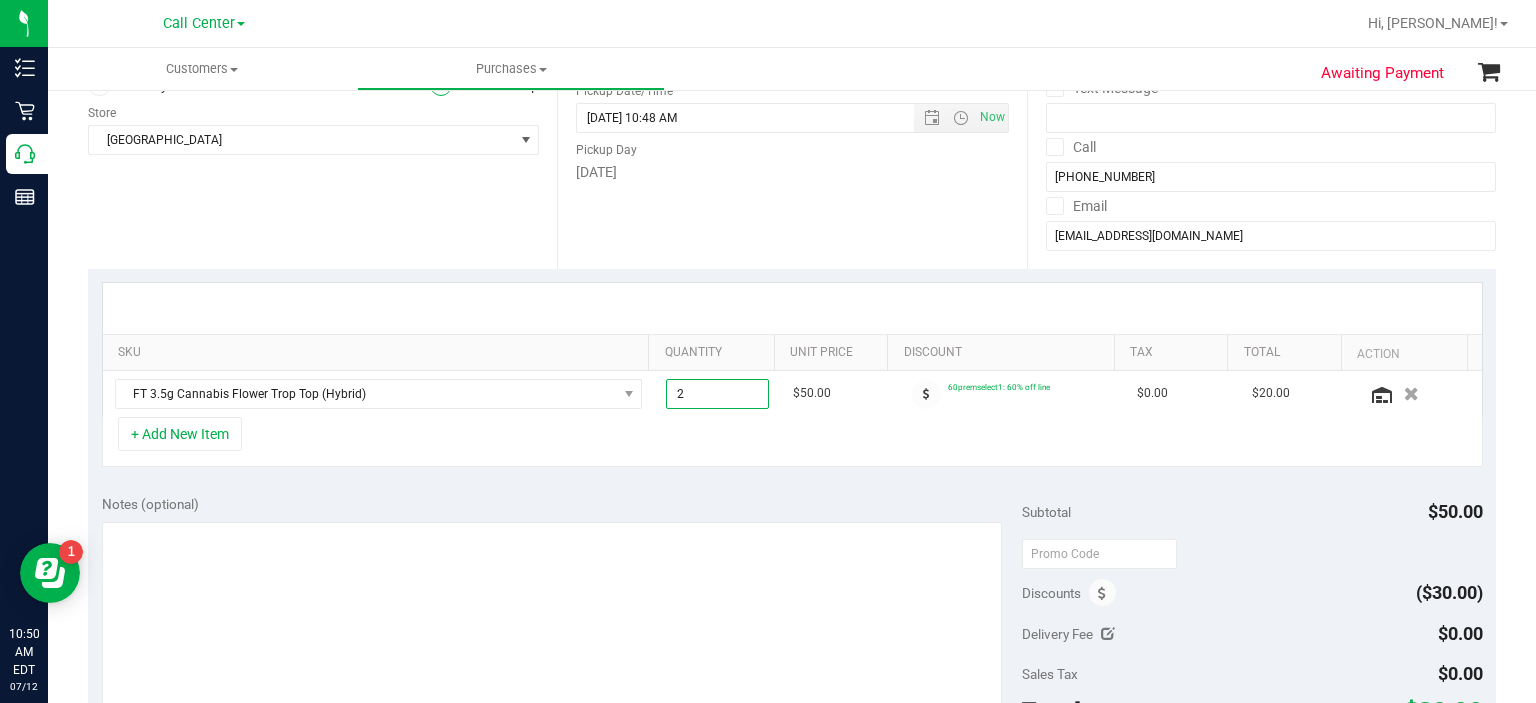 type on "2.00" 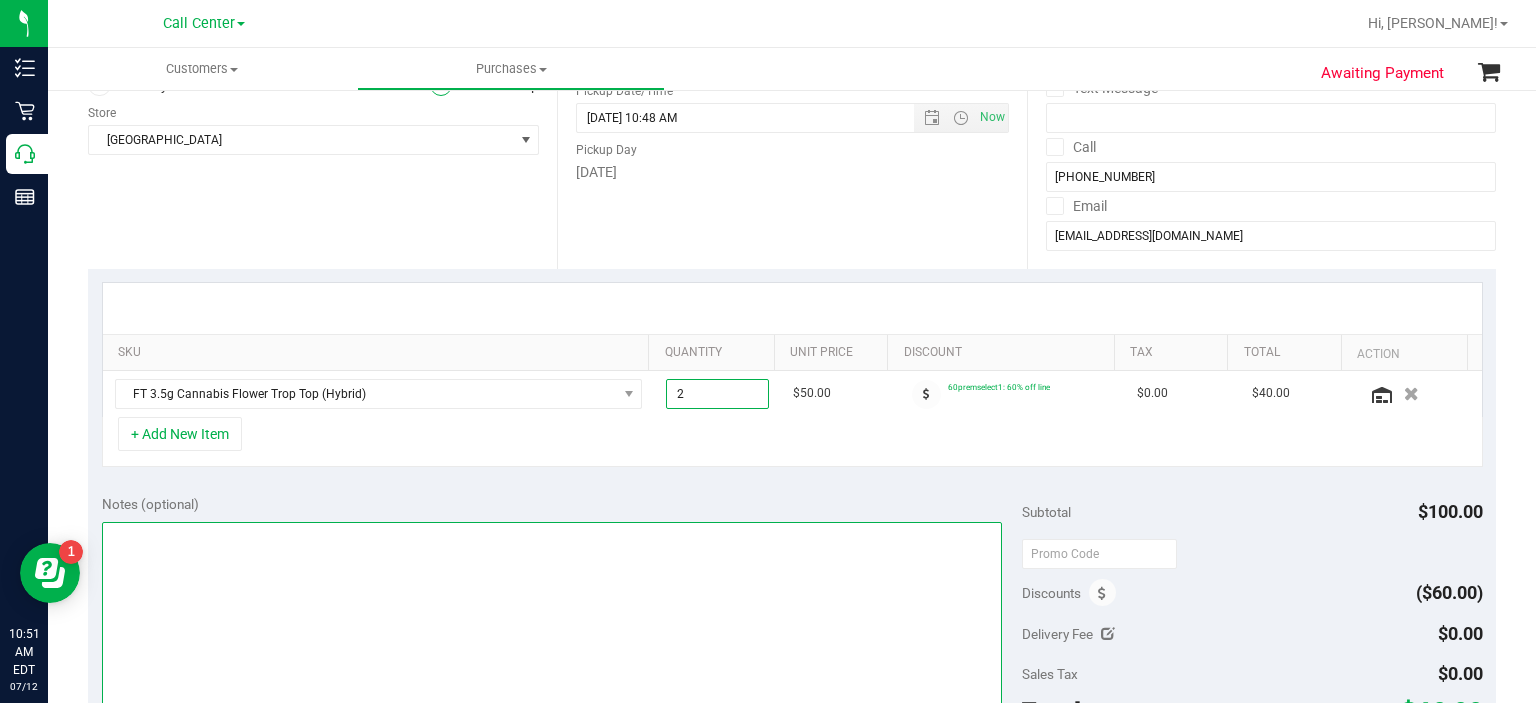 drag, startPoint x: 719, startPoint y: 404, endPoint x: 828, endPoint y: 598, distance: 222.52415 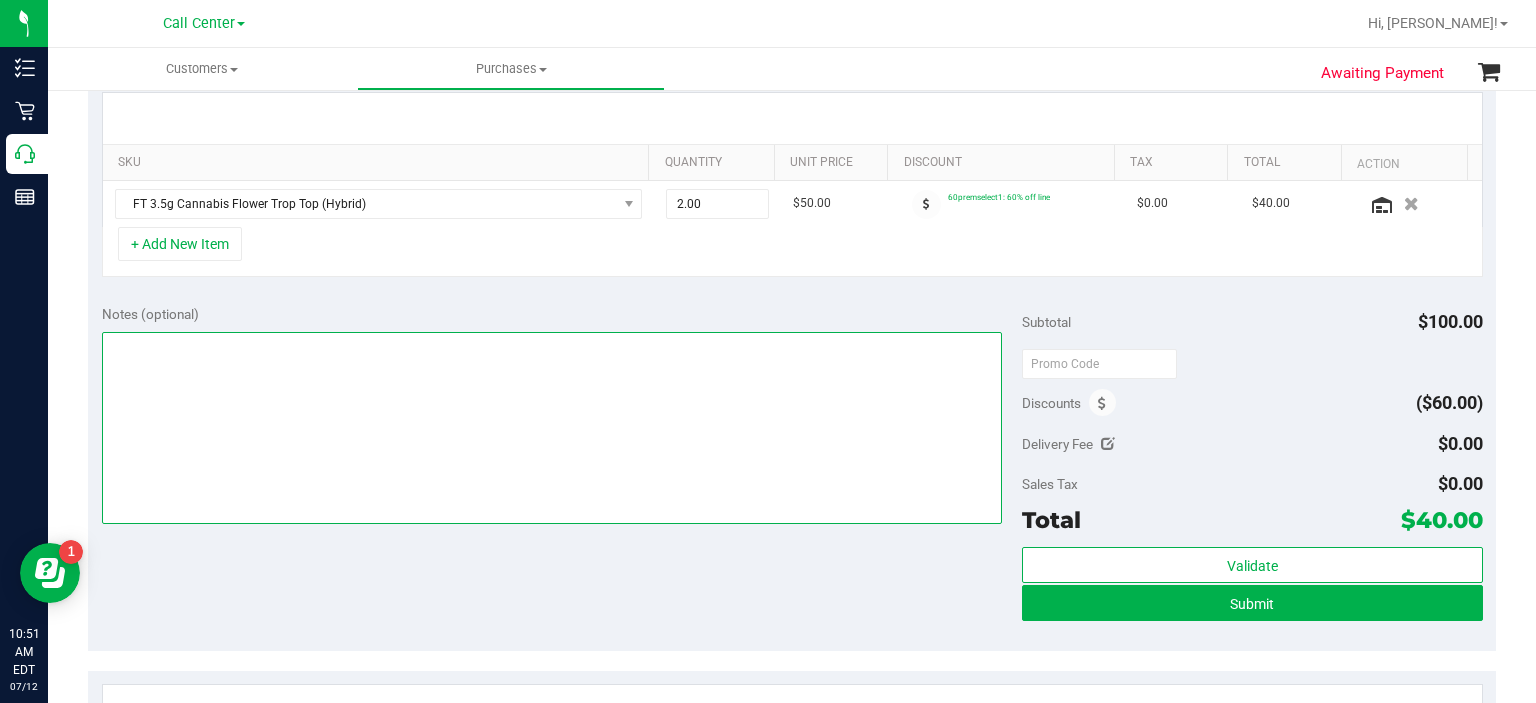 scroll, scrollTop: 454, scrollLeft: 0, axis: vertical 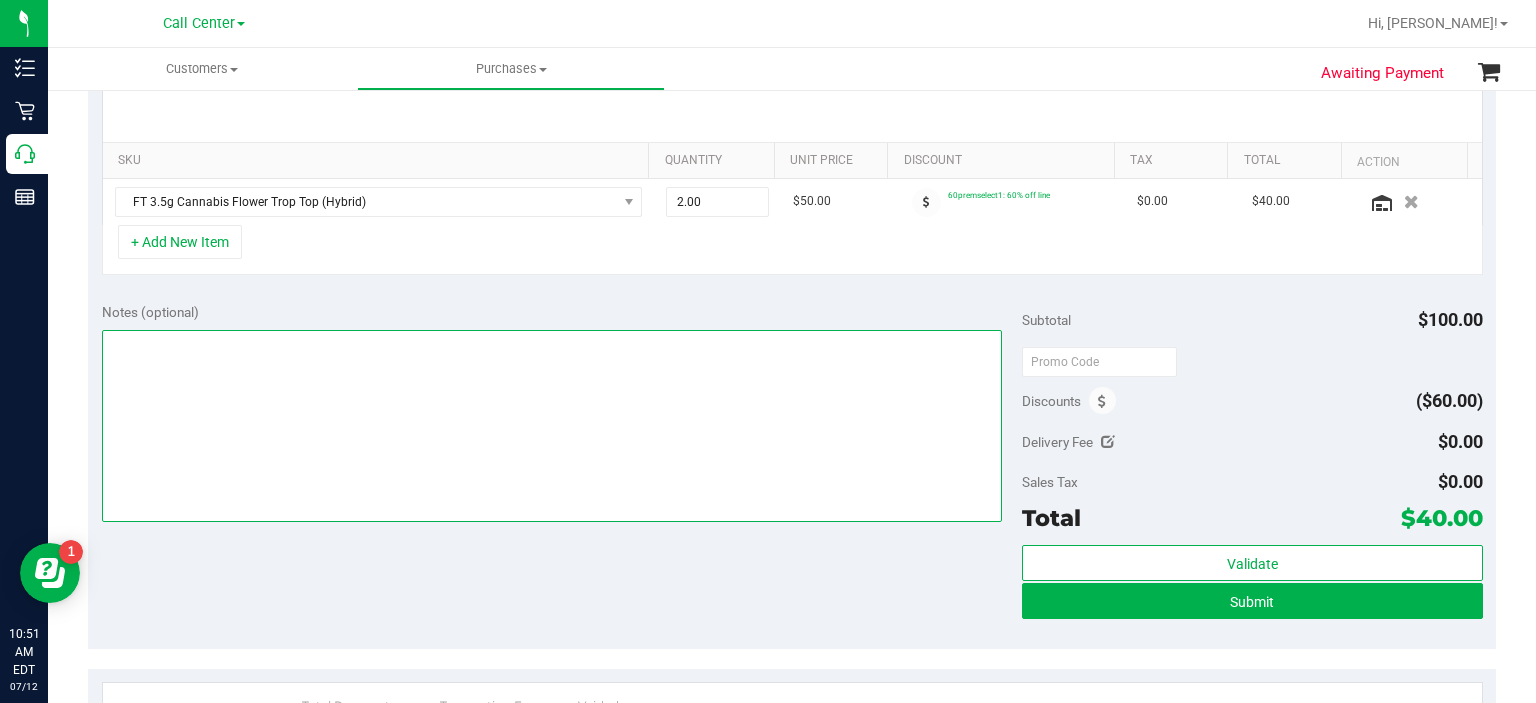 click at bounding box center [552, 426] 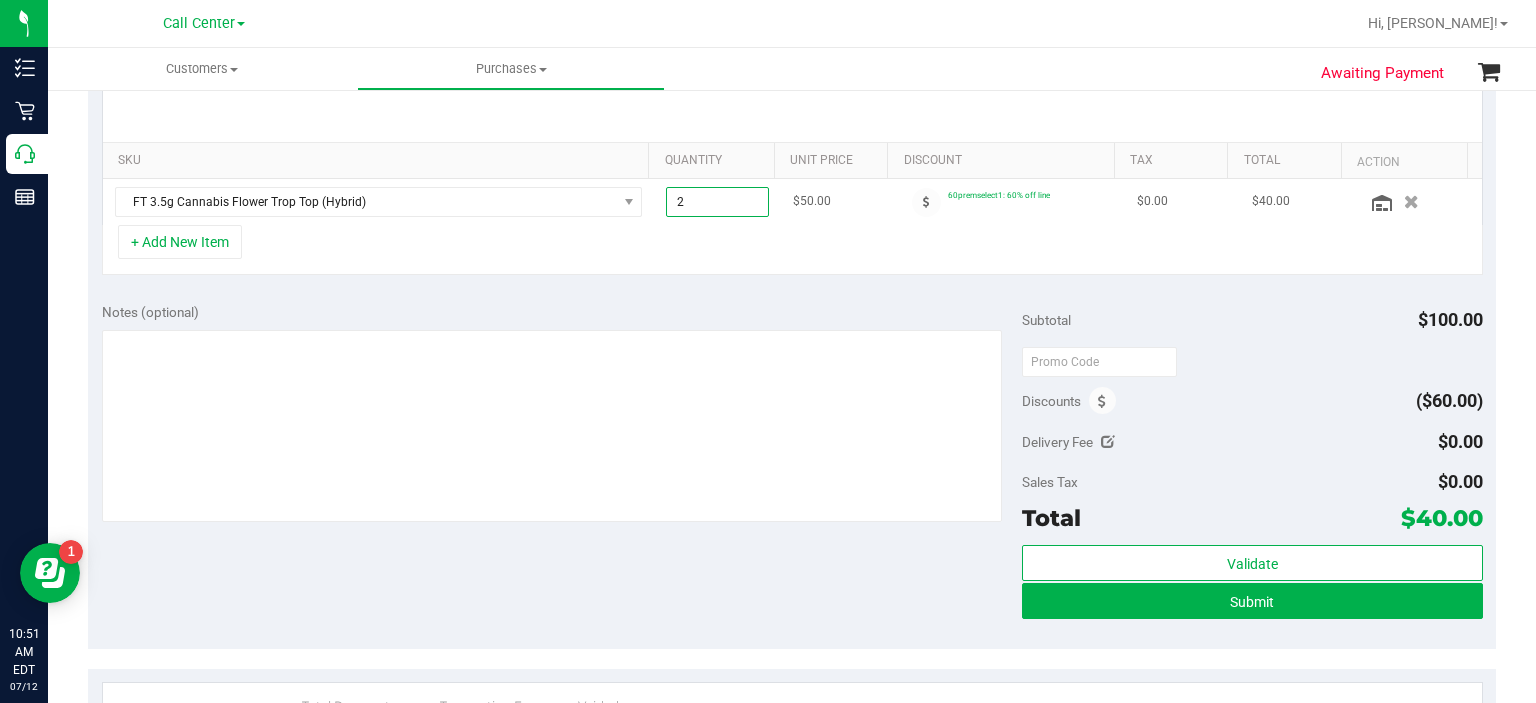 click on "2.00 2" at bounding box center [717, 202] 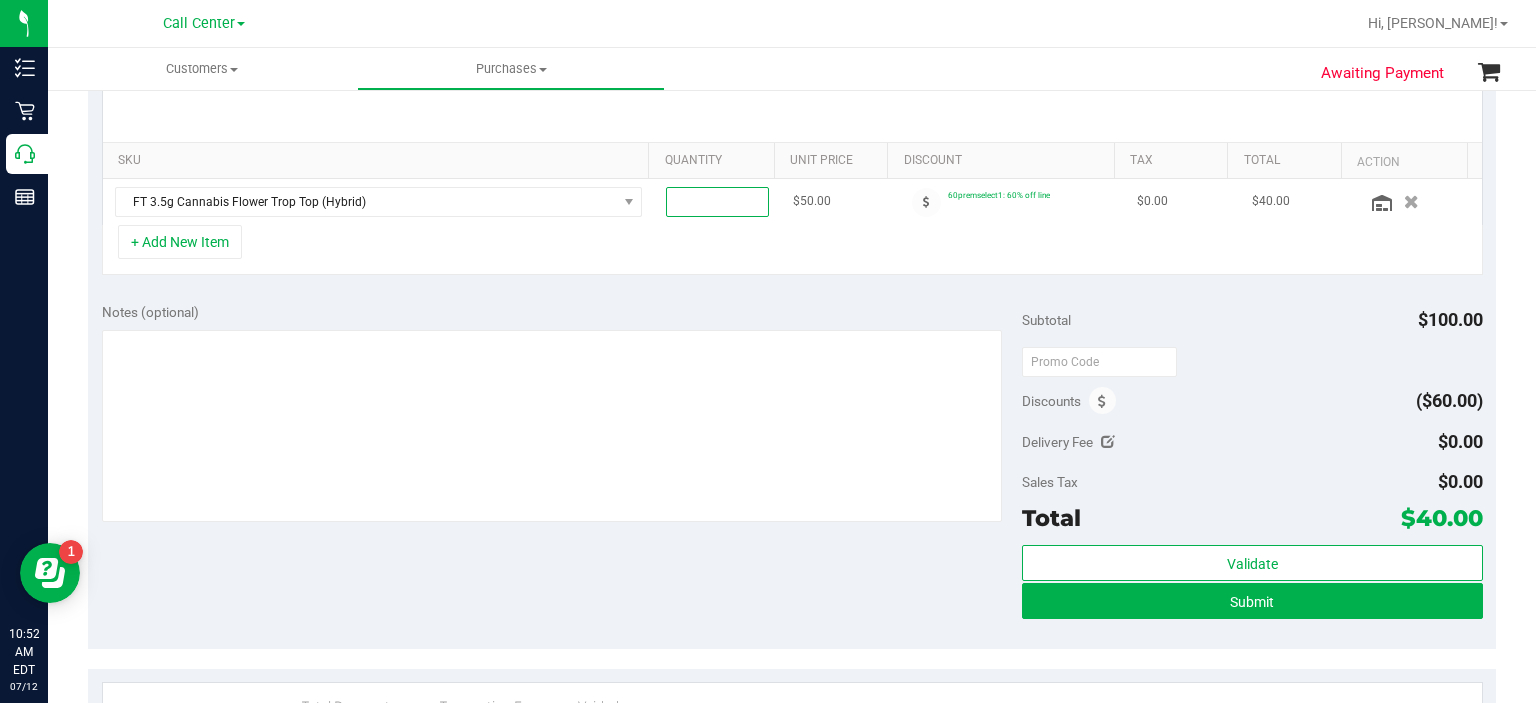 type on "4" 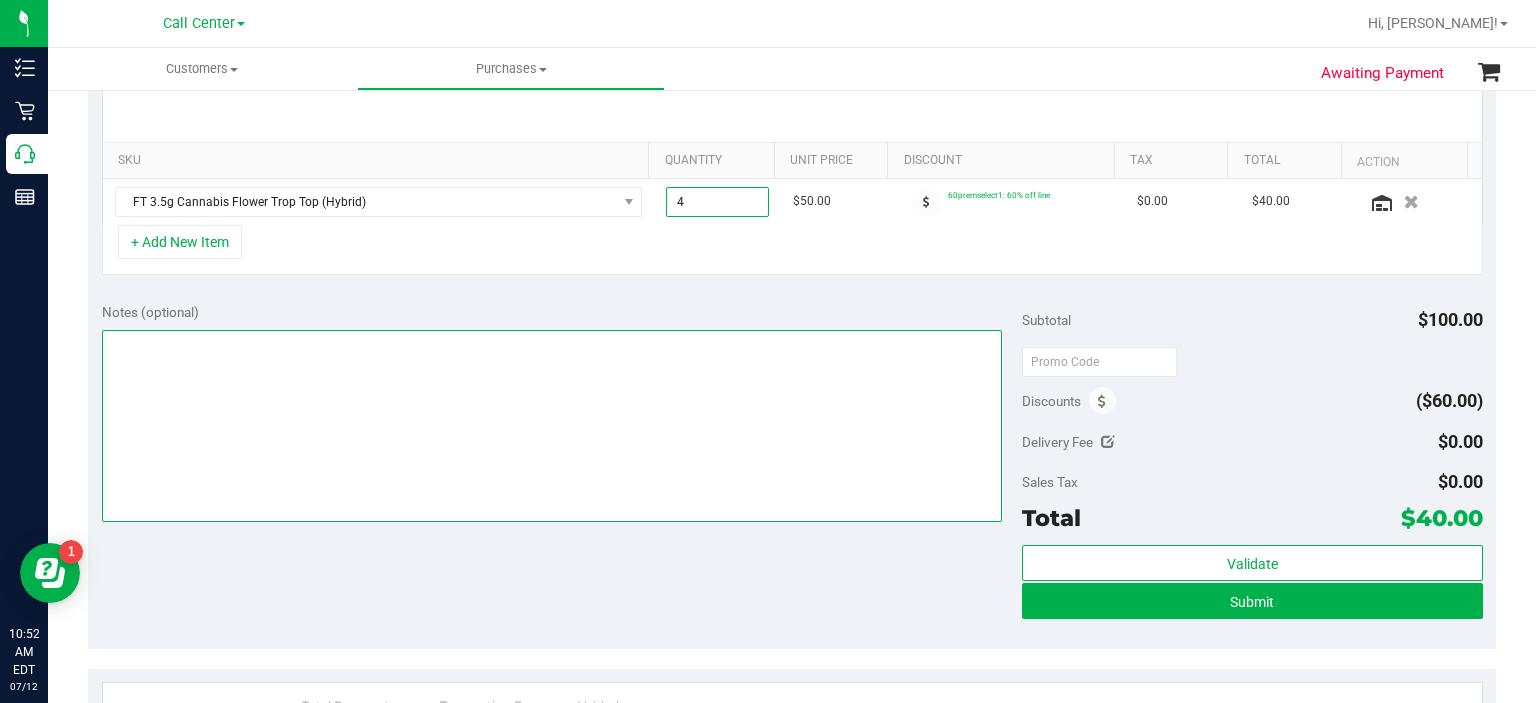 type on "4.00" 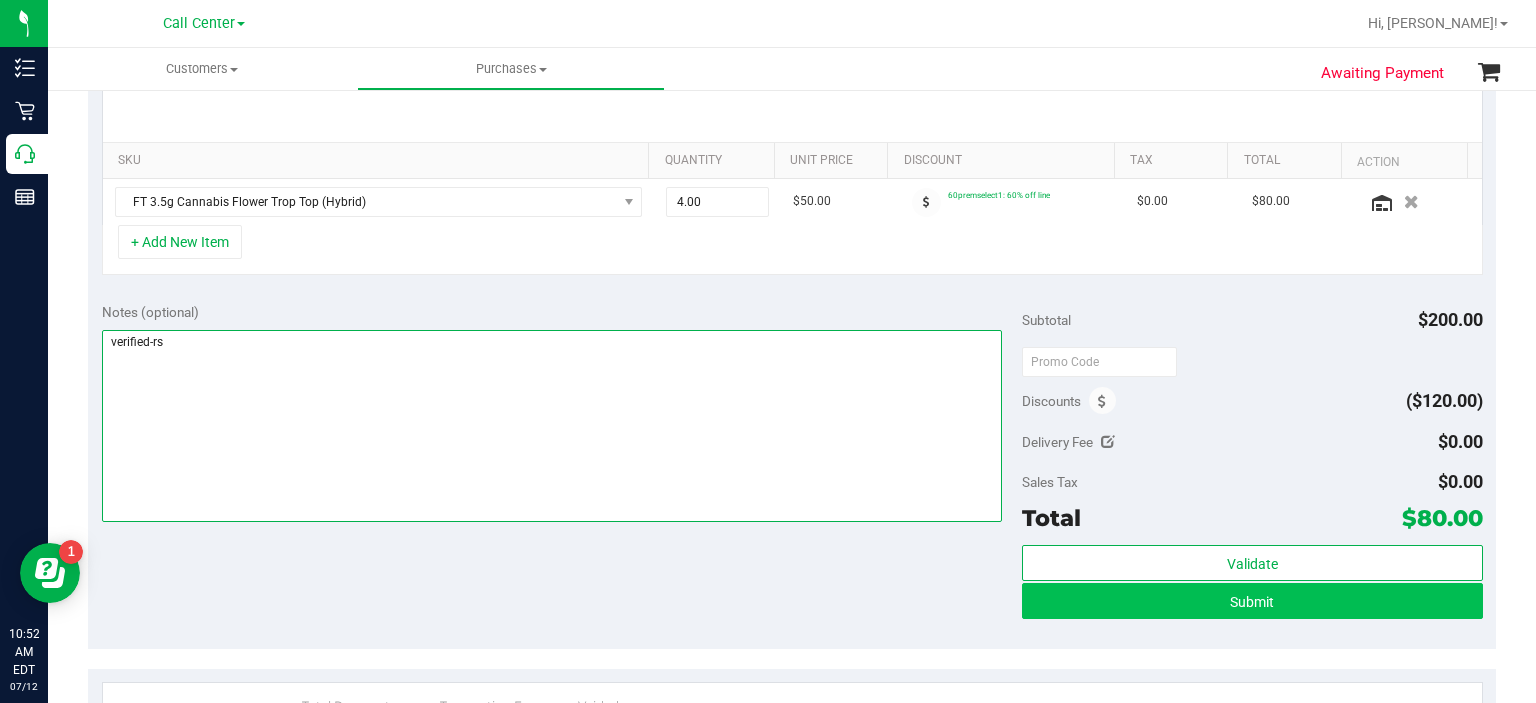 type on "verified-rs" 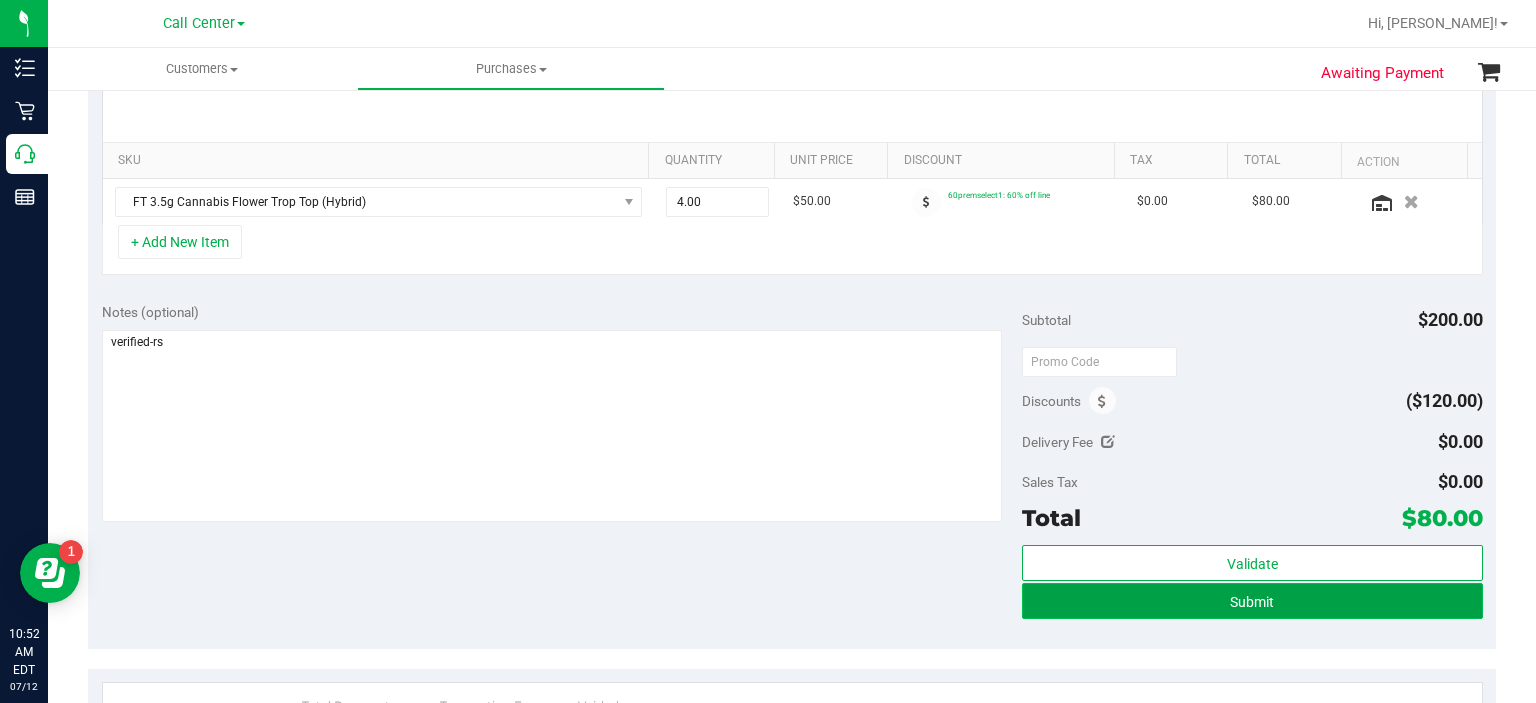 click on "Submit" at bounding box center [1252, 601] 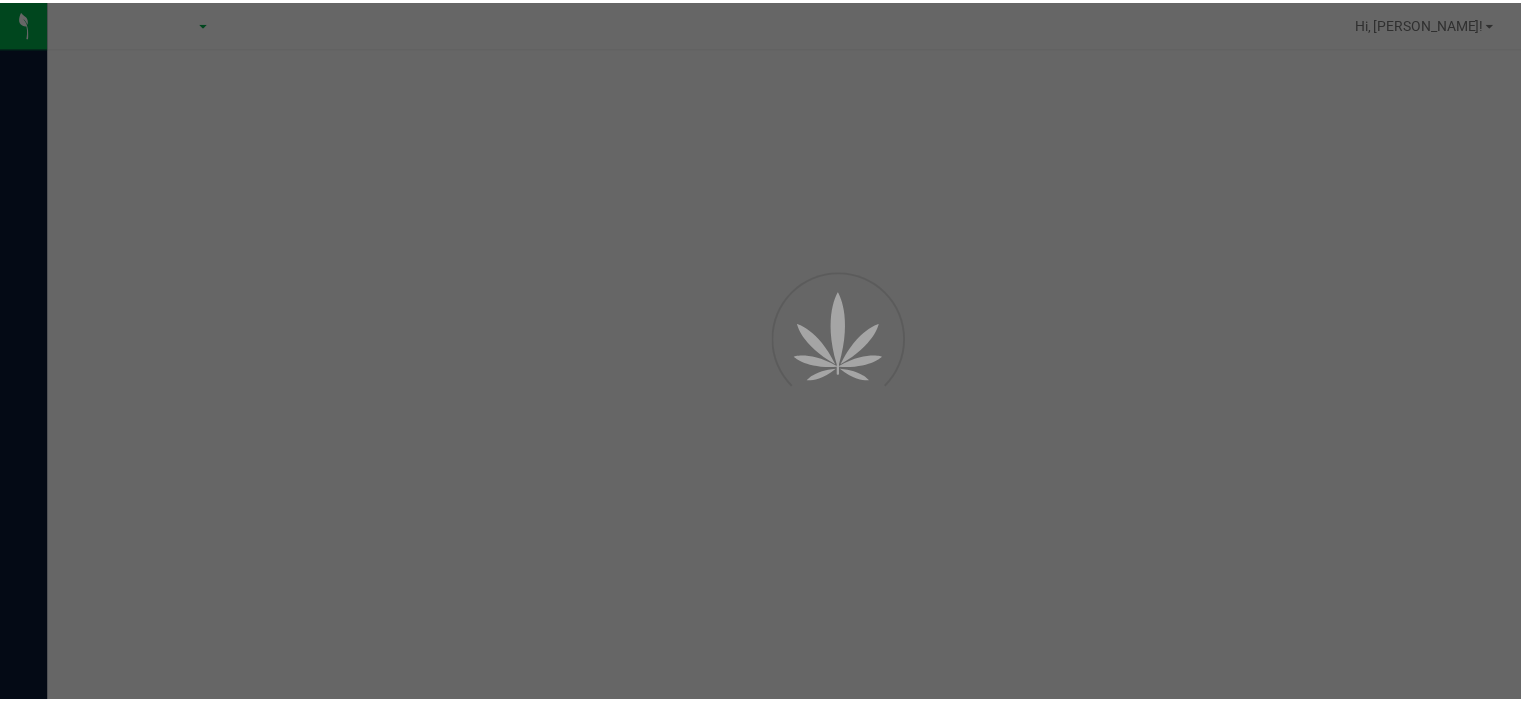 scroll, scrollTop: 0, scrollLeft: 0, axis: both 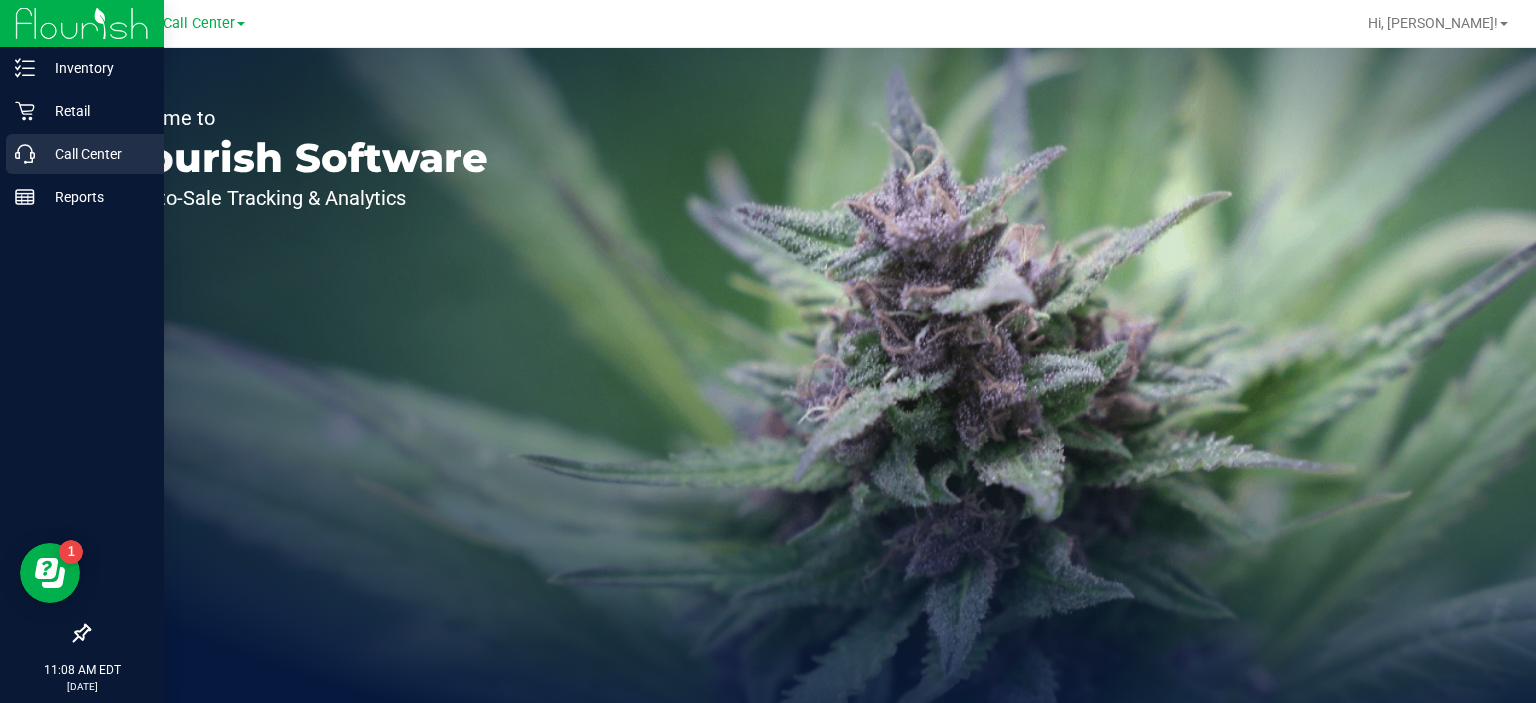 click on "Call Center" at bounding box center (82, 155) 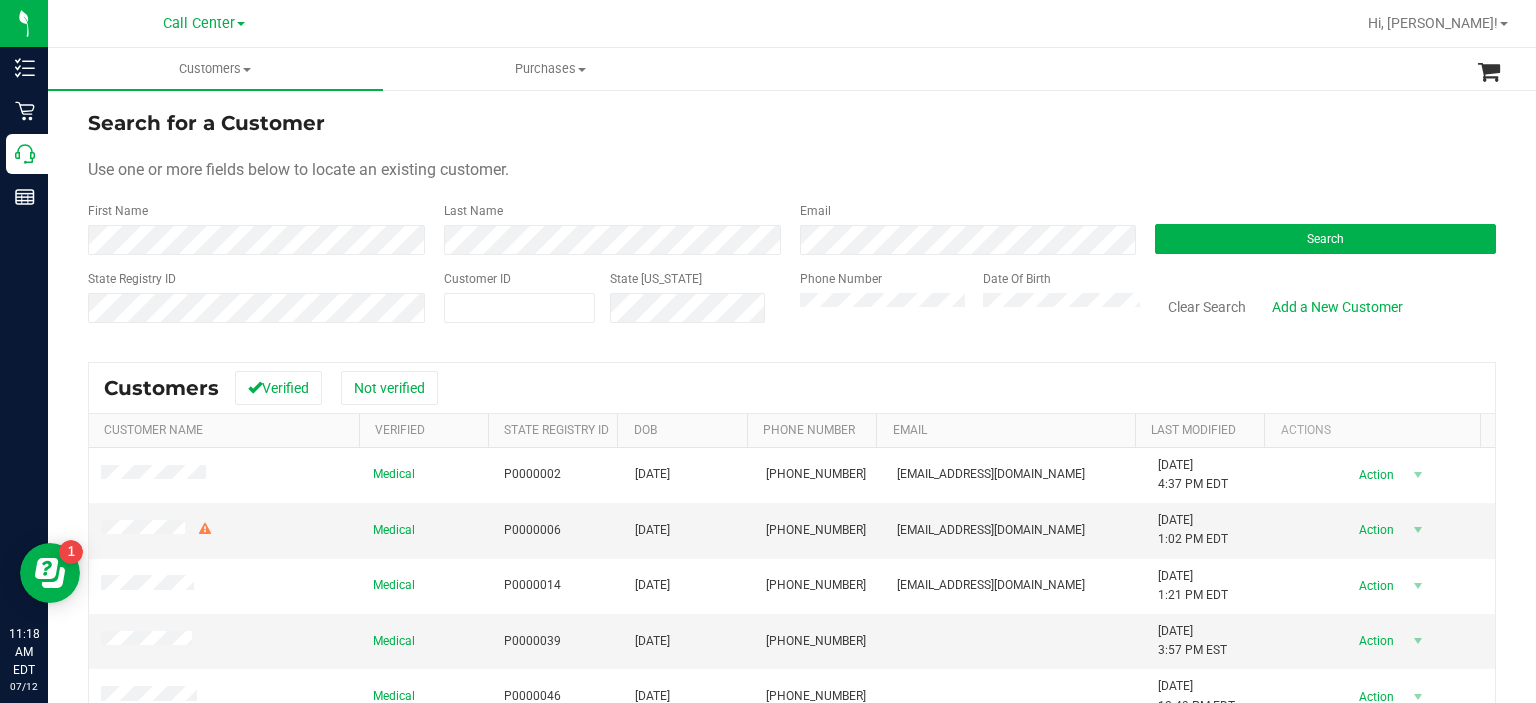 click on "Phone Number" at bounding box center [884, 305] 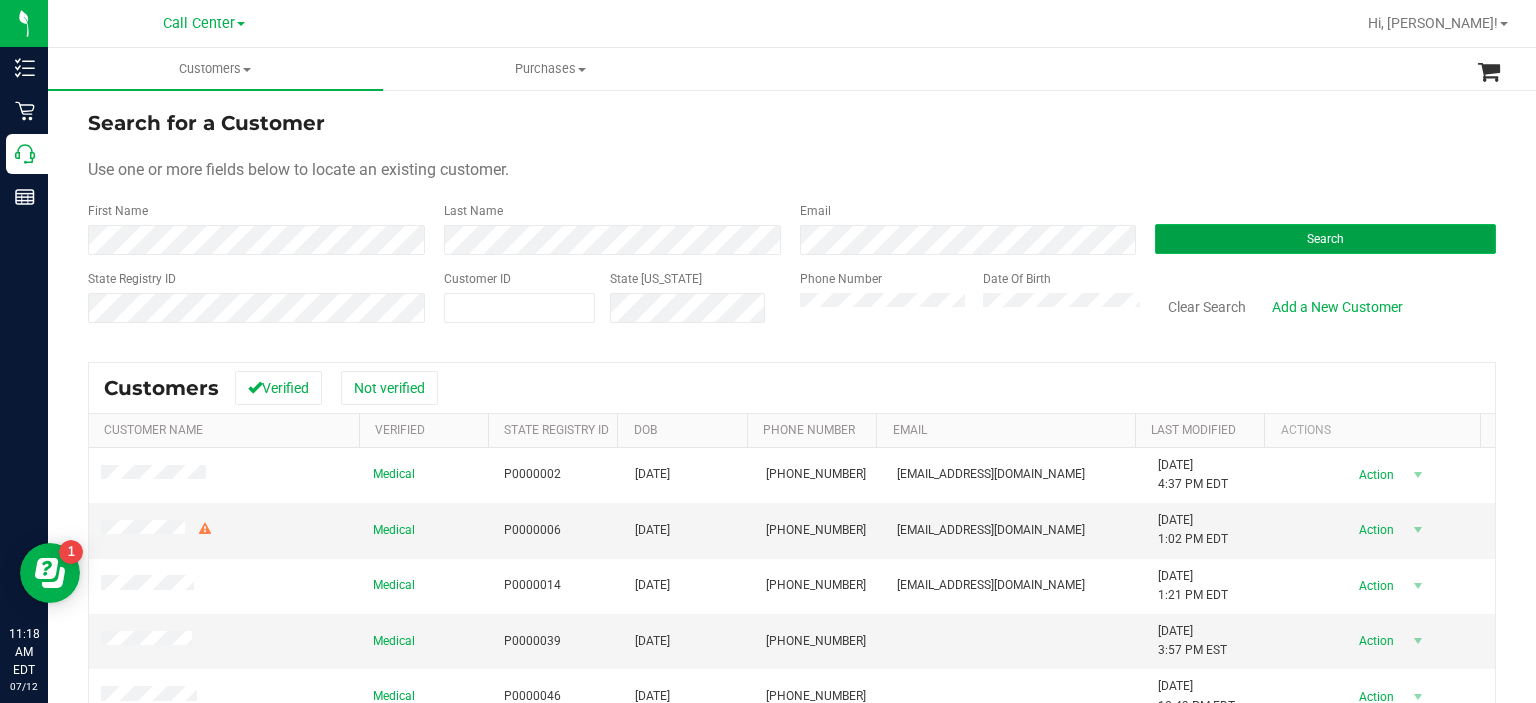 click on "Search" at bounding box center [1325, 239] 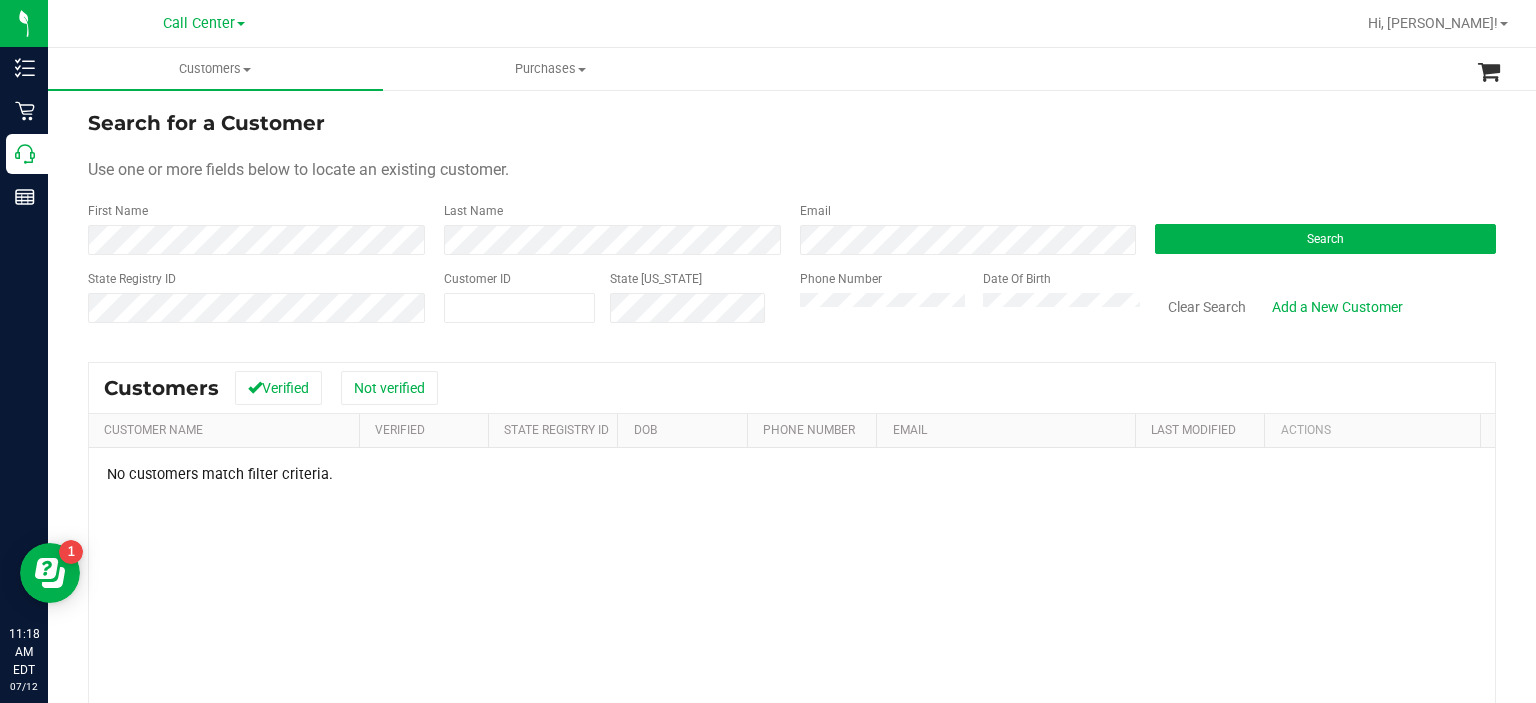 scroll, scrollTop: 12, scrollLeft: 0, axis: vertical 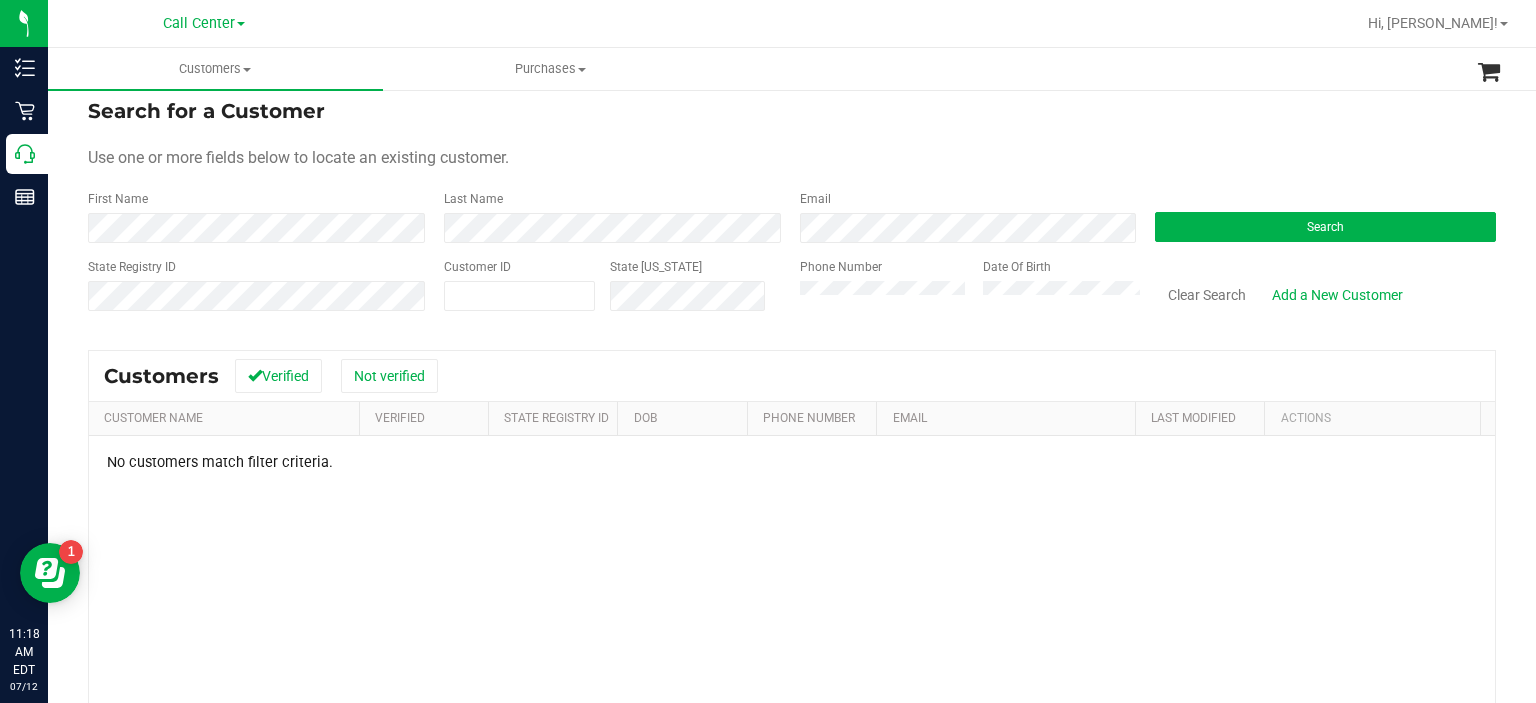 drag, startPoint x: 788, startPoint y: 315, endPoint x: 721, endPoint y: 314, distance: 67.00746 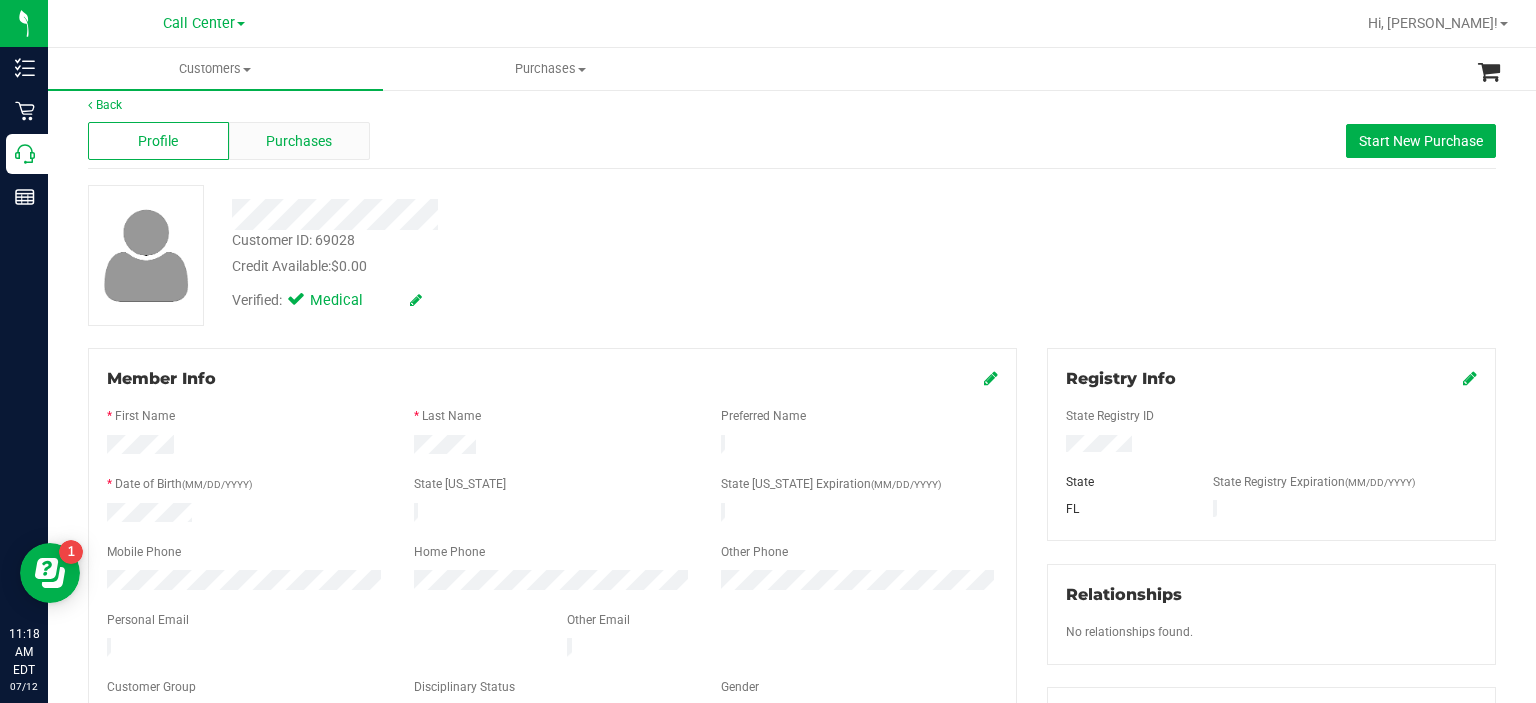 click on "Purchases" at bounding box center [299, 141] 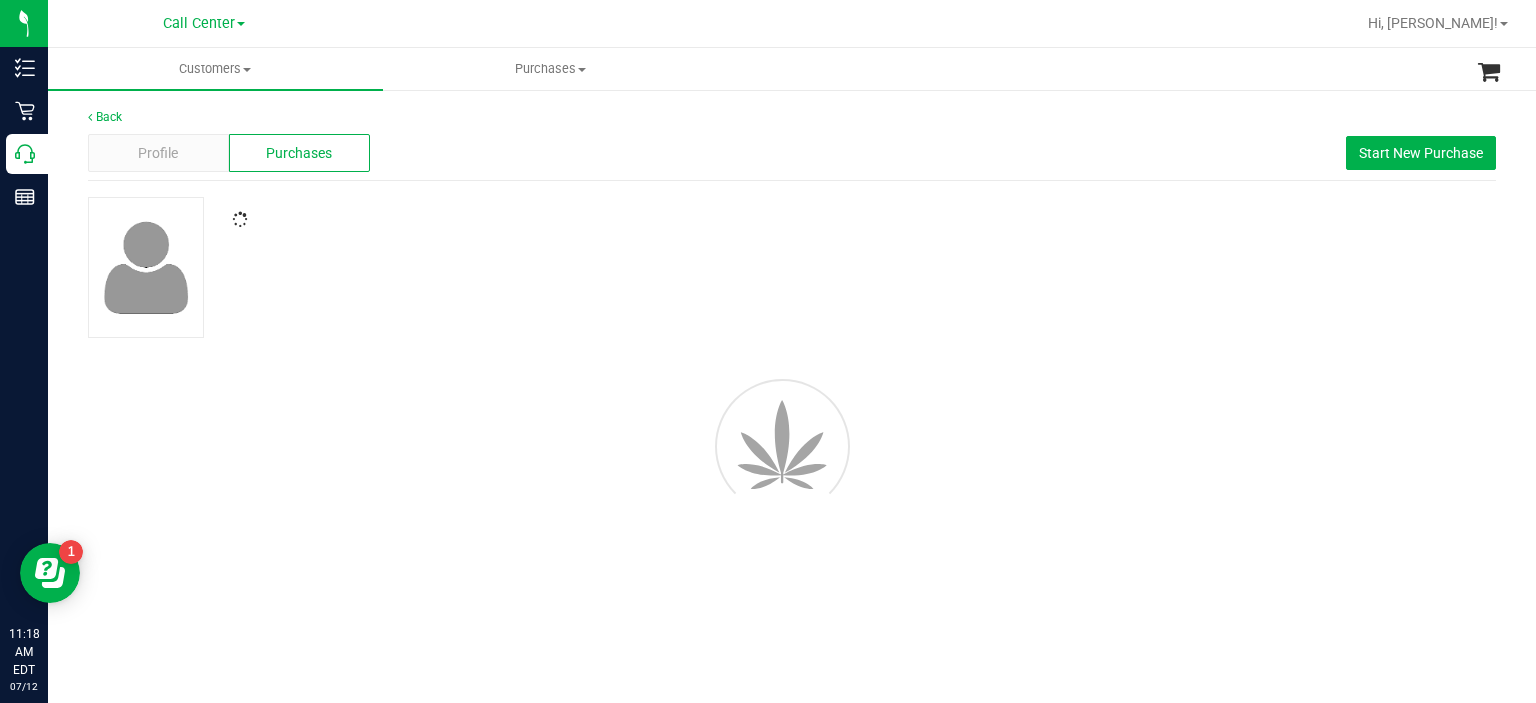 scroll, scrollTop: 0, scrollLeft: 0, axis: both 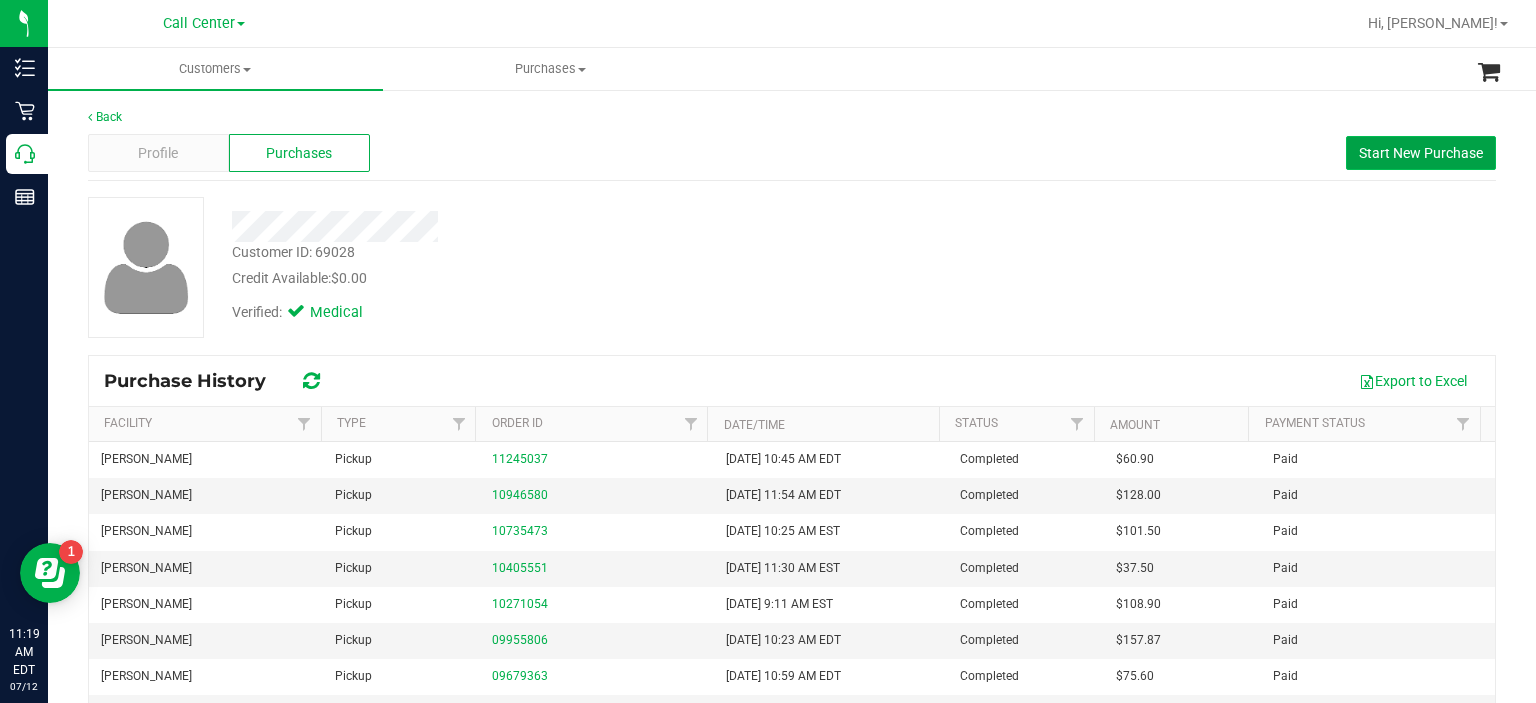 click on "Start New Purchase" at bounding box center (1421, 153) 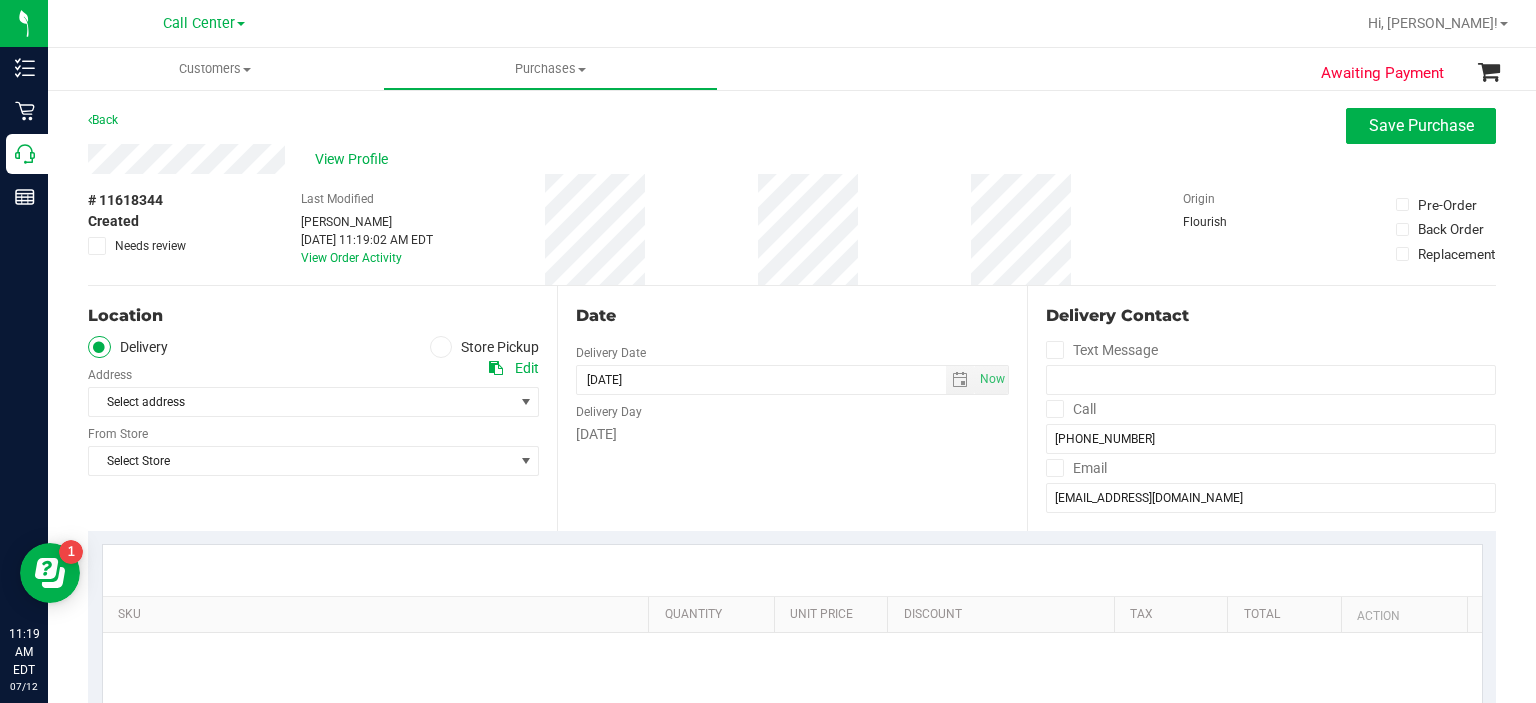 click on "Store Pickup" at bounding box center (485, 347) 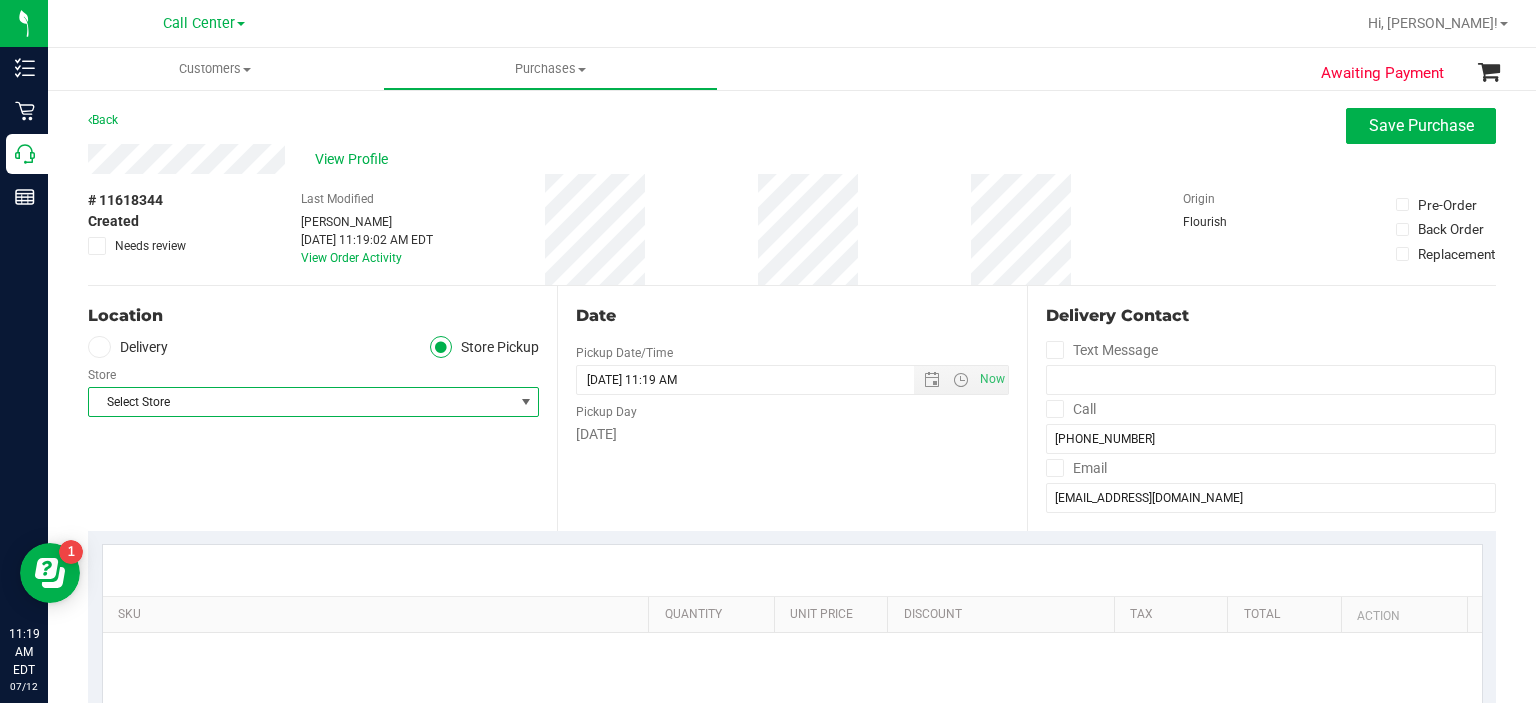 click on "Select Store" at bounding box center [301, 402] 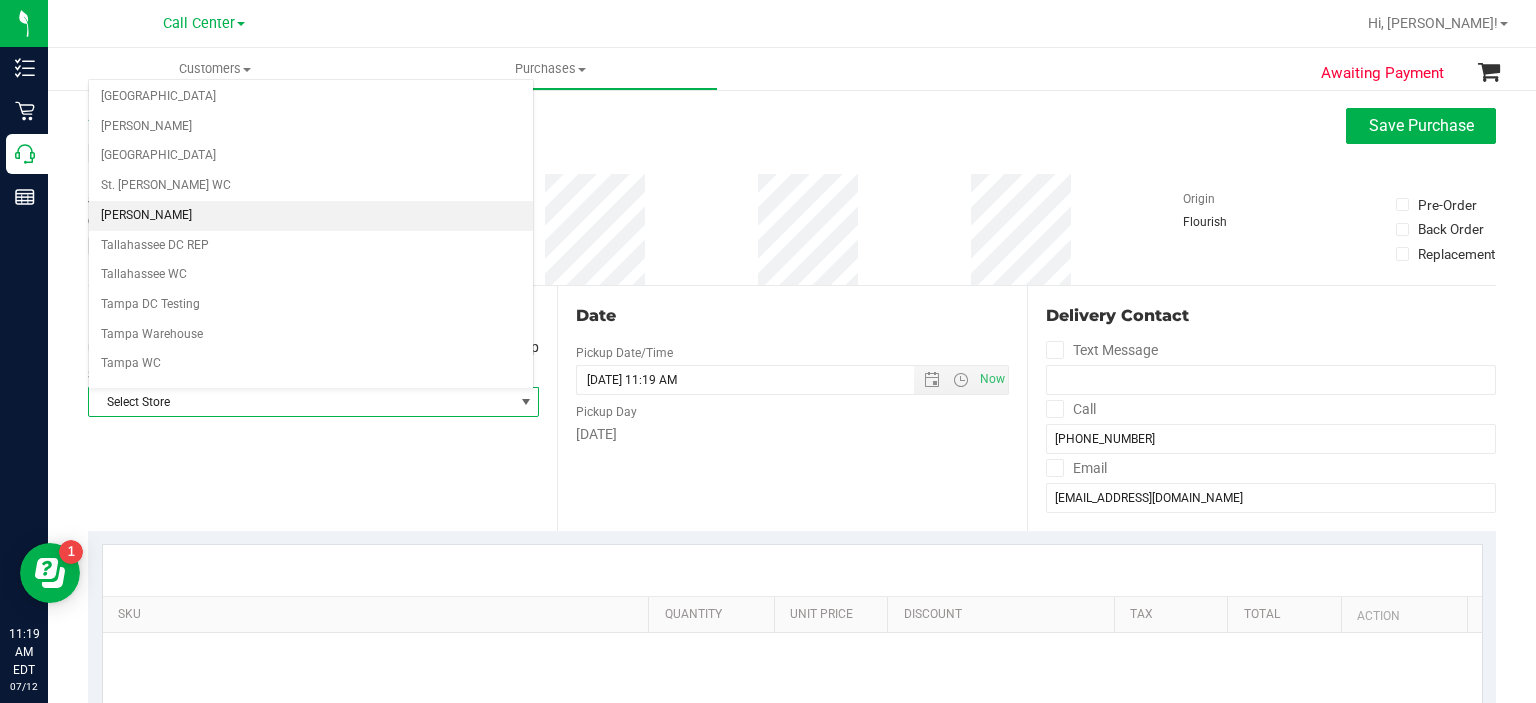 scroll, scrollTop: 1220, scrollLeft: 0, axis: vertical 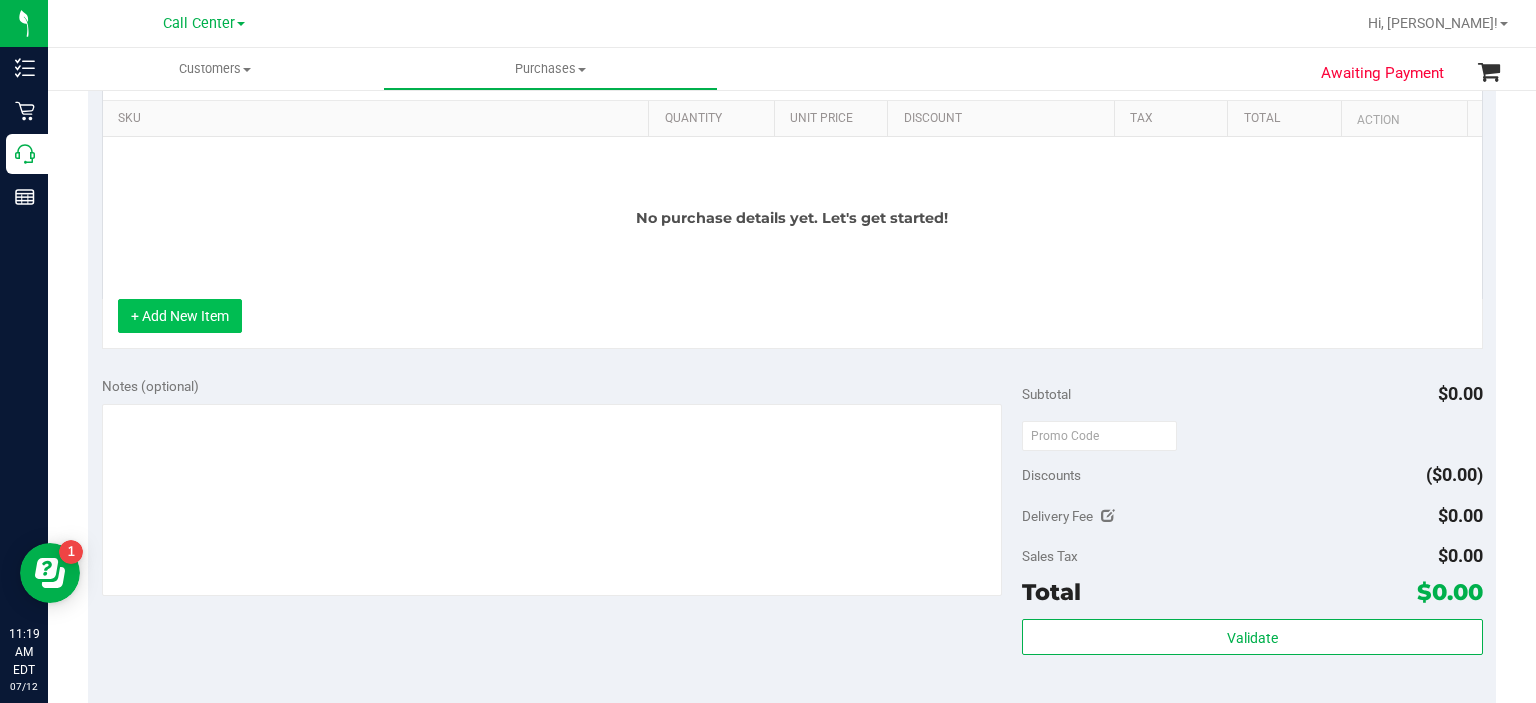 click on "+ Add New Item" at bounding box center [180, 316] 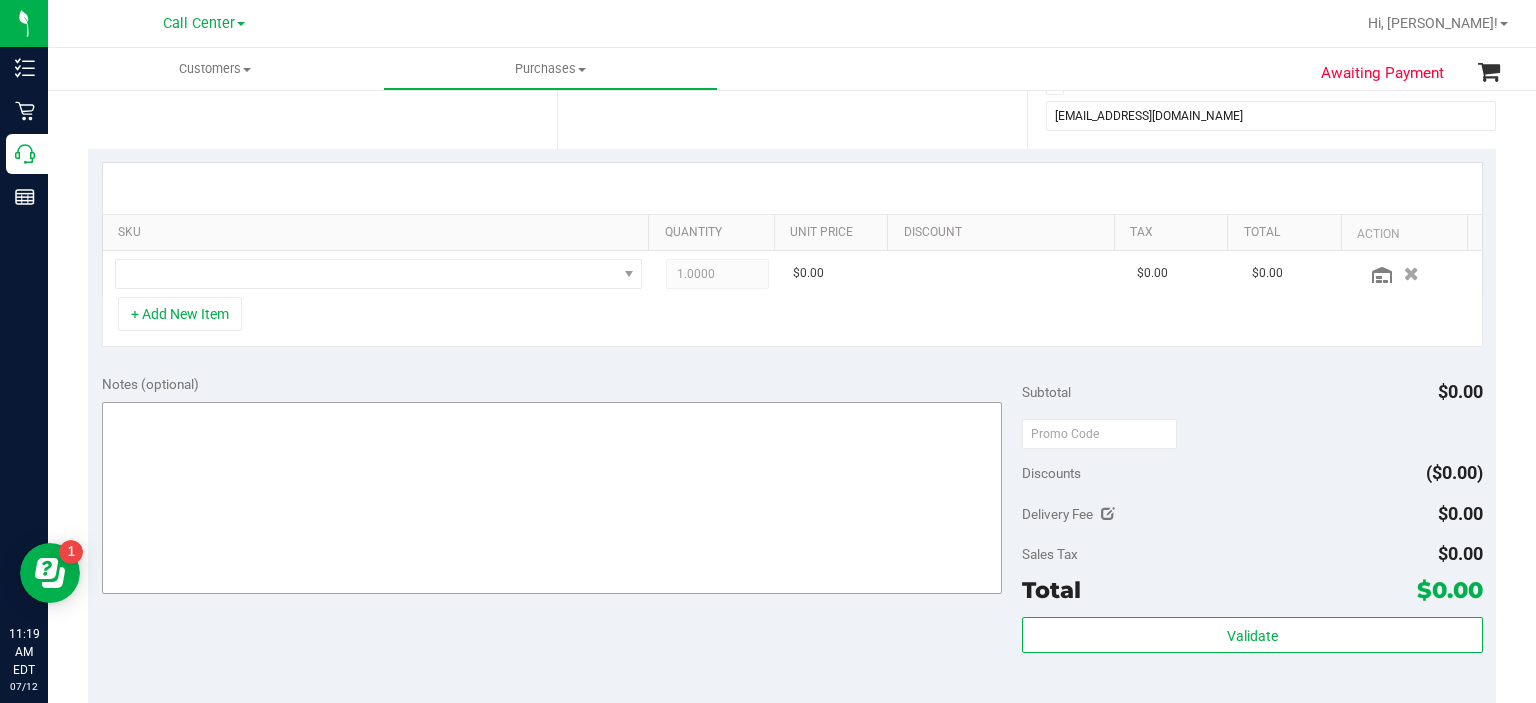 scroll, scrollTop: 364, scrollLeft: 0, axis: vertical 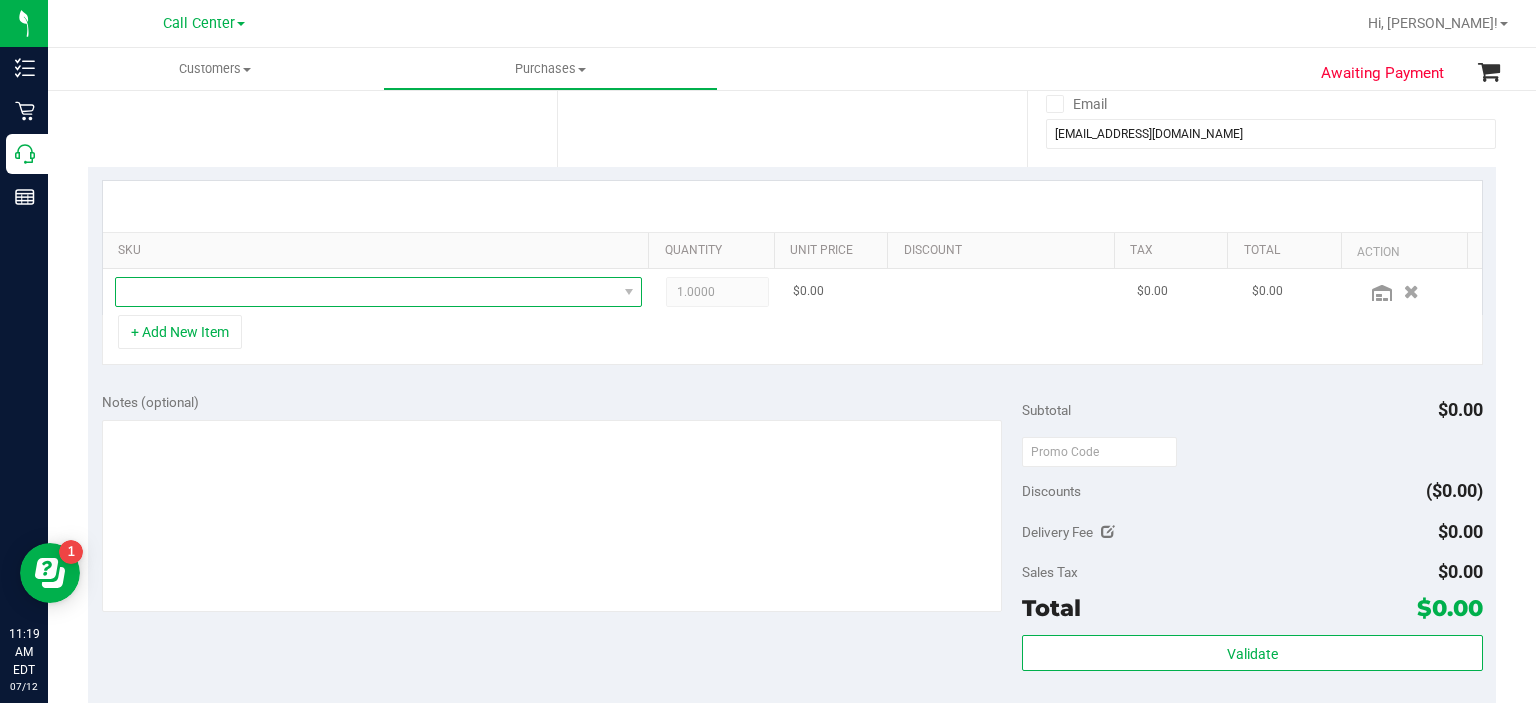 click at bounding box center [366, 292] 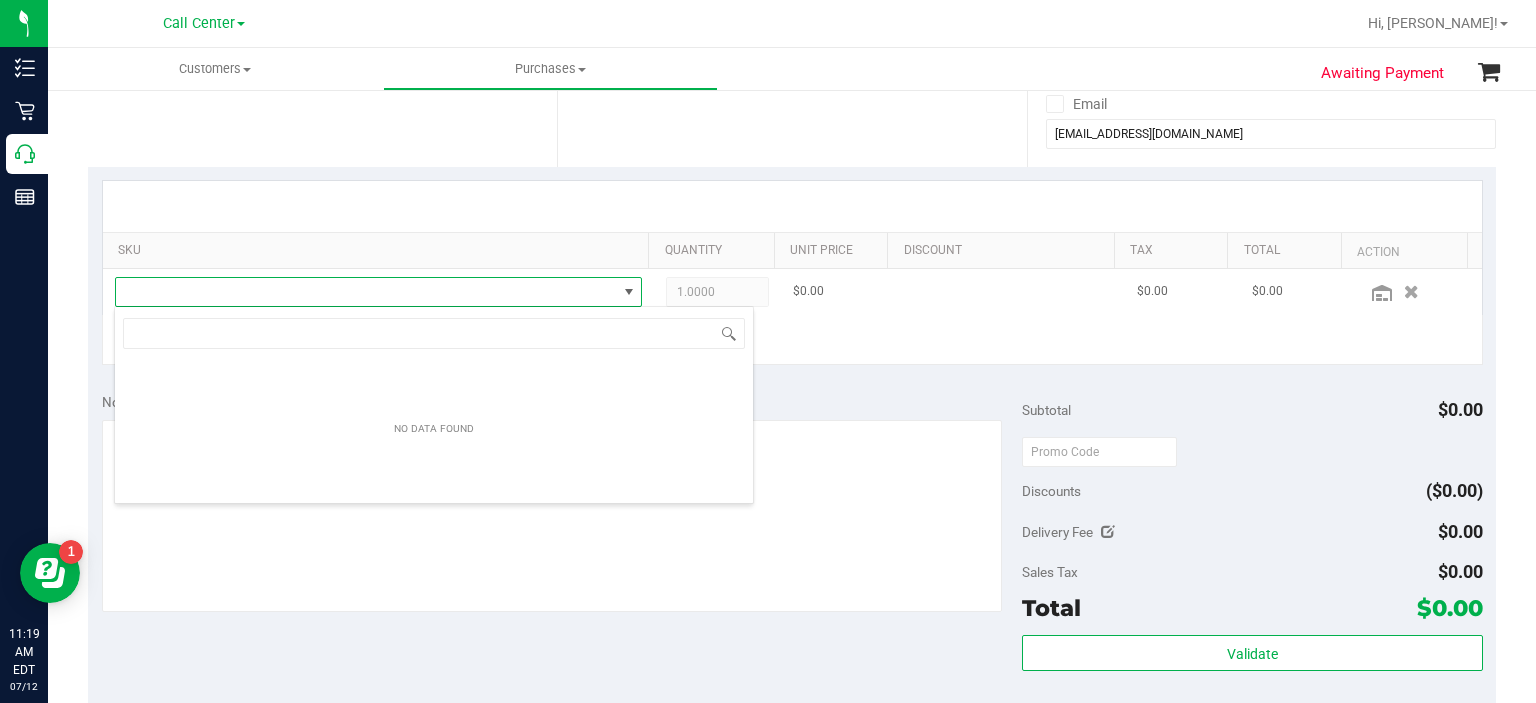 scroll, scrollTop: 99970, scrollLeft: 99484, axis: both 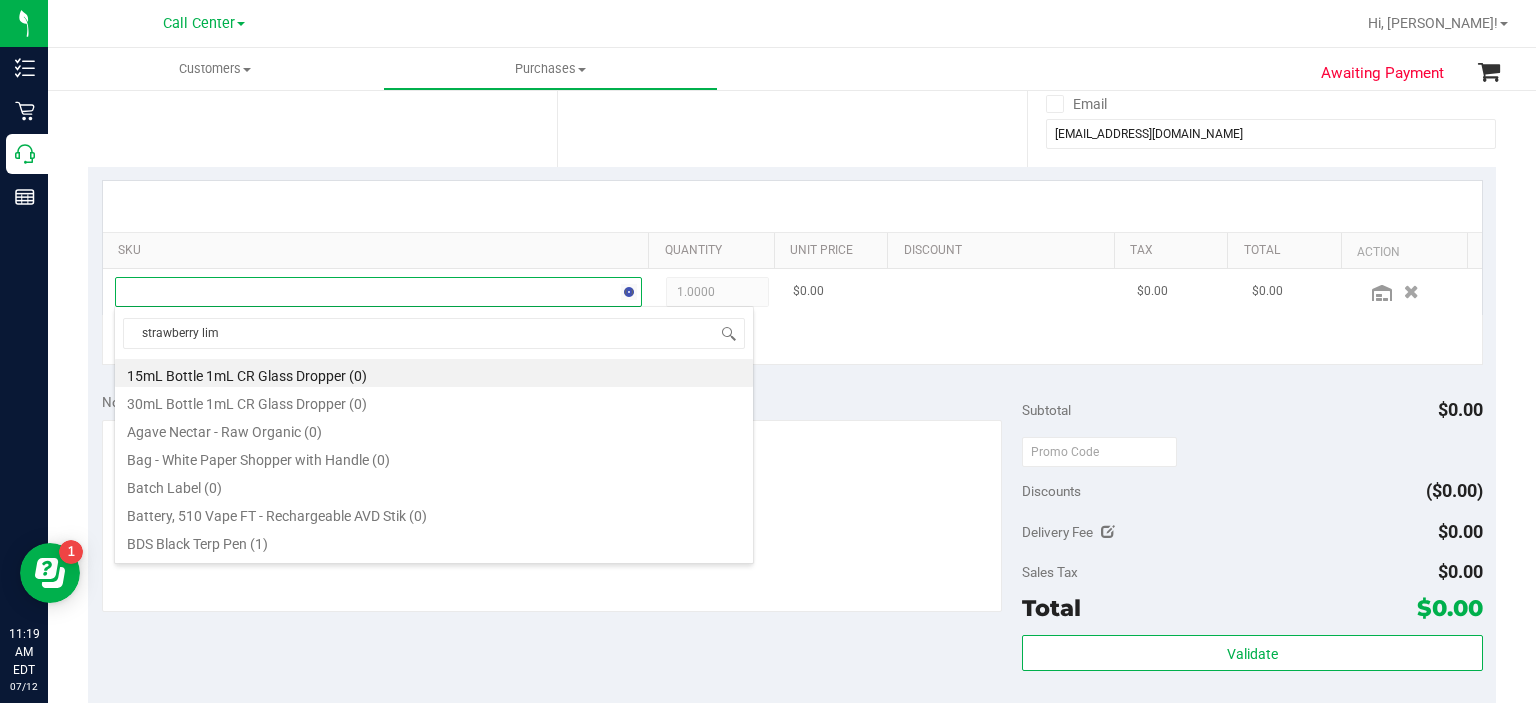 type on "strawberry lime" 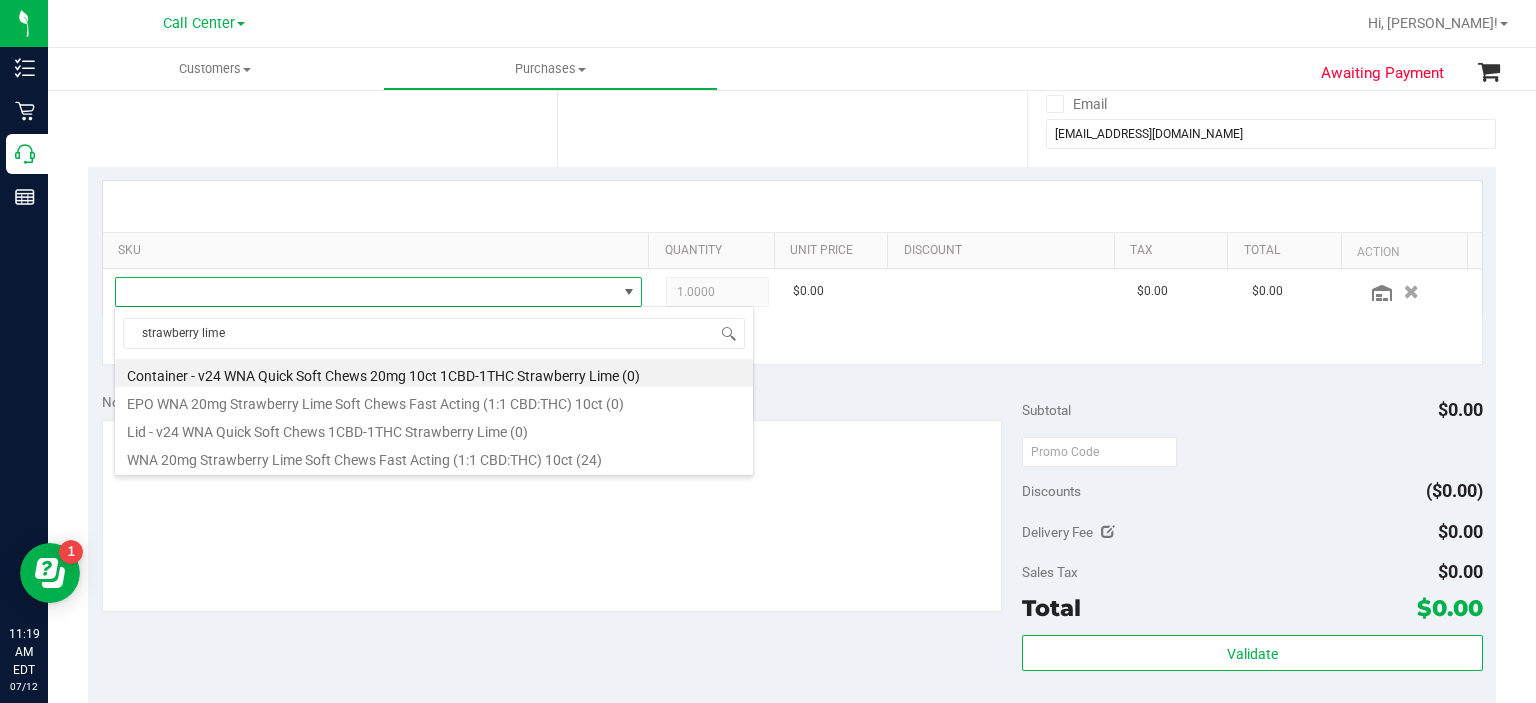 click on "strawberry lime Container - v24 WNA Quick Soft Chews 20mg 10ct 1CBD-1THC Strawberry Lime (0) EPO WNA 20mg Strawberry Lime Soft Chews Fast Acting (1:1 CBD:THC) 10ct (0) Lid - v24 WNA Quick Soft Chews 1CBD-1THC Strawberry Lime (0) WNA 20mg Strawberry Lime Soft Chews Fast Acting (1:1 CBD:THC) 10ct (24)" at bounding box center (434, 391) 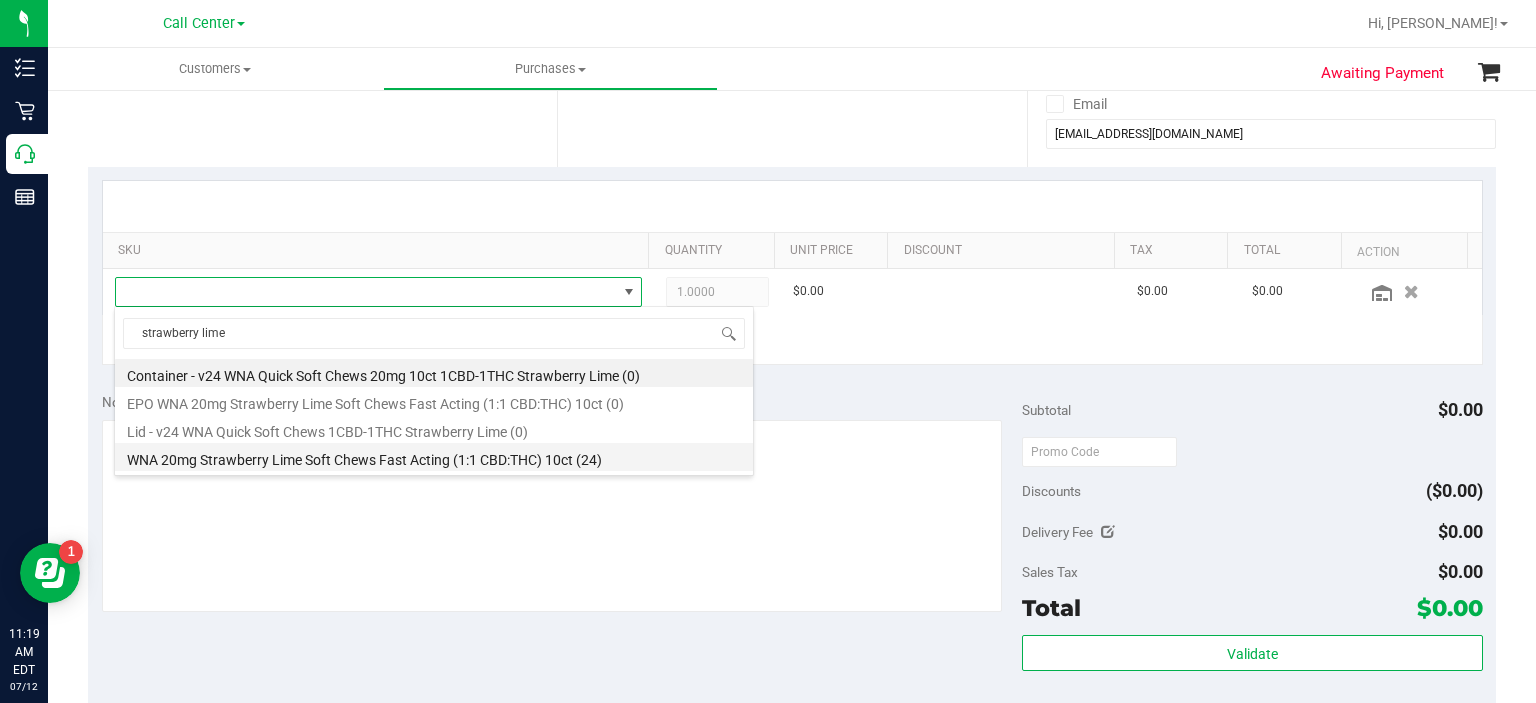 click on "WNA 20mg Strawberry Lime Soft Chews Fast Acting (1:1 CBD:THC) 10ct (24)" at bounding box center [434, 457] 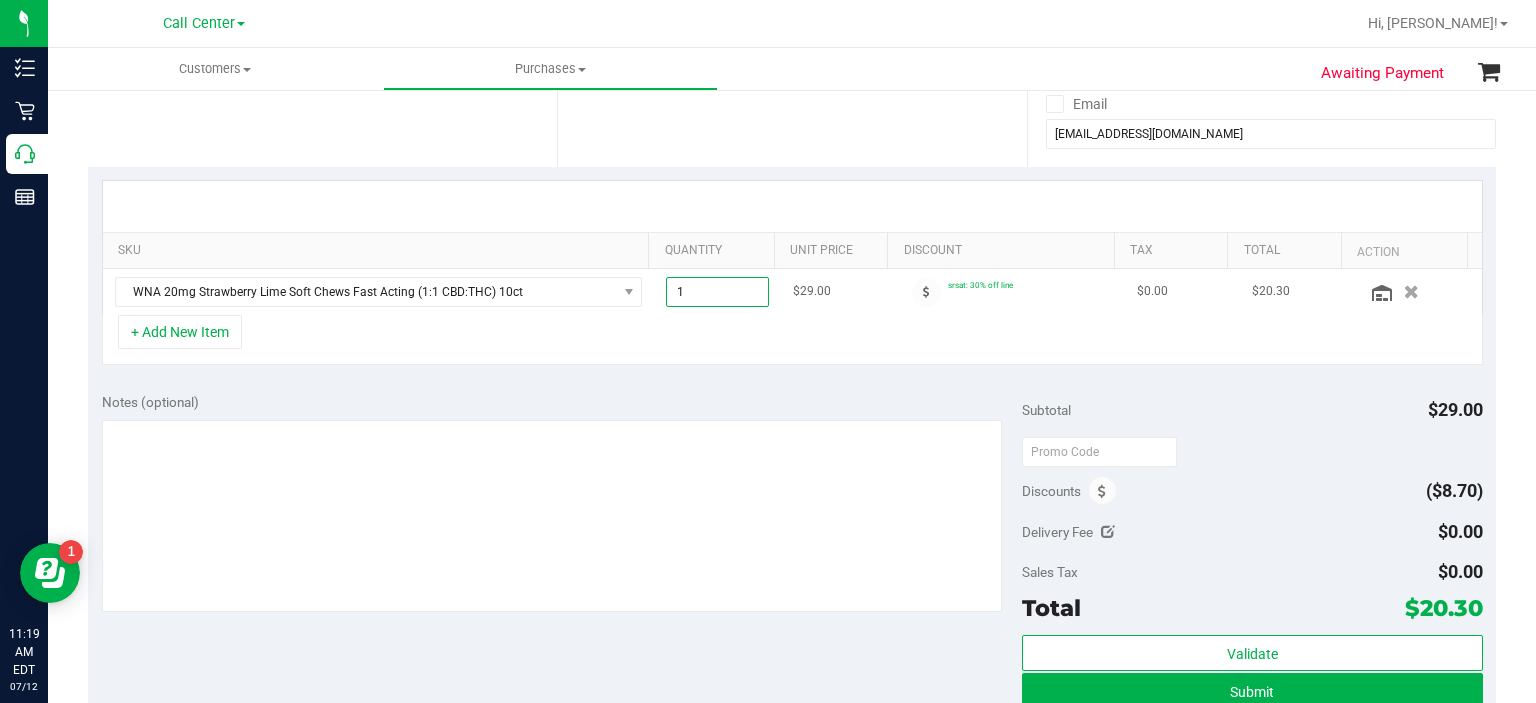 click on "1.00 1" at bounding box center (717, 292) 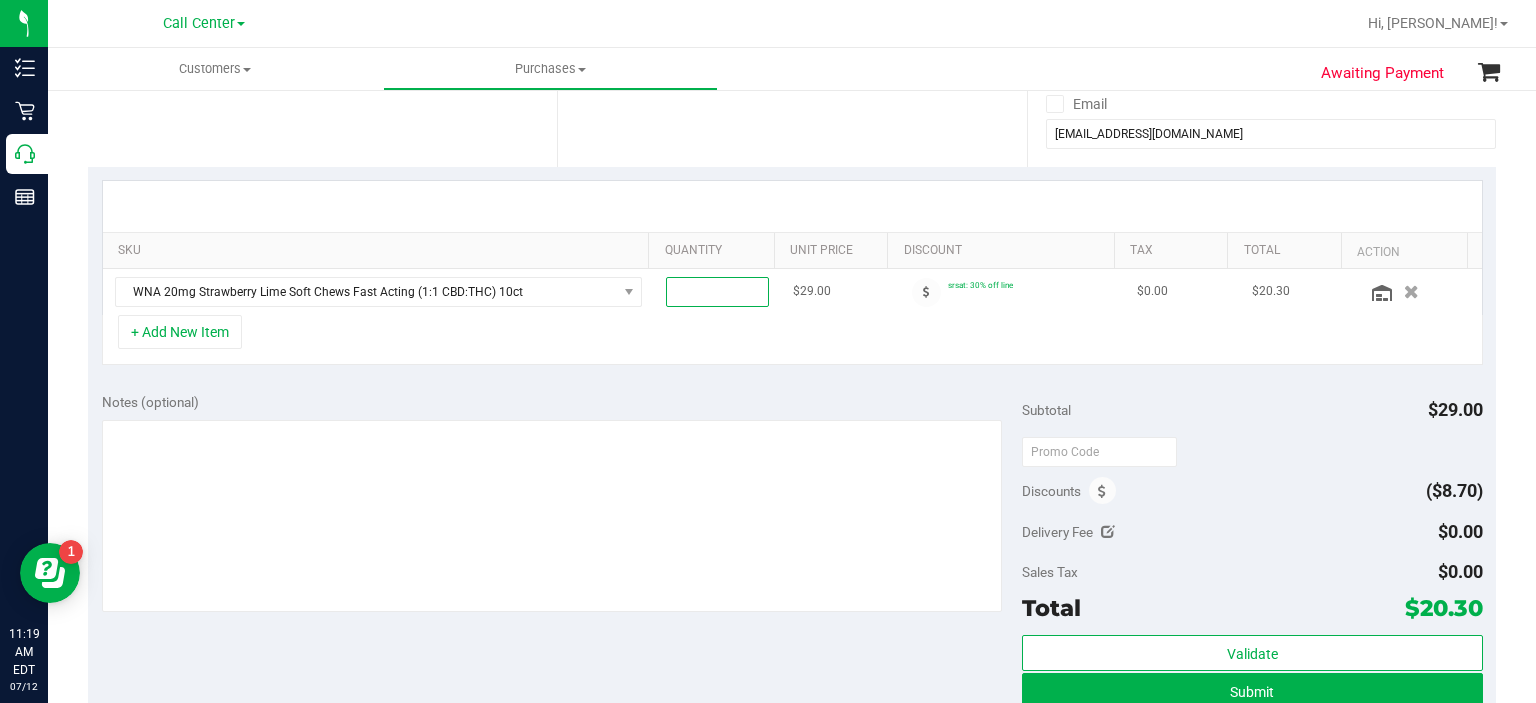 click at bounding box center (717, 292) 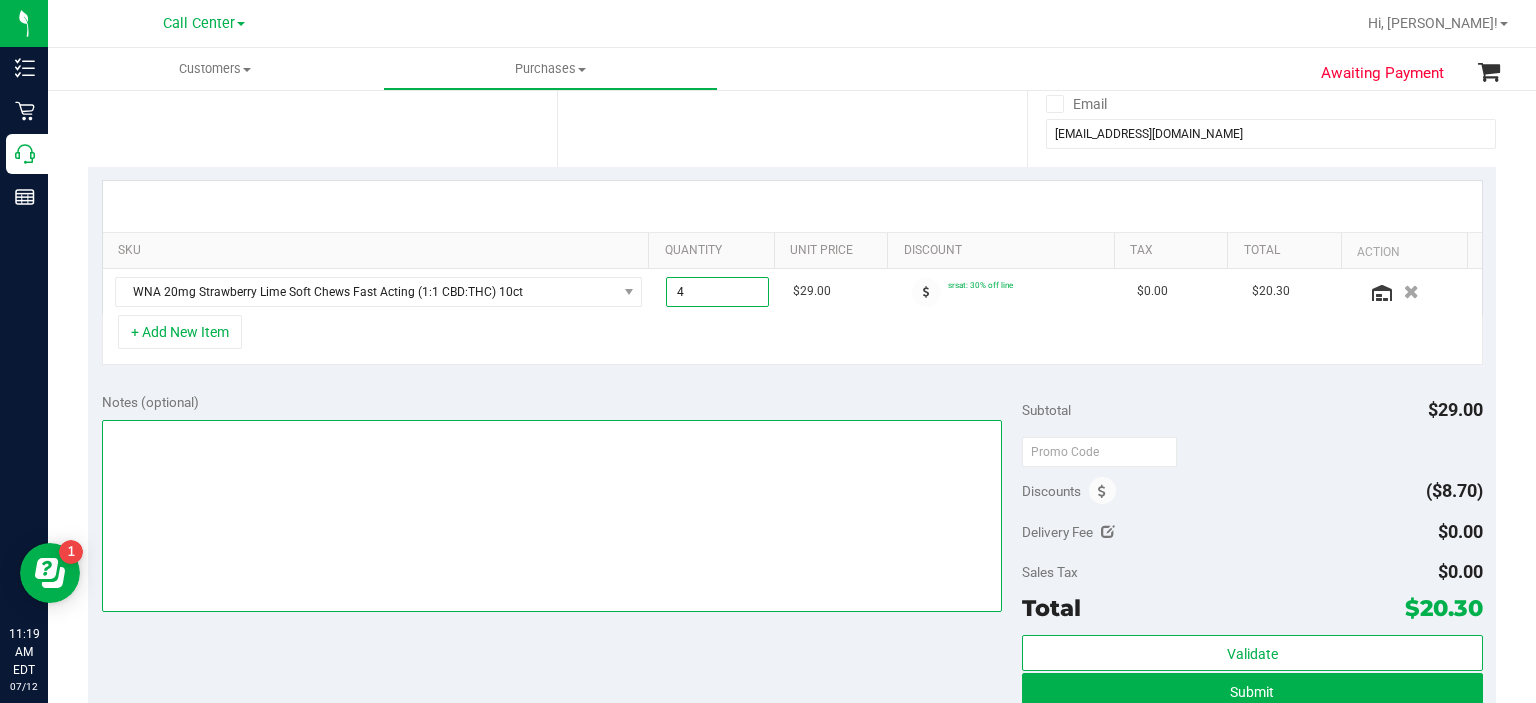 type on "4.00" 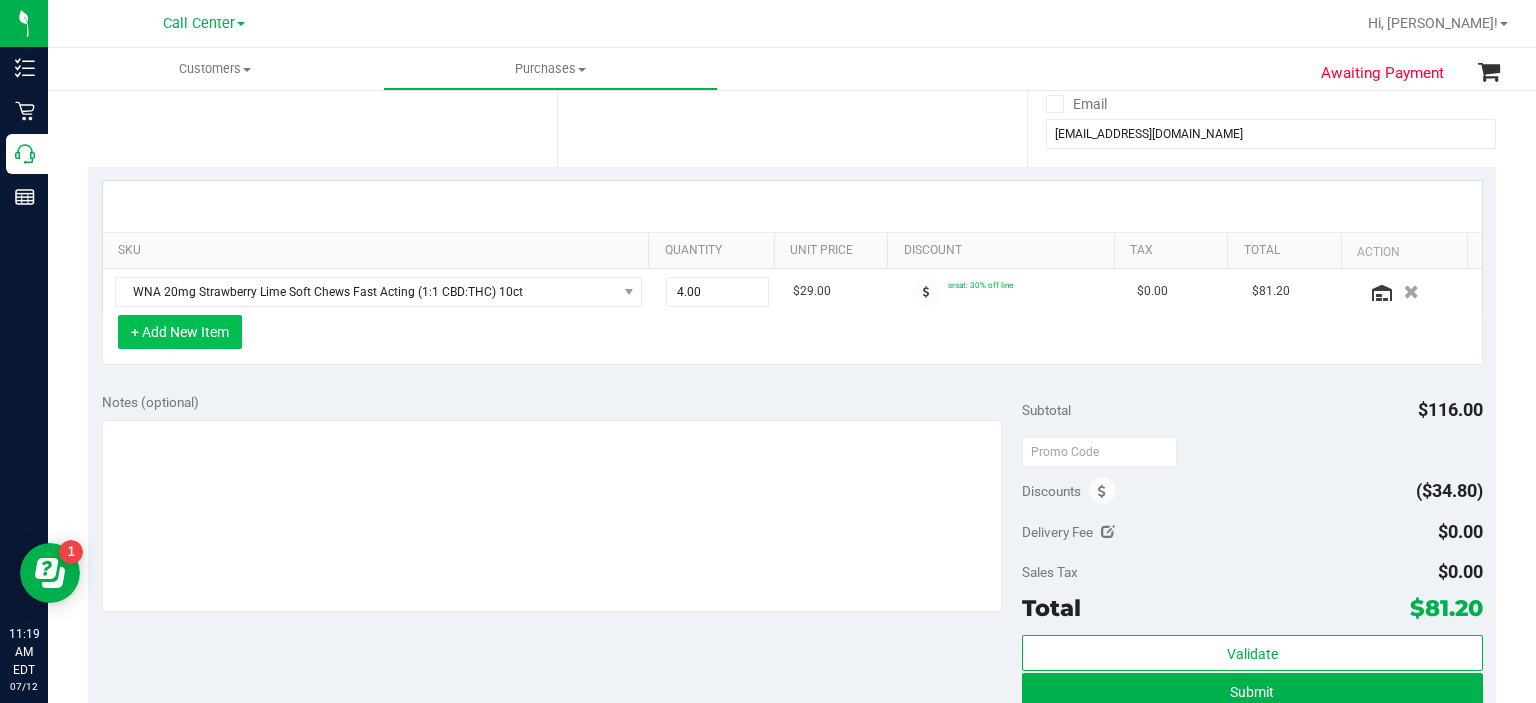click on "+ Add New Item" at bounding box center [180, 332] 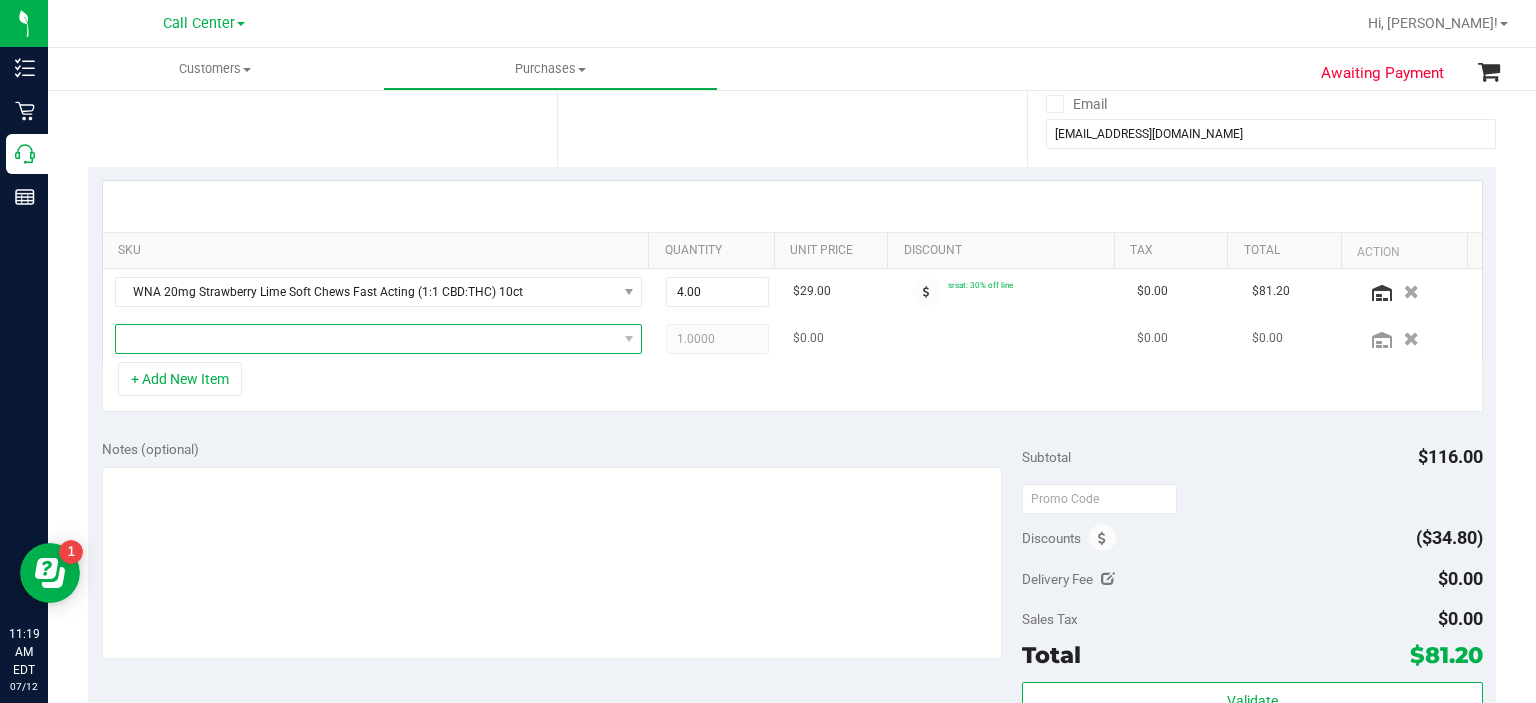 drag, startPoint x: 270, startPoint y: 341, endPoint x: 269, endPoint y: 330, distance: 11.045361 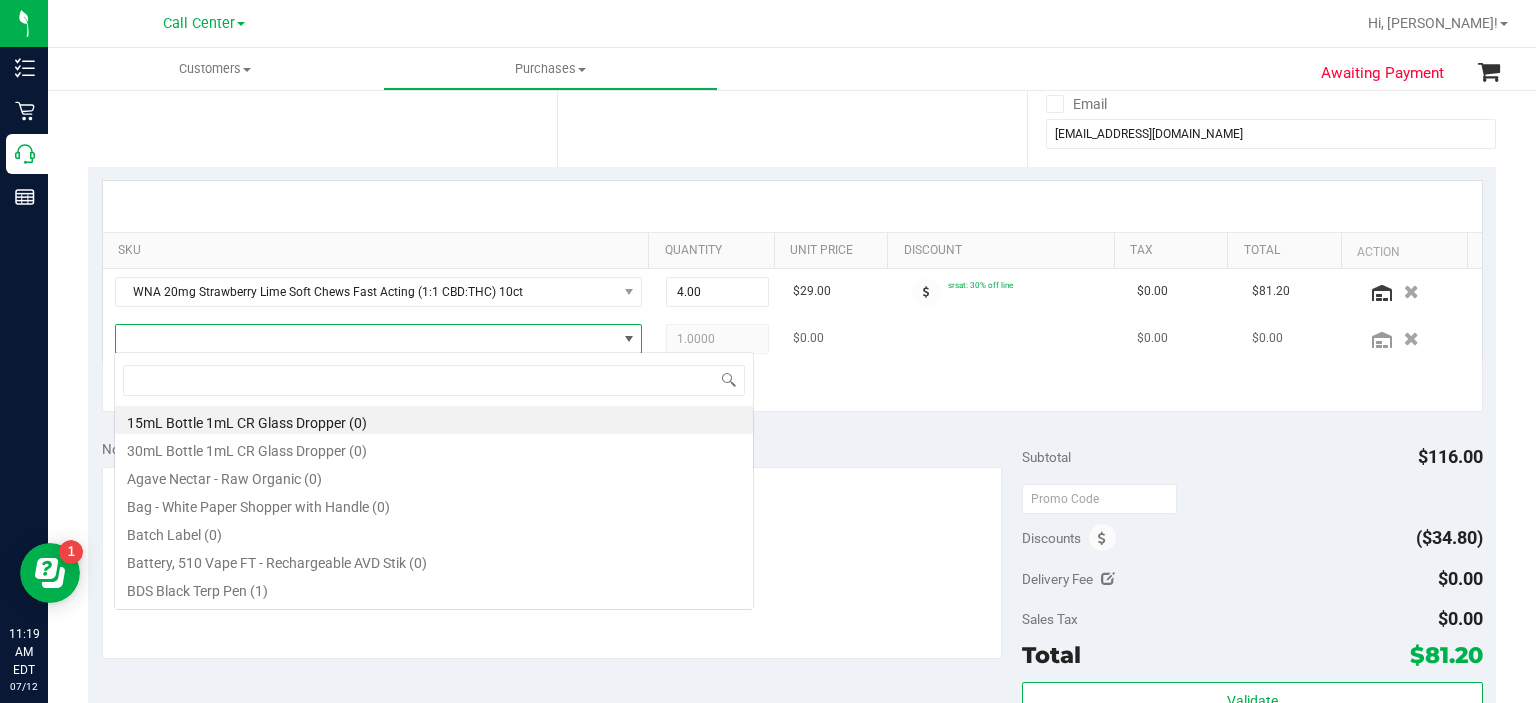 scroll, scrollTop: 99970, scrollLeft: 99484, axis: both 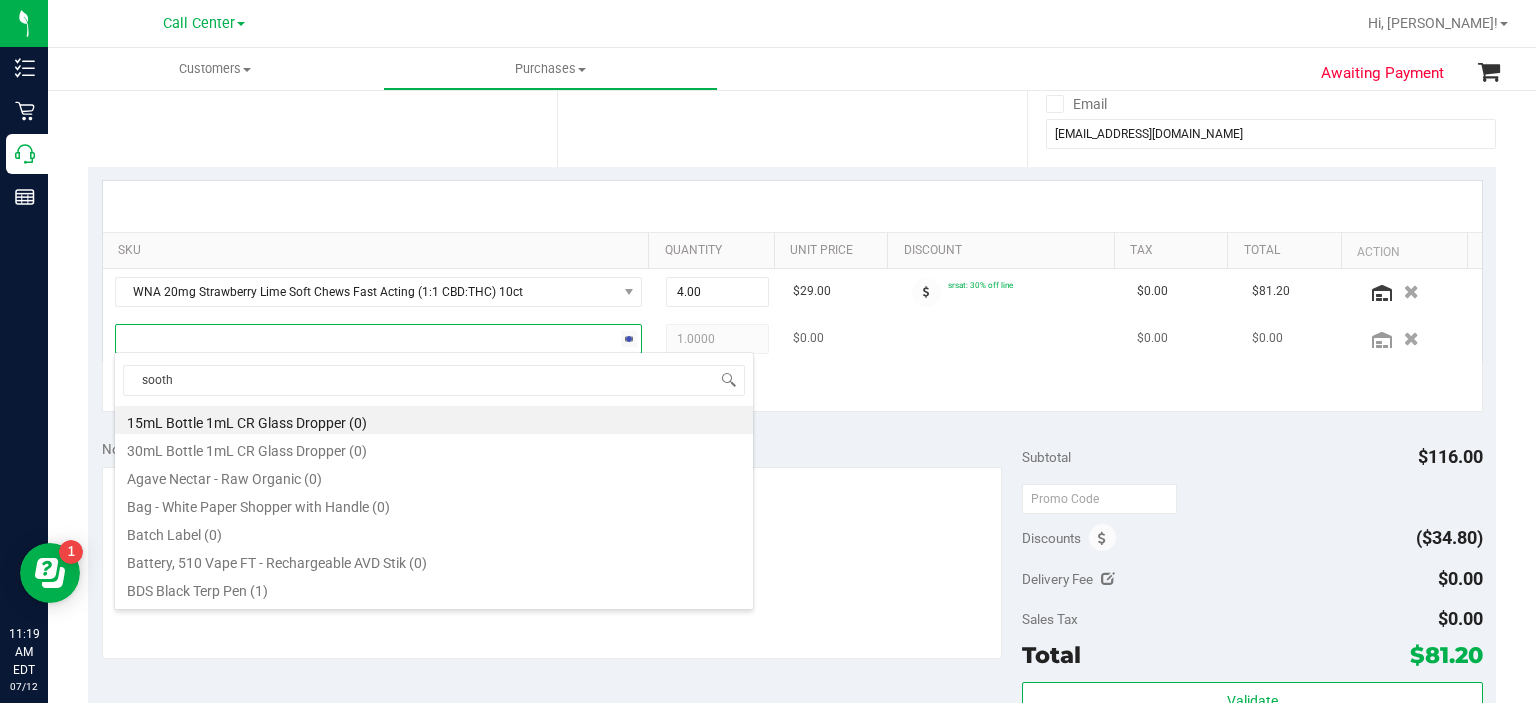 type on "soothe" 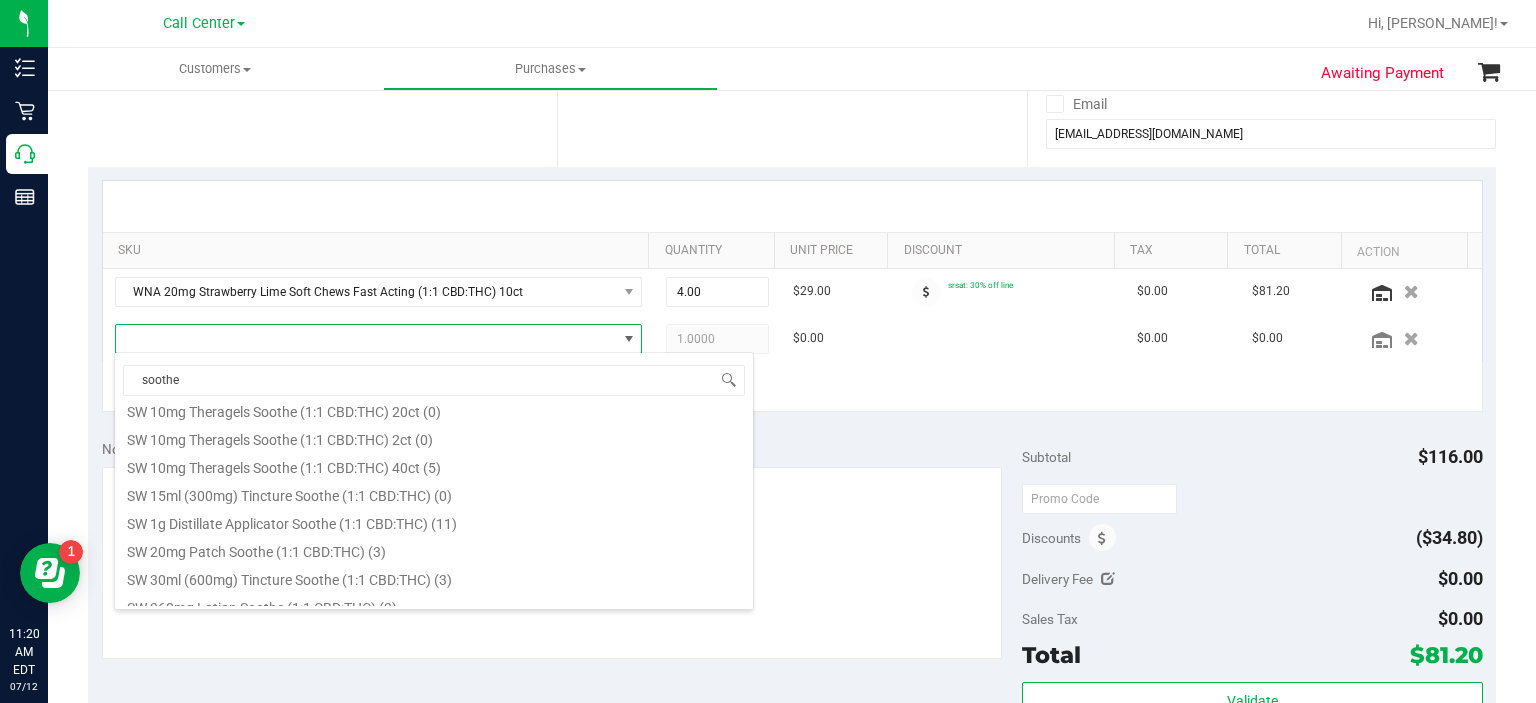 scroll, scrollTop: 1200, scrollLeft: 0, axis: vertical 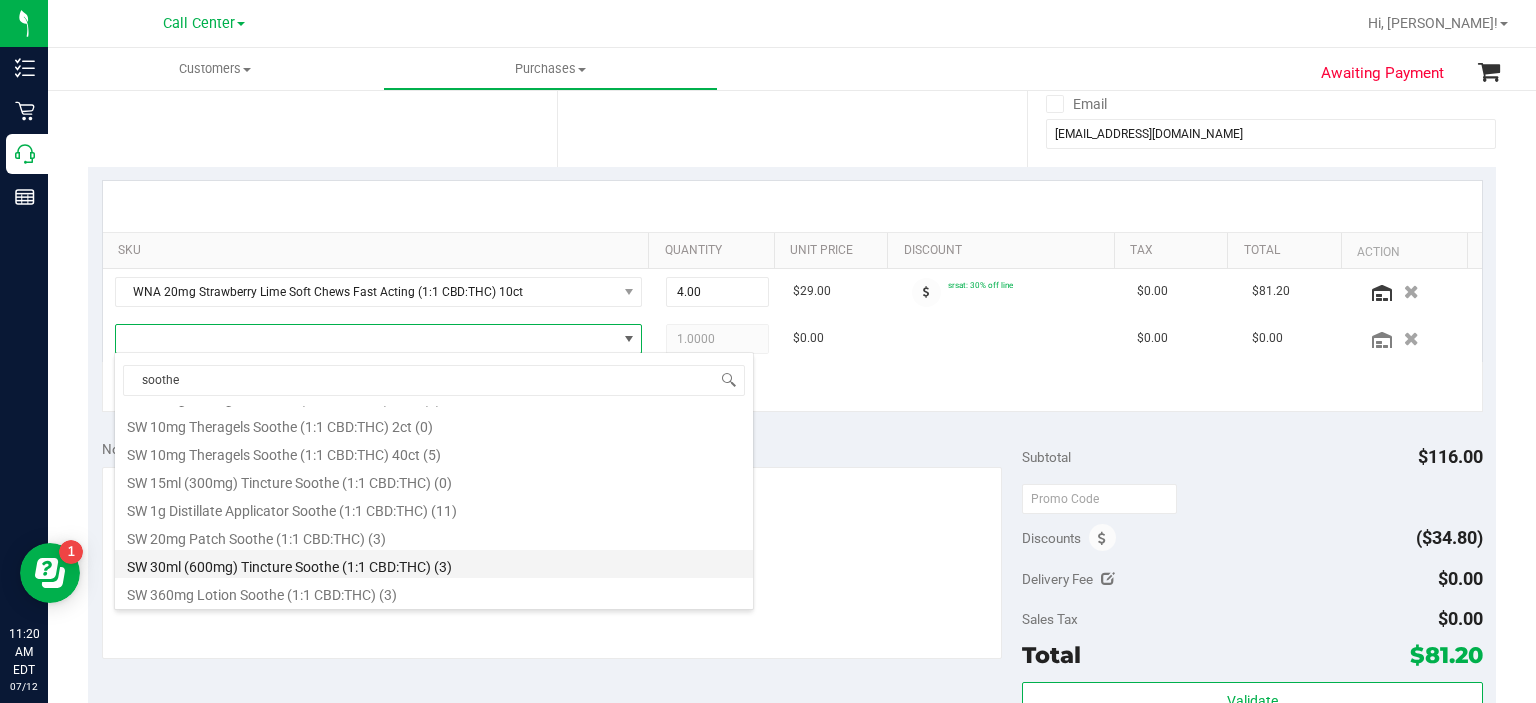 click on "SW 30ml (600mg) Tincture Soothe (1:1 CBD:THC) (3)" at bounding box center [434, 564] 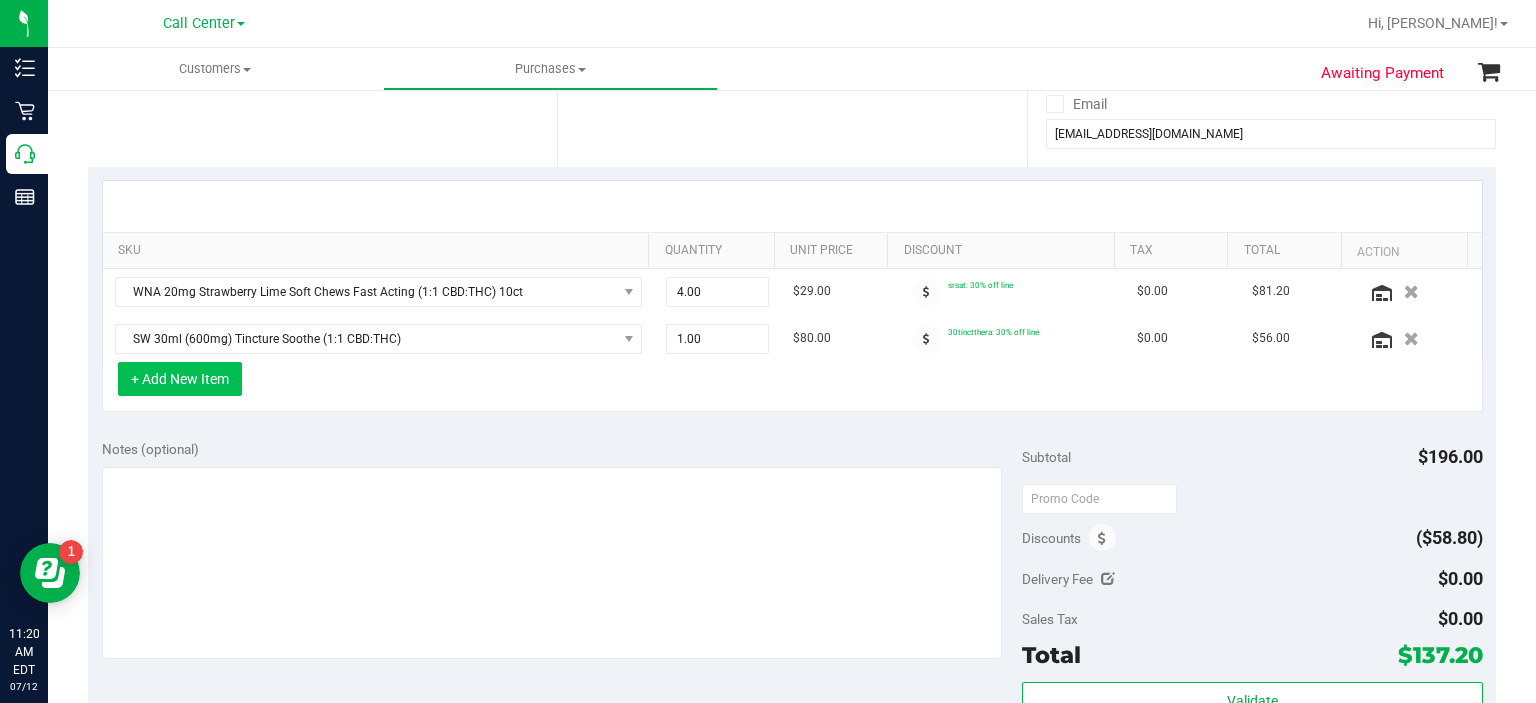 click on "+ Add New Item" at bounding box center (180, 379) 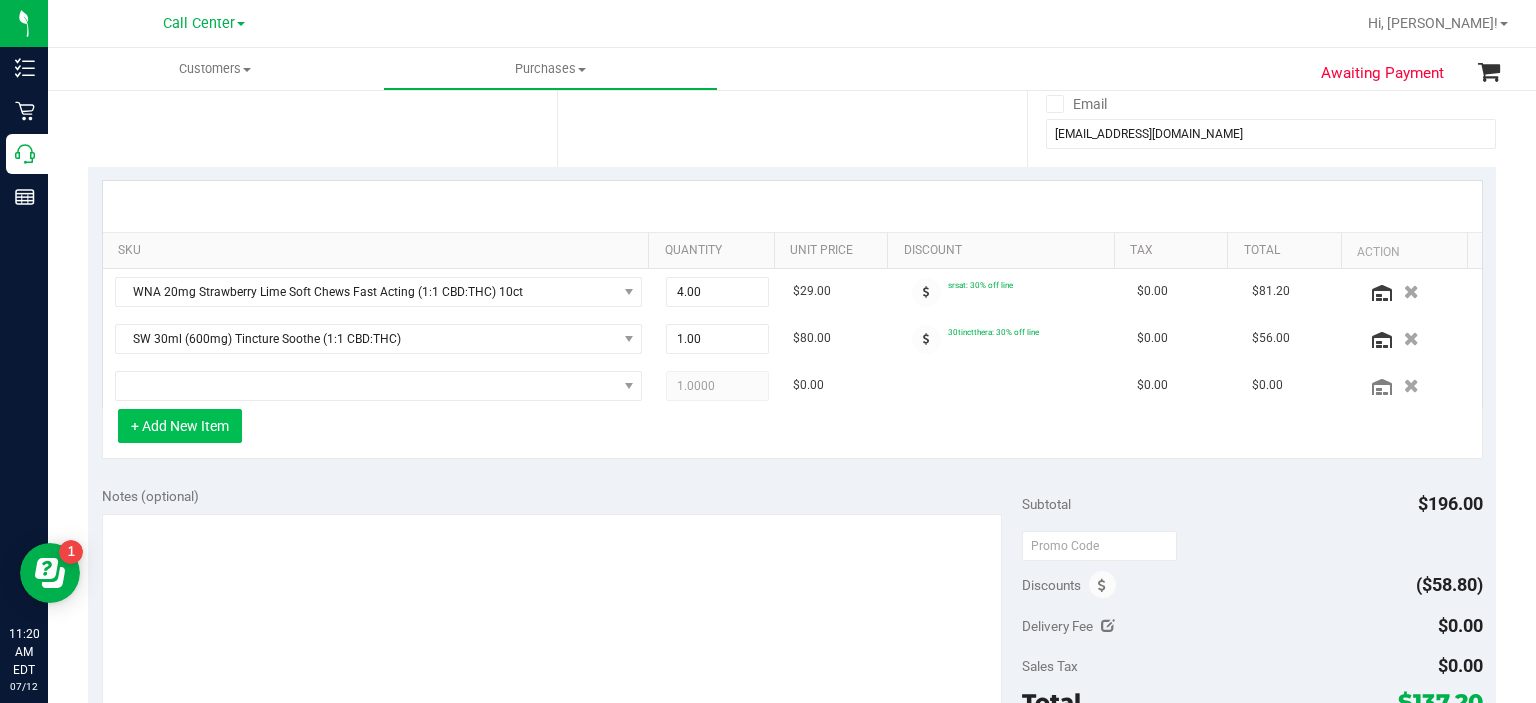 click on "+ Add New Item" at bounding box center (180, 426) 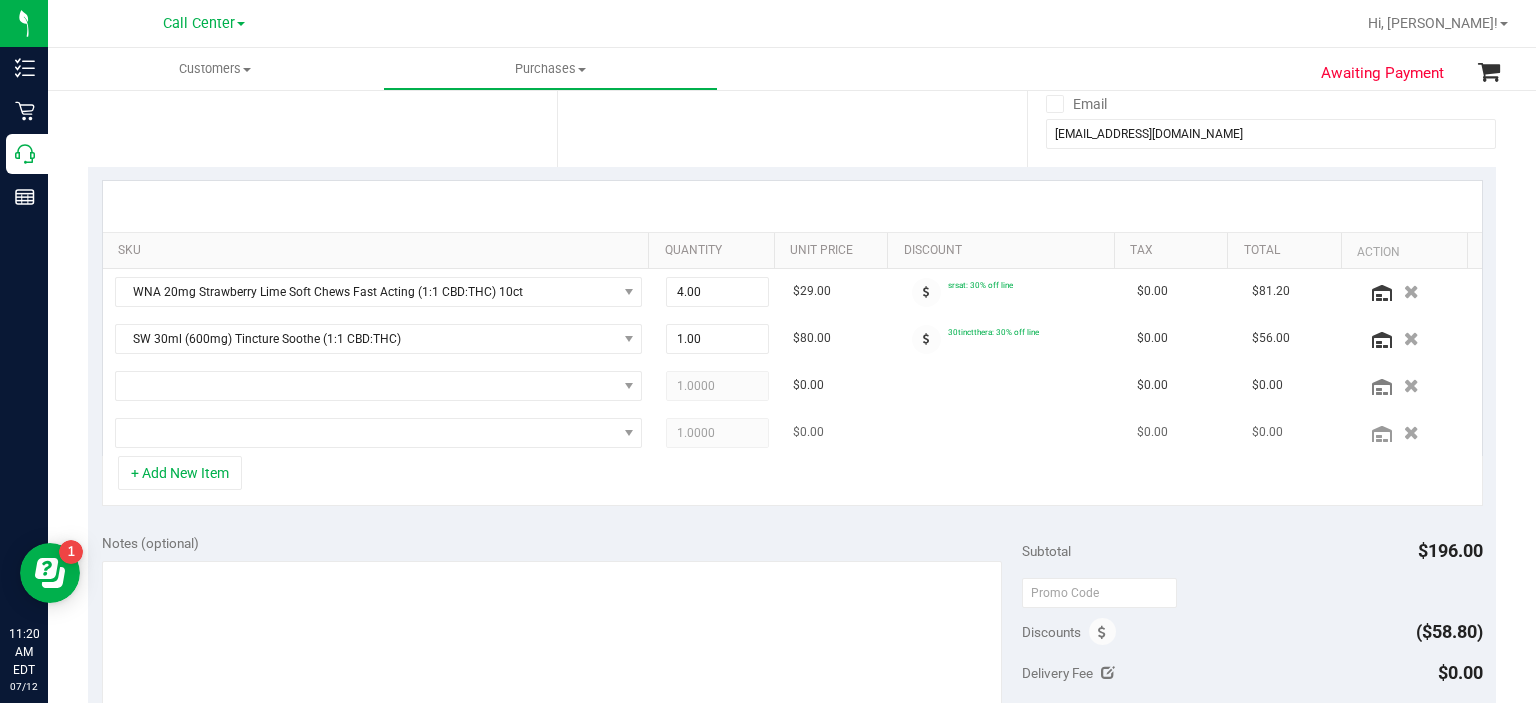 click at bounding box center [1417, 433] 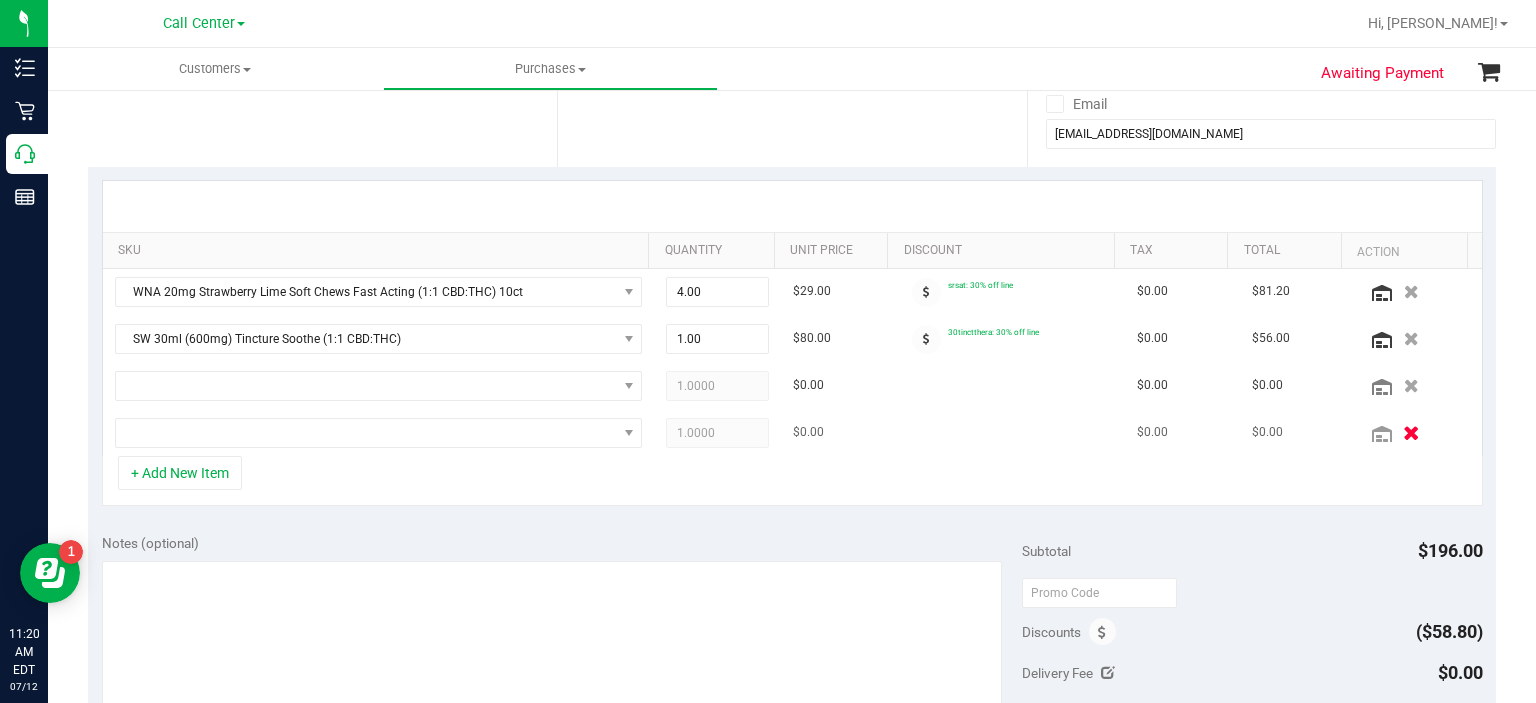 click at bounding box center [1411, 432] 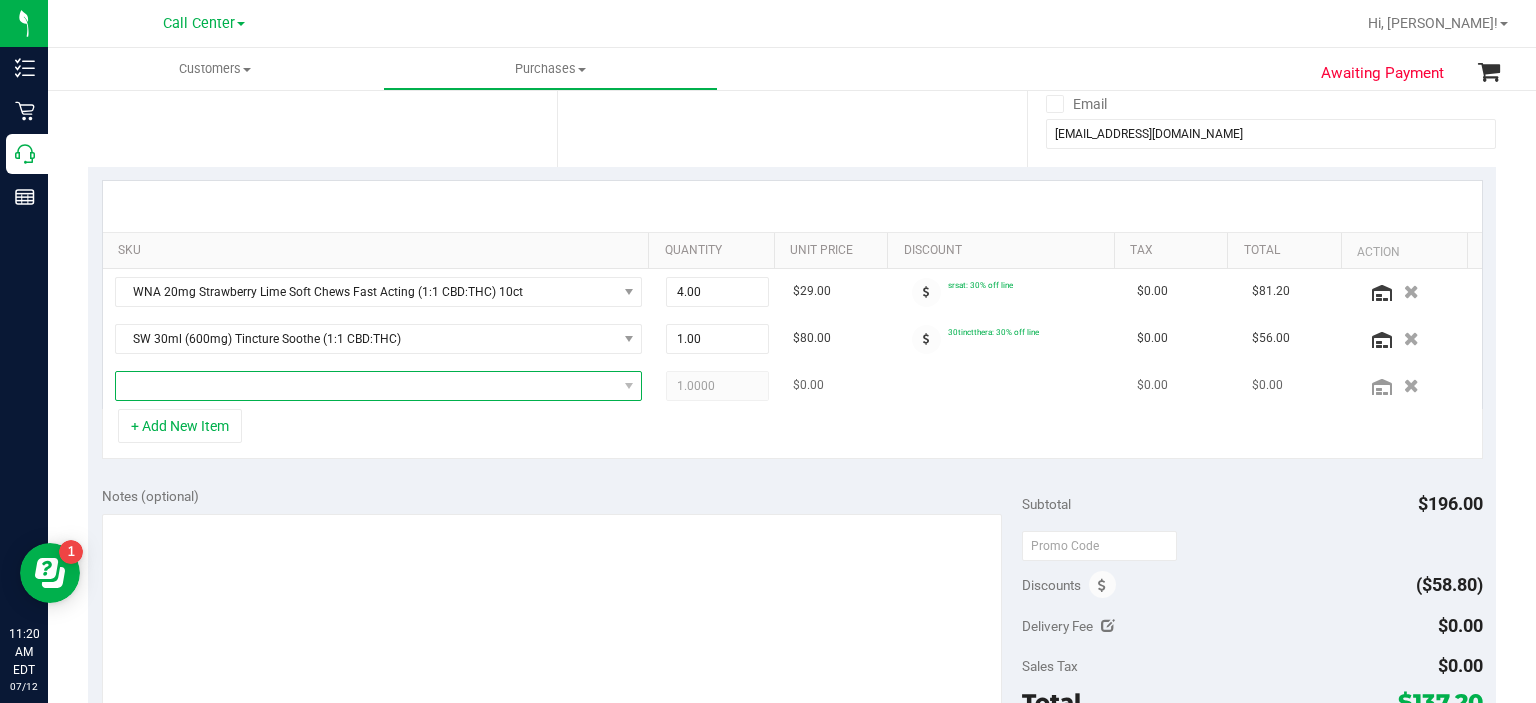 click at bounding box center [366, 386] 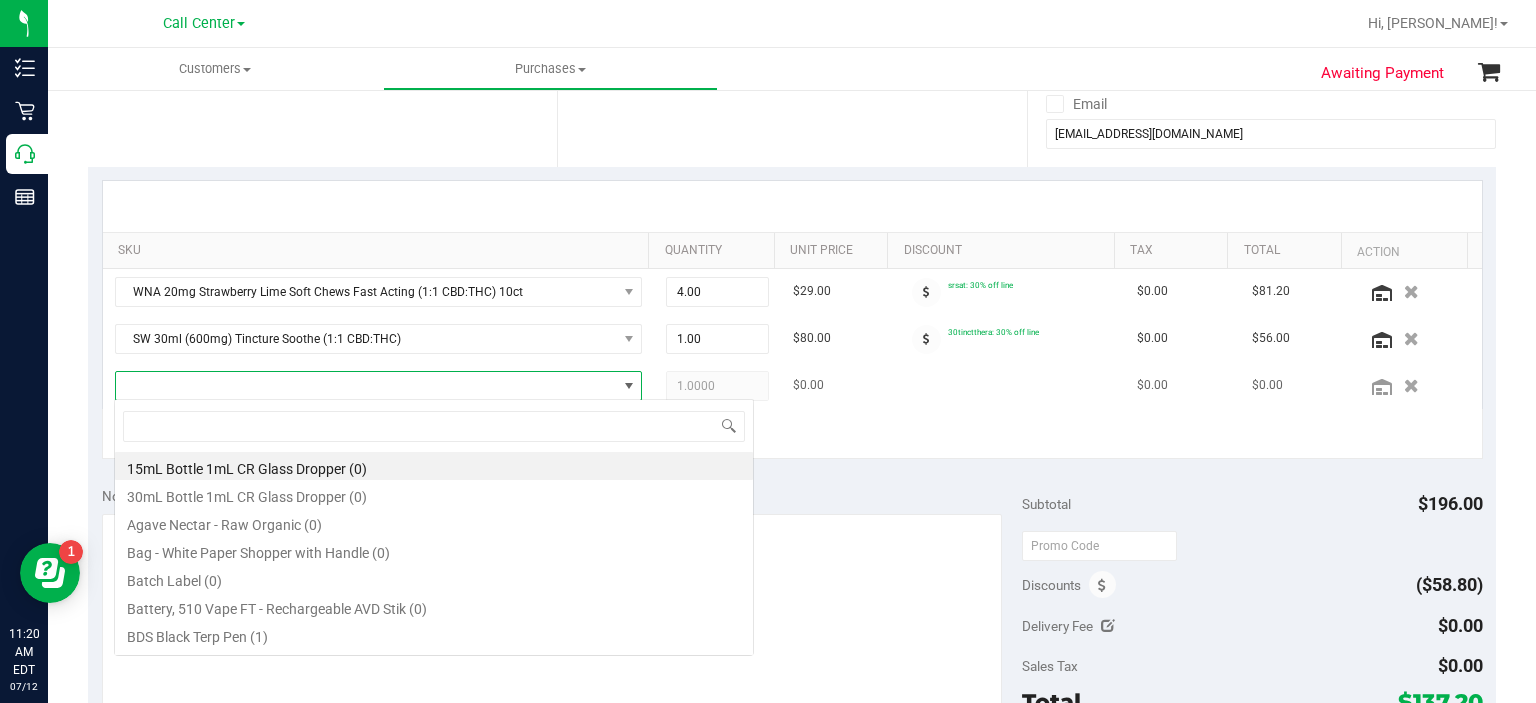 scroll, scrollTop: 99970, scrollLeft: 99484, axis: both 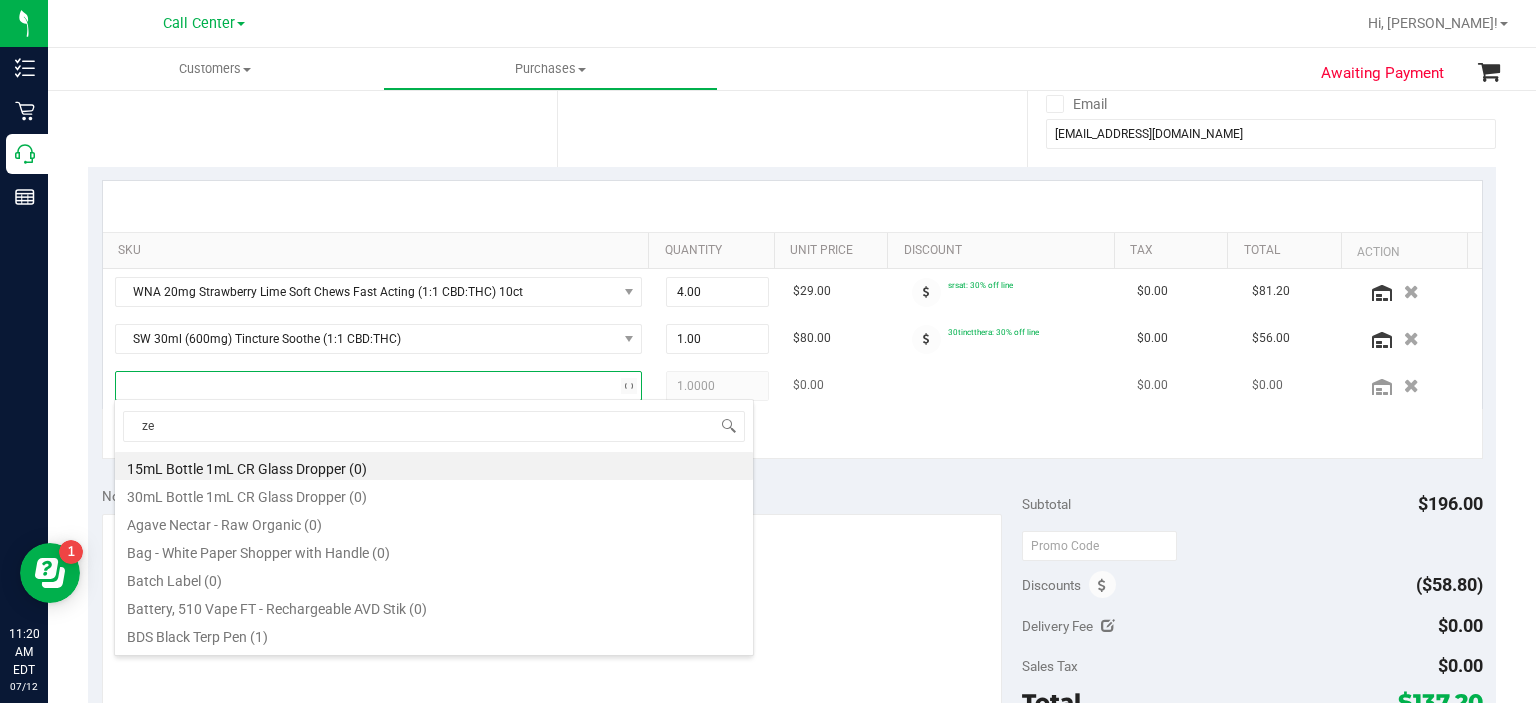 type on "[DEMOGRAPHIC_DATA]" 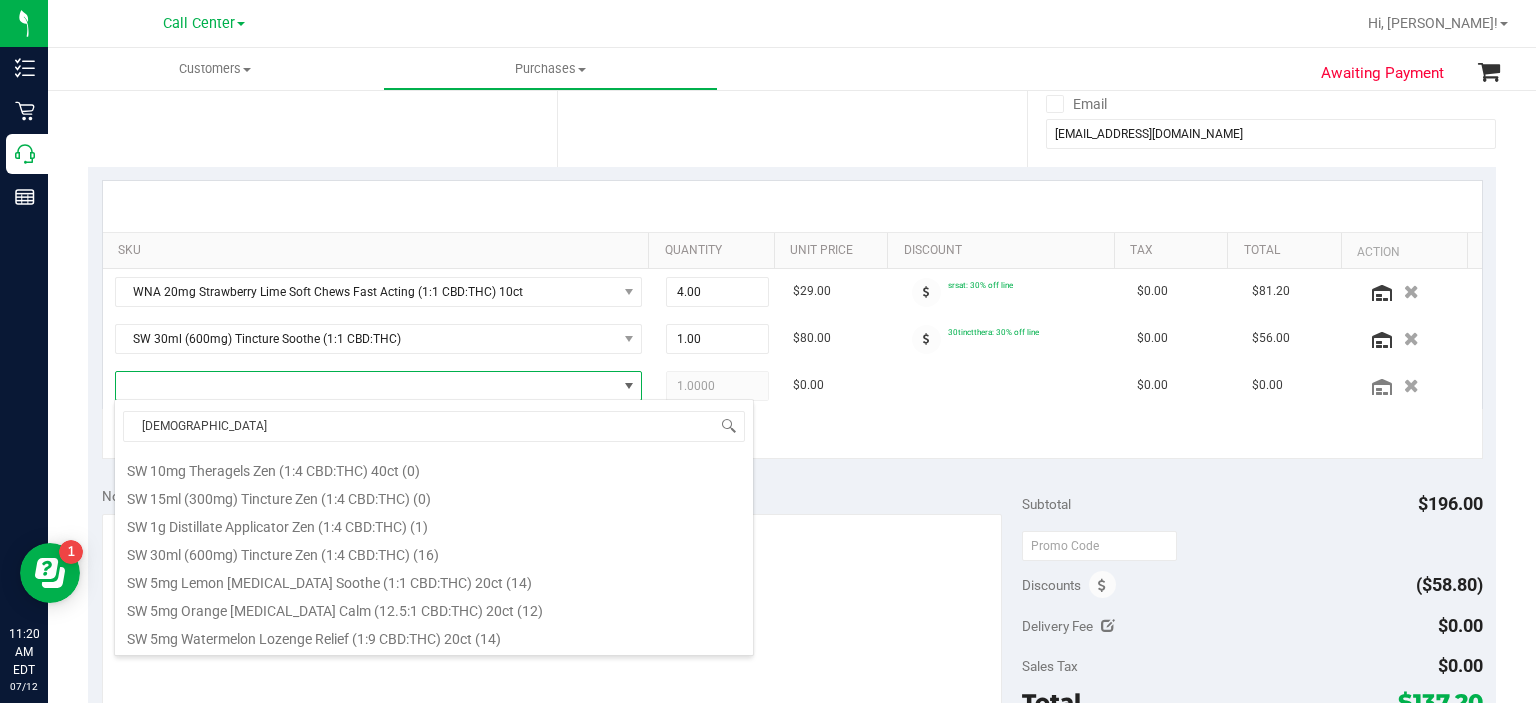 scroll, scrollTop: 704, scrollLeft: 0, axis: vertical 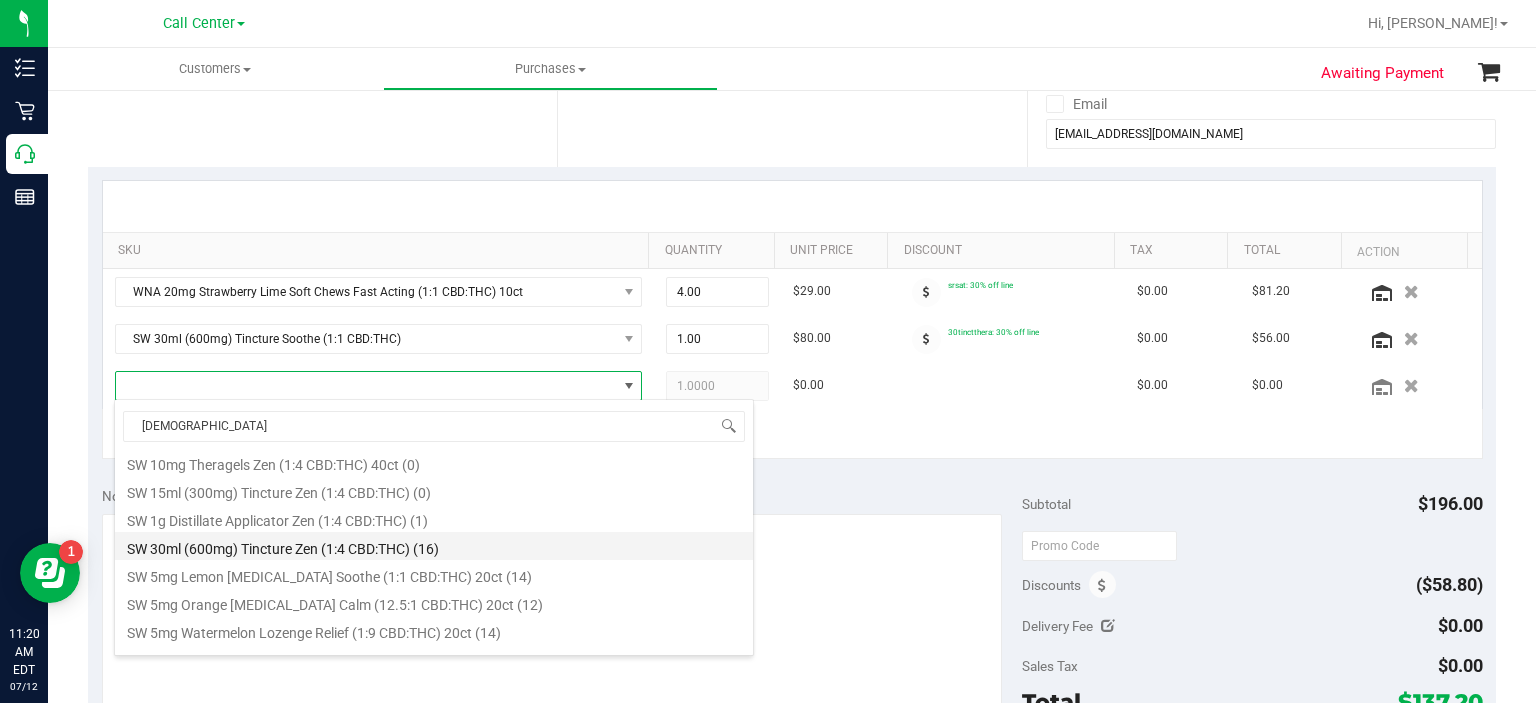 click on "SW 30ml (600mg) Tincture Zen (1:4 CBD:THC) (16)" at bounding box center (434, 546) 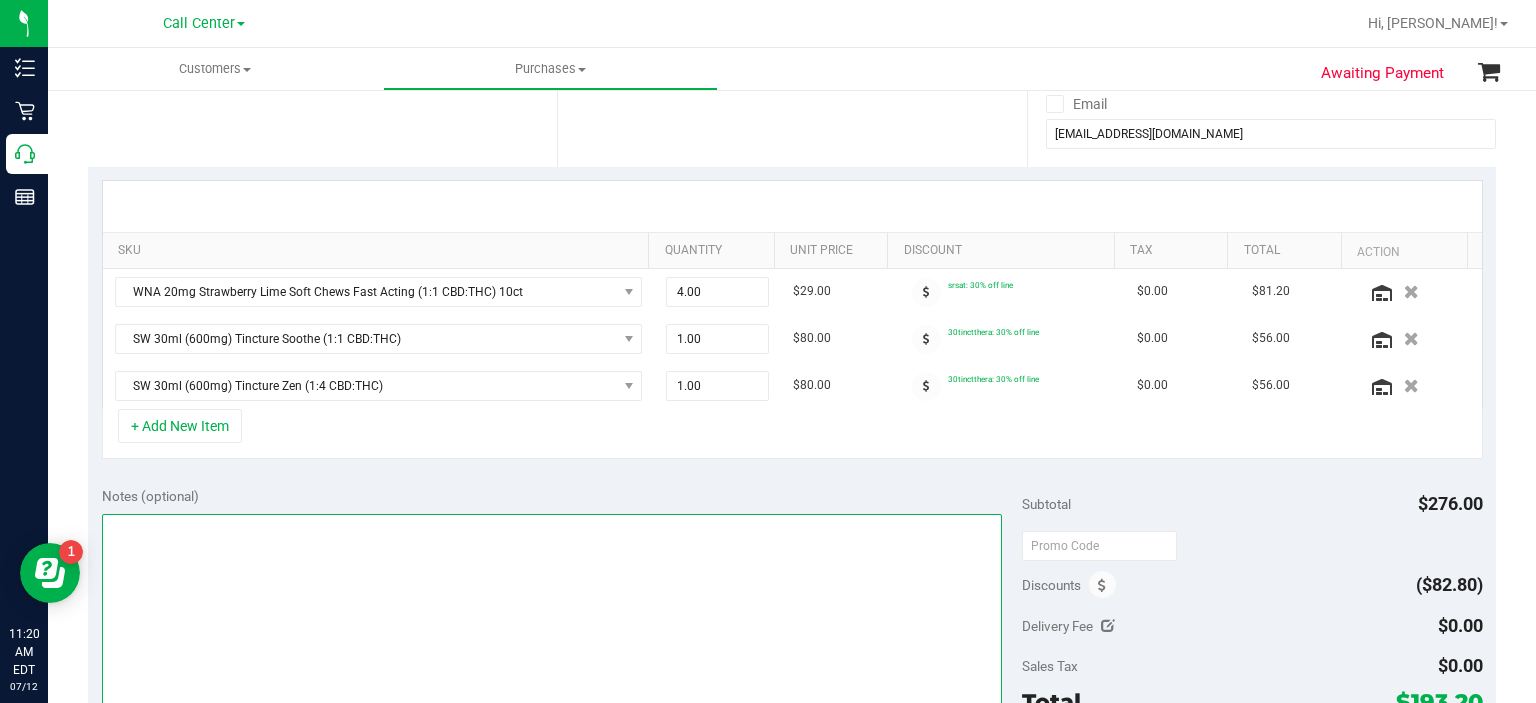 click at bounding box center [552, 610] 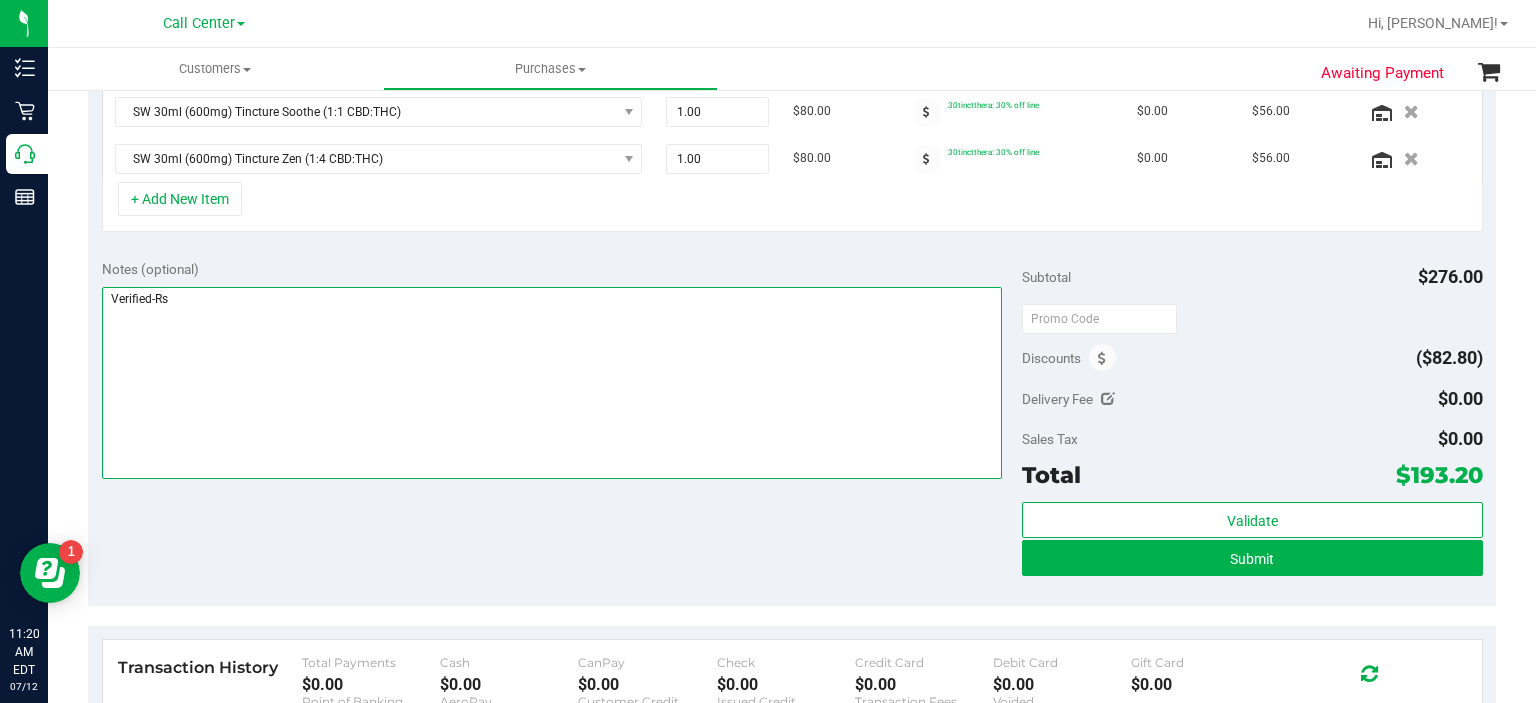 scroll, scrollTop: 592, scrollLeft: 0, axis: vertical 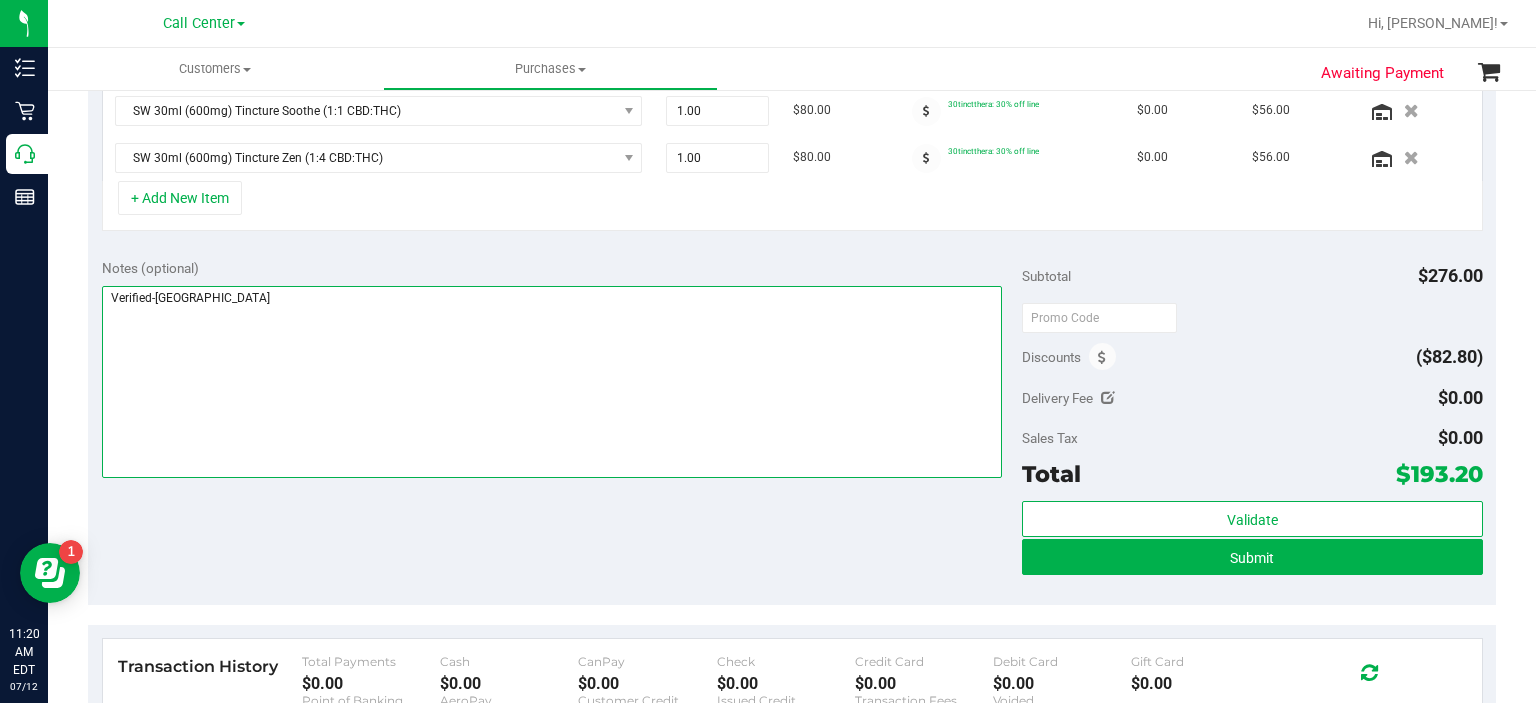 click at bounding box center [552, 382] 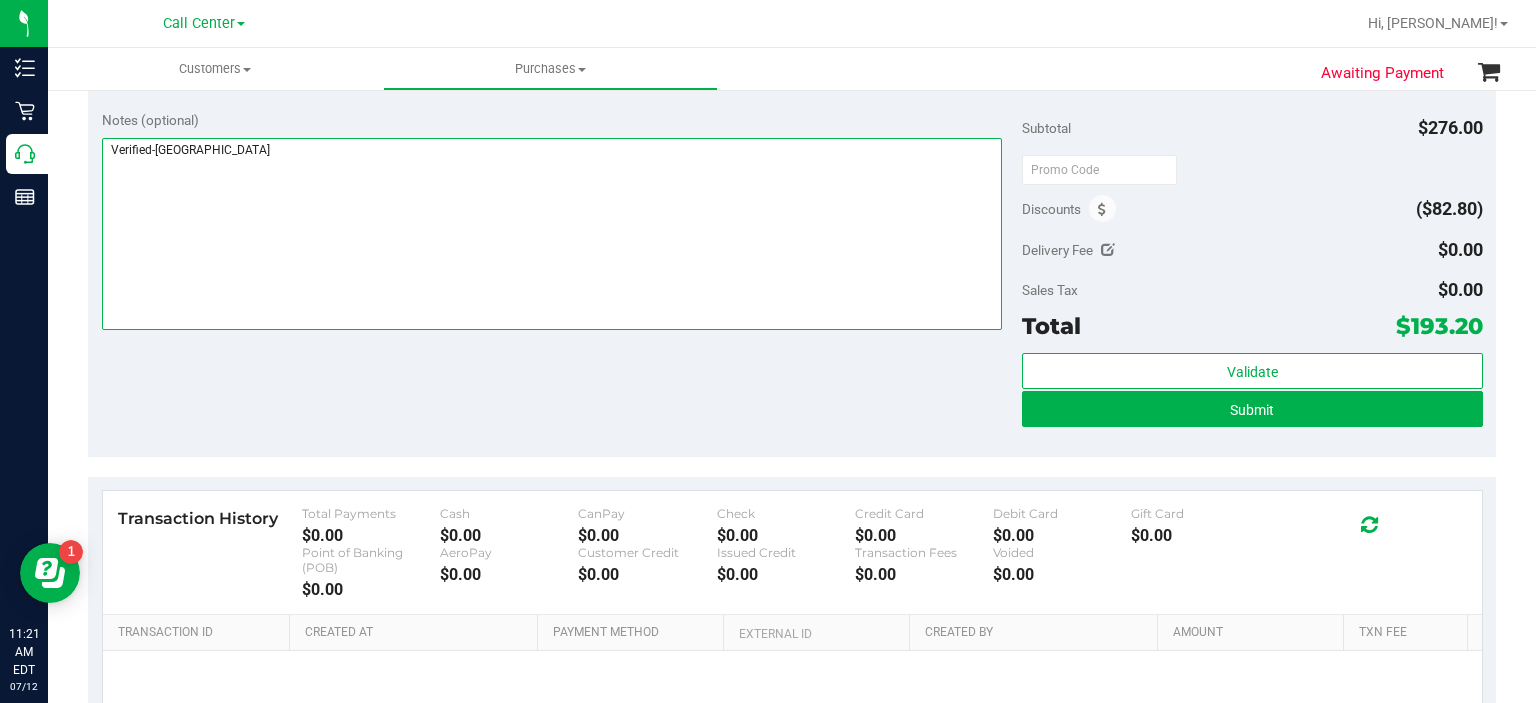 scroll, scrollTop: 742, scrollLeft: 0, axis: vertical 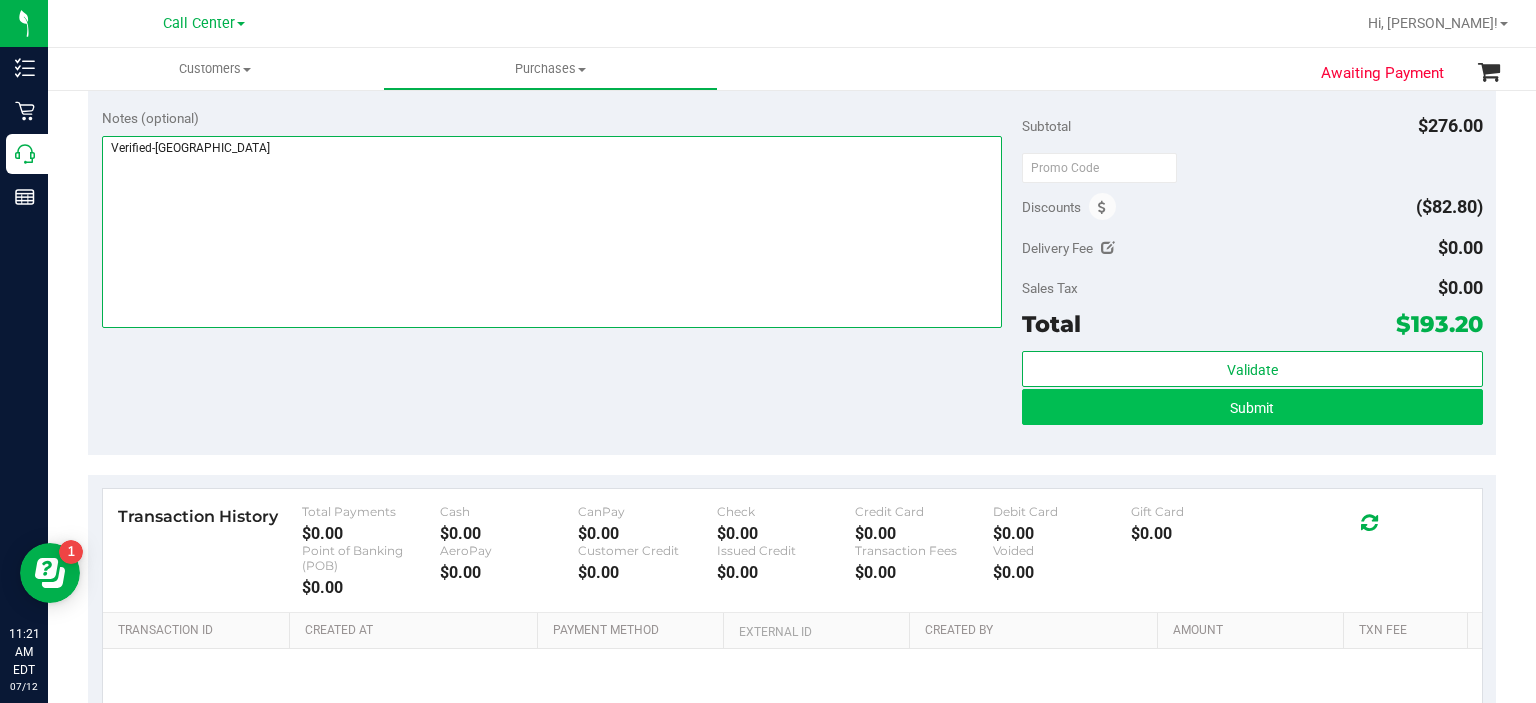 type on "Verified-[GEOGRAPHIC_DATA]" 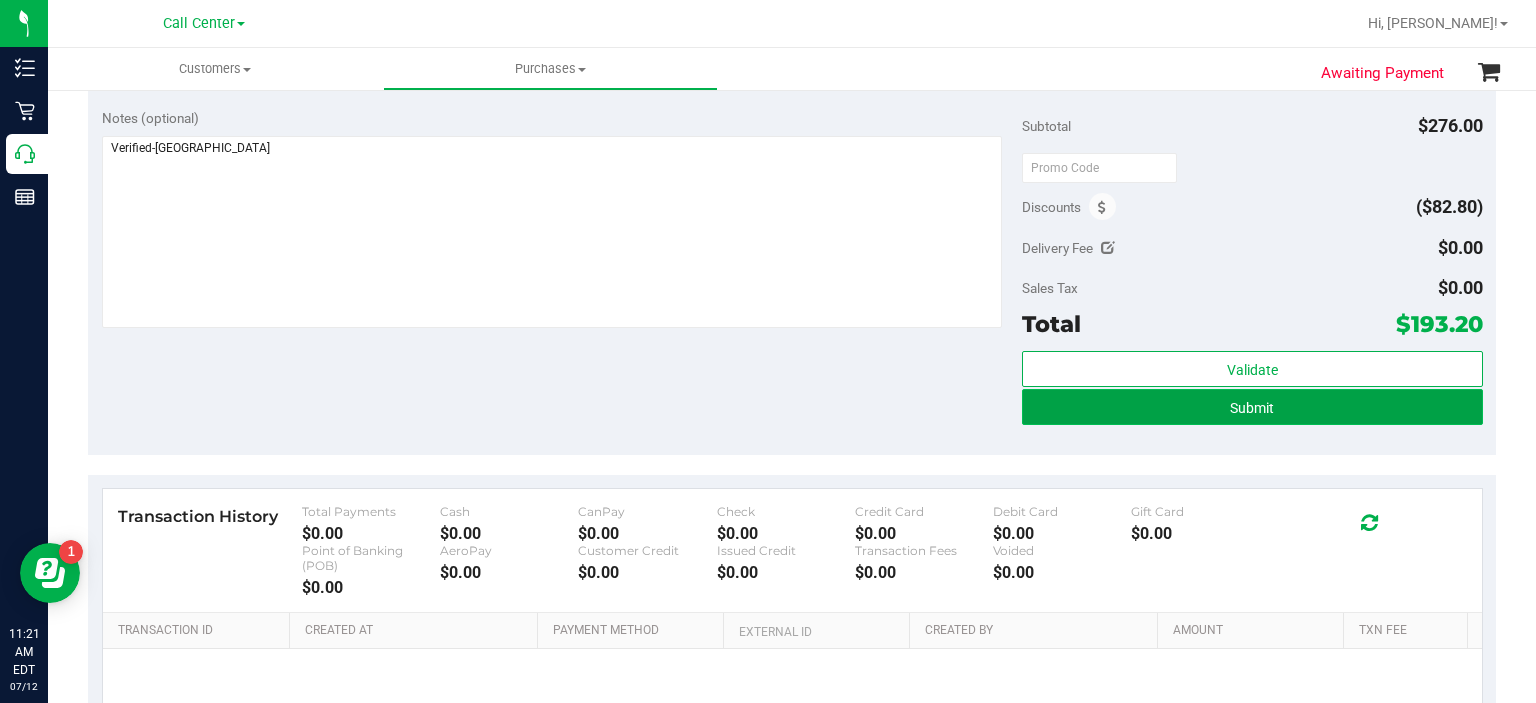 click on "Submit" at bounding box center (1252, 407) 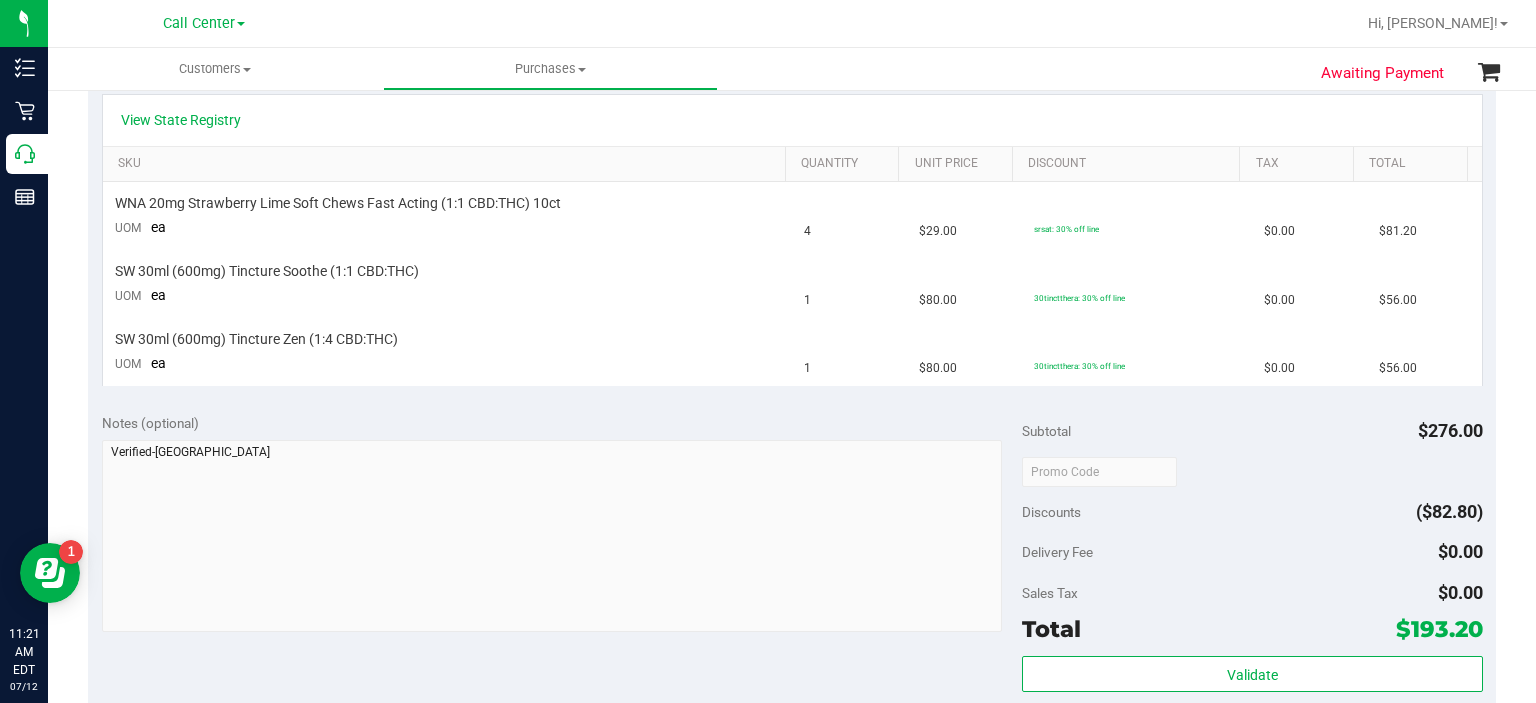 scroll, scrollTop: 351, scrollLeft: 0, axis: vertical 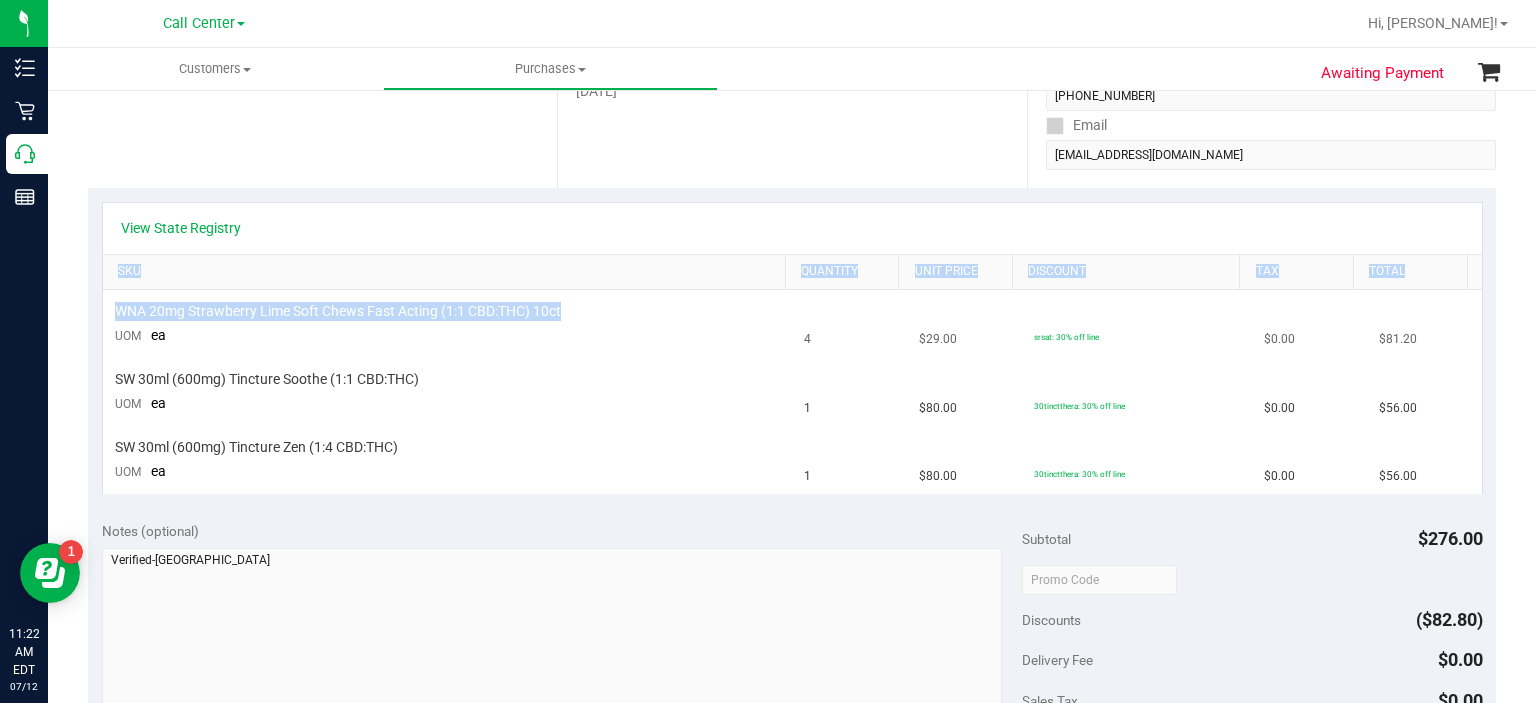 drag, startPoint x: 456, startPoint y: 235, endPoint x: 600, endPoint y: 314, distance: 164.24677 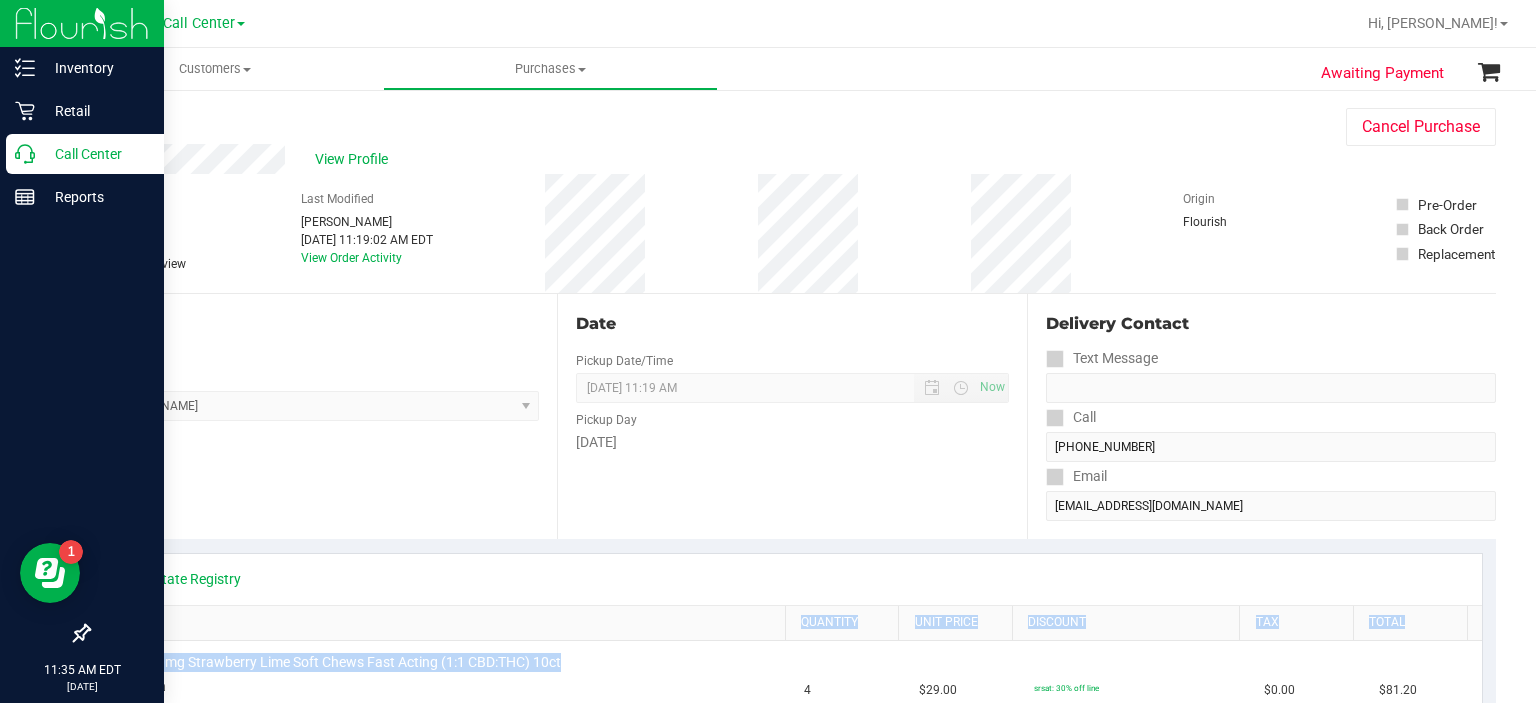 click on "Call Center" at bounding box center [95, 154] 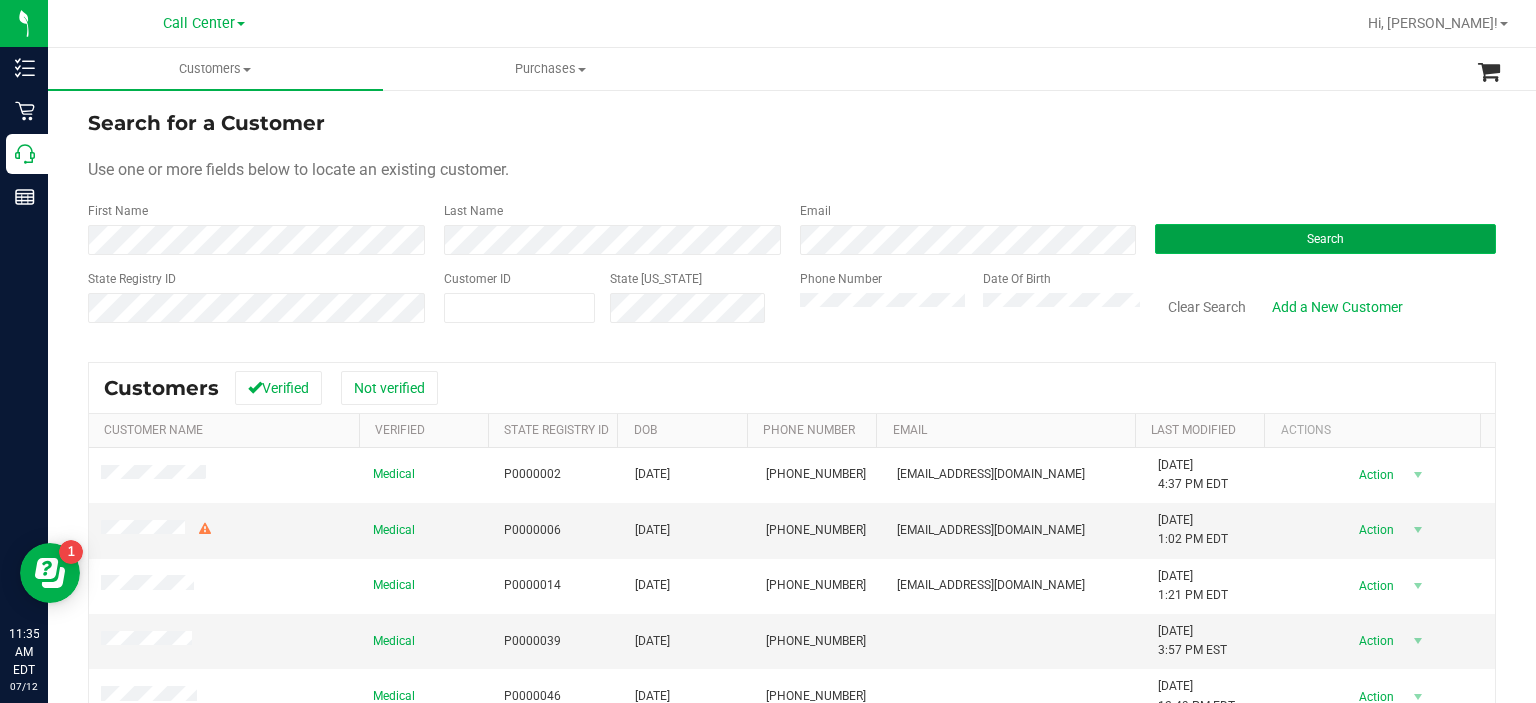 click on "Search" at bounding box center (1325, 239) 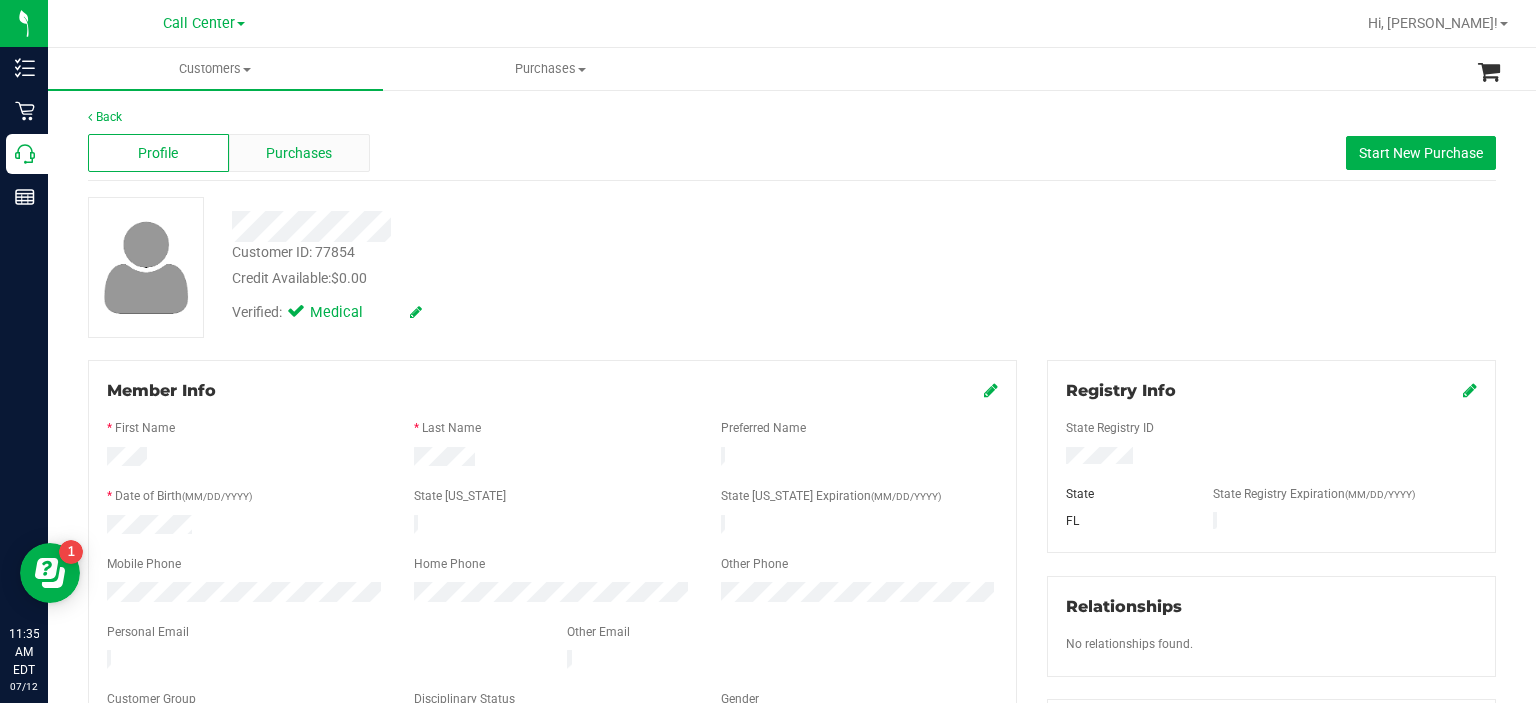 click on "Purchases" at bounding box center (299, 153) 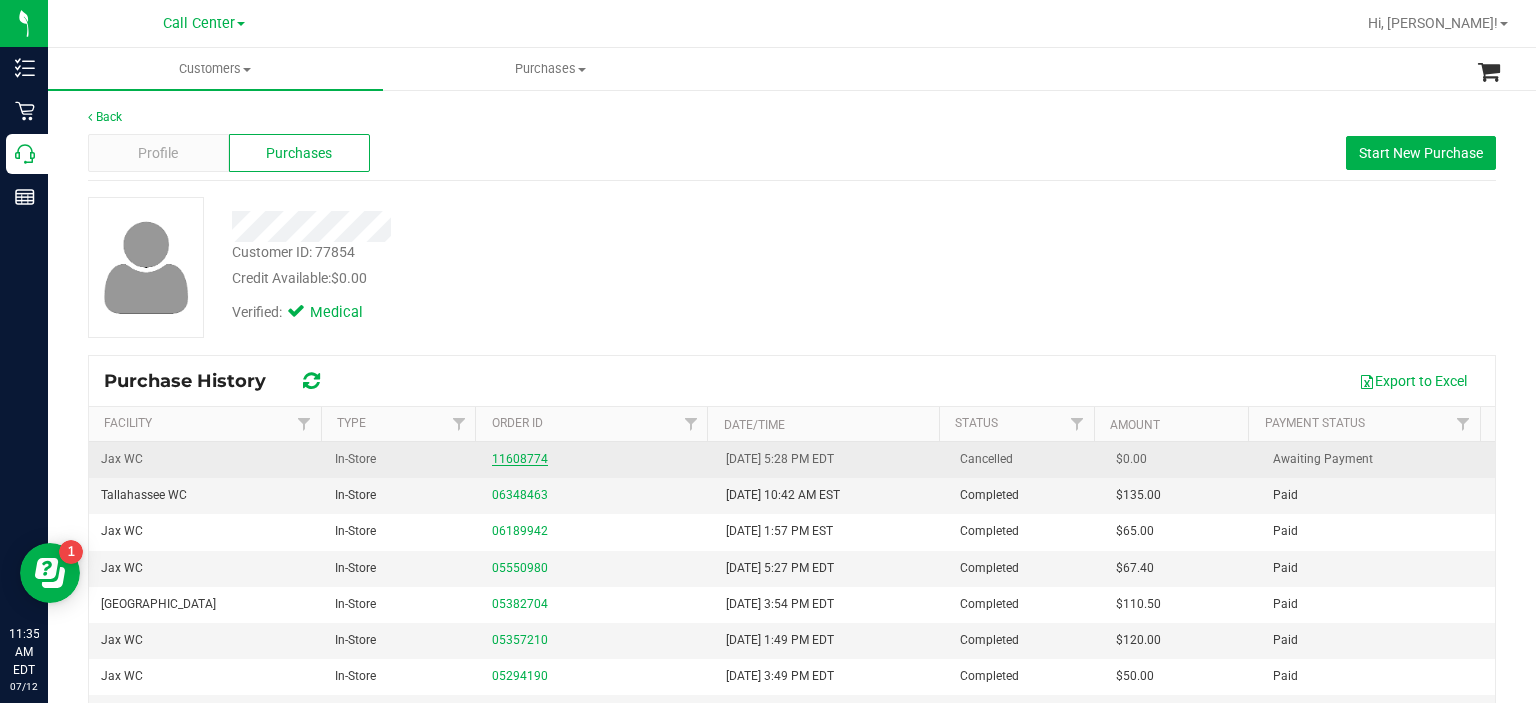 click on "11608774" at bounding box center [520, 459] 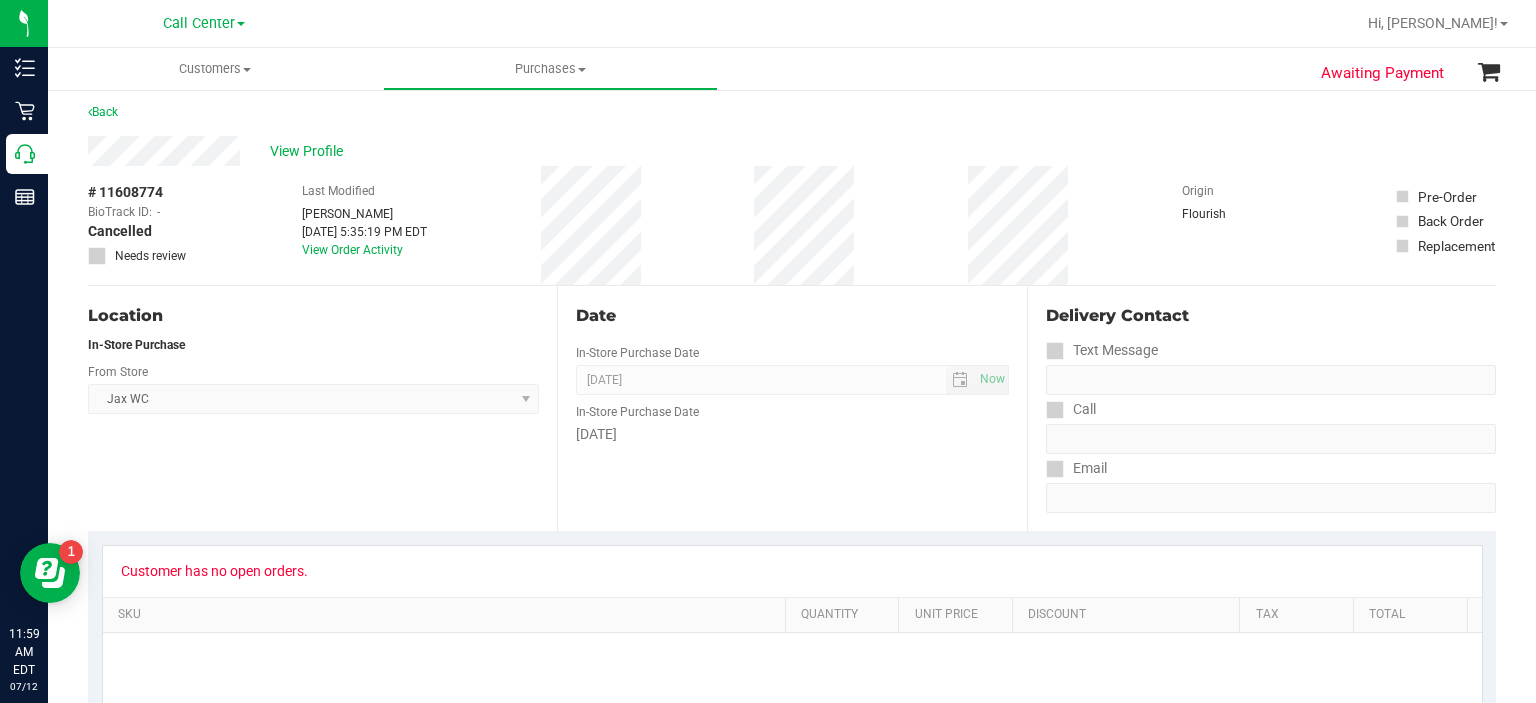 scroll, scrollTop: 0, scrollLeft: 0, axis: both 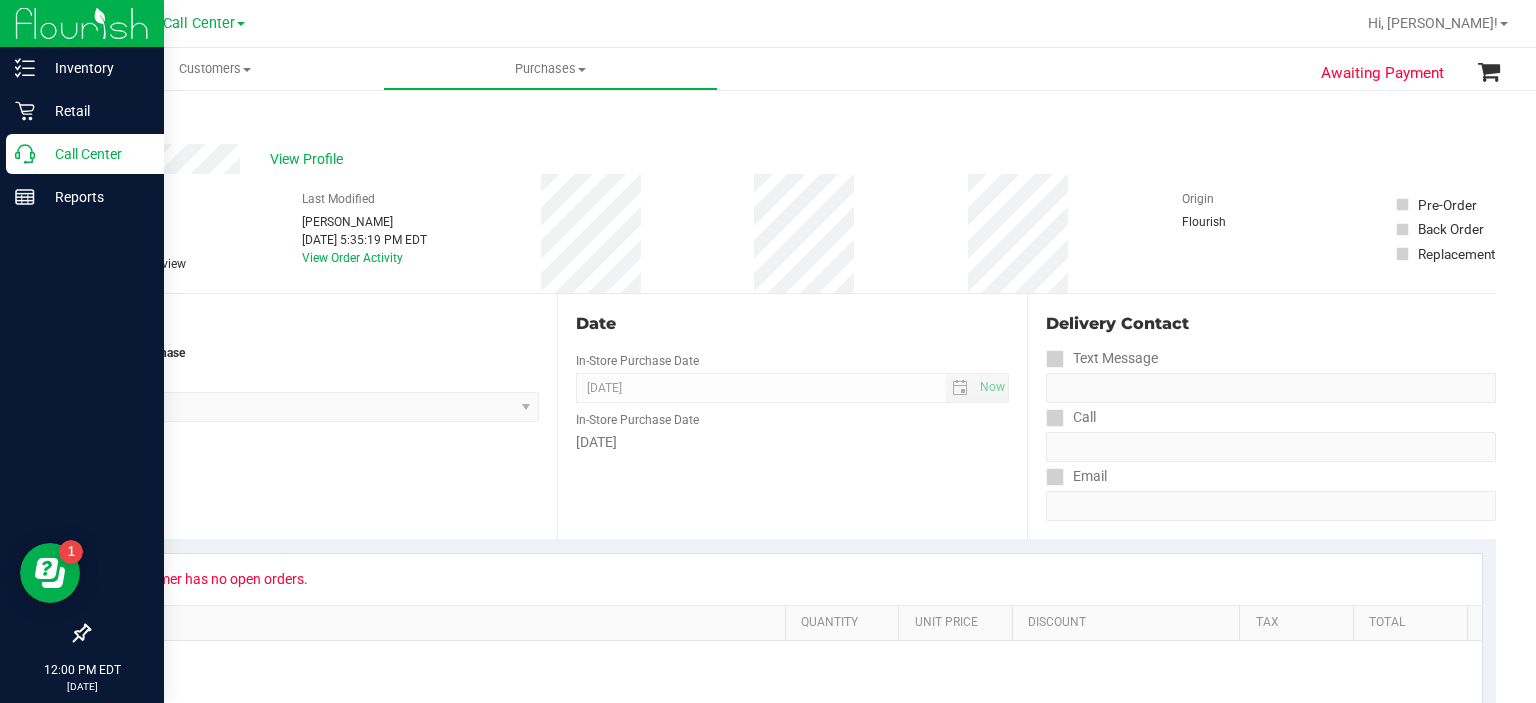 click on "Call Center" at bounding box center (95, 154) 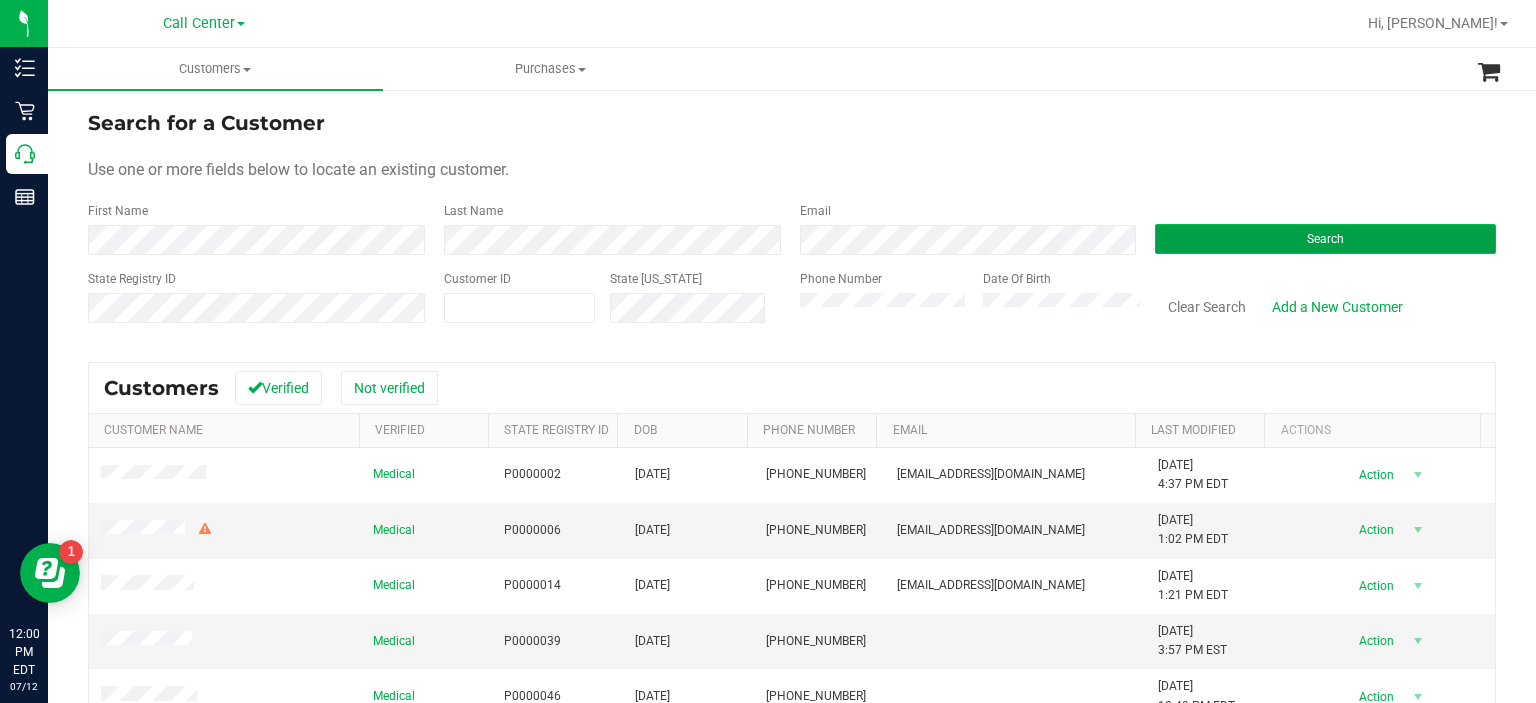 click on "Search" at bounding box center (1325, 239) 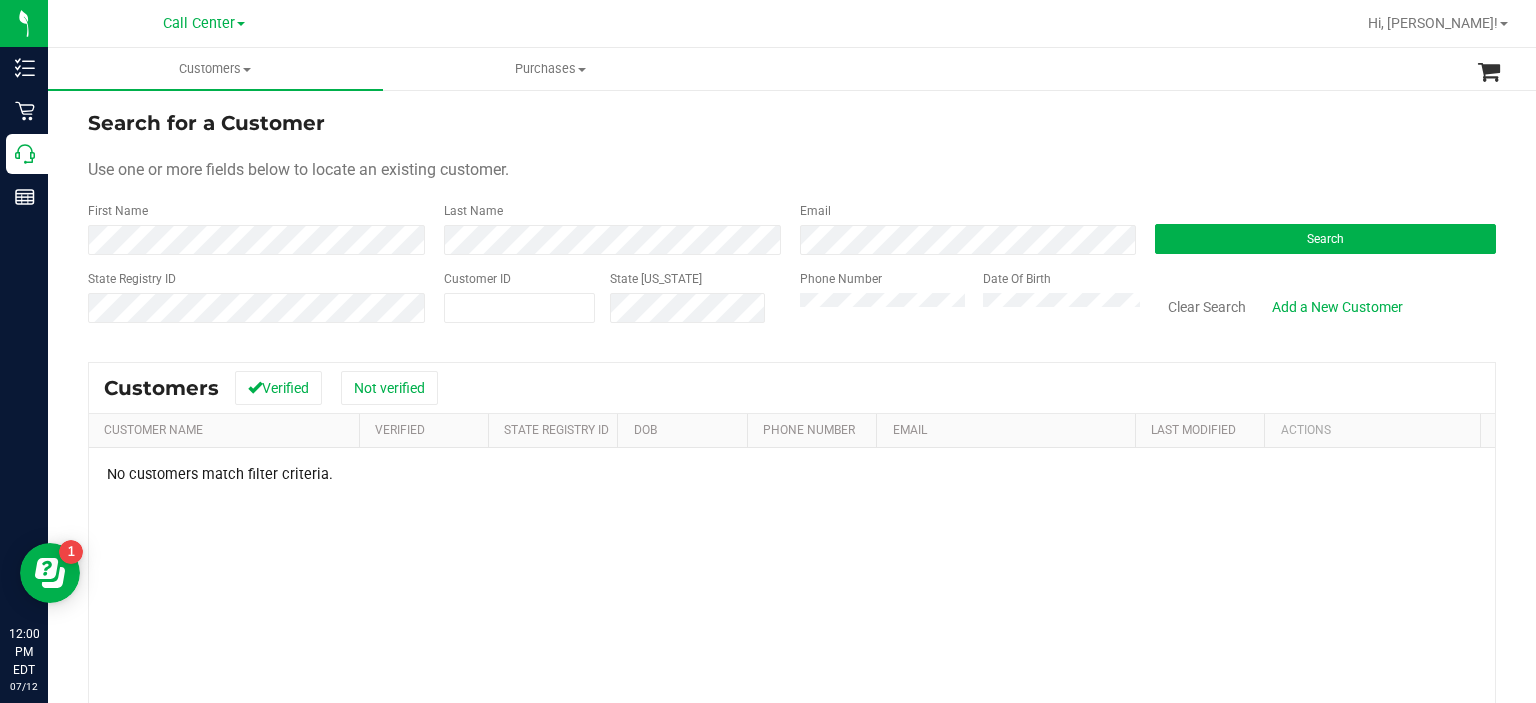click on "State Registry ID
Customer ID
State [US_STATE]
Phone Number
Date Of Birth
Clear Search
Add a New Customer" at bounding box center [792, 305] 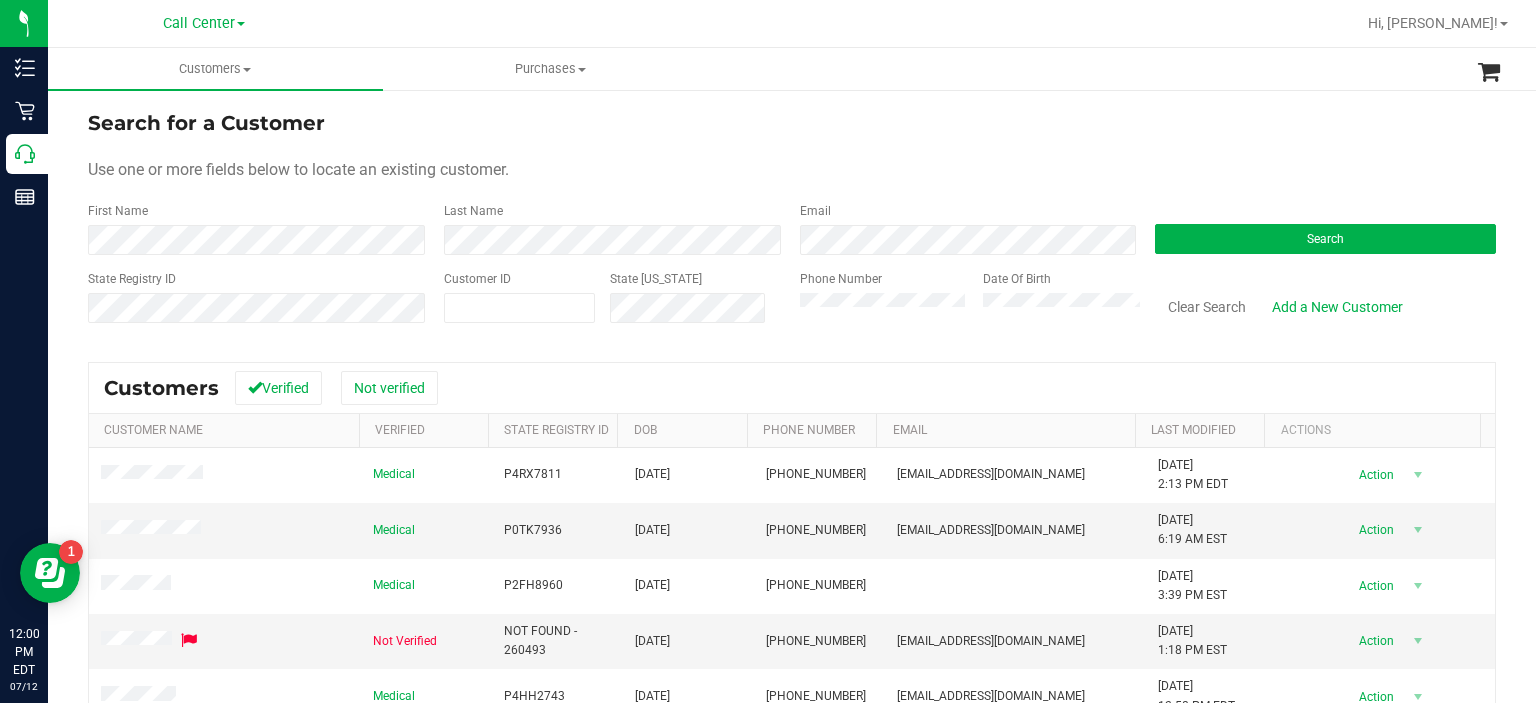 click on "Search for a Customer
Use one or more fields below to locate an existing customer.
First Name
Last Name
Email
Search
State Registry ID
Customer ID
State [US_STATE]
Phone Number
Date Of Birth" at bounding box center (792, 224) 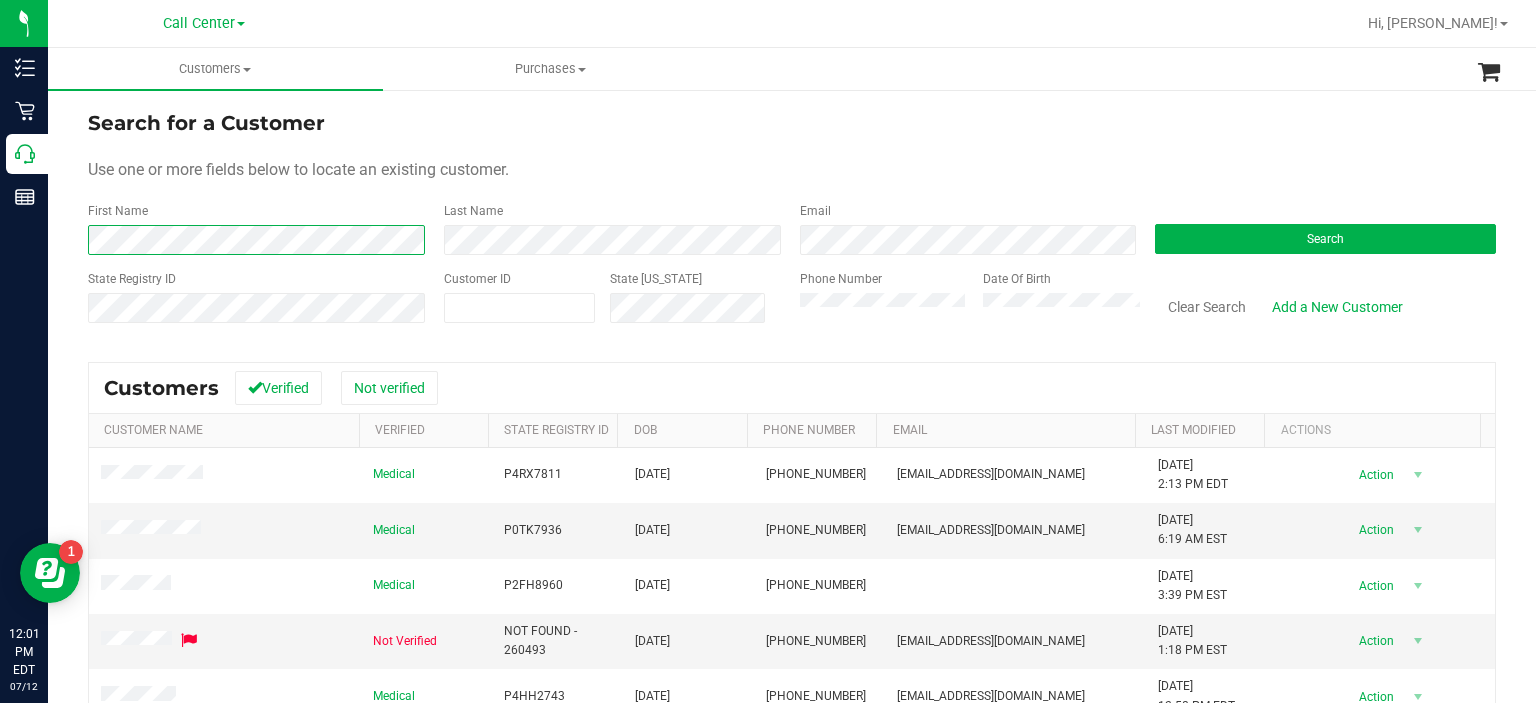click on "Search for a Customer
Use one or more fields below to locate an existing customer.
First Name
Last Name
Email
Search
State Registry ID
Customer ID
State [US_STATE]
Phone Number" at bounding box center (792, 523) 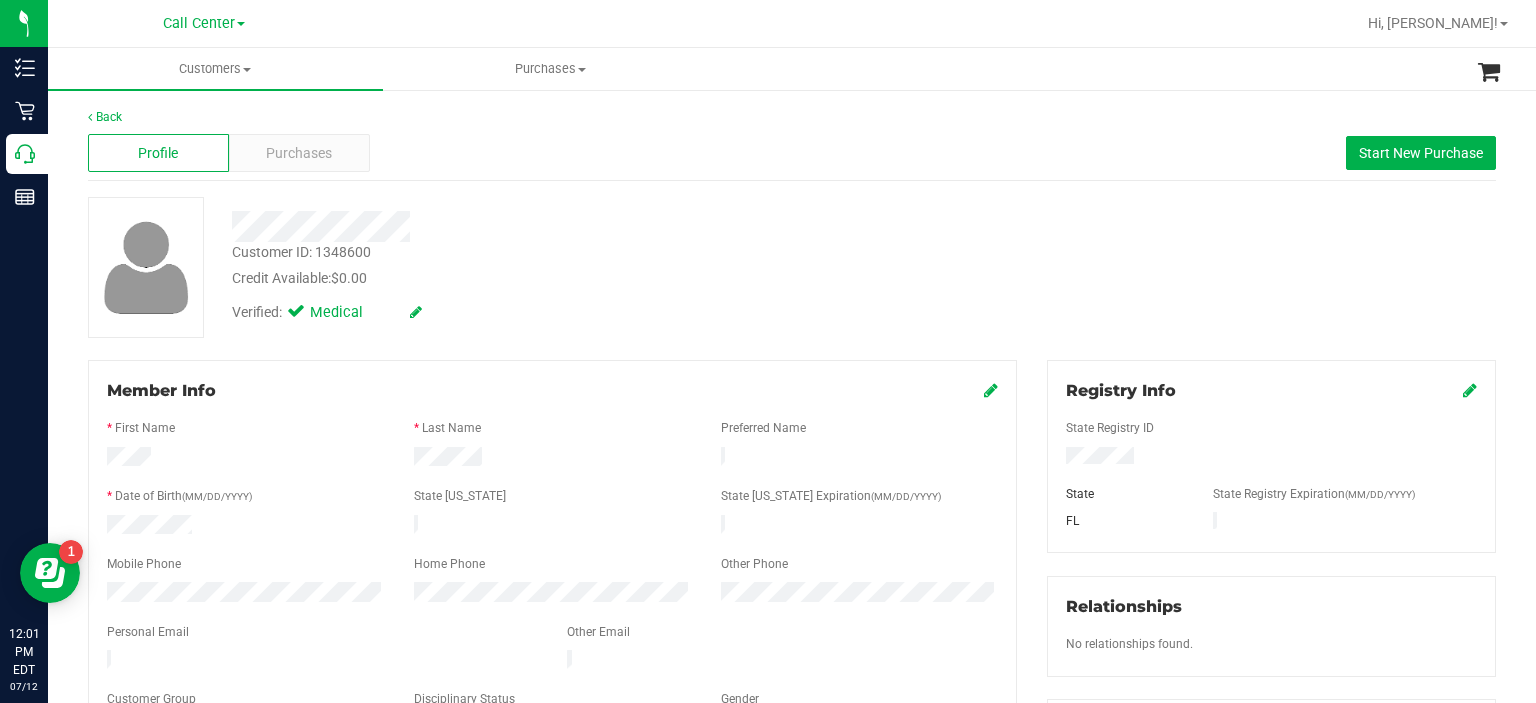 click on "Back
Profile
Purchases
Start New Purchase
Customer ID: 1348600
Credit Available:
$0.00
Verified:
Medical" at bounding box center (792, 745) 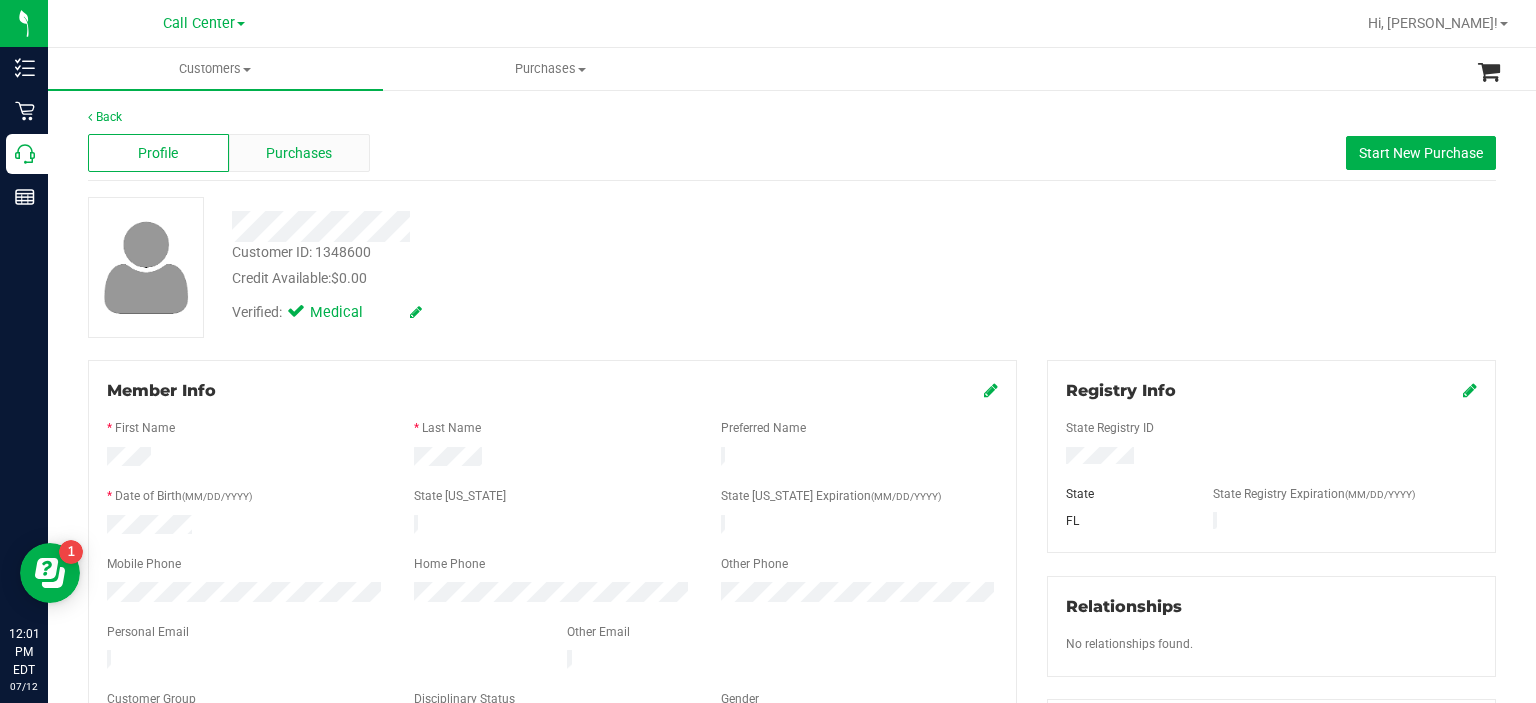 click on "Purchases" at bounding box center [299, 153] 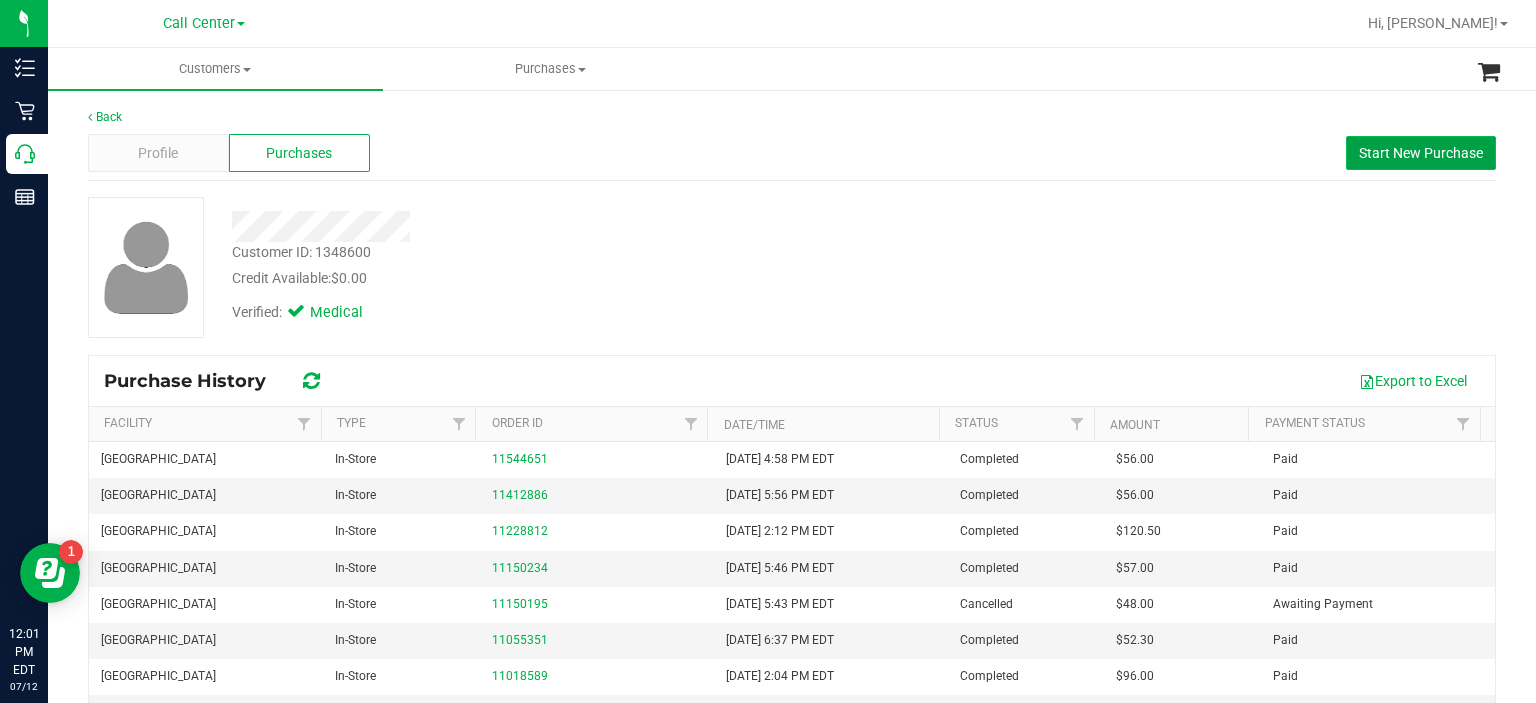 click on "Start New Purchase" at bounding box center (1421, 153) 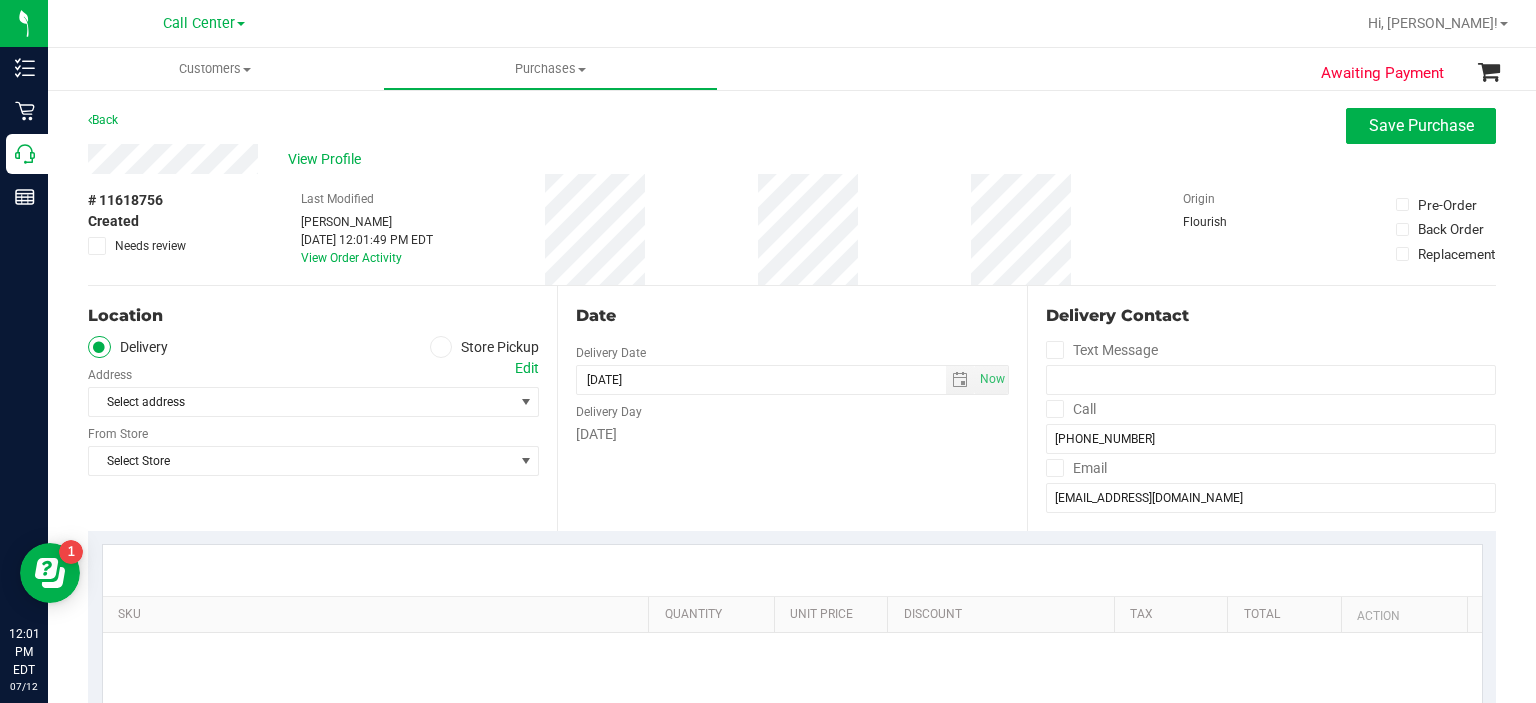 click on "Store Pickup" at bounding box center [485, 347] 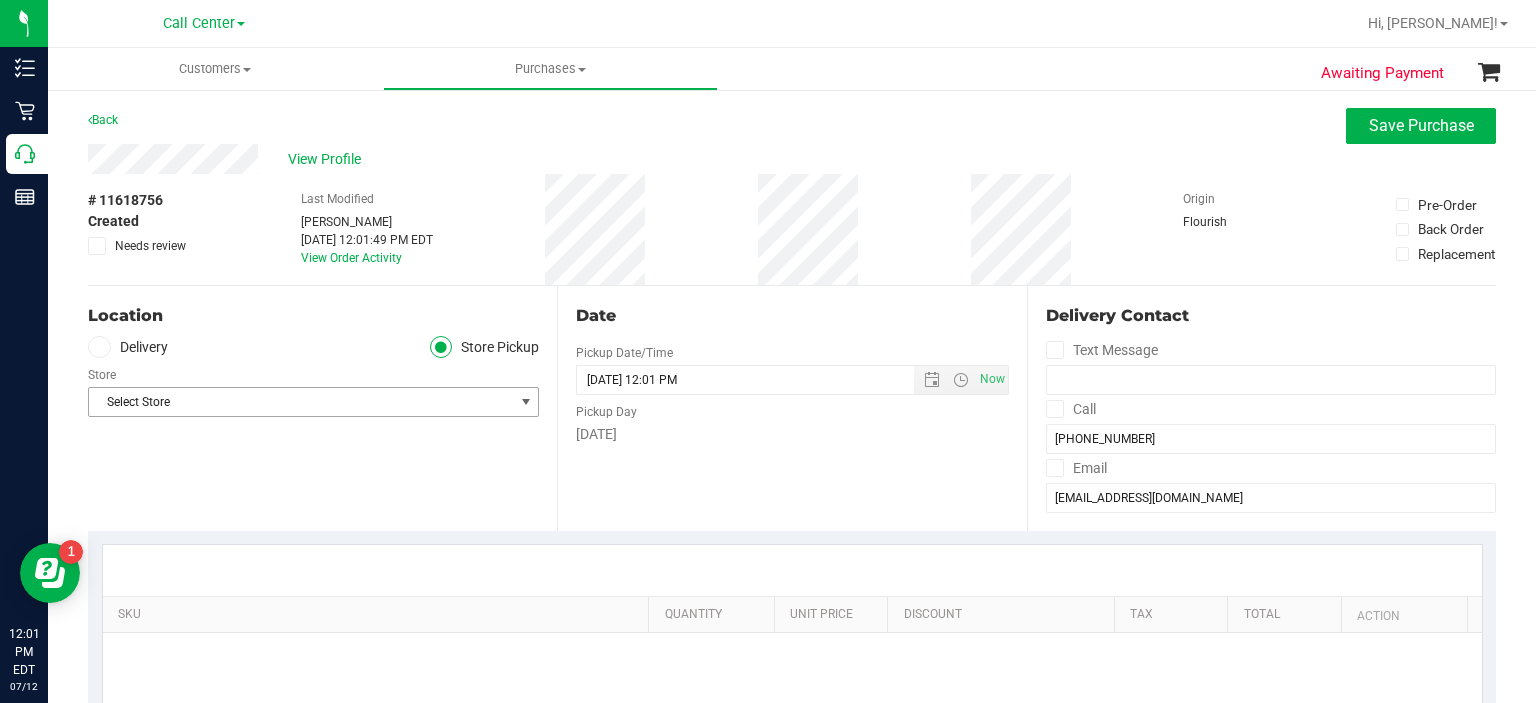 click on "Select Store" at bounding box center (301, 402) 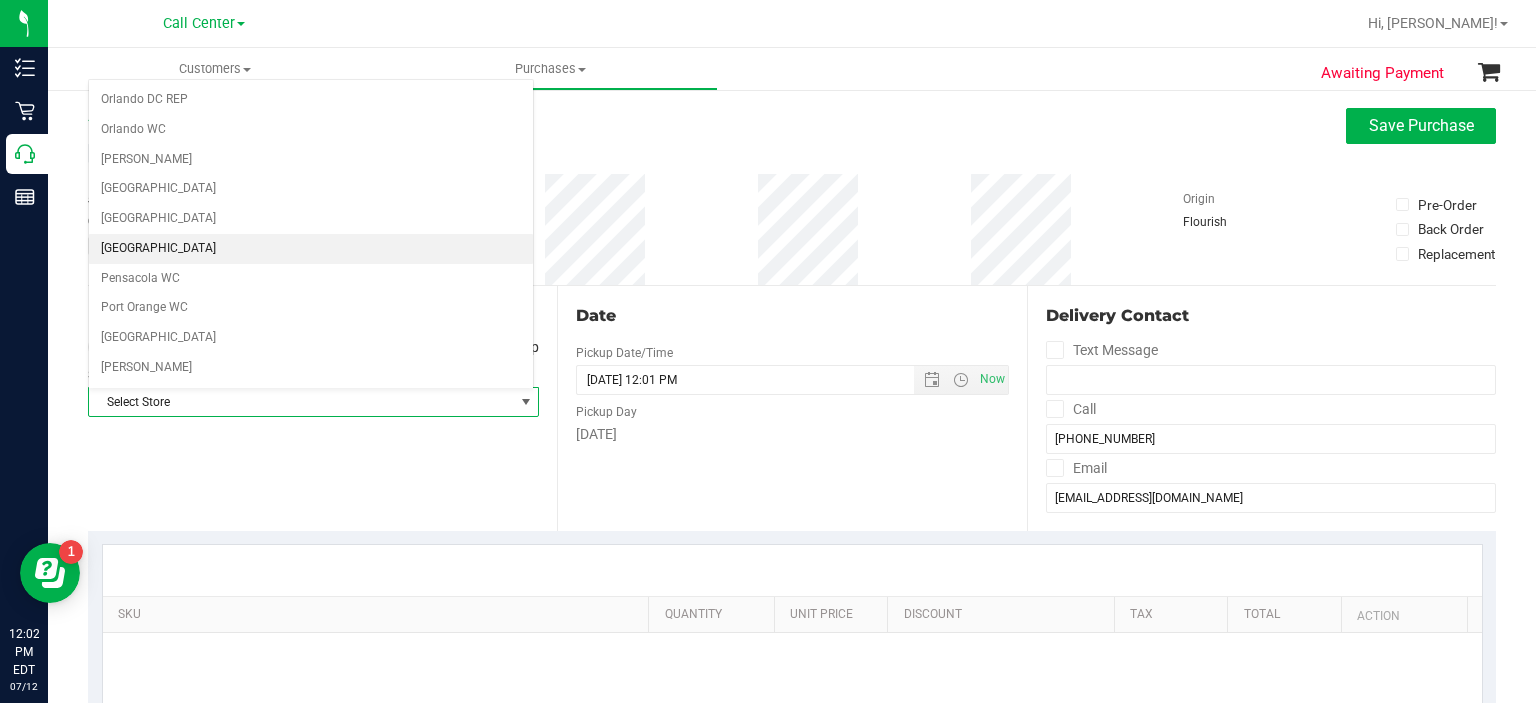 scroll, scrollTop: 999, scrollLeft: 0, axis: vertical 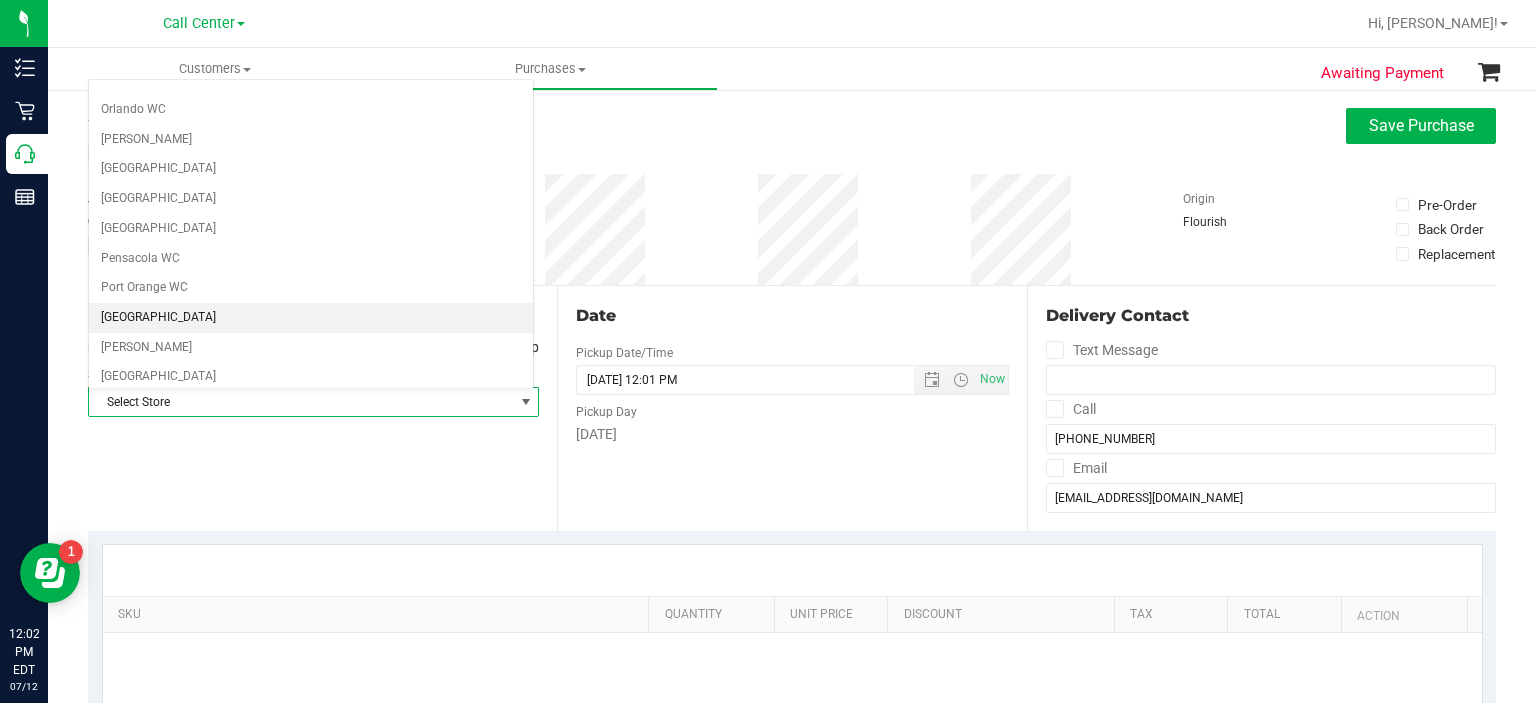 click on "[GEOGRAPHIC_DATA]" at bounding box center (311, 318) 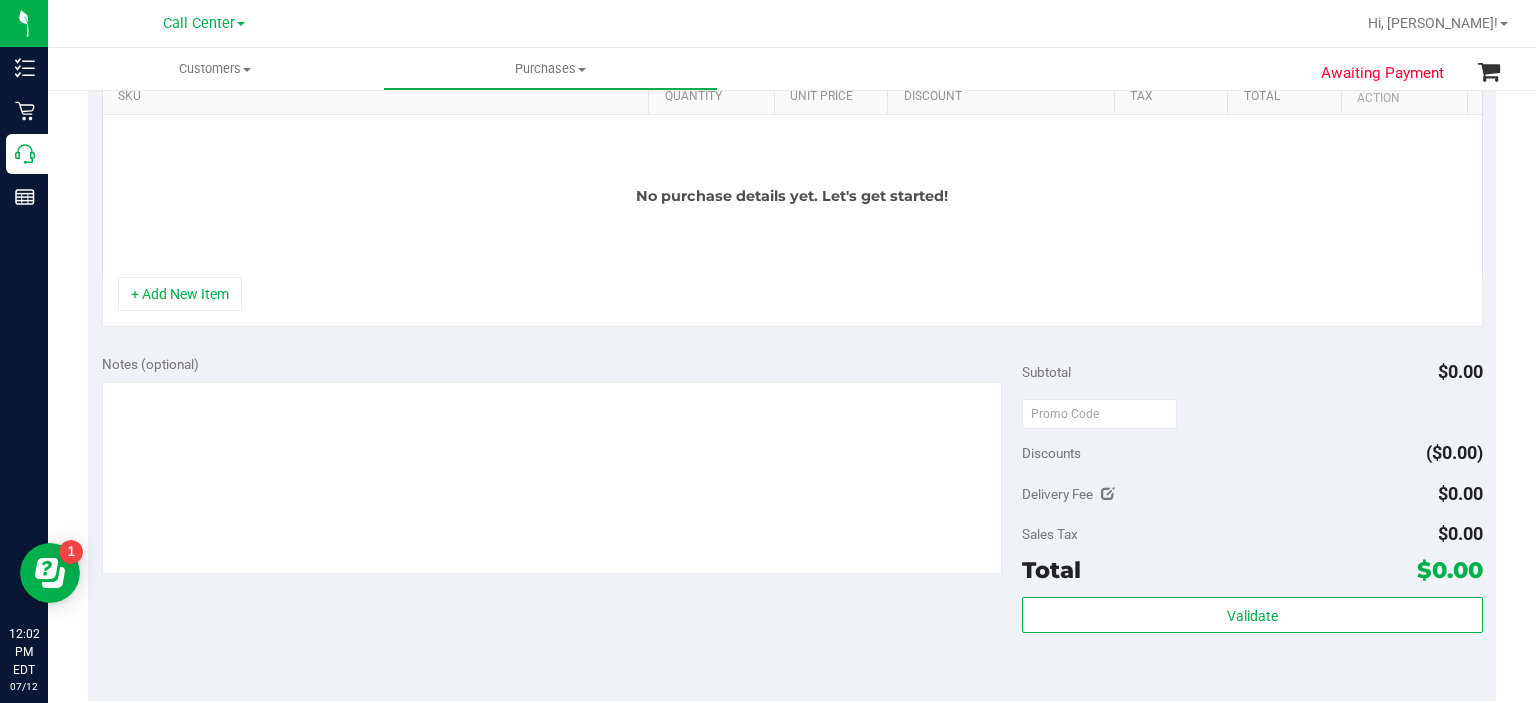 scroll, scrollTop: 522, scrollLeft: 0, axis: vertical 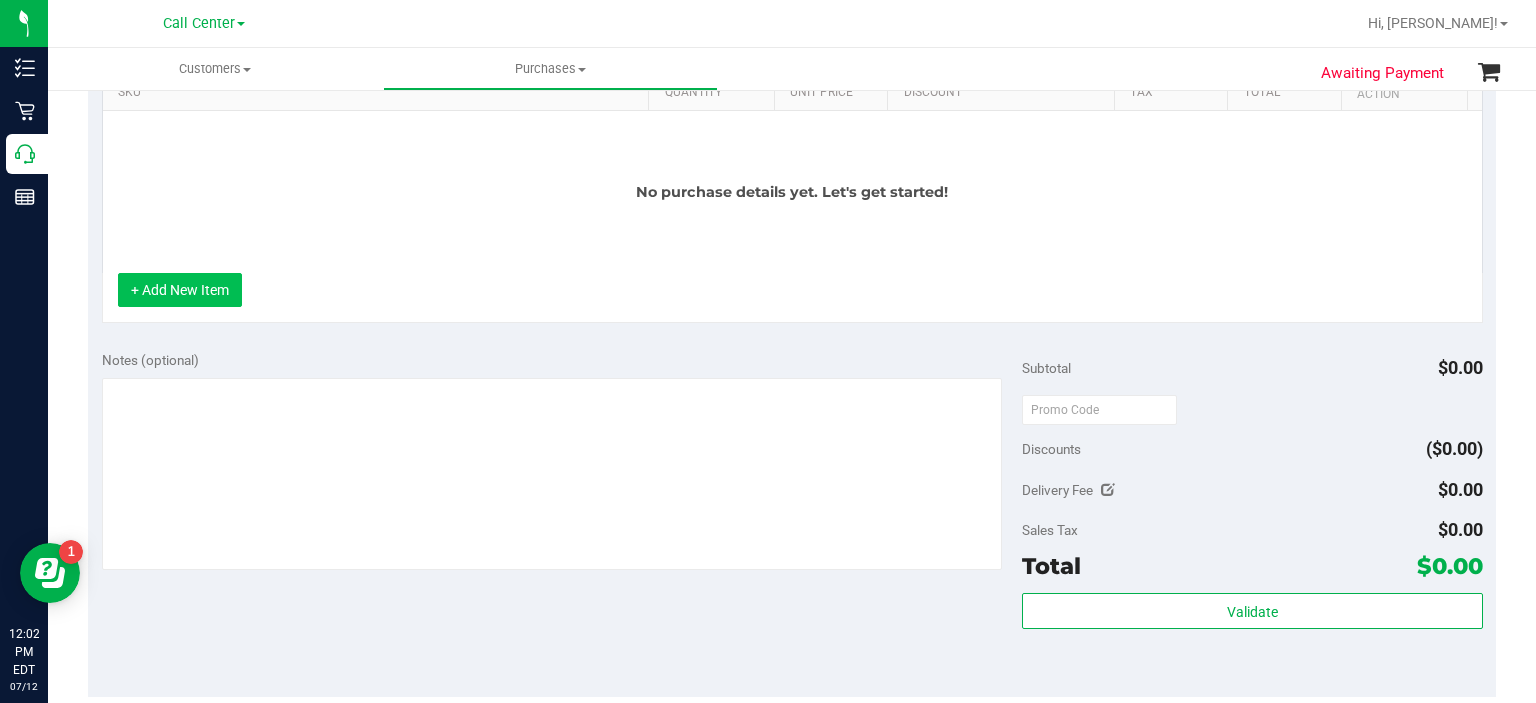 click on "+ Add New Item" at bounding box center (180, 290) 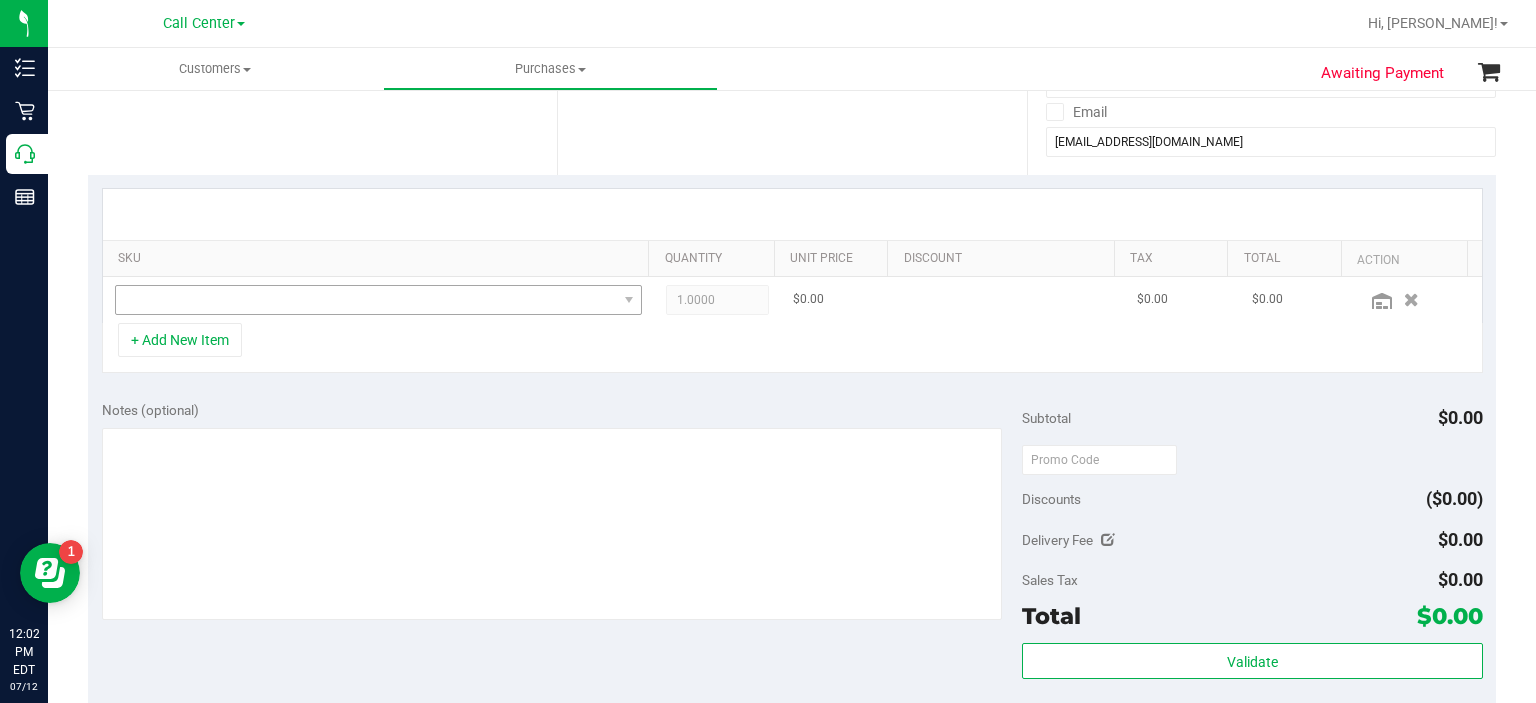 scroll, scrollTop: 355, scrollLeft: 0, axis: vertical 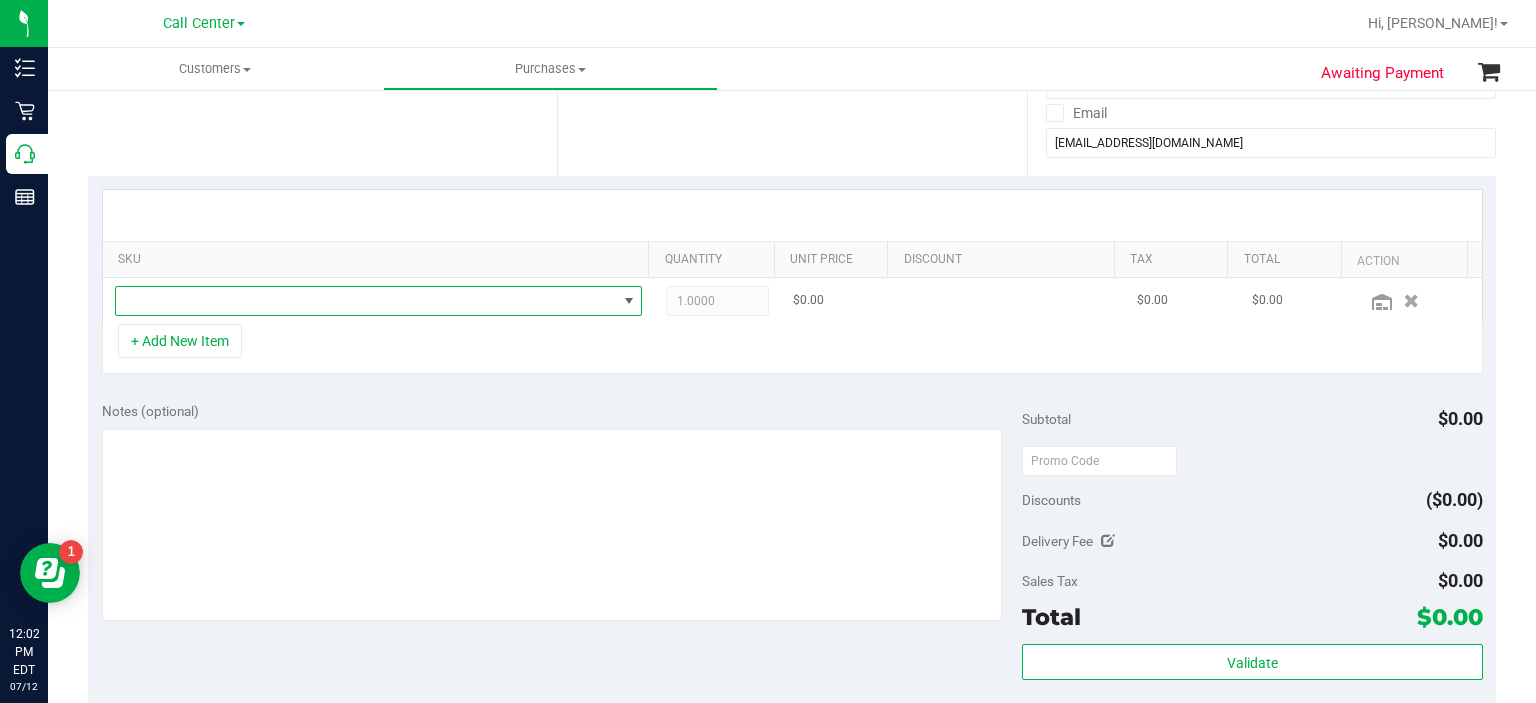 click at bounding box center (366, 301) 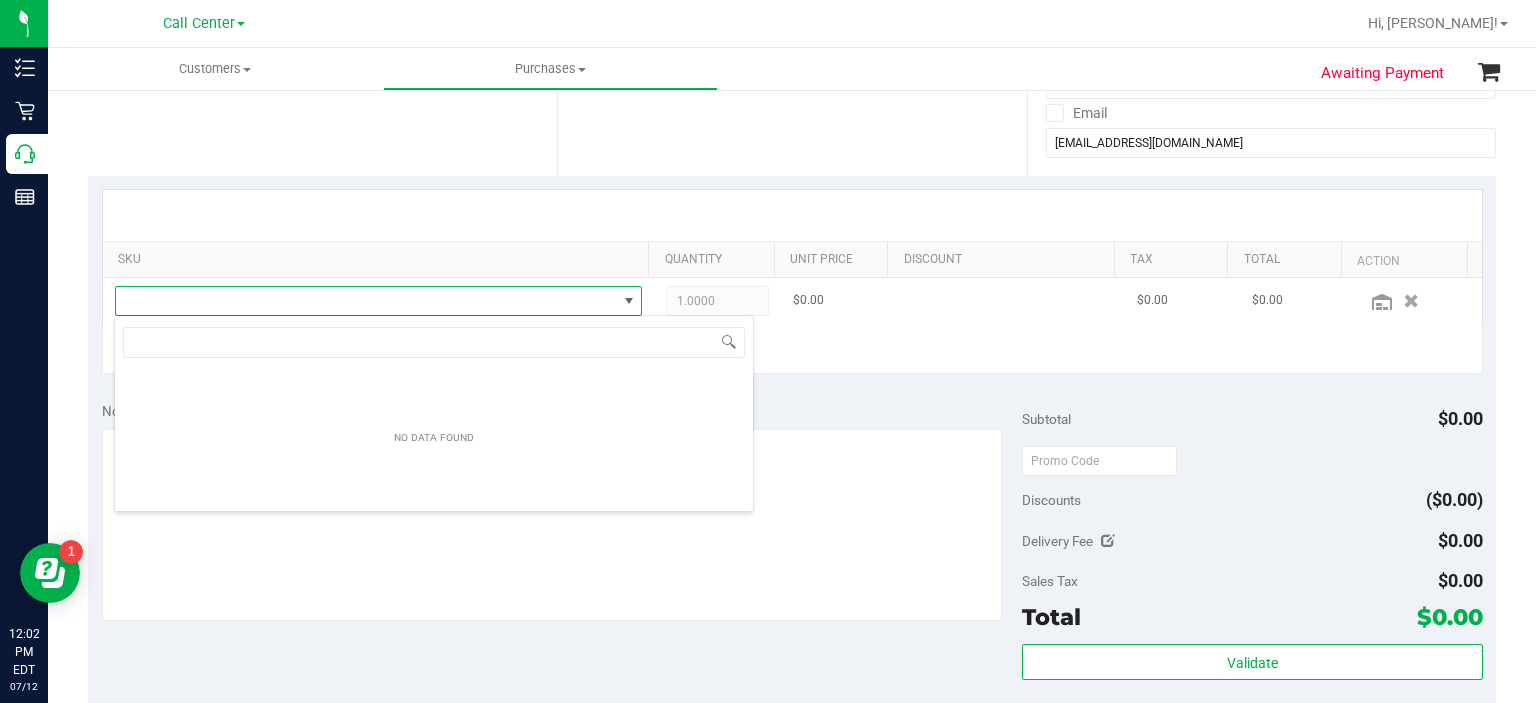 scroll, scrollTop: 99970, scrollLeft: 99484, axis: both 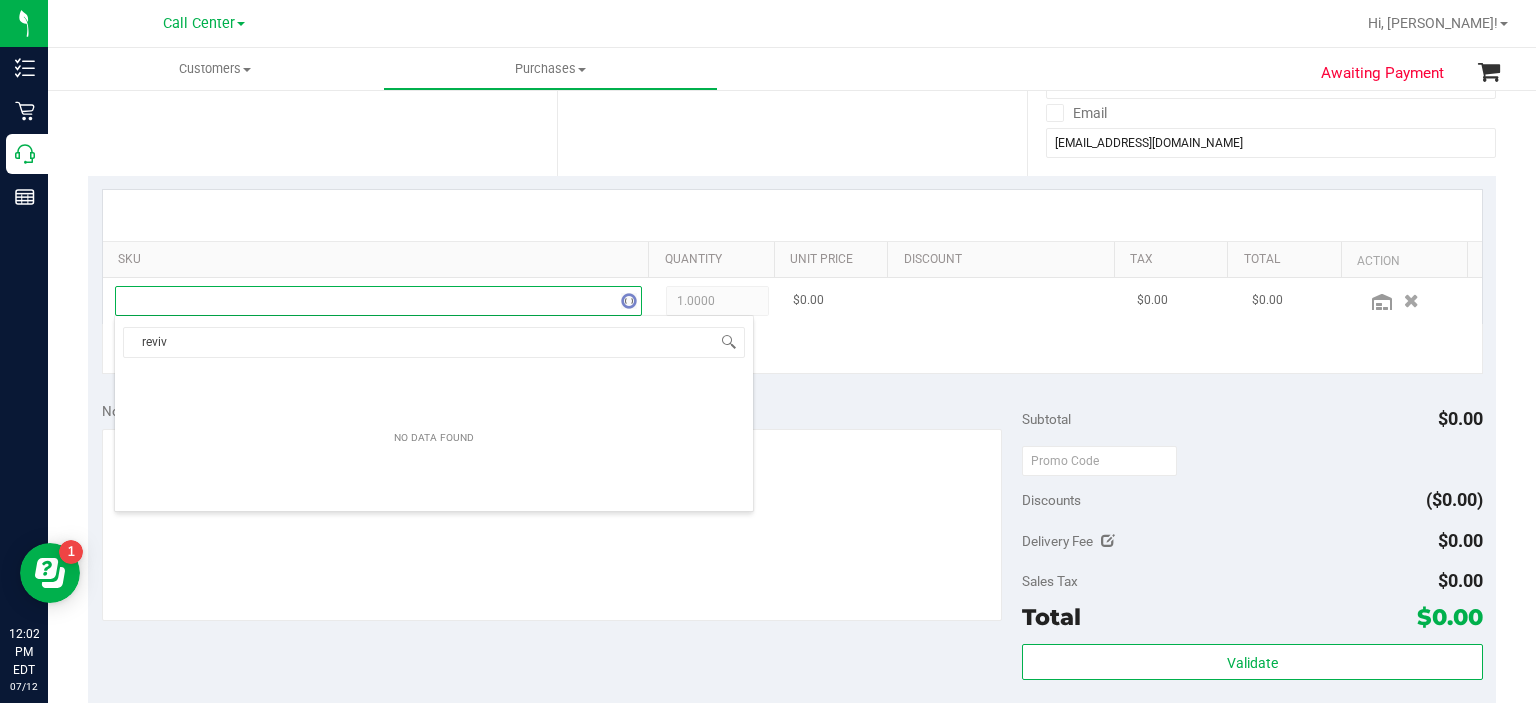 type on "revive" 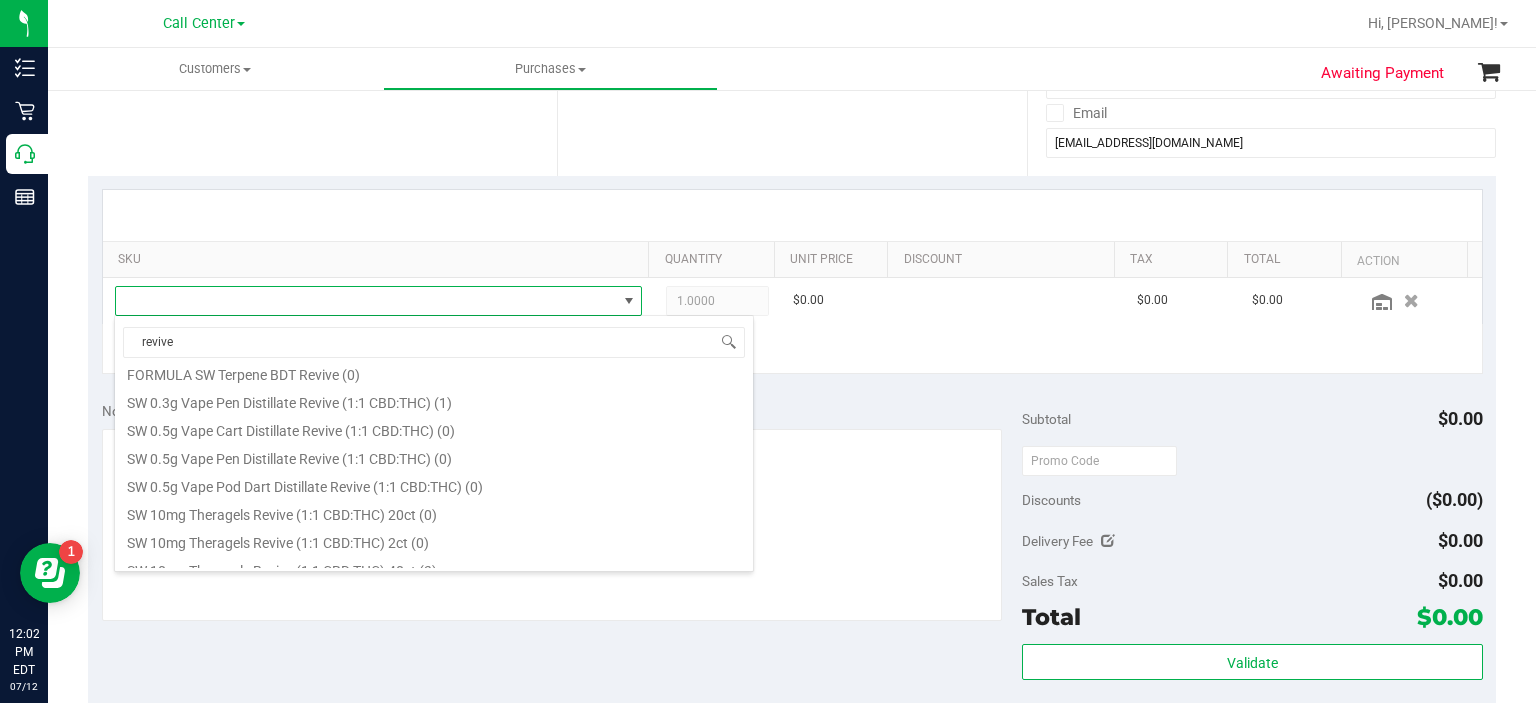 scroll, scrollTop: 232, scrollLeft: 0, axis: vertical 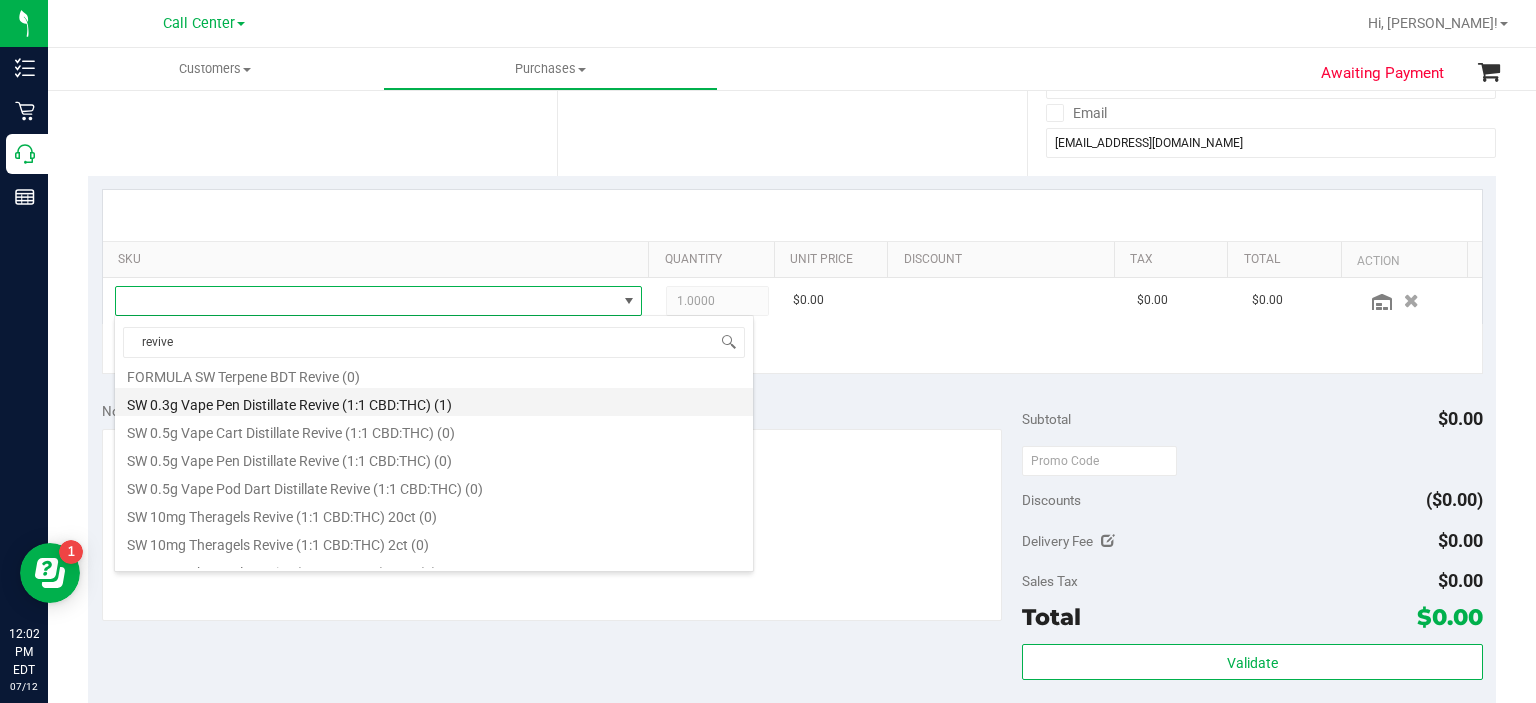 click on "SW 0.3g Vape Pen Distillate Revive (1:1 CBD:THC) (1)" at bounding box center [434, 402] 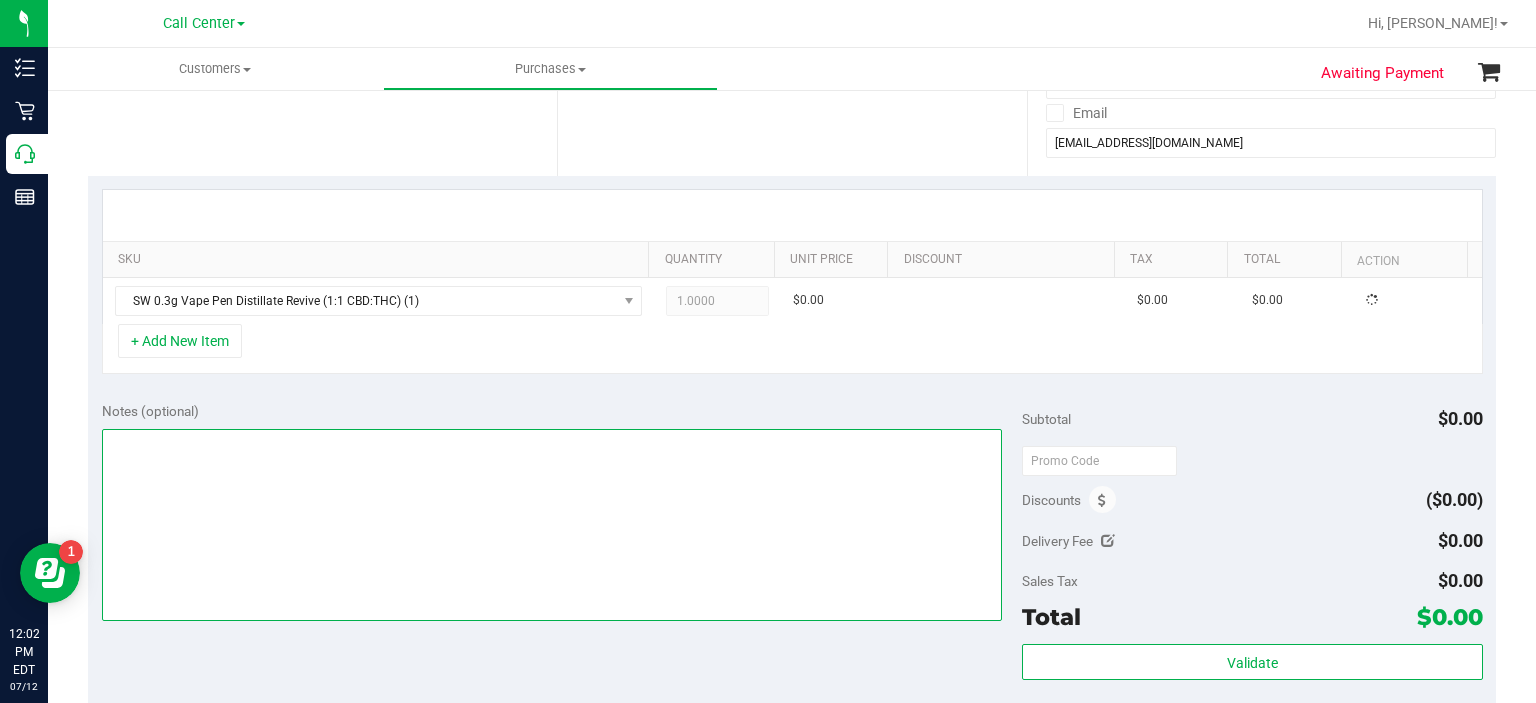 click at bounding box center (552, 525) 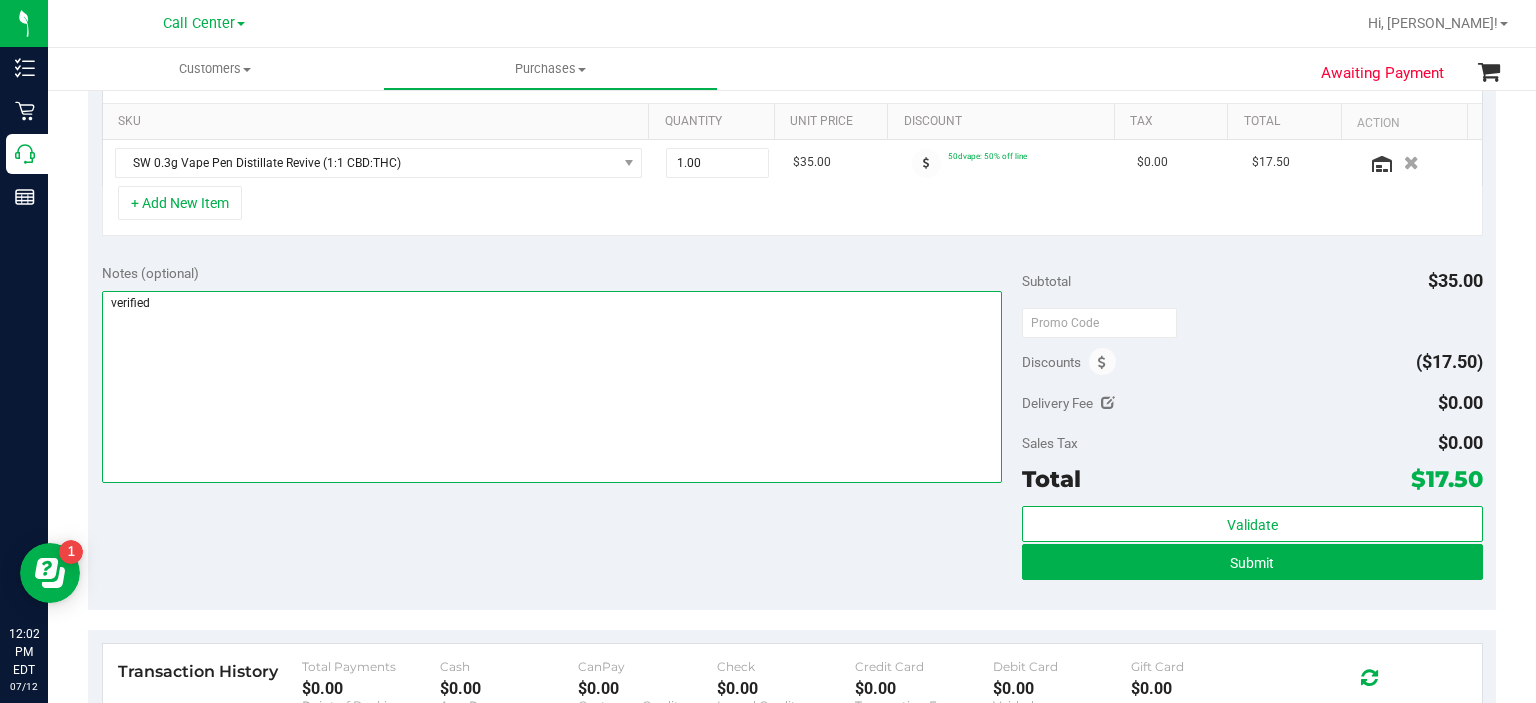 scroll, scrollTop: 497, scrollLeft: 0, axis: vertical 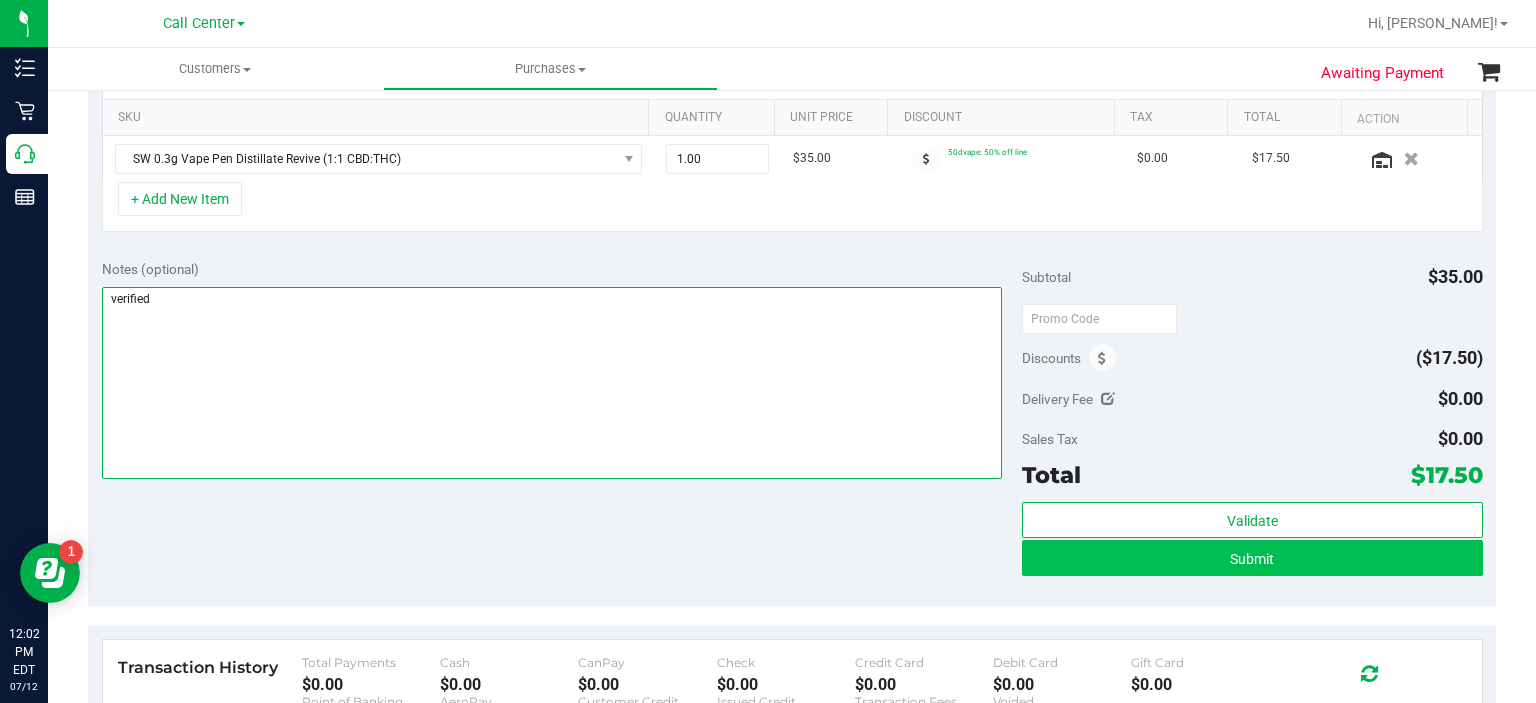 type on "verified" 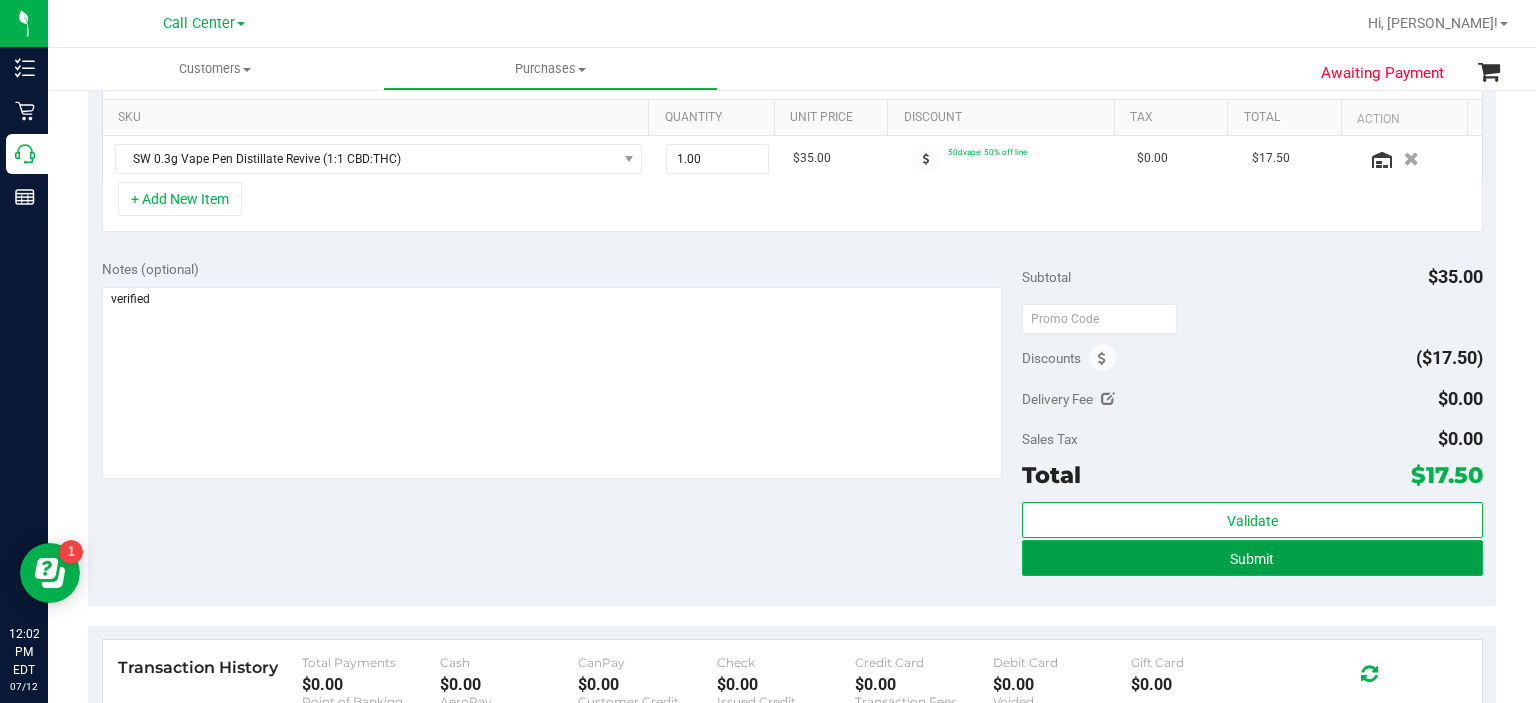 click on "Submit" at bounding box center (1252, 558) 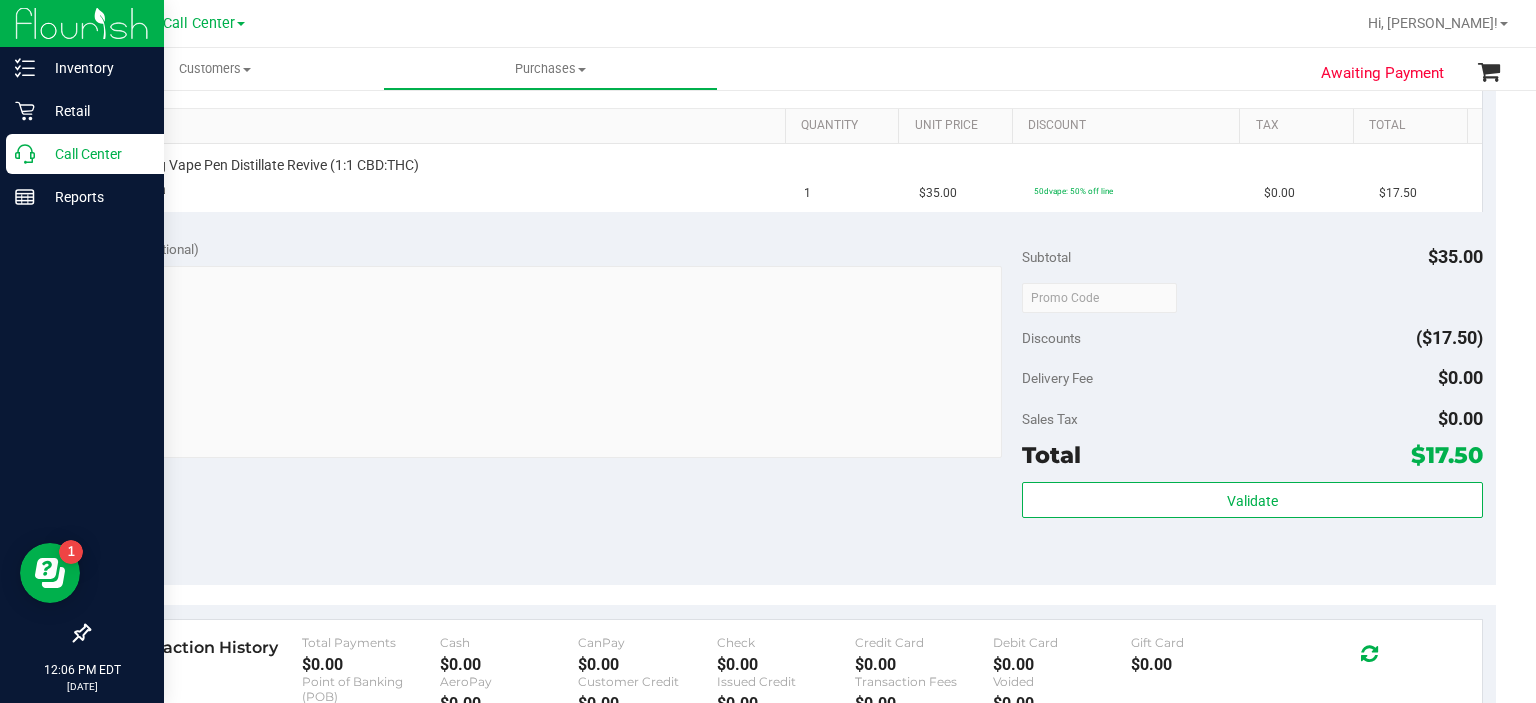 click on "Call Center" at bounding box center [95, 154] 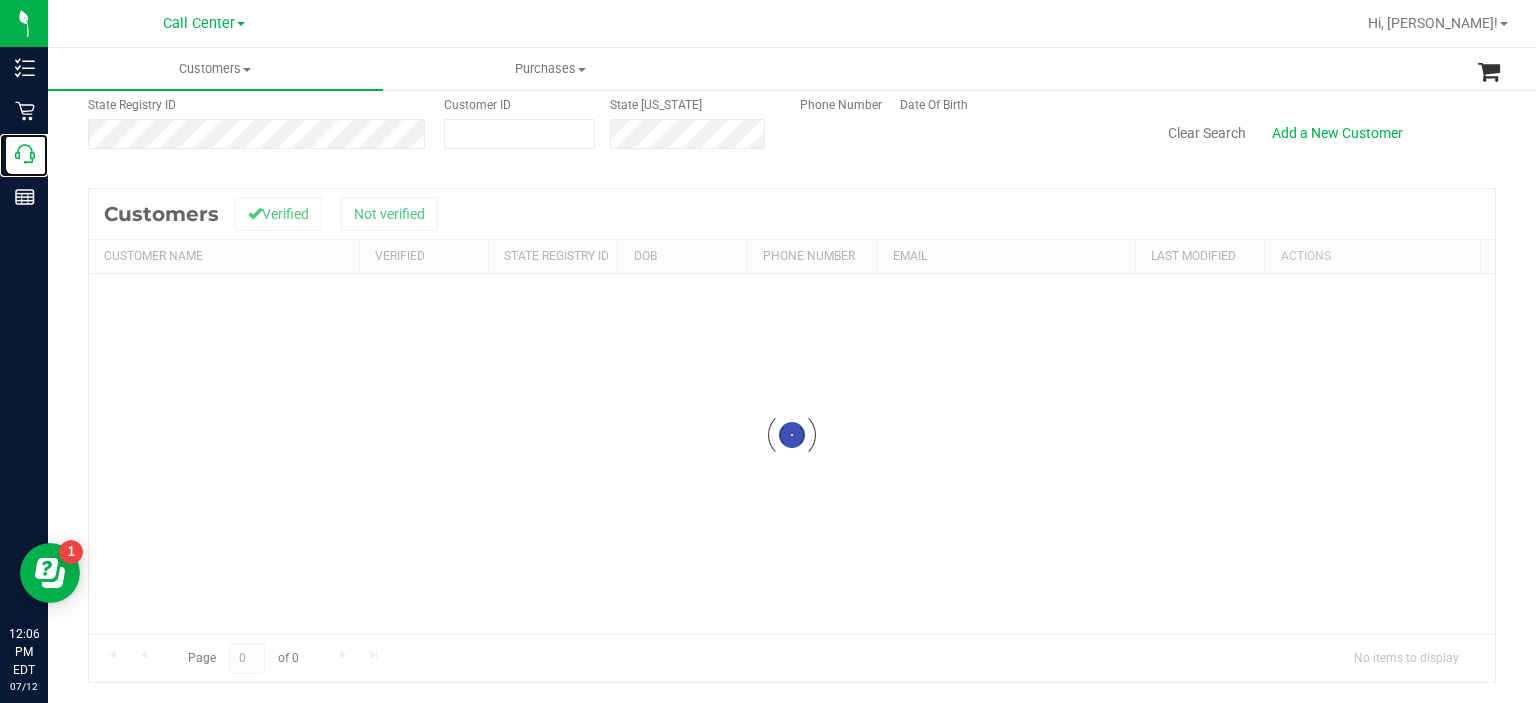 scroll, scrollTop: 0, scrollLeft: 0, axis: both 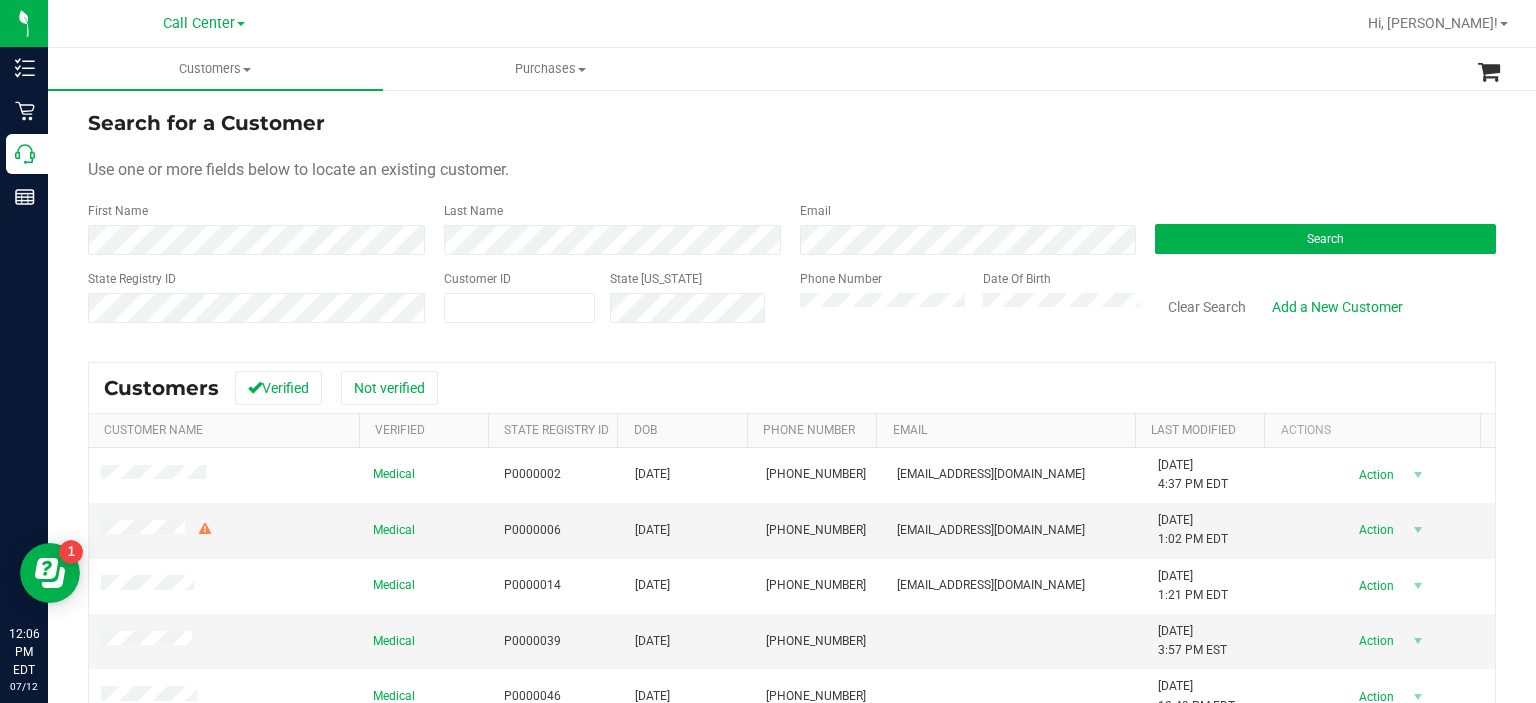 drag, startPoint x: 802, startPoint y: 267, endPoint x: 775, endPoint y: 363, distance: 99.724625 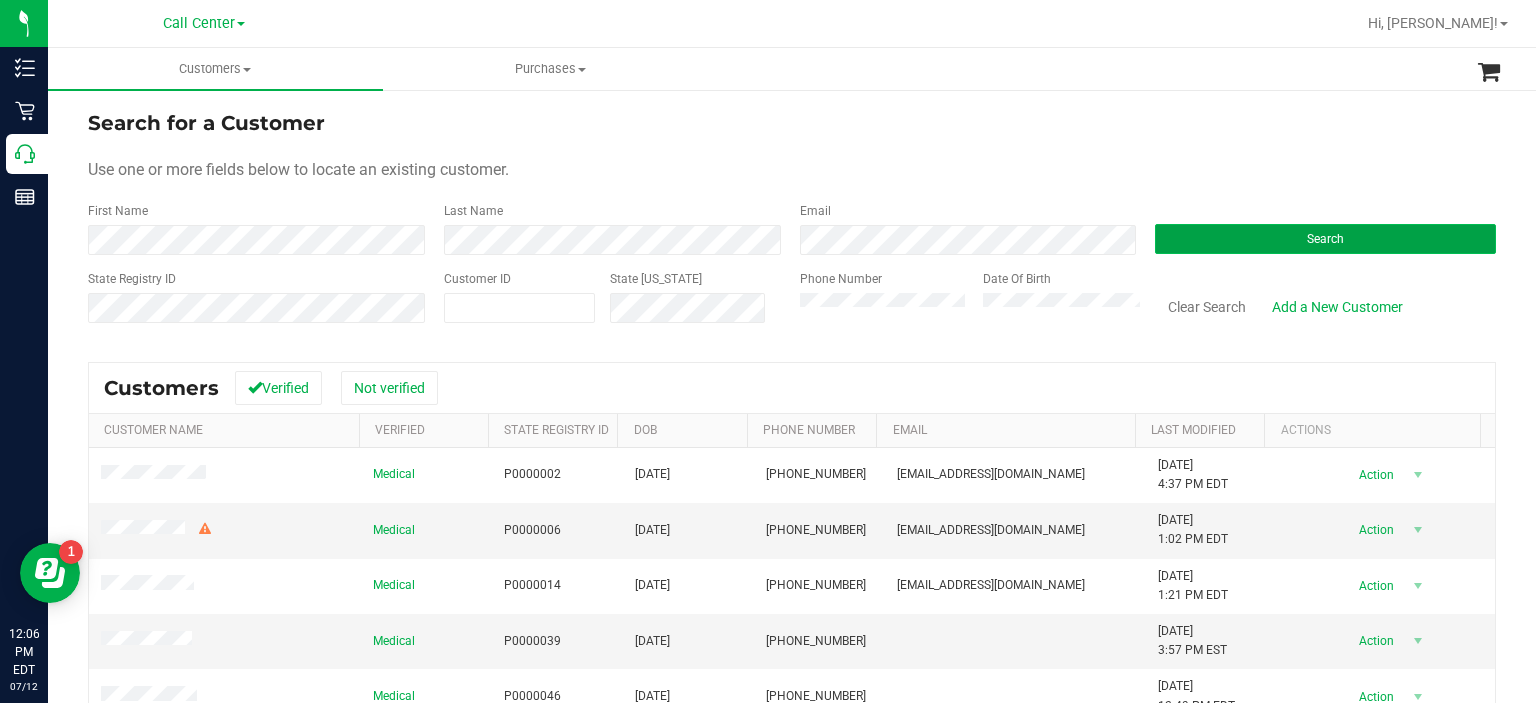 click on "Search" at bounding box center [1325, 239] 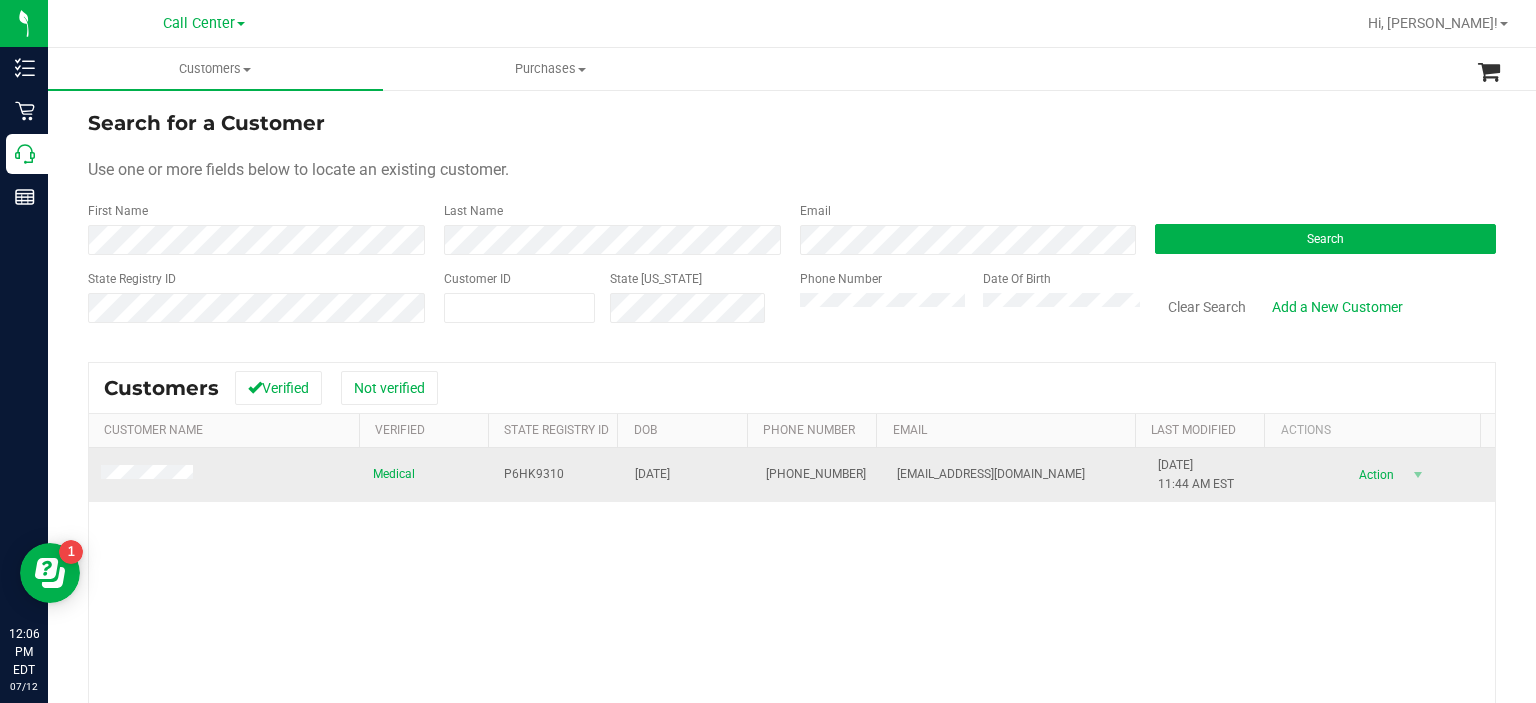 click at bounding box center (225, 475) 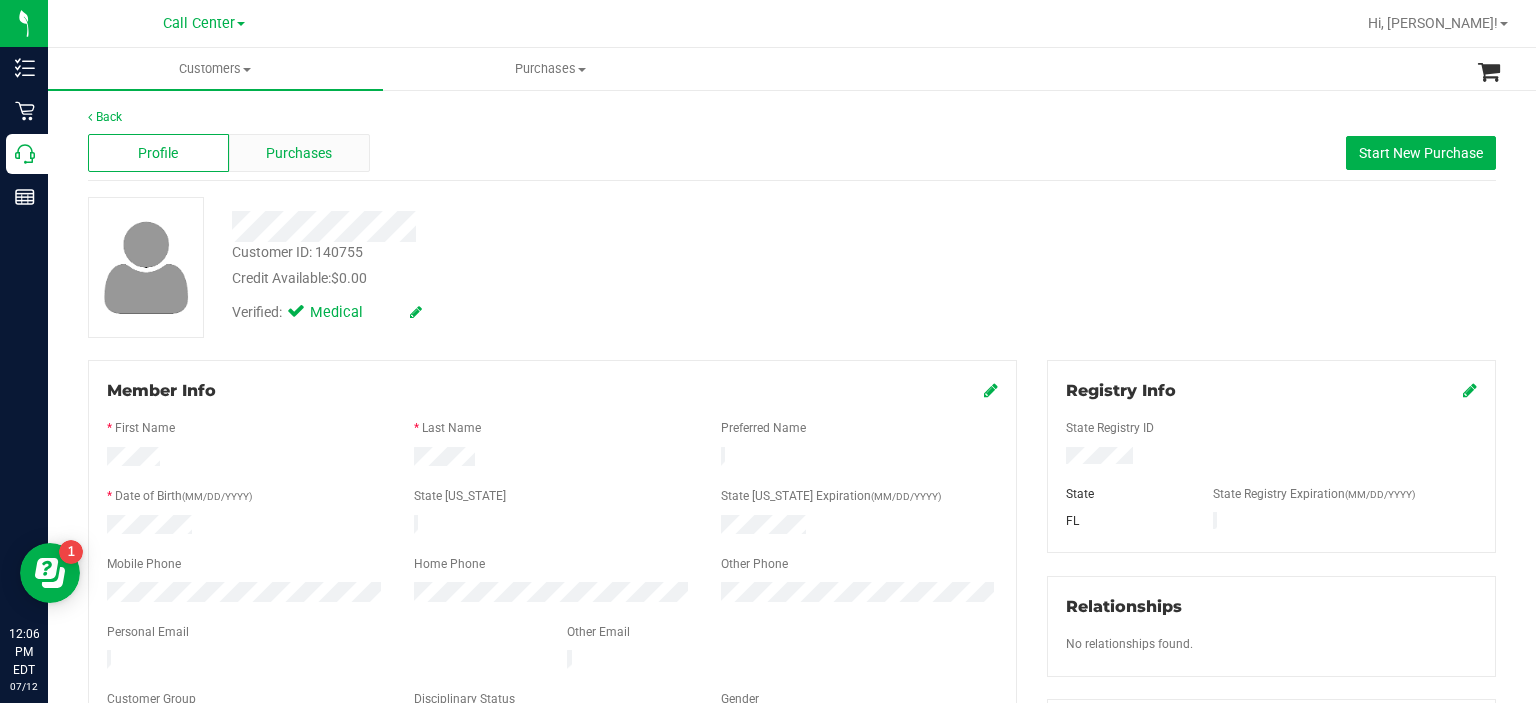 click on "Purchases" at bounding box center [299, 153] 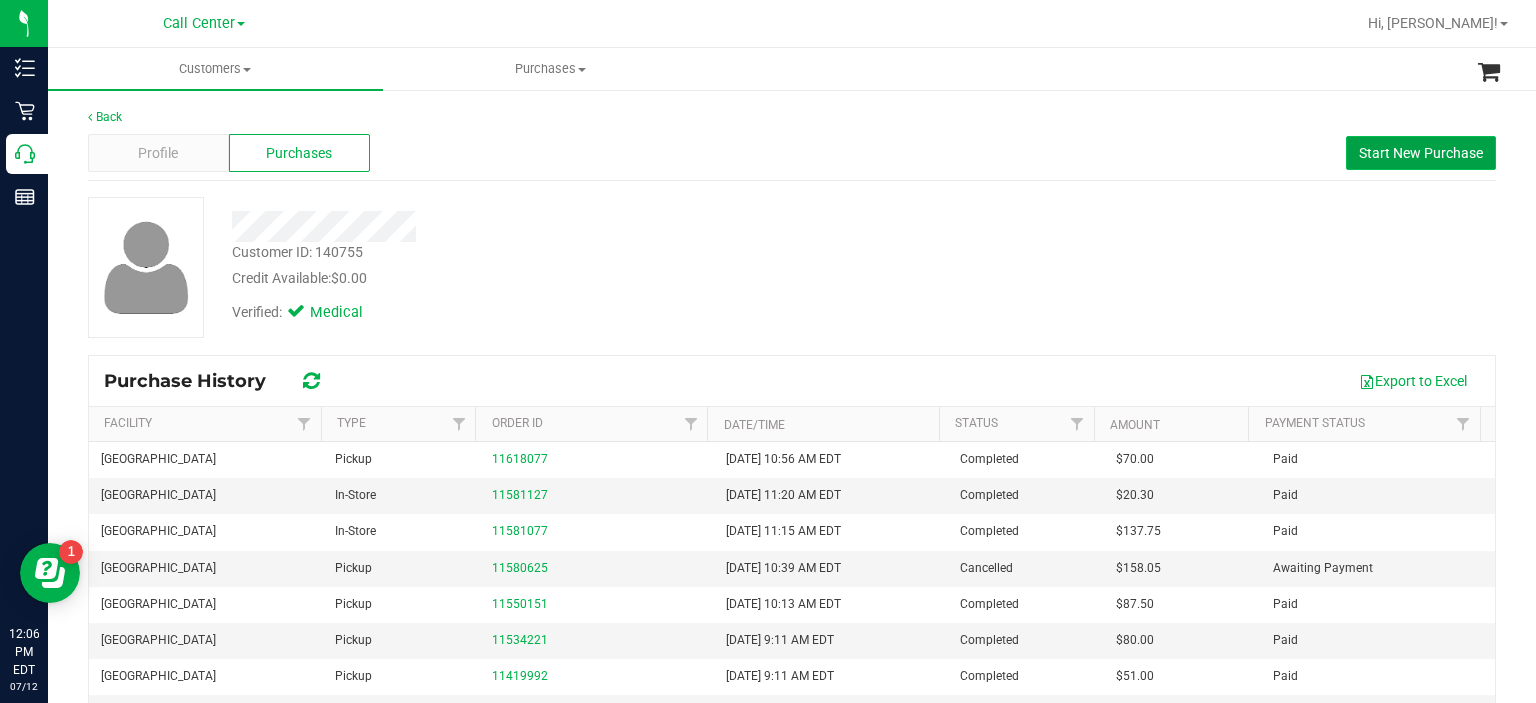 click on "Start New Purchase" at bounding box center [1421, 153] 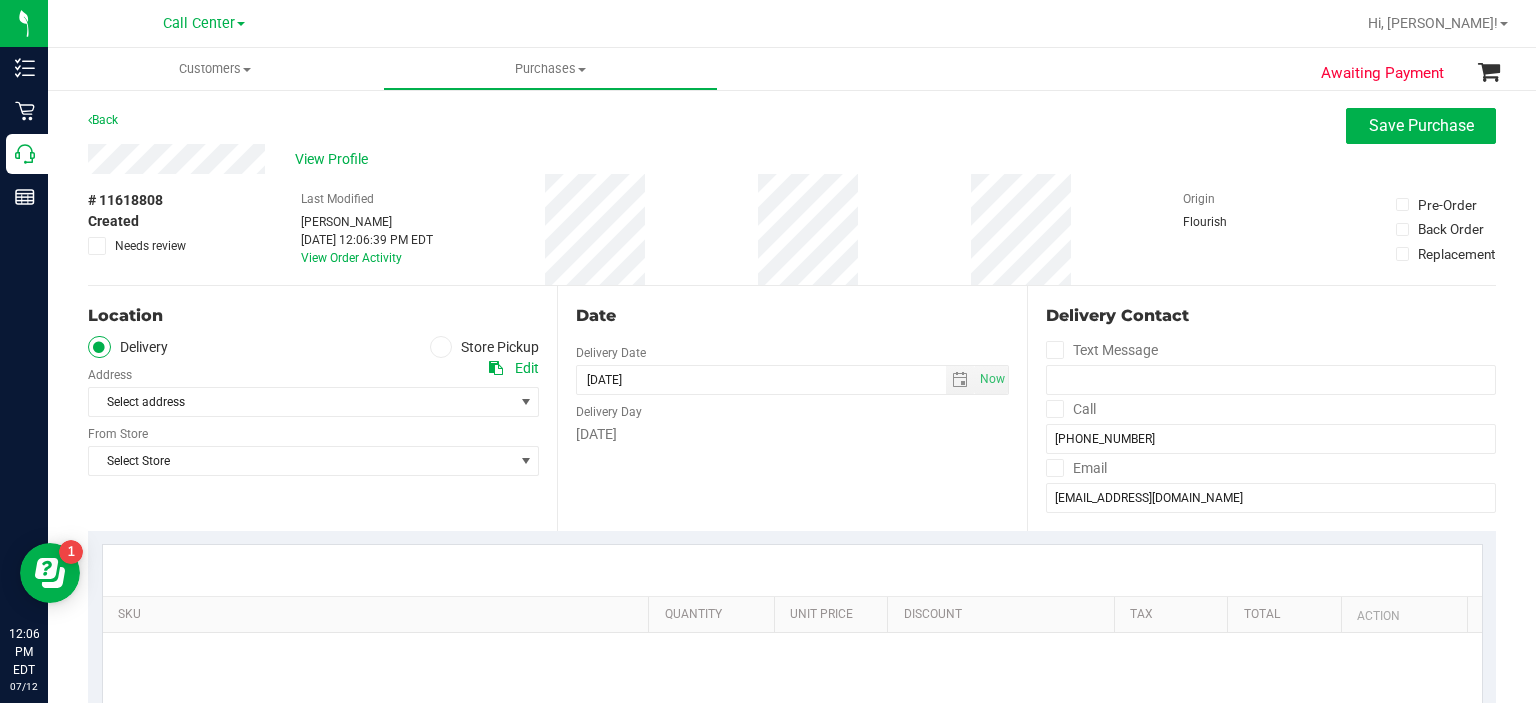 click at bounding box center [441, 347] 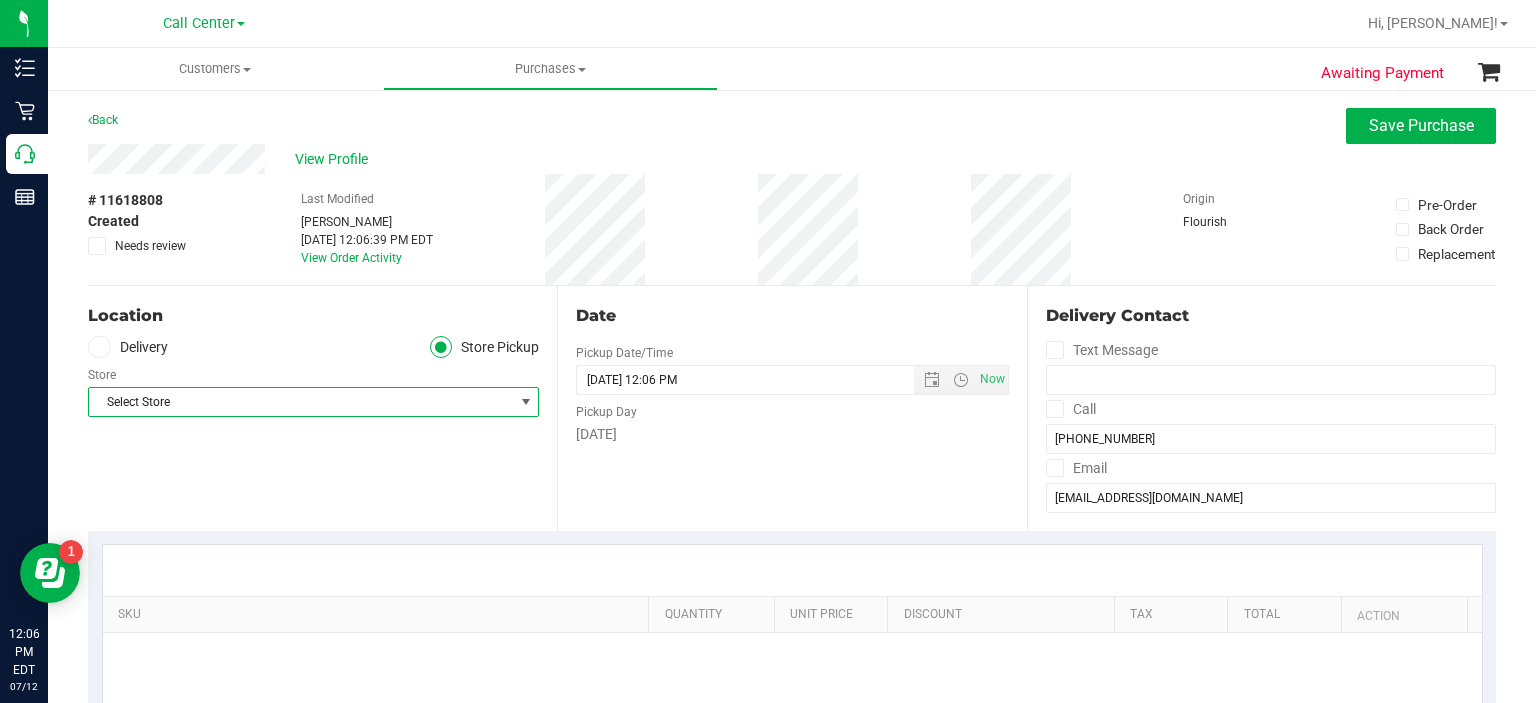 click on "Select Store" at bounding box center (301, 402) 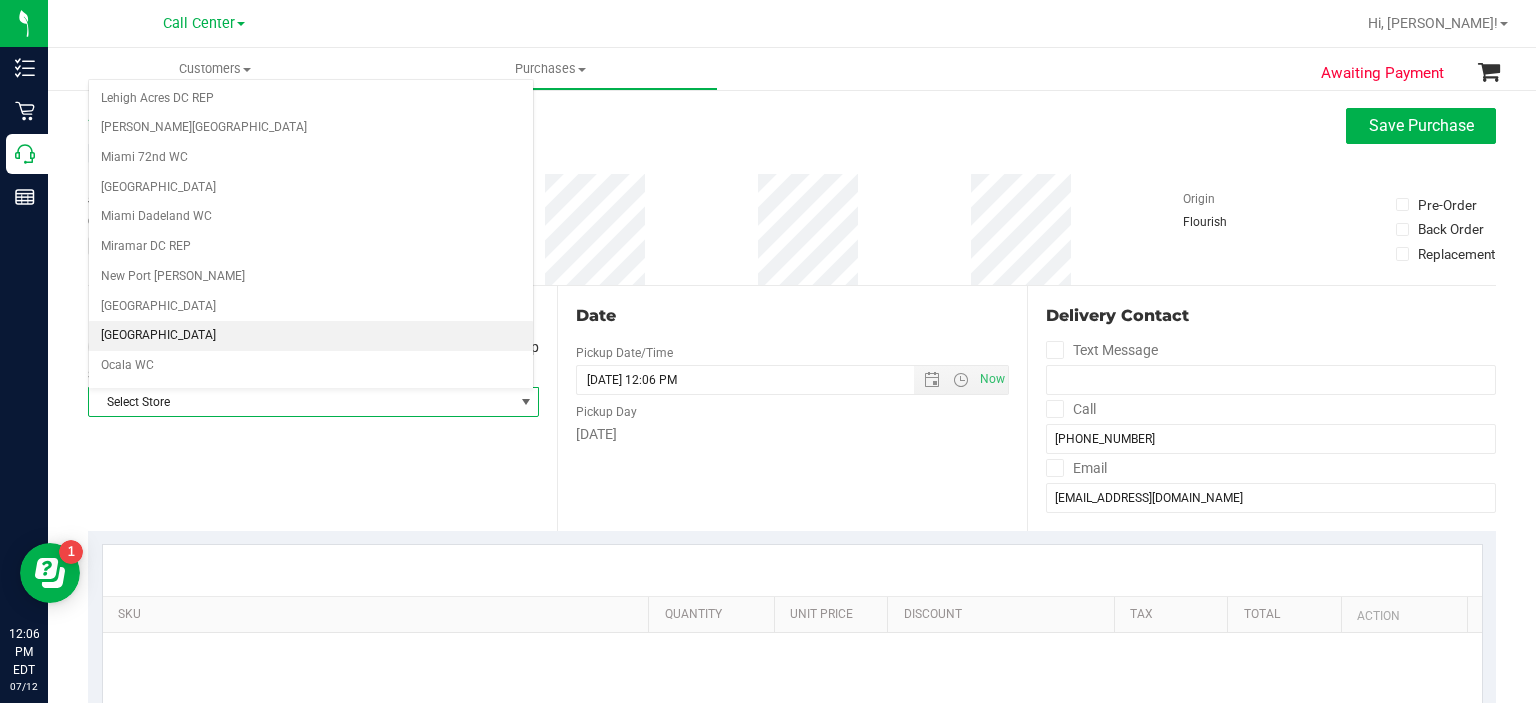 scroll, scrollTop: 676, scrollLeft: 0, axis: vertical 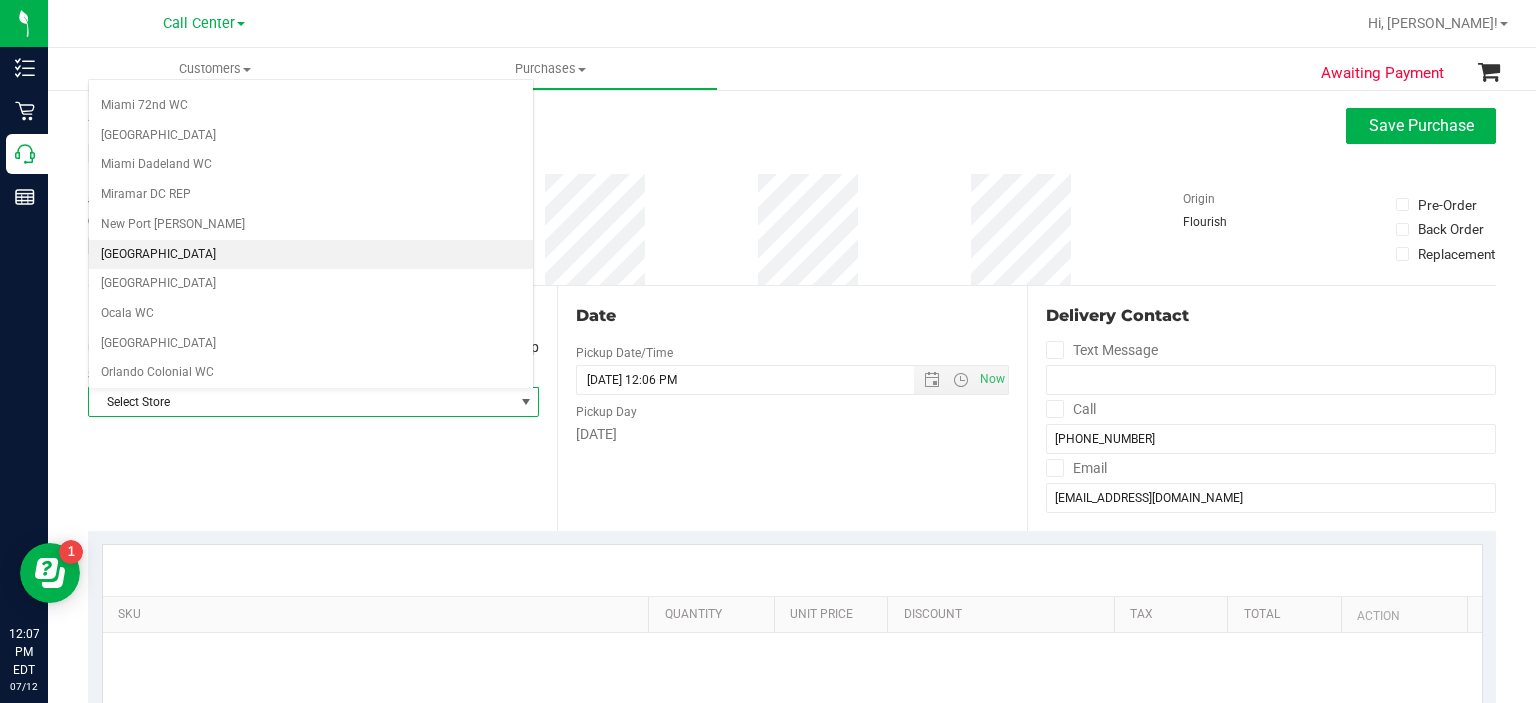 click on "[GEOGRAPHIC_DATA]" at bounding box center (311, 255) 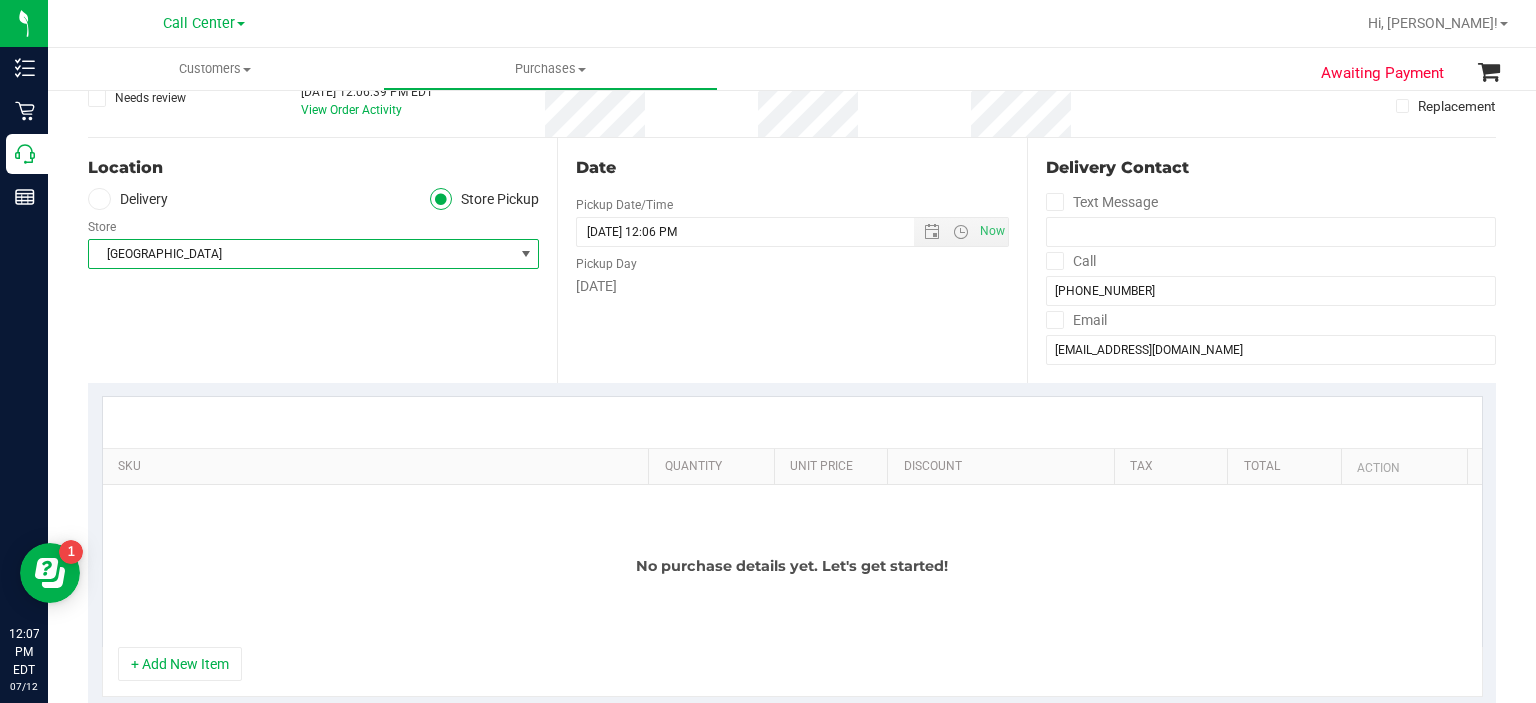 scroll, scrollTop: 148, scrollLeft: 0, axis: vertical 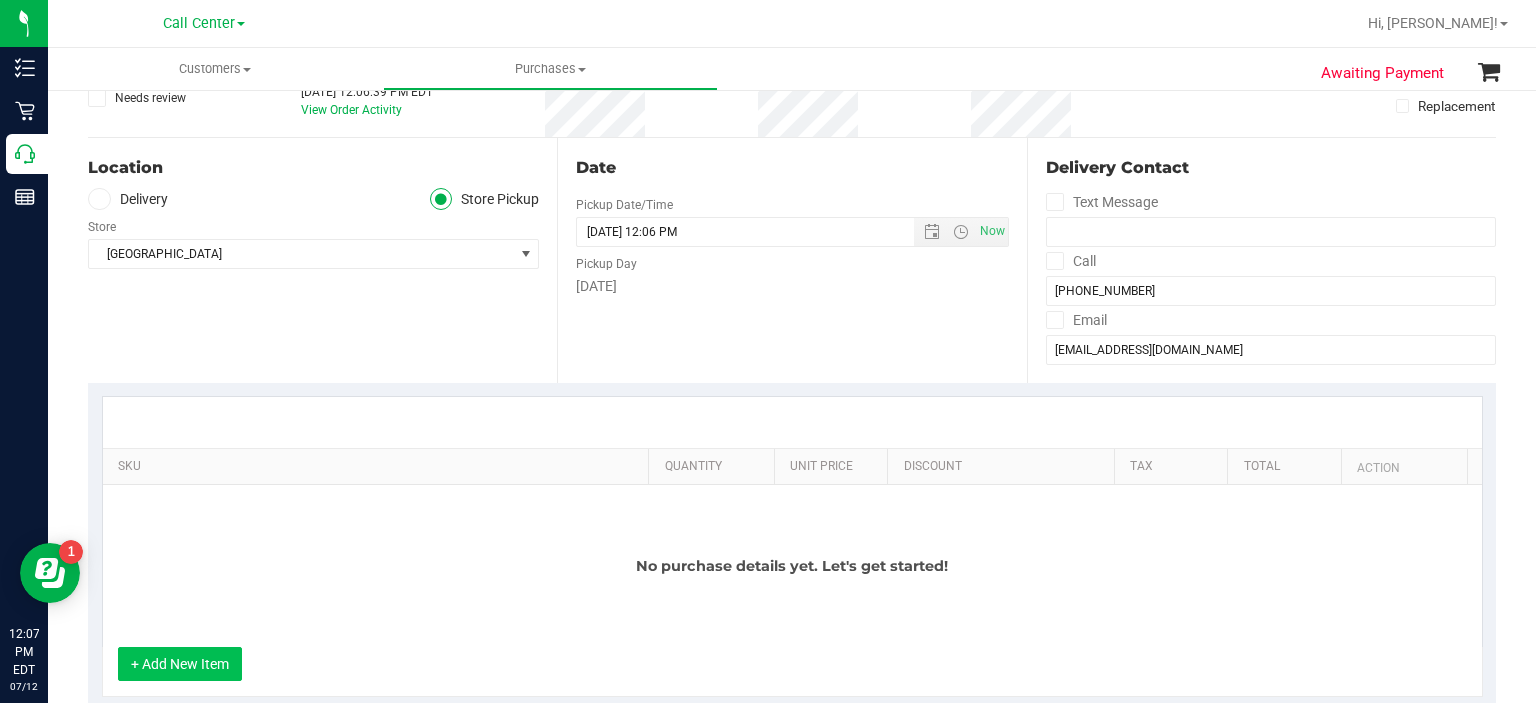 click on "+ Add New Item" at bounding box center [180, 664] 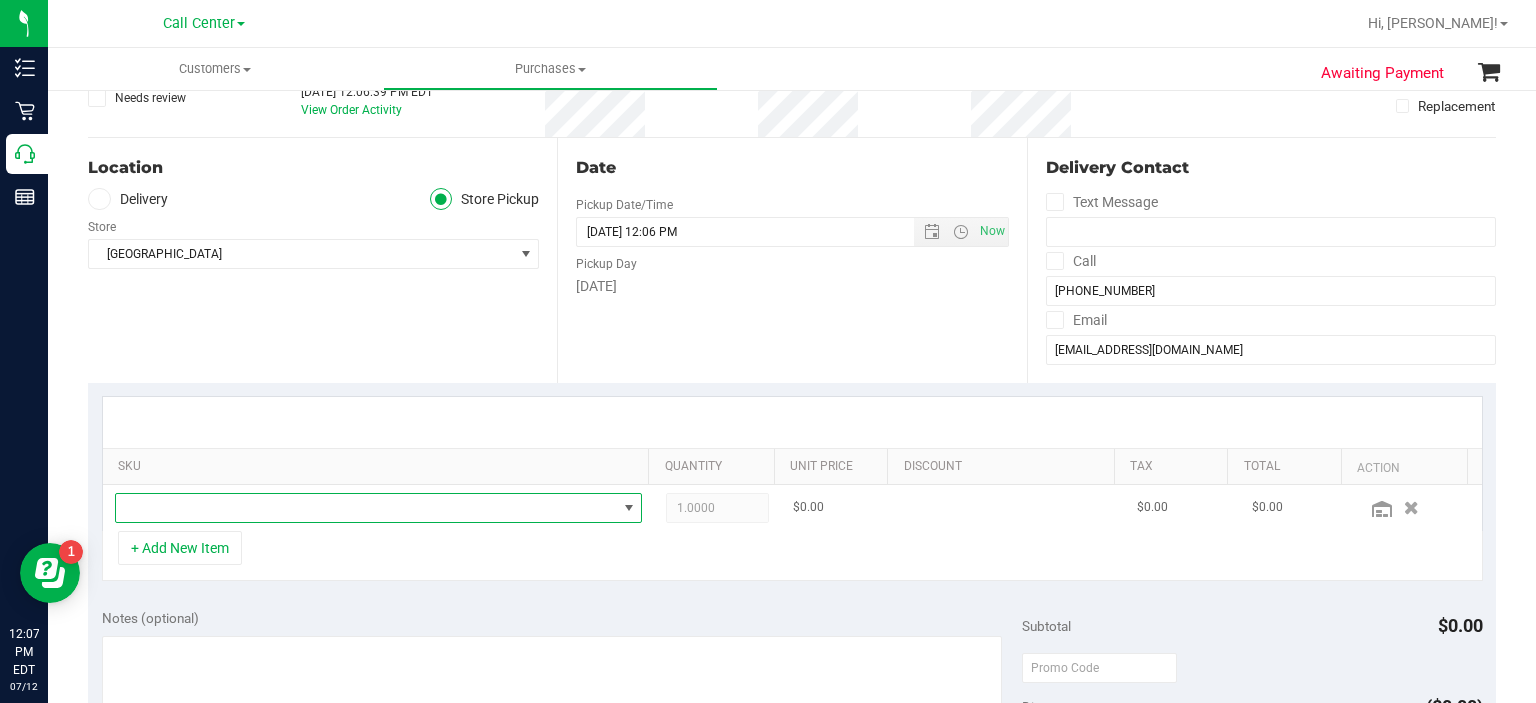 click at bounding box center (366, 508) 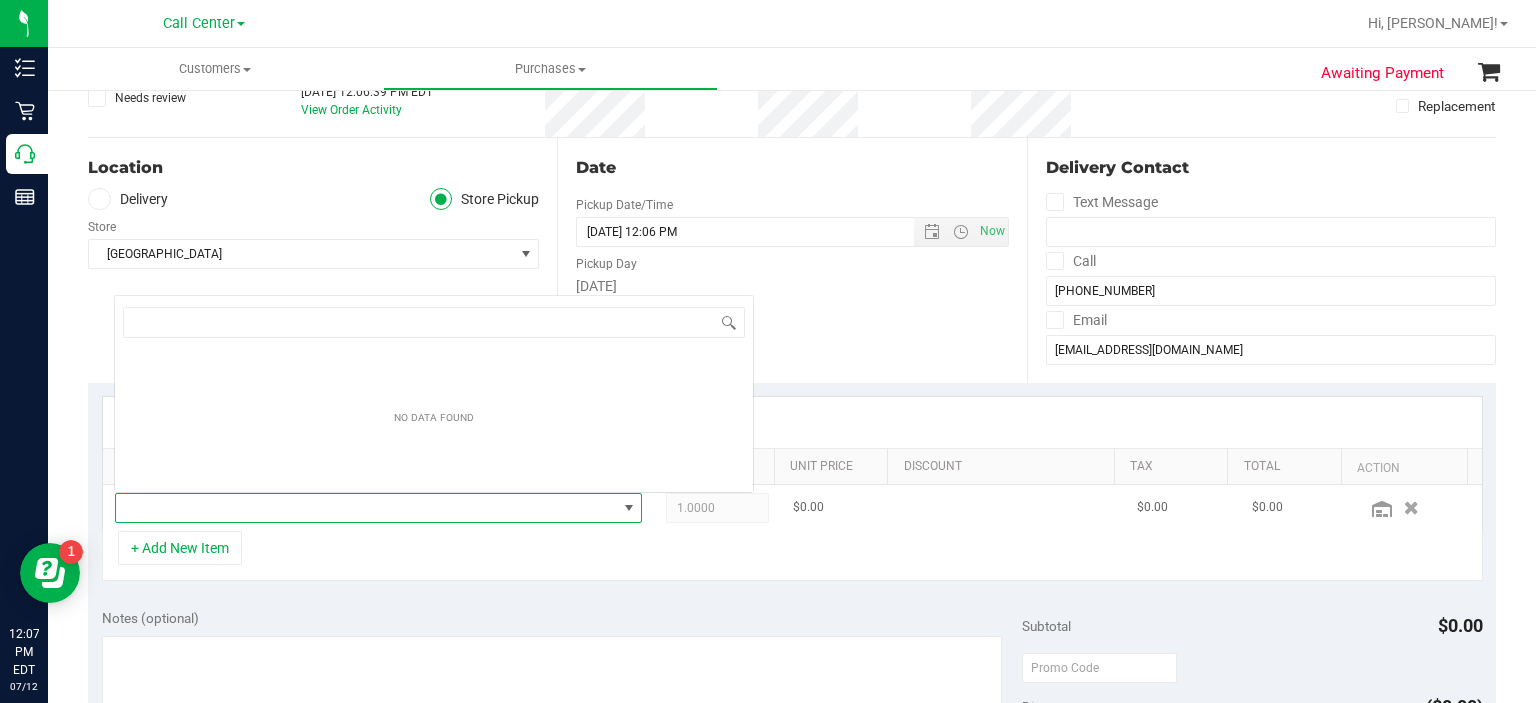 scroll, scrollTop: 0, scrollLeft: 0, axis: both 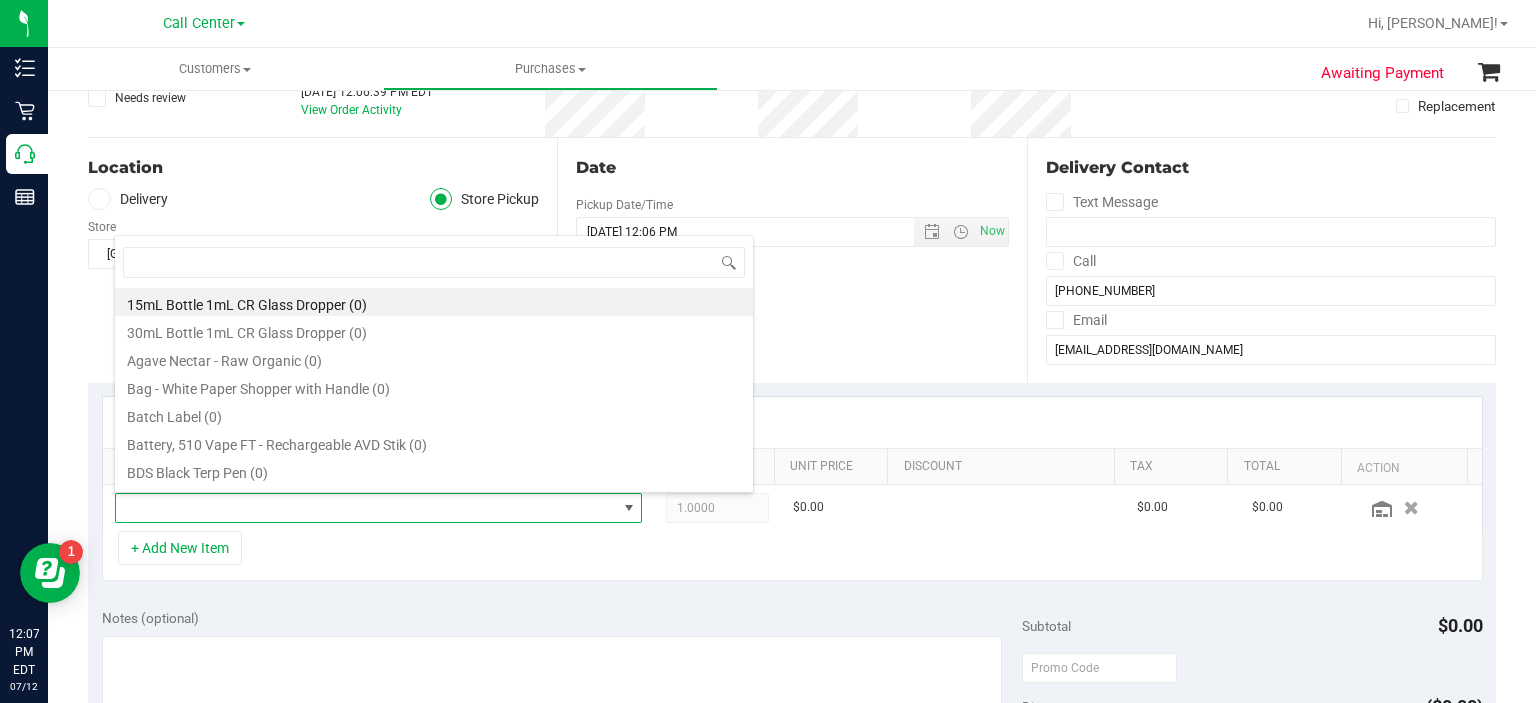 click on "Date
Pickup Date/Time
[DATE]
Now
[DATE] 12:06 PM
Now
Pickup Day
[DATE]" at bounding box center (791, 260) 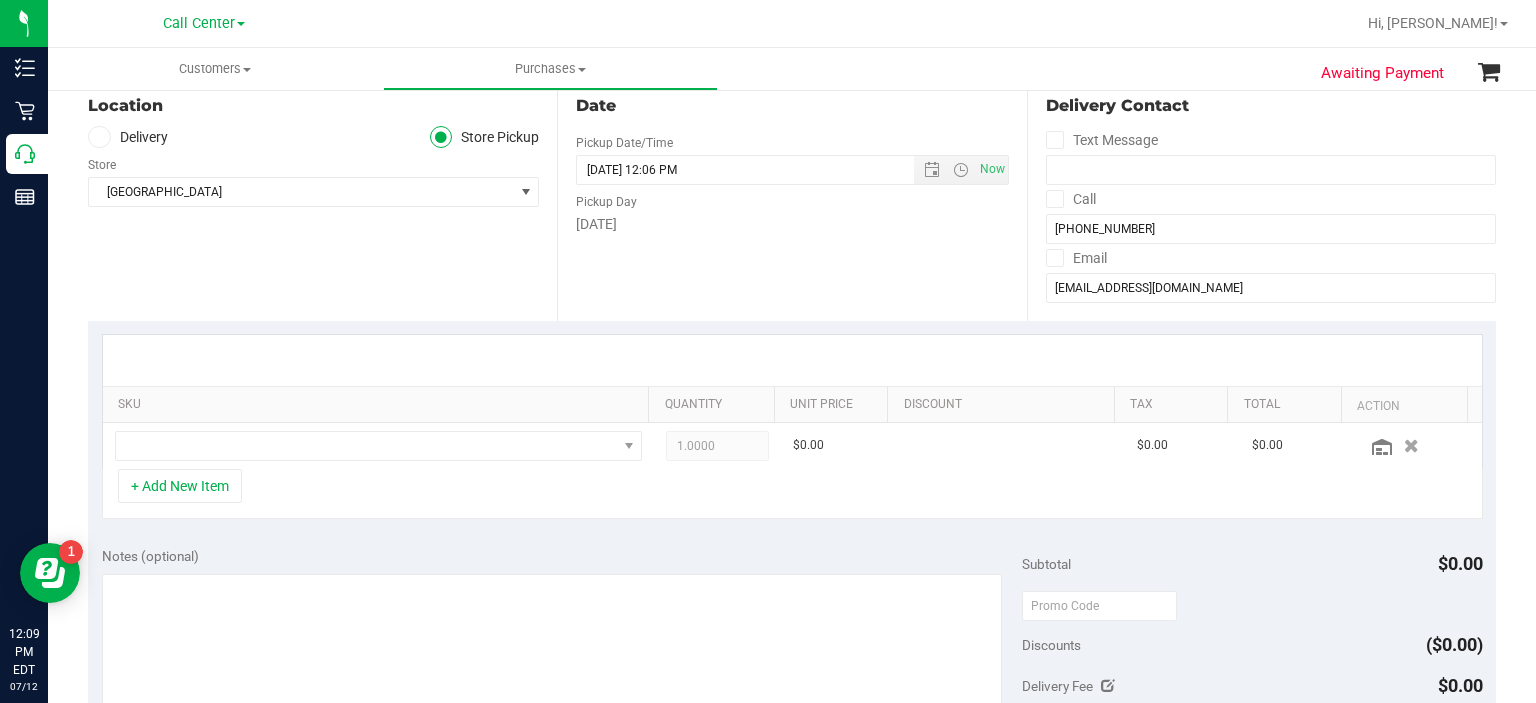 scroll, scrollTop: 227, scrollLeft: 0, axis: vertical 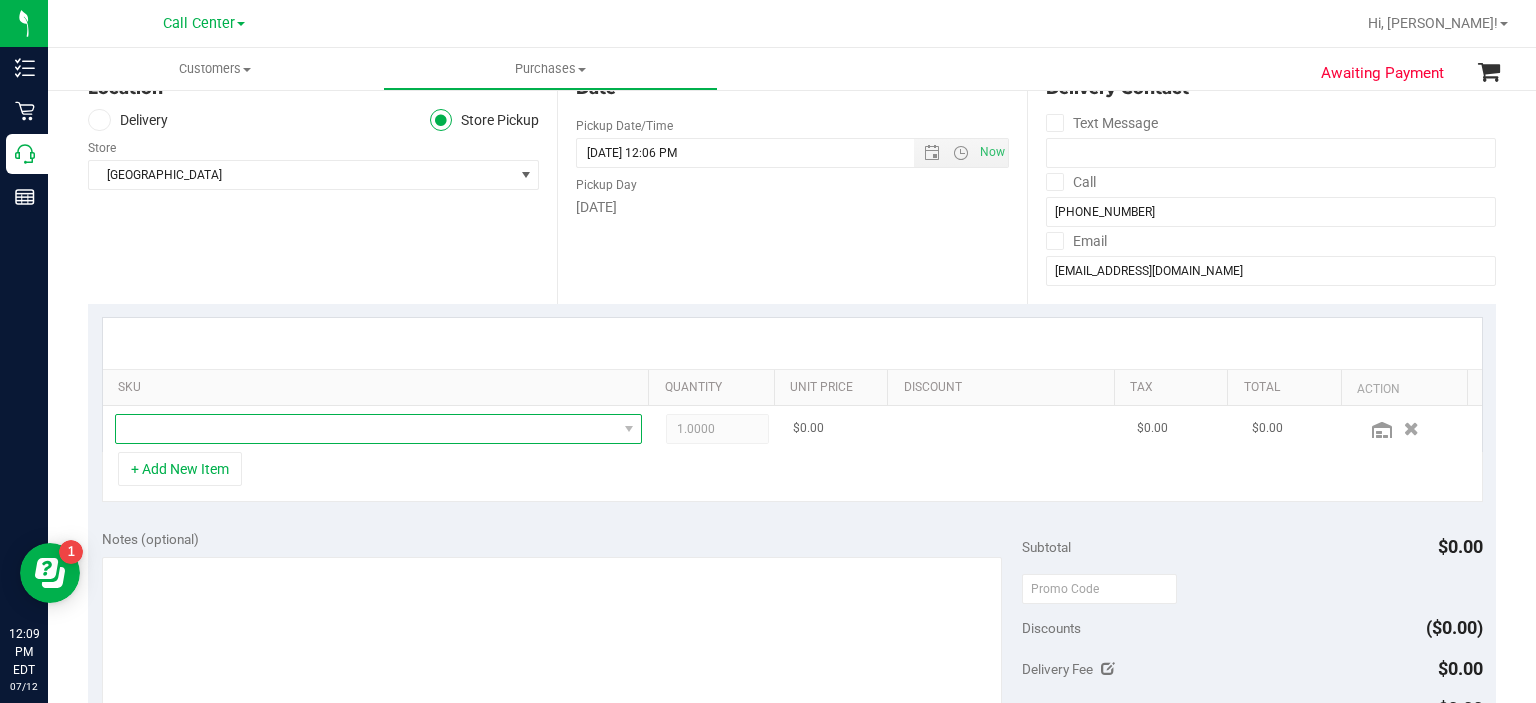 click at bounding box center [366, 429] 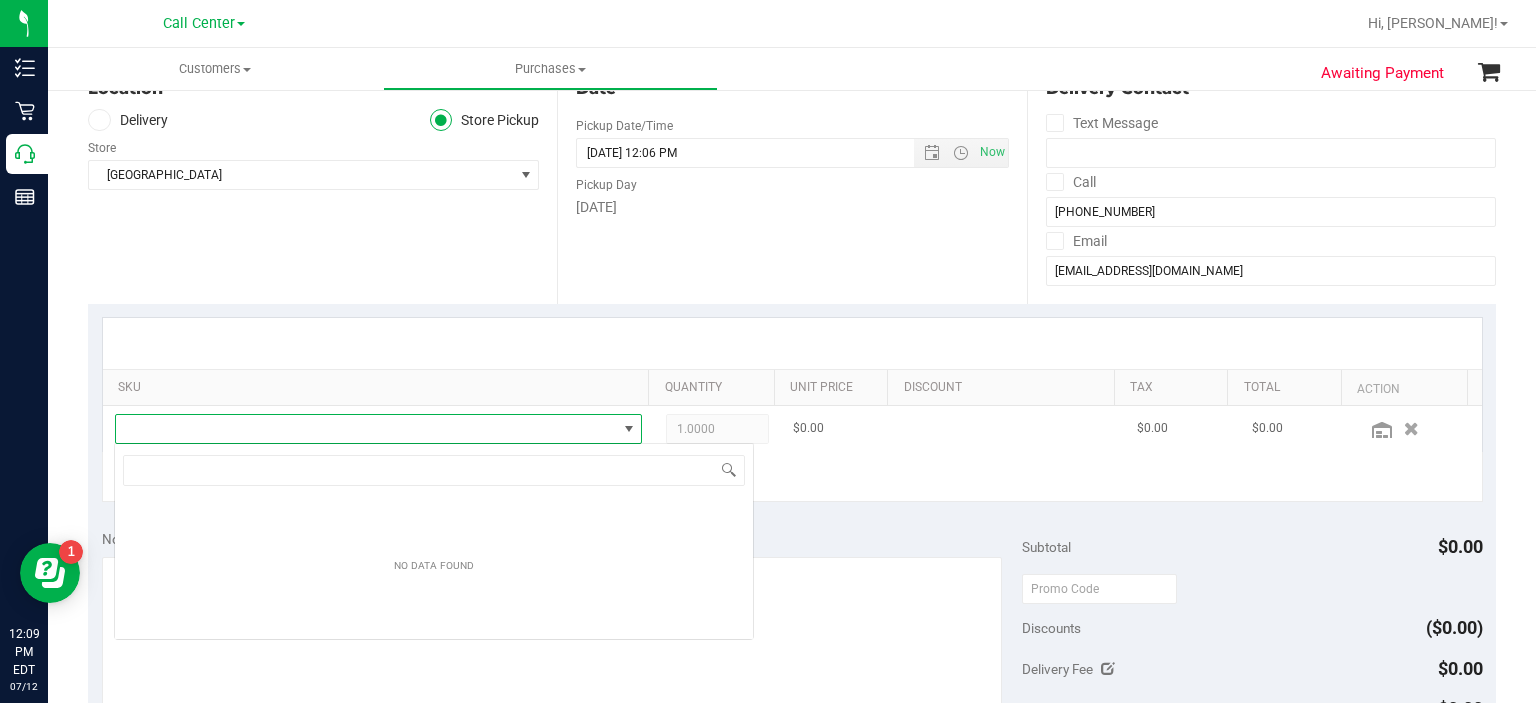 scroll, scrollTop: 99970, scrollLeft: 99484, axis: both 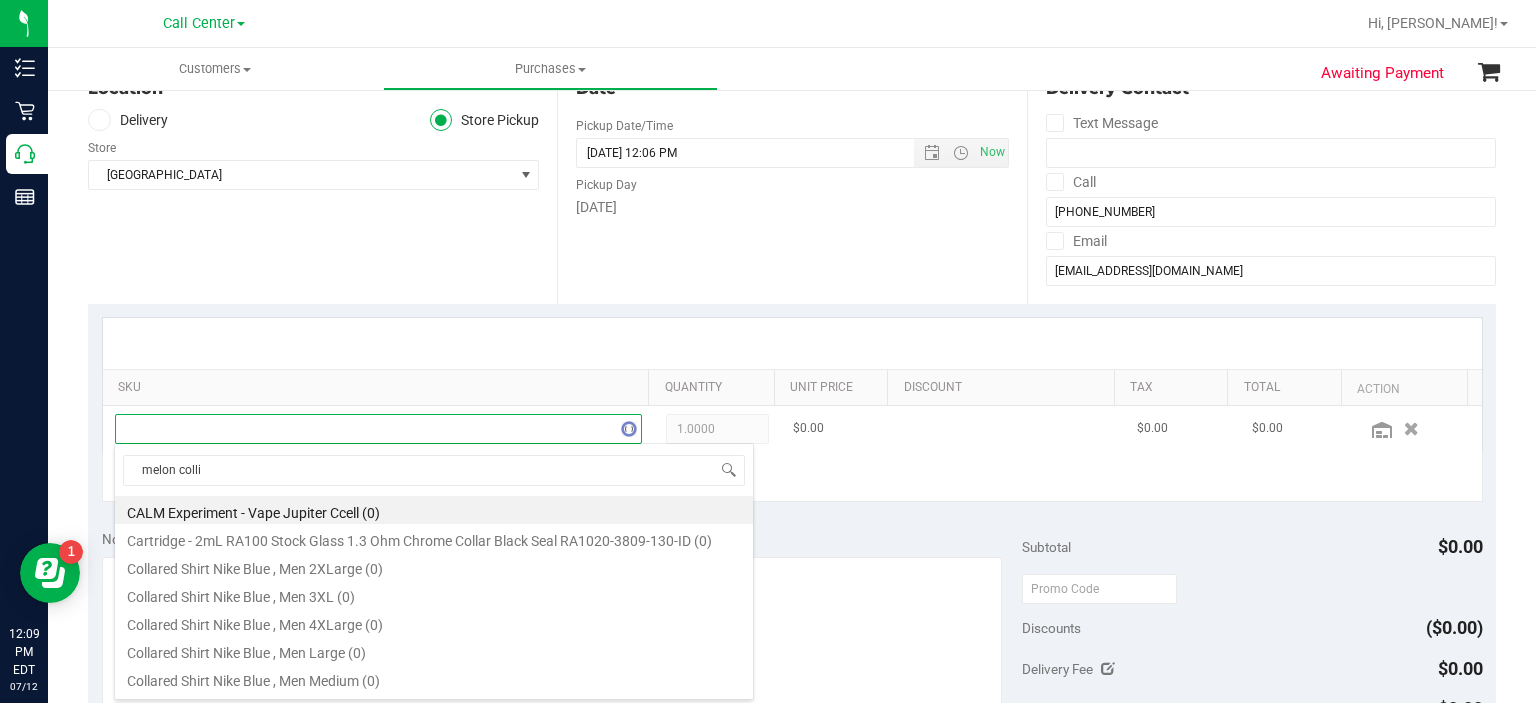 type on "melon collie" 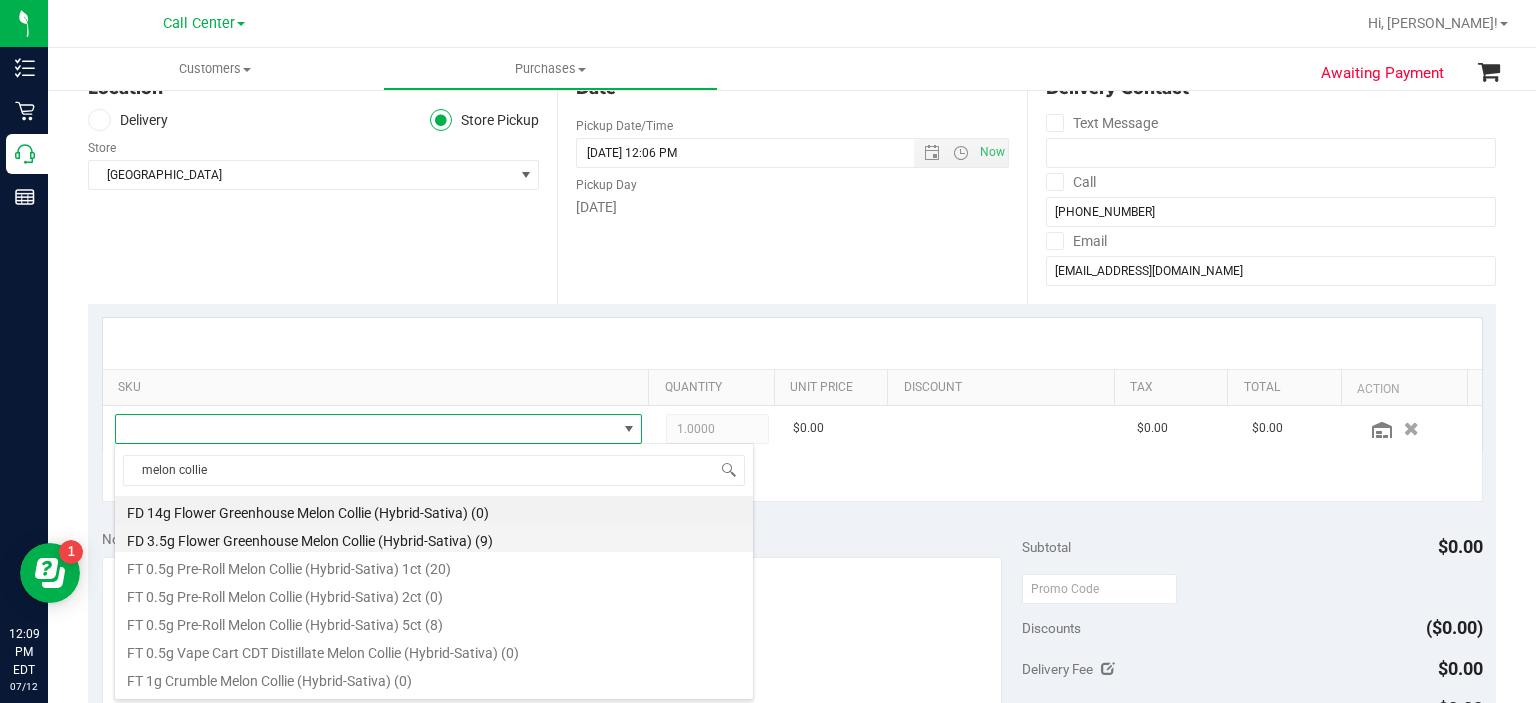 click on "FD 3.5g Flower Greenhouse Melon Collie (Hybrid-Sativa) (9)" at bounding box center [434, 538] 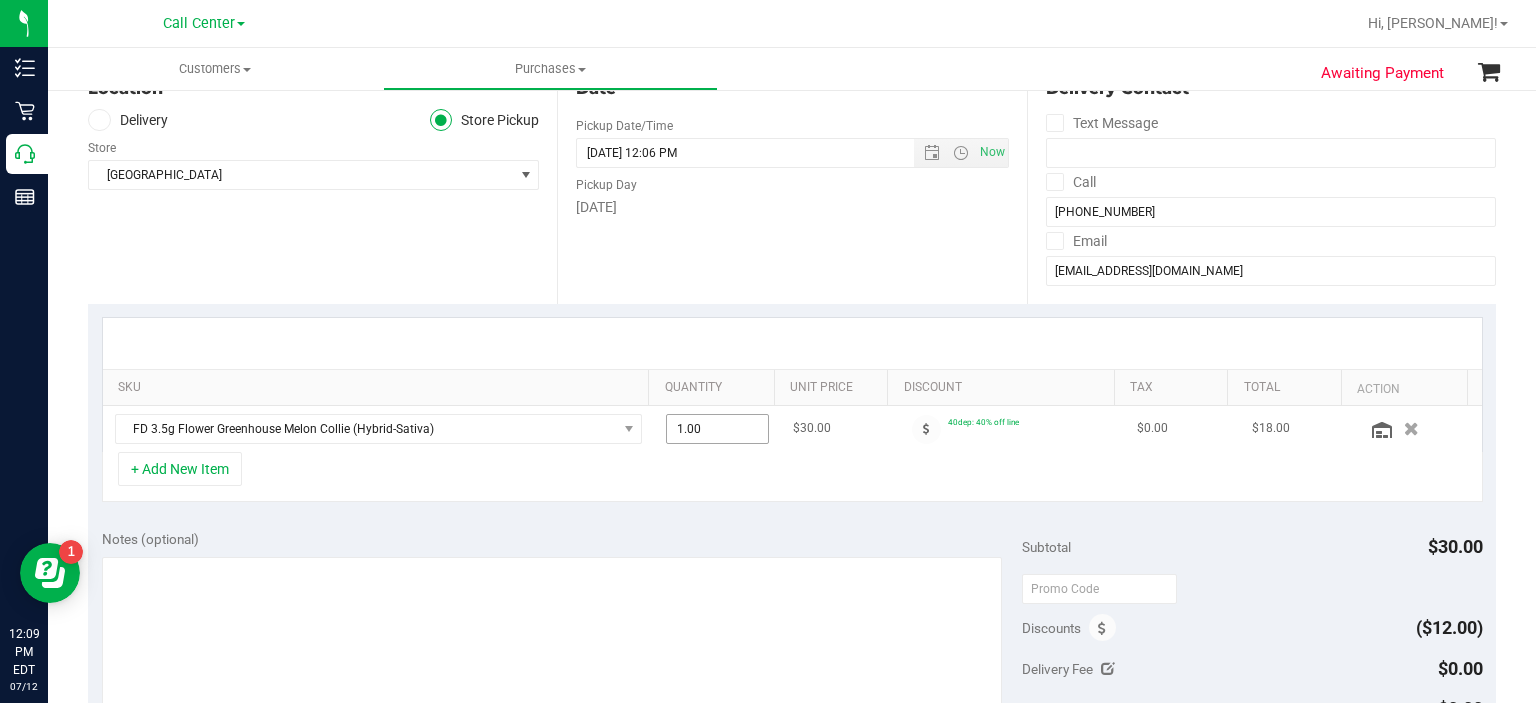 click on "1.00 1" at bounding box center [717, 429] 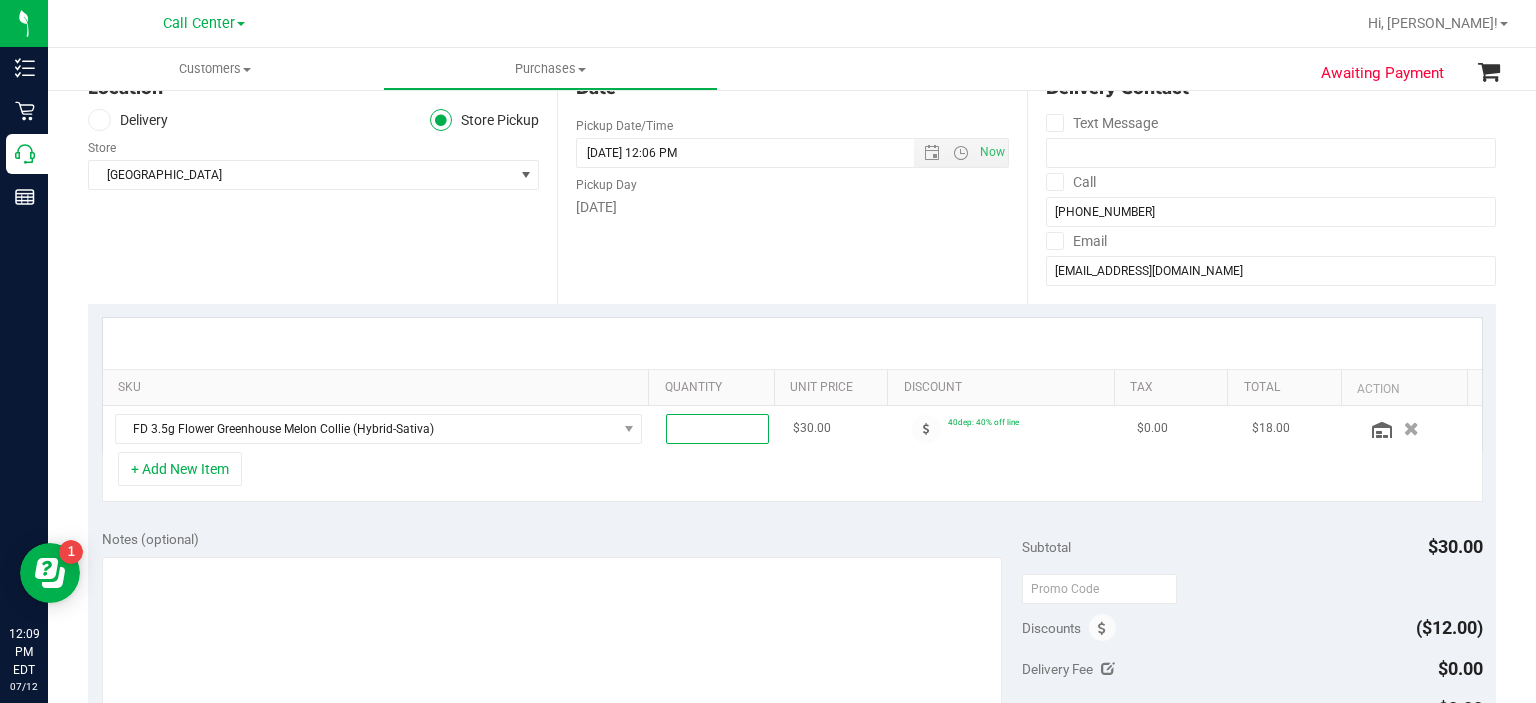 type on "2" 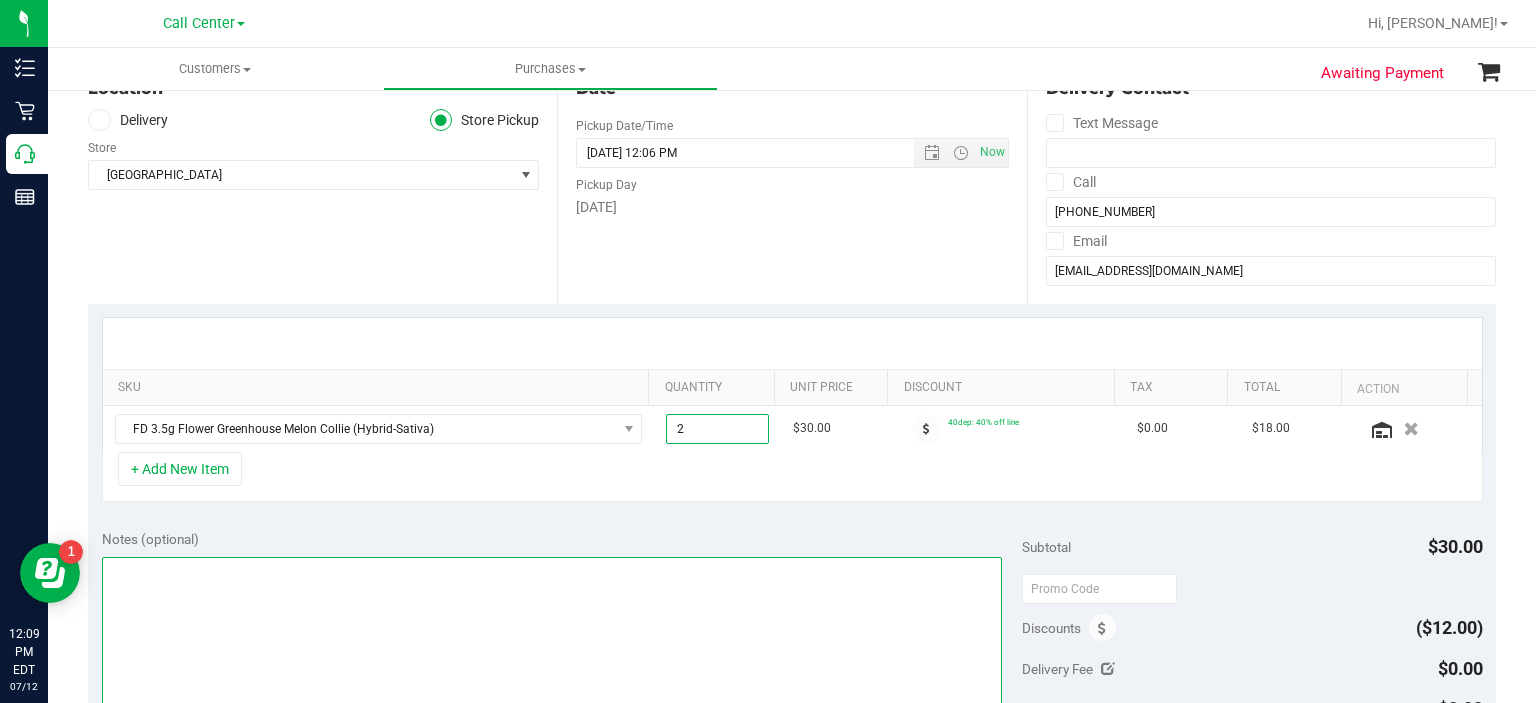 type on "2.00" 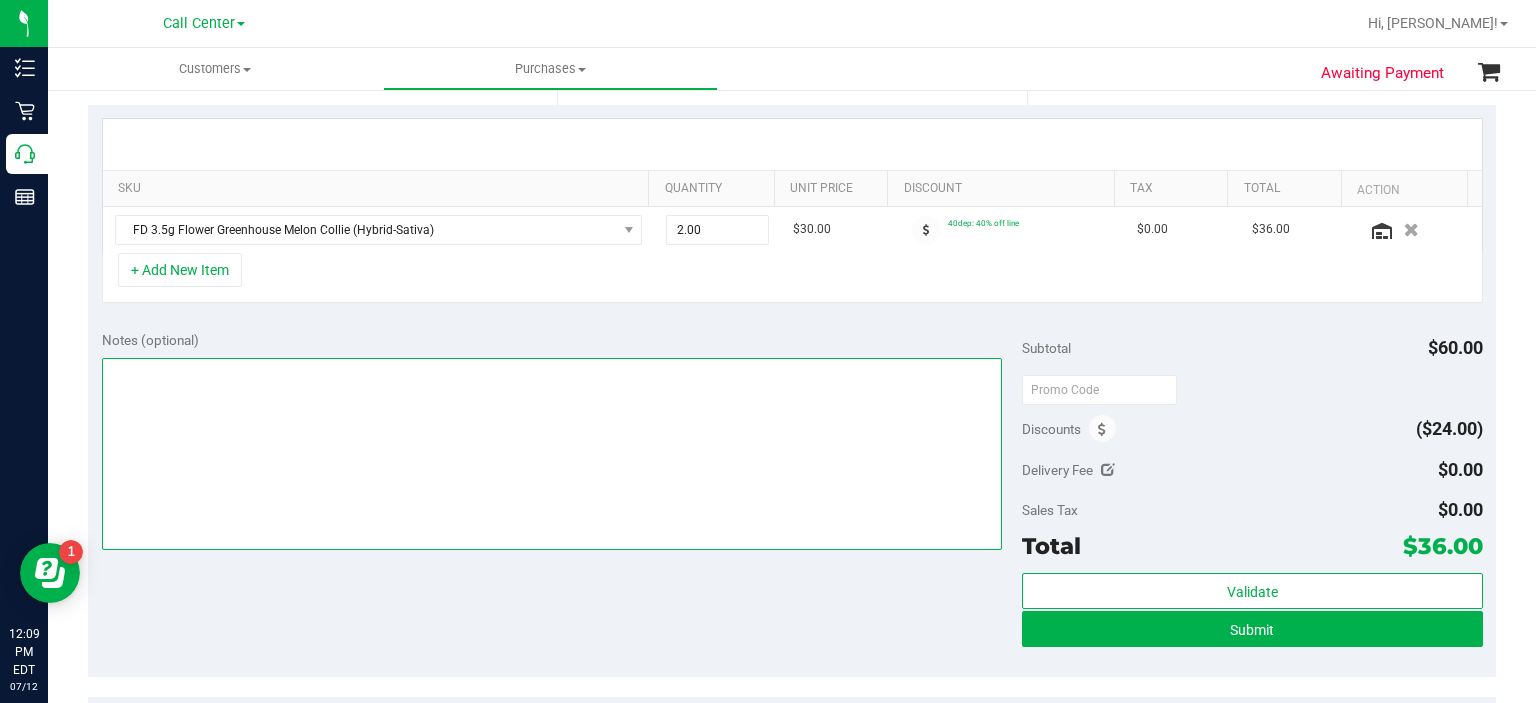 scroll, scrollTop: 427, scrollLeft: 0, axis: vertical 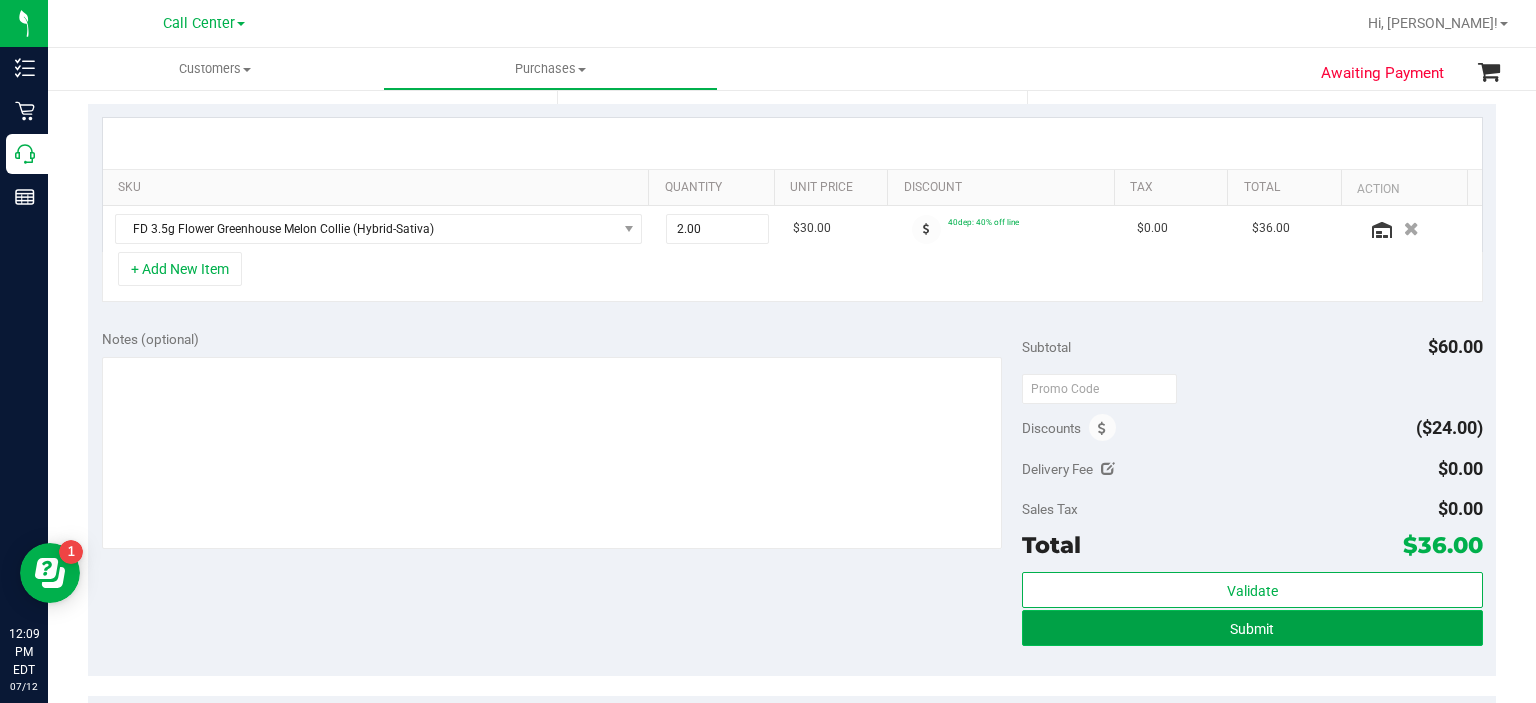 click on "Submit" at bounding box center (1252, 628) 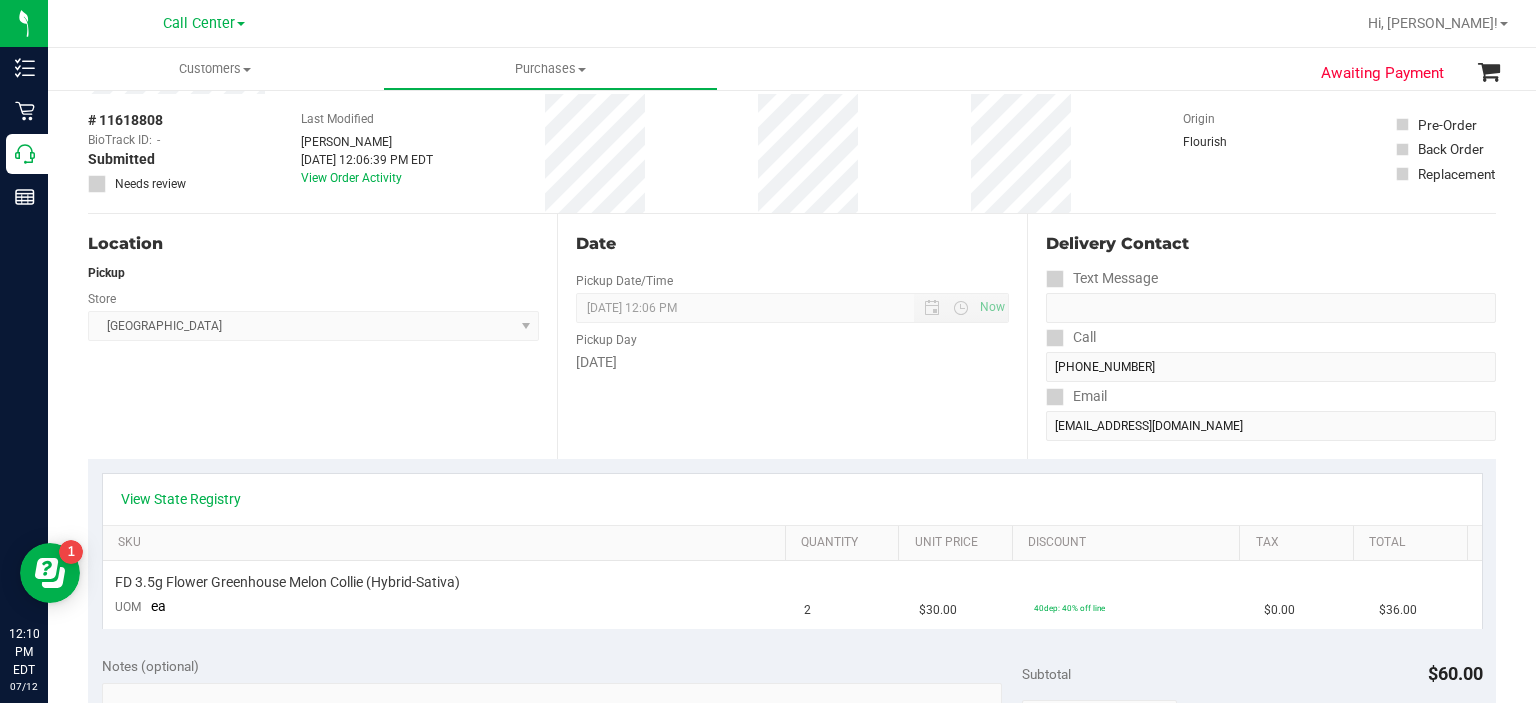 scroll, scrollTop: 78, scrollLeft: 0, axis: vertical 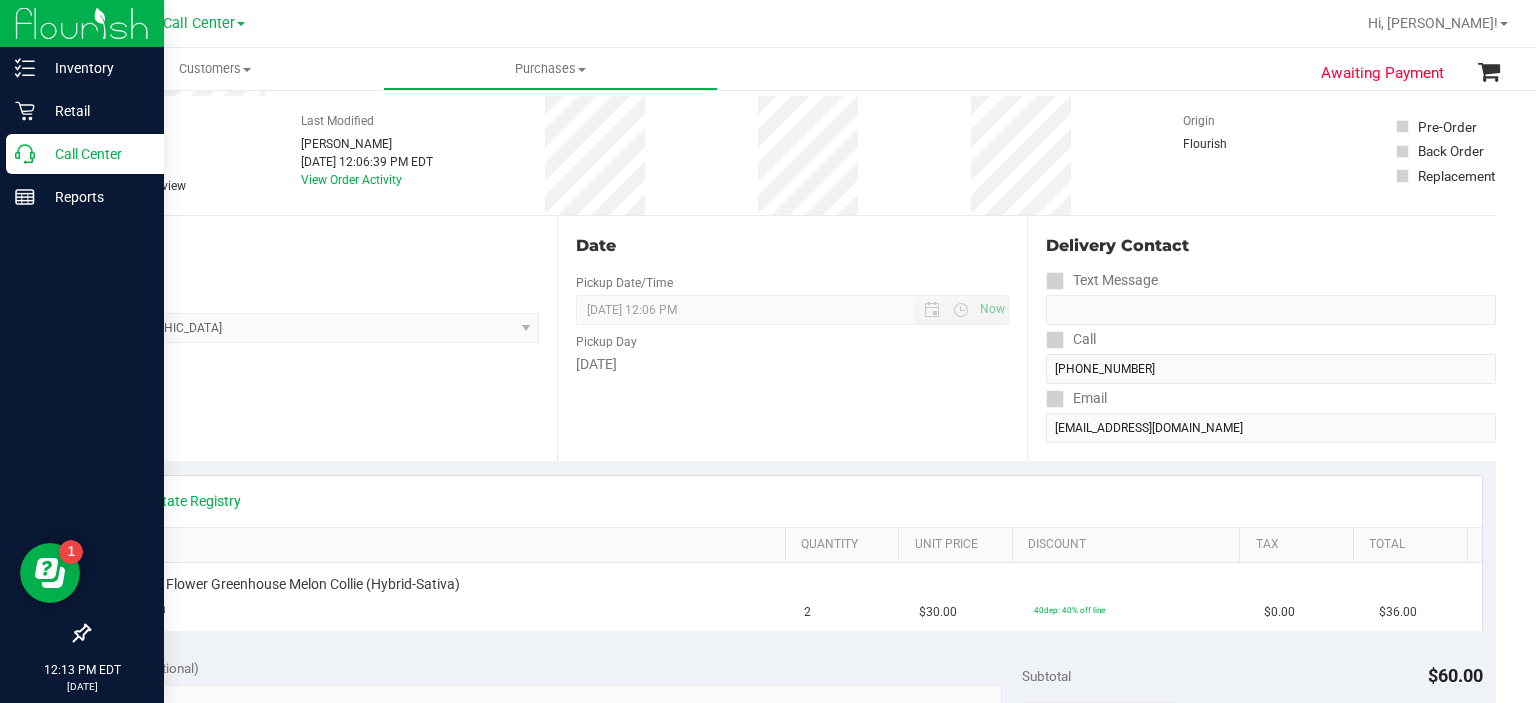 click on "Call Center" at bounding box center (95, 154) 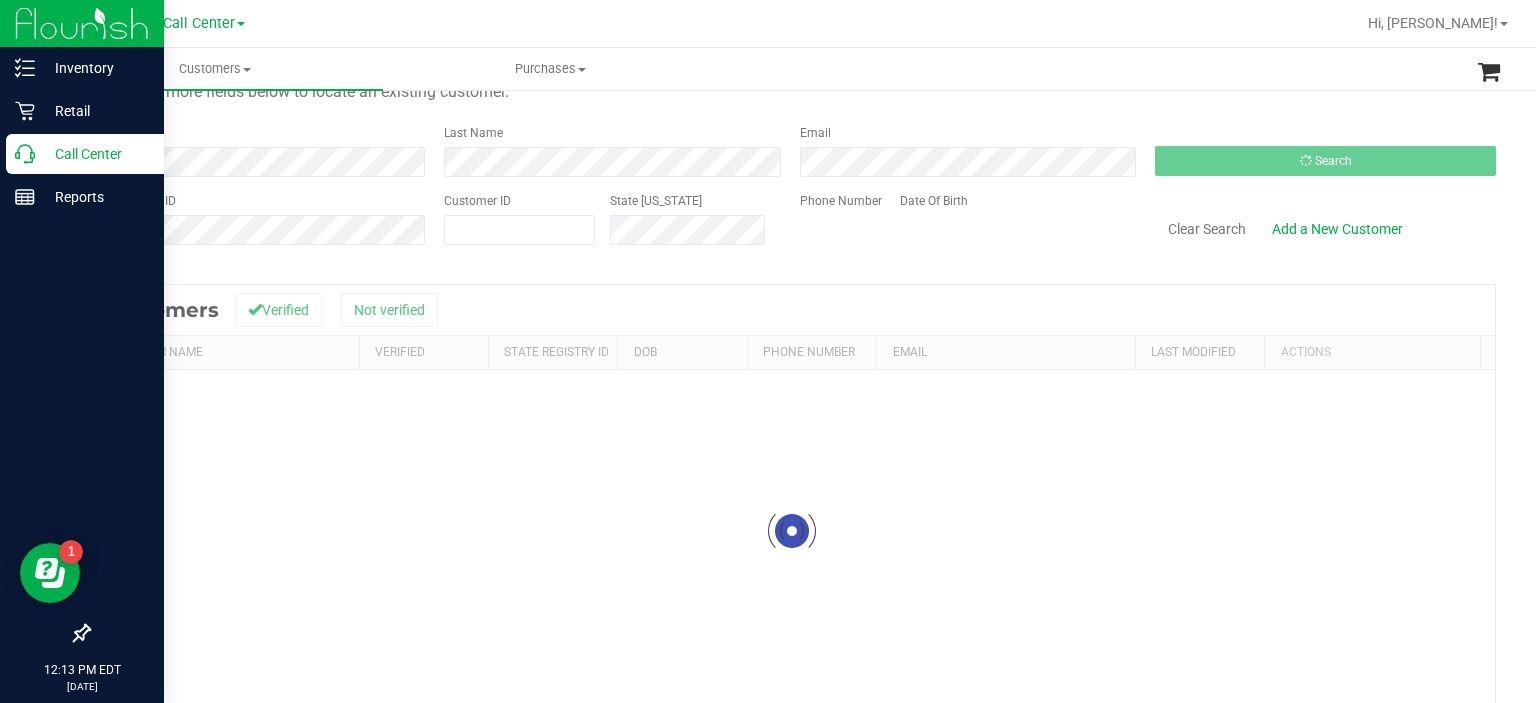 scroll, scrollTop: 0, scrollLeft: 0, axis: both 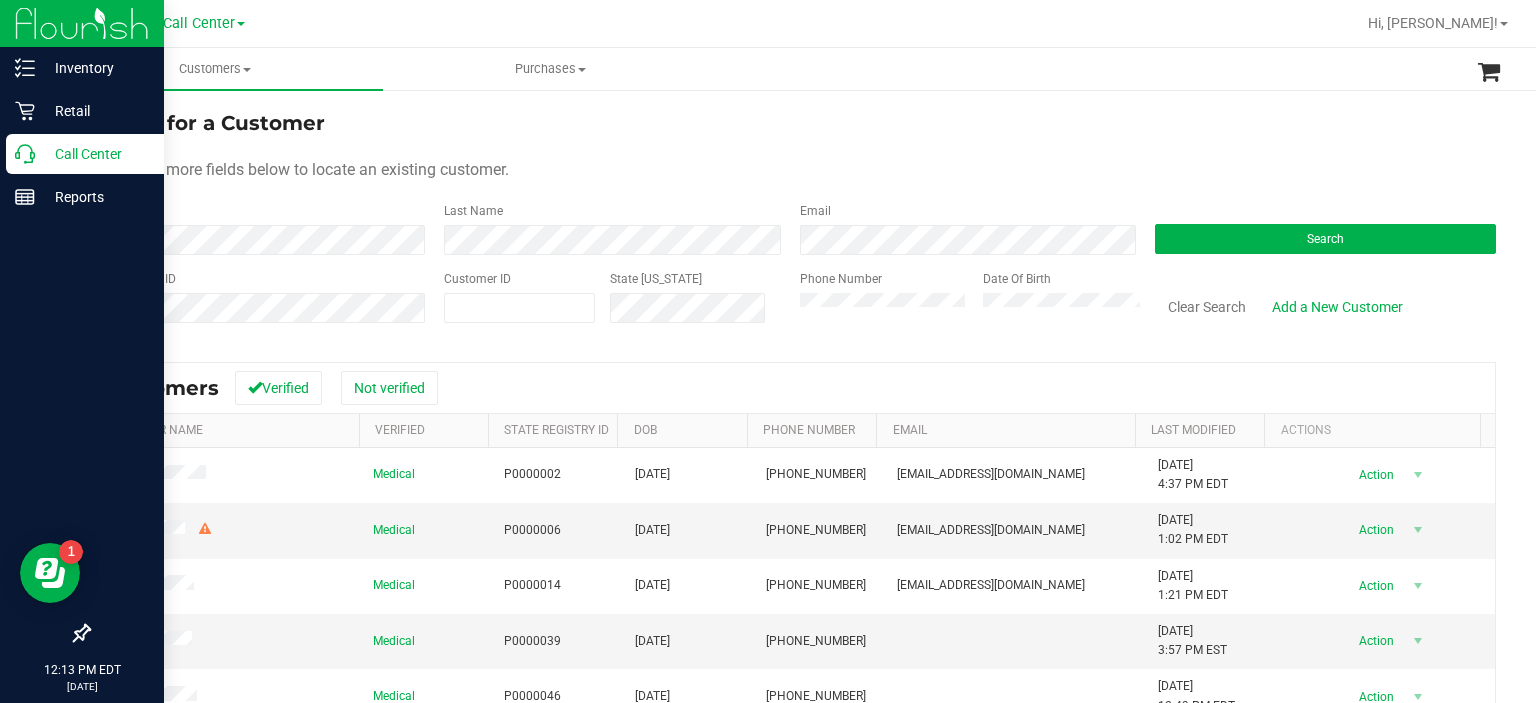 click on "Call Center" at bounding box center [95, 154] 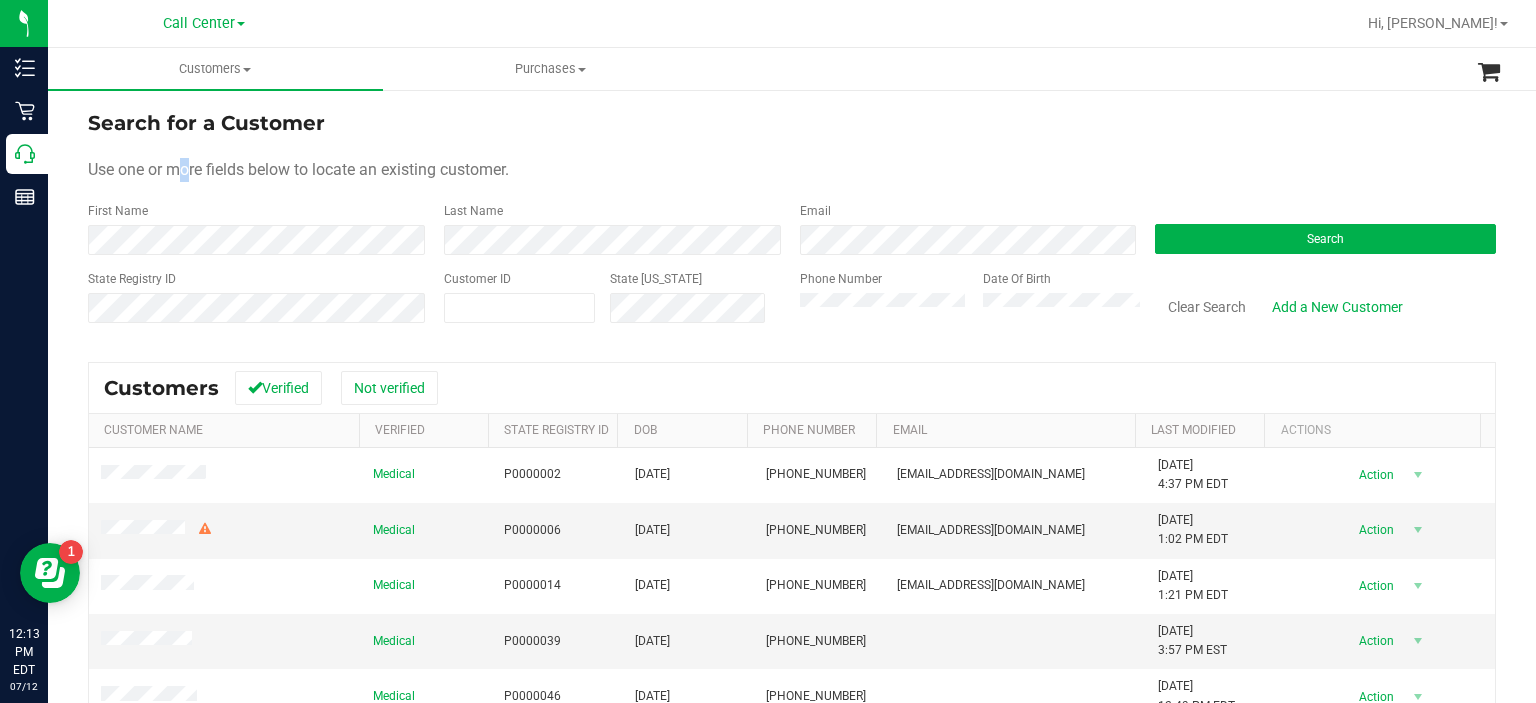 click on "Search for a Customer
Use one or more fields below to locate an existing customer.
First Name
Last Name
Email
Search
State Registry ID
Customer ID
State [US_STATE]
Phone Number
Date Of Birth" at bounding box center (792, 224) 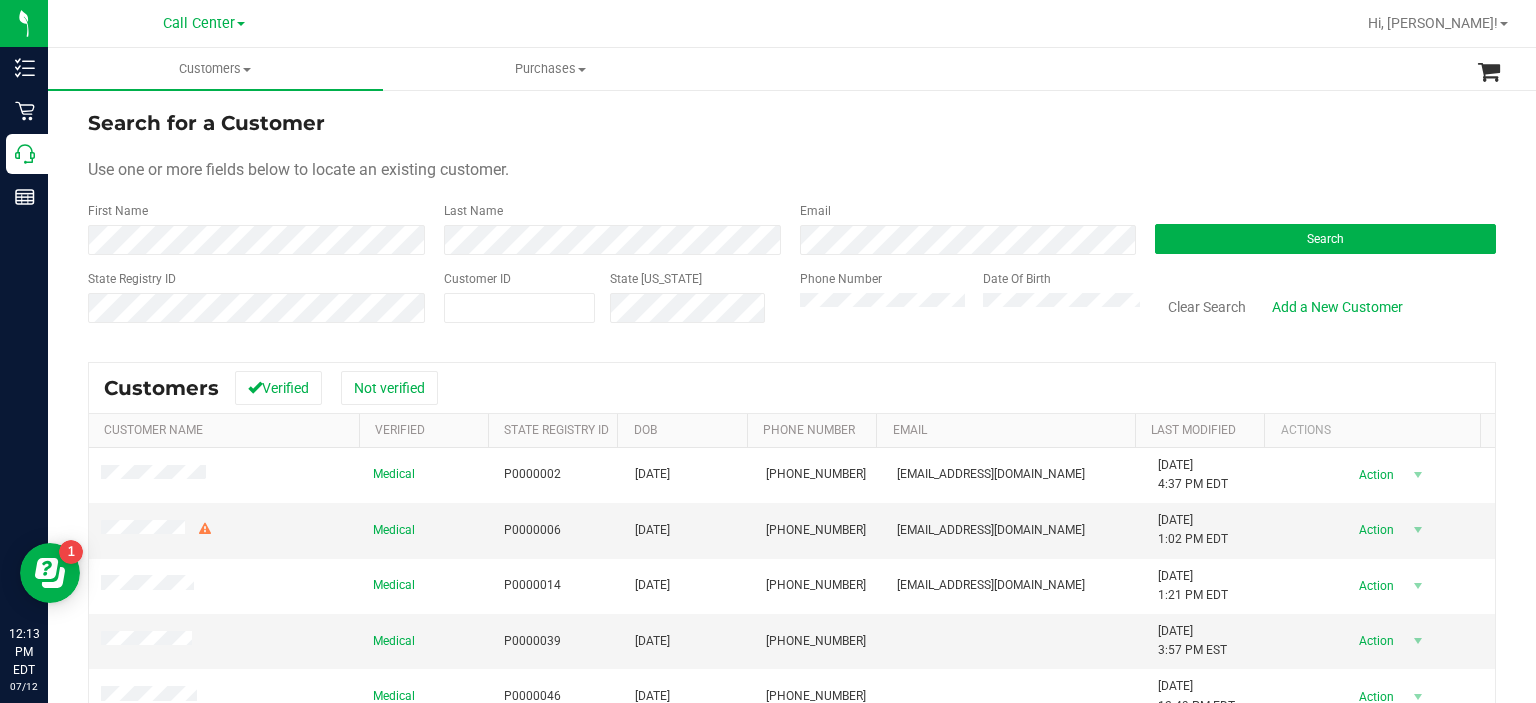 click on "Use one or more fields below to locate an existing customer." at bounding box center (792, 170) 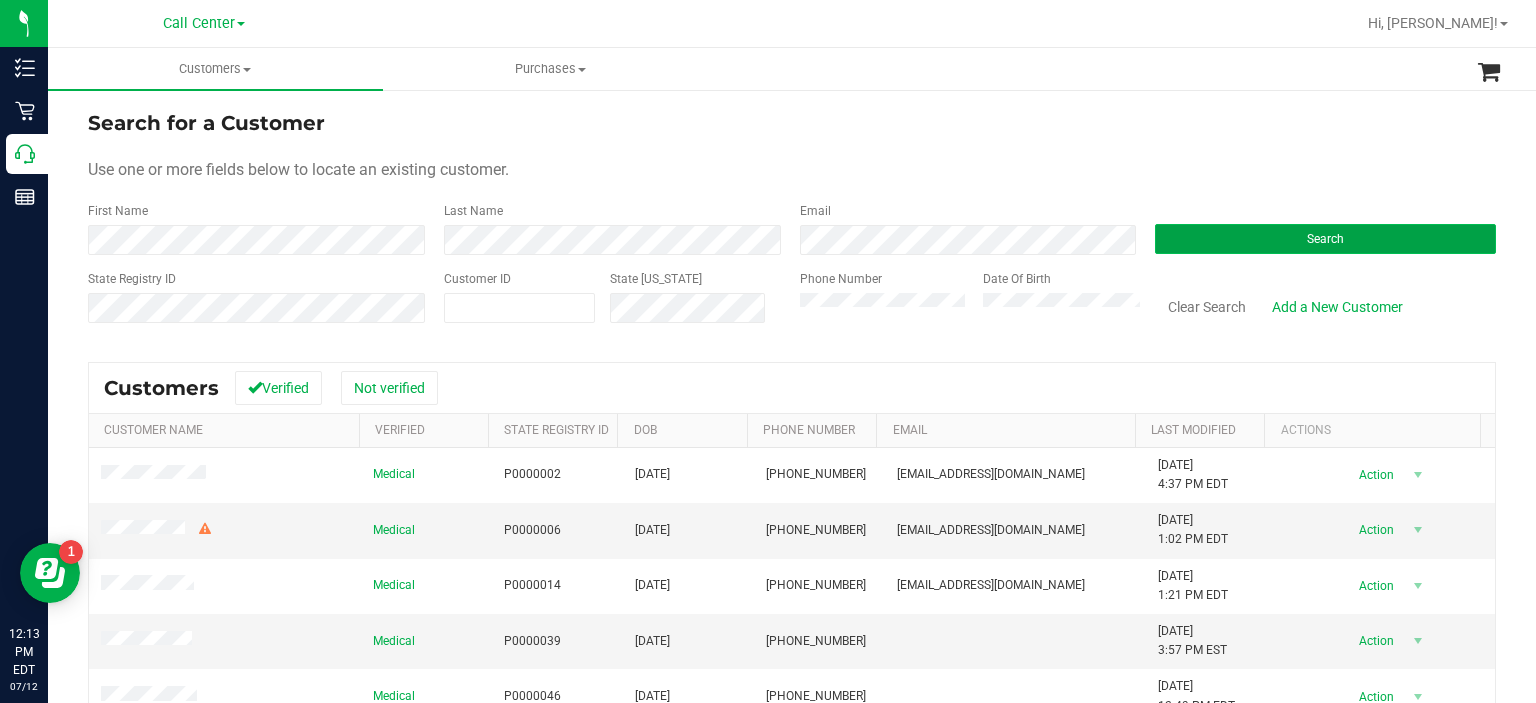 click on "Search" at bounding box center (1325, 239) 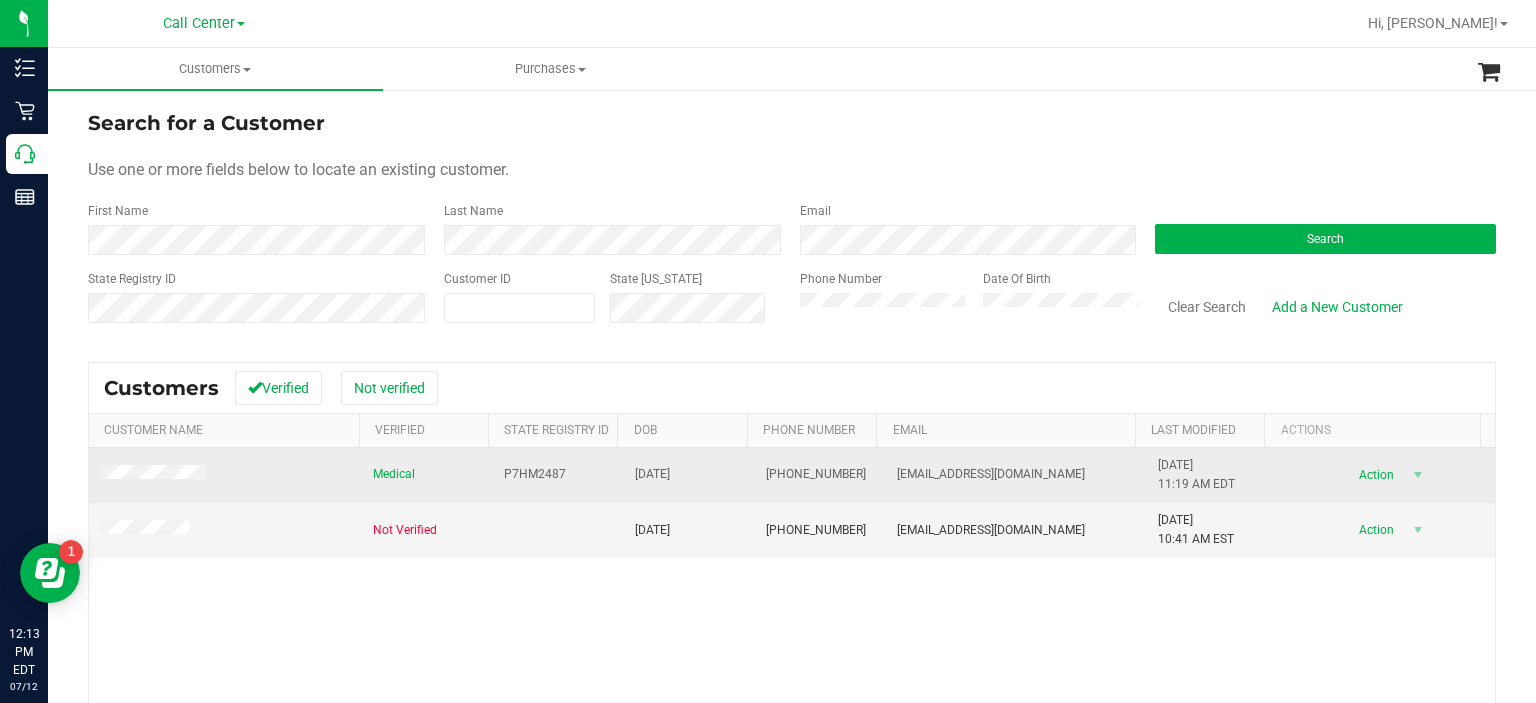click at bounding box center [225, 475] 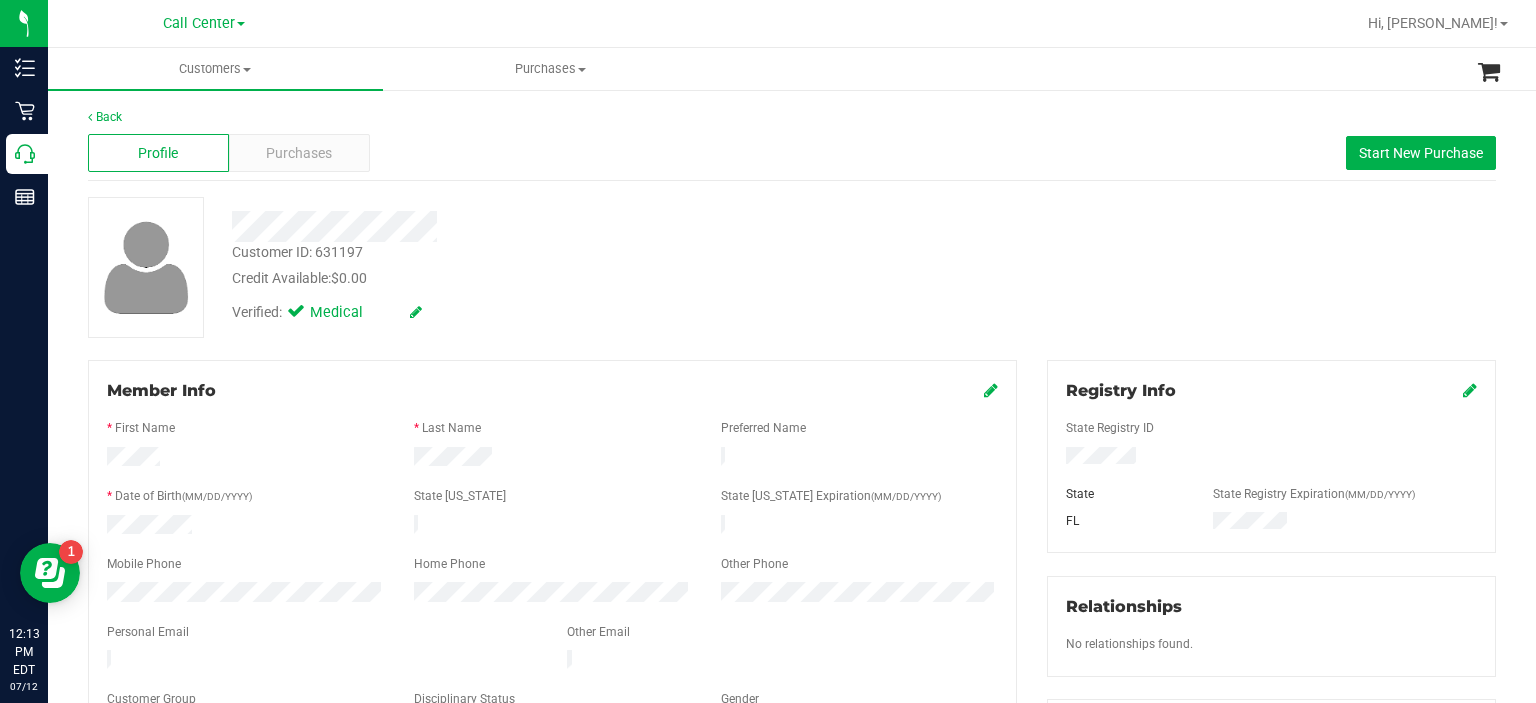 click on "Profile
Purchases
Start New Purchase" at bounding box center [792, 153] 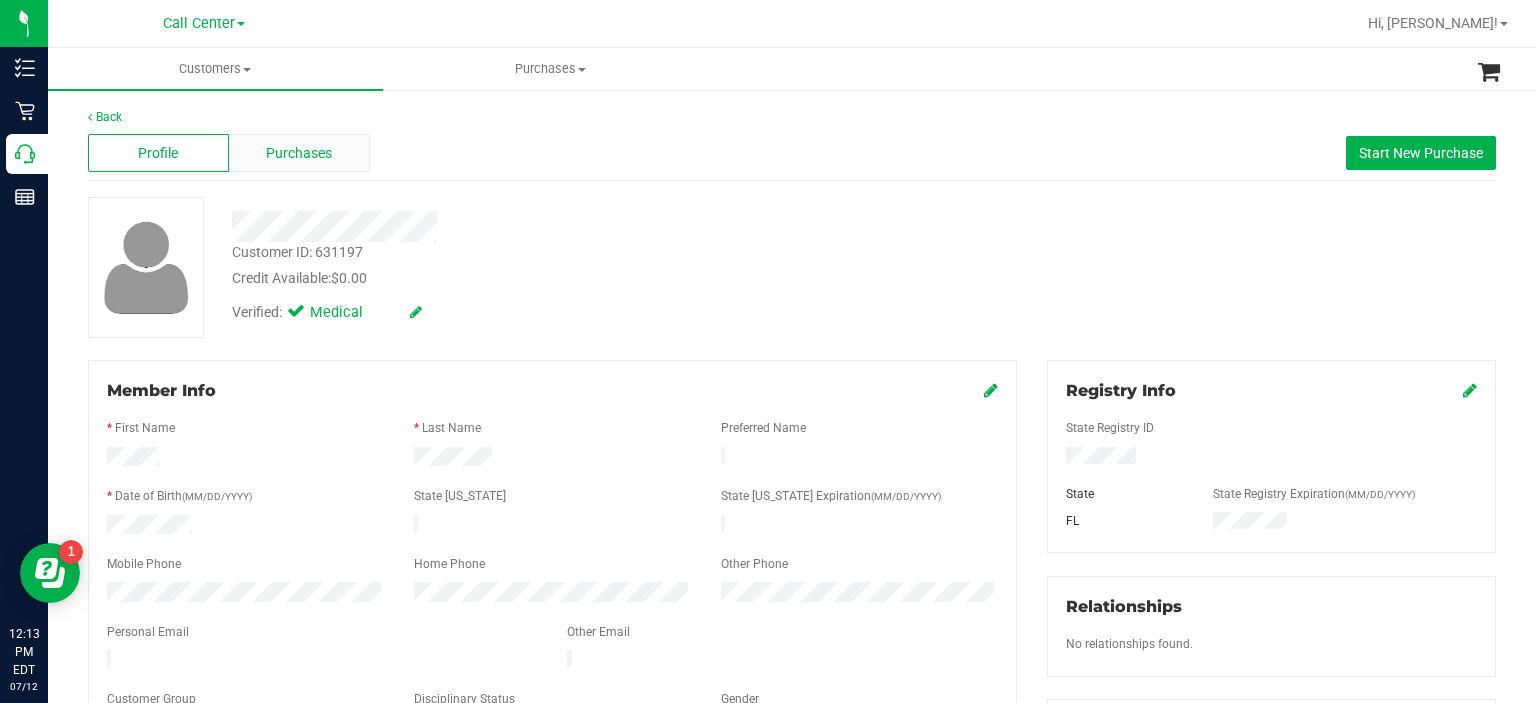 drag, startPoint x: 270, startPoint y: 175, endPoint x: 295, endPoint y: 147, distance: 37.536648 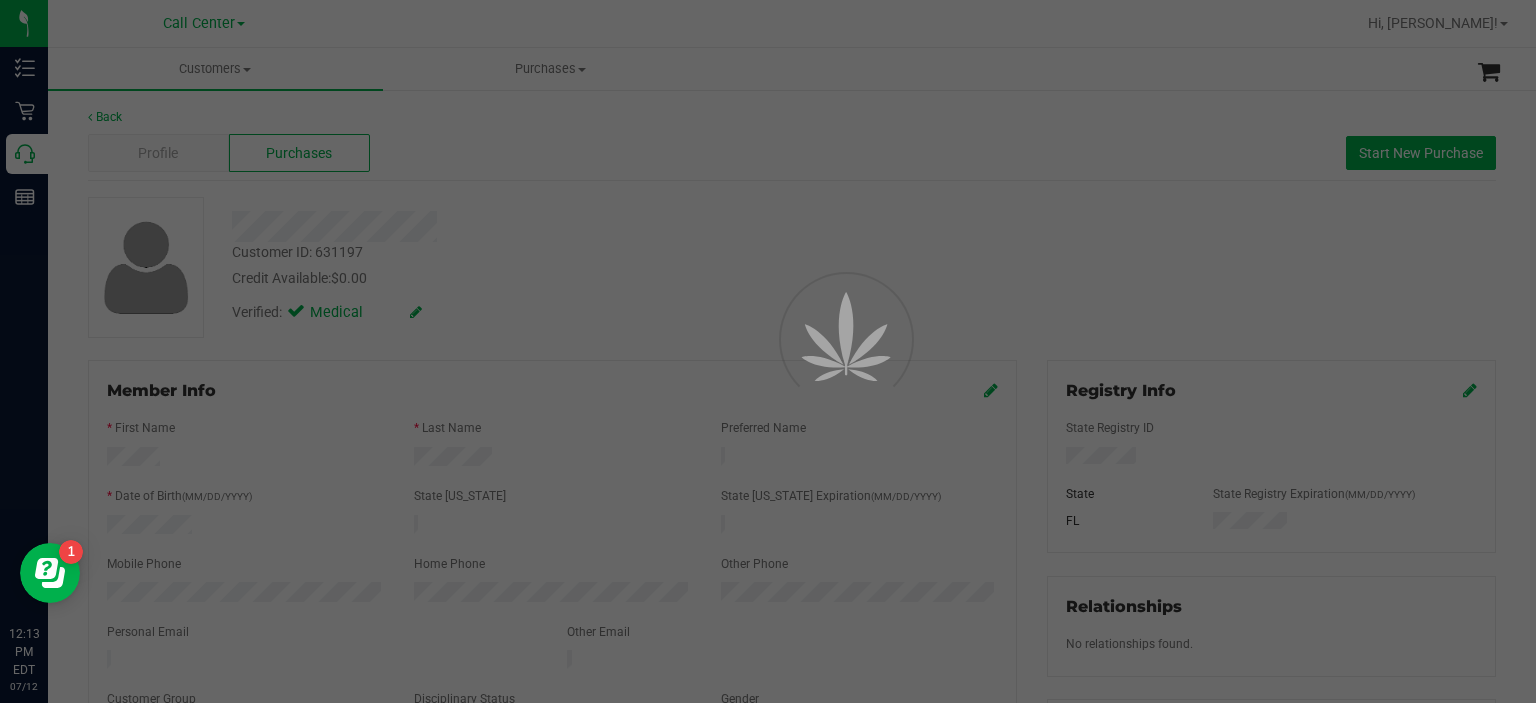 scroll, scrollTop: 0, scrollLeft: 0, axis: both 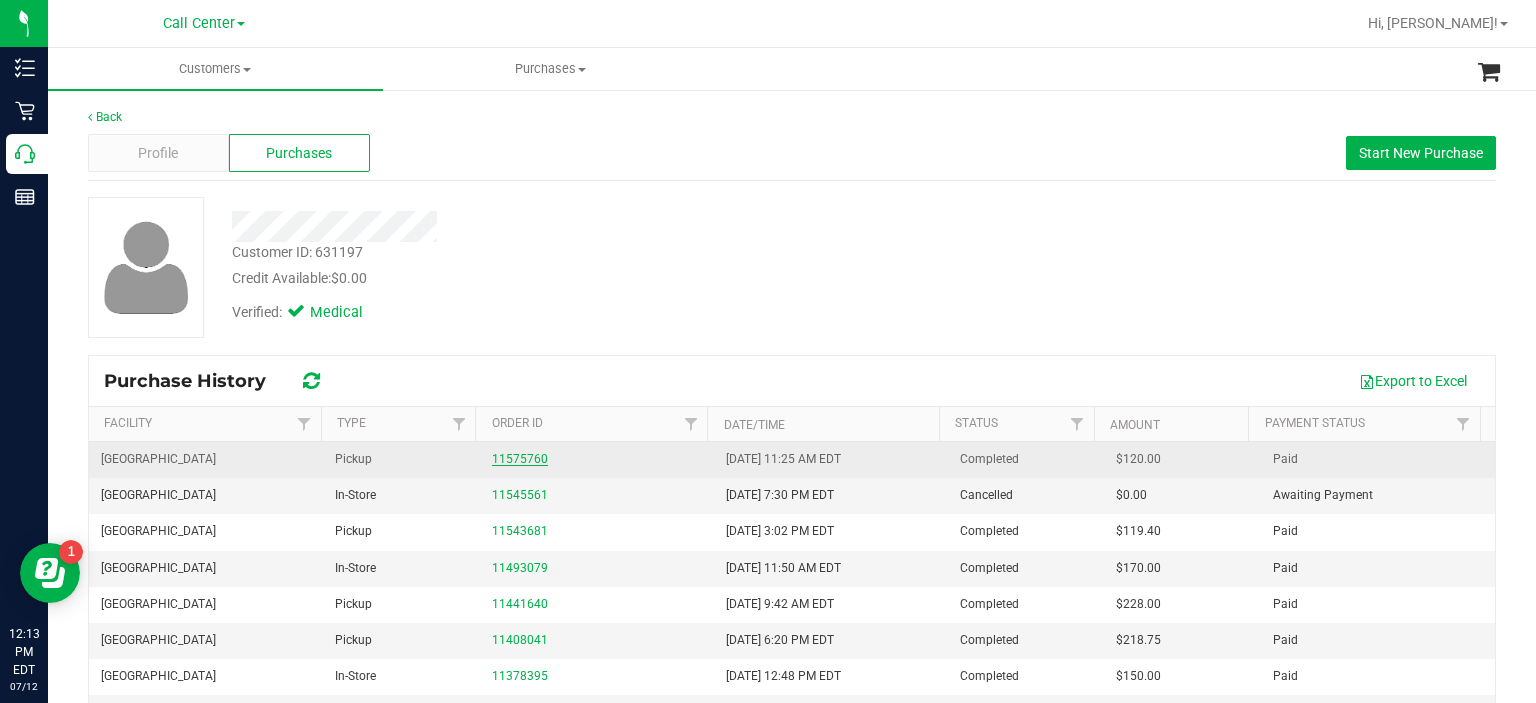 click on "11575760" at bounding box center [520, 459] 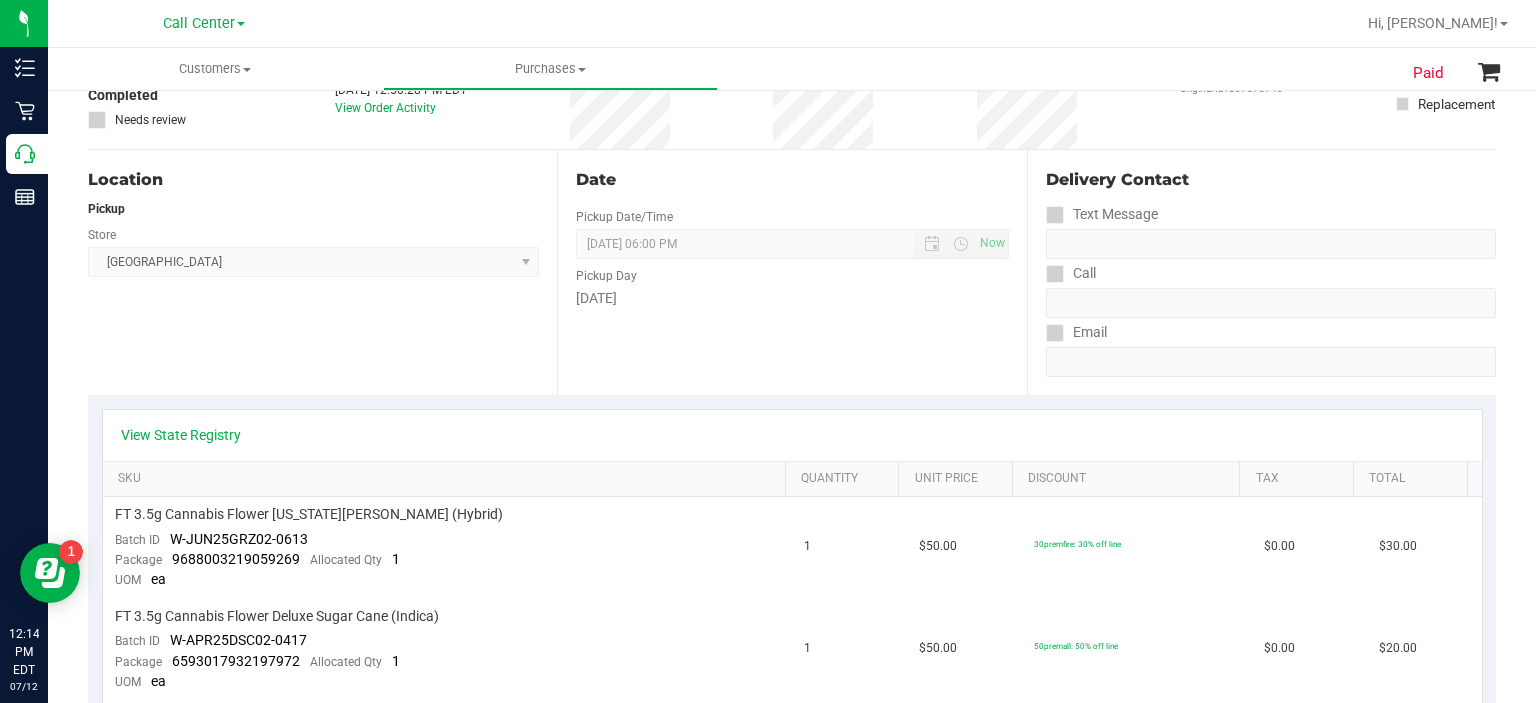 scroll, scrollTop: 176, scrollLeft: 0, axis: vertical 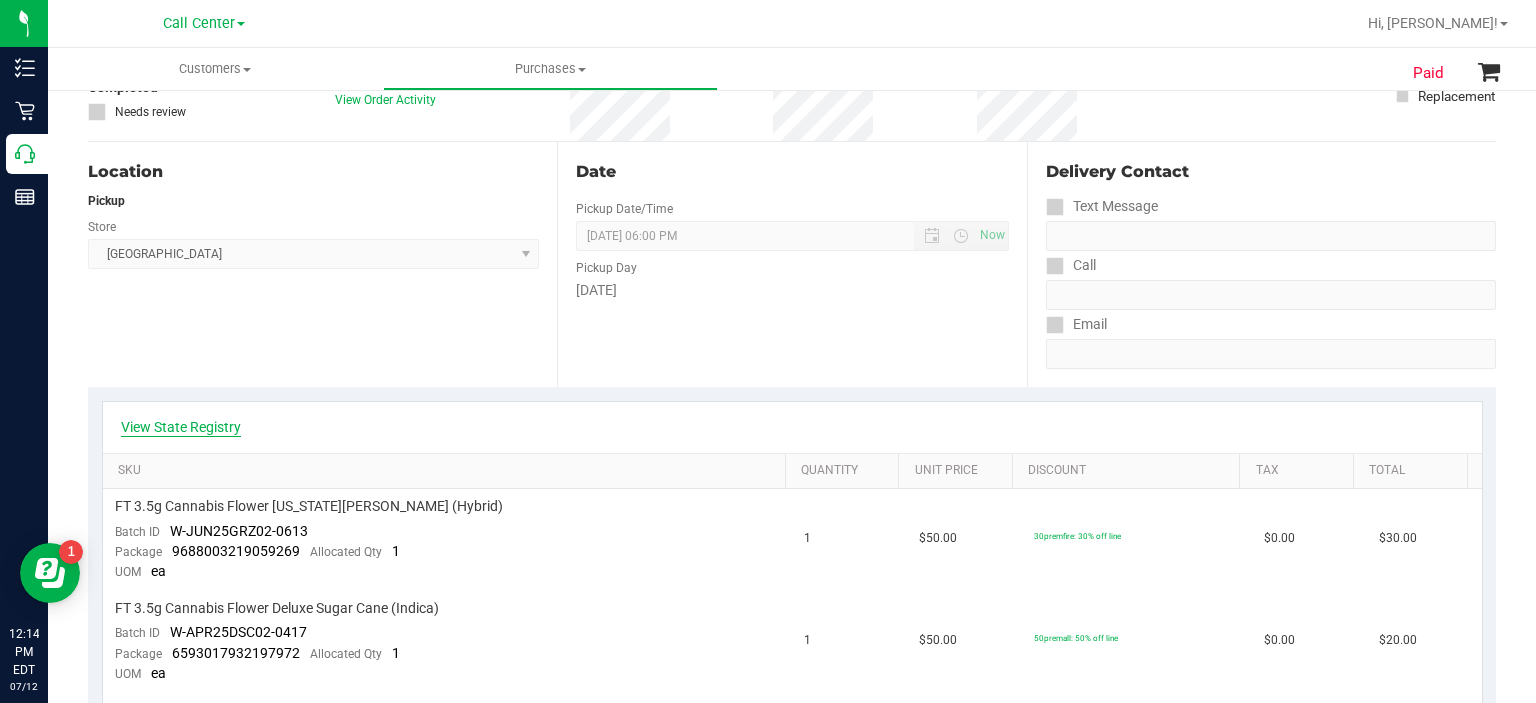 click on "View State Registry" at bounding box center [181, 427] 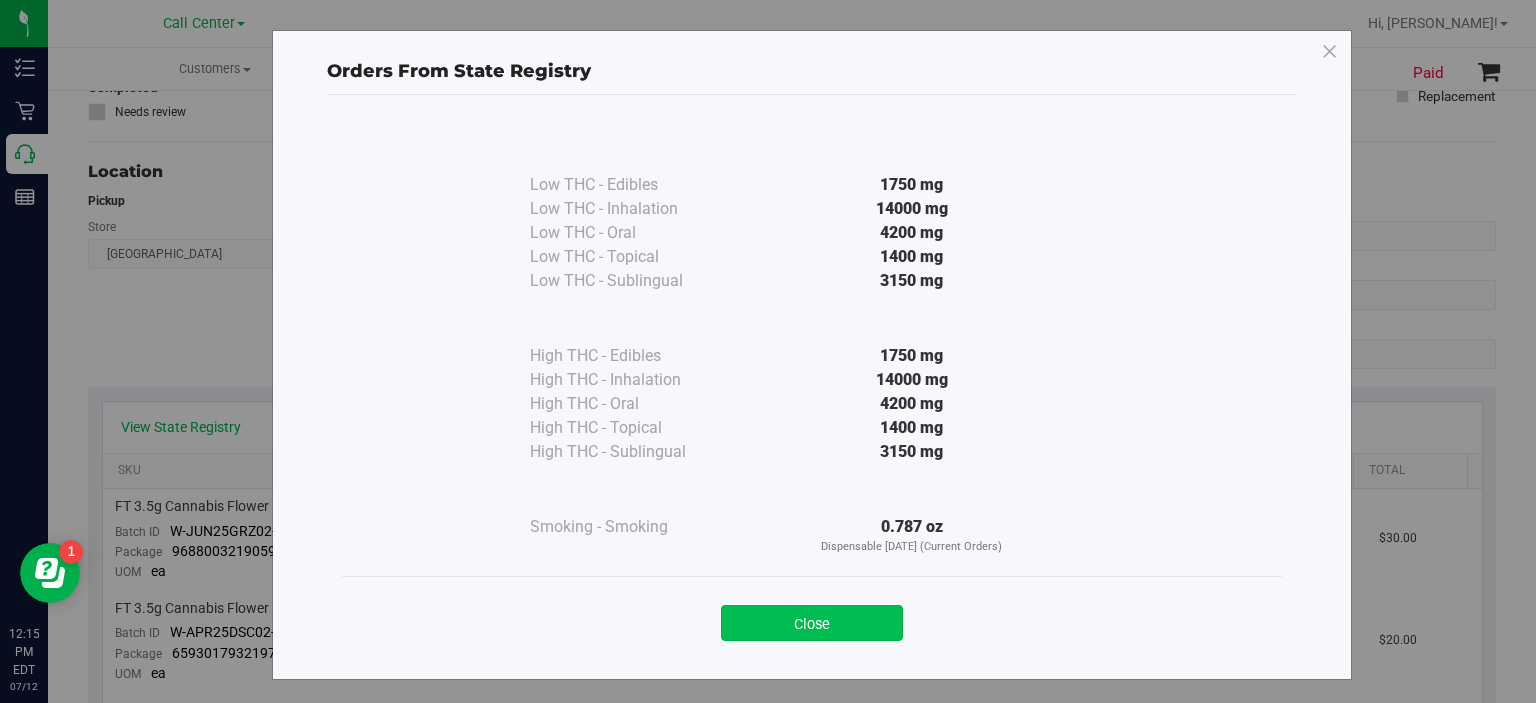 click on "Close" at bounding box center (812, 623) 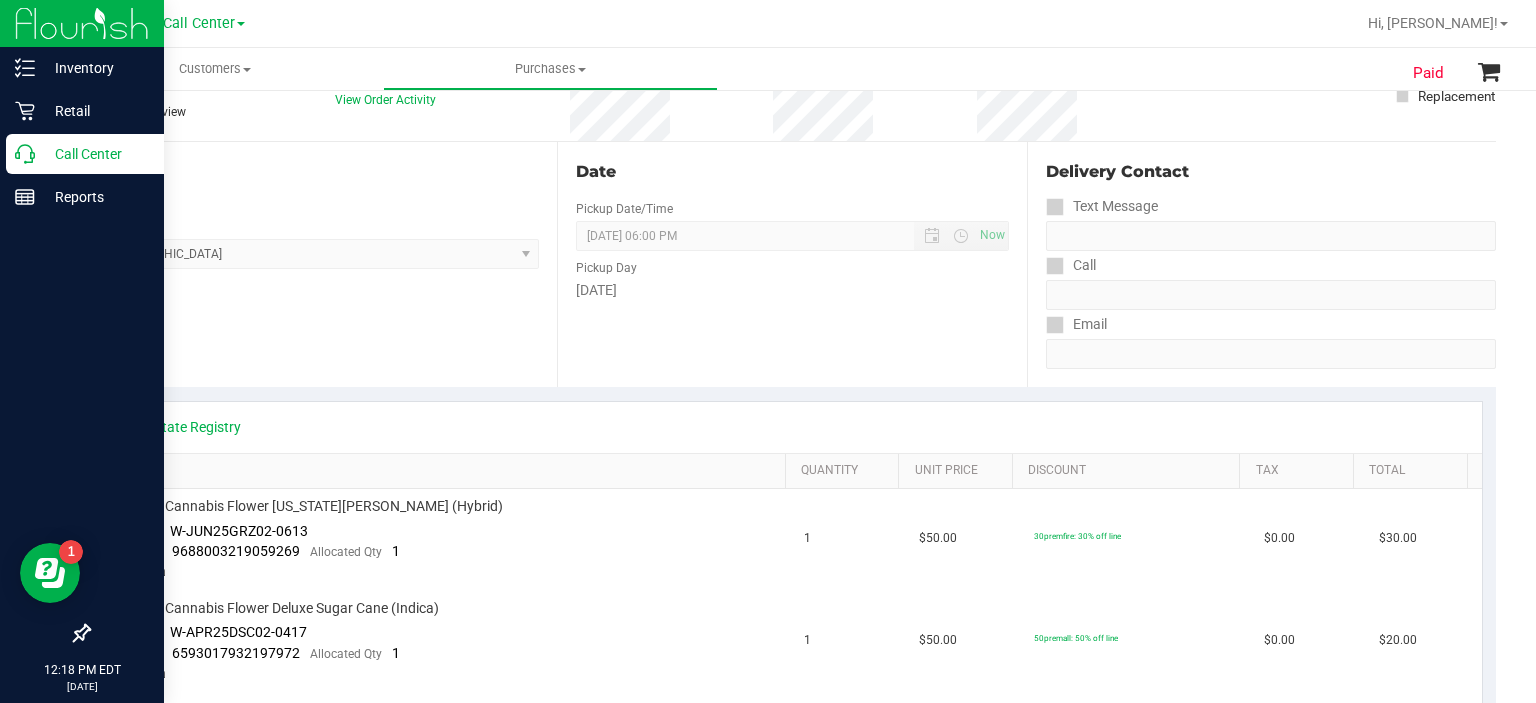 click 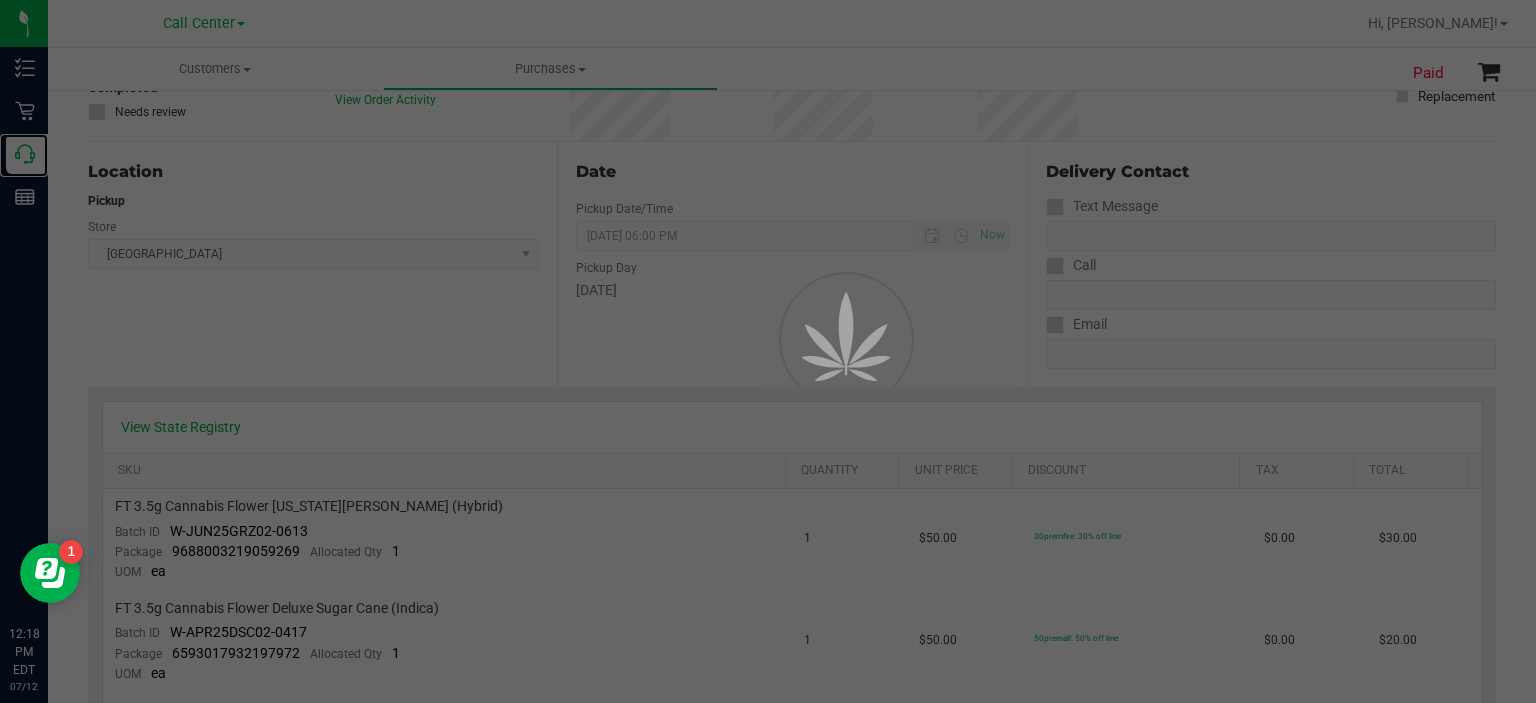 scroll, scrollTop: 0, scrollLeft: 0, axis: both 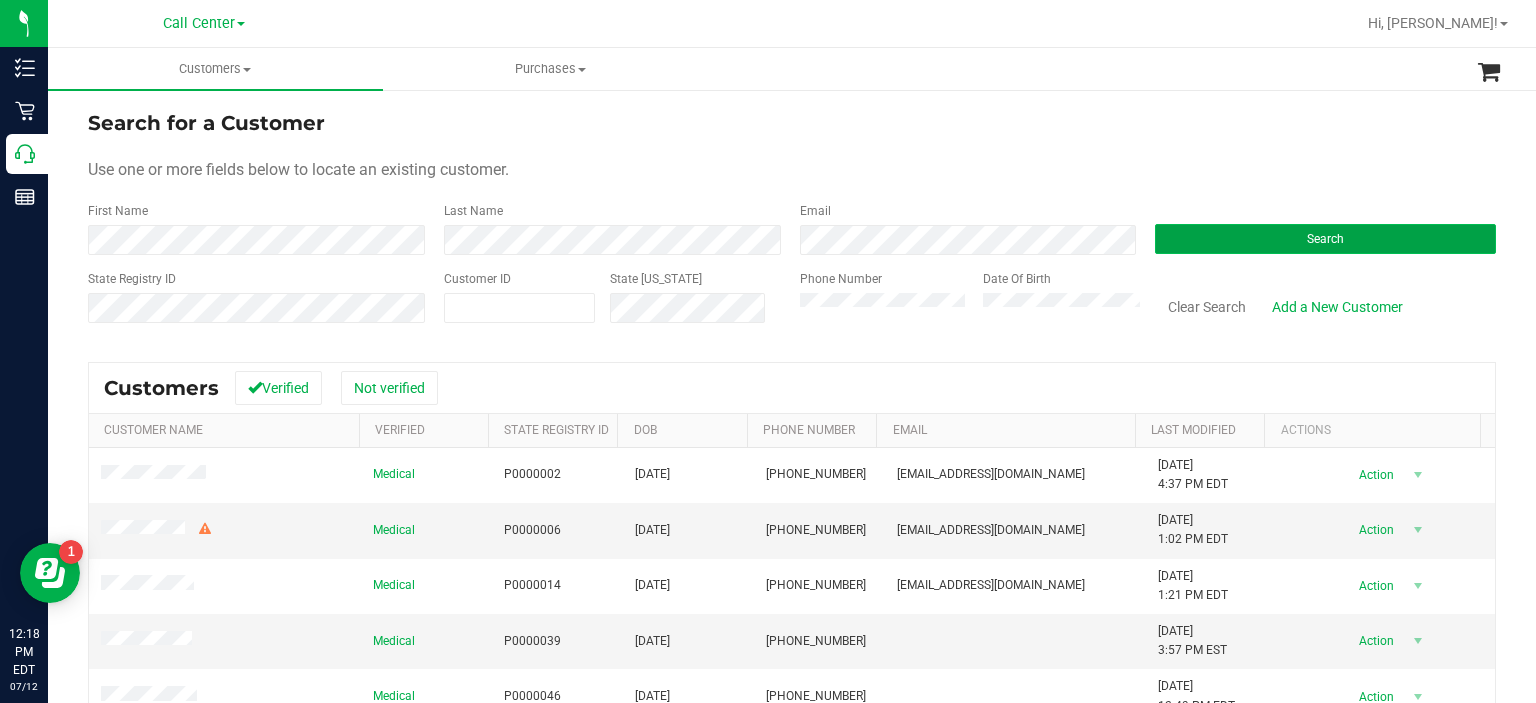 click on "Search" at bounding box center [1325, 239] 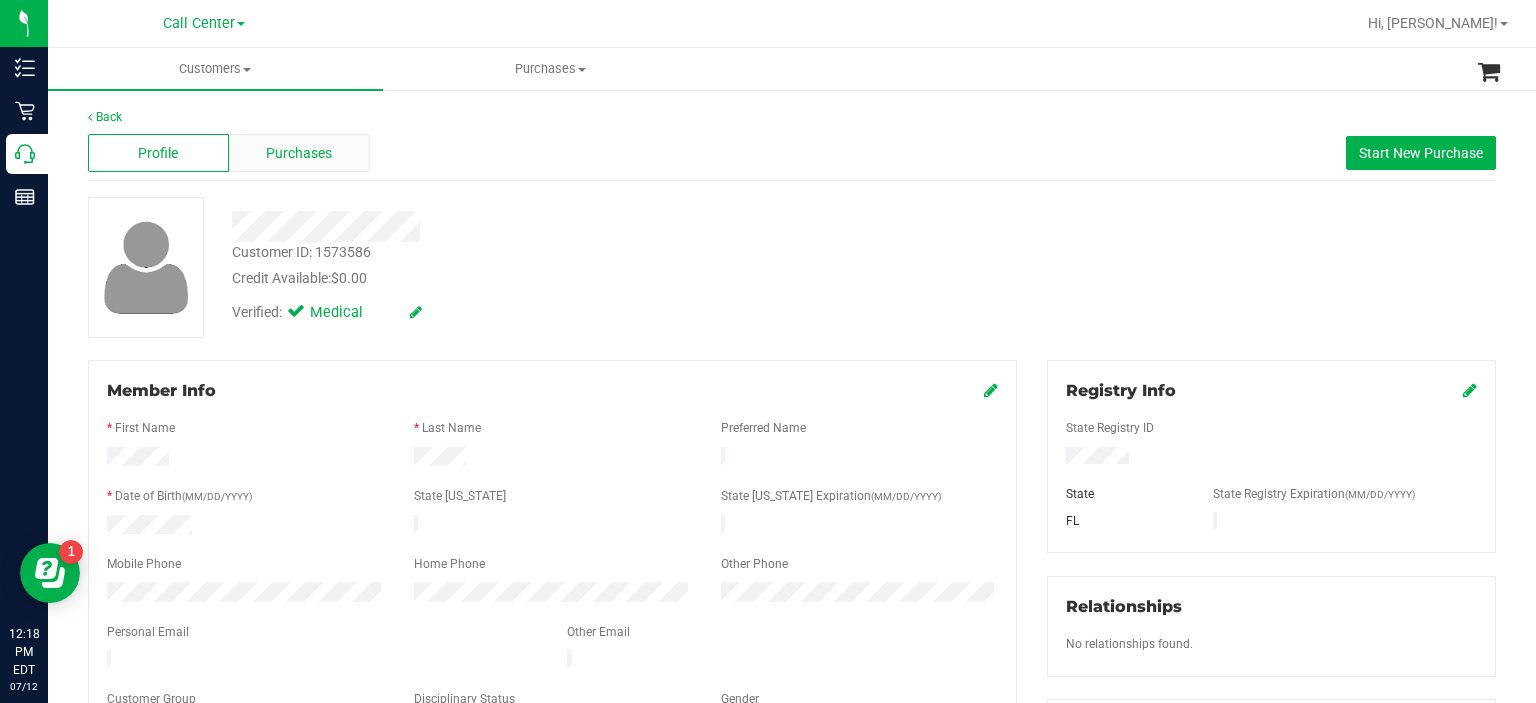 click on "Purchases" at bounding box center [299, 153] 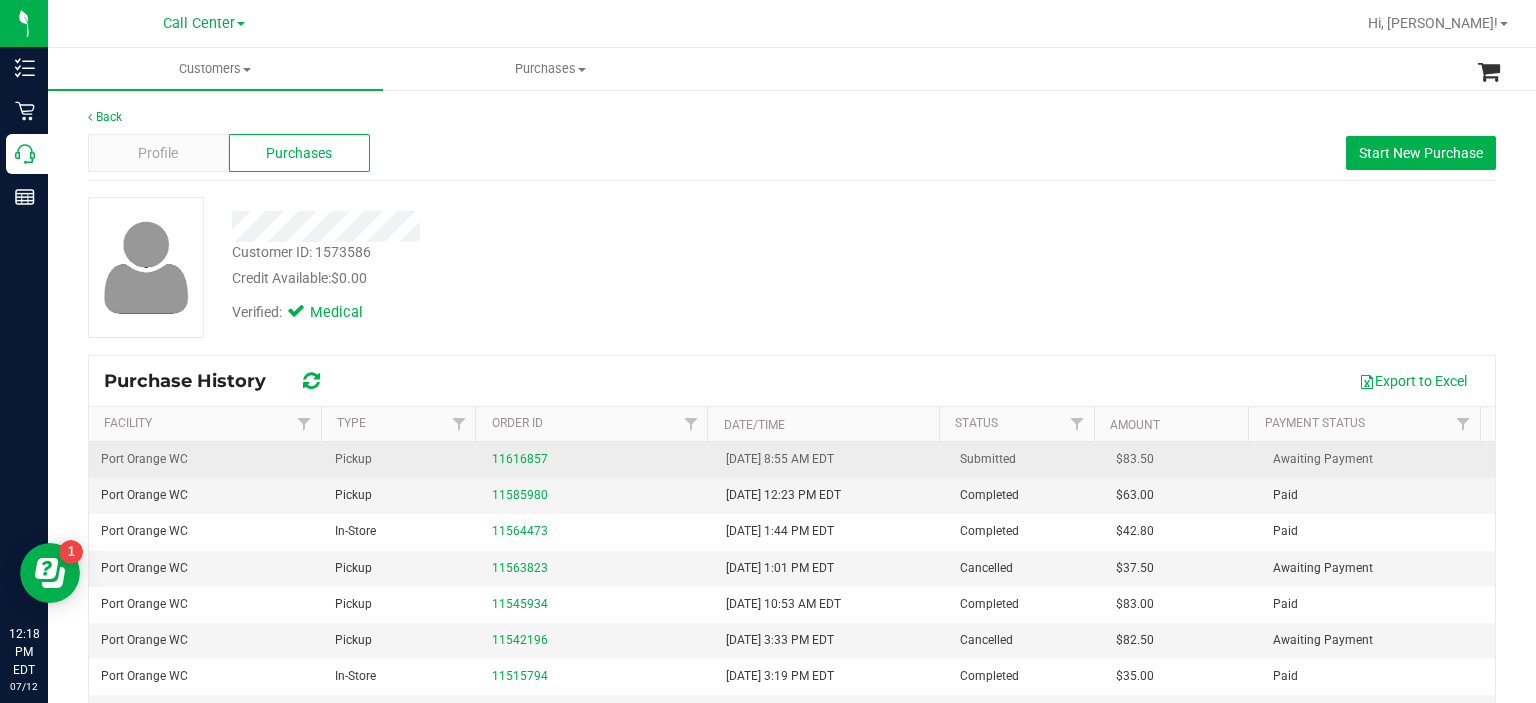 click on "11616857" at bounding box center [597, 460] 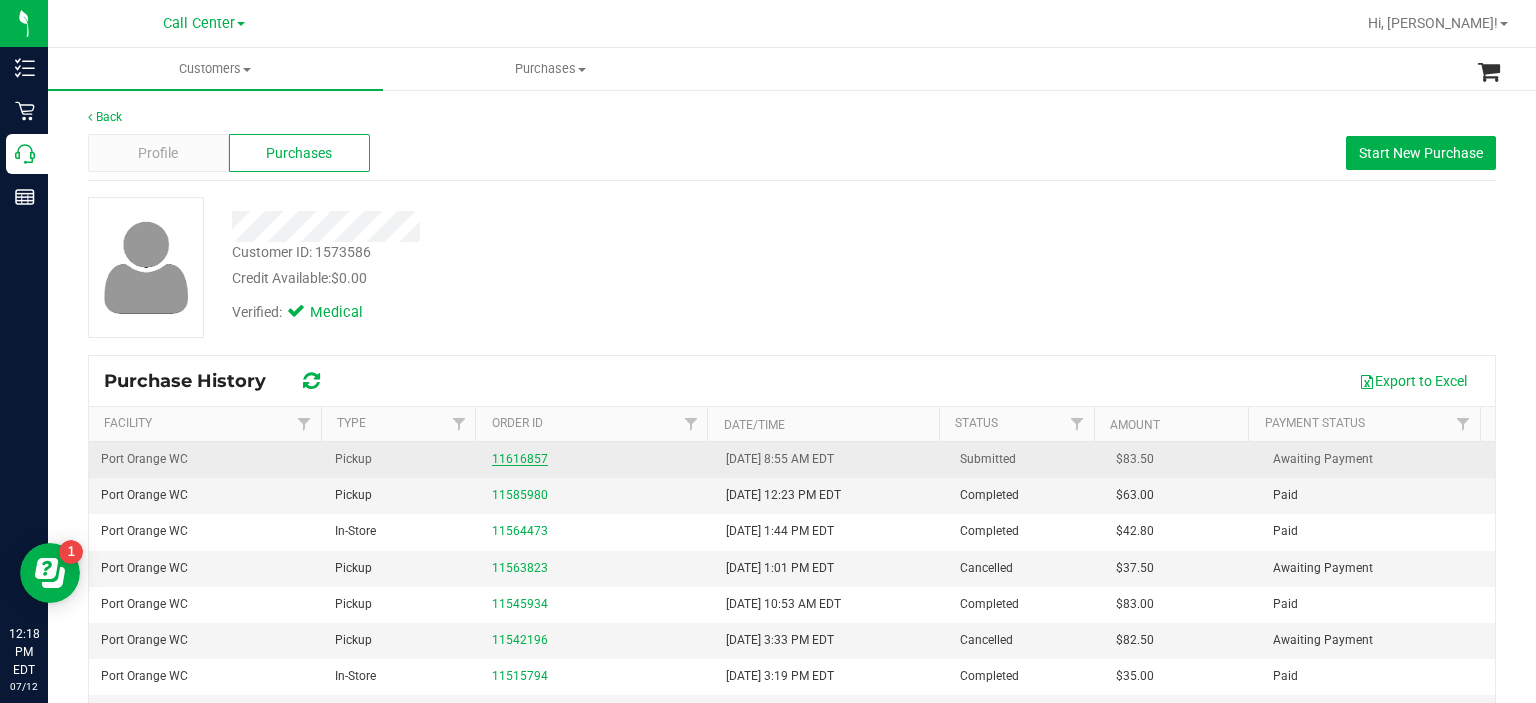 click on "11616857" at bounding box center (520, 459) 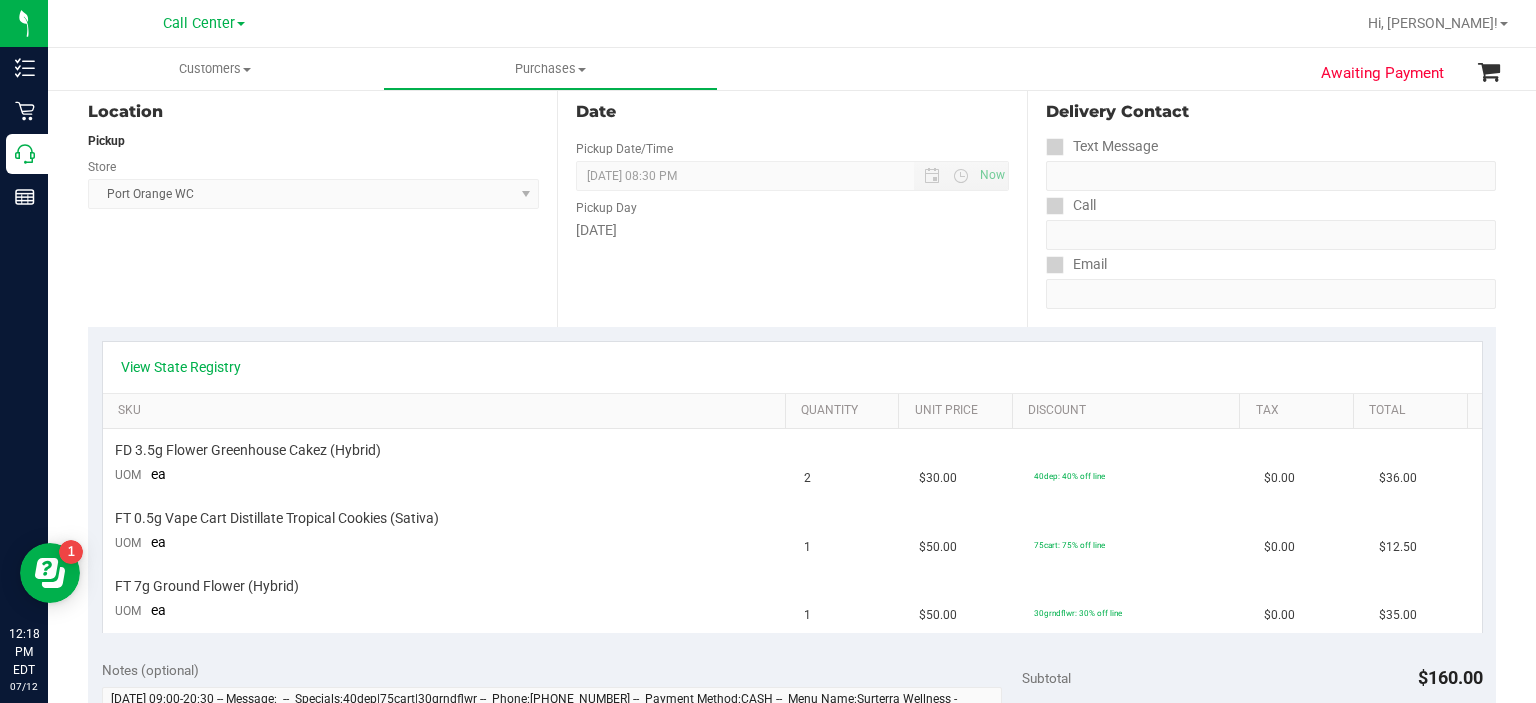 scroll, scrollTop: 212, scrollLeft: 0, axis: vertical 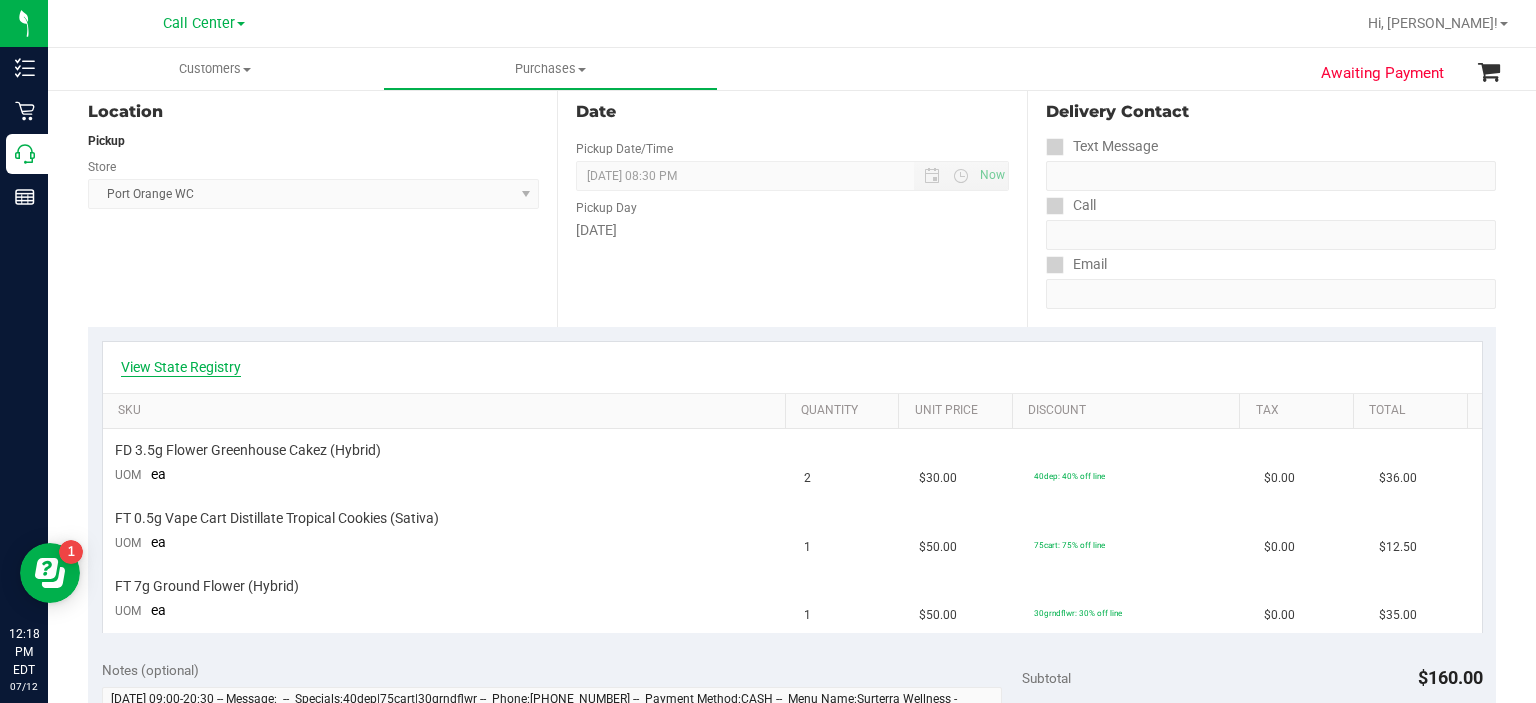 click on "View State Registry" at bounding box center [181, 367] 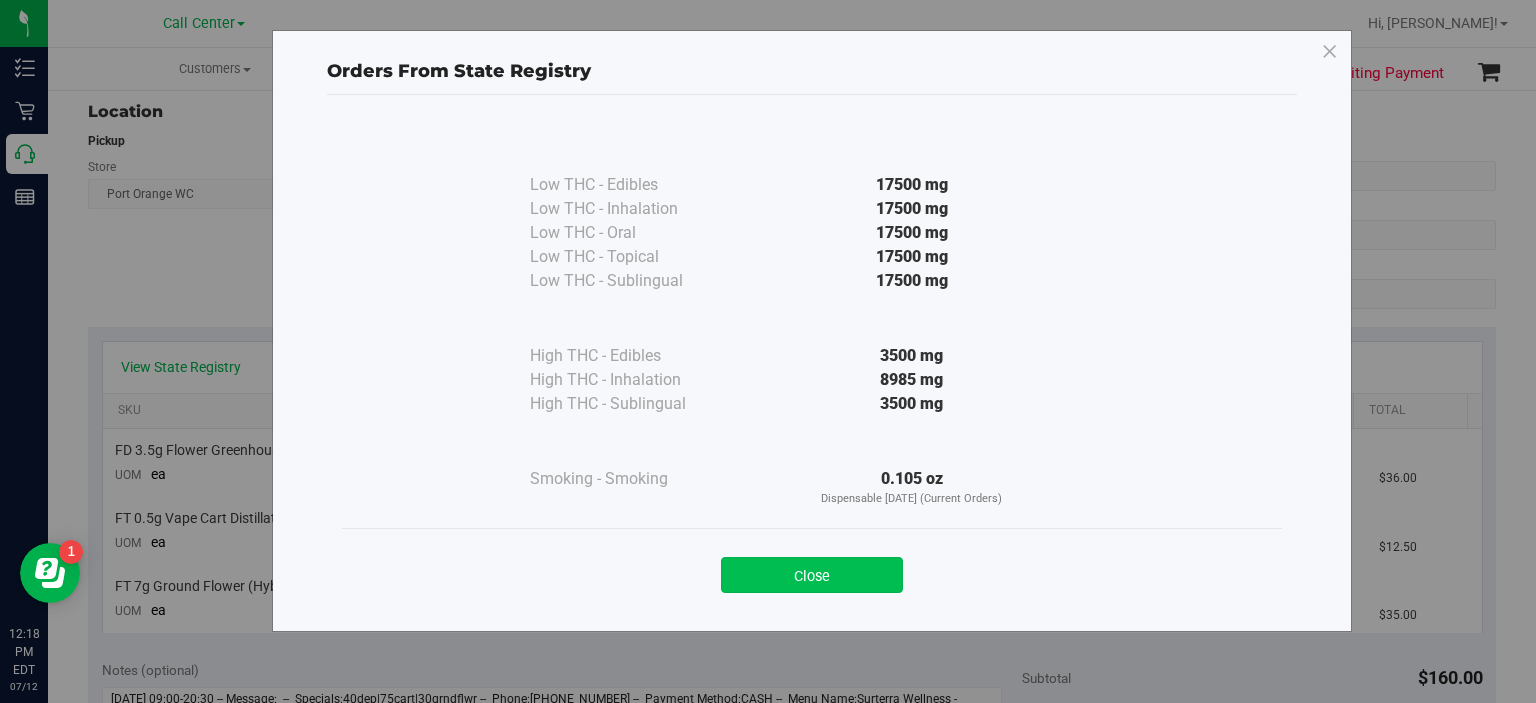click on "Close" at bounding box center [812, 575] 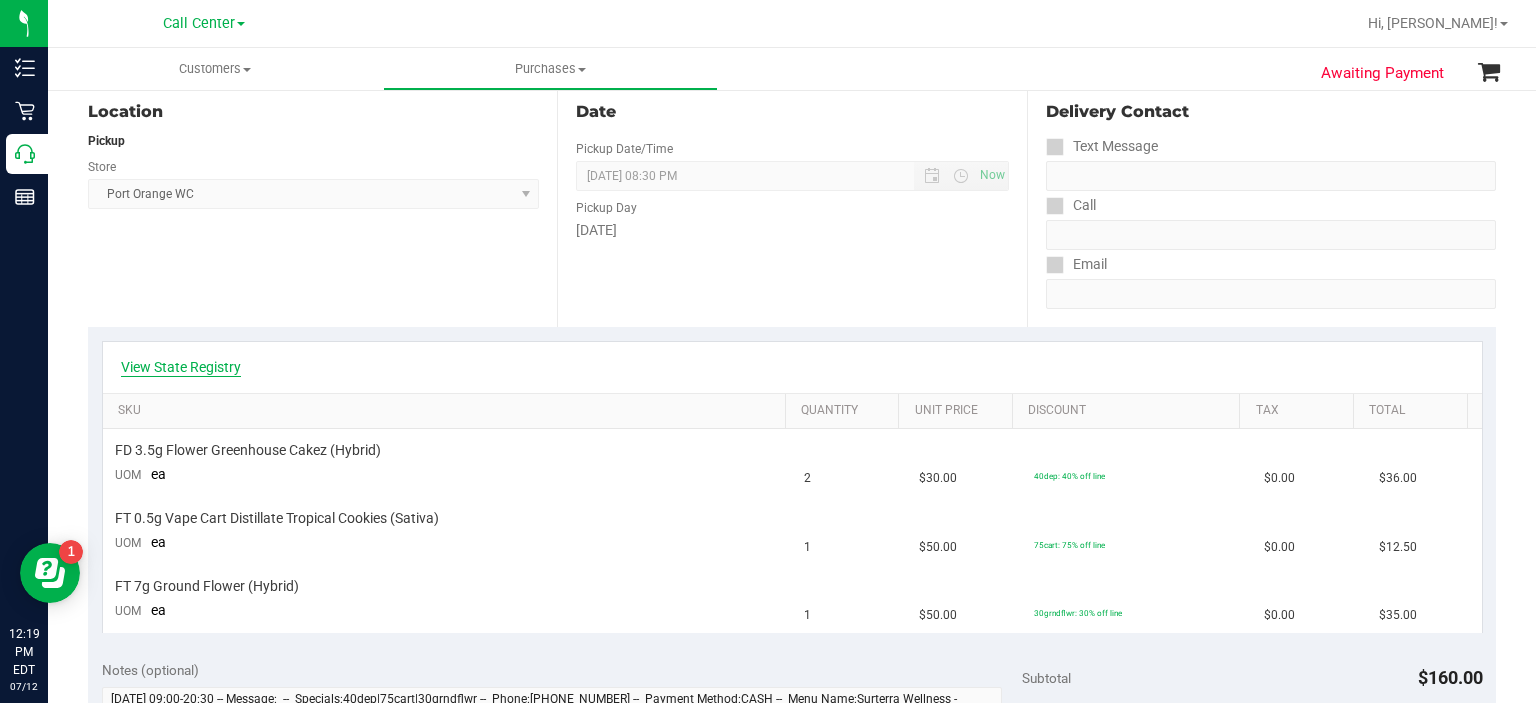 click on "View State Registry" at bounding box center [181, 367] 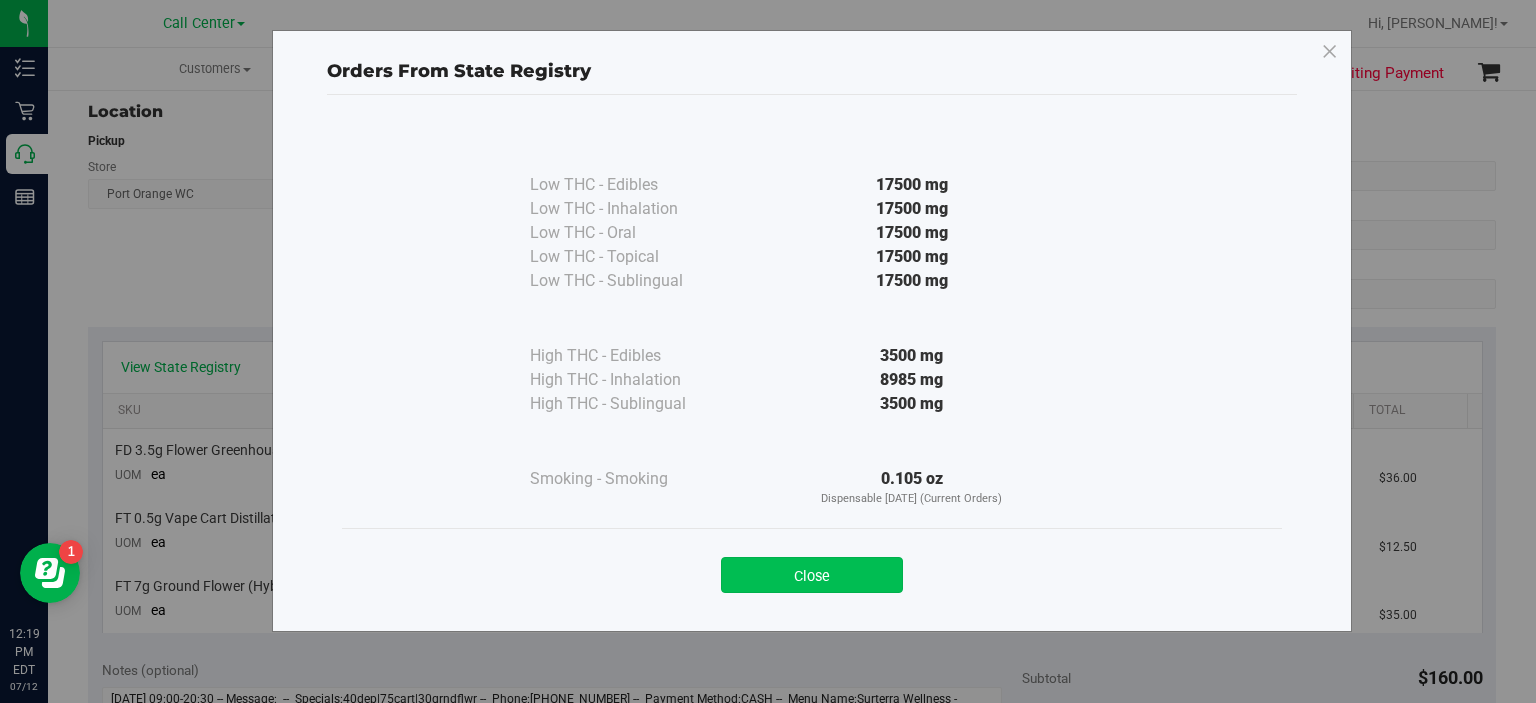 click on "Close" at bounding box center [812, 575] 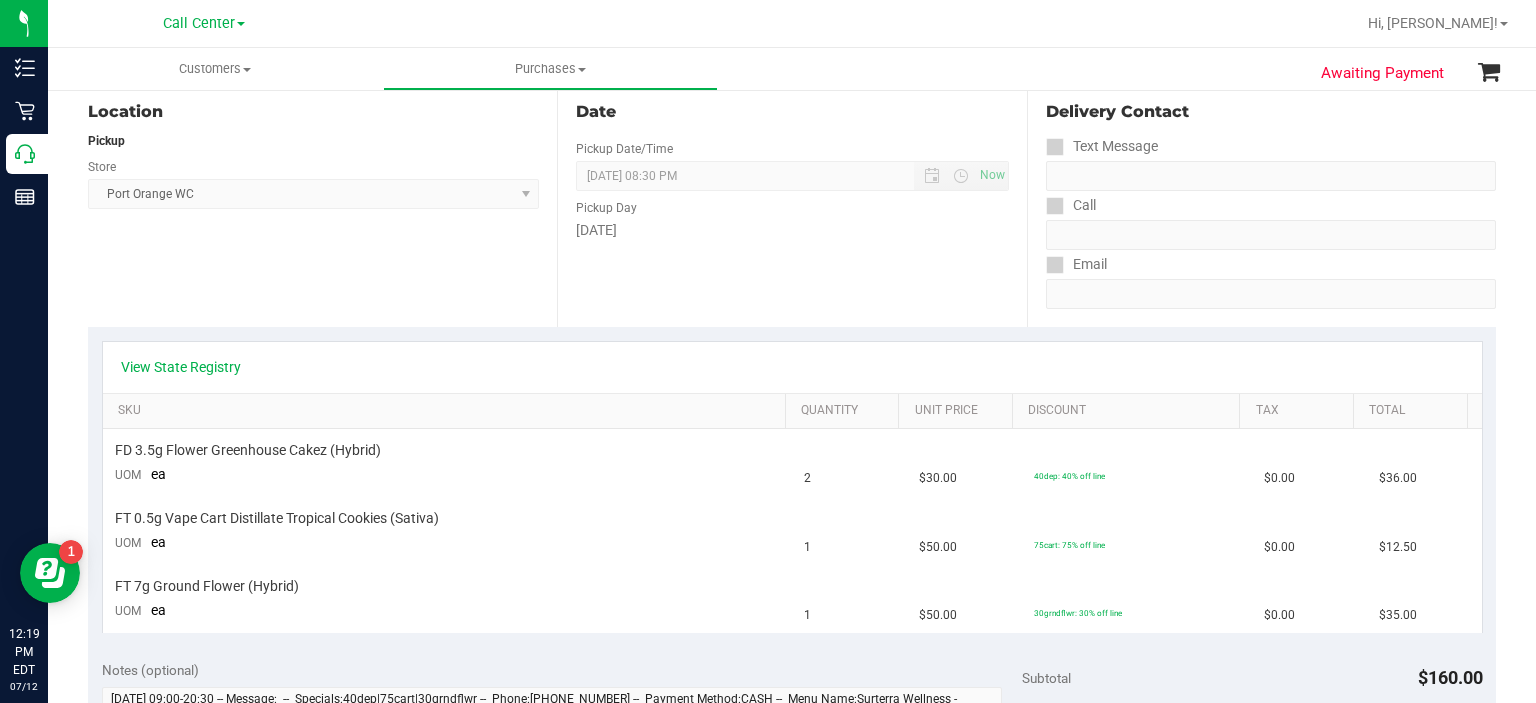 scroll, scrollTop: 0, scrollLeft: 0, axis: both 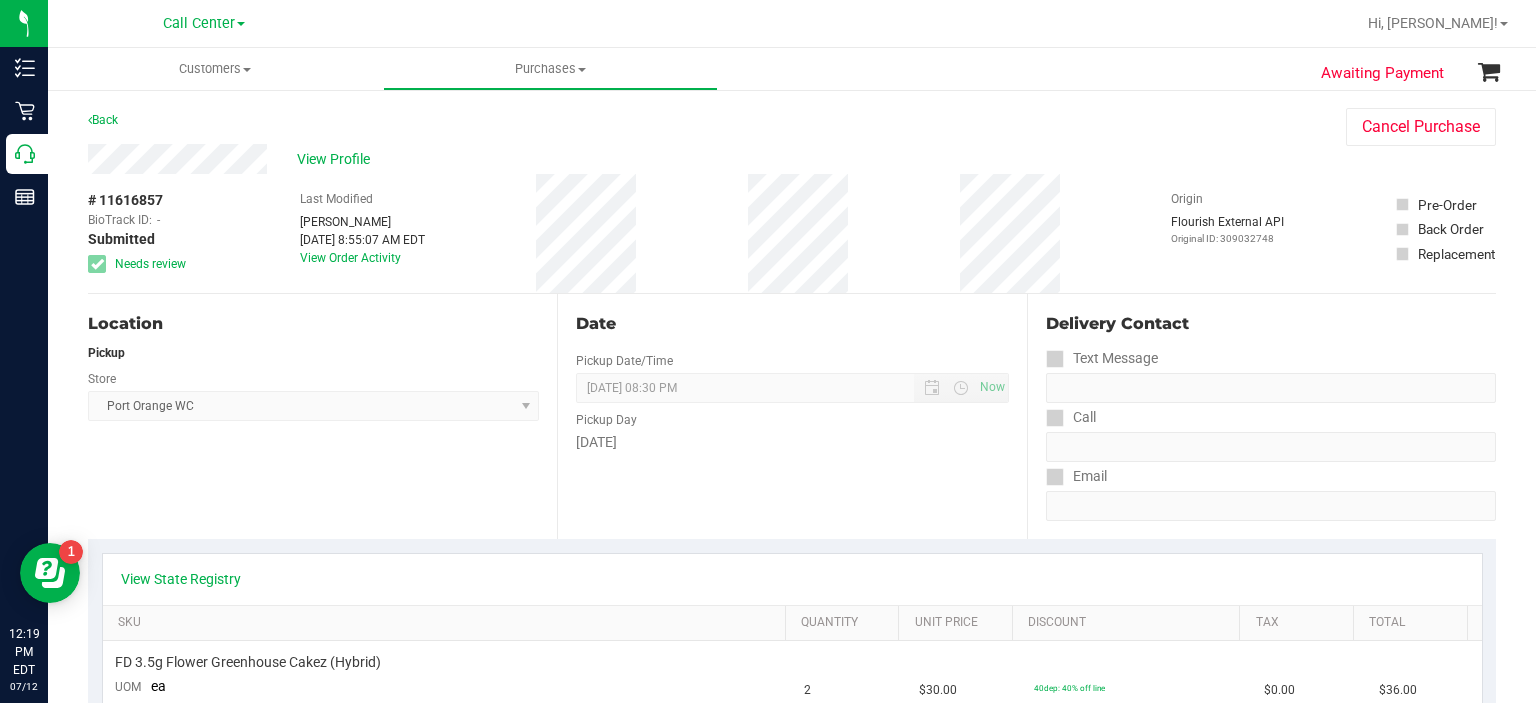 click on "# 11616857
BioTrack ID:
-
Submitted
Needs review
Last Modified
[PERSON_NAME]
[DATE] 8:55:07 AM EDT
View Order Activity
Origin
Flourish External API
Original ID: 309032748" at bounding box center (792, 233) 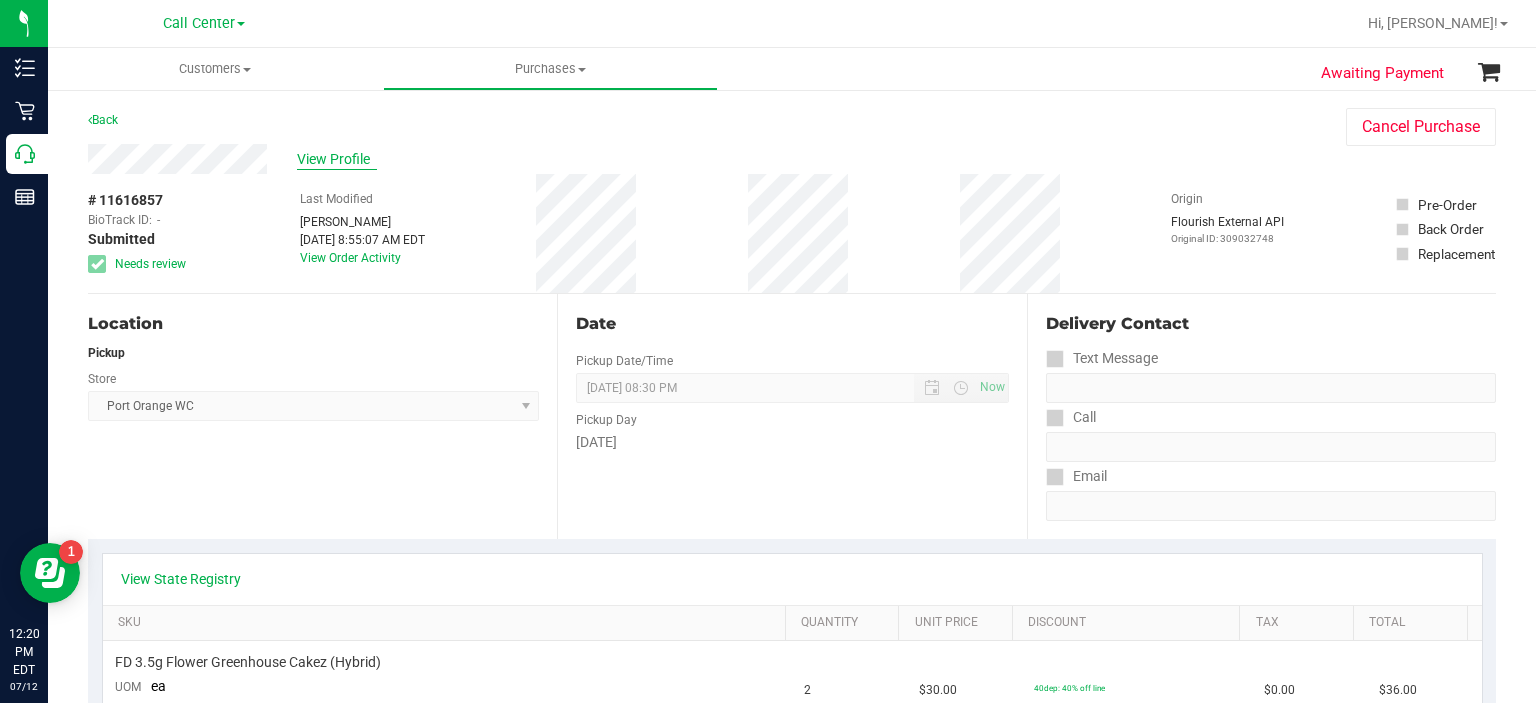 click on "View Profile" at bounding box center [337, 159] 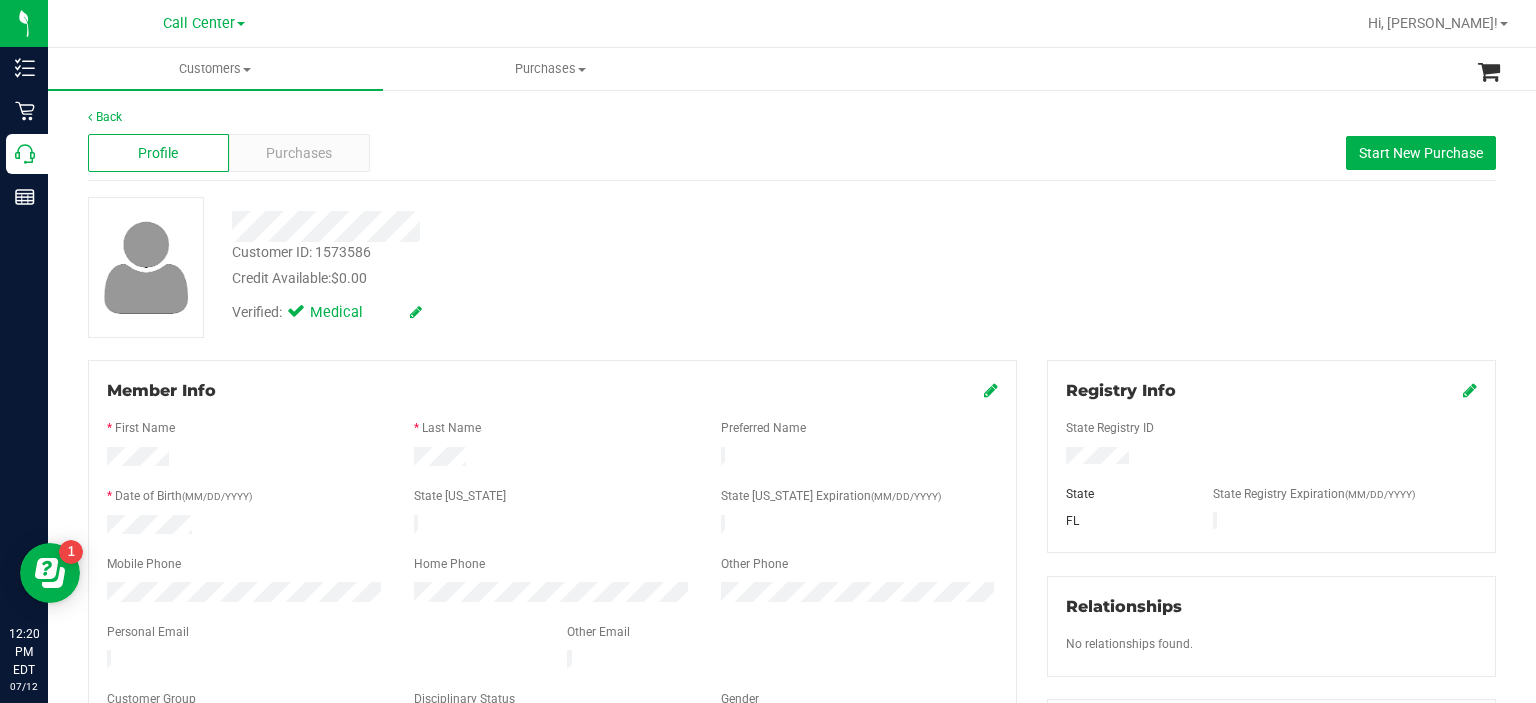 click at bounding box center [245, 527] 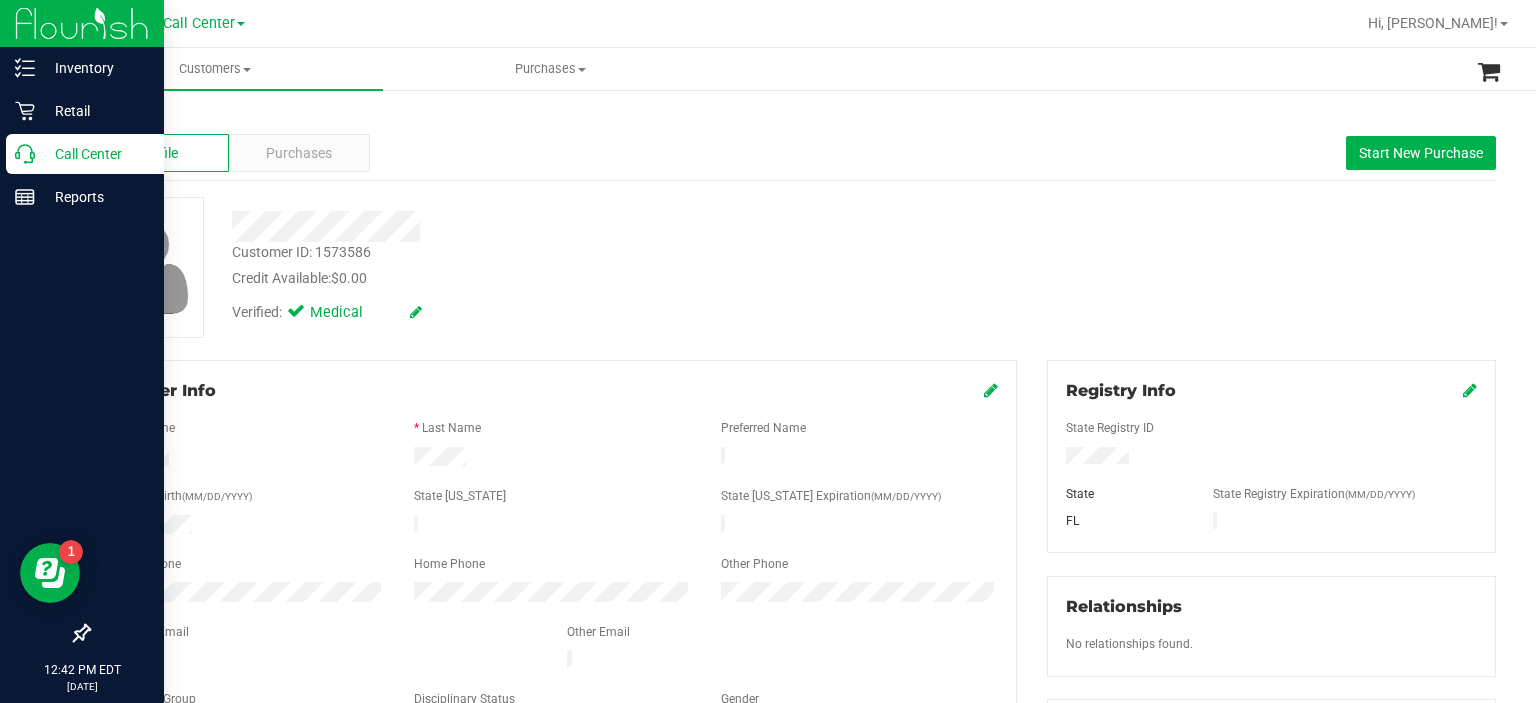 click on "Call Center" at bounding box center [95, 154] 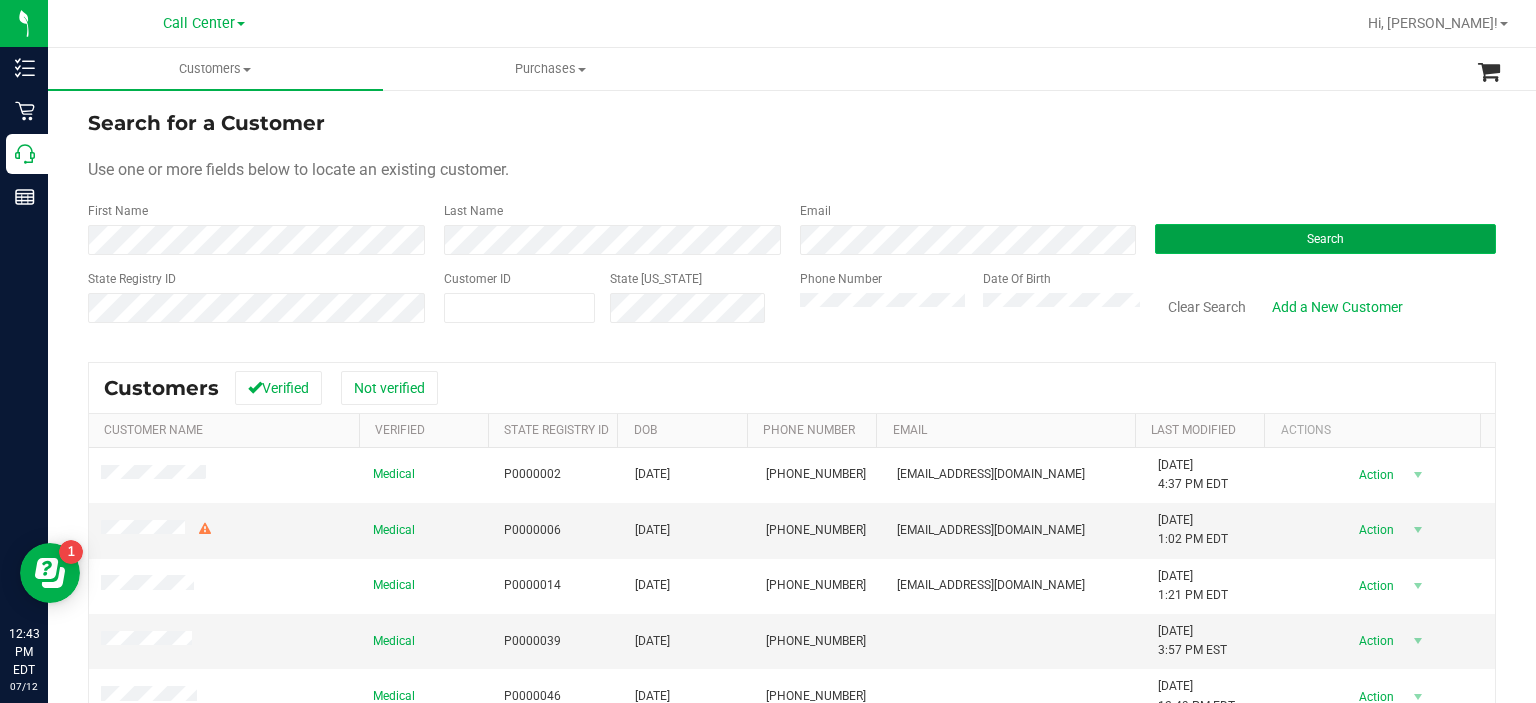 click on "Search" at bounding box center (1325, 239) 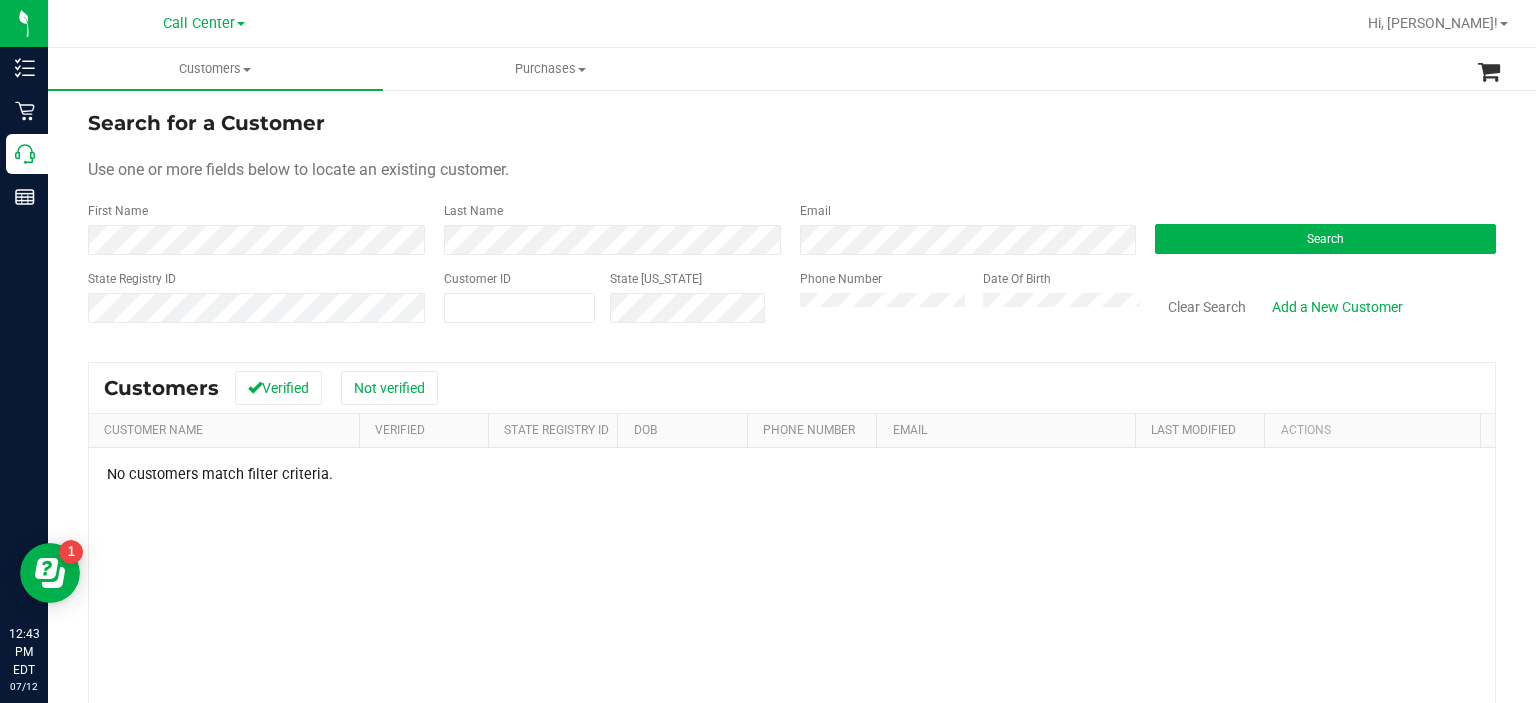 click on "State Registry ID
Customer ID
State [US_STATE]
Phone Number
Date Of Birth
Clear Search
Add a New Customer" at bounding box center (792, 305) 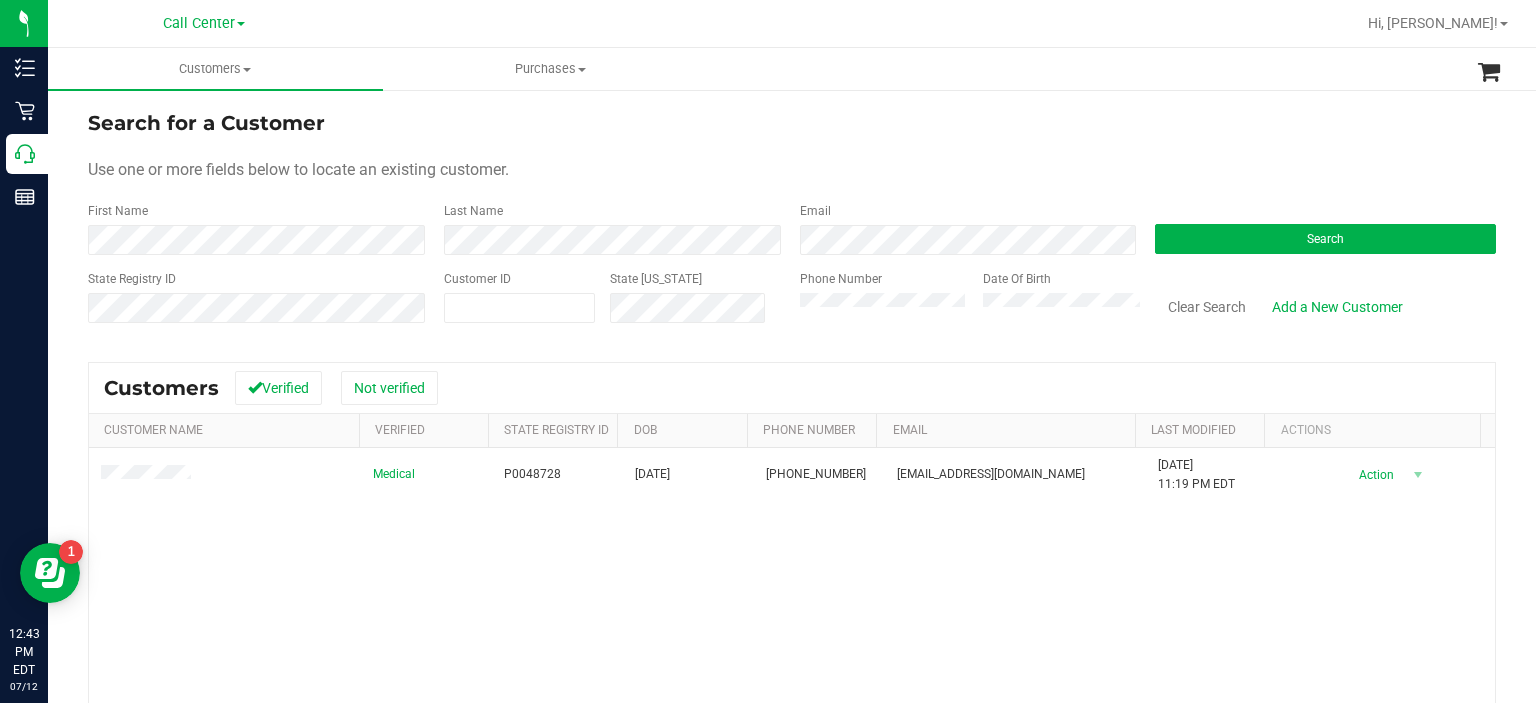 click on "Search for a Customer
Use one or more fields below to locate an existing customer.
First Name
Last Name
Email
Search
State Registry ID
Customer ID
State [US_STATE]
Phone Number
Date Of Birth" at bounding box center [792, 224] 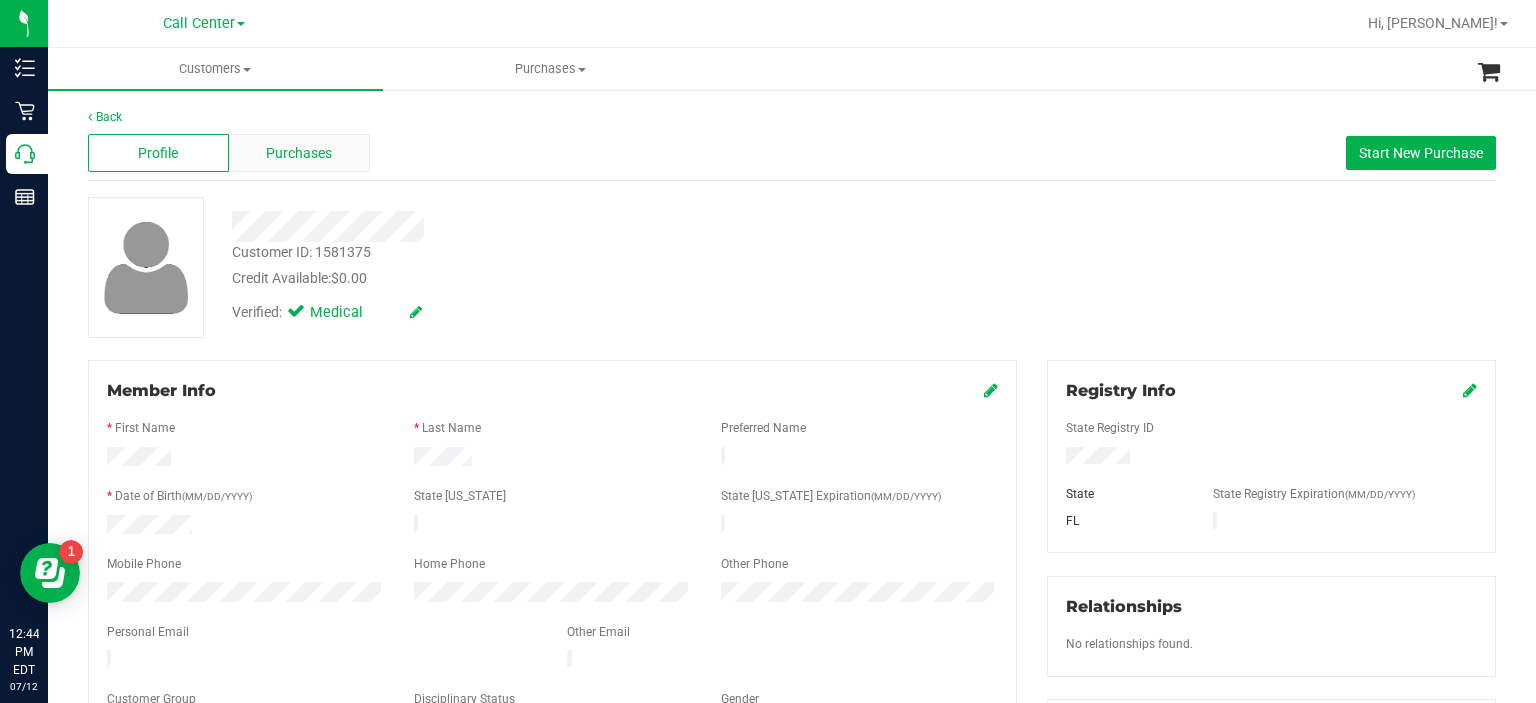 click on "Purchases" at bounding box center (299, 153) 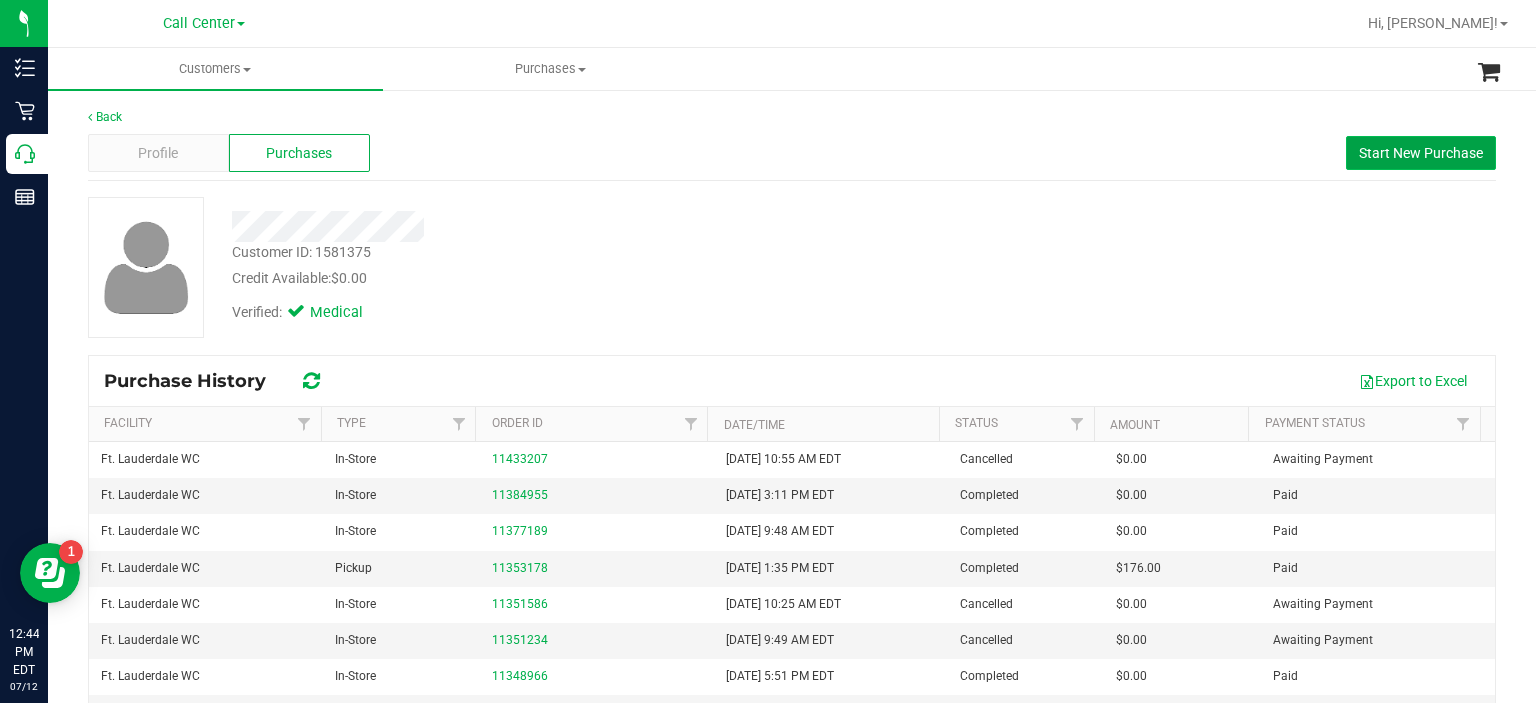 click on "Start New Purchase" at bounding box center [1421, 153] 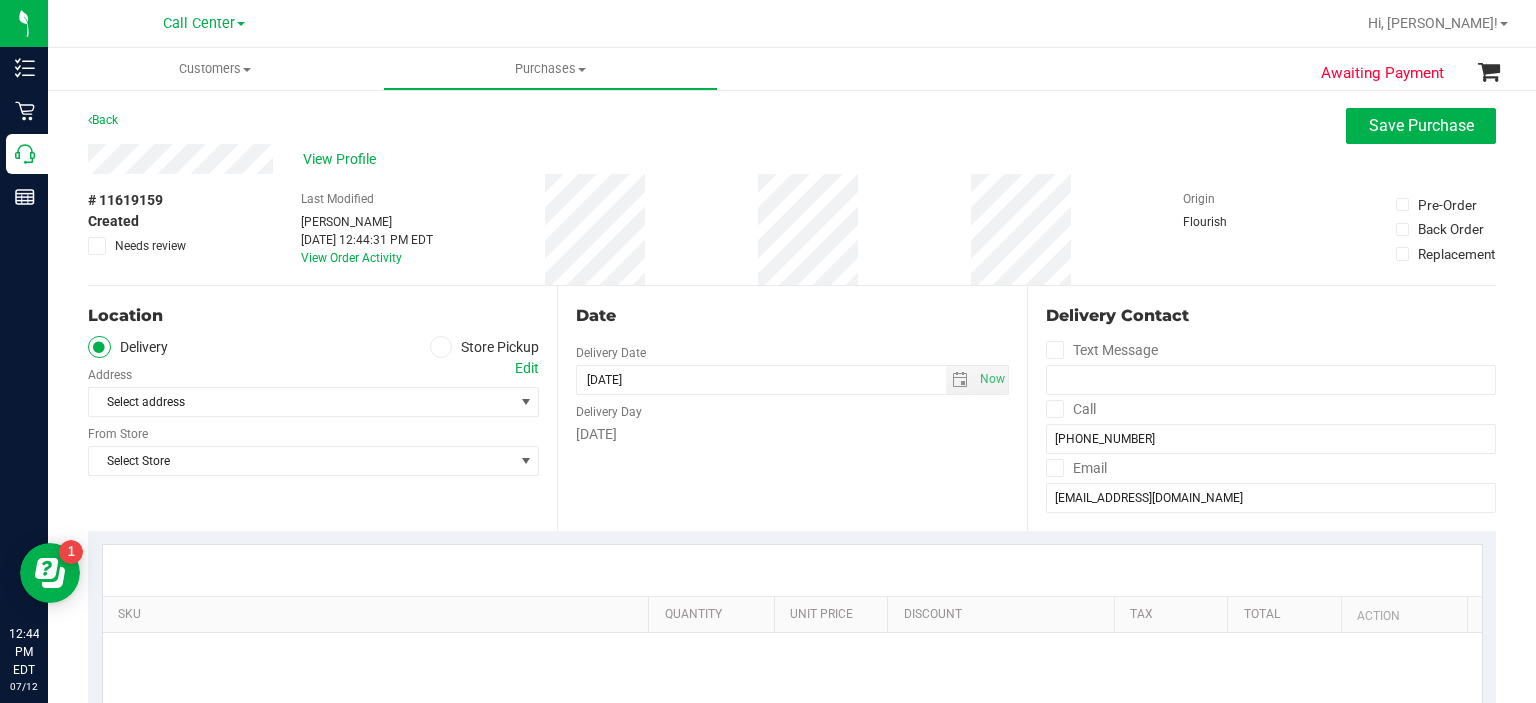 click on "Select address Select address" at bounding box center [313, 387] 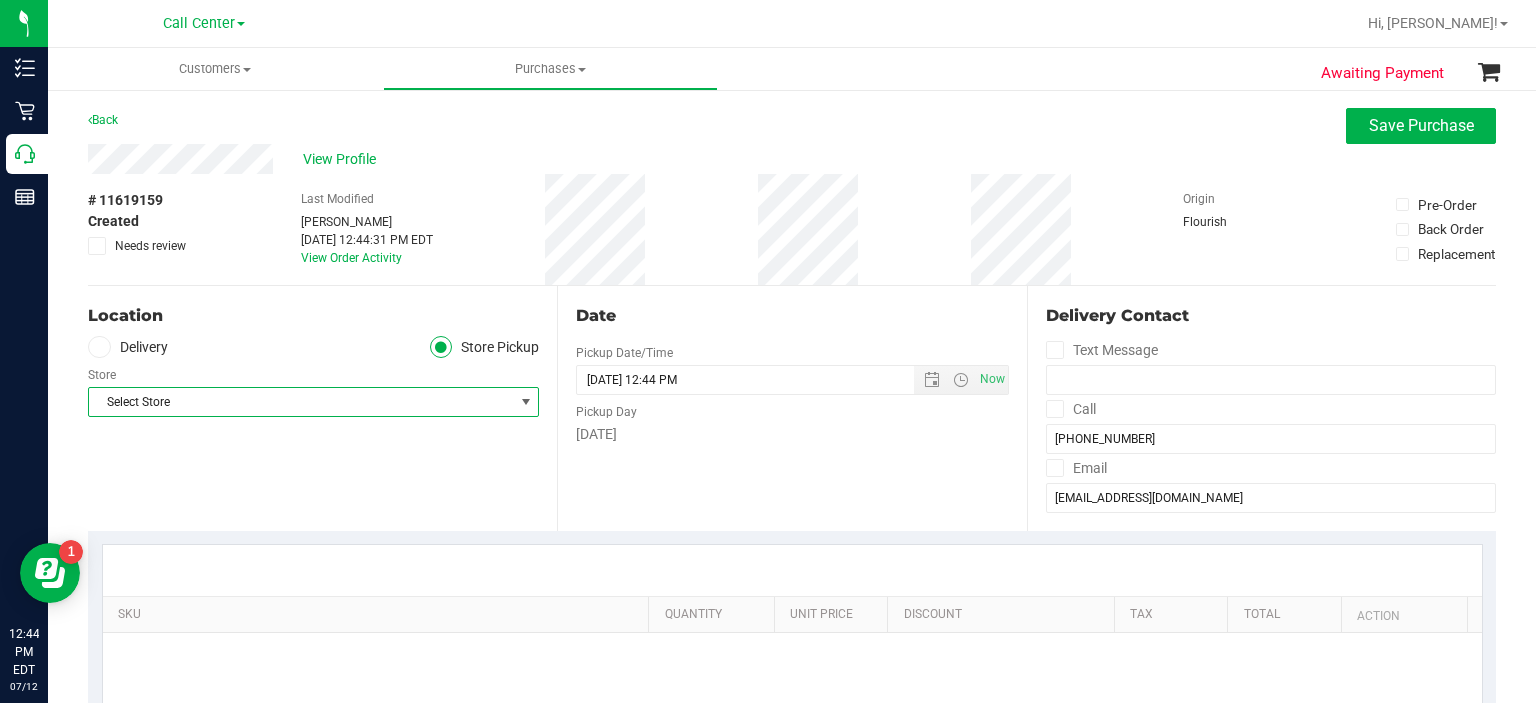 click on "Select Store" at bounding box center (301, 402) 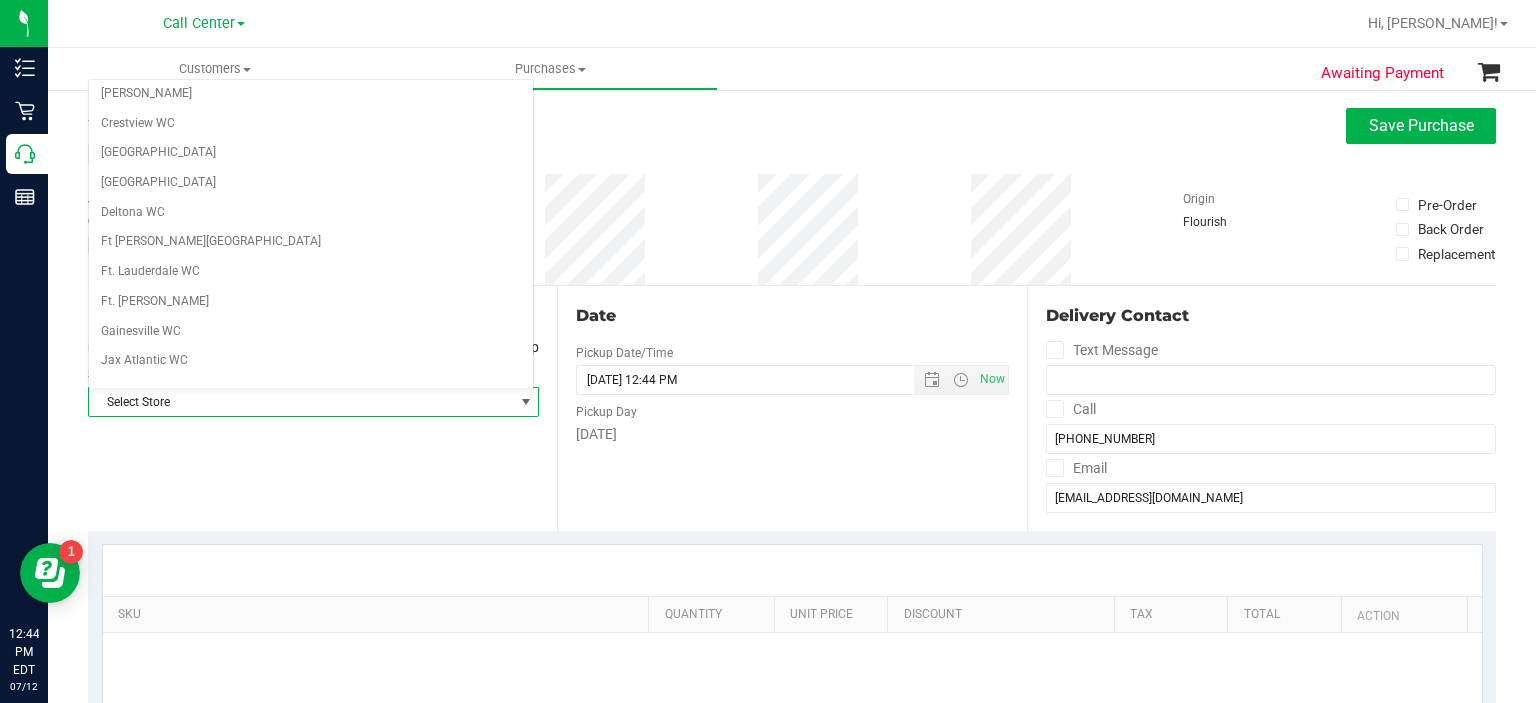 scroll, scrollTop: 195, scrollLeft: 0, axis: vertical 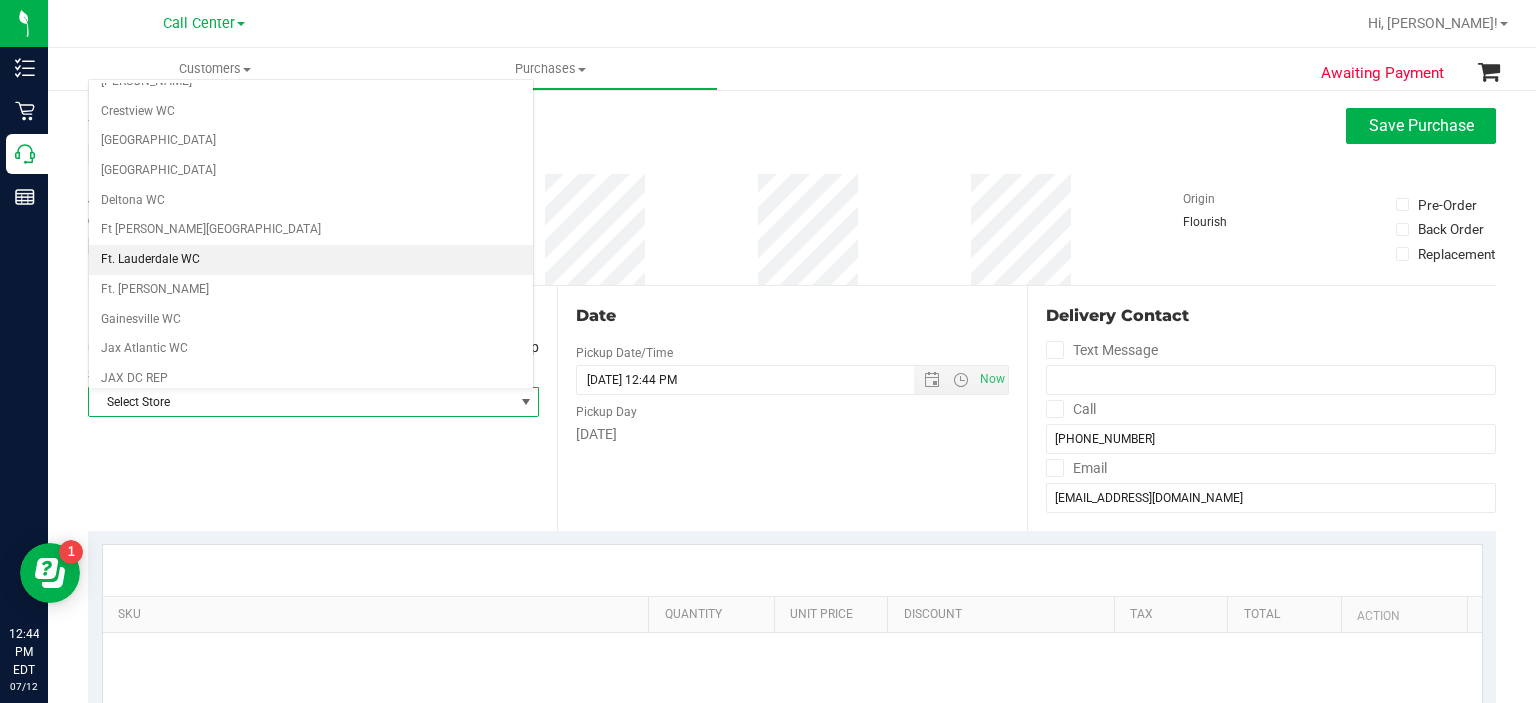 click on "Ft. Lauderdale WC" at bounding box center (311, 260) 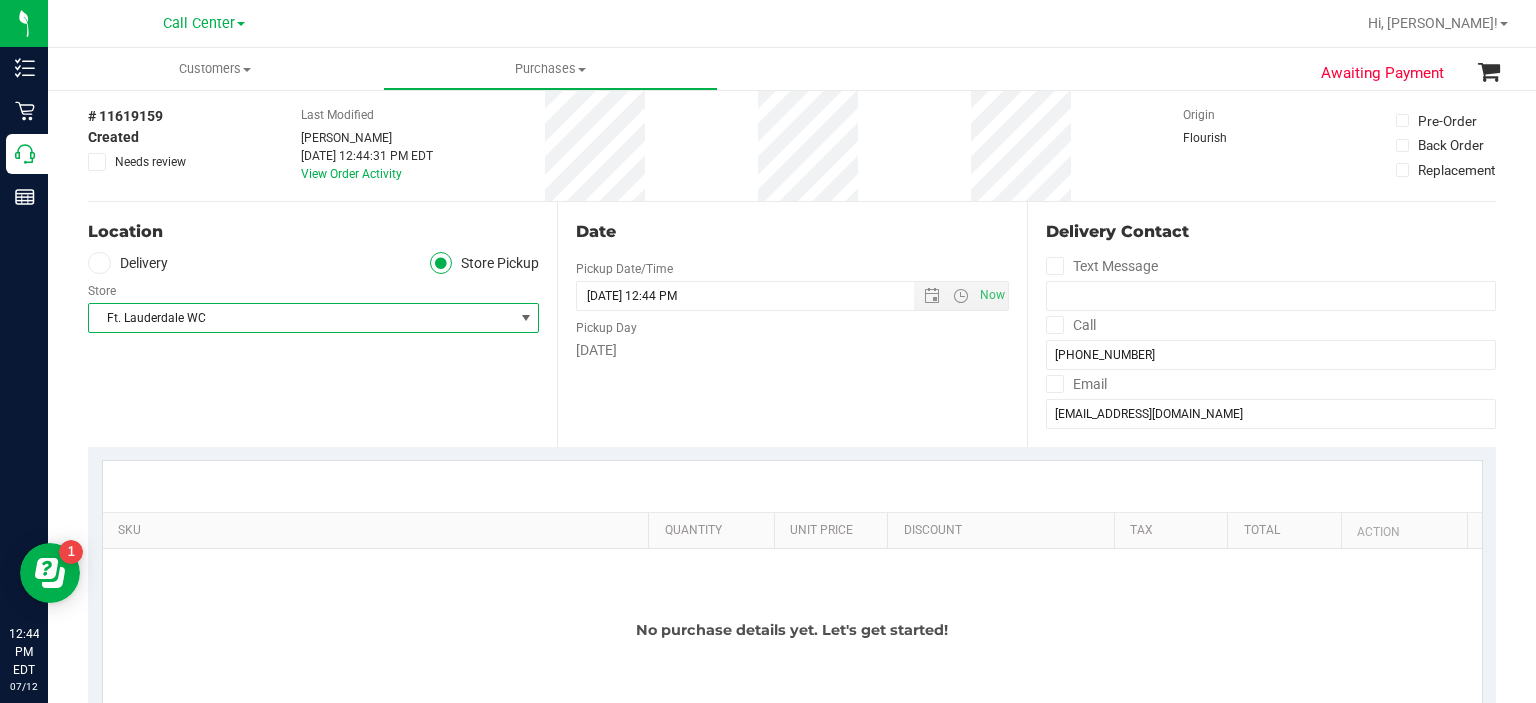 scroll, scrollTop: 0, scrollLeft: 0, axis: both 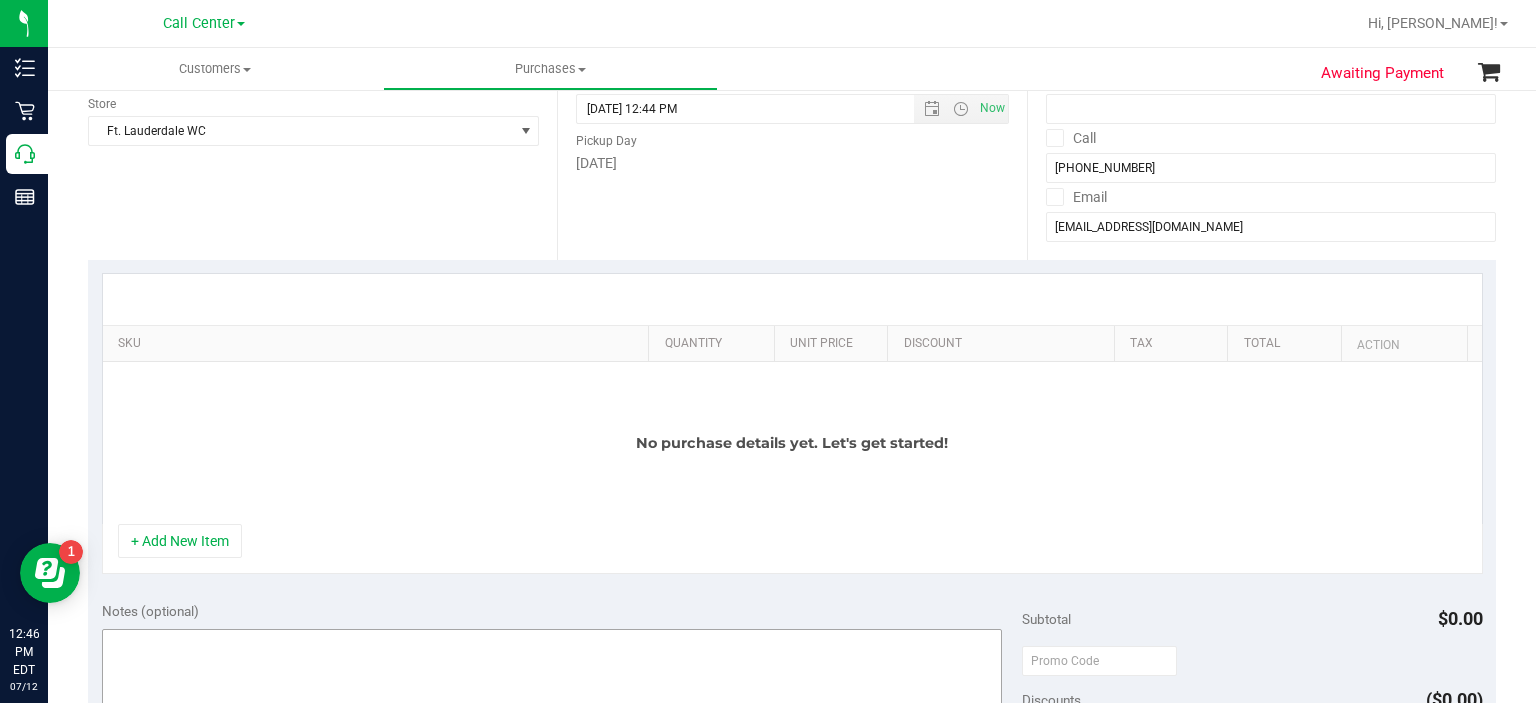 drag, startPoint x: 208, startPoint y: 550, endPoint x: 165, endPoint y: 542, distance: 43.737854 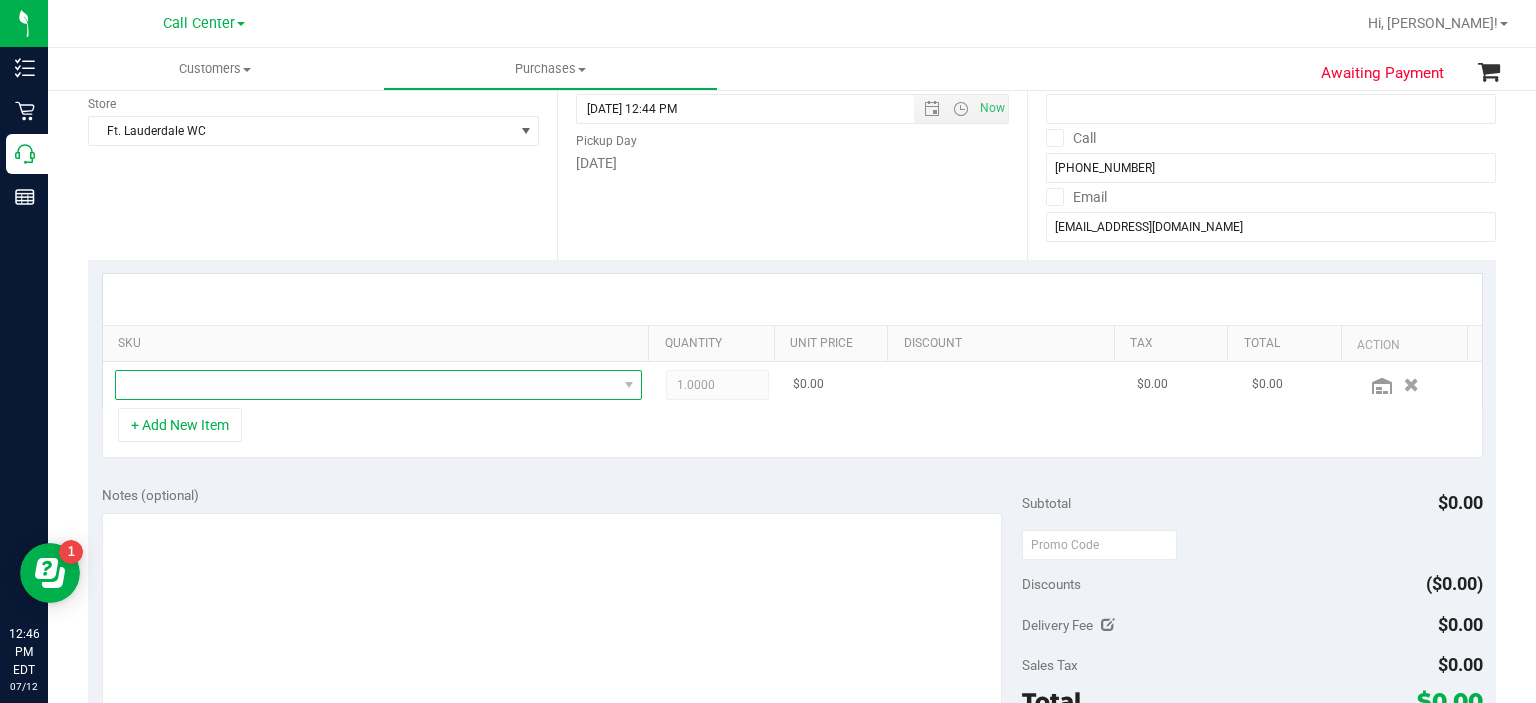 click at bounding box center (366, 385) 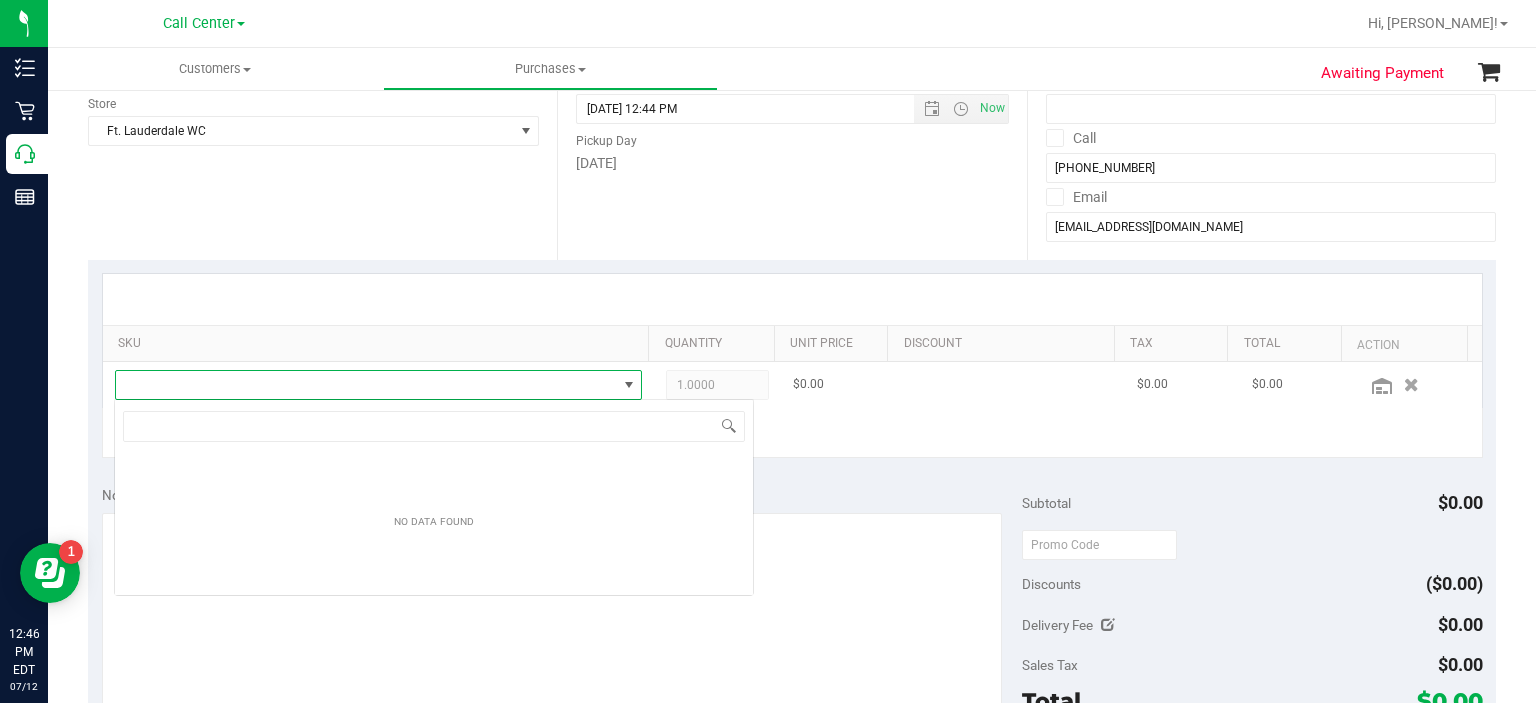 scroll, scrollTop: 99970, scrollLeft: 99484, axis: both 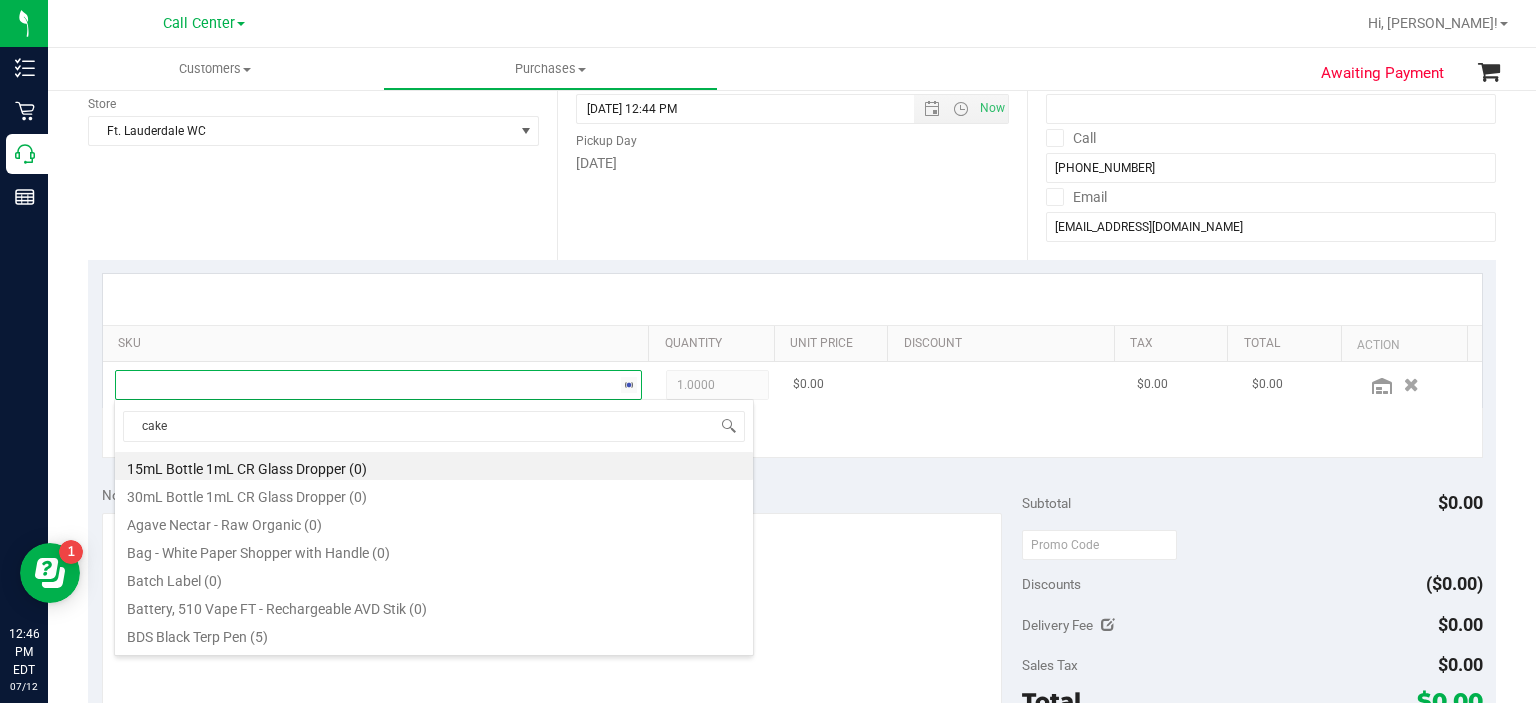 type on "cakez" 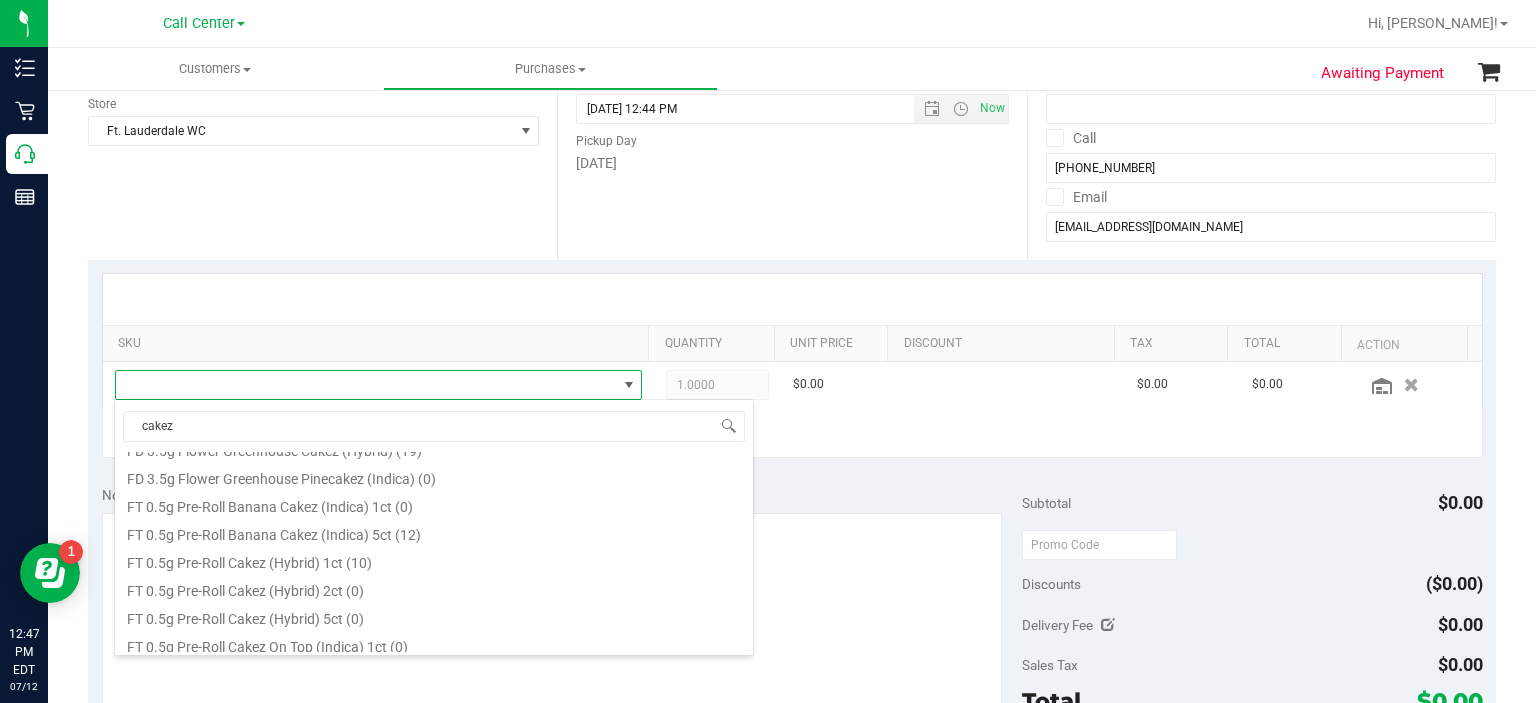 scroll, scrollTop: 43, scrollLeft: 0, axis: vertical 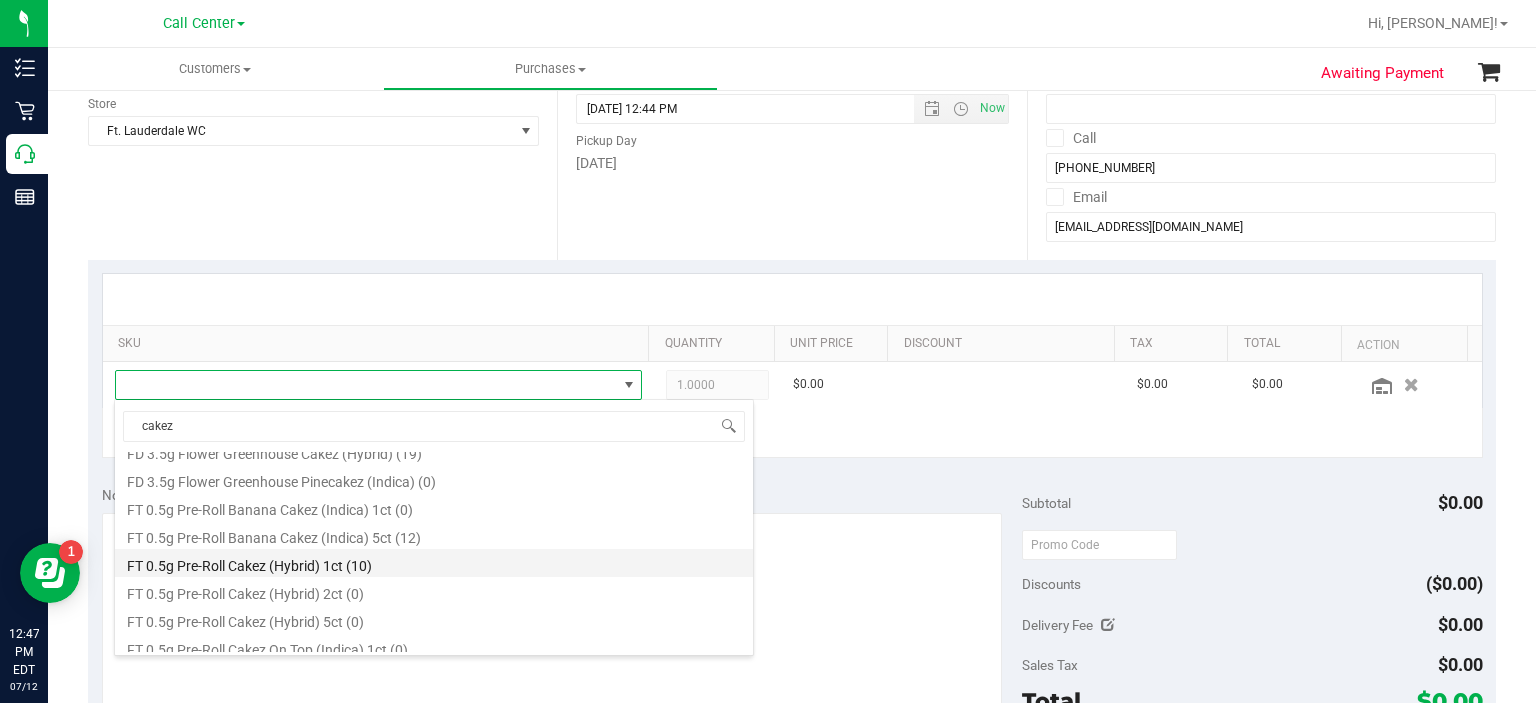 click on "FT 0.5g Pre-Roll Cakez (Hybrid) 1ct (10)" at bounding box center [434, 563] 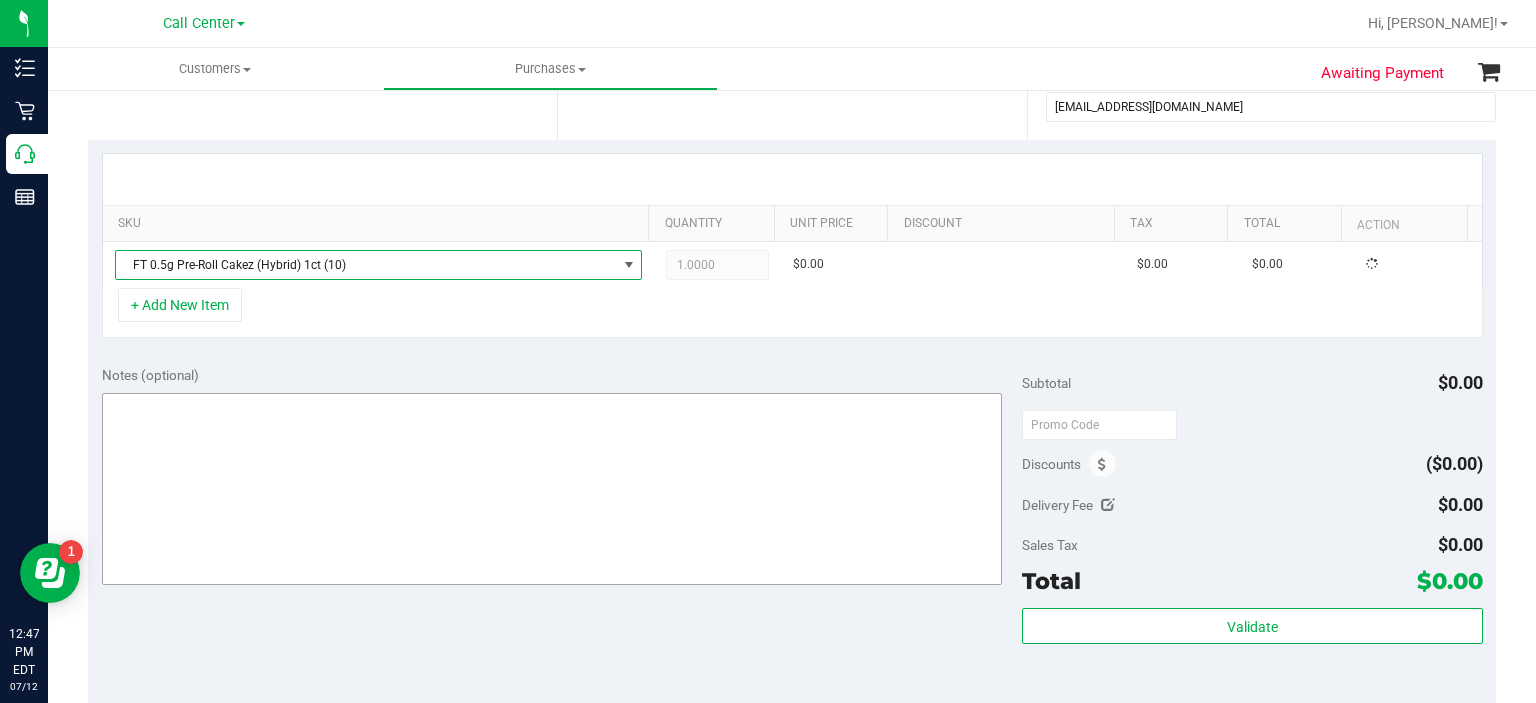 scroll, scrollTop: 396, scrollLeft: 0, axis: vertical 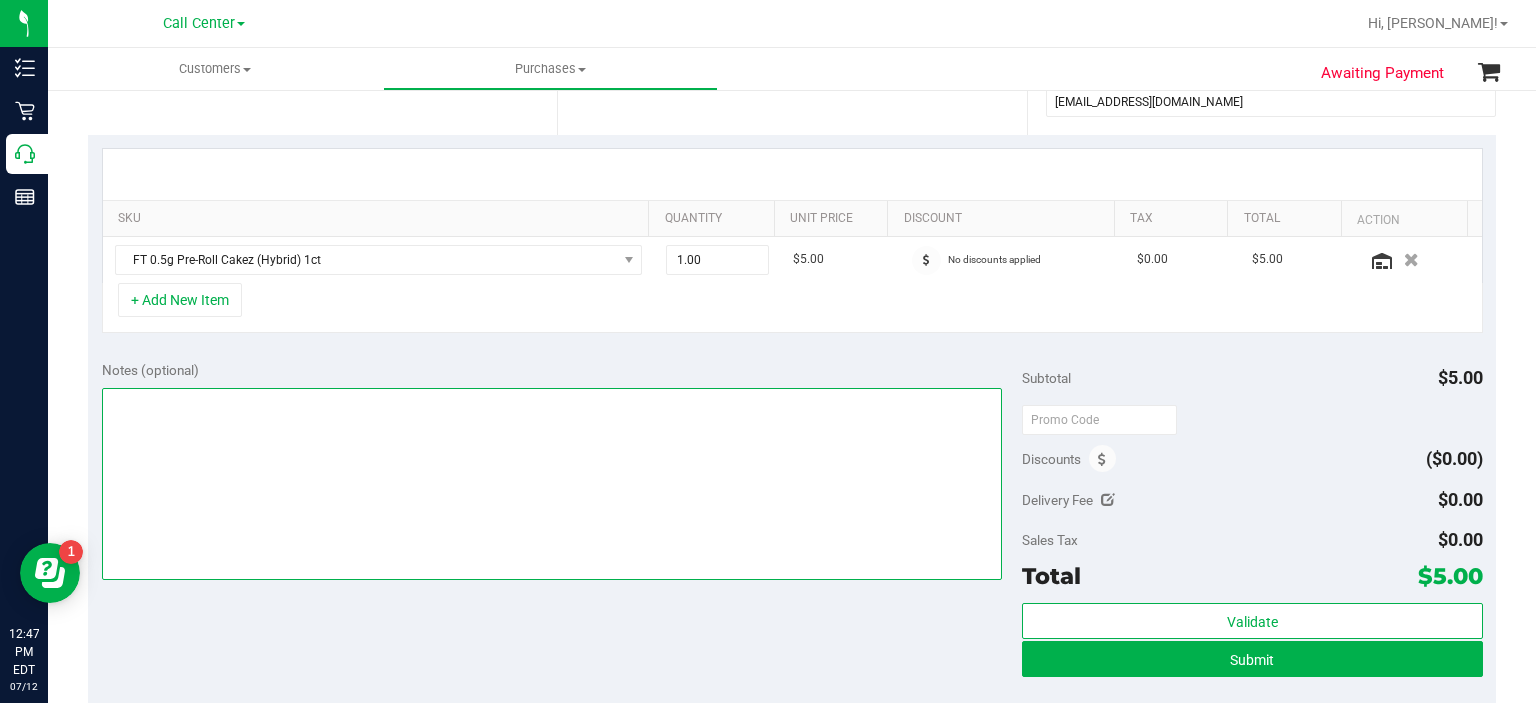 drag, startPoint x: 566, startPoint y: 587, endPoint x: 459, endPoint y: 570, distance: 108.34205 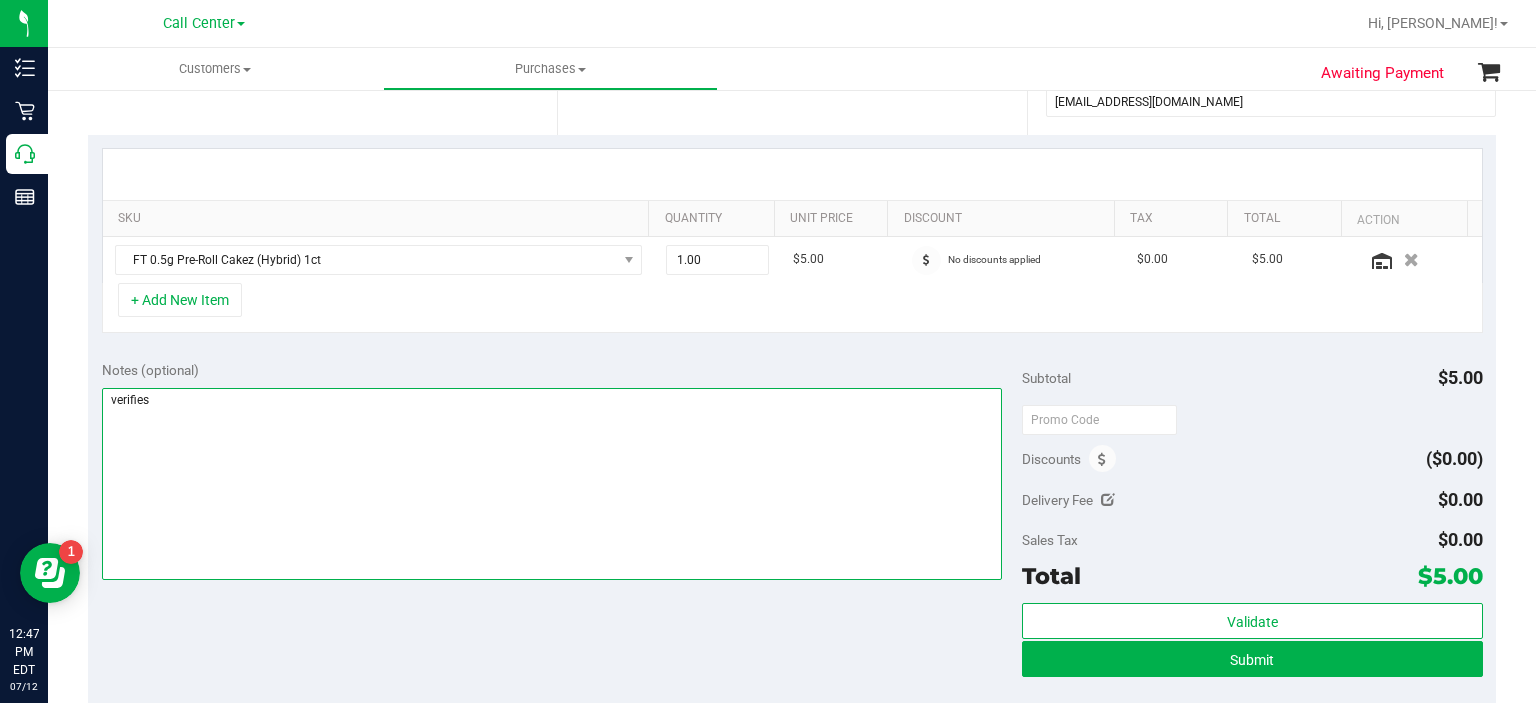 click at bounding box center [552, 484] 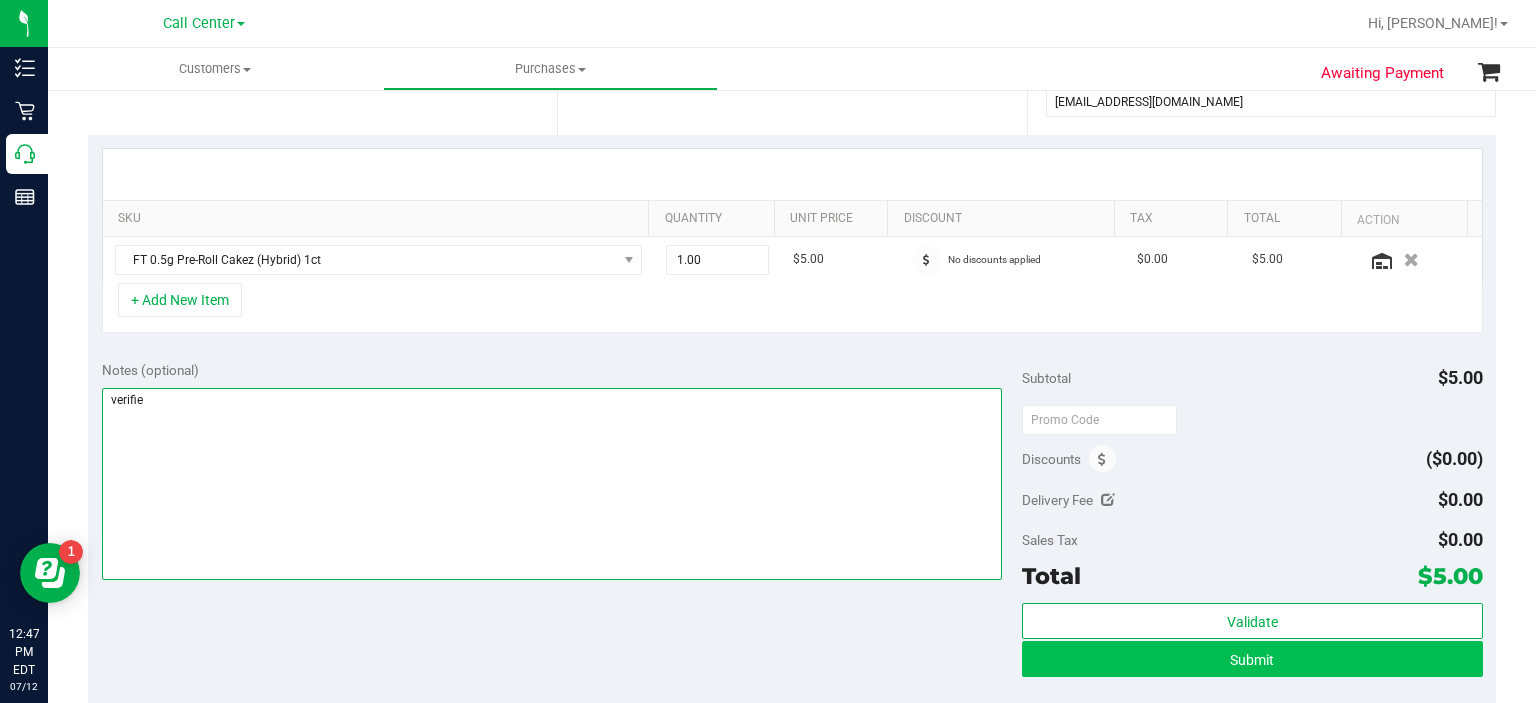 type on "verifie" 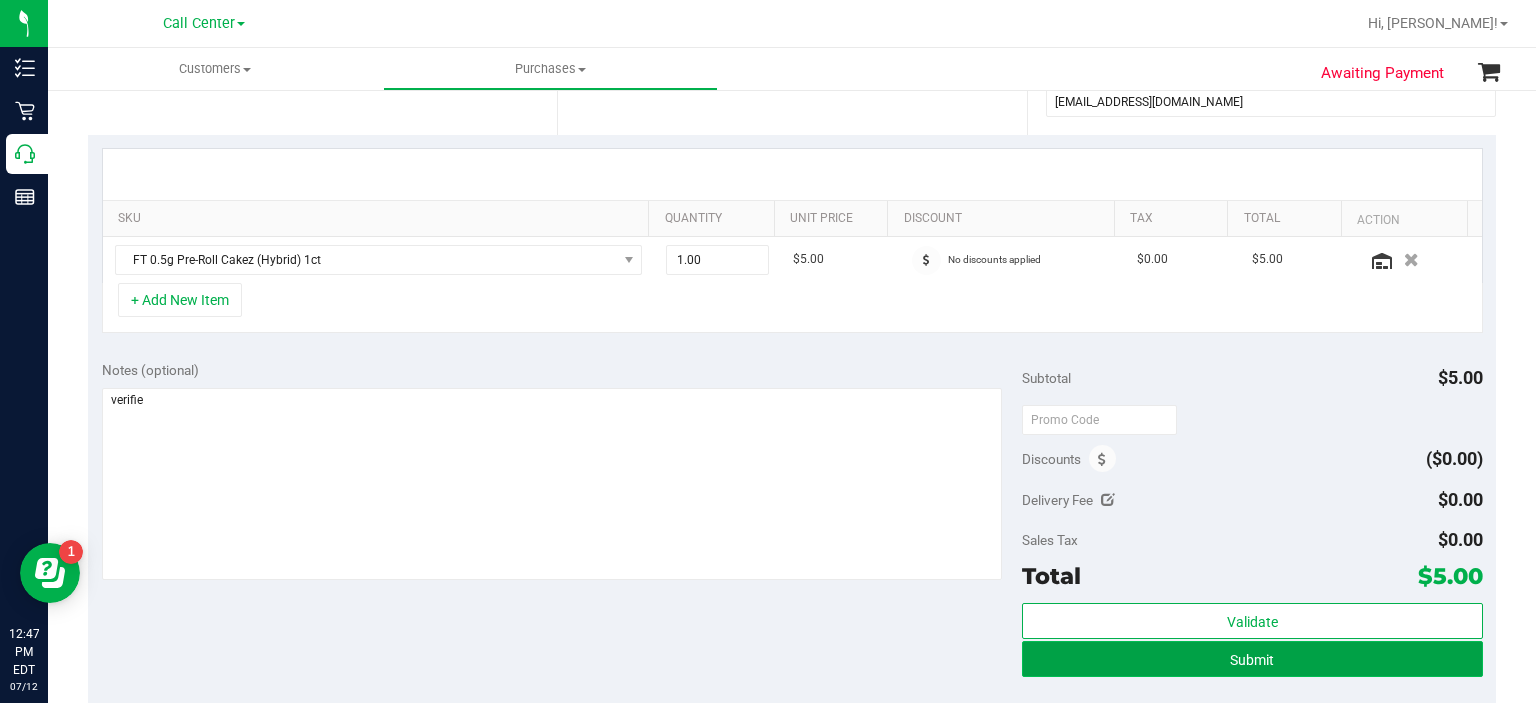 click on "Submit" at bounding box center (1252, 659) 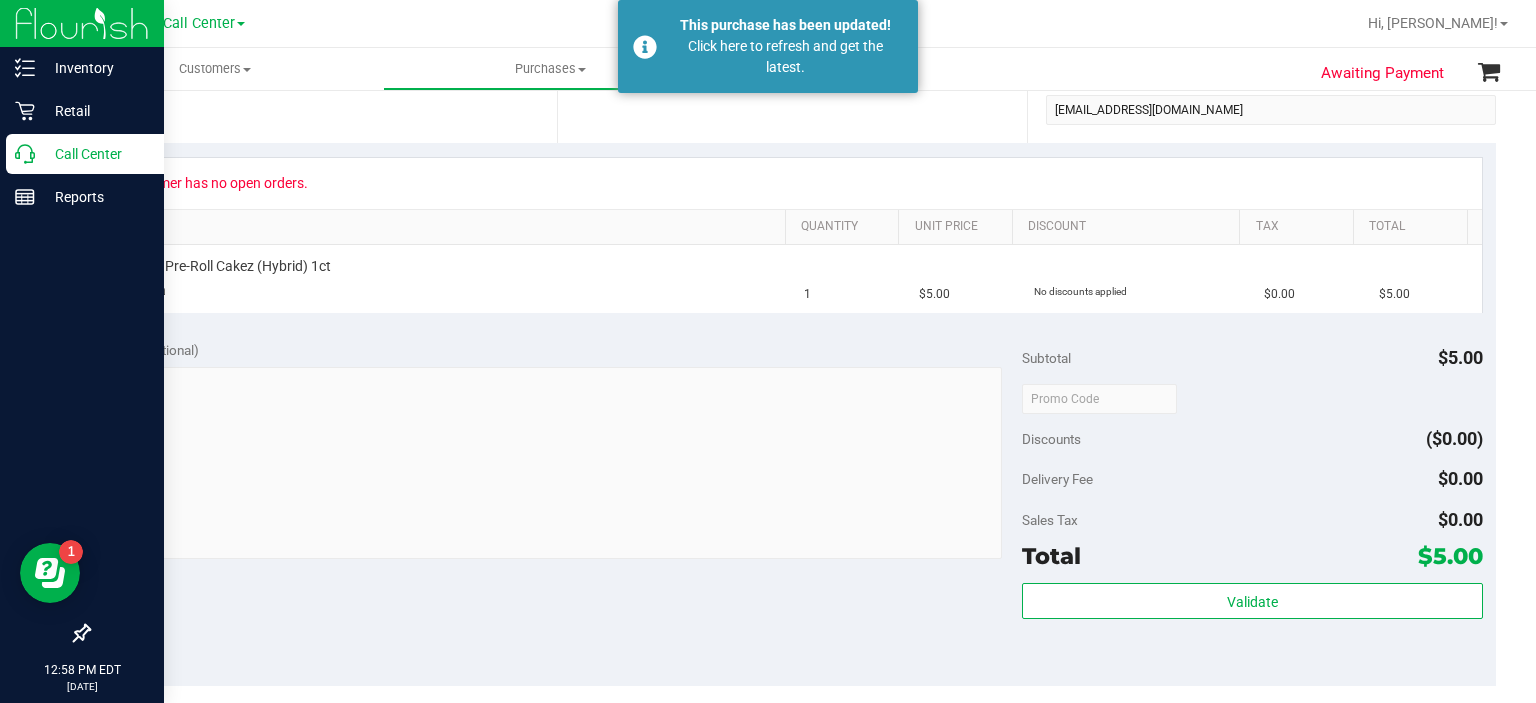 click on "Call Center" at bounding box center [85, 154] 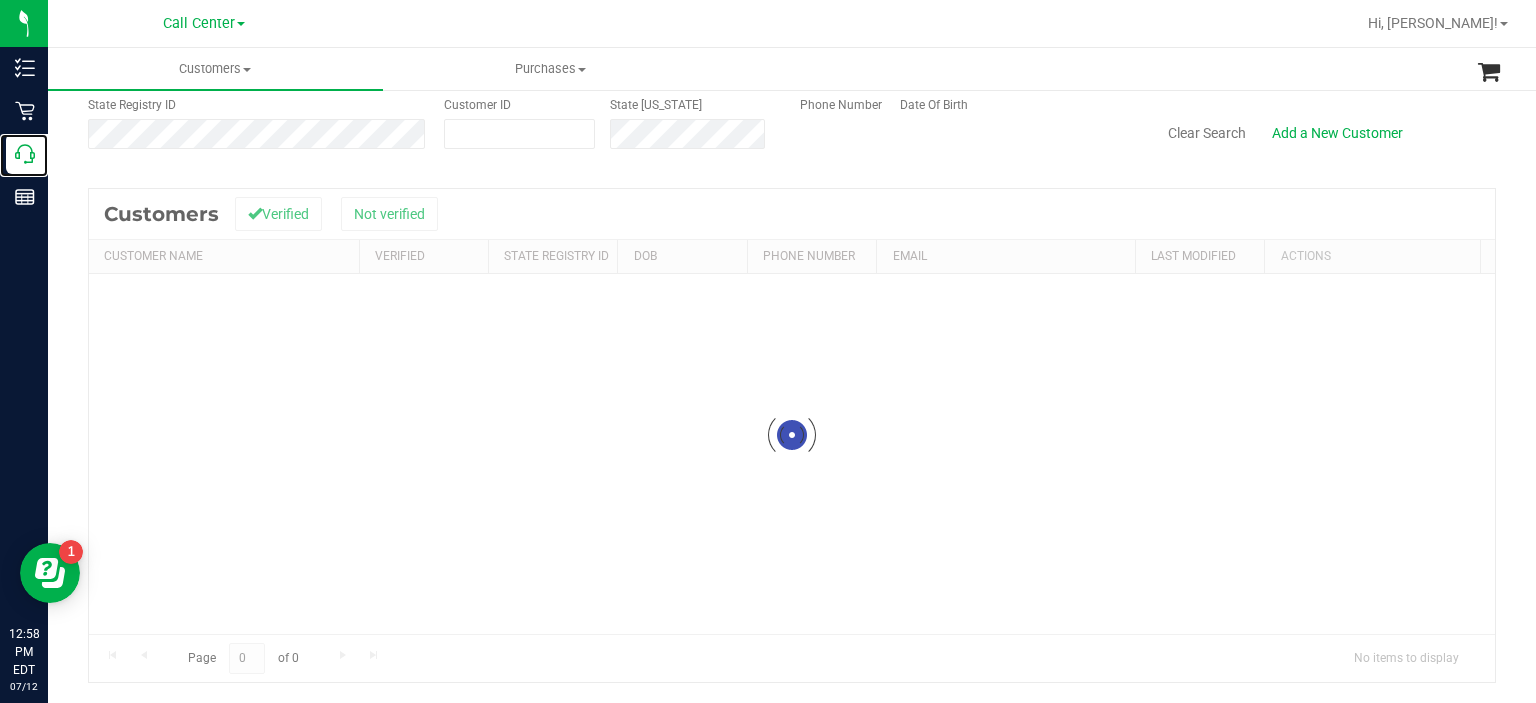 scroll, scrollTop: 0, scrollLeft: 0, axis: both 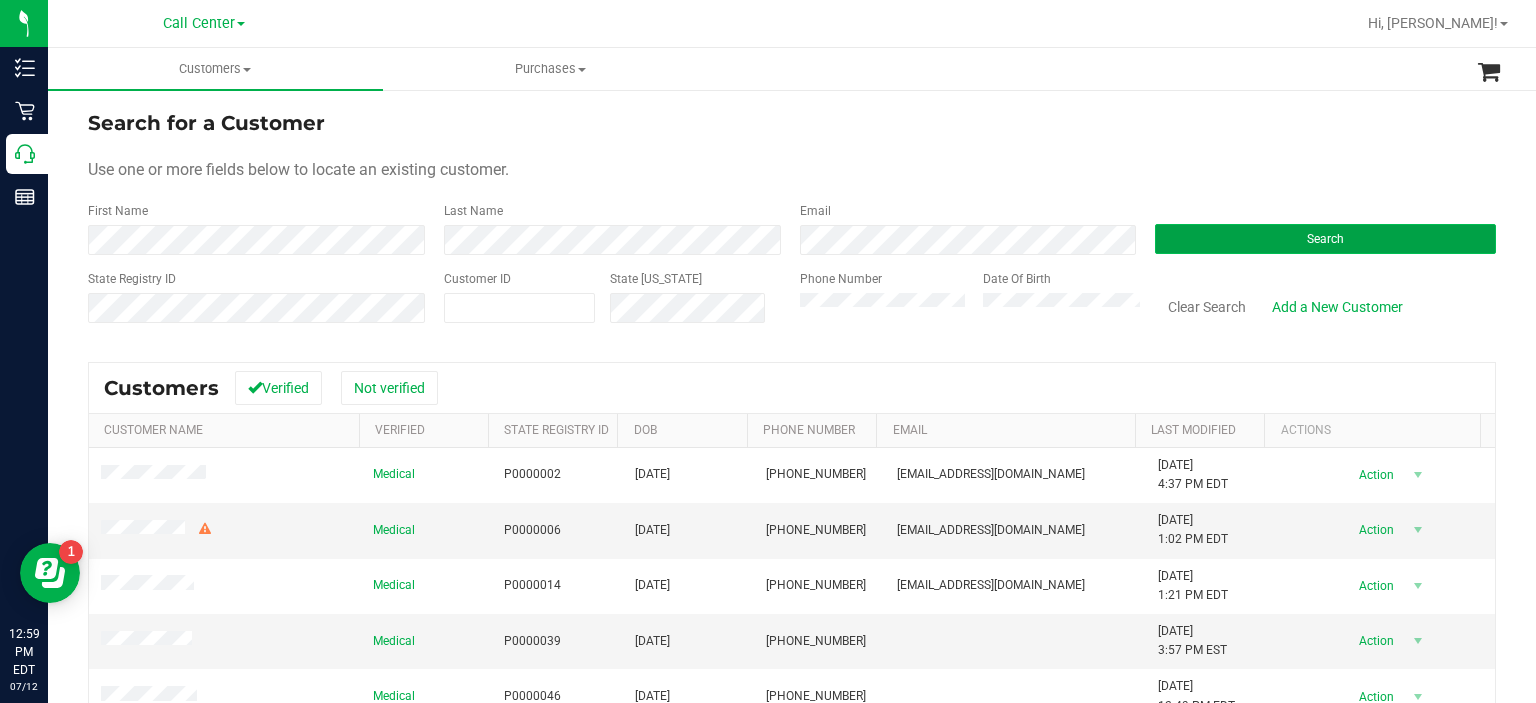 click on "Search" at bounding box center [1325, 239] 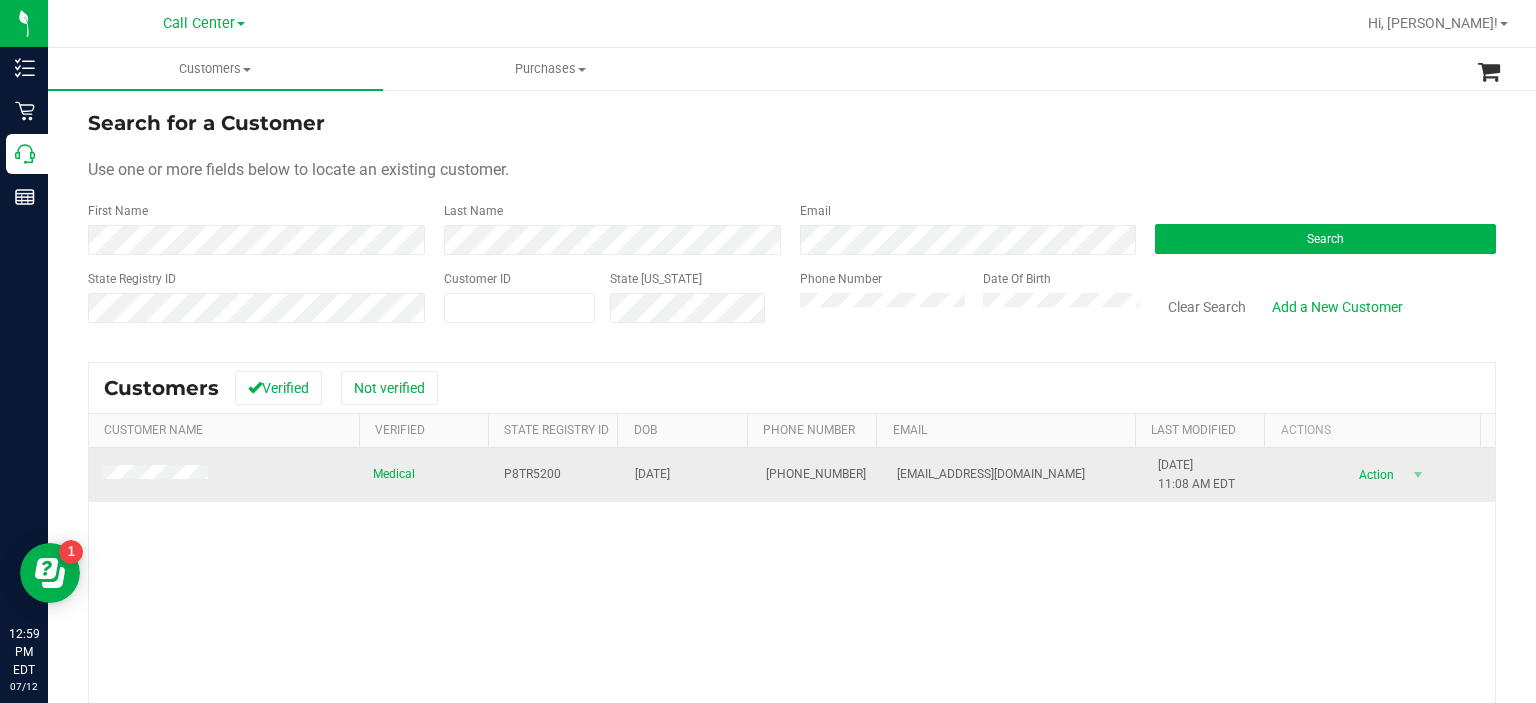 click at bounding box center [157, 475] 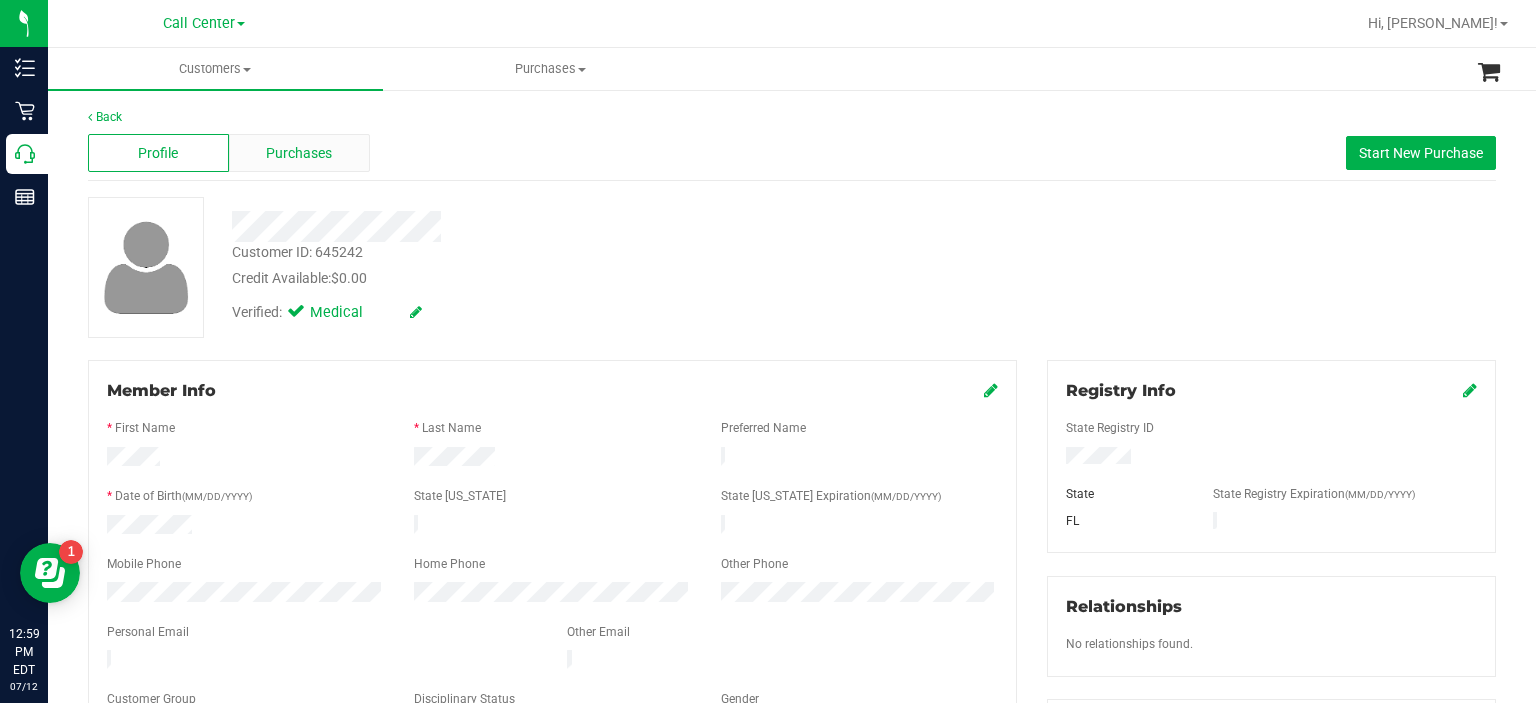 click on "Purchases" at bounding box center (299, 153) 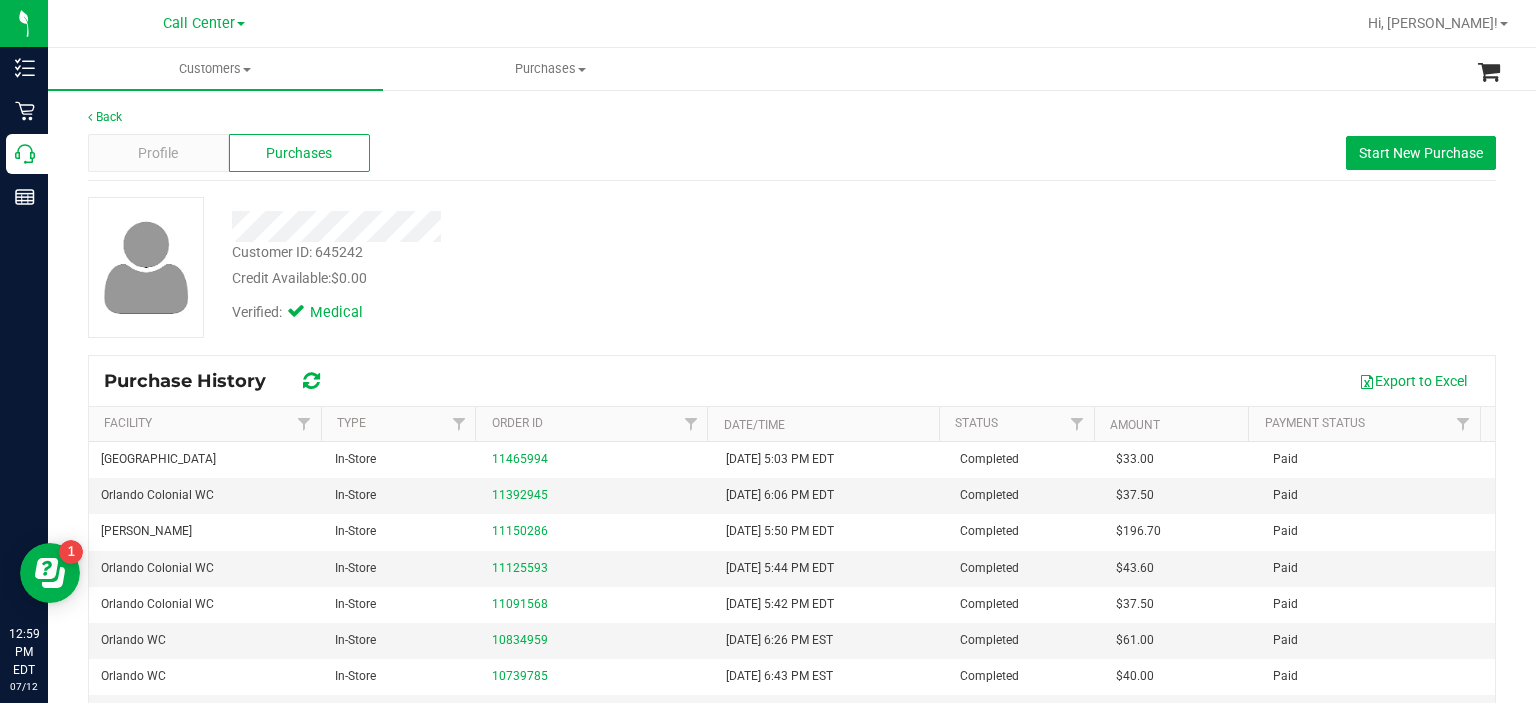 click on "Purchases" at bounding box center (299, 153) 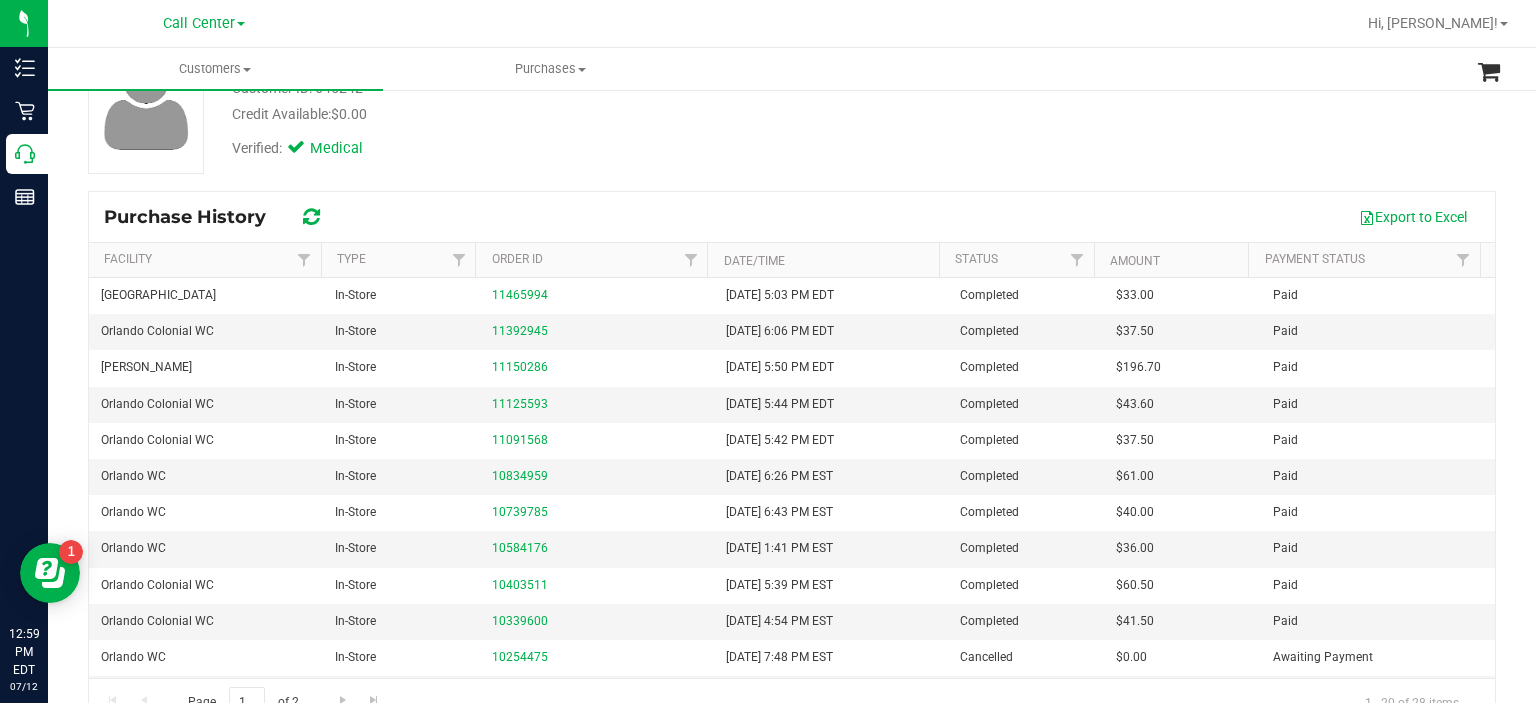 scroll, scrollTop: 170, scrollLeft: 0, axis: vertical 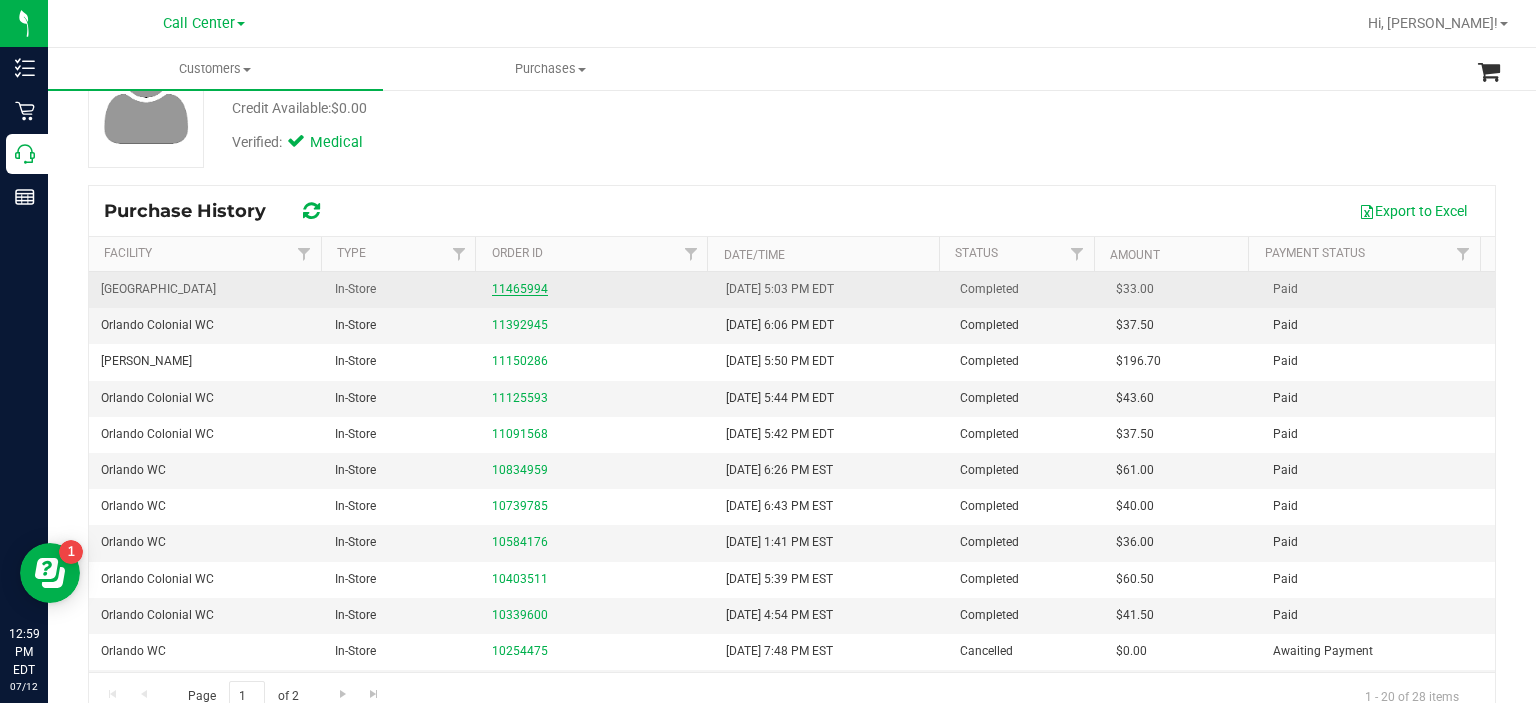 click on "11465994" at bounding box center (520, 289) 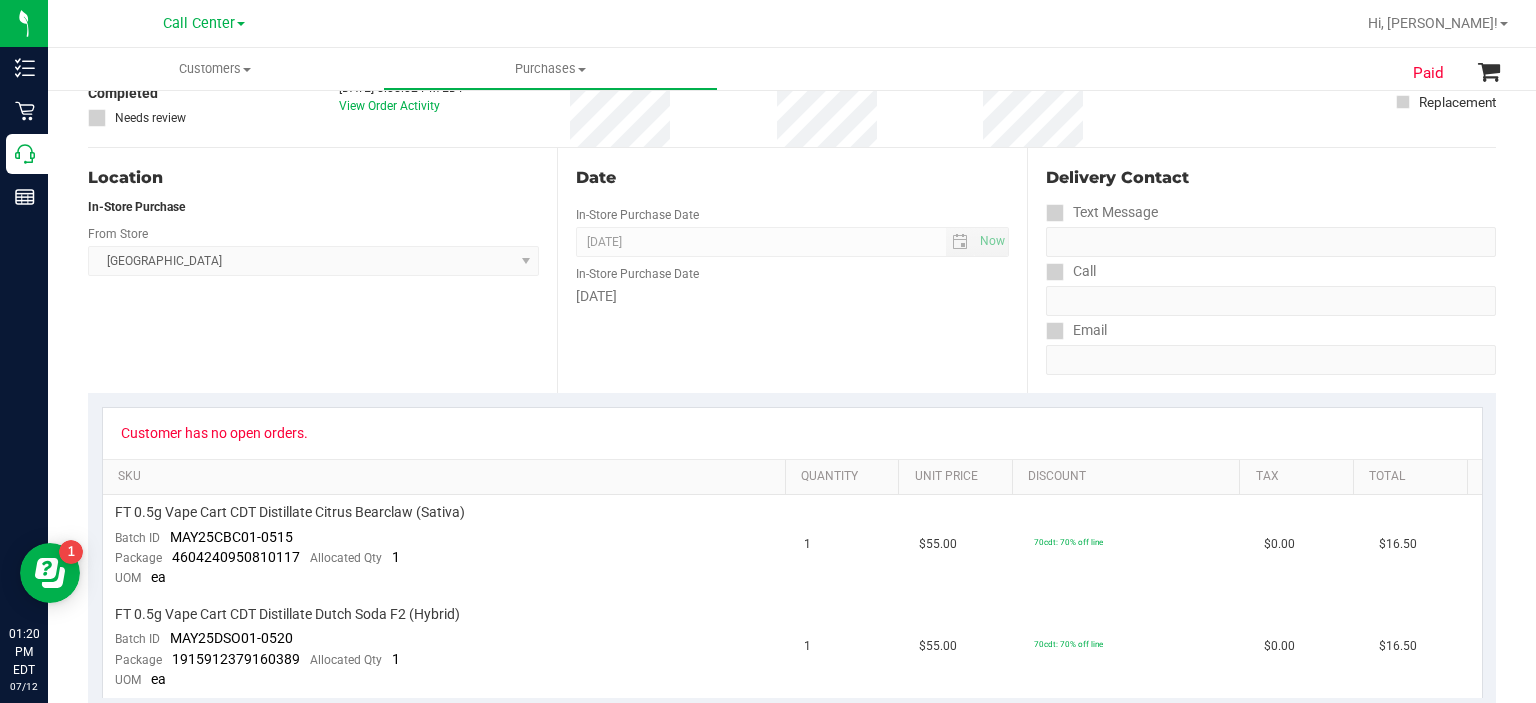 scroll, scrollTop: 0, scrollLeft: 0, axis: both 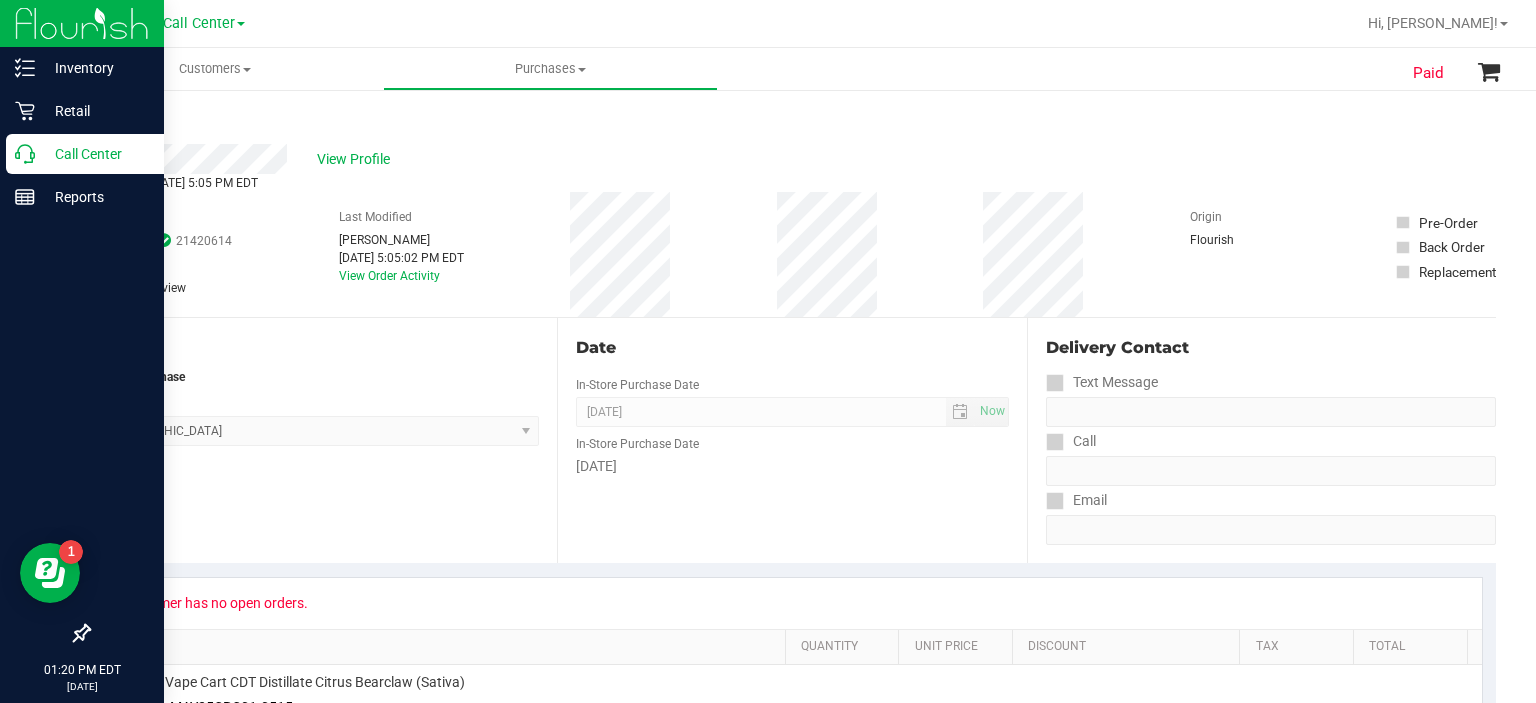 click on "Call Center" at bounding box center (95, 154) 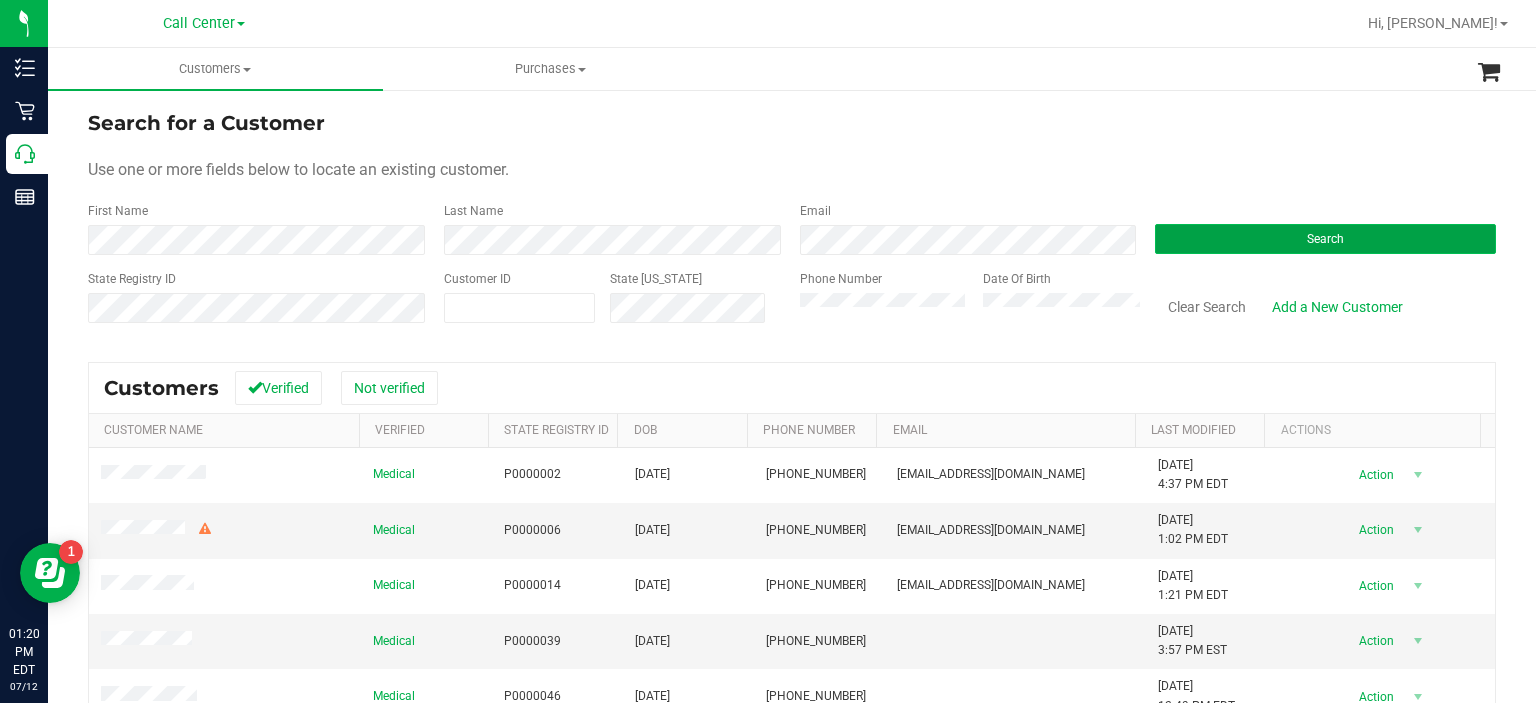 click on "Search" at bounding box center (1325, 239) 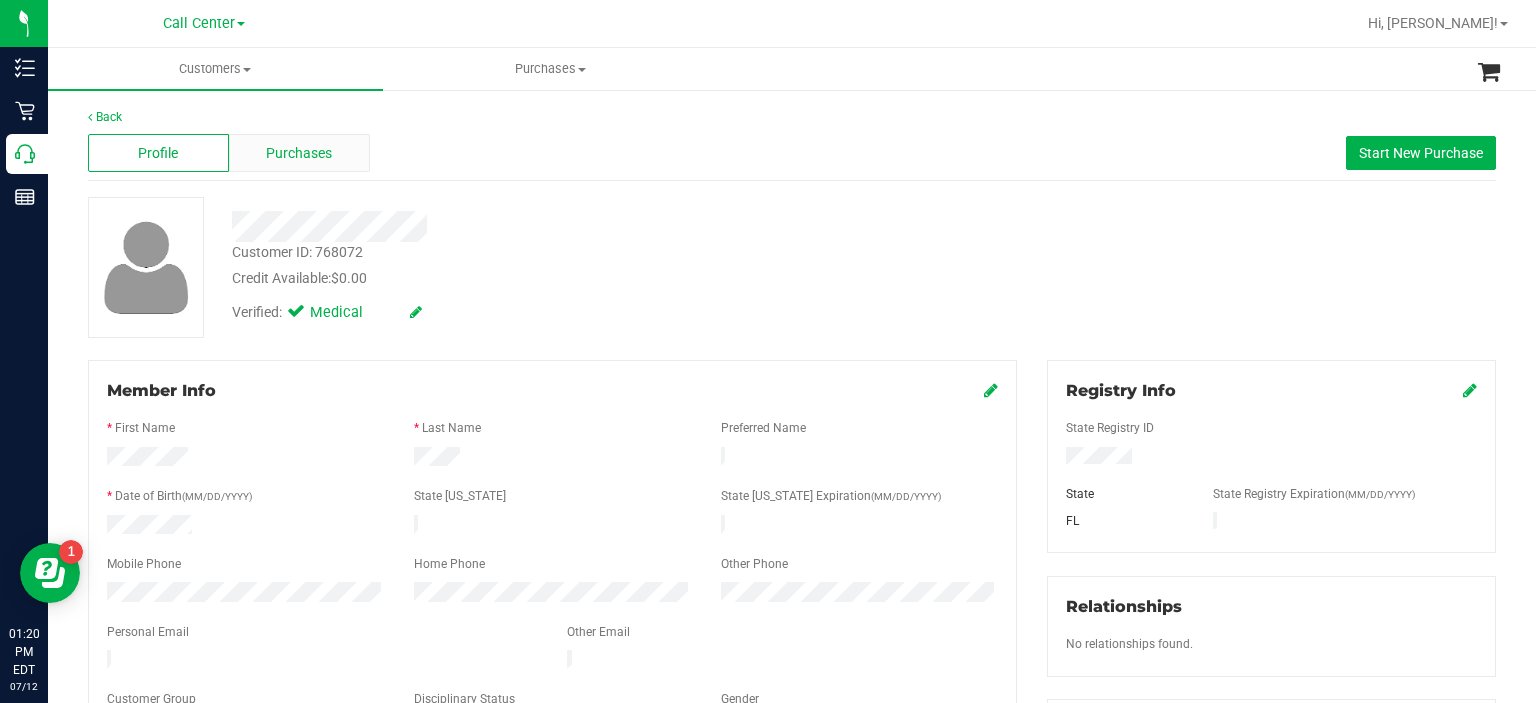 click on "Purchases" at bounding box center [299, 153] 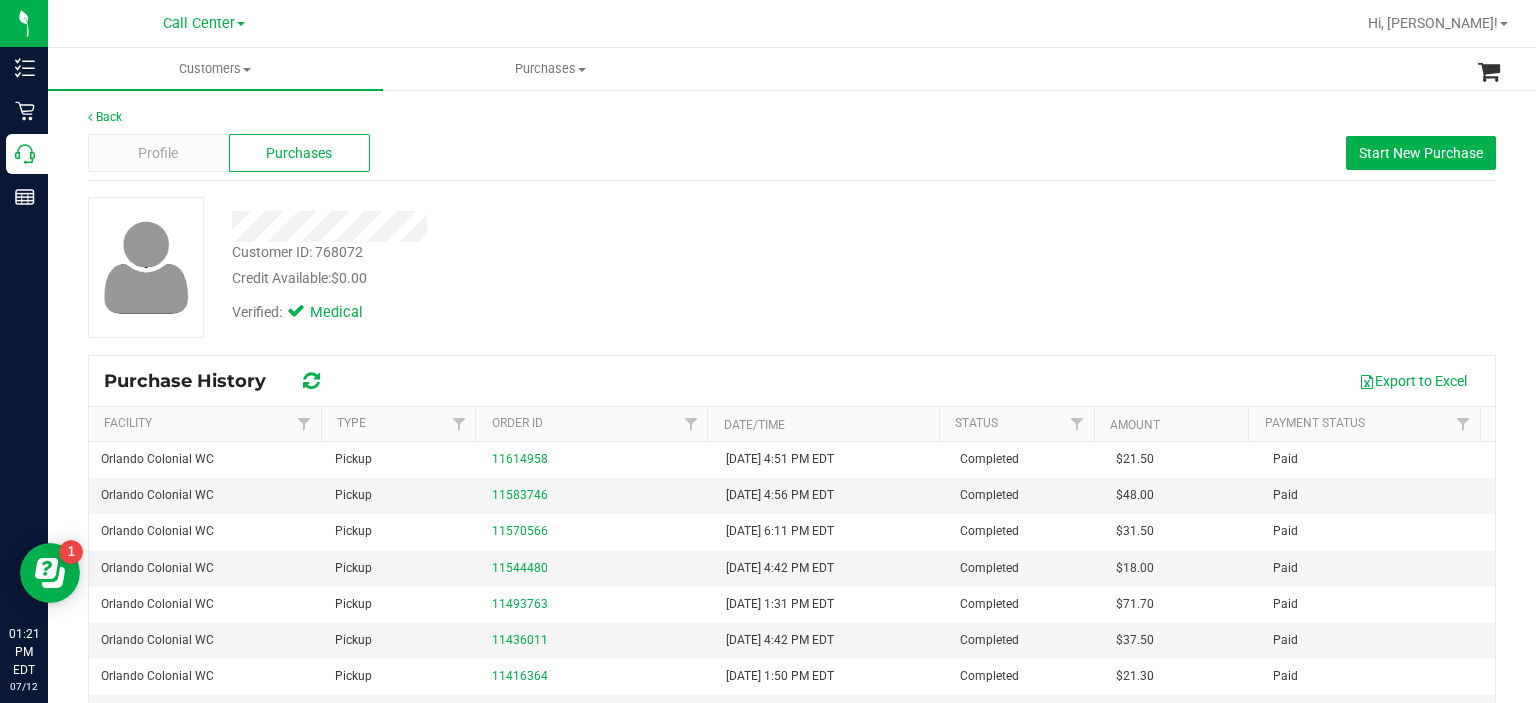 click on "Back
Profile
Purchases
Start New Purchase
Customer ID: 768072
Credit Available:
$0.00
Verified:
Medical
Purchase History" at bounding box center [792, 499] 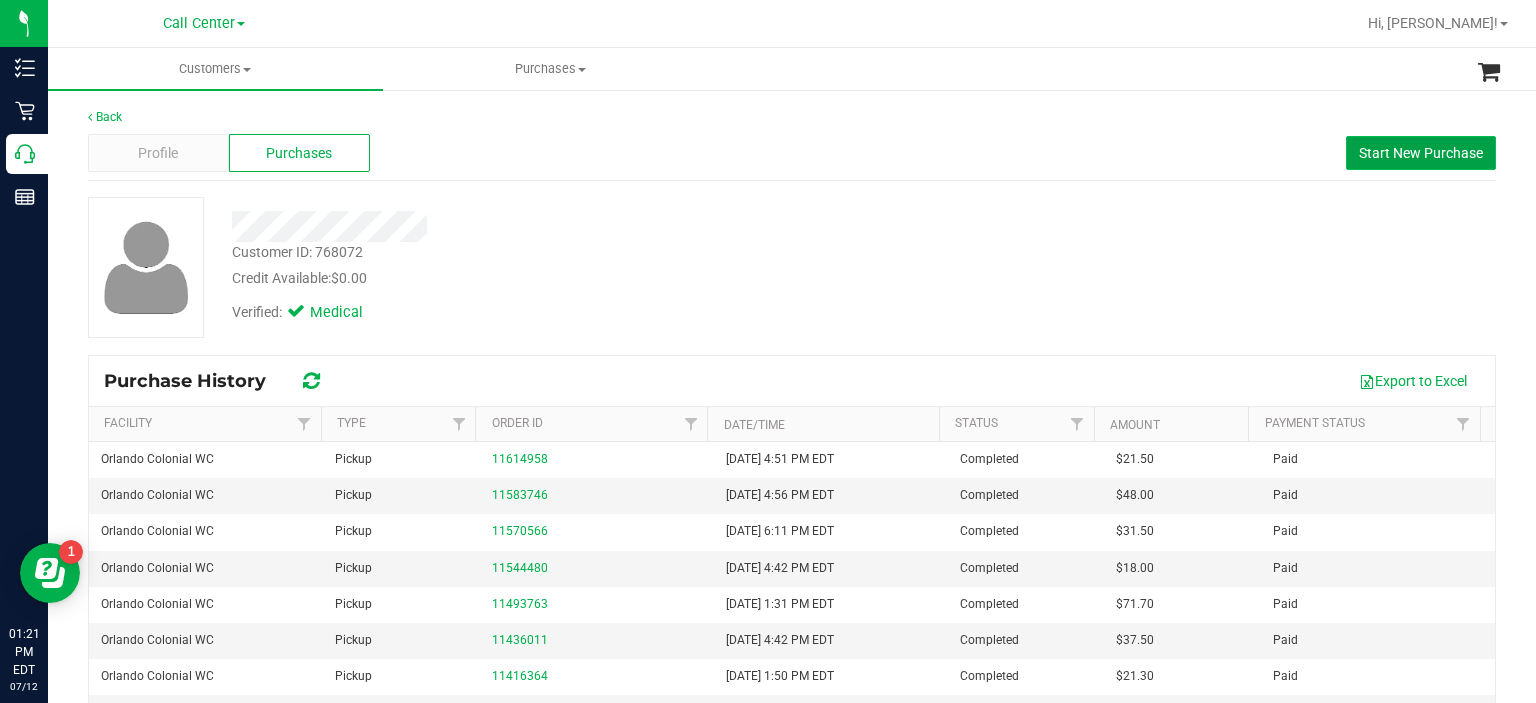 click on "Start New Purchase" at bounding box center (1421, 153) 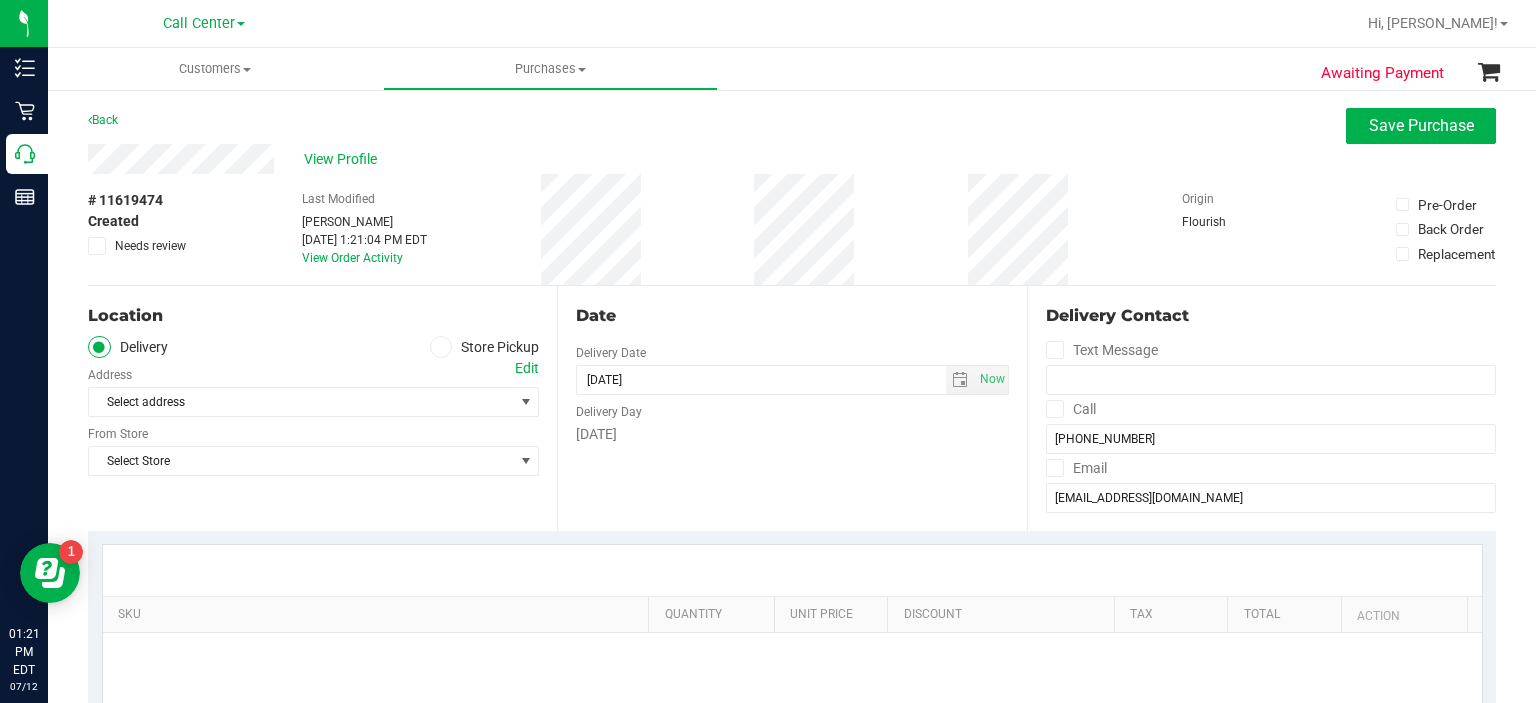 click at bounding box center [441, 347] 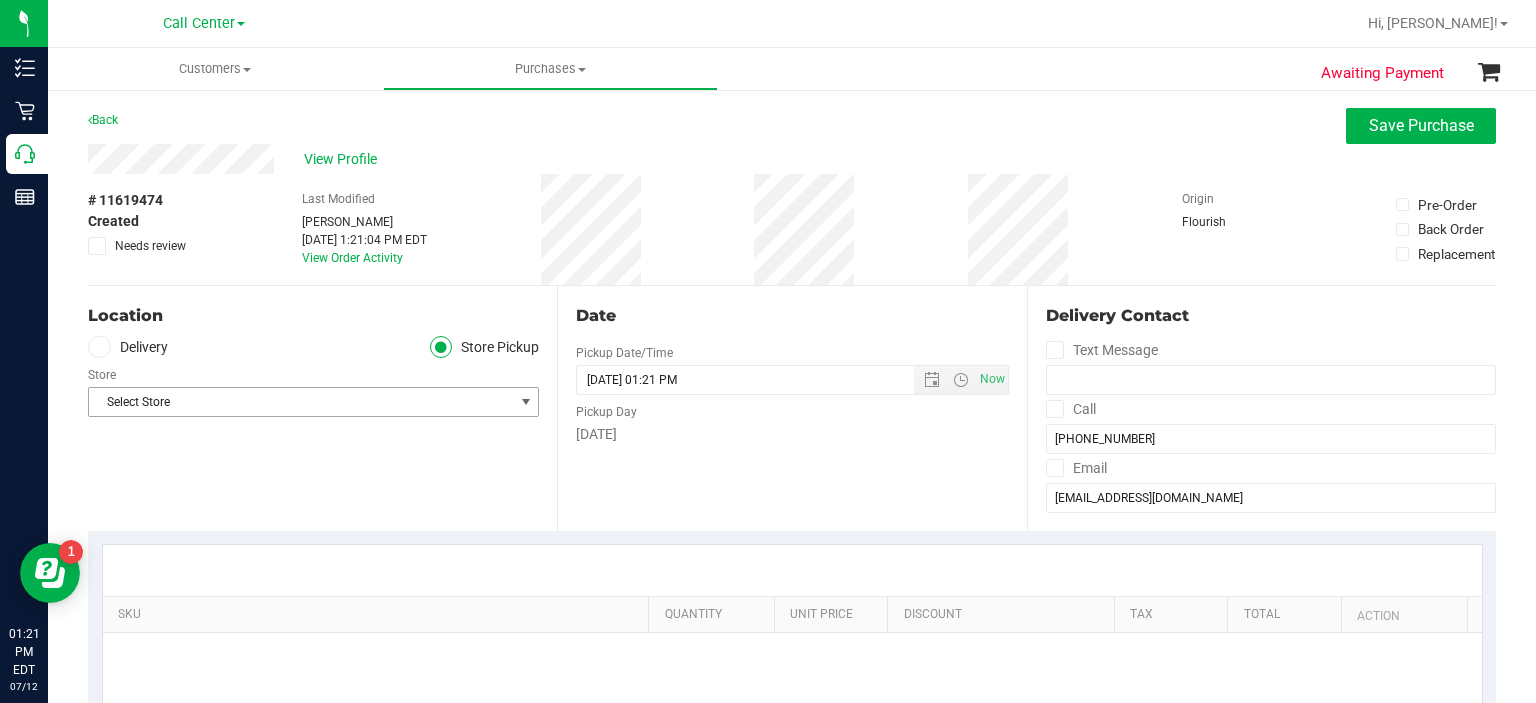 click on "Select Store" at bounding box center (301, 402) 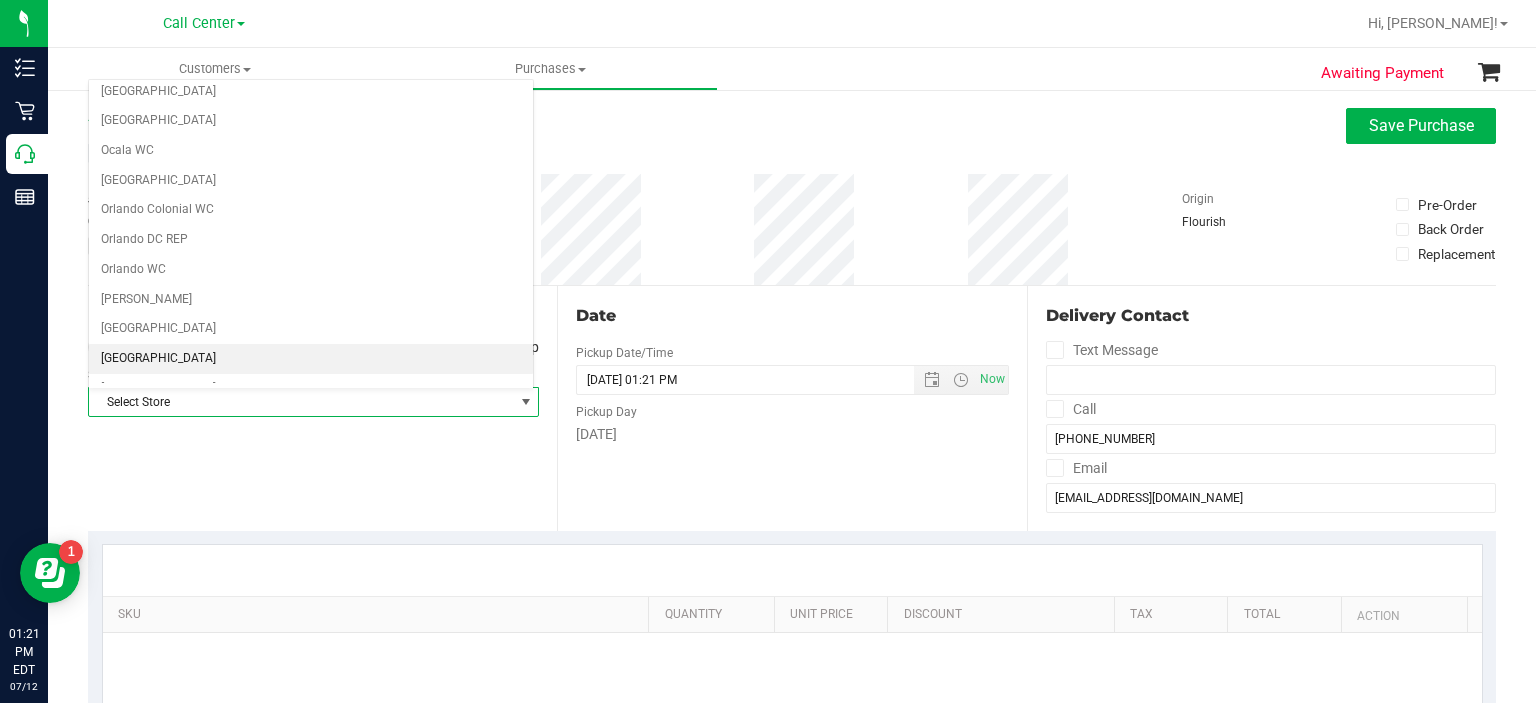 scroll, scrollTop: 836, scrollLeft: 0, axis: vertical 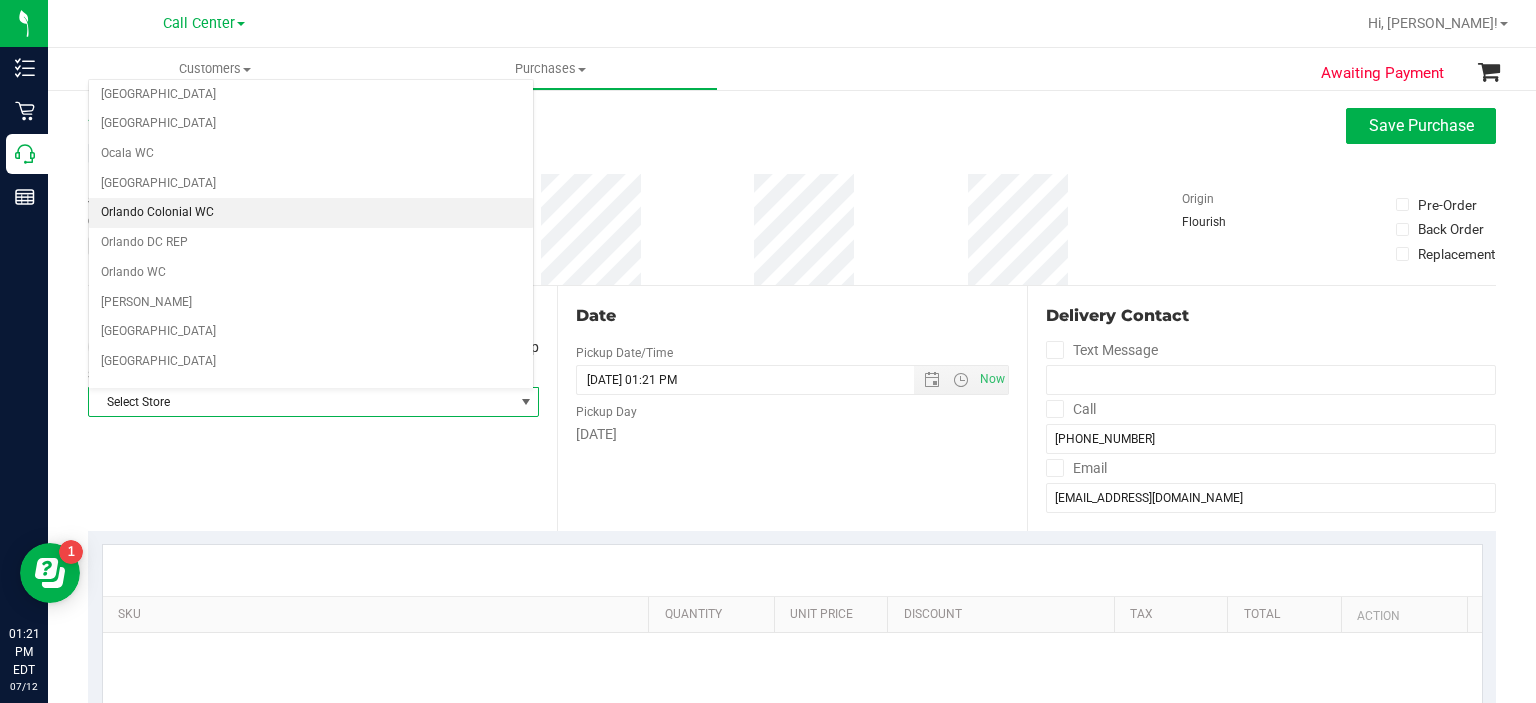 click on "Orlando Colonial WC" at bounding box center (311, 213) 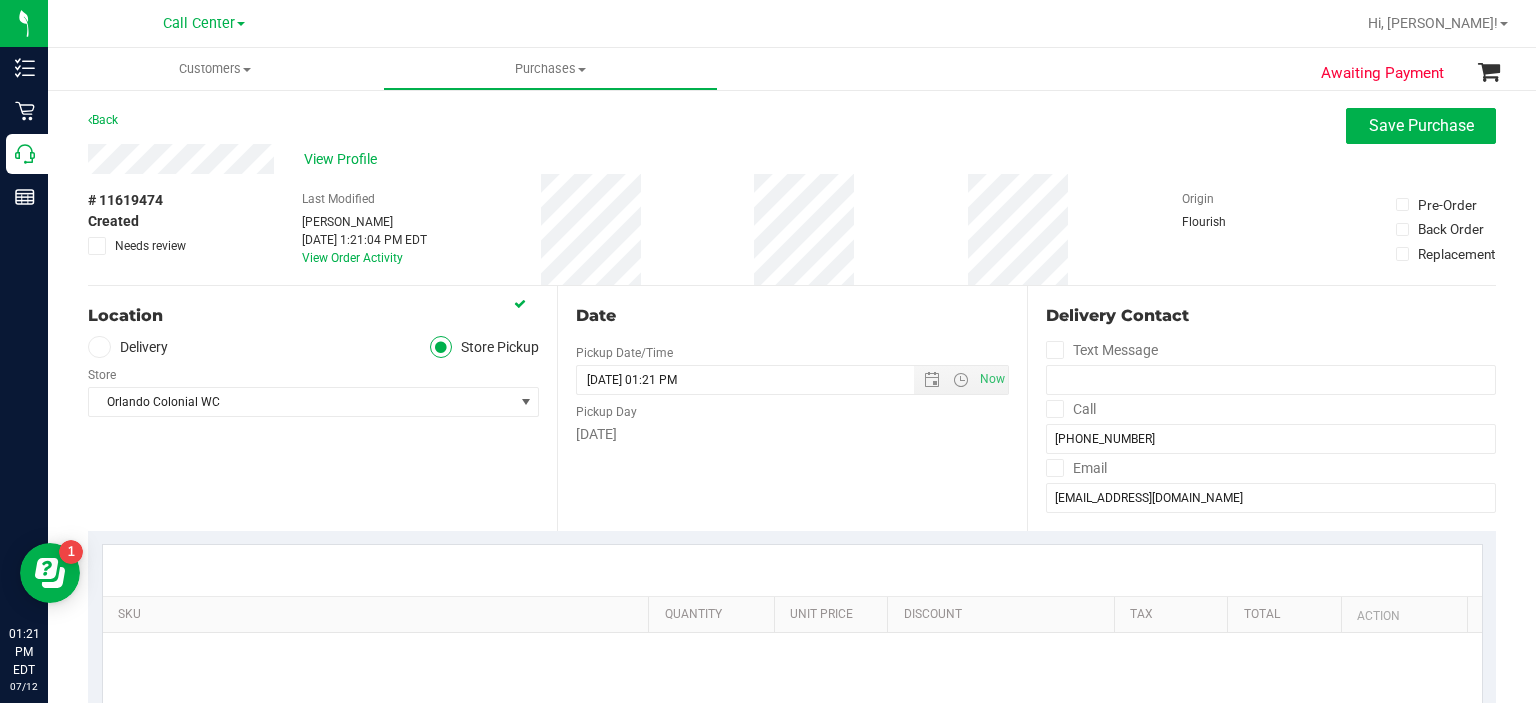 click on "# 11619474
Created
Needs review
Last Modified
[PERSON_NAME]
[DATE] 1:21:04 PM EDT
View Order Activity
Origin
Flourish
Pre-Order
Back Order
Replacement" at bounding box center [792, 229] 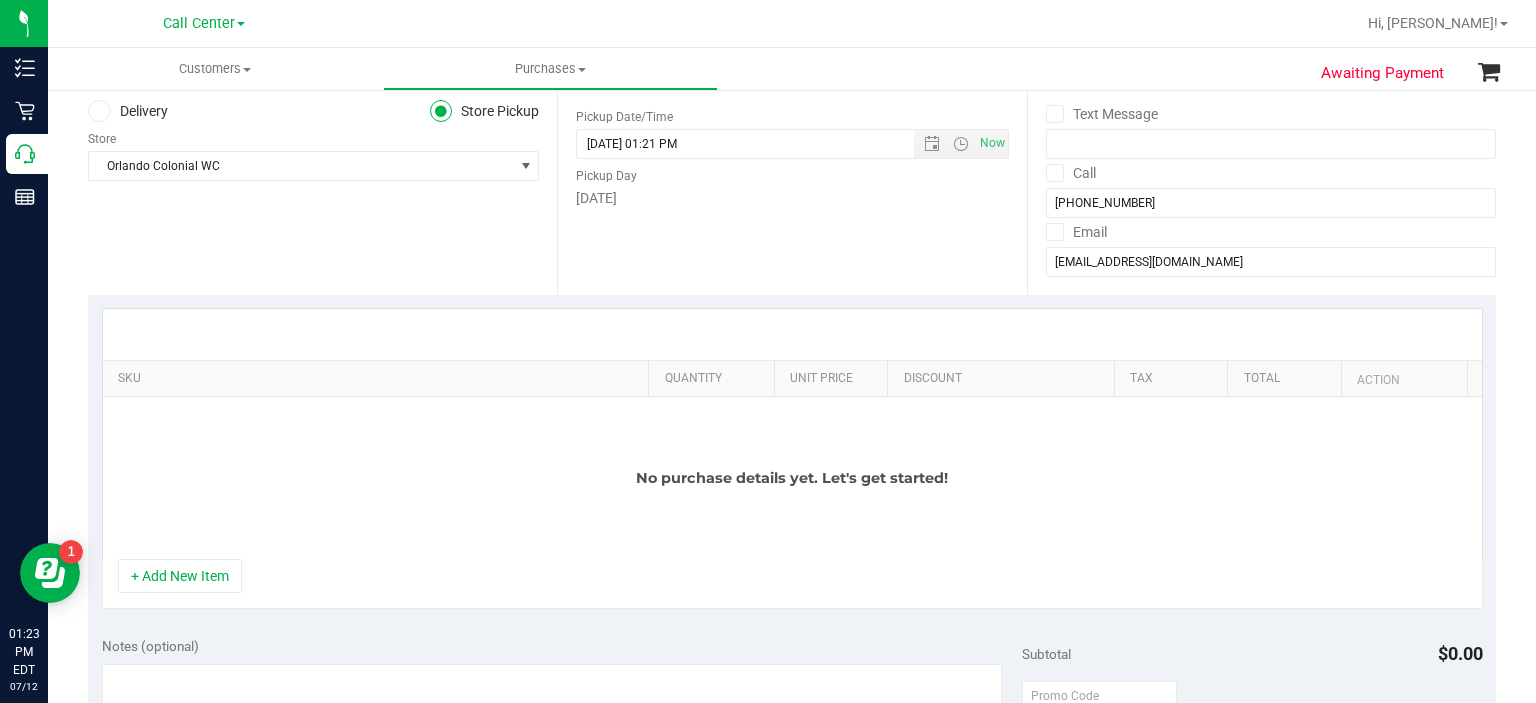 scroll, scrollTop: 378, scrollLeft: 0, axis: vertical 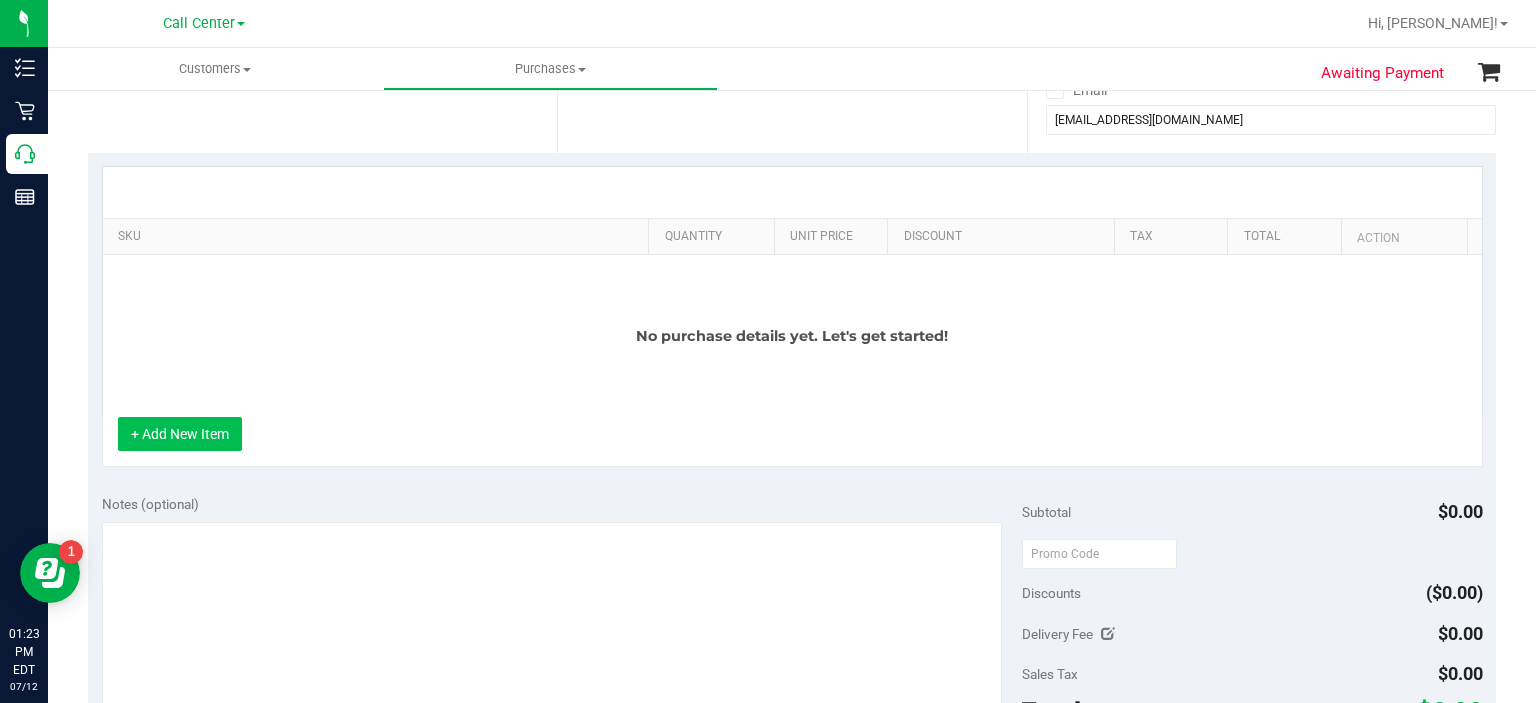 click on "+ Add New Item" at bounding box center [180, 434] 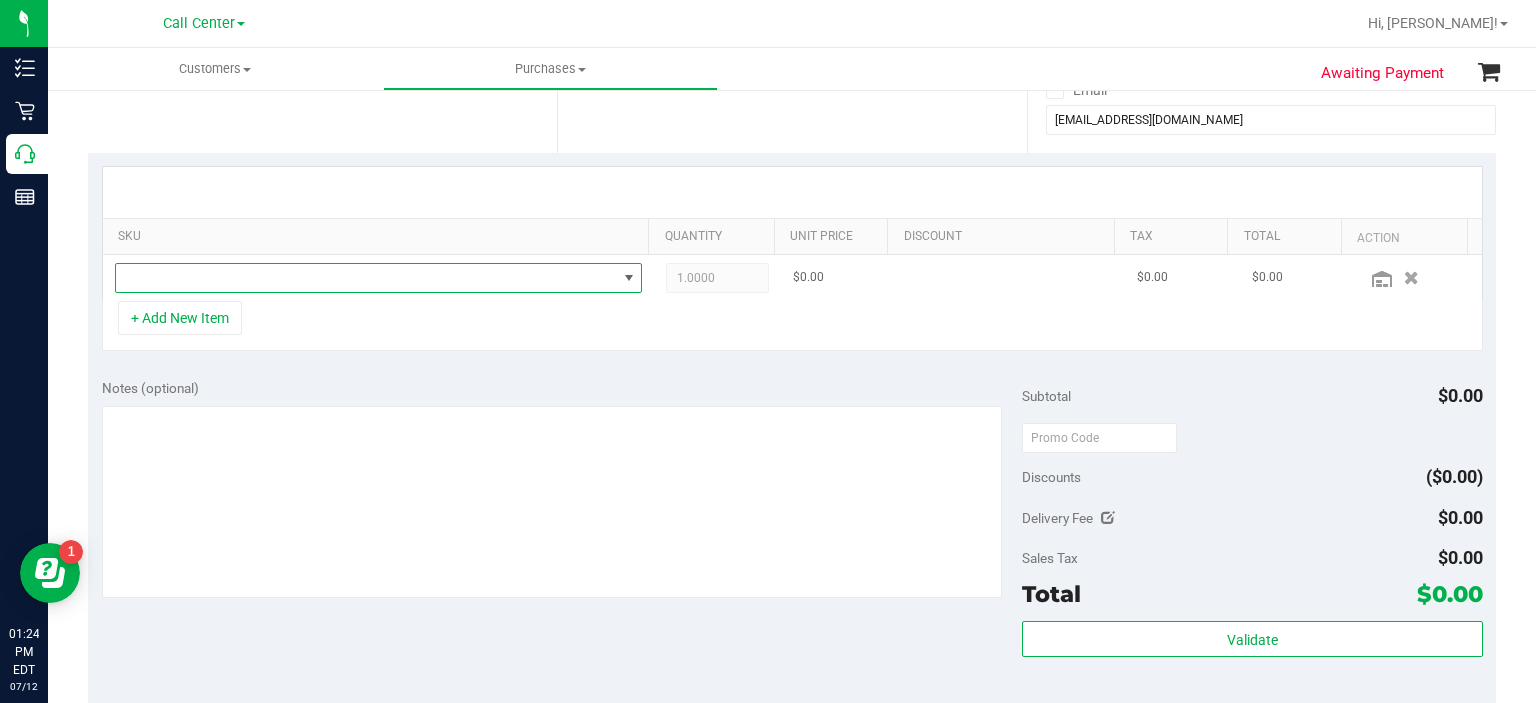 click at bounding box center (366, 278) 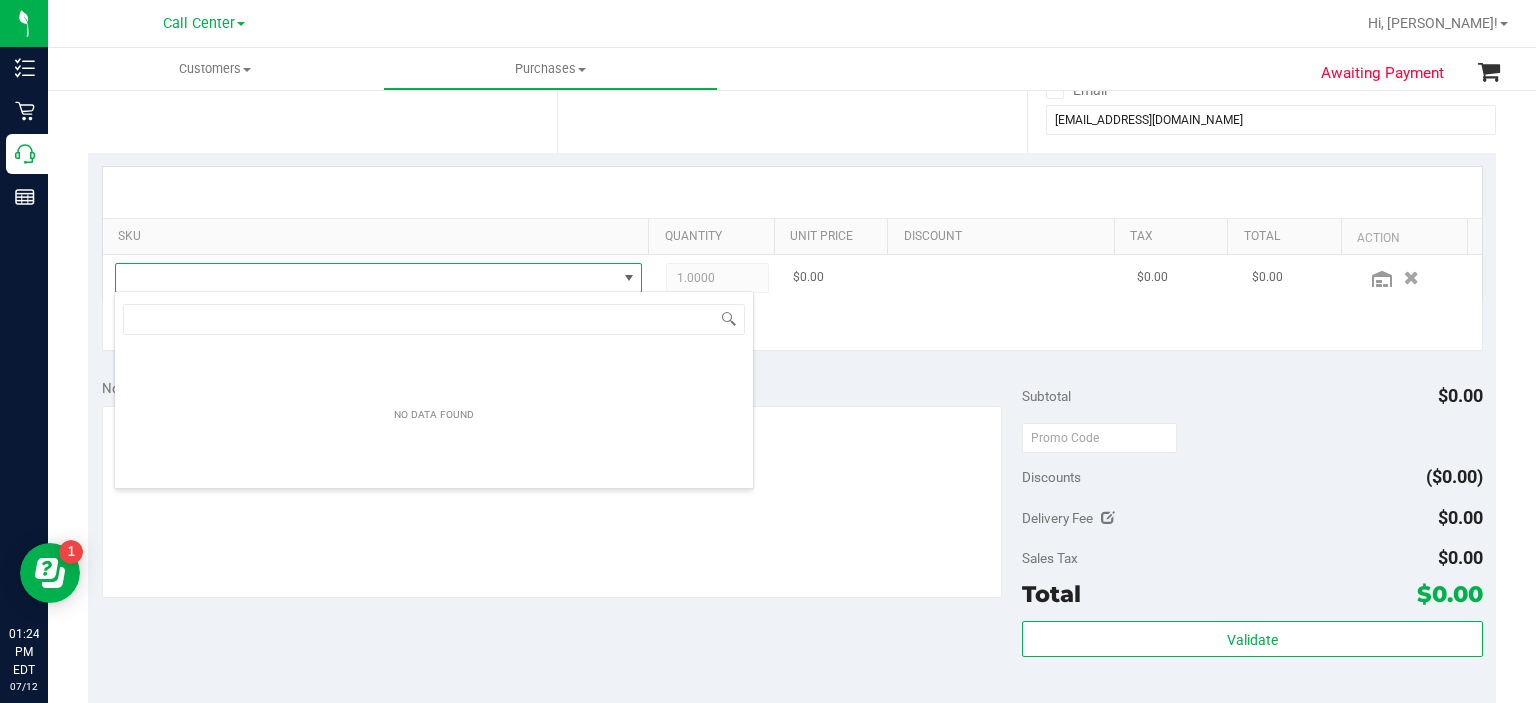 scroll, scrollTop: 99970, scrollLeft: 99484, axis: both 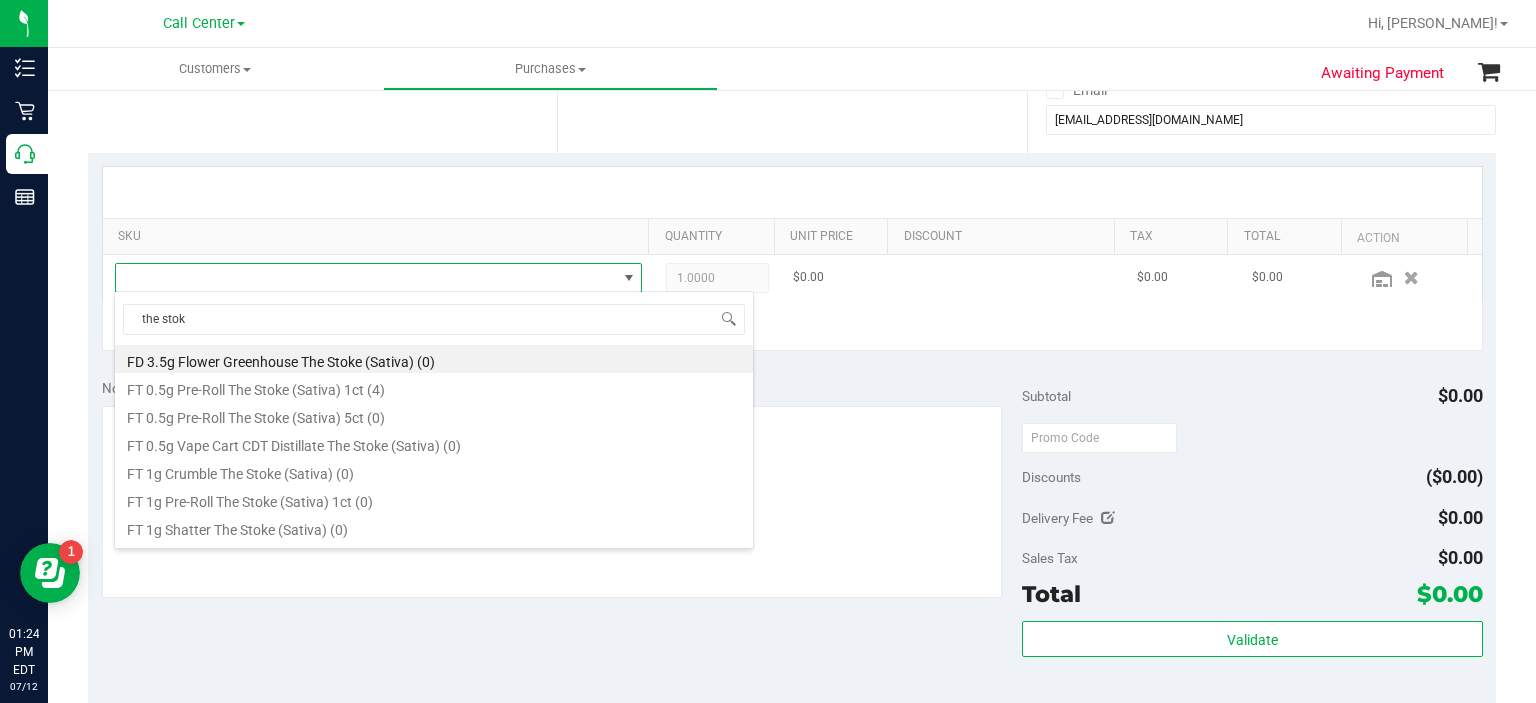type on "the stoke" 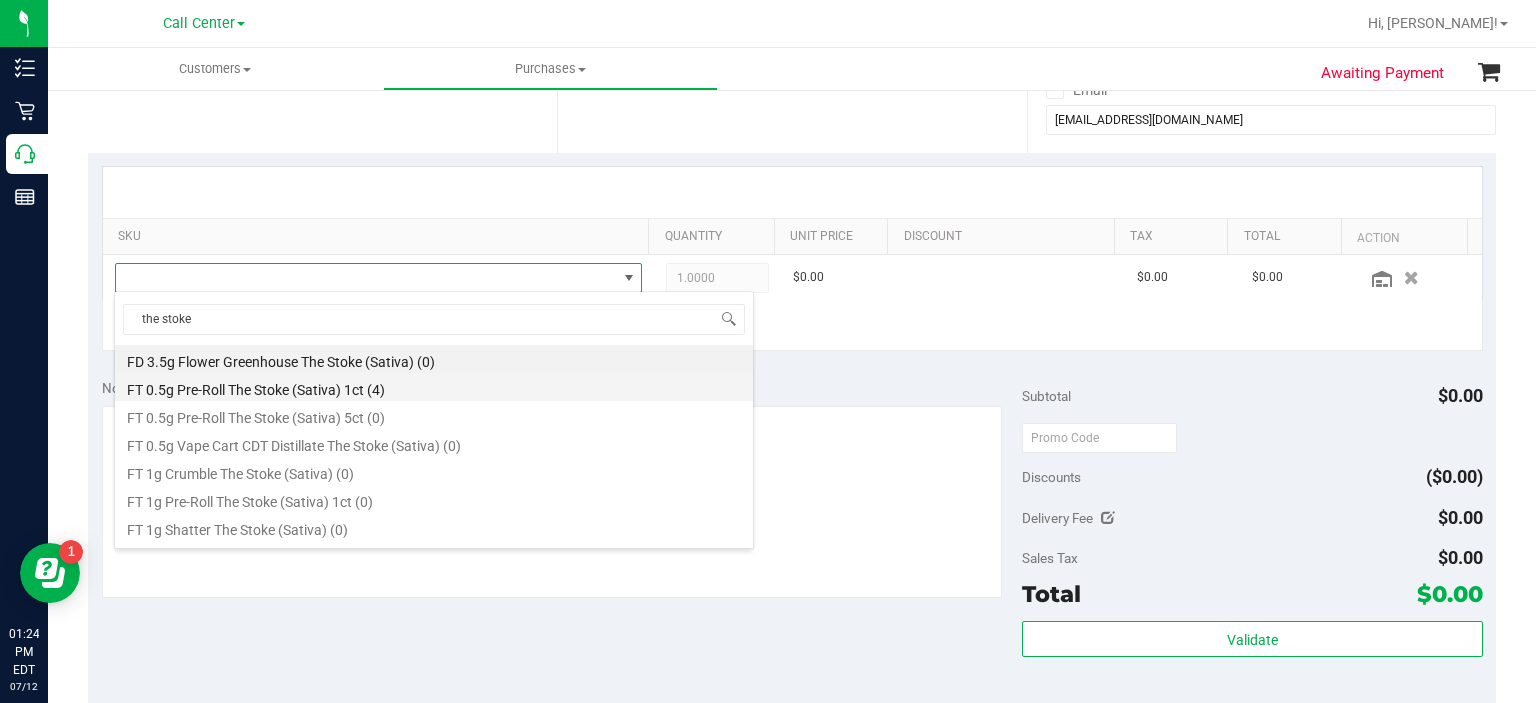 click on "FT 0.5g Pre-Roll The Stoke (Sativa) 1ct (4)" at bounding box center [434, 387] 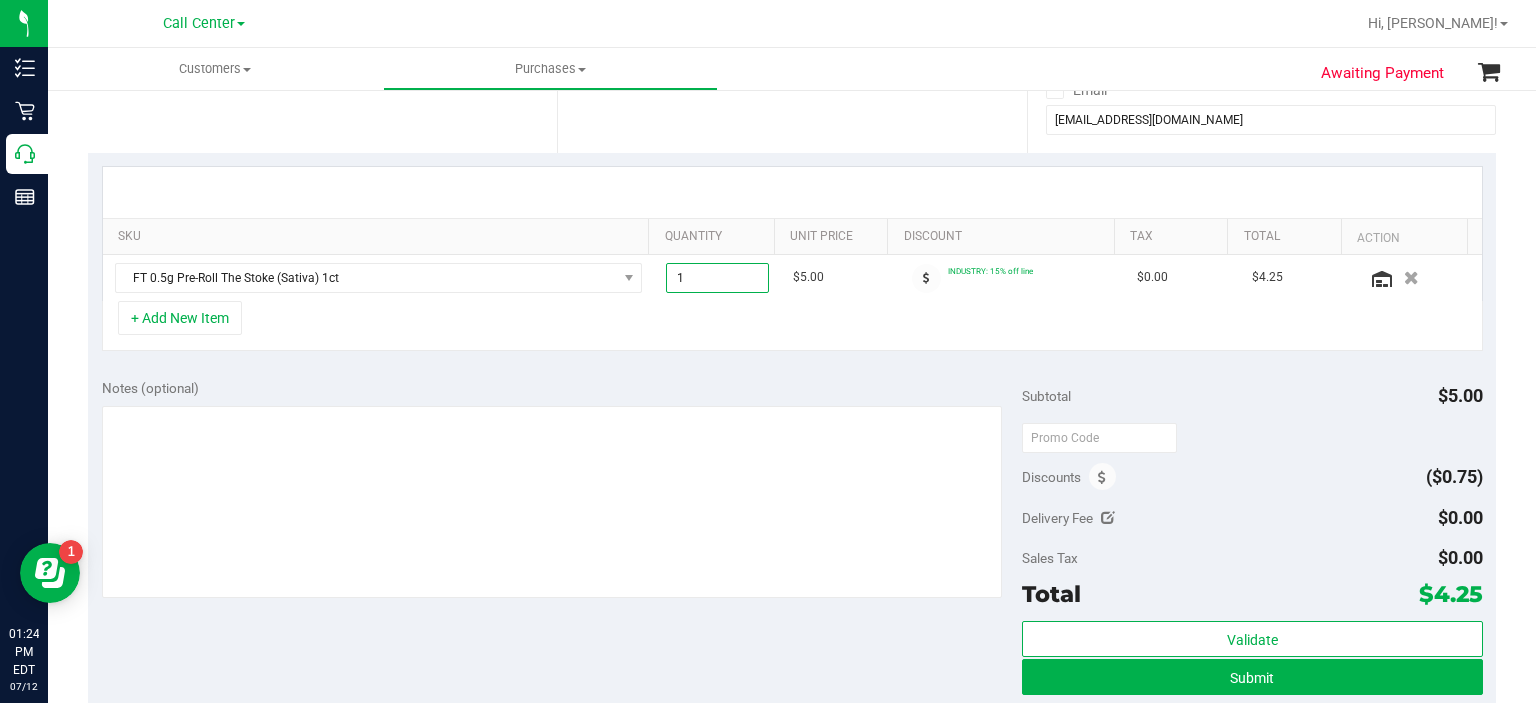 click on "1.00 1" at bounding box center (717, 278) 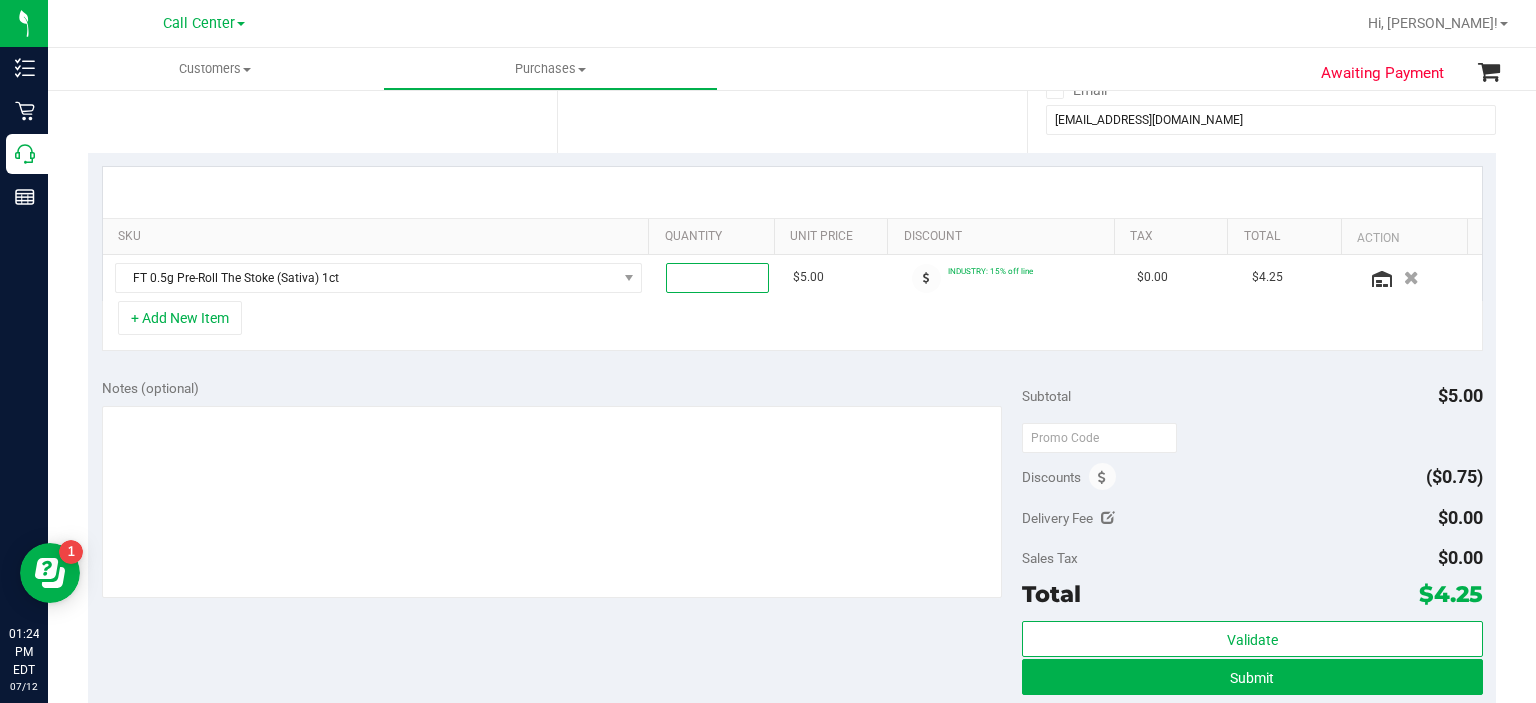 type on "2" 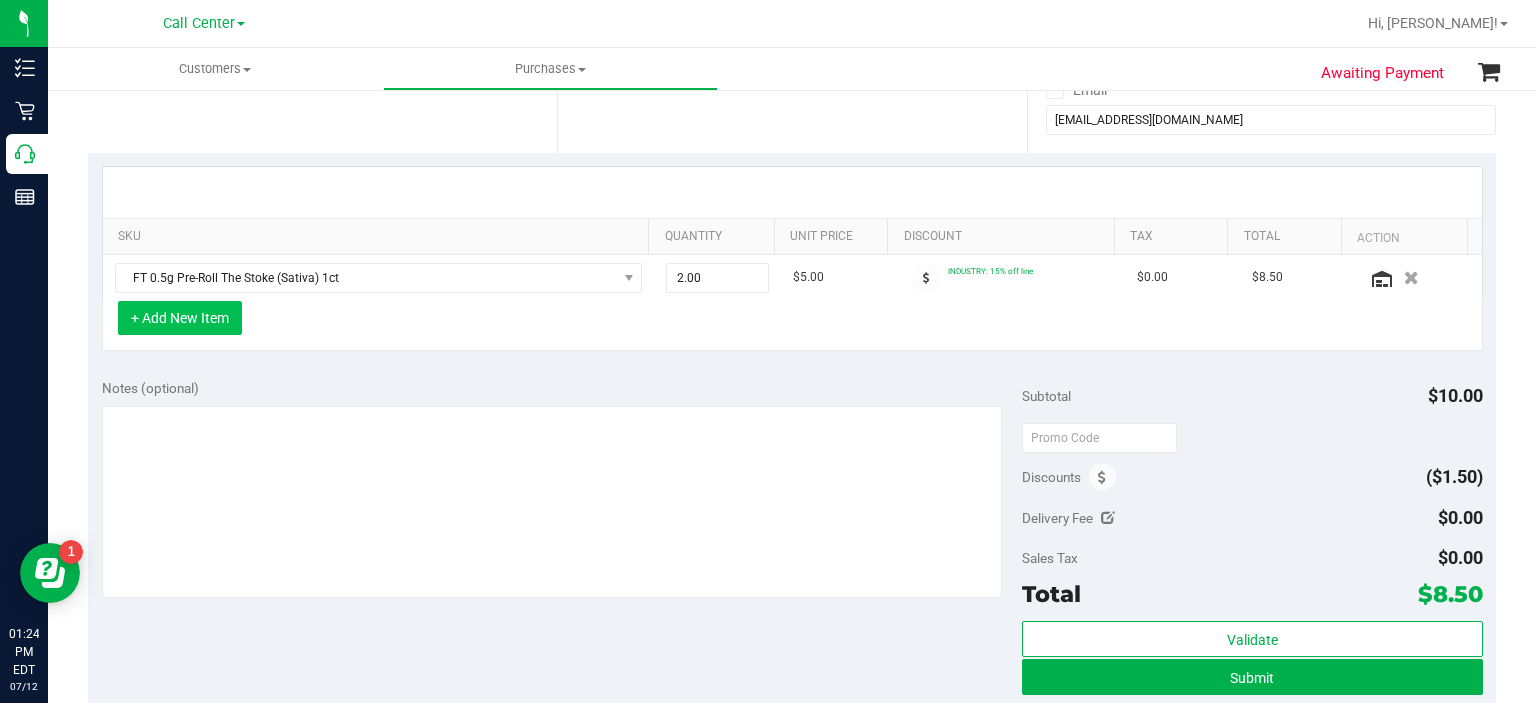 click on "+ Add New Item" at bounding box center (180, 318) 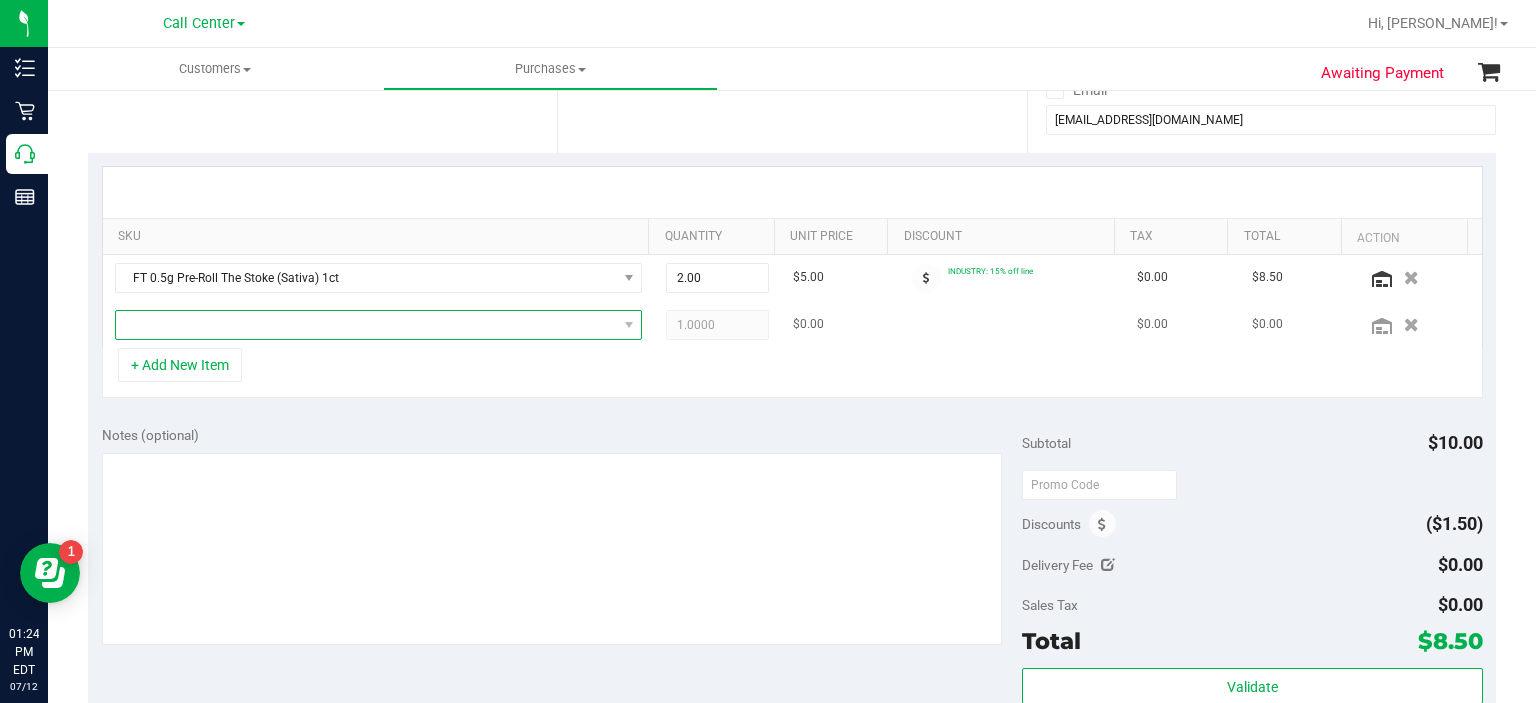 click at bounding box center (366, 325) 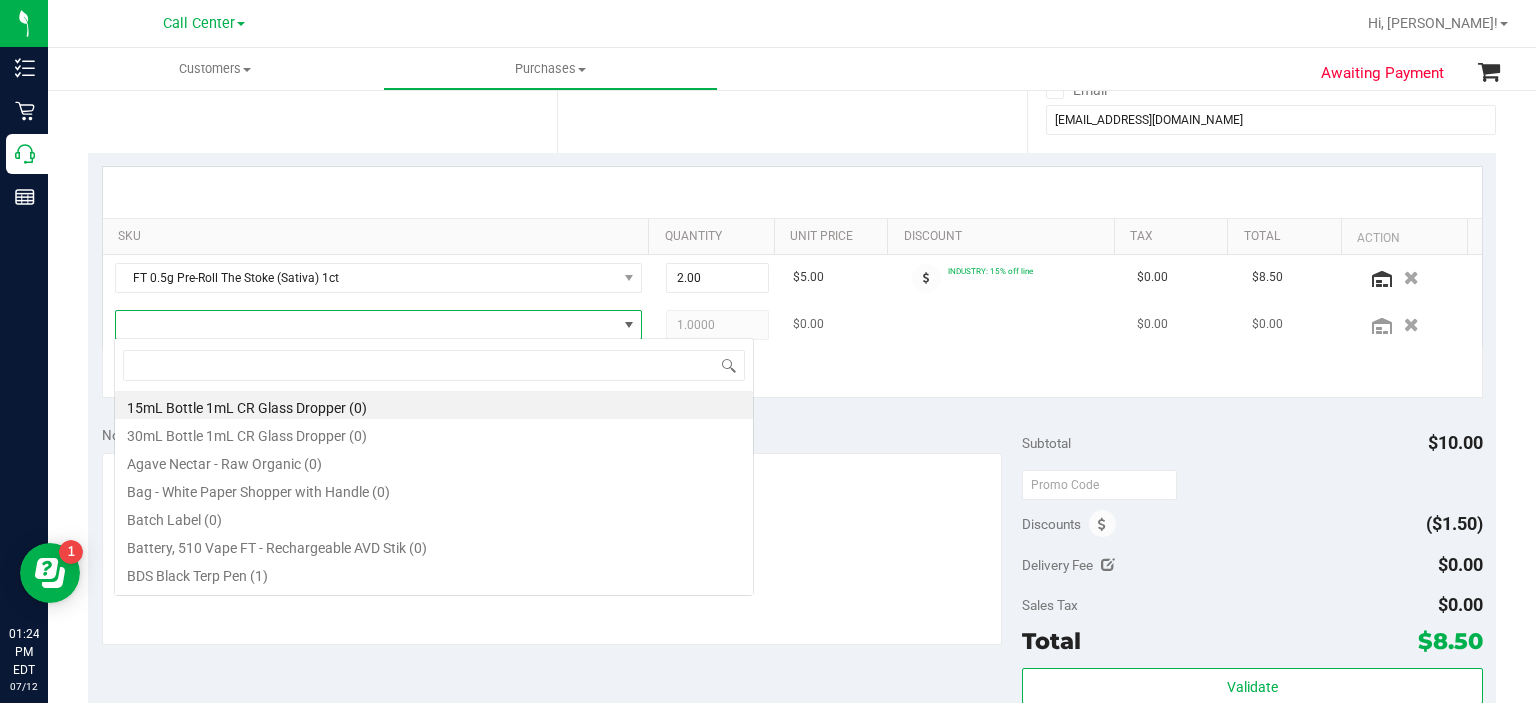 scroll, scrollTop: 99970, scrollLeft: 99484, axis: both 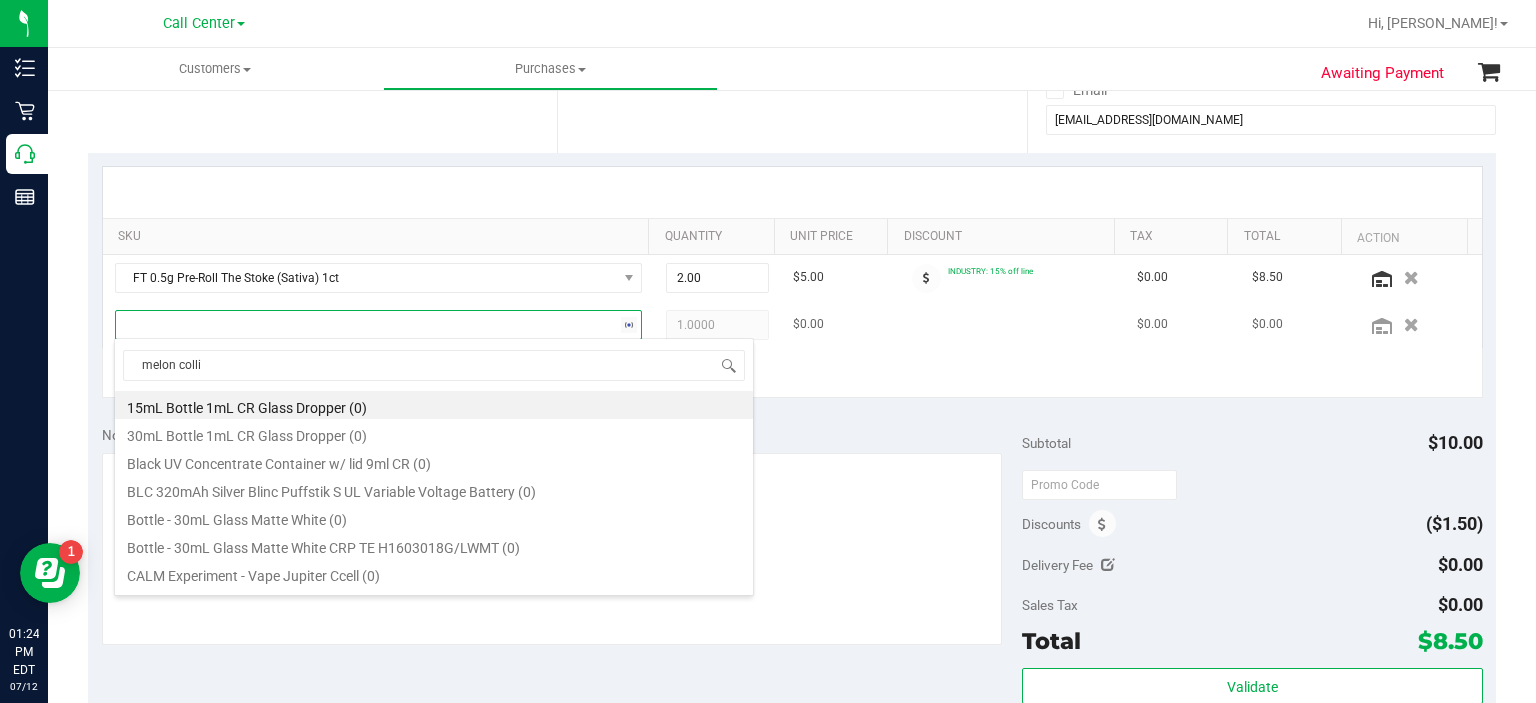 type on "melon collie" 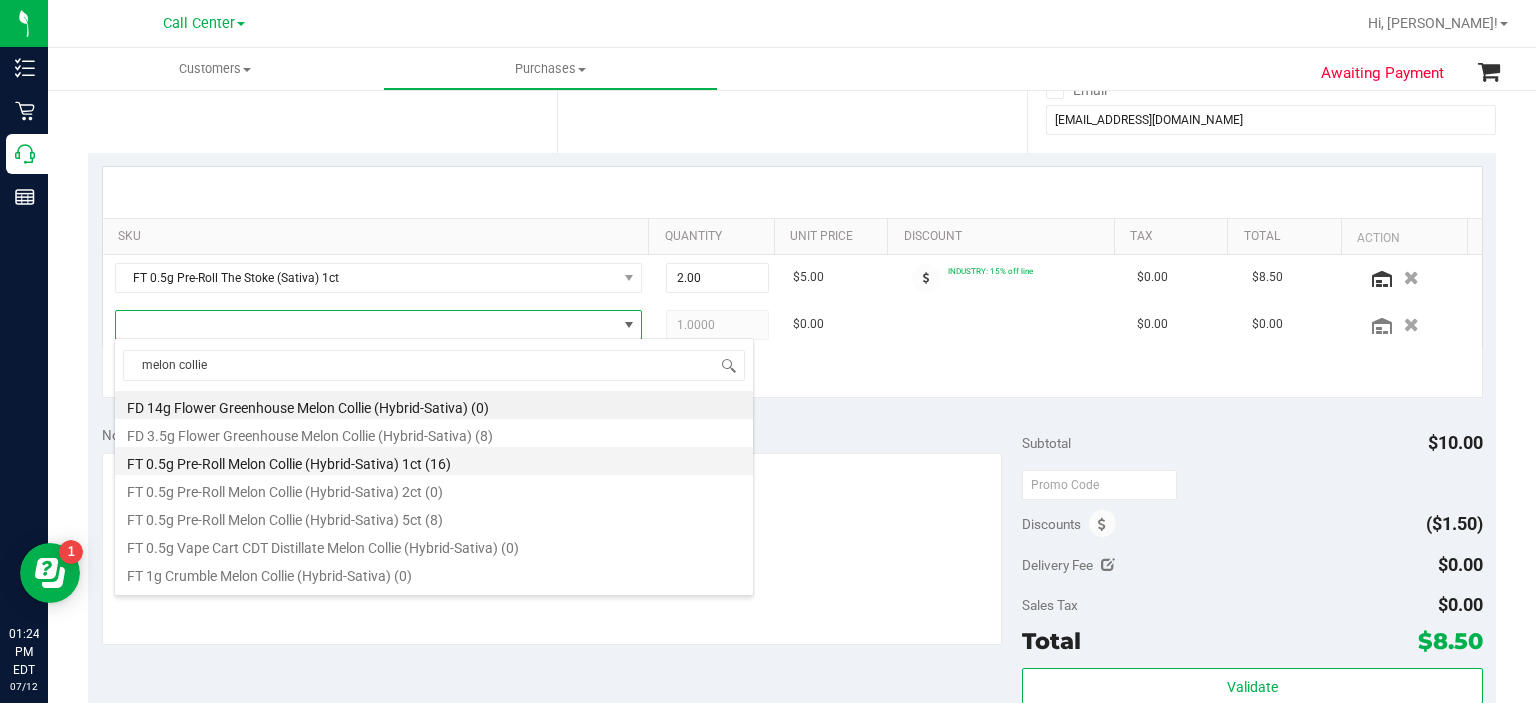 click on "FT 0.5g Pre-Roll Melon Collie (Hybrid-Sativa) 1ct (16)" at bounding box center (434, 461) 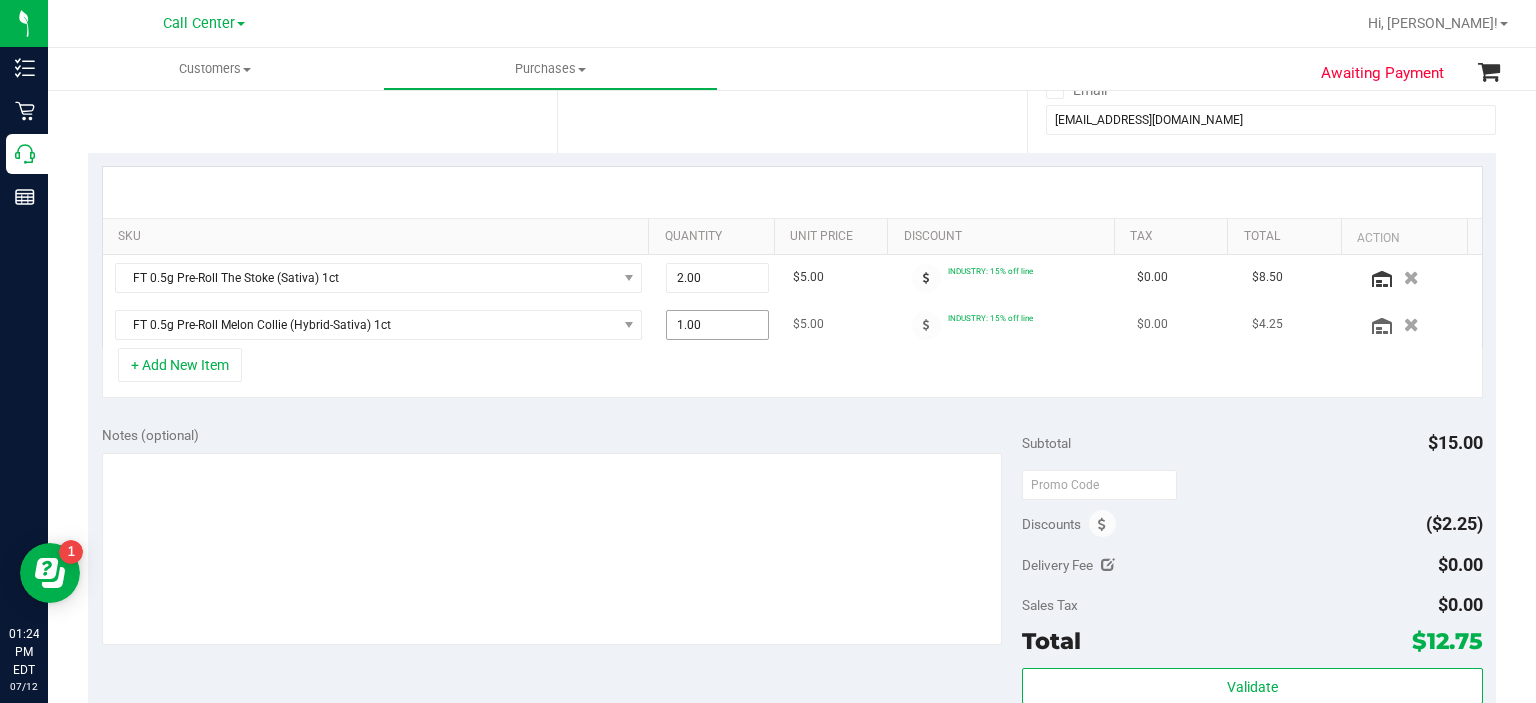 click on "1.00 1" at bounding box center [717, 325] 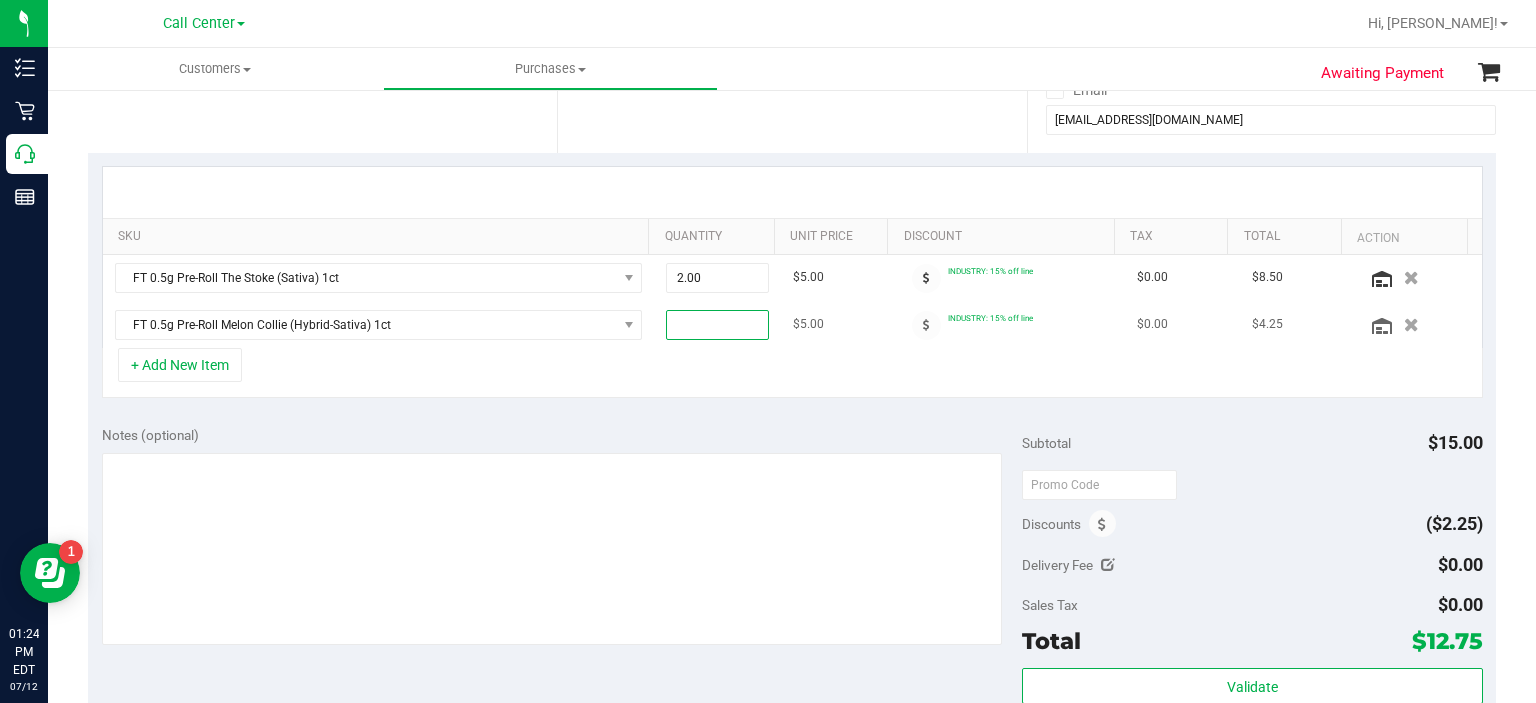 type on "2" 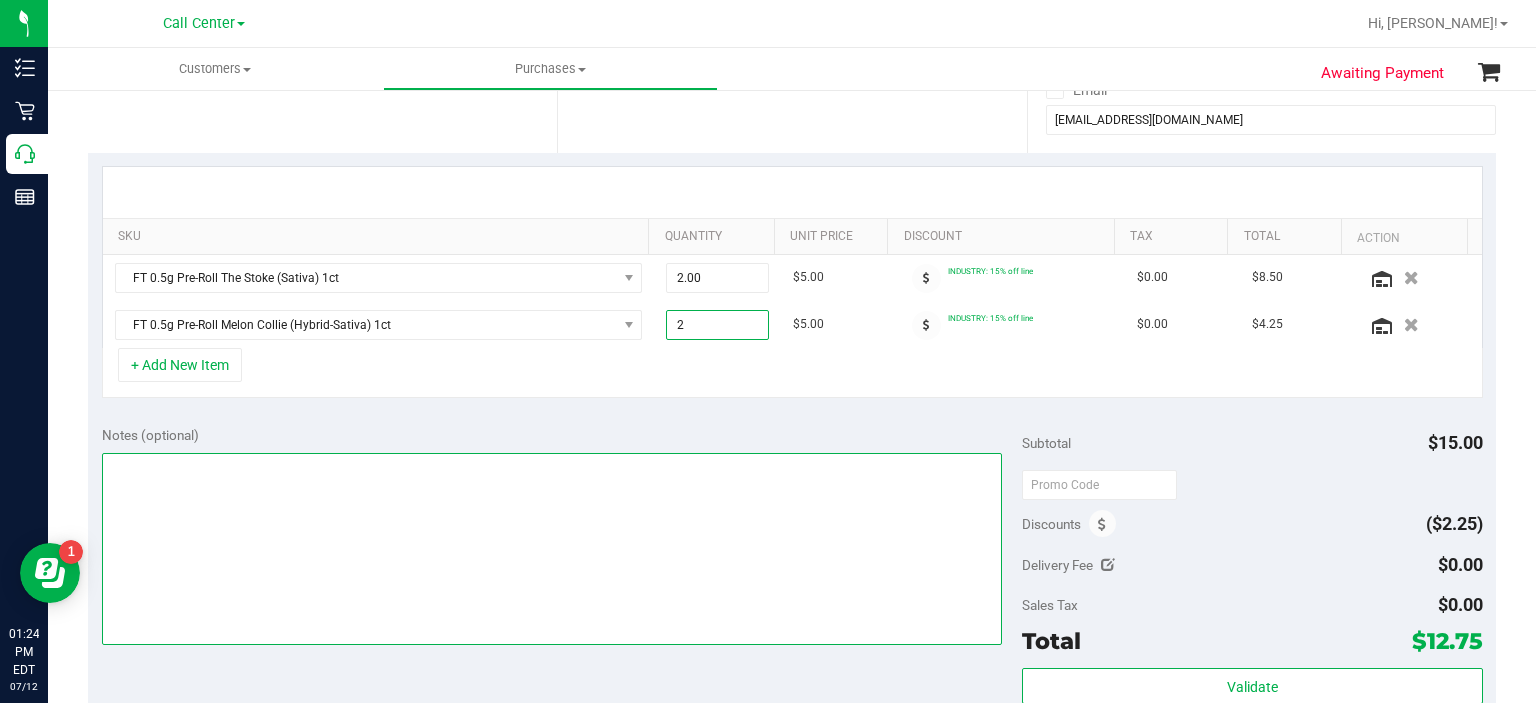 type on "2.00" 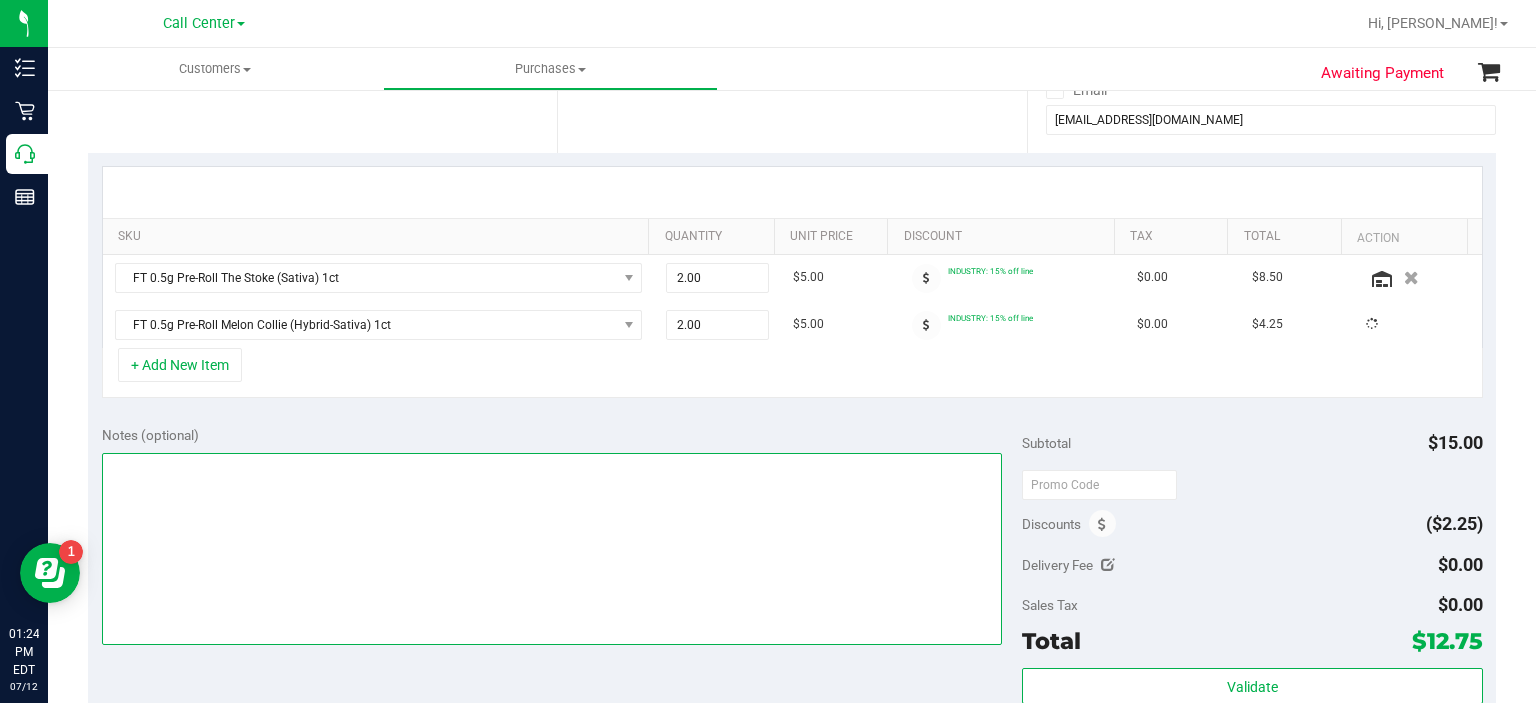 click at bounding box center [552, 549] 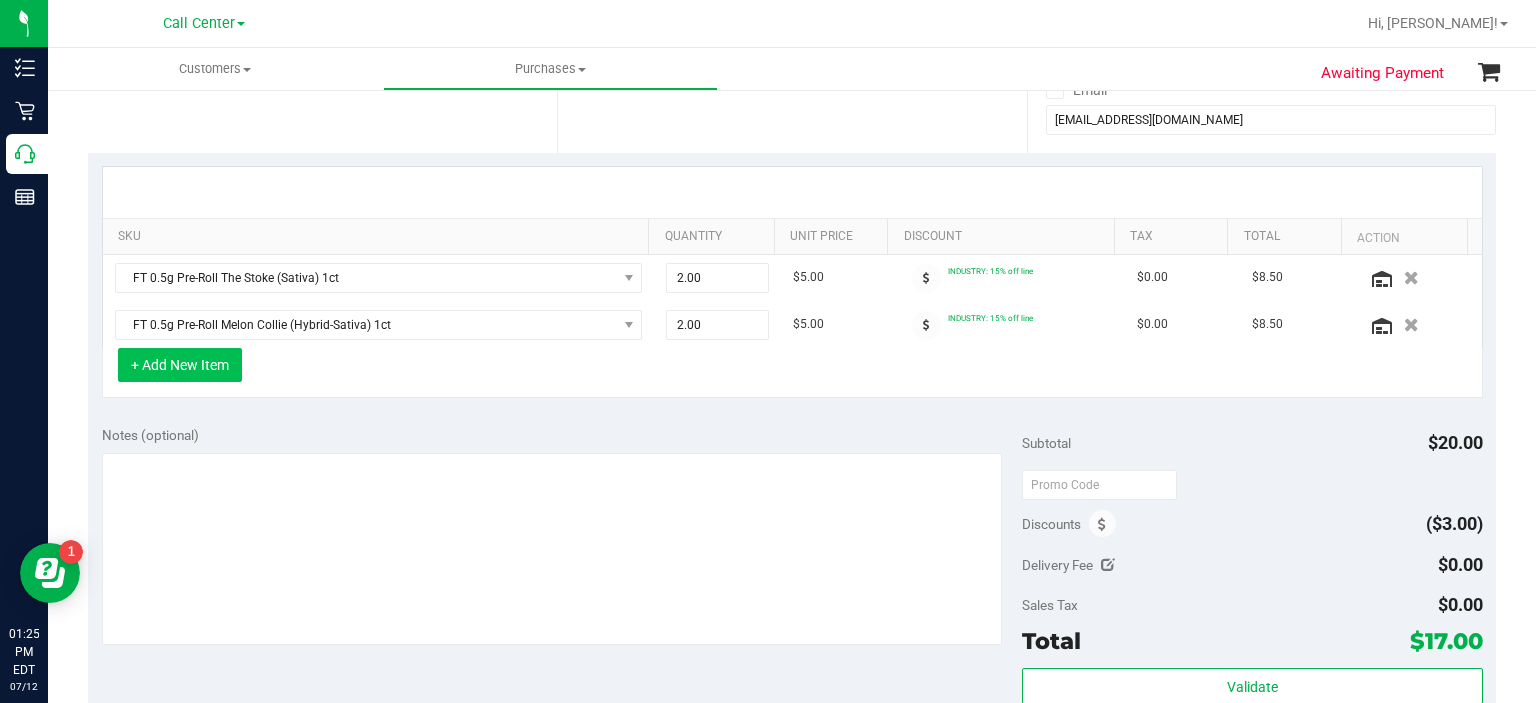 click on "+ Add New Item" at bounding box center [180, 365] 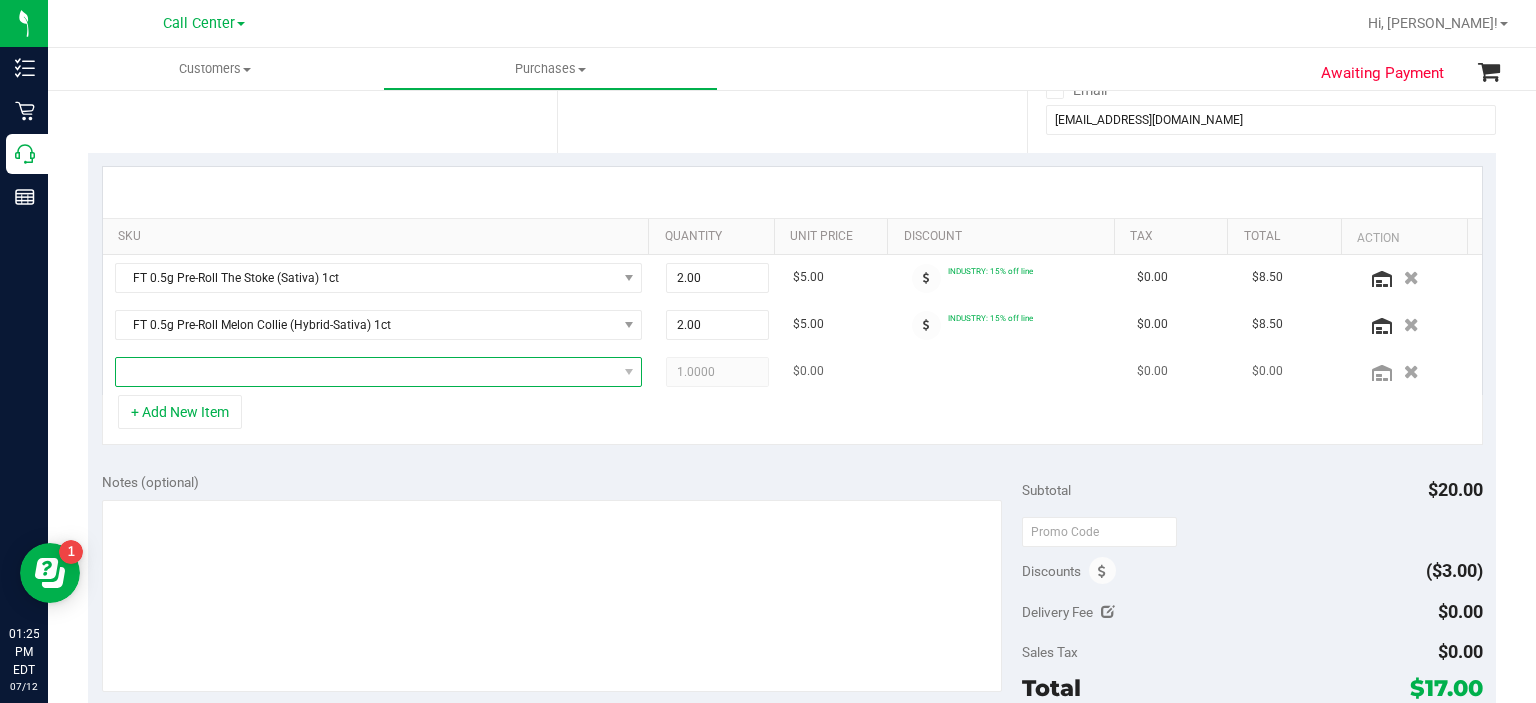 click at bounding box center [366, 372] 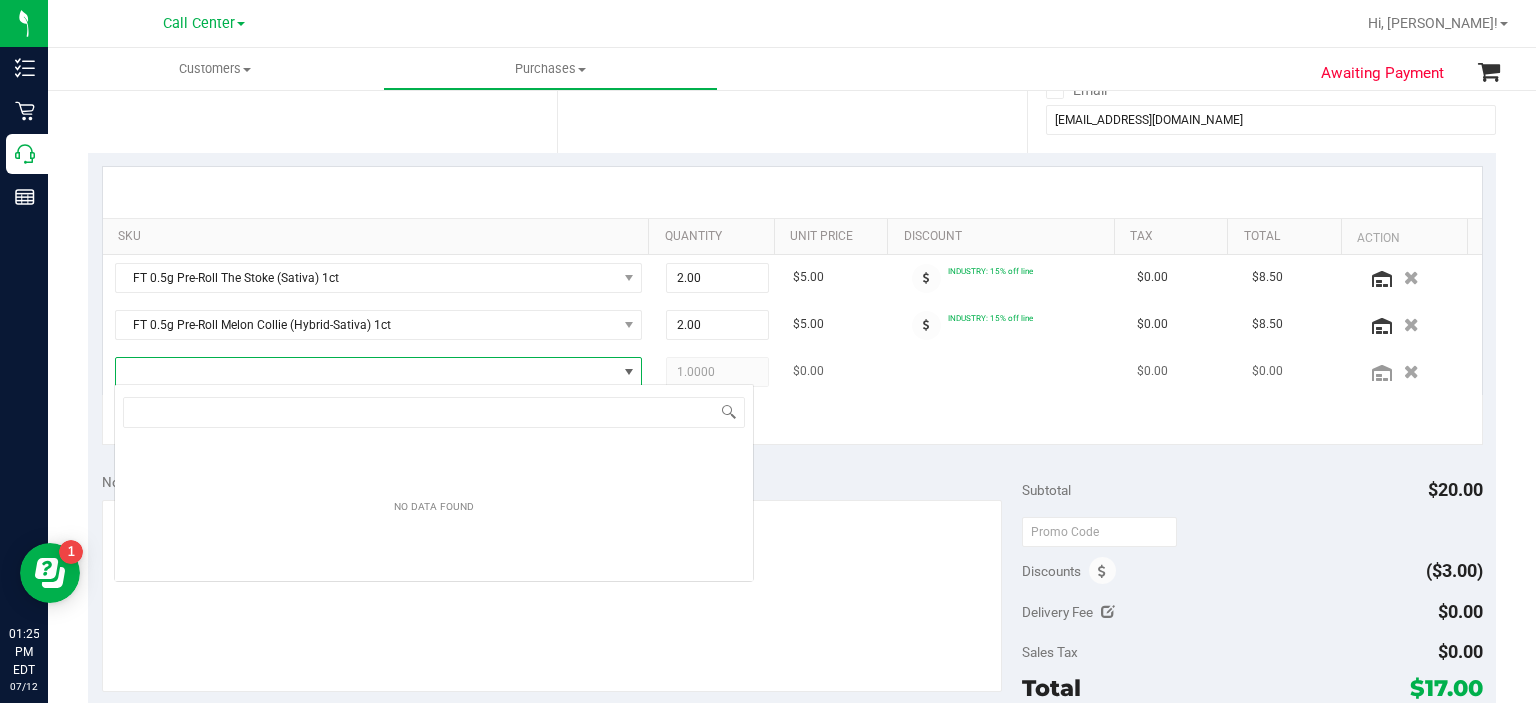 scroll, scrollTop: 99970, scrollLeft: 99484, axis: both 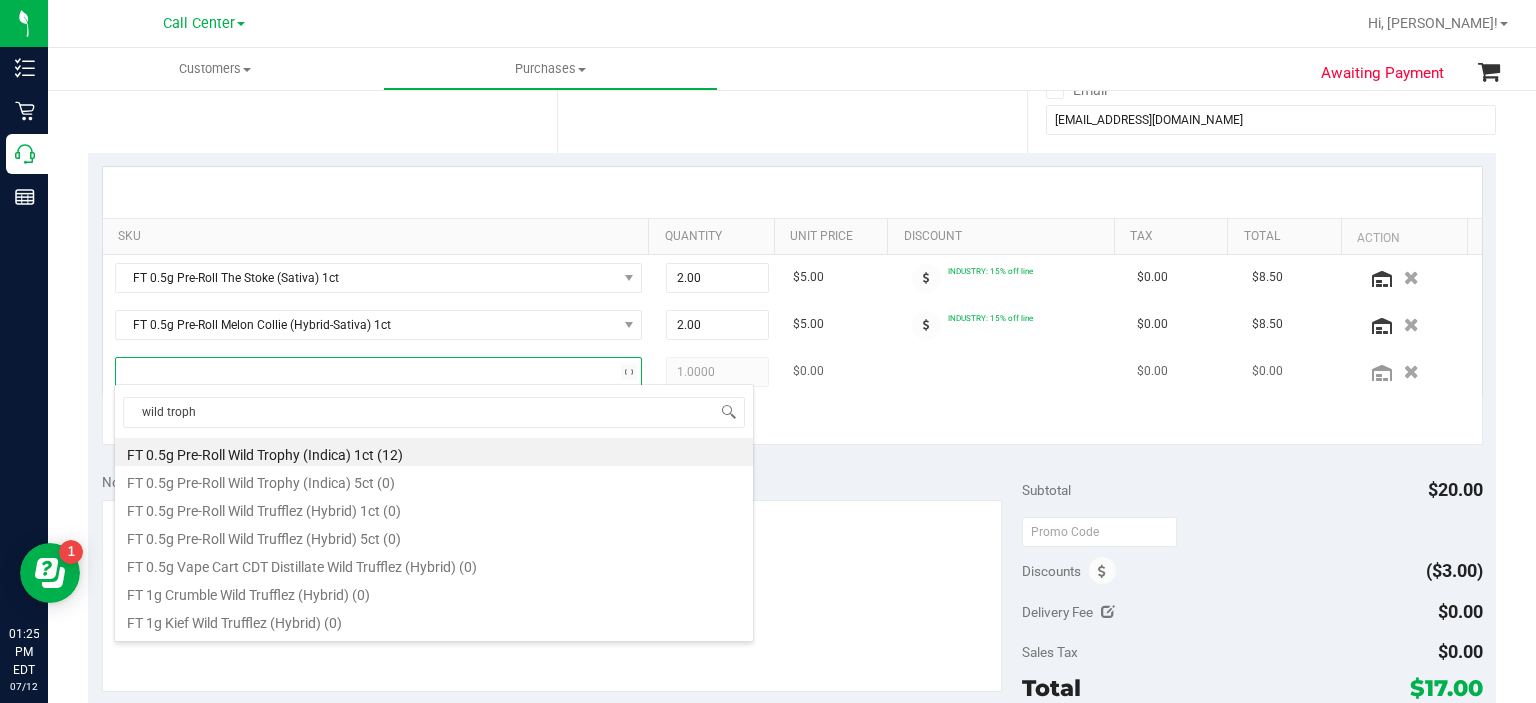 type on "wild trophy" 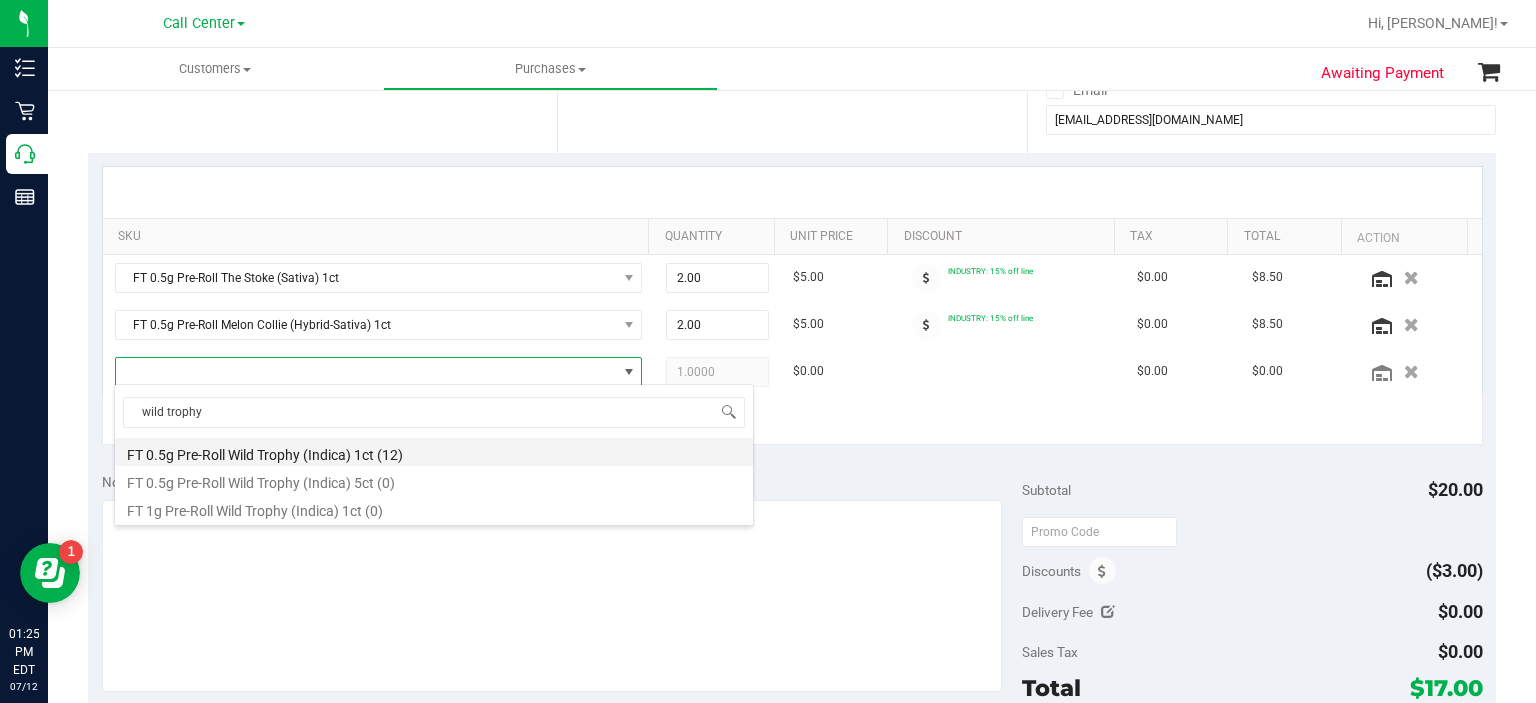click on "FT 0.5g Pre-Roll Wild Trophy (Indica) 1ct (12)" at bounding box center [434, 452] 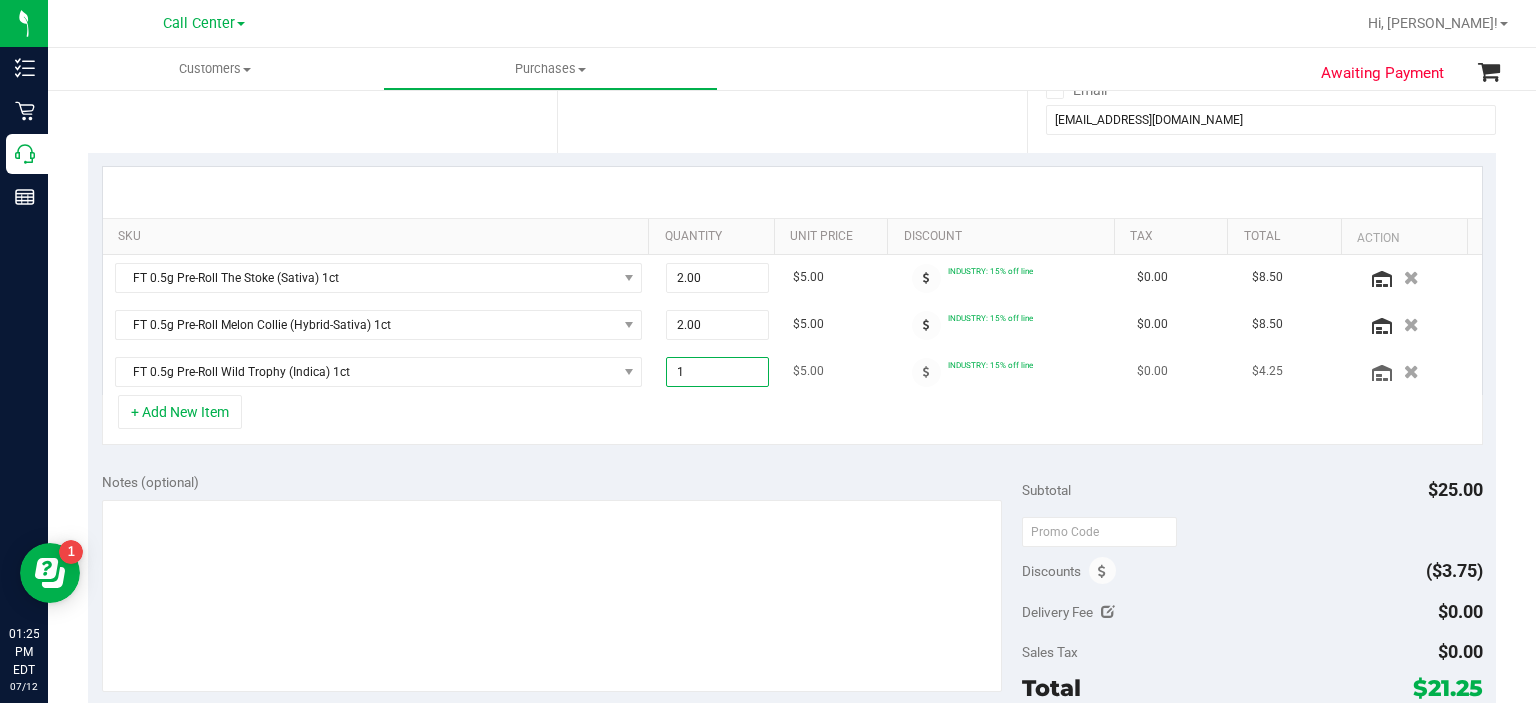 click on "1.00 1" at bounding box center [717, 372] 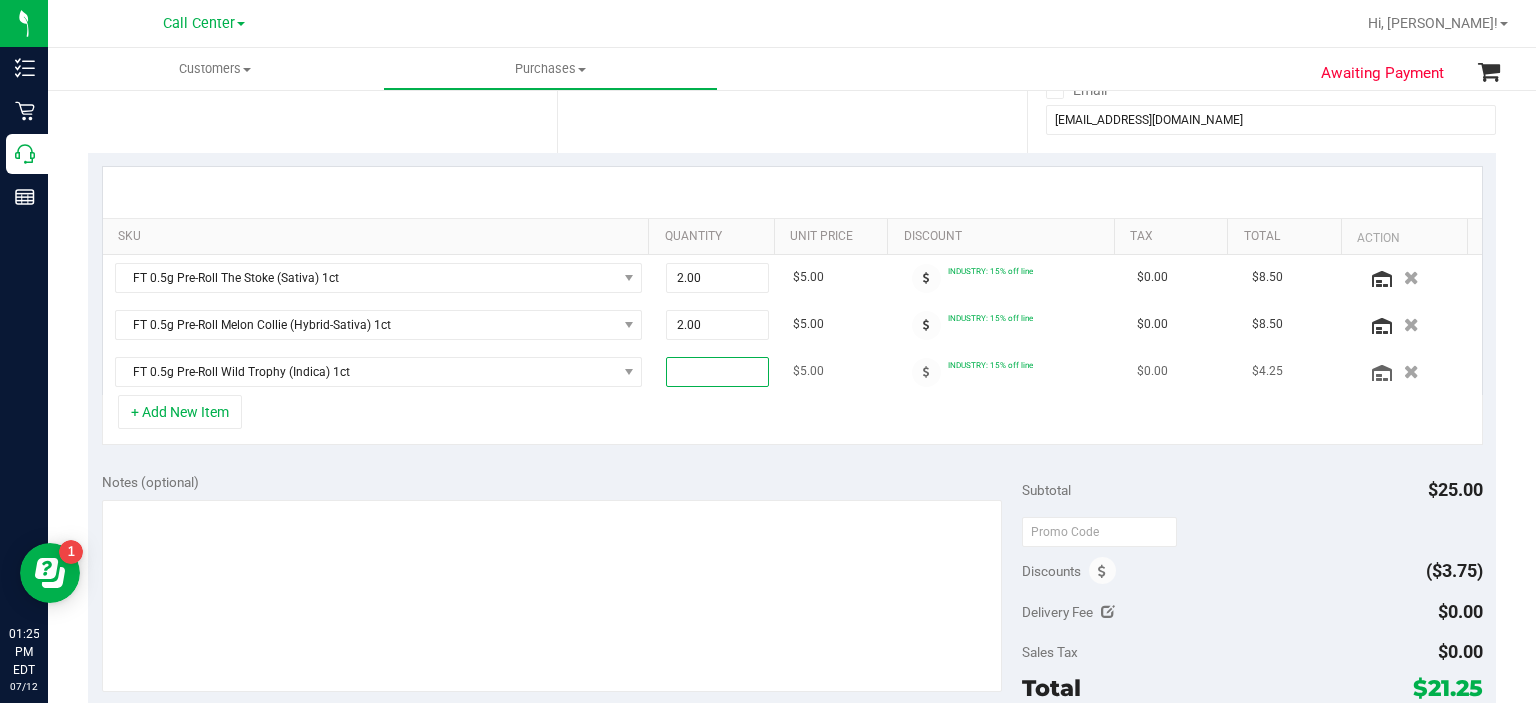 type on "2" 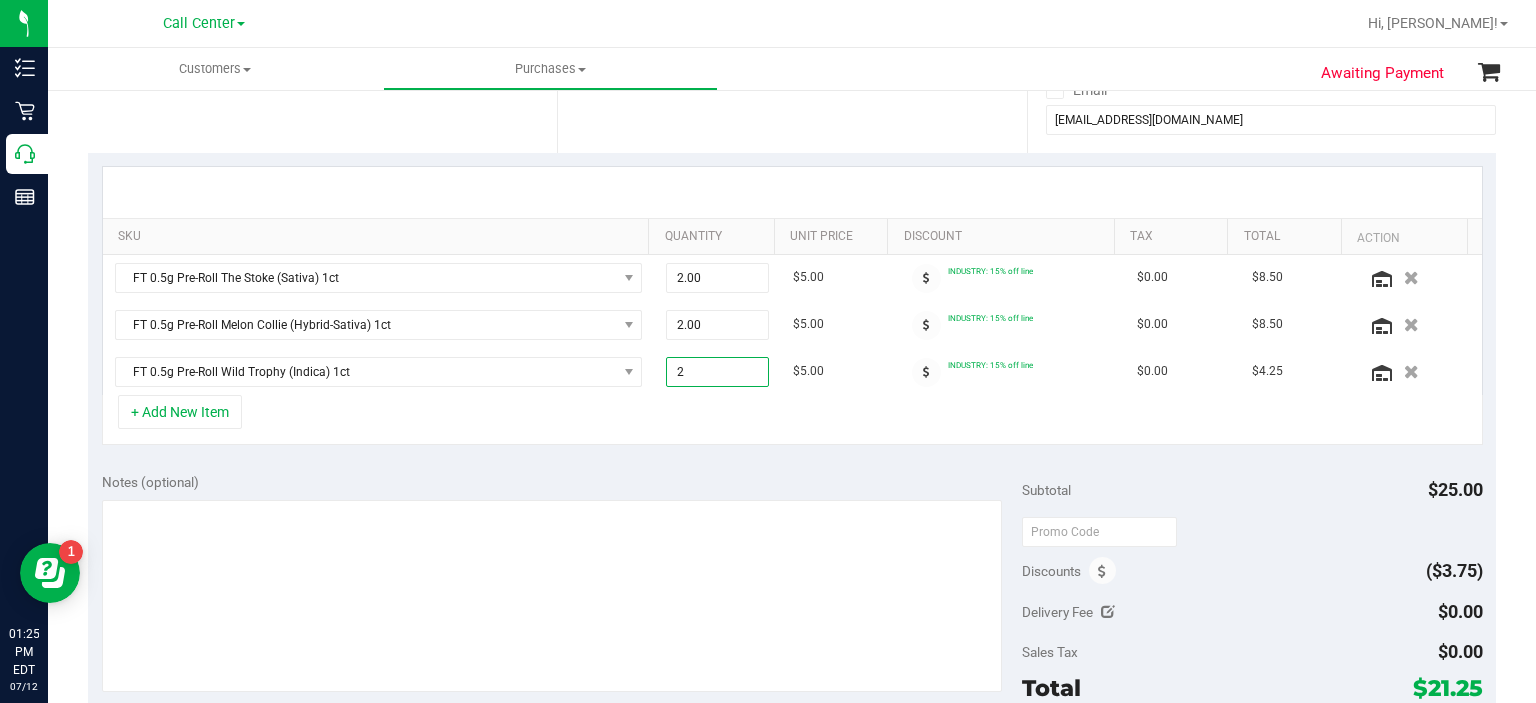 type on "2.00" 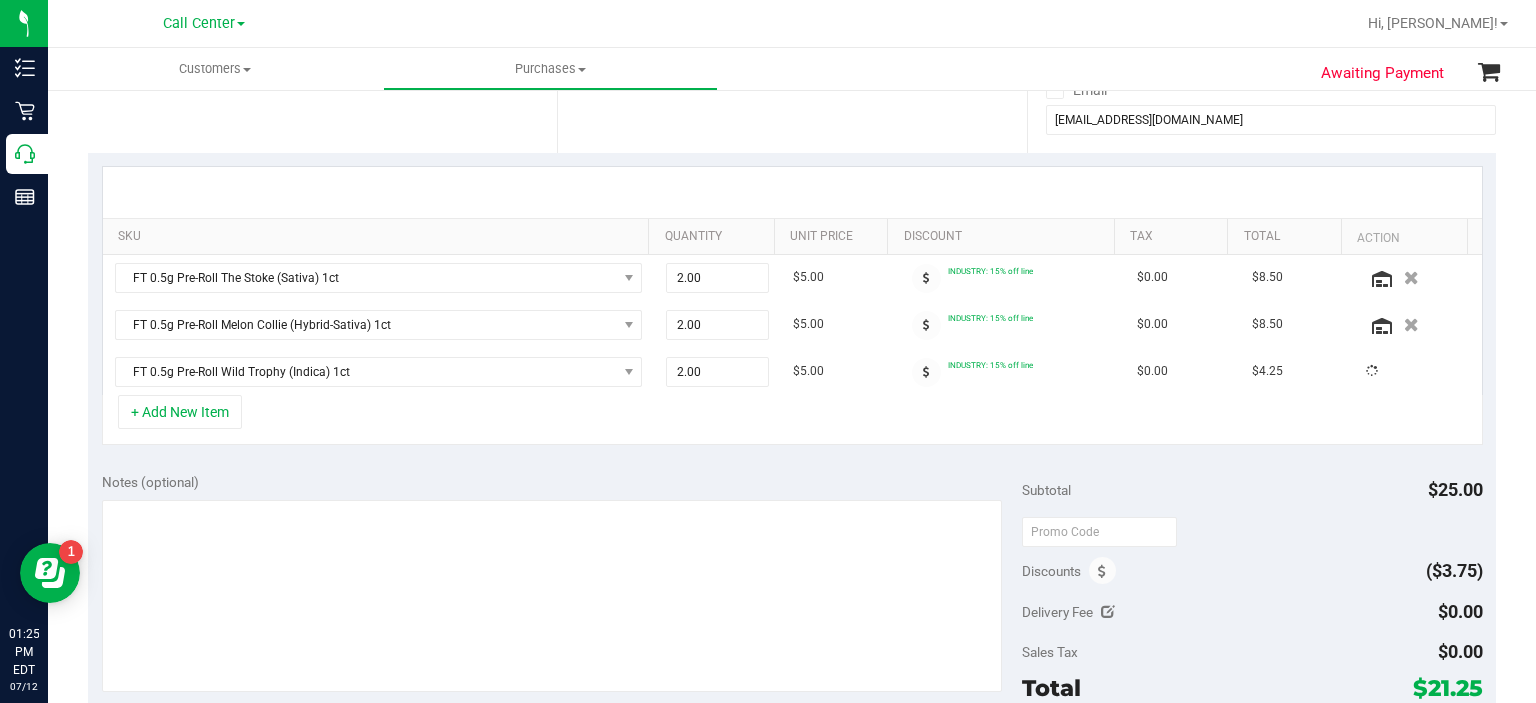 click on "SKU Quantity Unit Price Discount Tax Total Action
FT 0.5g Pre-Roll The Stoke (Sativa) 1ct
2.00 2
$5.00
INDUSTRY:
15%
off
line
$0.00
$8.50
FT 0.5g Pre-Roll Melon Collie (Hybrid-Sativa) 1ct
2.00 2
$5.00
INDUSTRY:
15%
off
line
$0.00
$8.50" at bounding box center (792, 306) 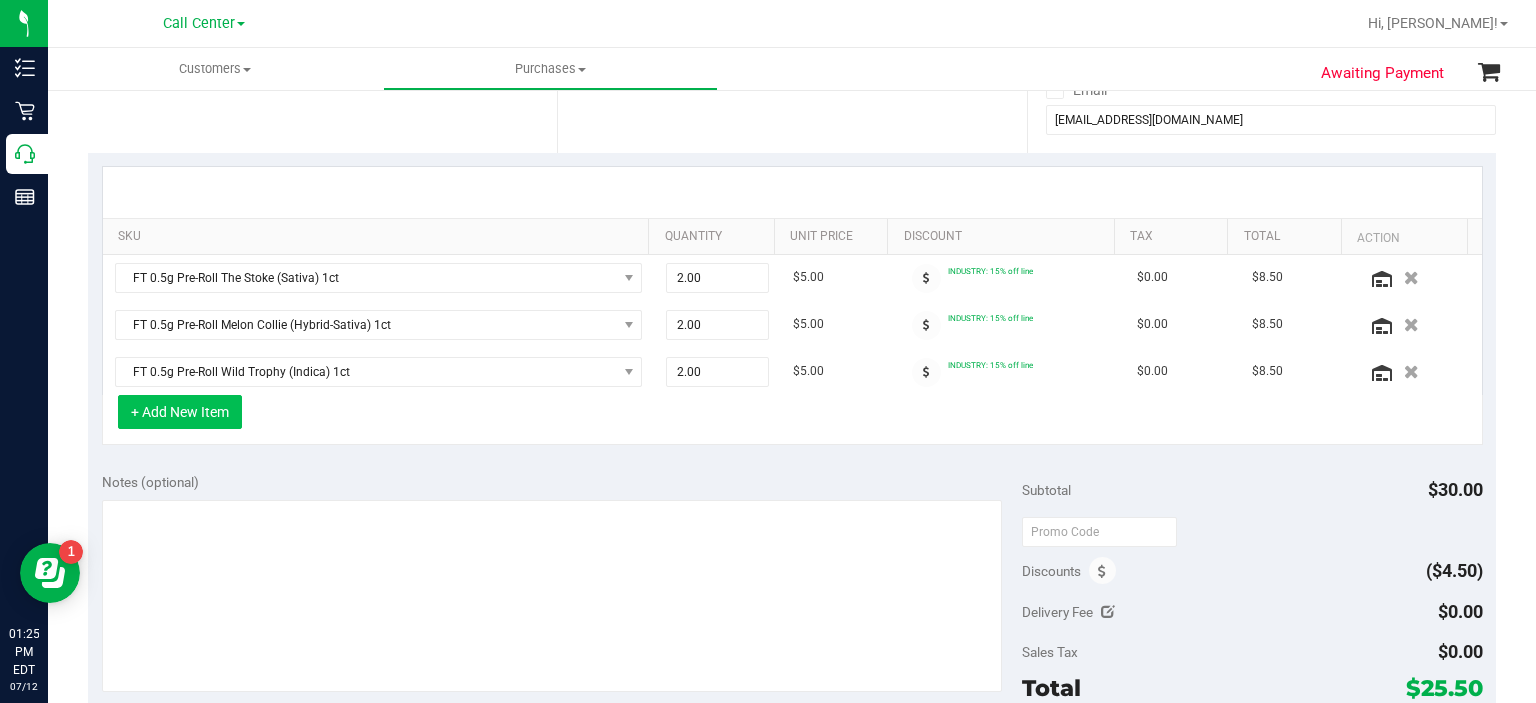 click on "+ Add New Item" at bounding box center (180, 412) 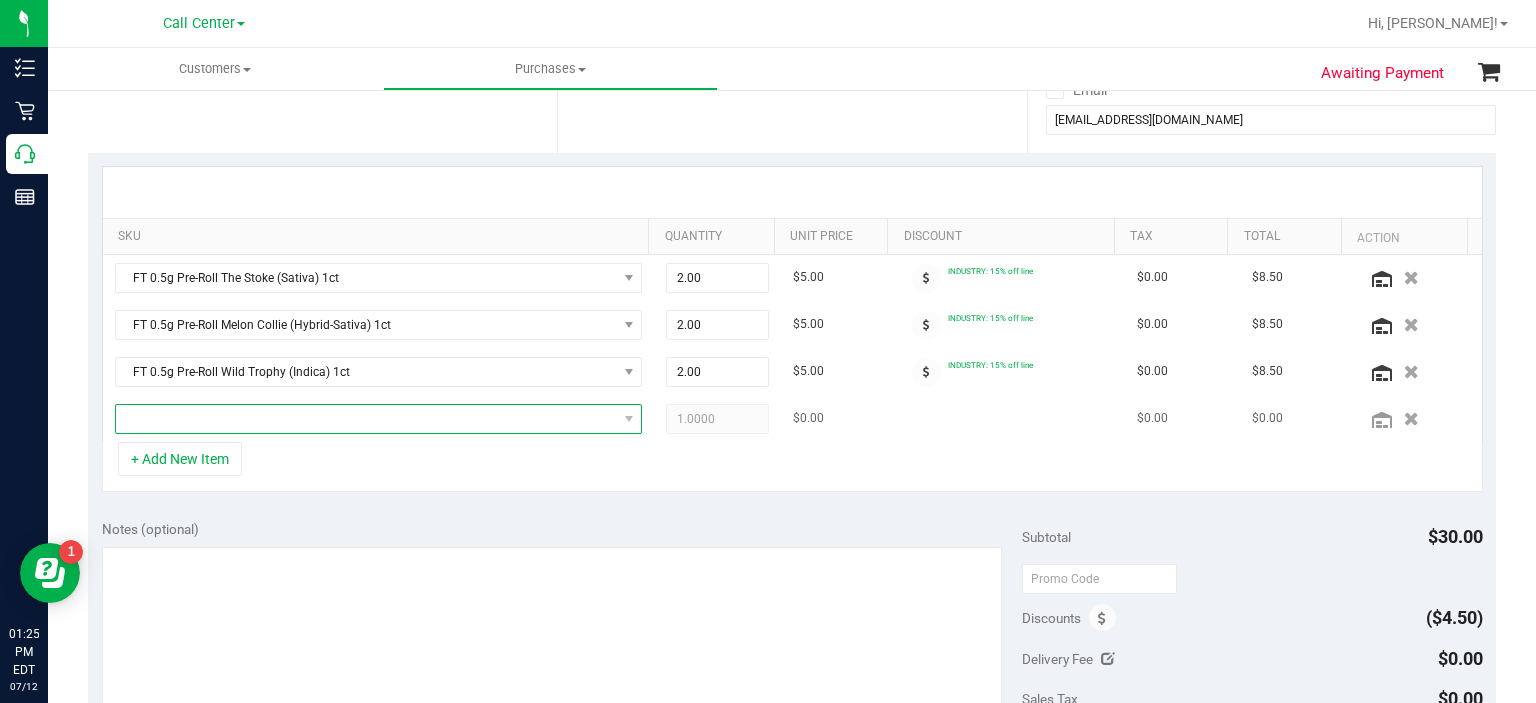 click at bounding box center (366, 419) 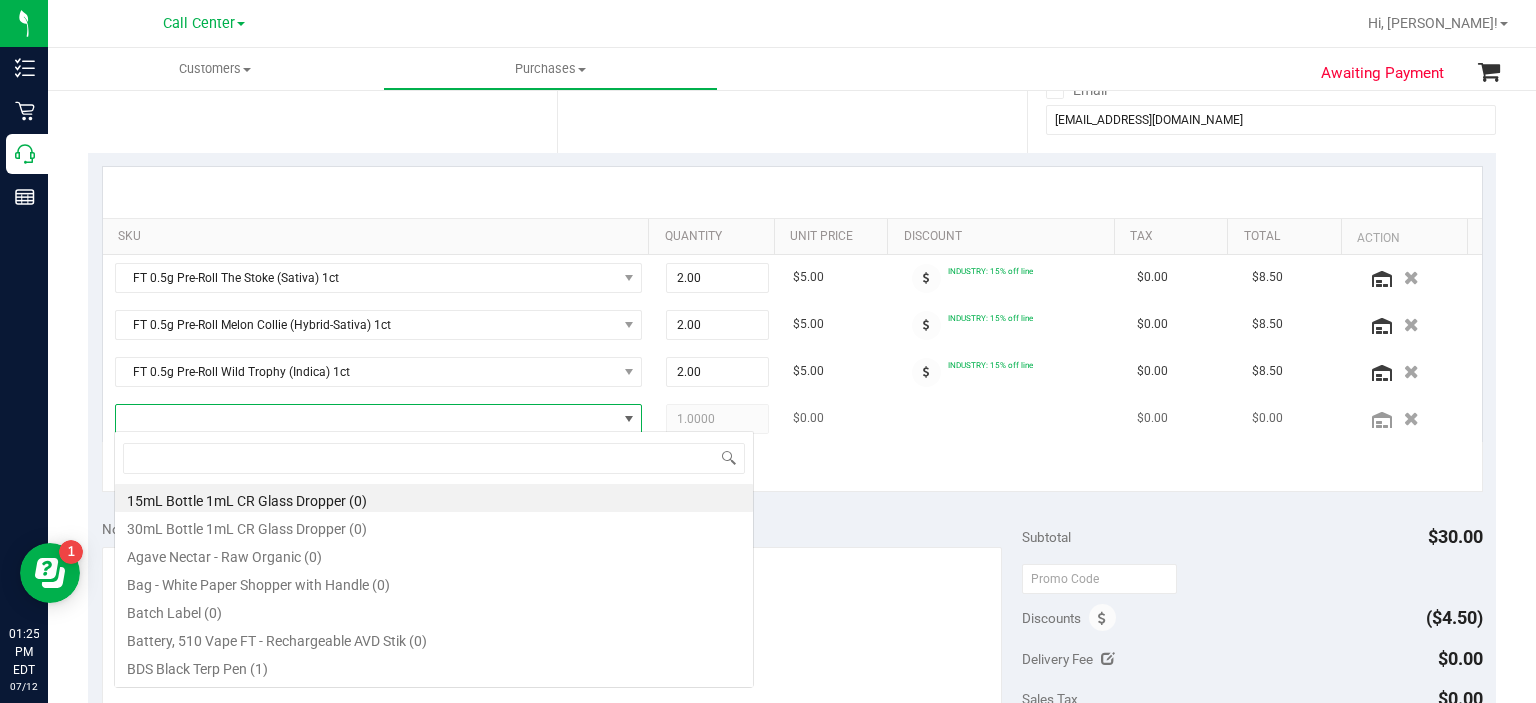scroll, scrollTop: 99970, scrollLeft: 99484, axis: both 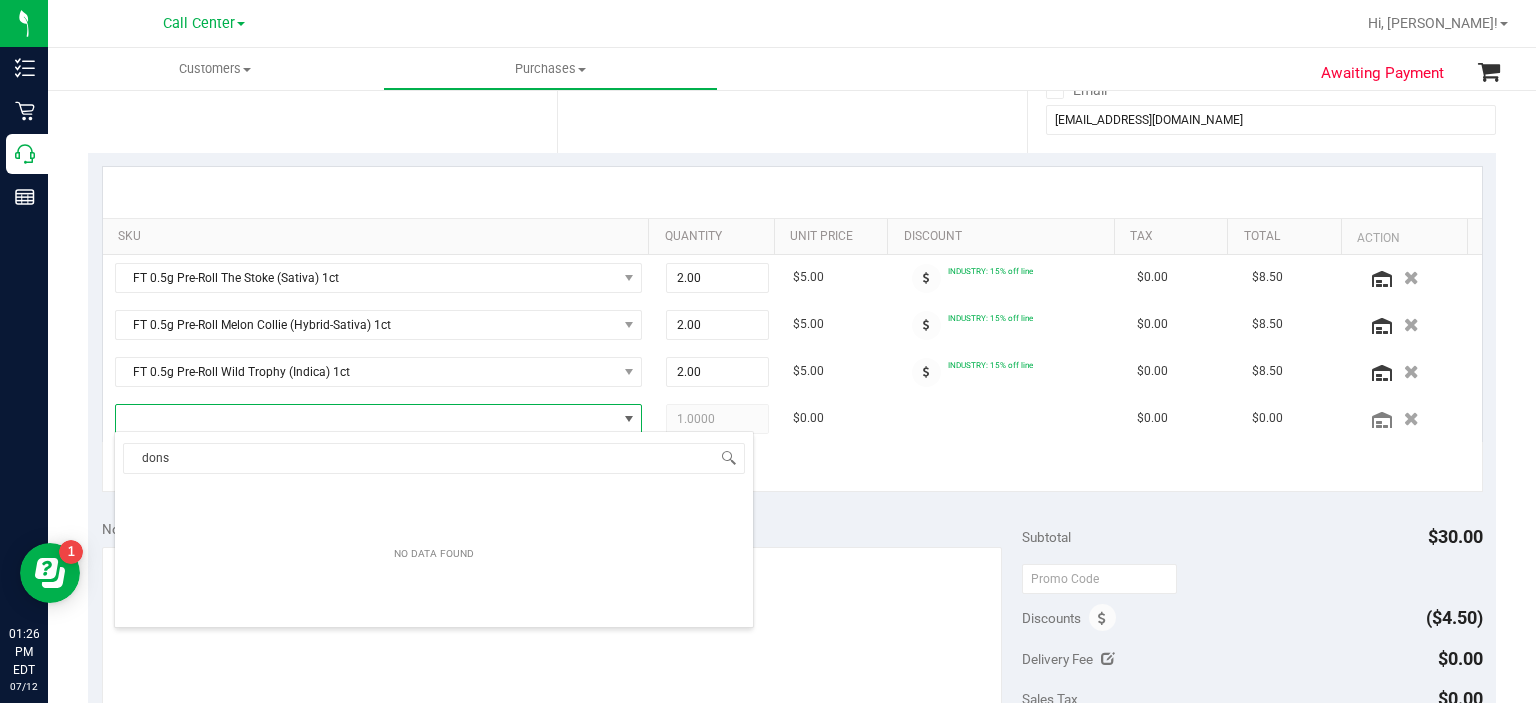 type on "don" 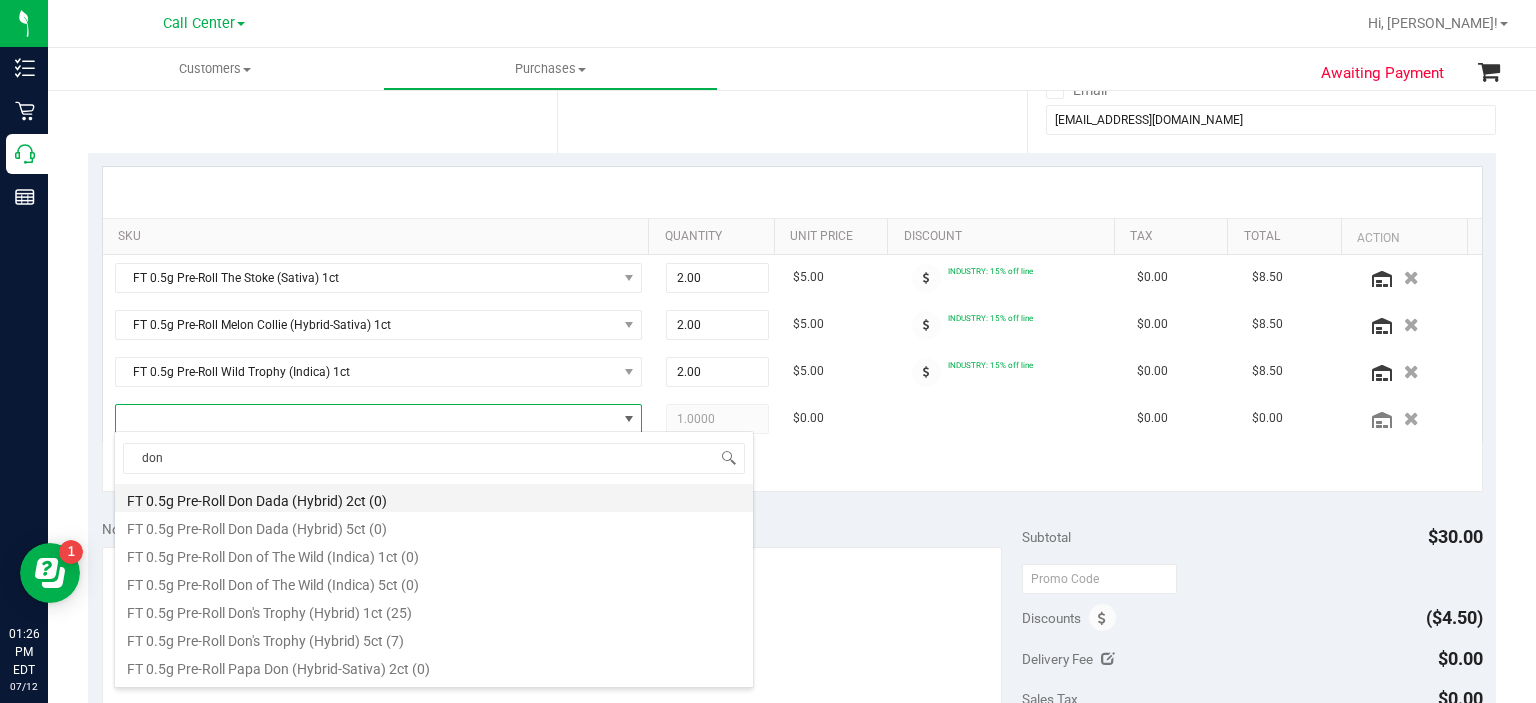 scroll, scrollTop: 112, scrollLeft: 0, axis: vertical 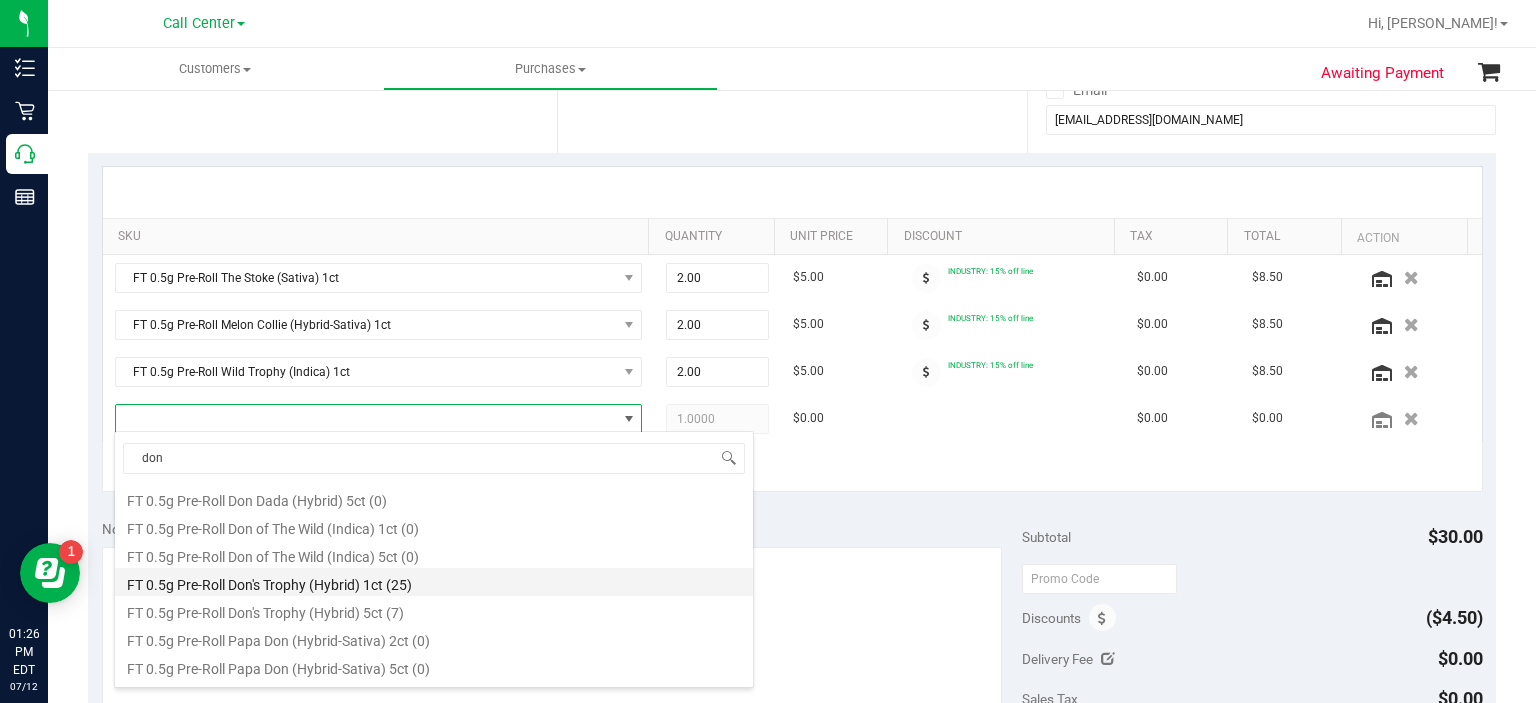 click on "FT 0.5g Pre-Roll Don's Trophy (Hybrid) 1ct (25)" at bounding box center (434, 582) 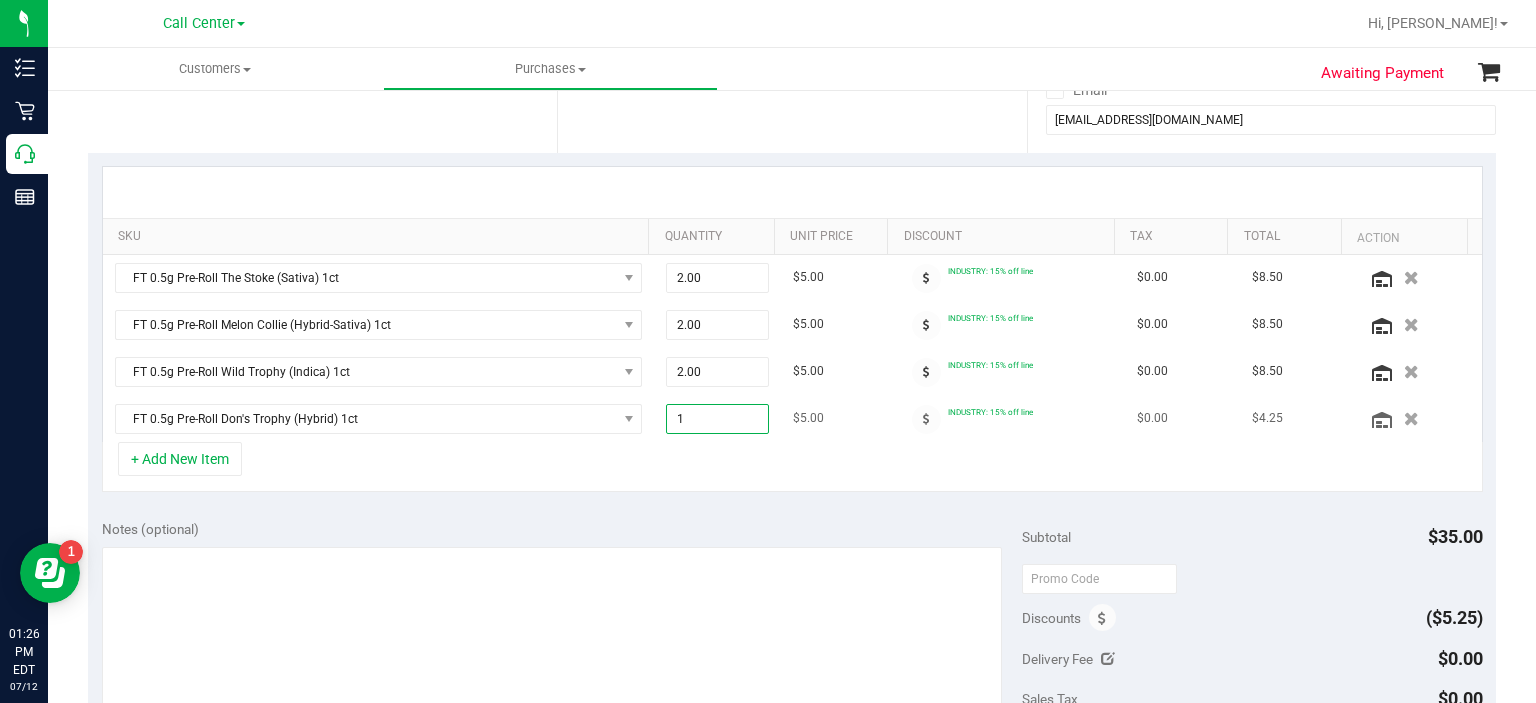 click on "1.00 1" at bounding box center (717, 419) 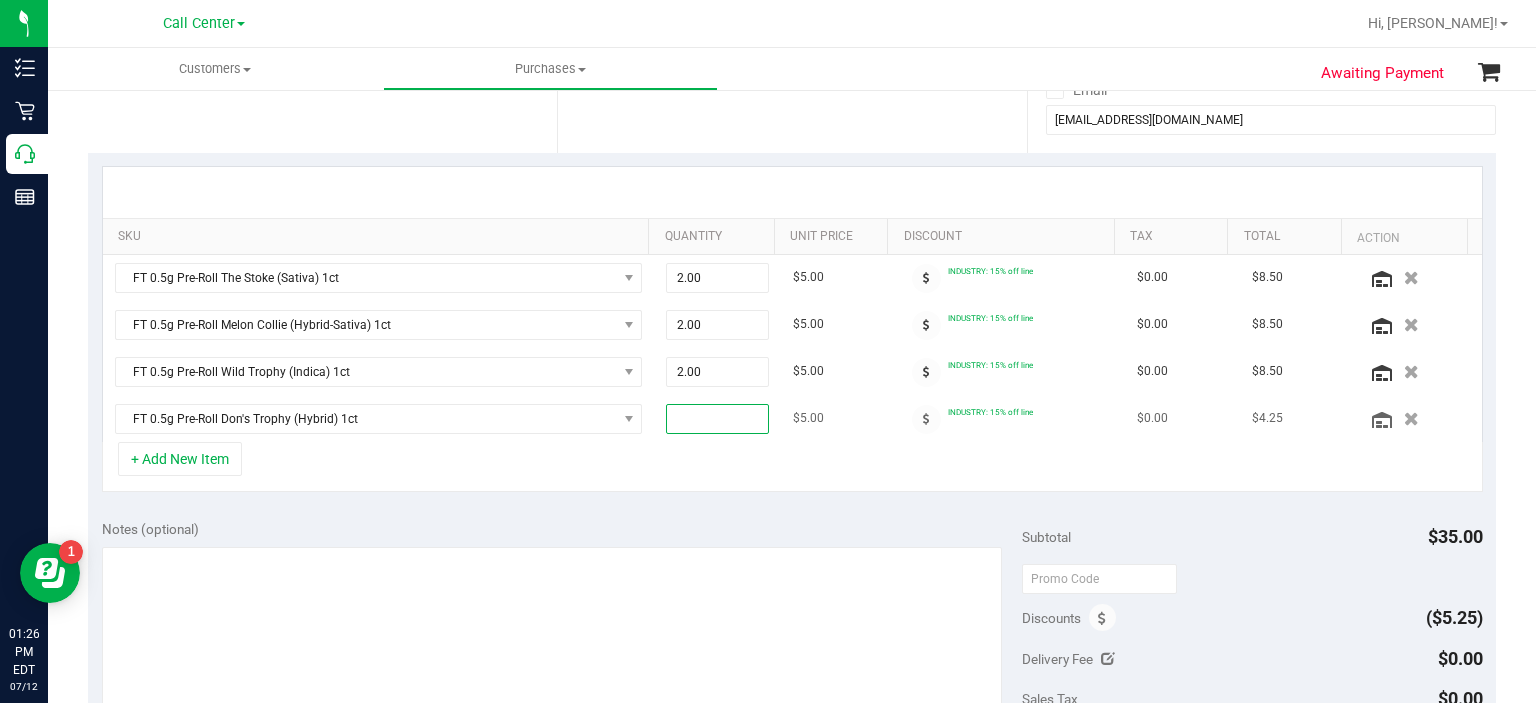 type on "2" 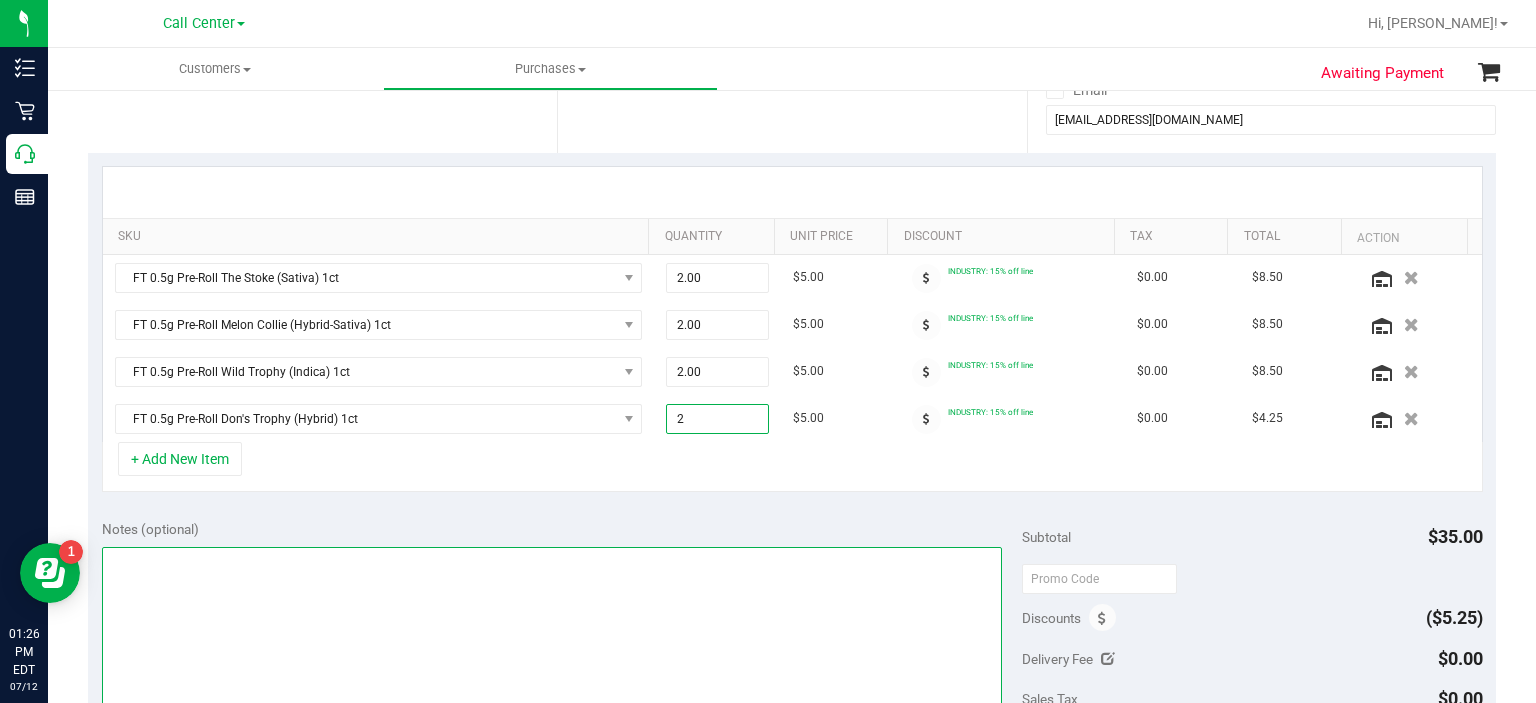 type on "2.00" 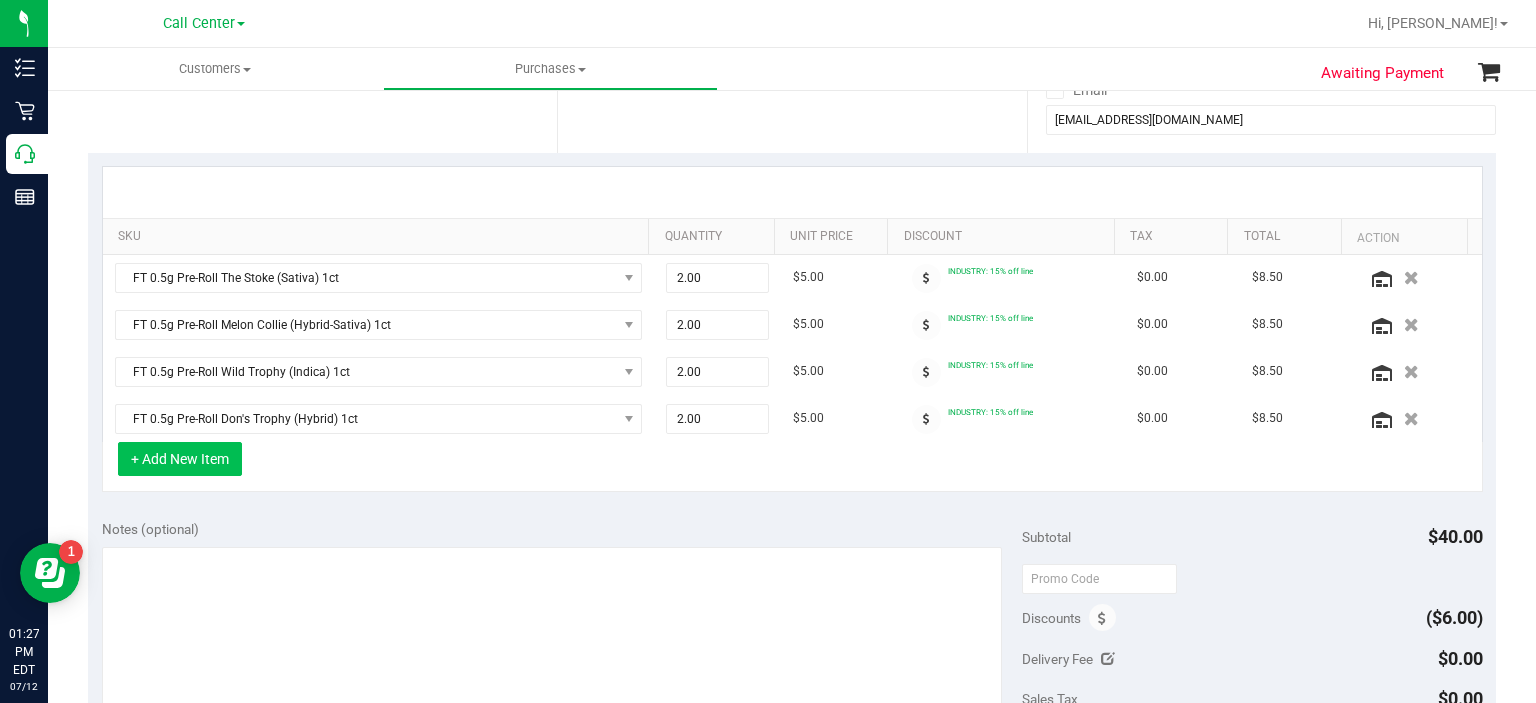 click on "+ Add New Item" at bounding box center (180, 459) 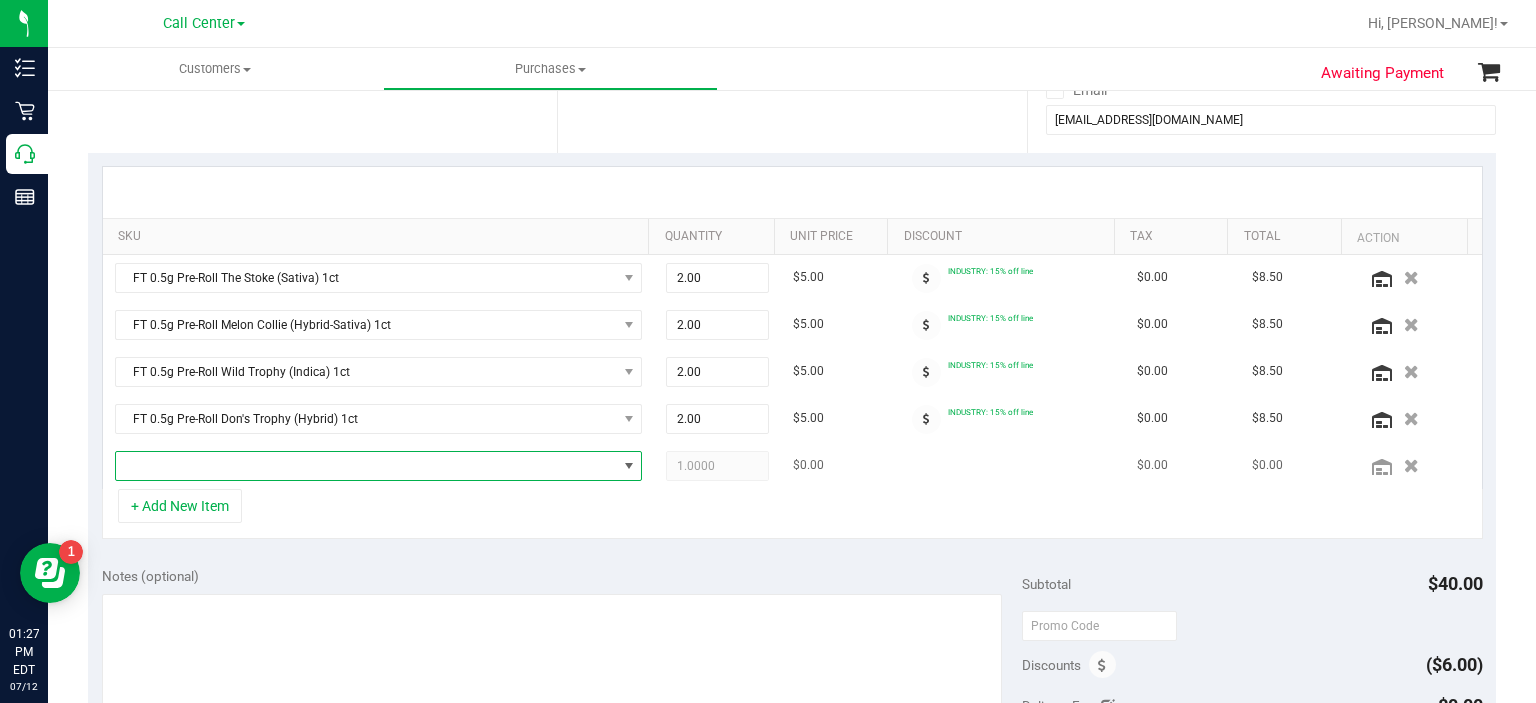 click at bounding box center (366, 466) 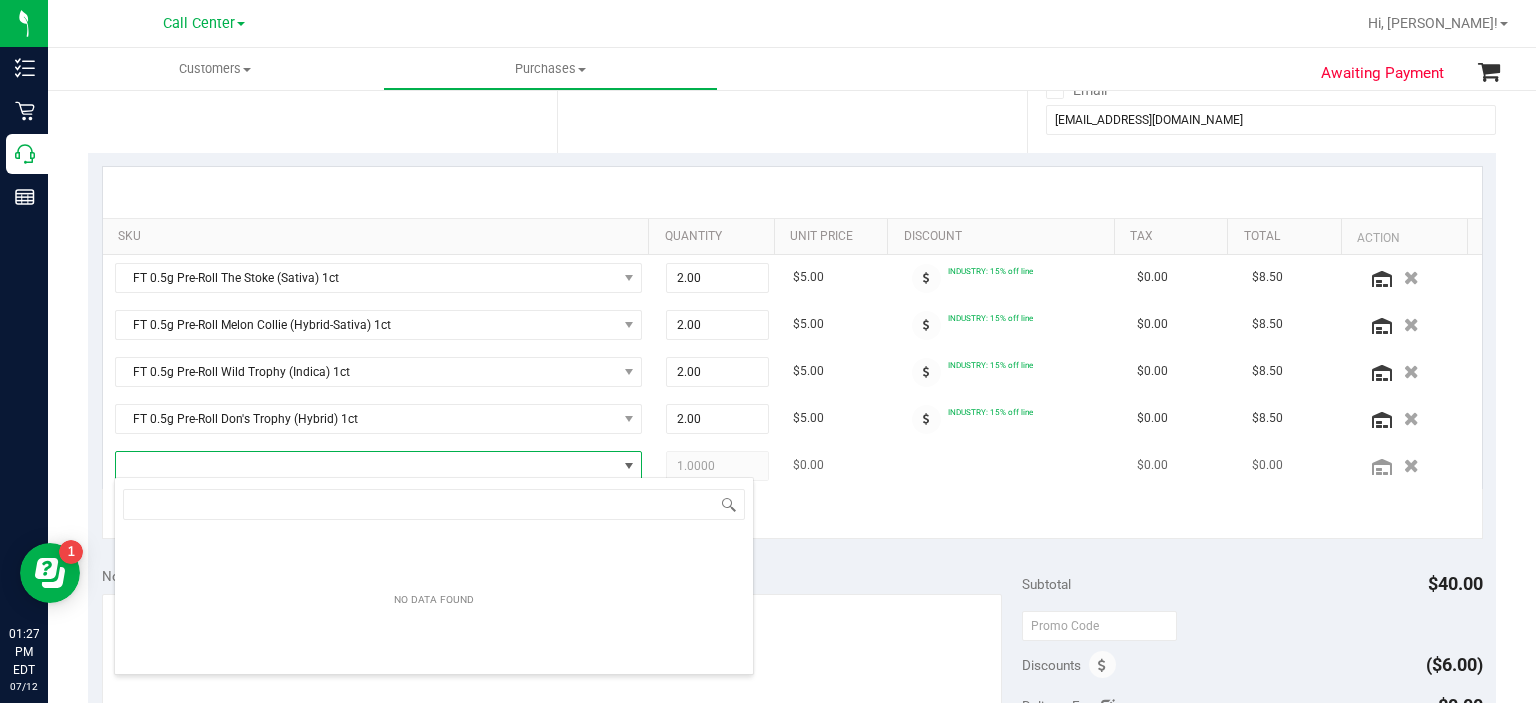 scroll, scrollTop: 99970, scrollLeft: 99484, axis: both 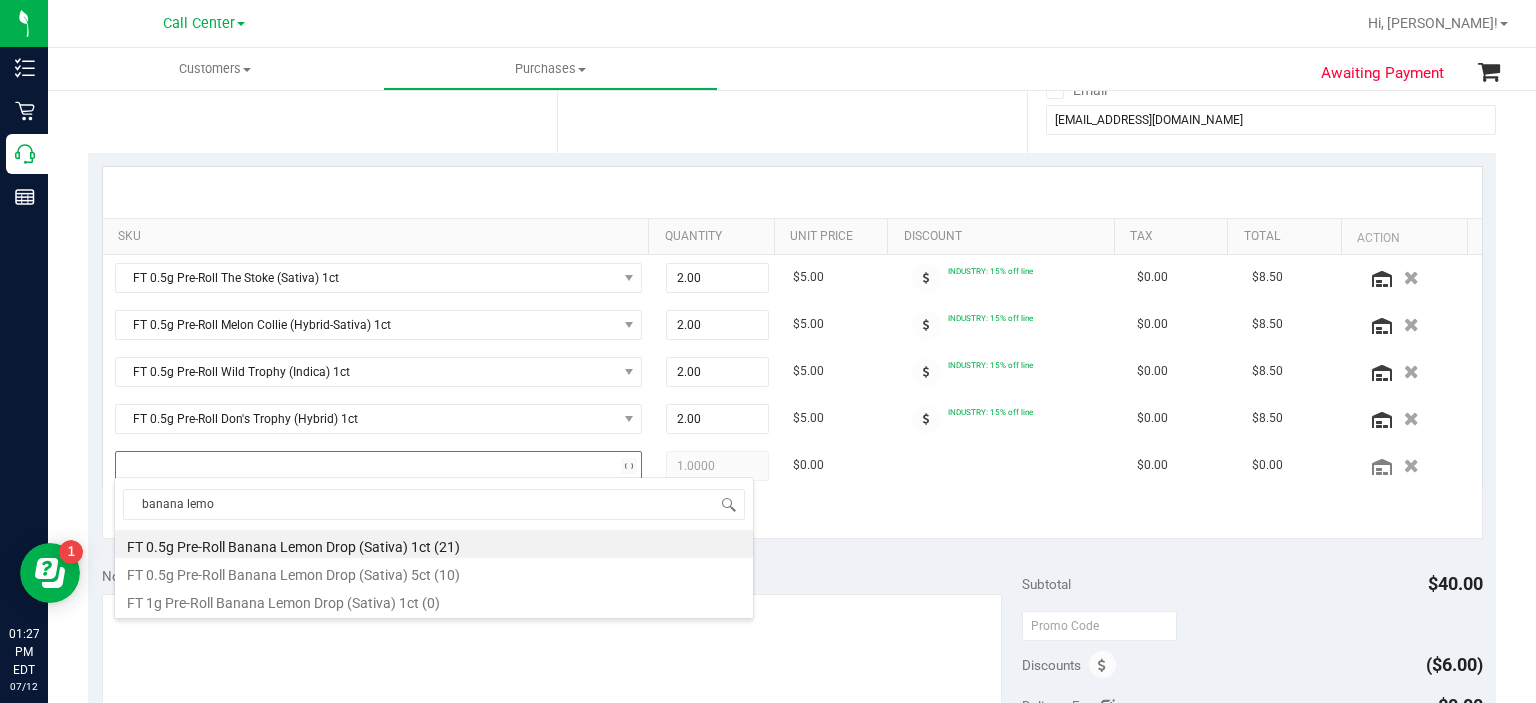 type on "banana lemon" 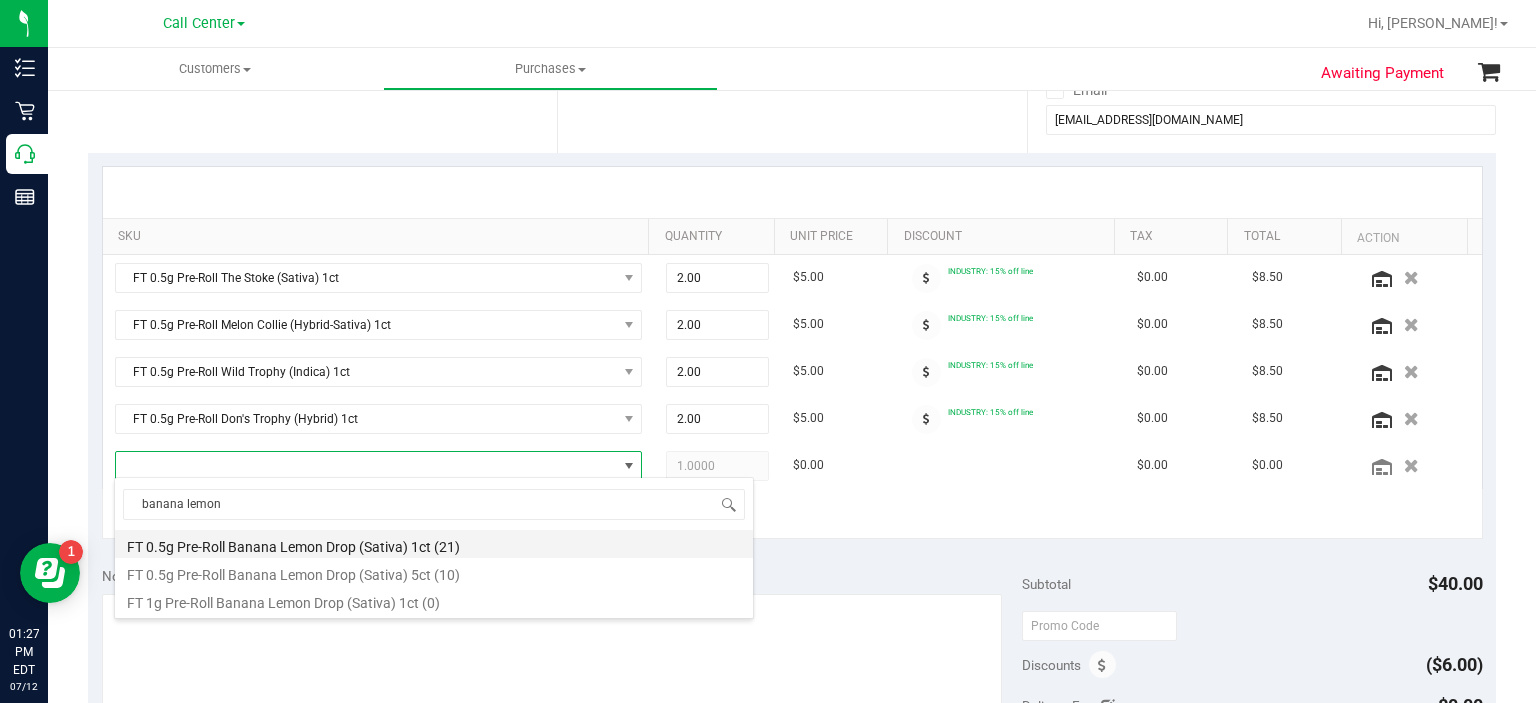 click on "FT 0.5g Pre-Roll Banana Lemon Drop (Sativa) 1ct (21)" at bounding box center [434, 544] 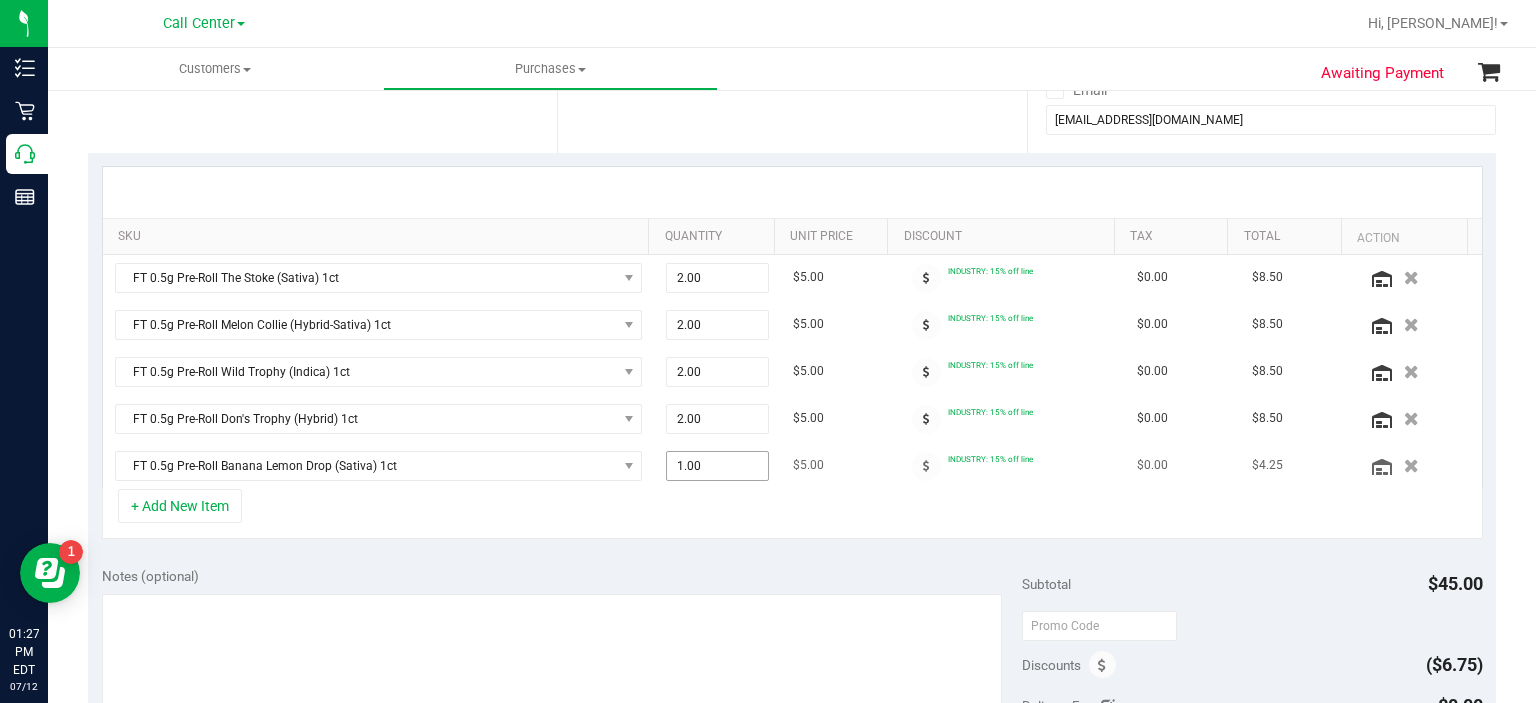 click on "1.00 1" at bounding box center [717, 466] 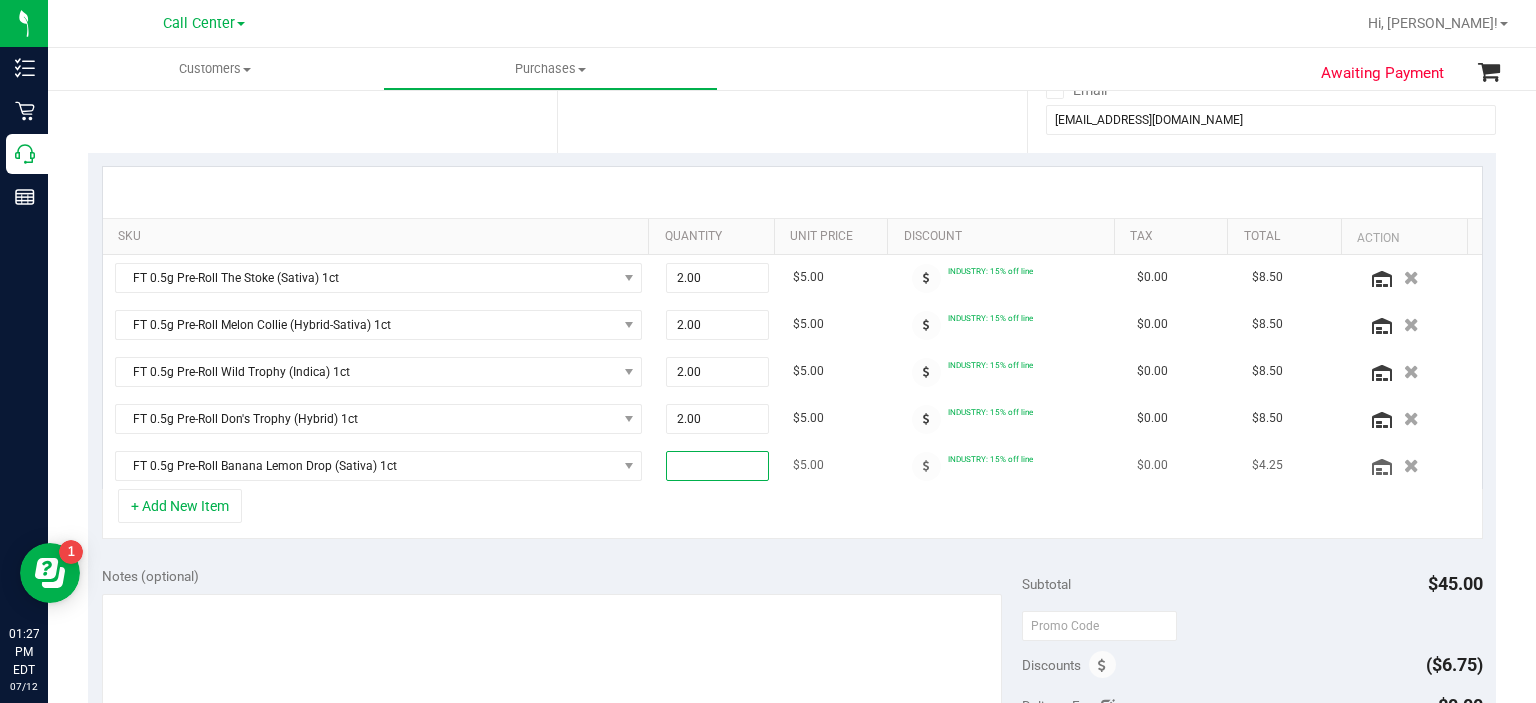 type on "2" 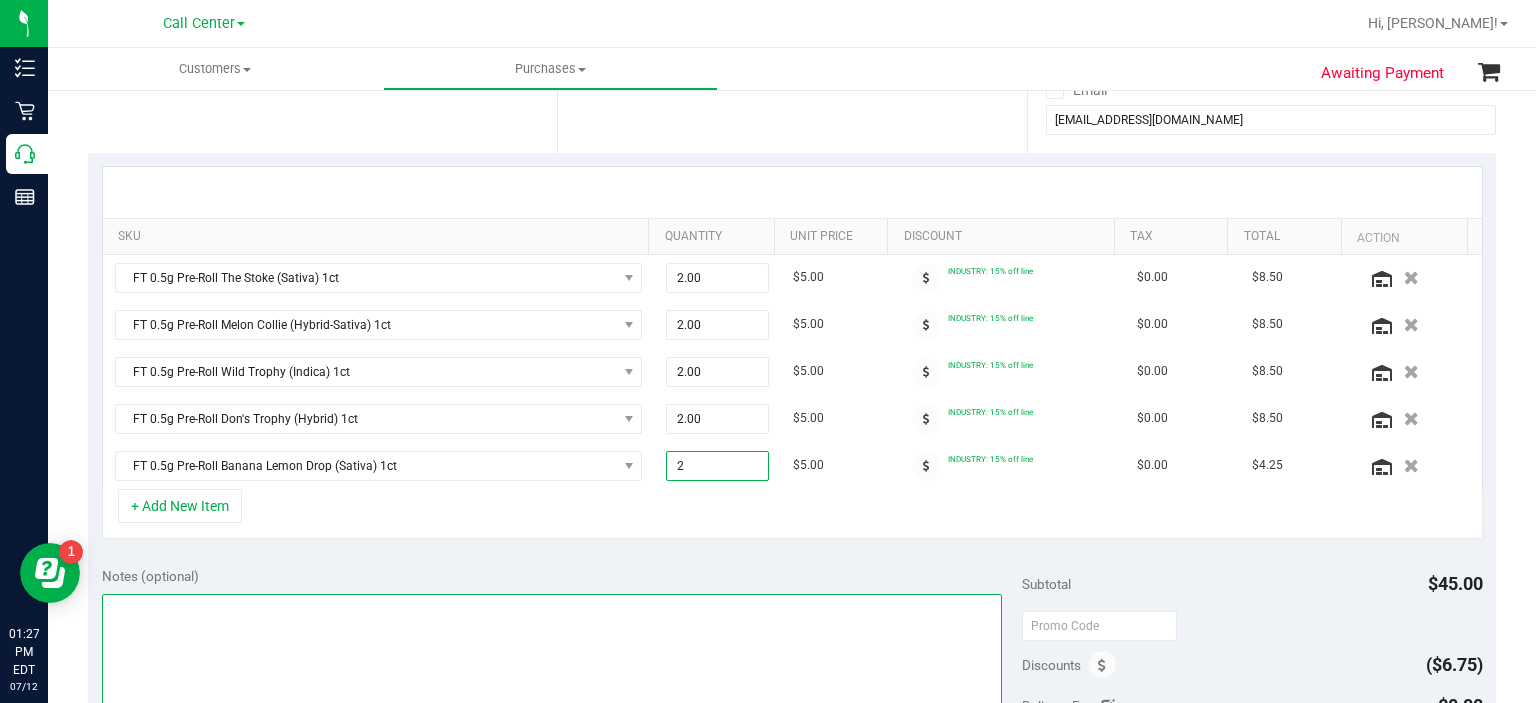 type on "2.00" 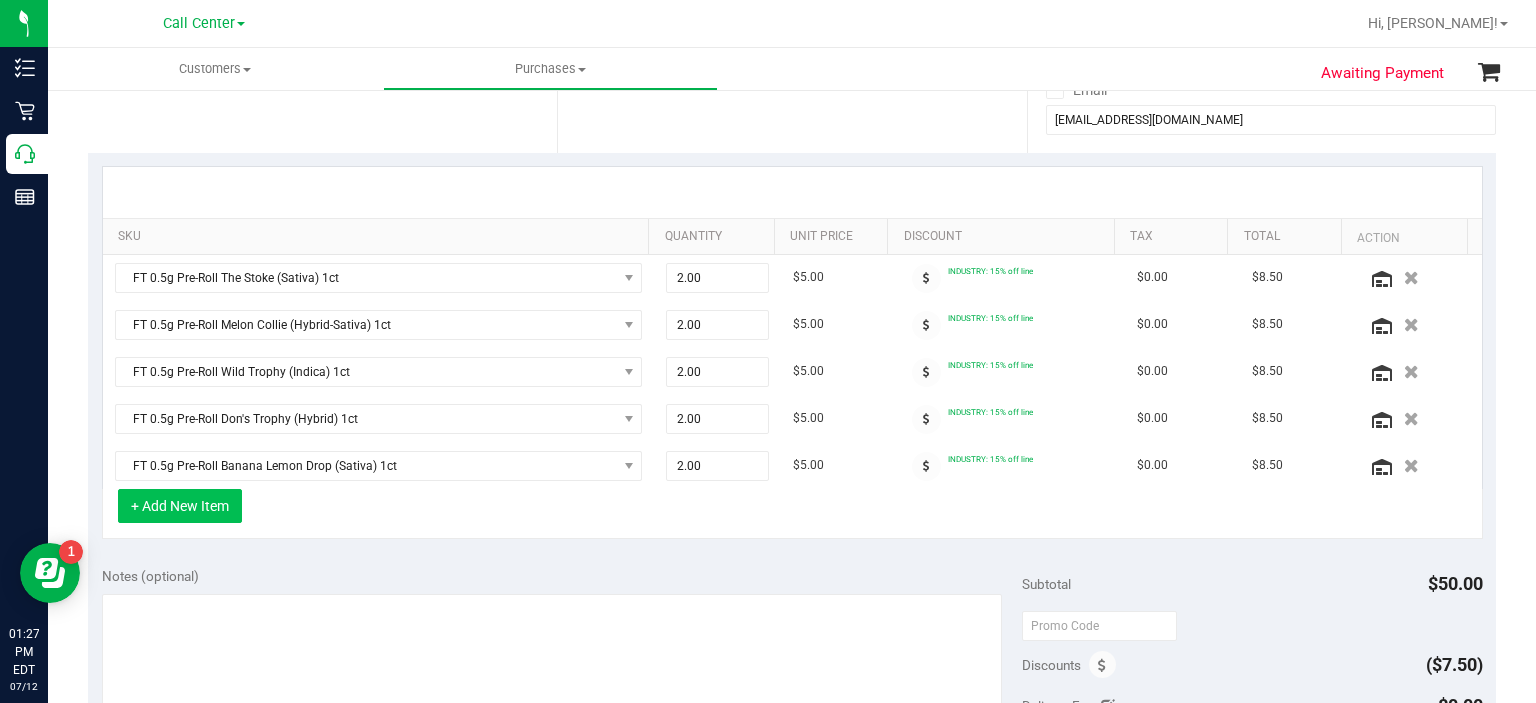 click on "+ Add New Item" at bounding box center (180, 506) 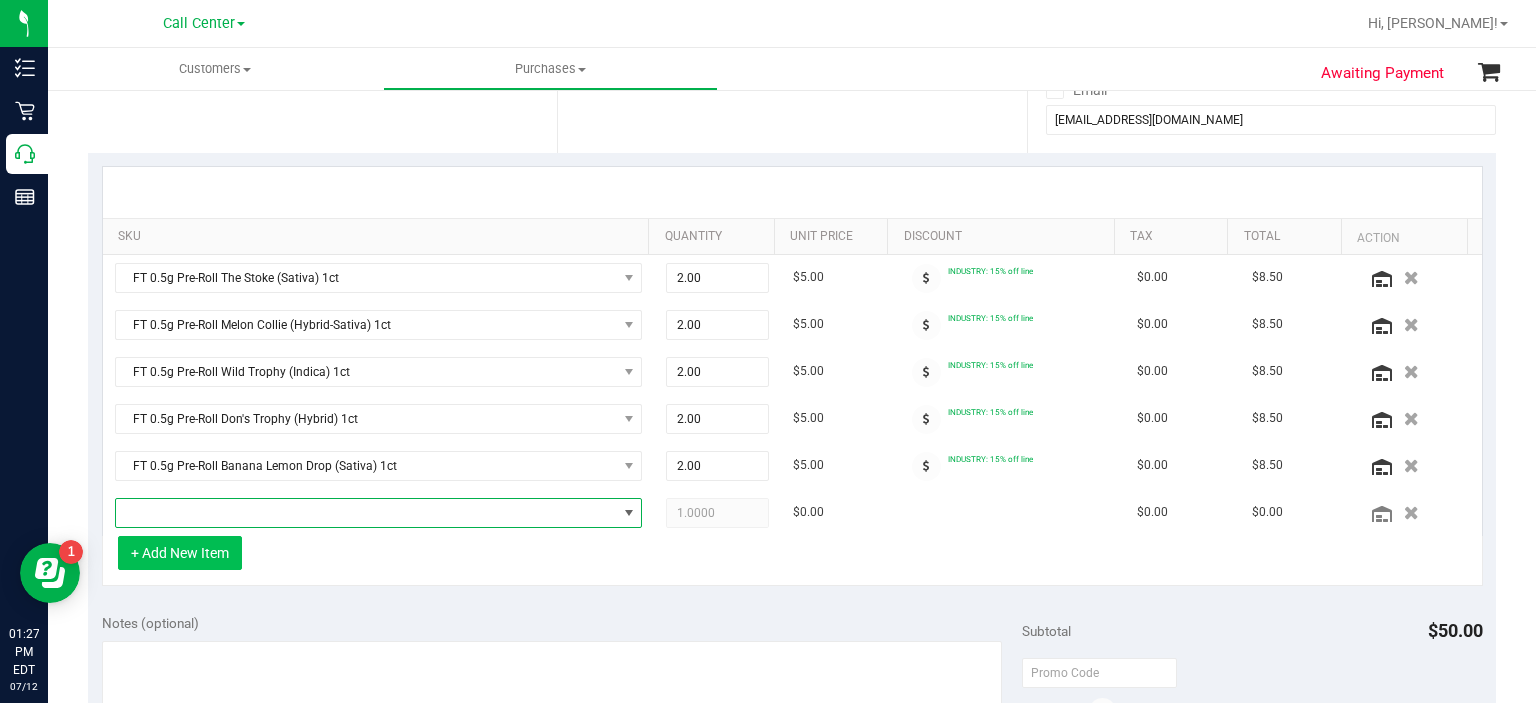 click at bounding box center (366, 513) 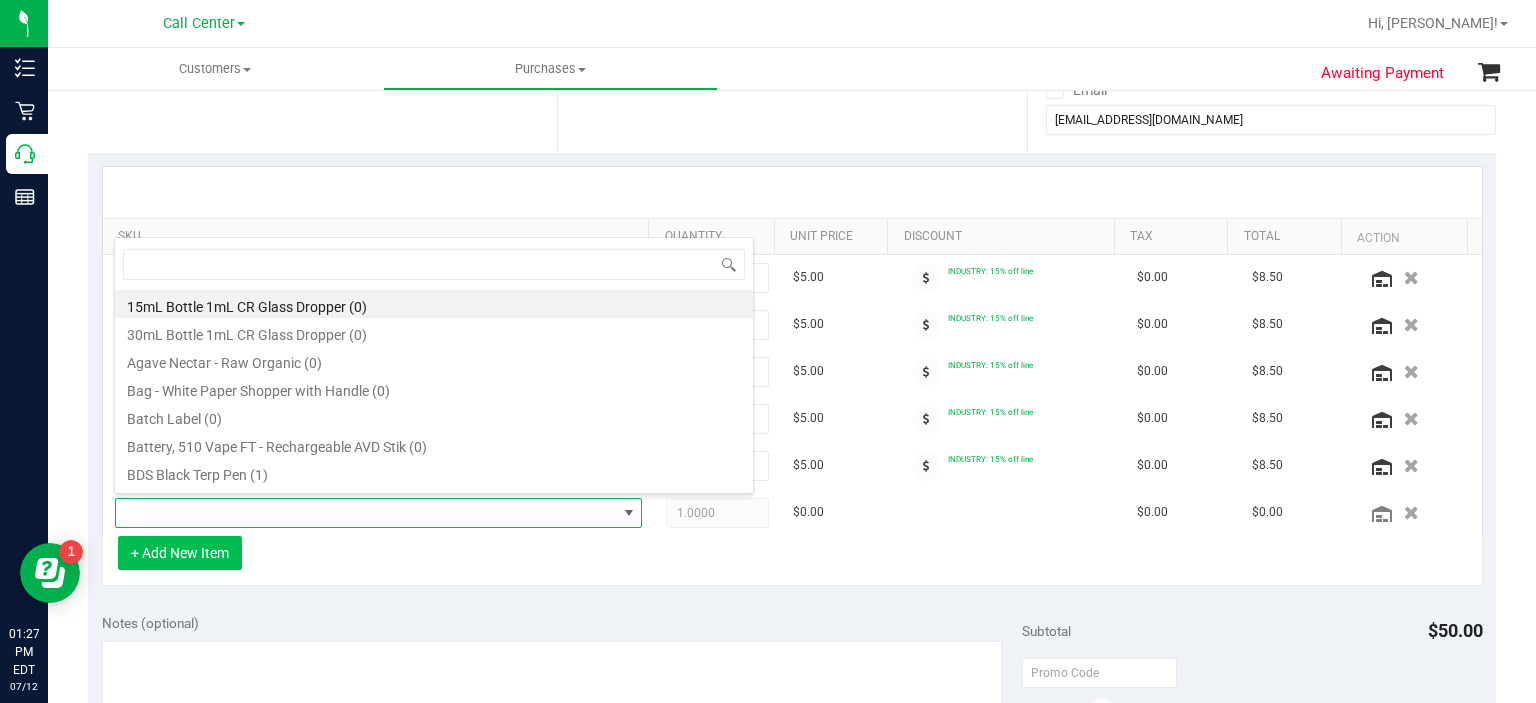 scroll, scrollTop: 99970, scrollLeft: 99484, axis: both 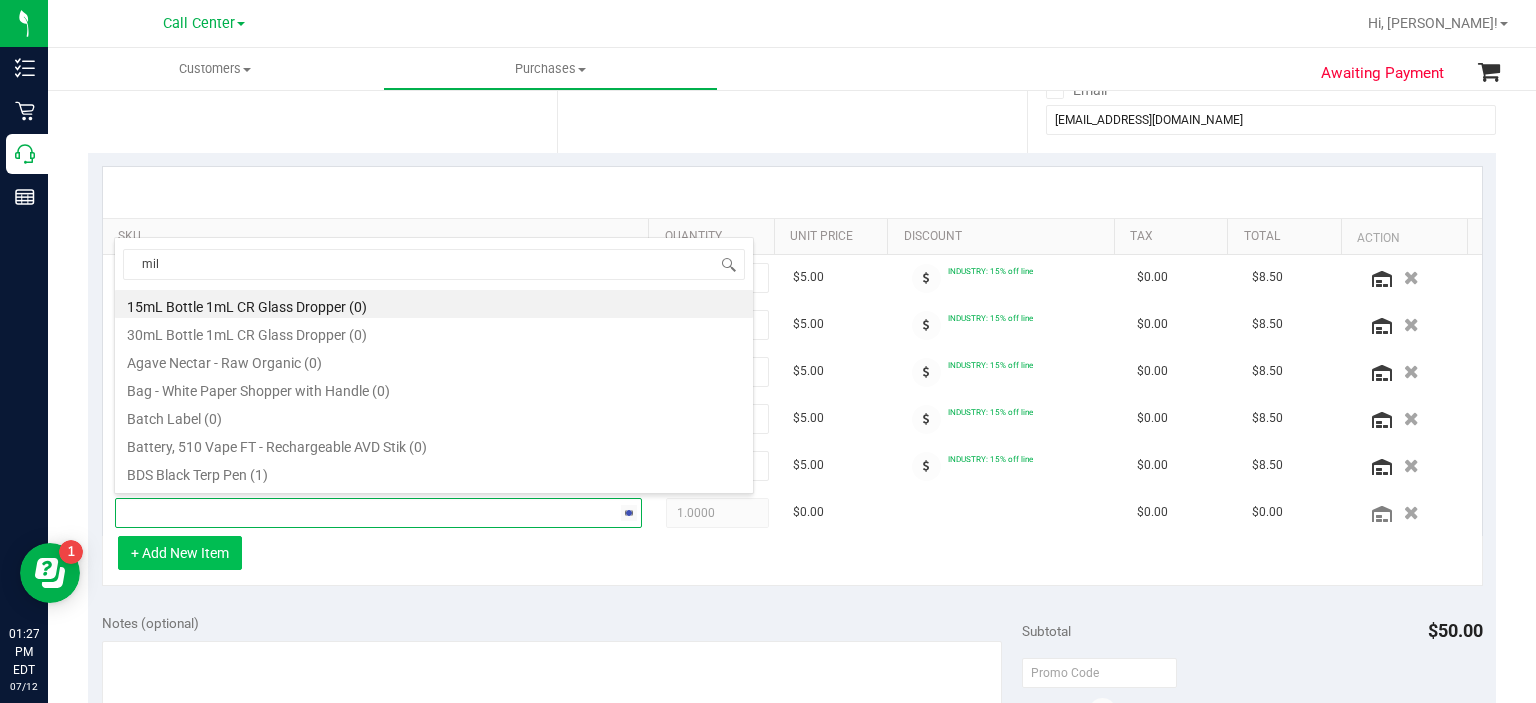 type on "milk" 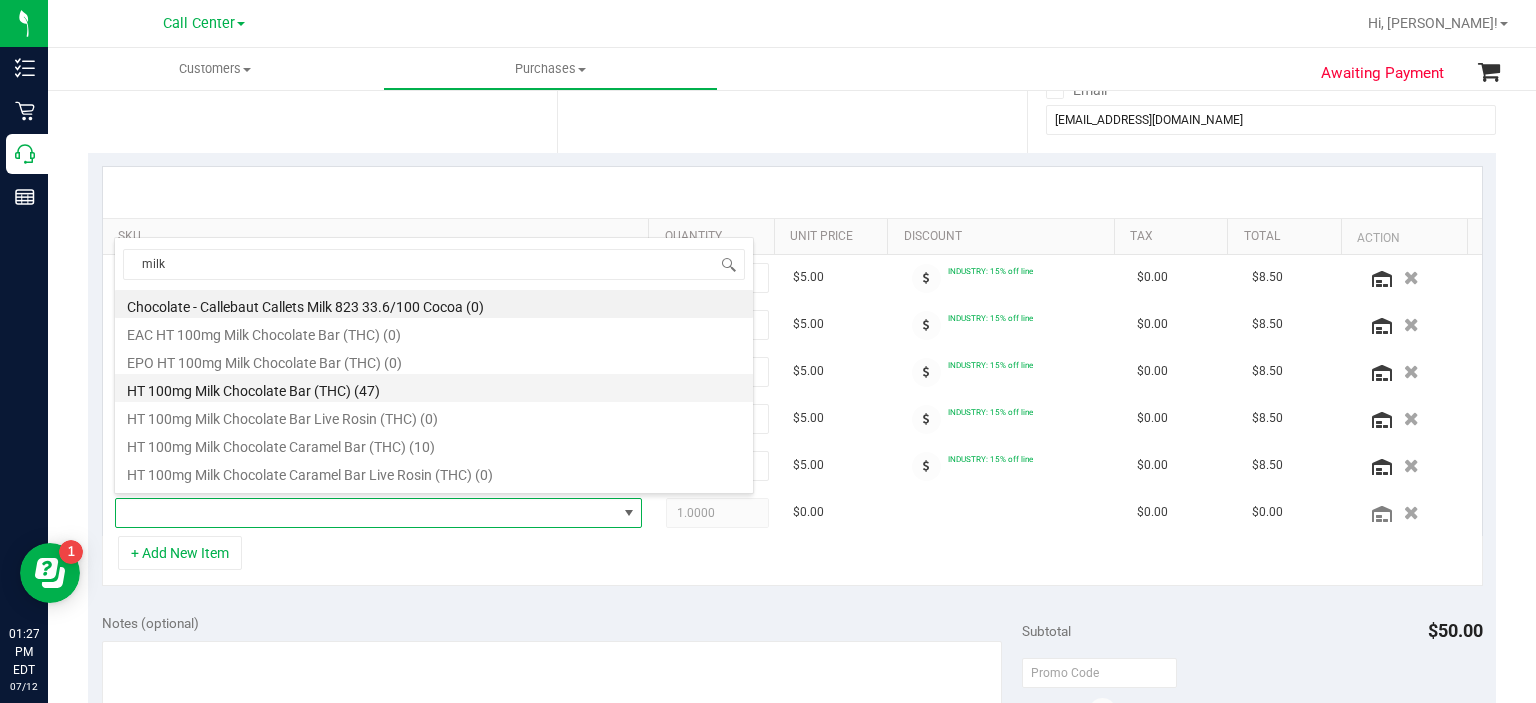 click on "HT 100mg Milk Chocolate Bar (THC) (47)" at bounding box center [434, 388] 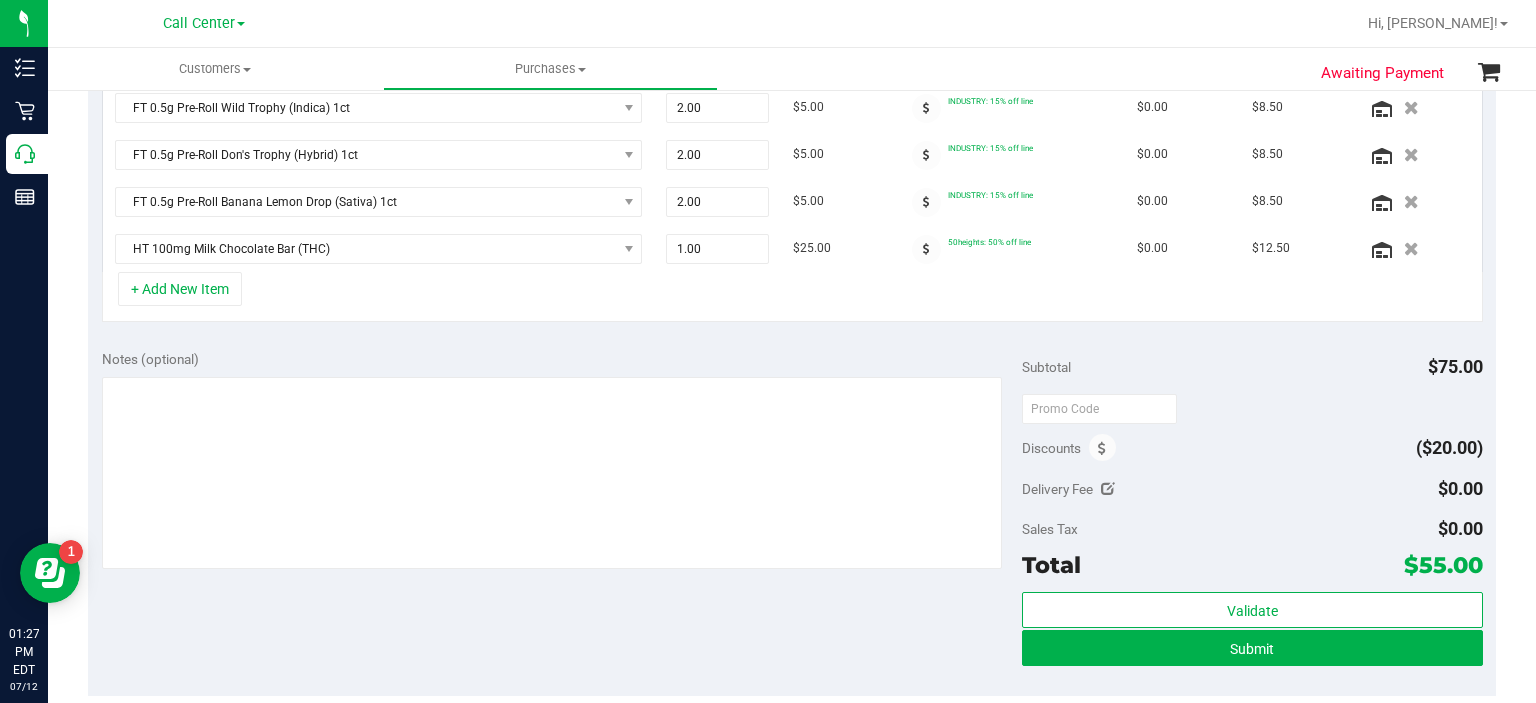 scroll, scrollTop: 643, scrollLeft: 0, axis: vertical 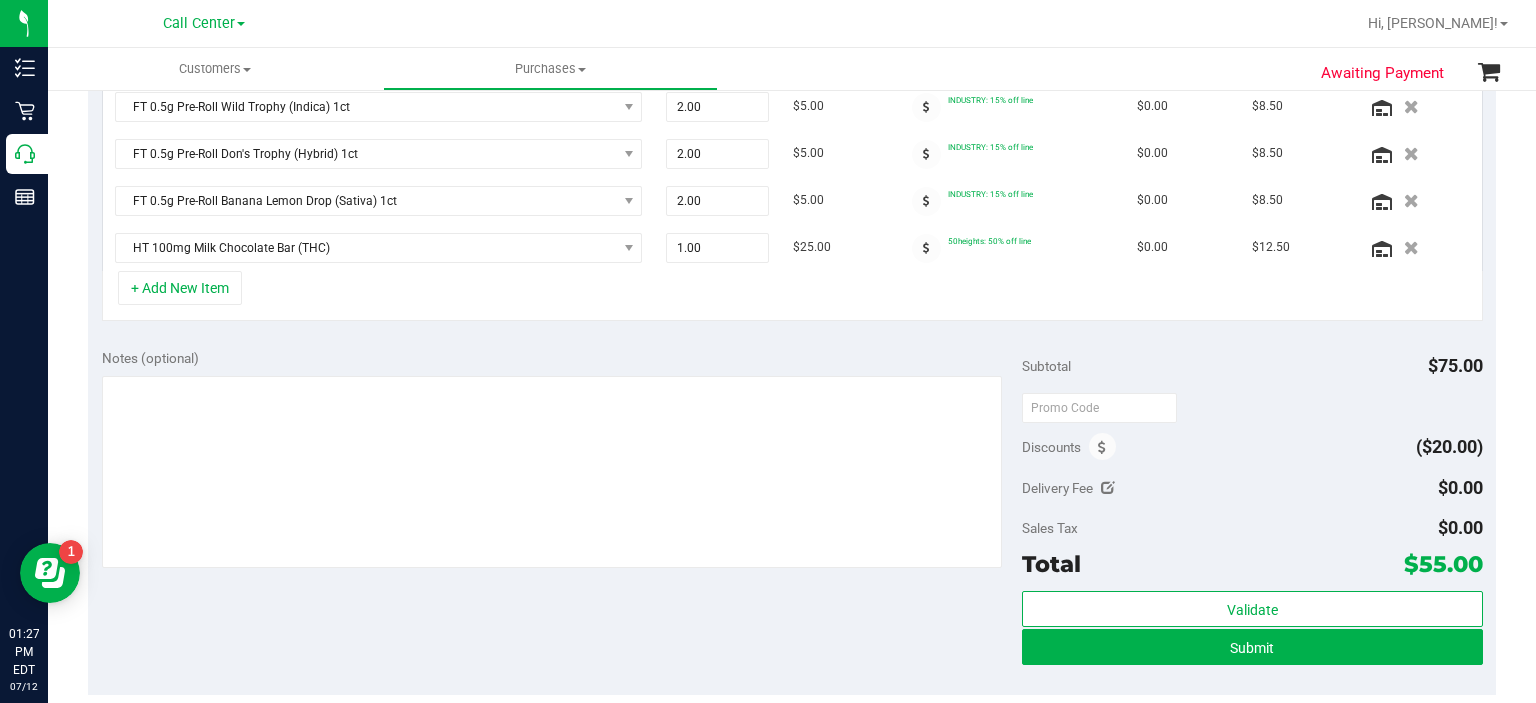 click on "Notes (optional)
Subtotal
$75.00
Discounts
($20.00)
Delivery Fee
$0.00
Sales Tax
$0.00
Total" at bounding box center [792, 515] 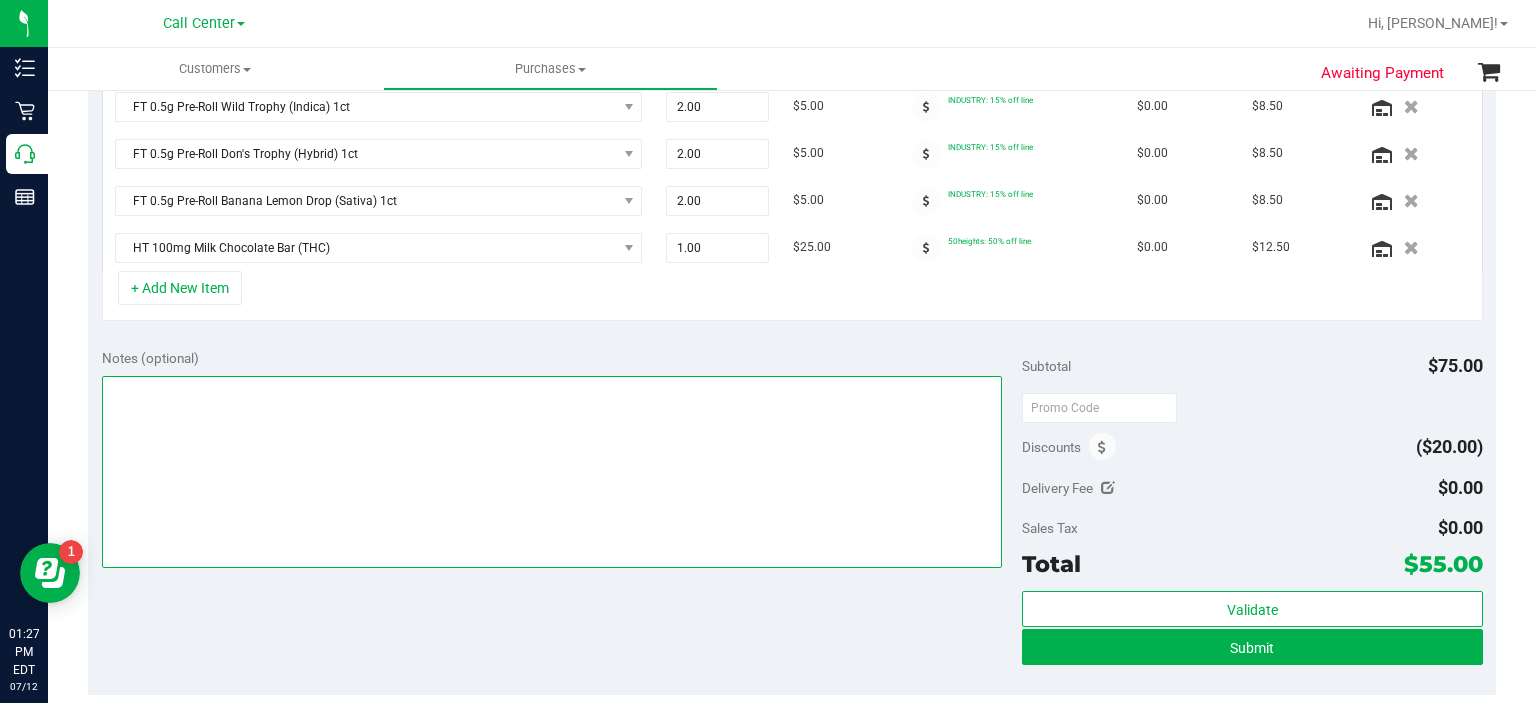 click at bounding box center (552, 472) 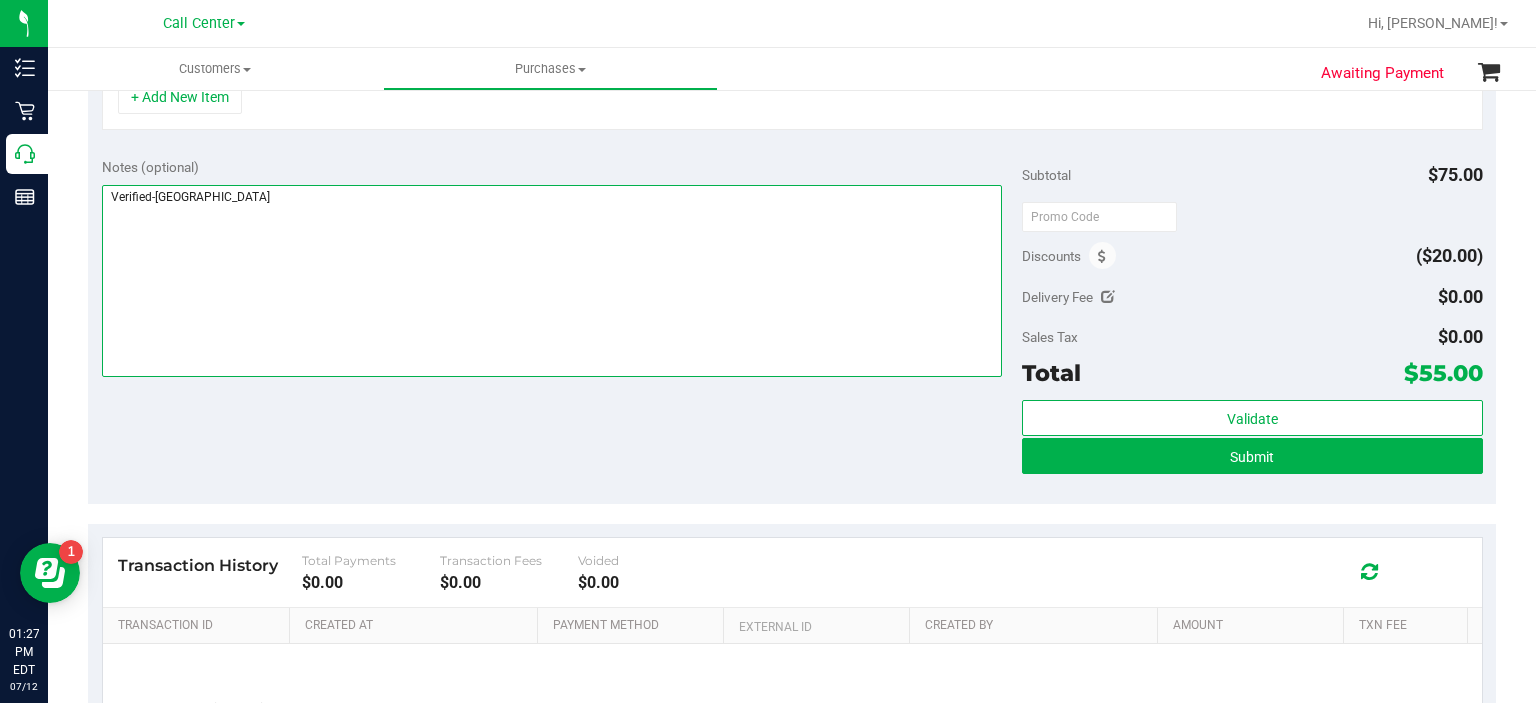 scroll, scrollTop: 835, scrollLeft: 0, axis: vertical 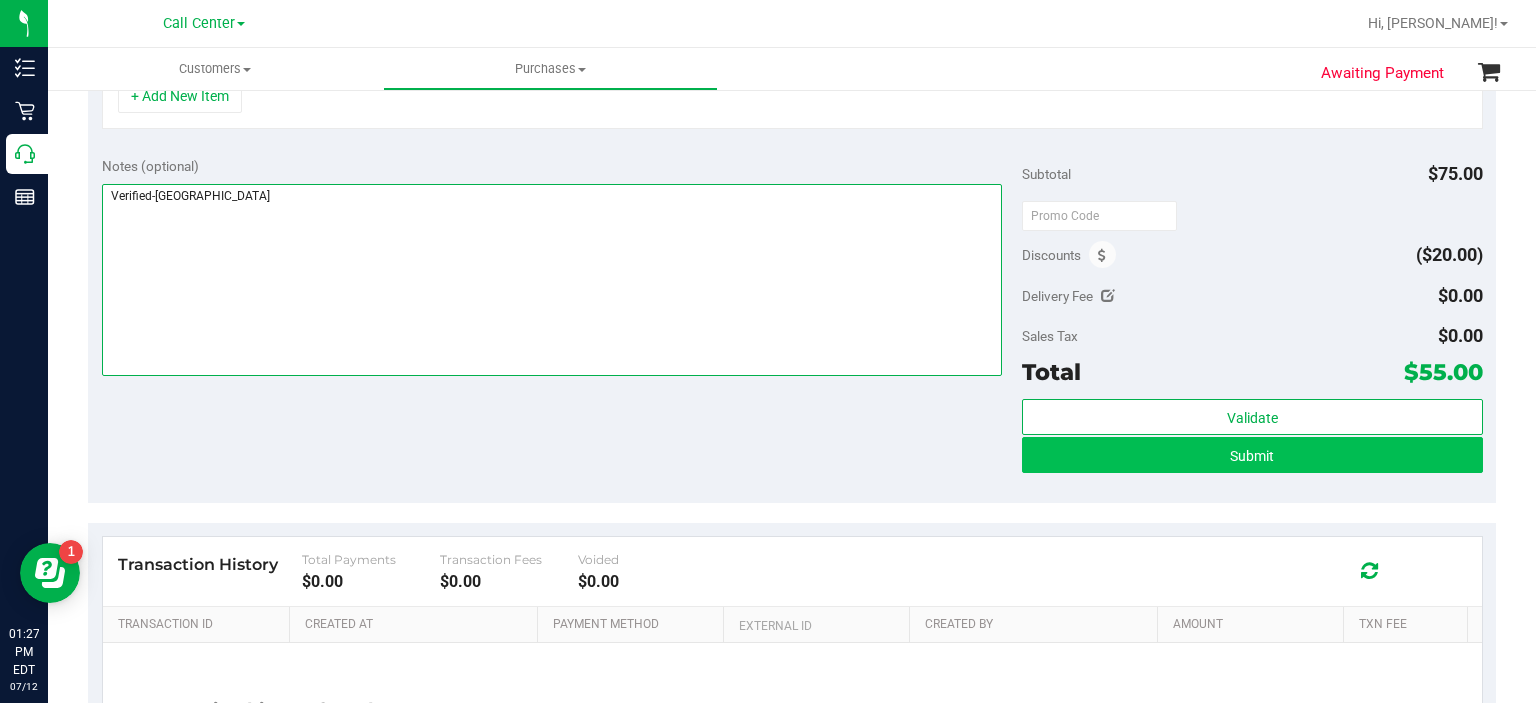 type on "Verified-[GEOGRAPHIC_DATA]" 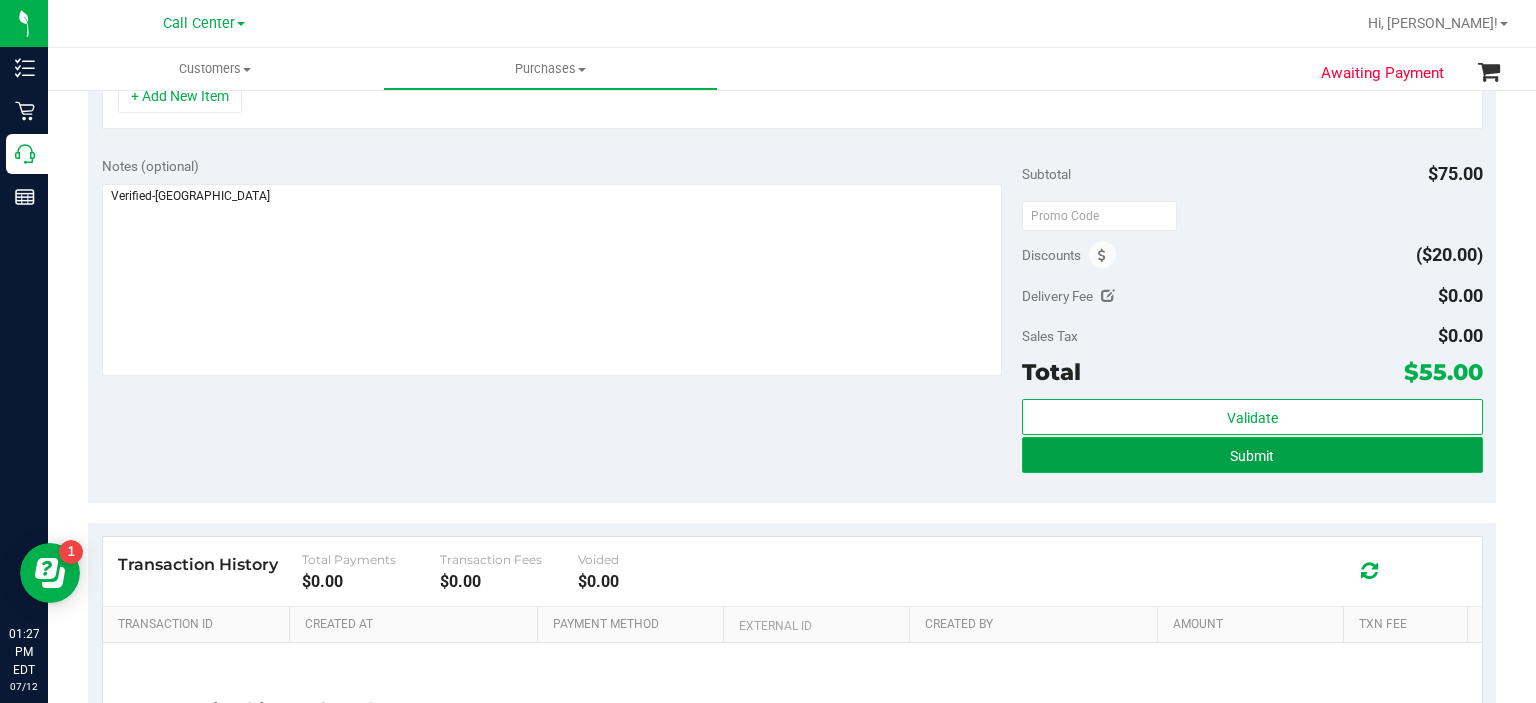 click on "Submit" at bounding box center [1252, 456] 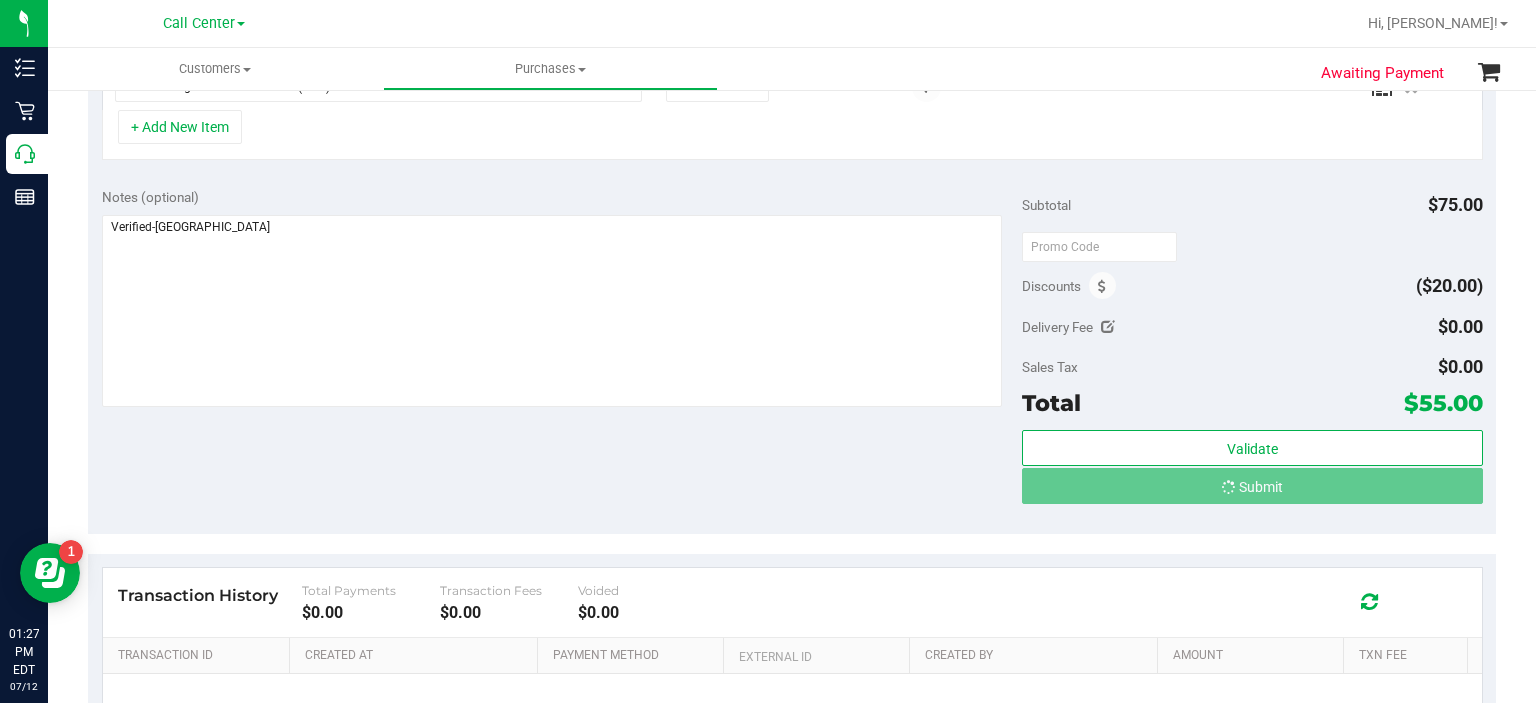 scroll, scrollTop: 772, scrollLeft: 0, axis: vertical 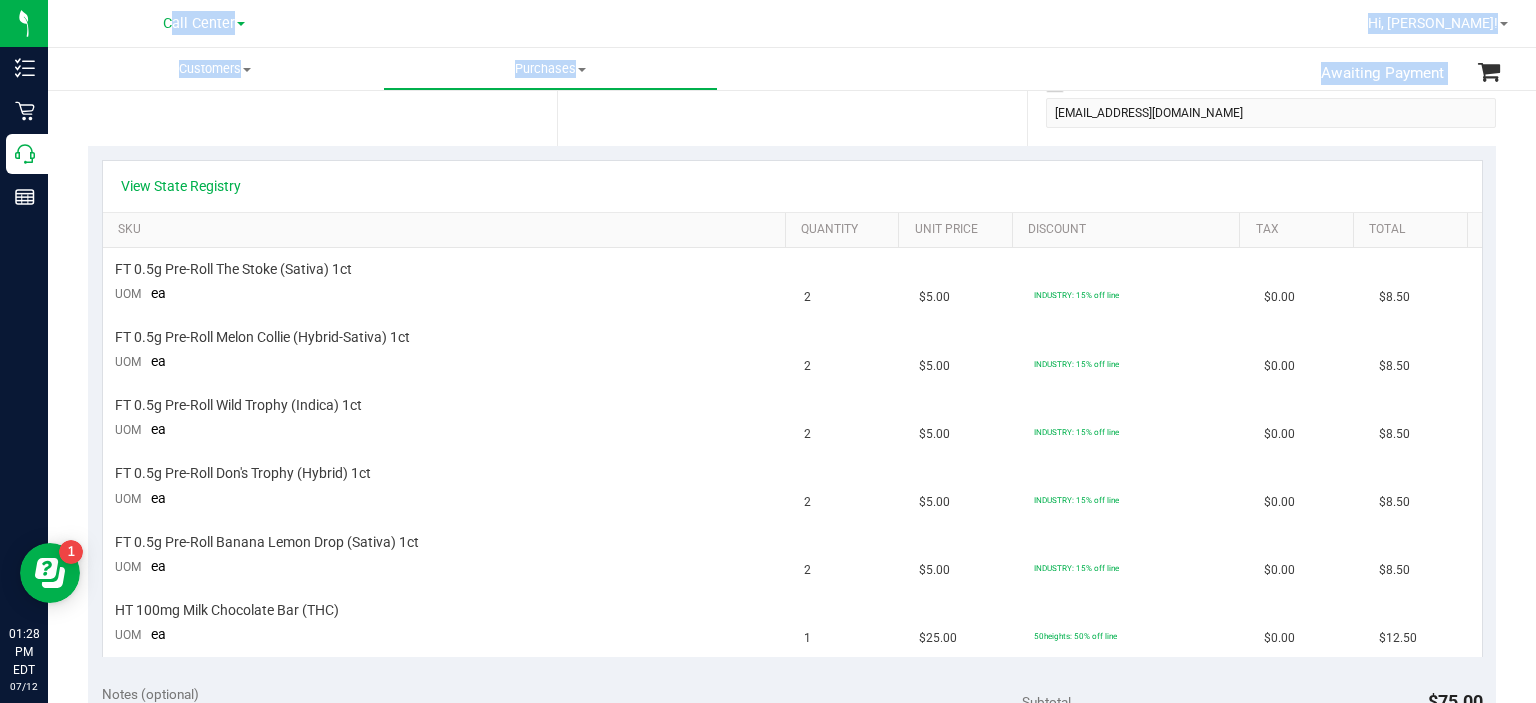 drag, startPoint x: 385, startPoint y: 121, endPoint x: 142, endPoint y: -62, distance: 304.2006 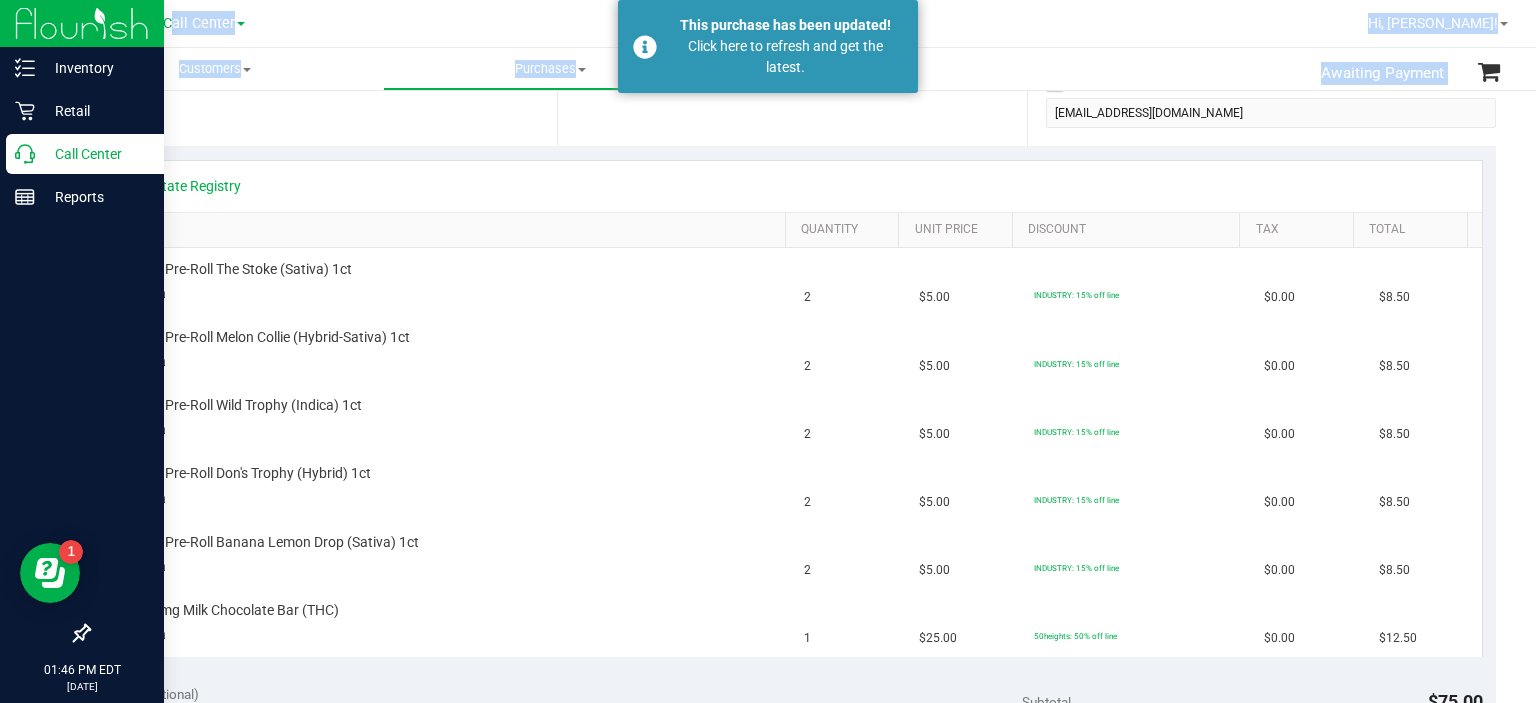 click on "Call Center" at bounding box center (95, 154) 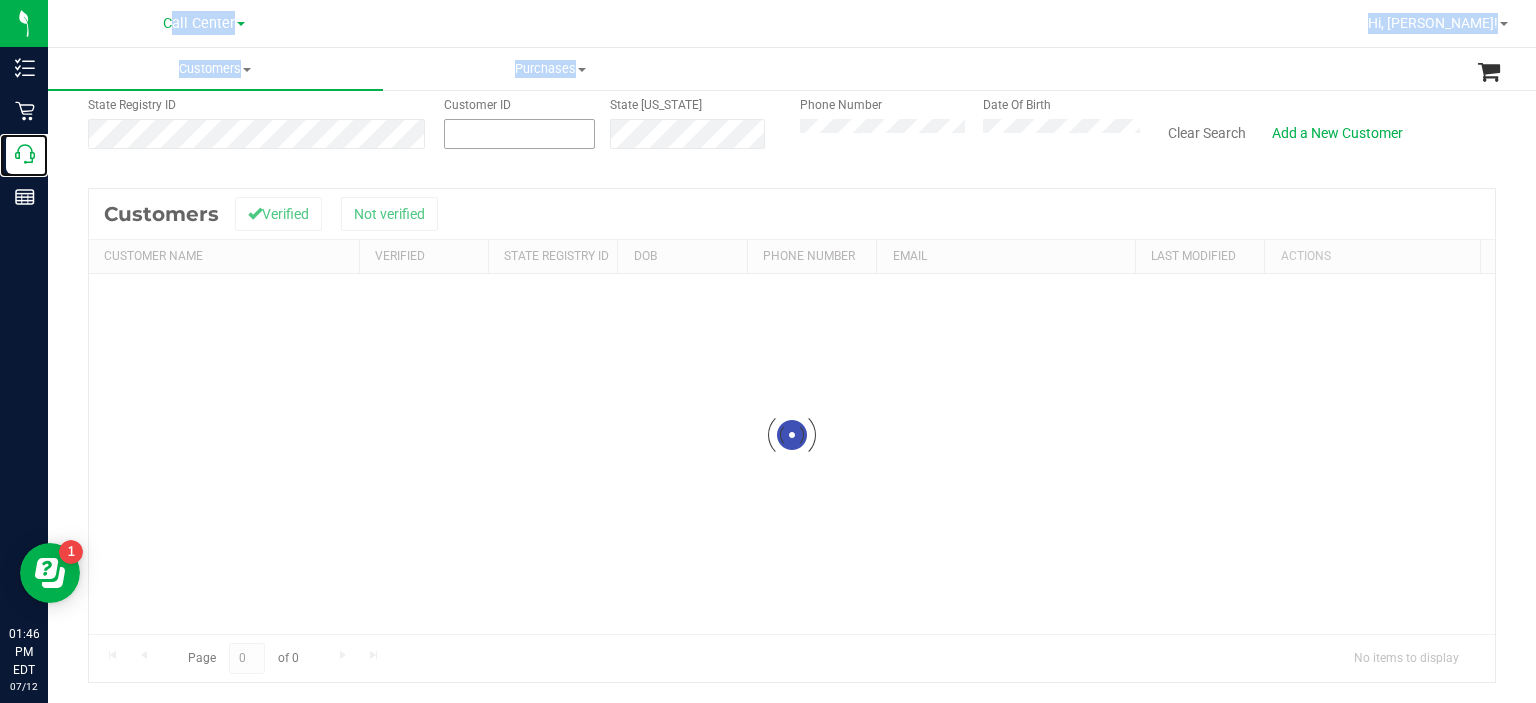 scroll, scrollTop: 0, scrollLeft: 0, axis: both 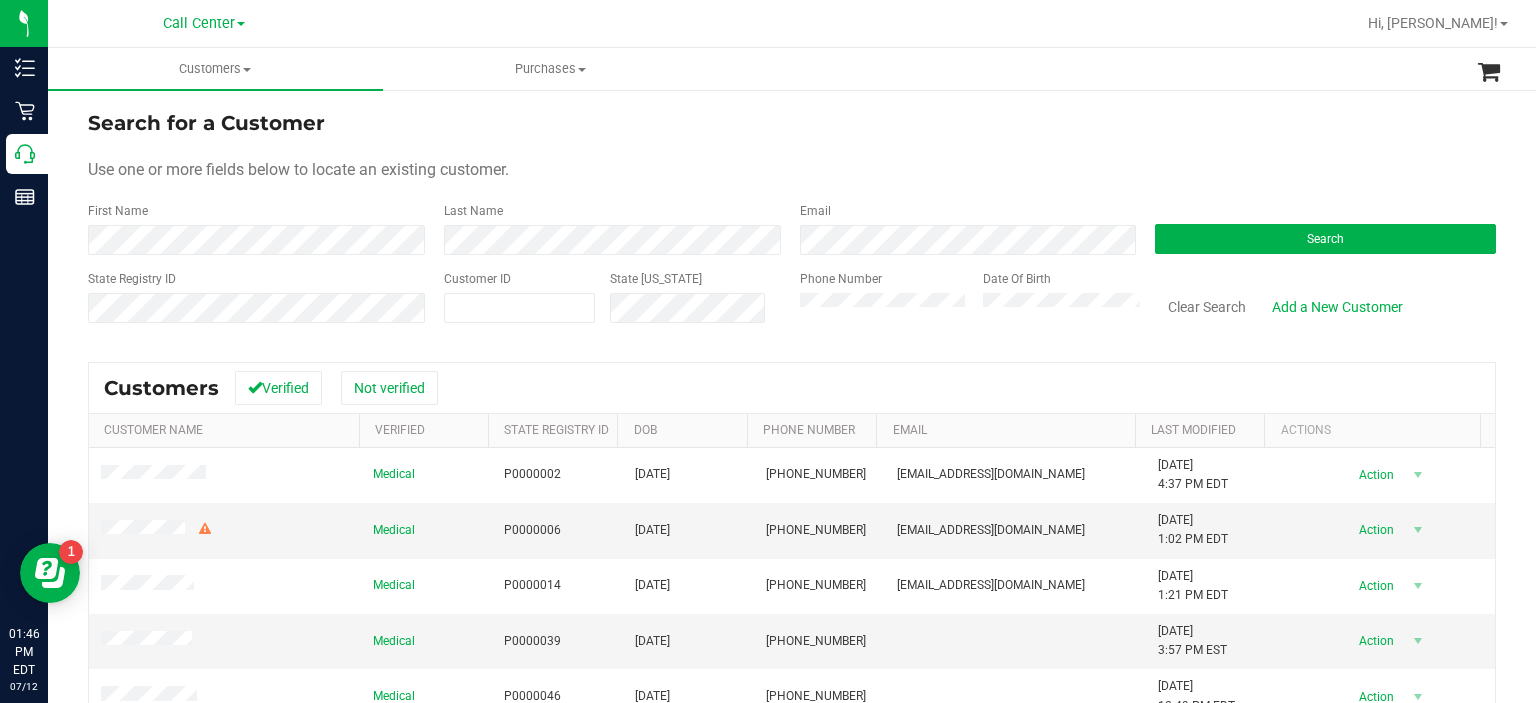 click on "Search" at bounding box center [1318, 228] 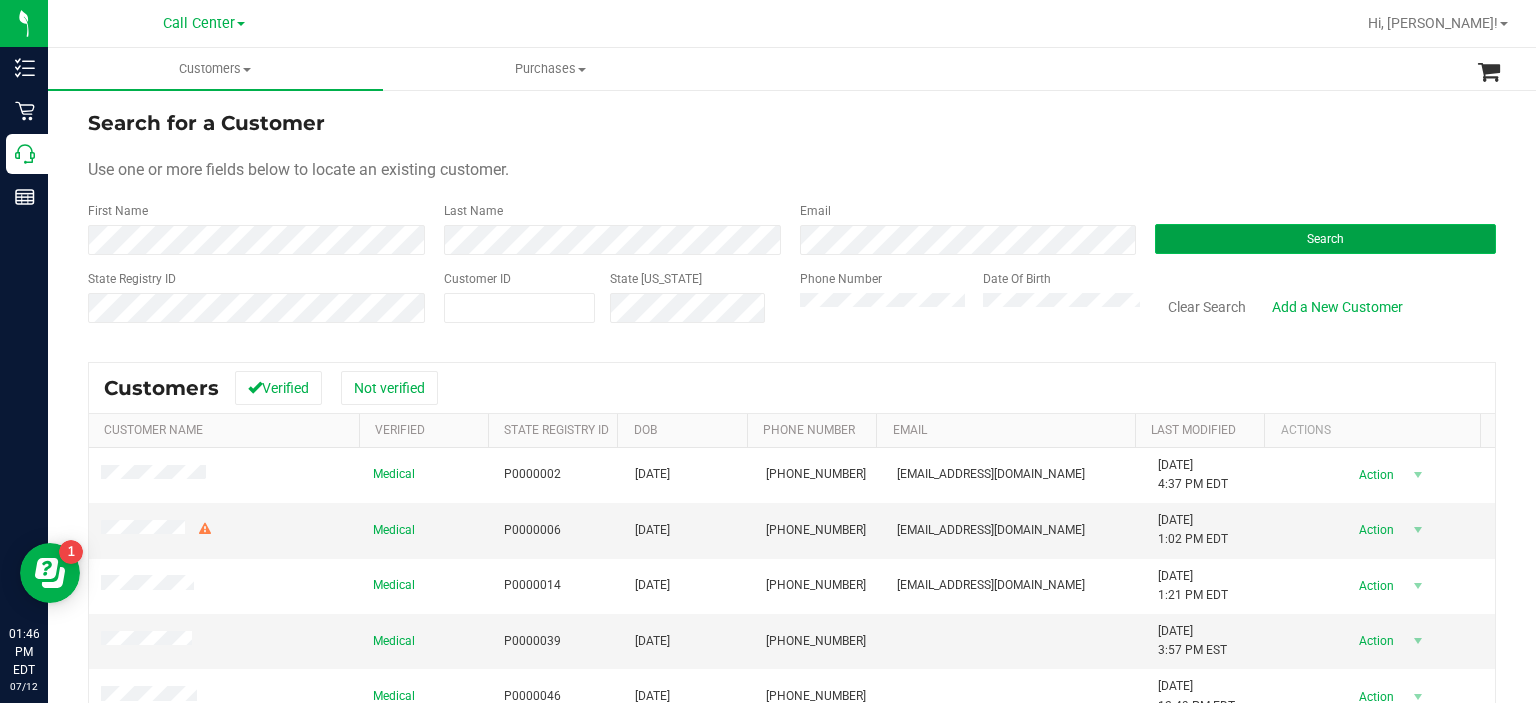 click on "Search" at bounding box center [1325, 239] 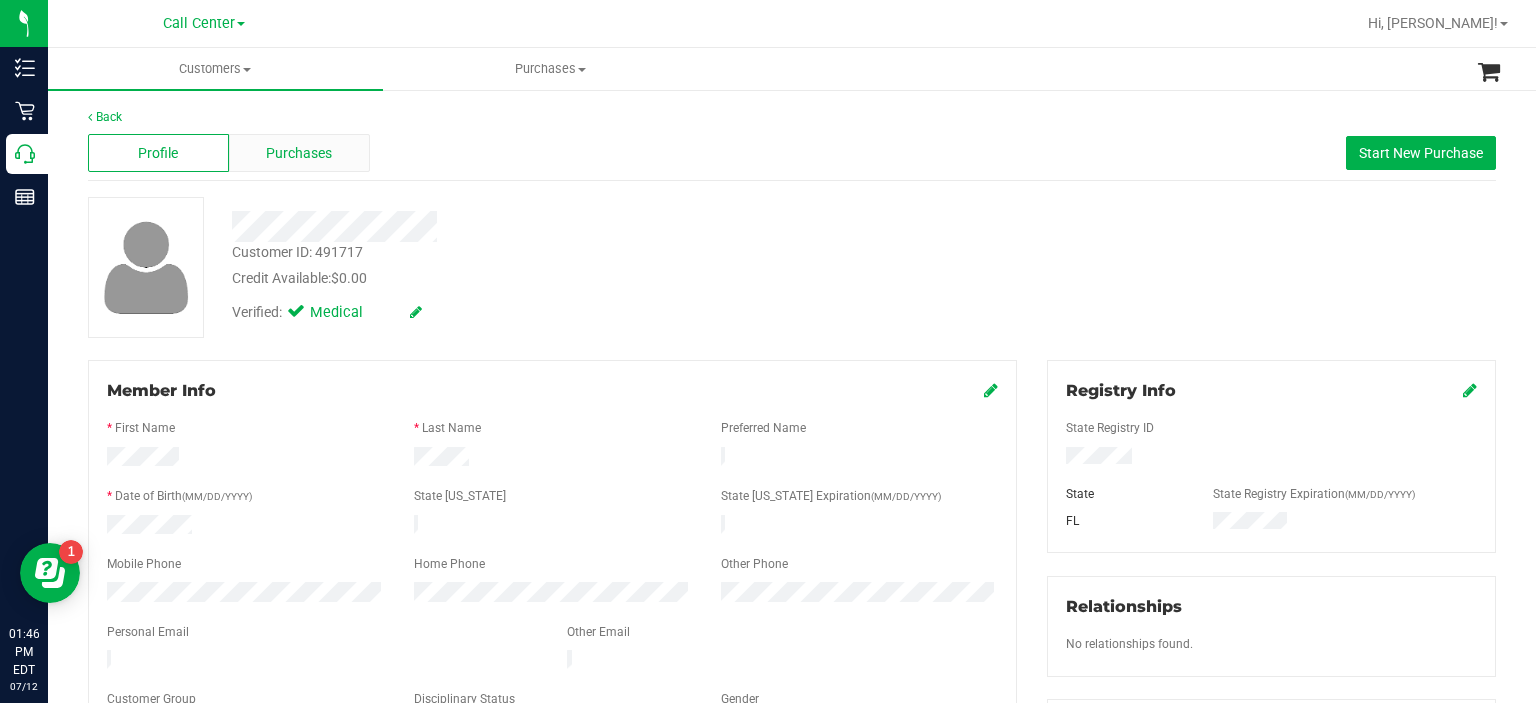 click on "Purchases" at bounding box center (299, 153) 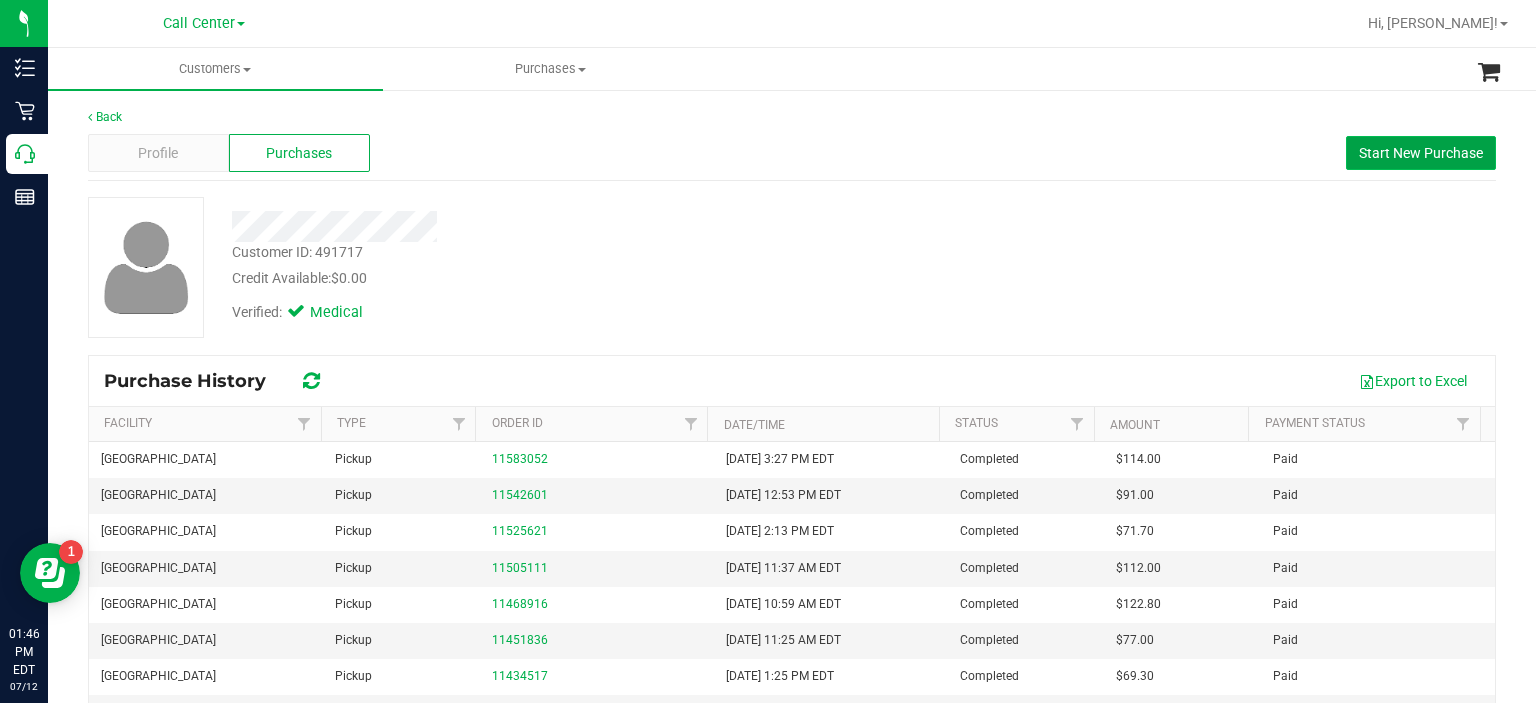 click on "Start New Purchase" at bounding box center (1421, 153) 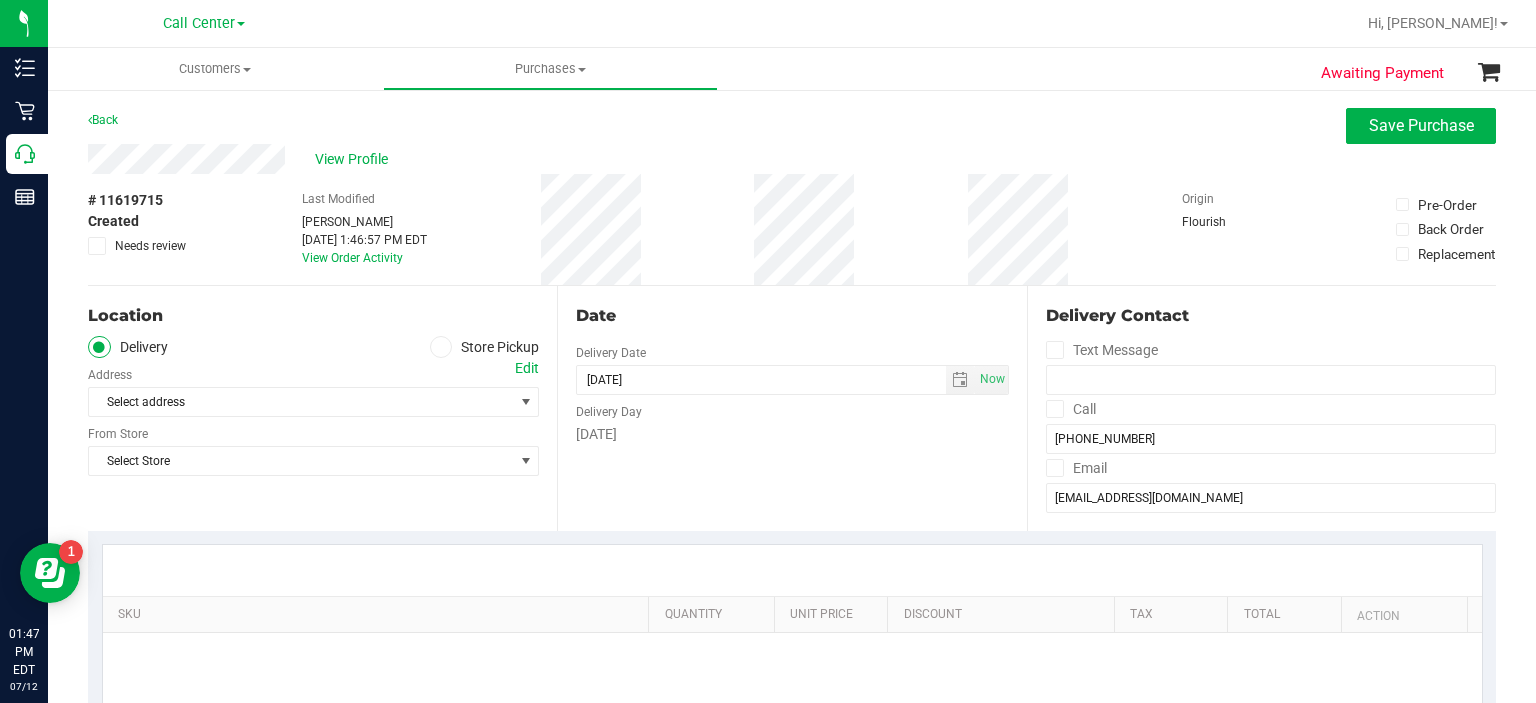 click at bounding box center [441, 347] 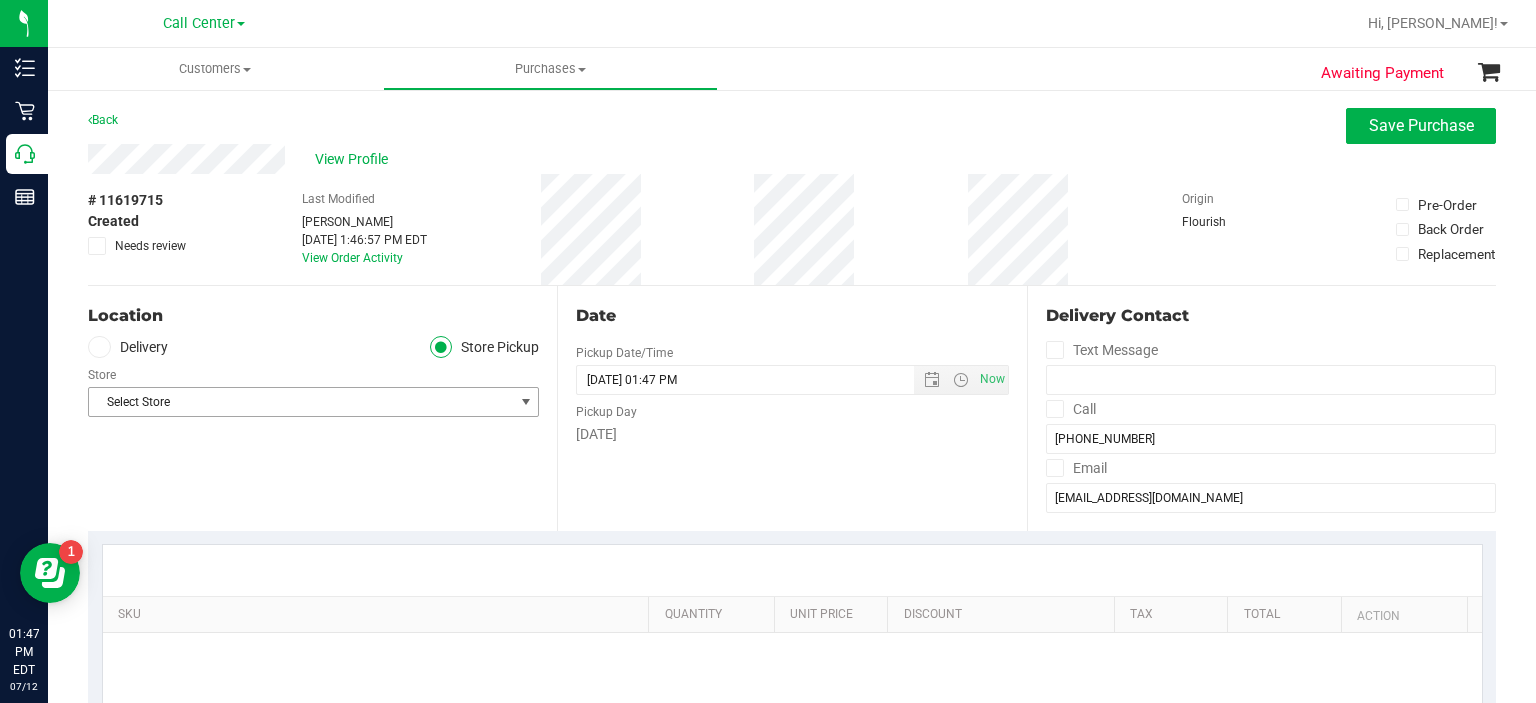 click on "Select Store" at bounding box center (301, 402) 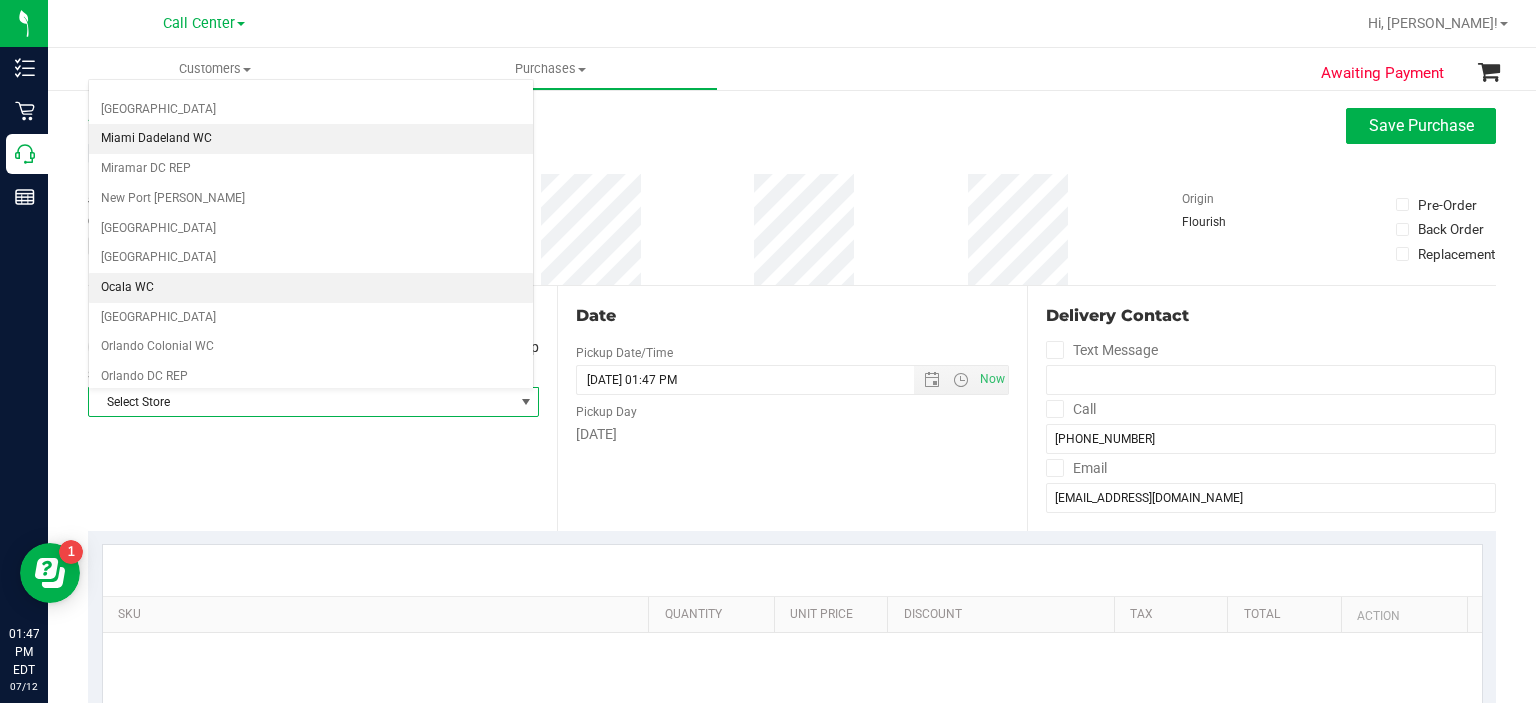 scroll, scrollTop: 703, scrollLeft: 0, axis: vertical 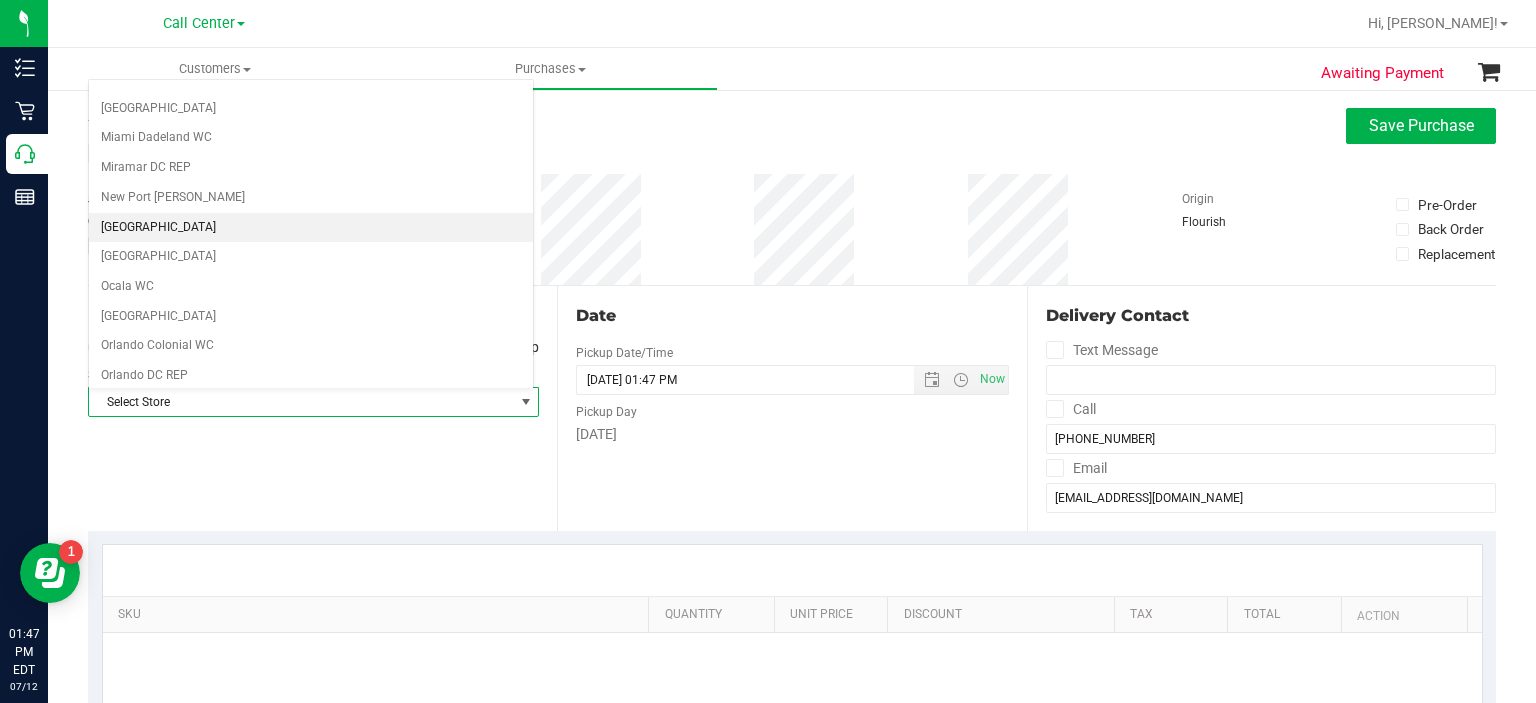 click on "[GEOGRAPHIC_DATA]" at bounding box center (311, 228) 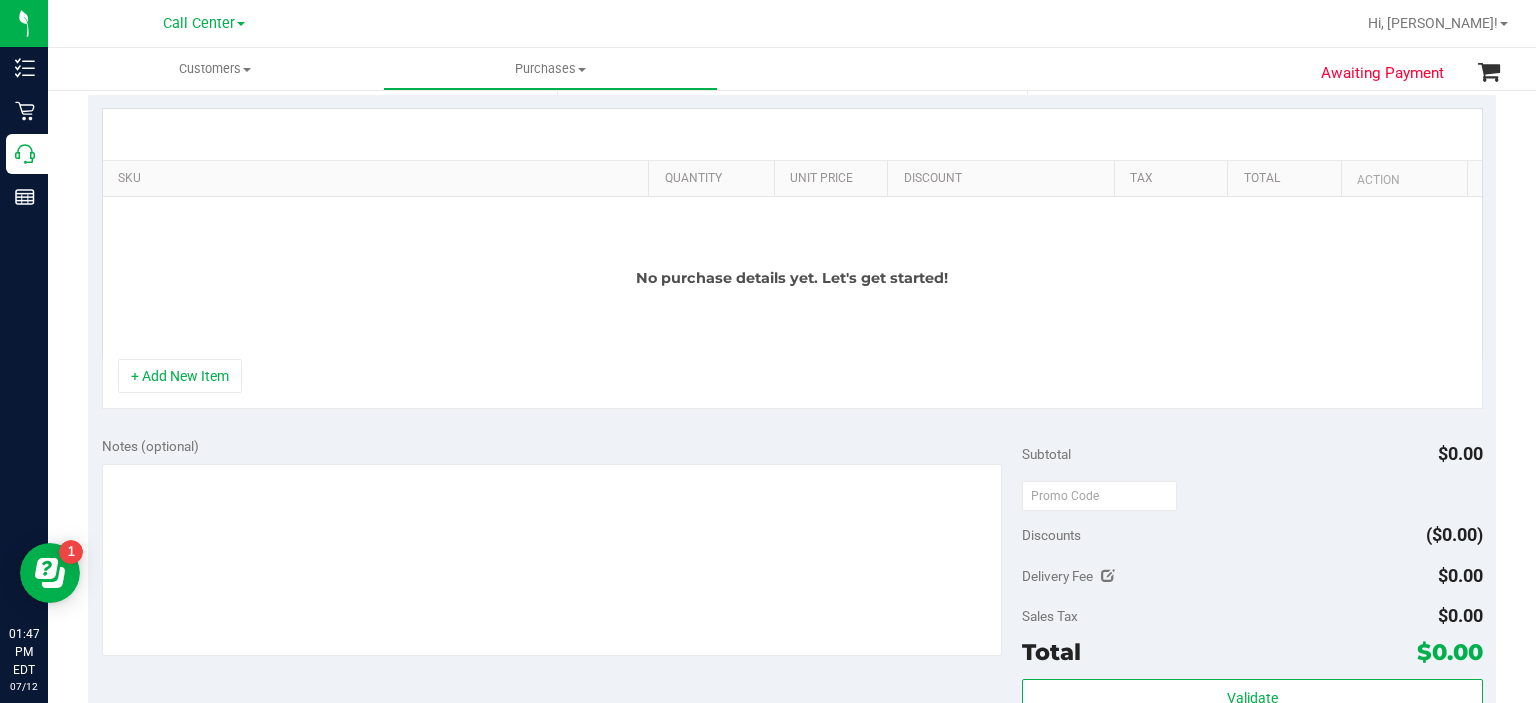 scroll, scrollTop: 432, scrollLeft: 0, axis: vertical 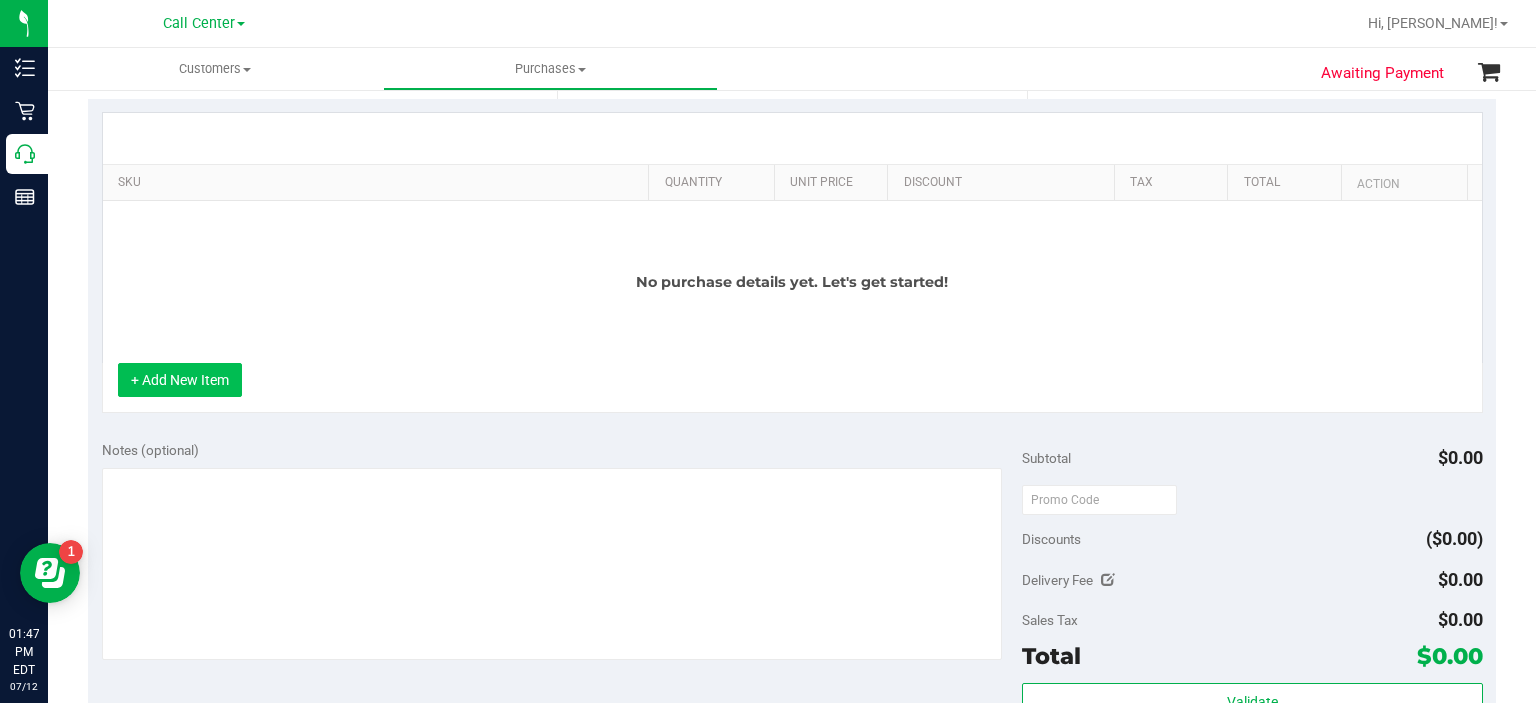 click on "+ Add New Item" at bounding box center [180, 380] 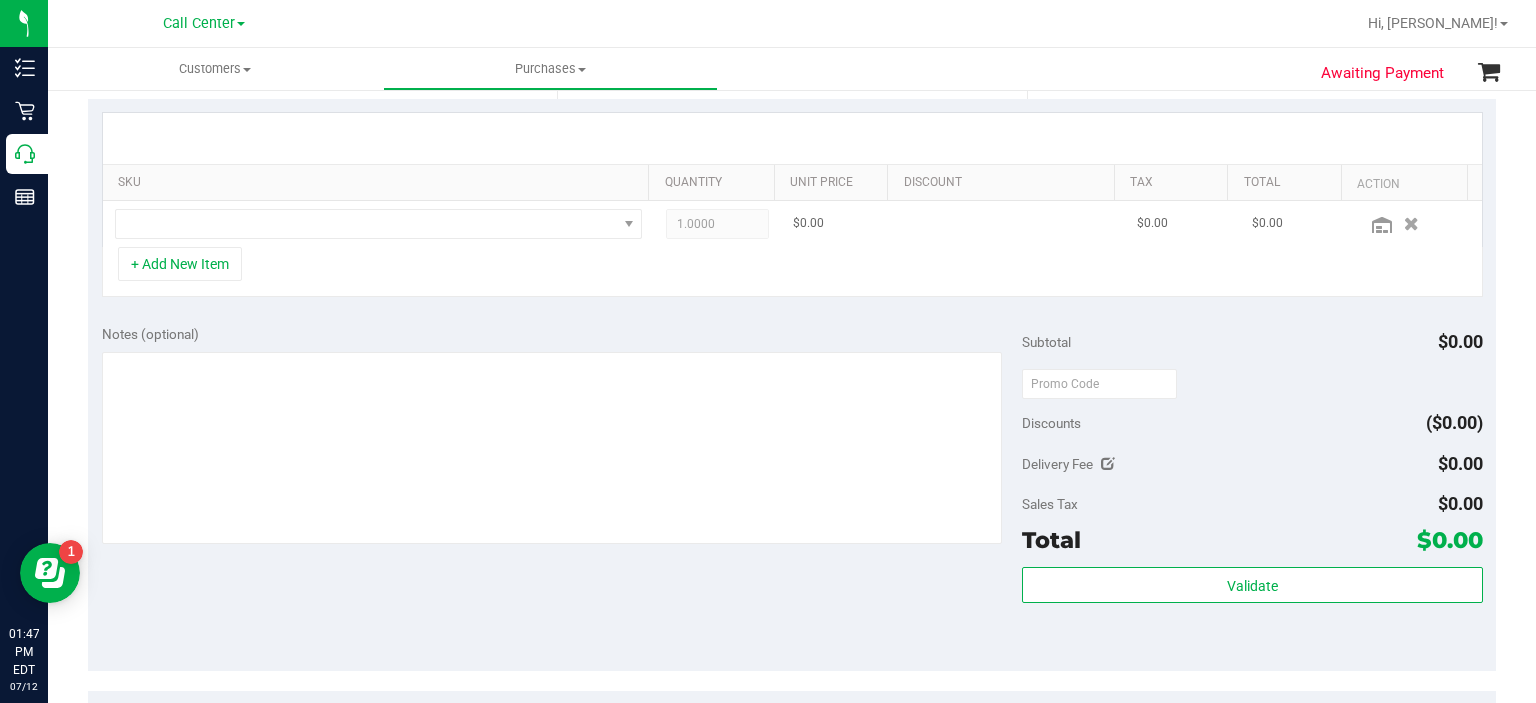click at bounding box center (379, 224) 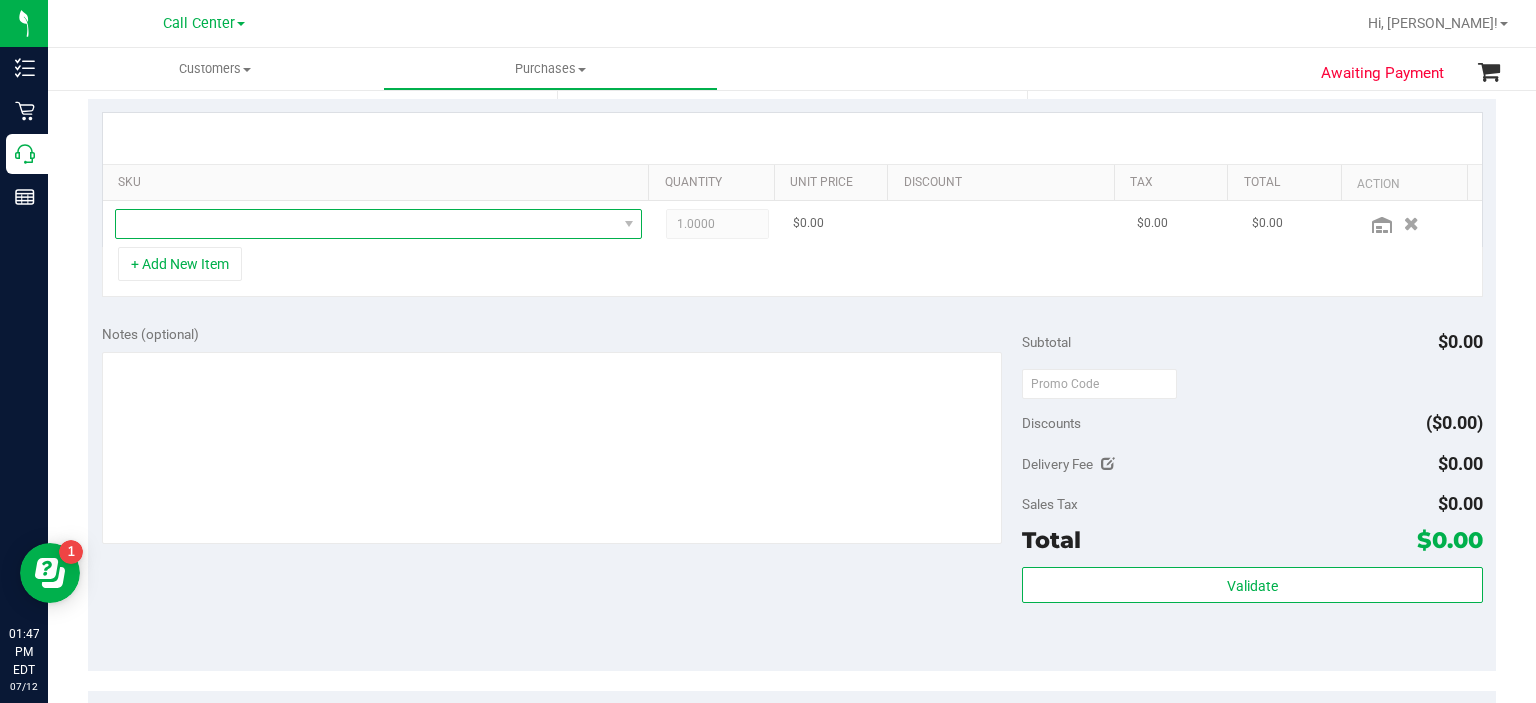 click at bounding box center [366, 224] 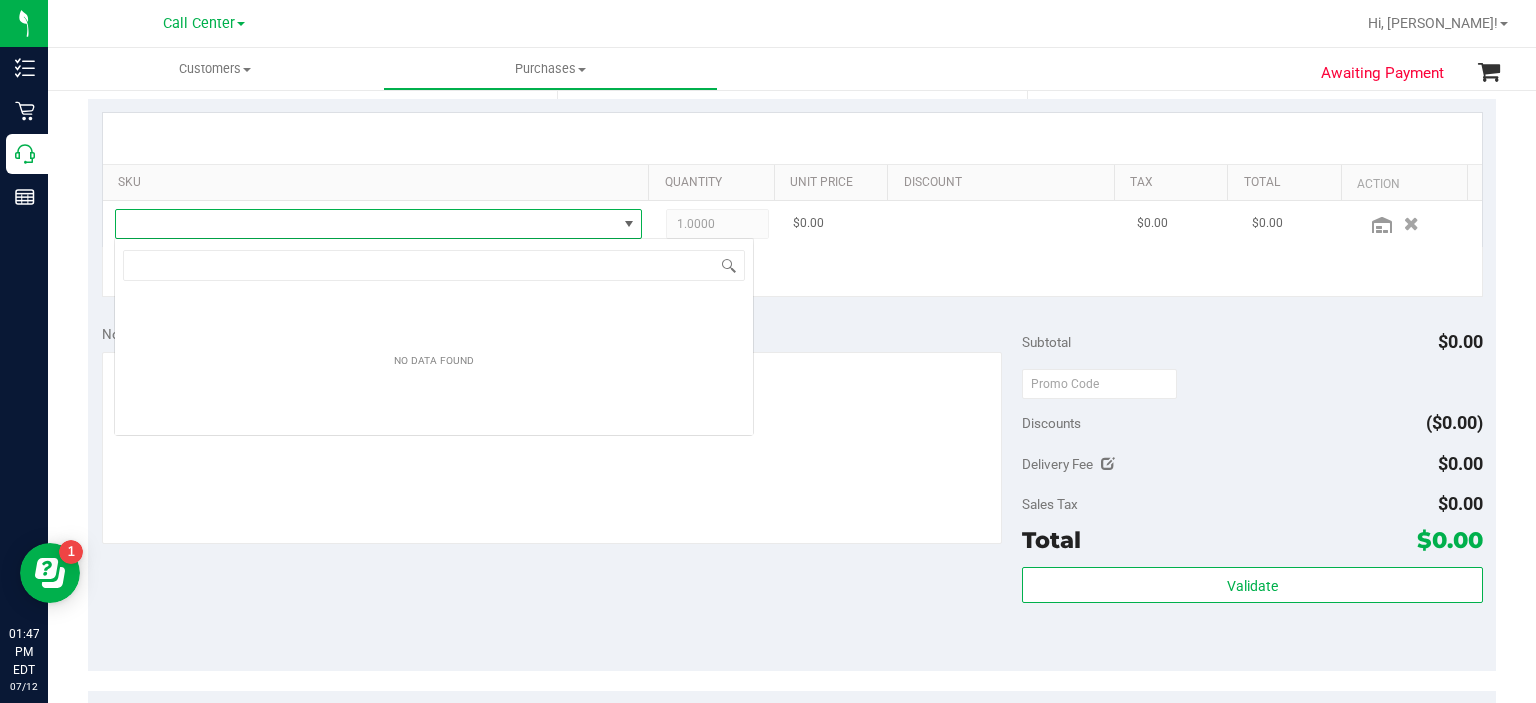 scroll, scrollTop: 99970, scrollLeft: 99484, axis: both 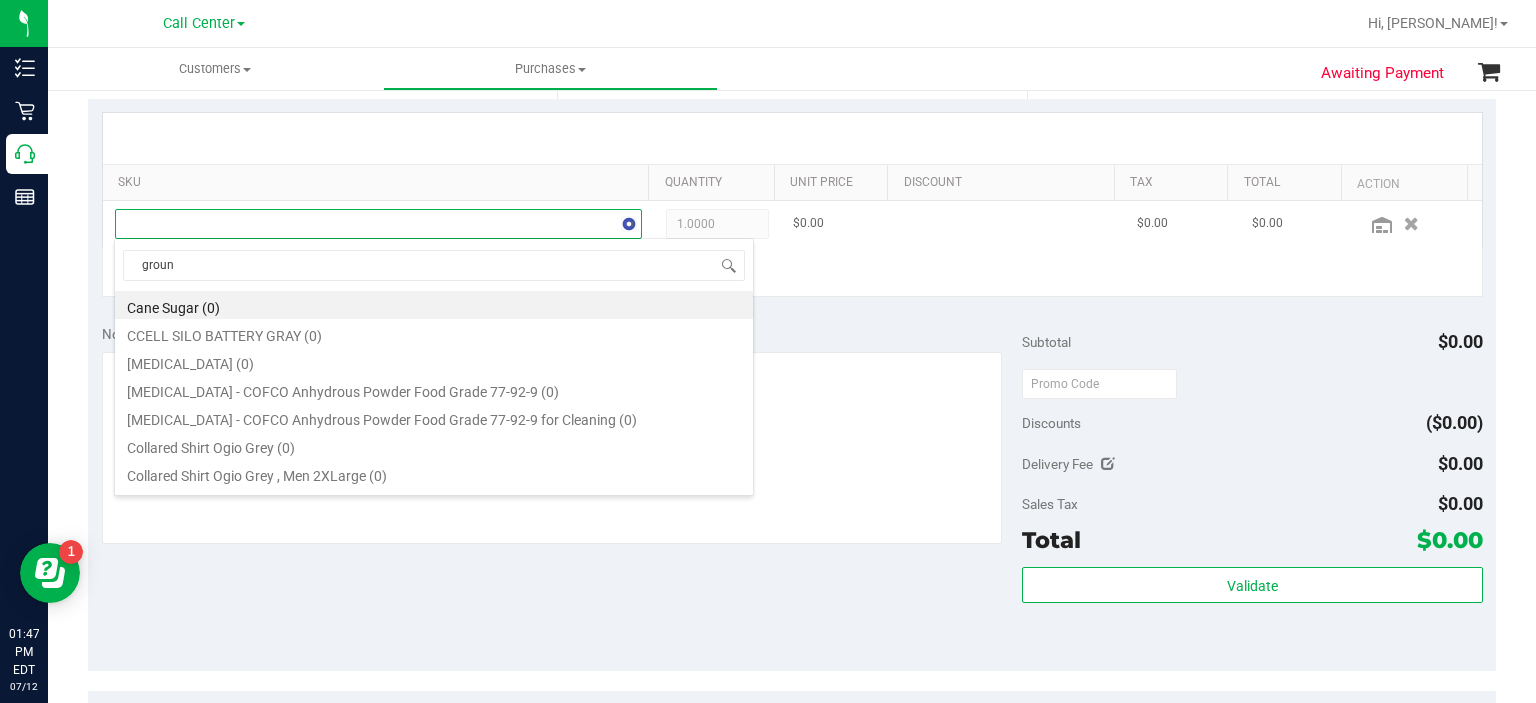 type on "ground" 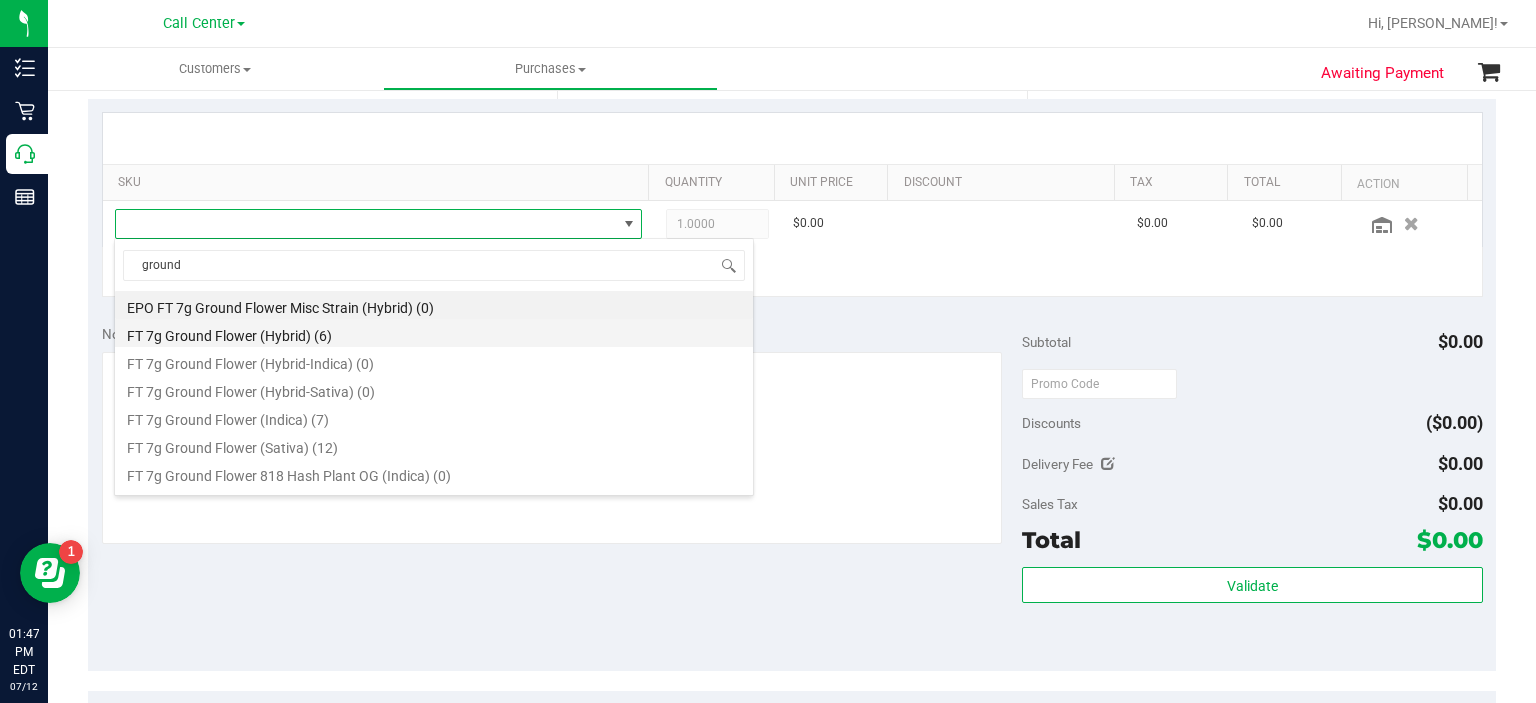 click on "FT 7g Ground Flower (Hybrid) (6)" at bounding box center (434, 333) 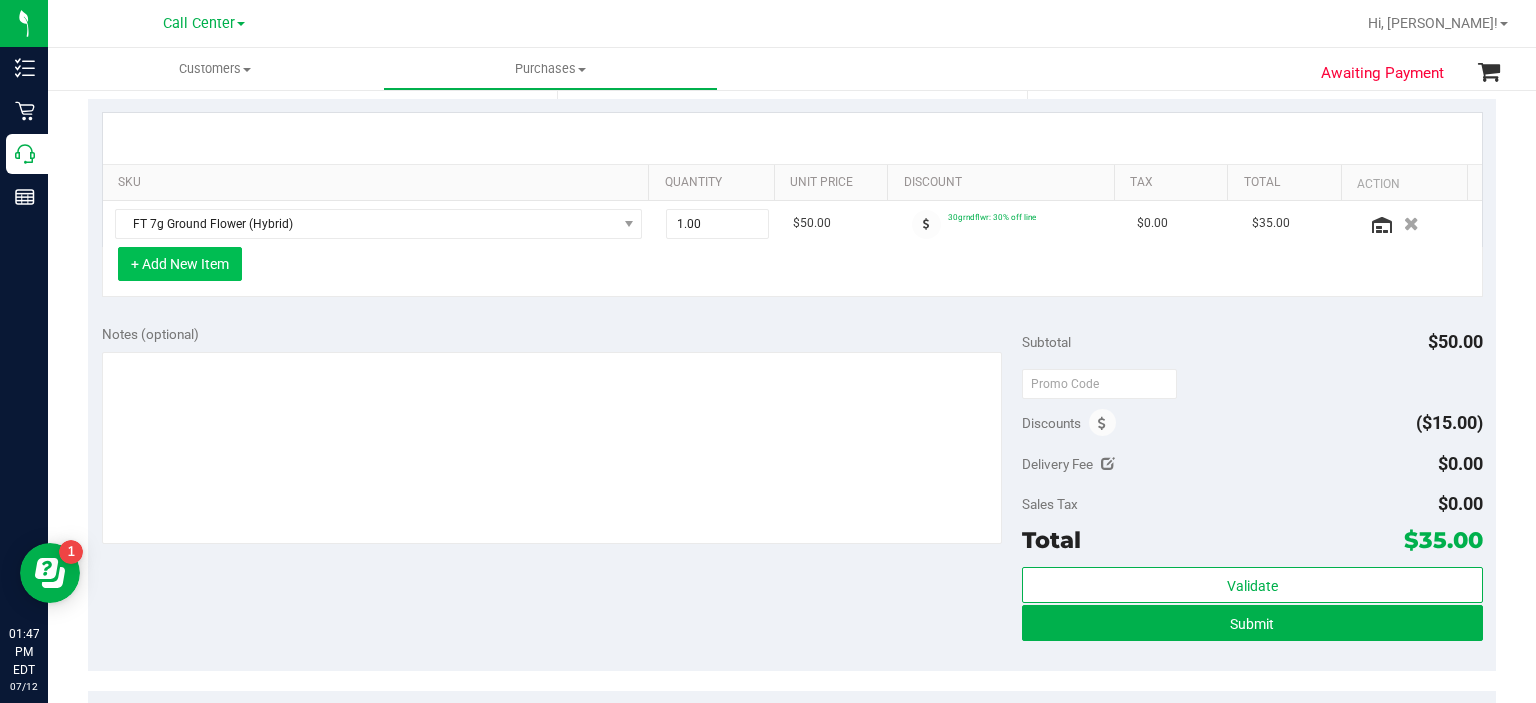 click on "+ Add New Item" at bounding box center [180, 264] 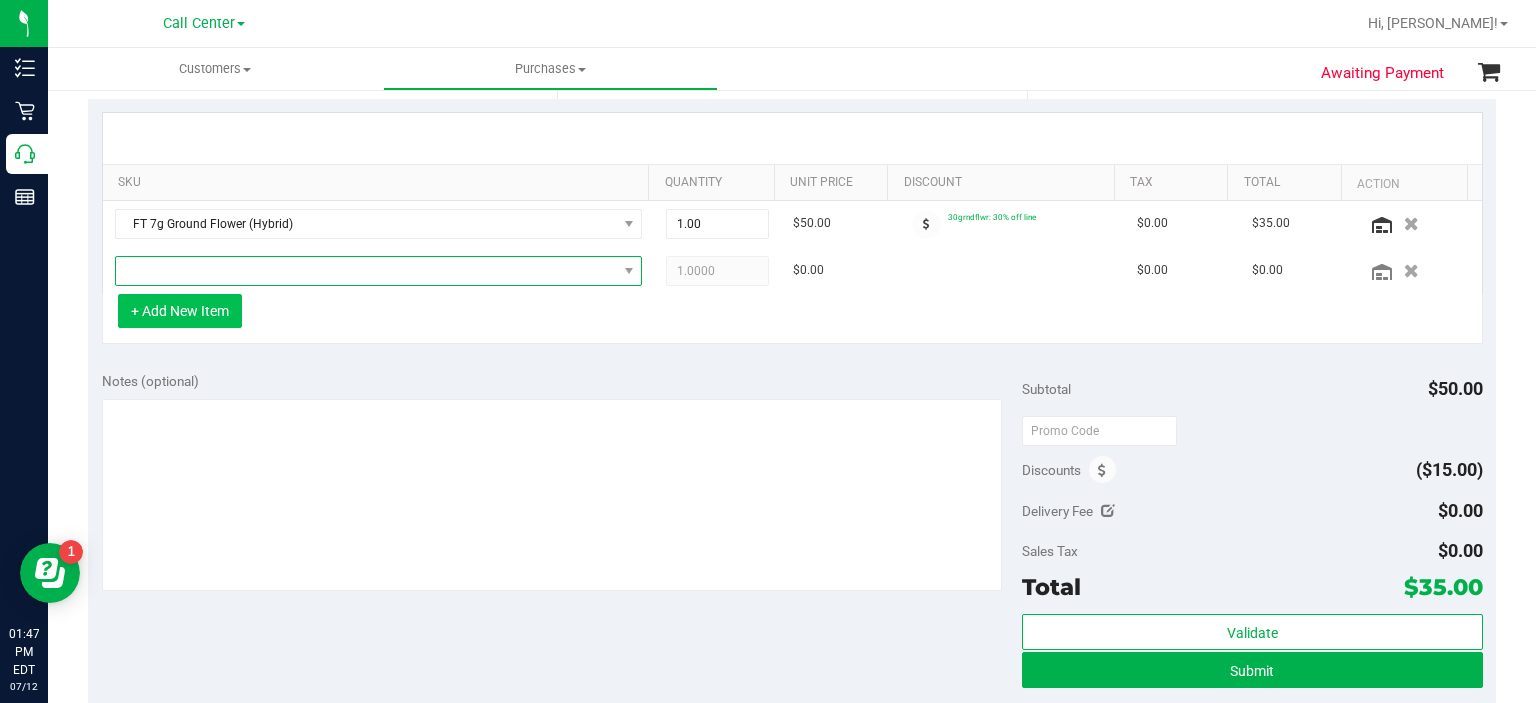 click at bounding box center (366, 271) 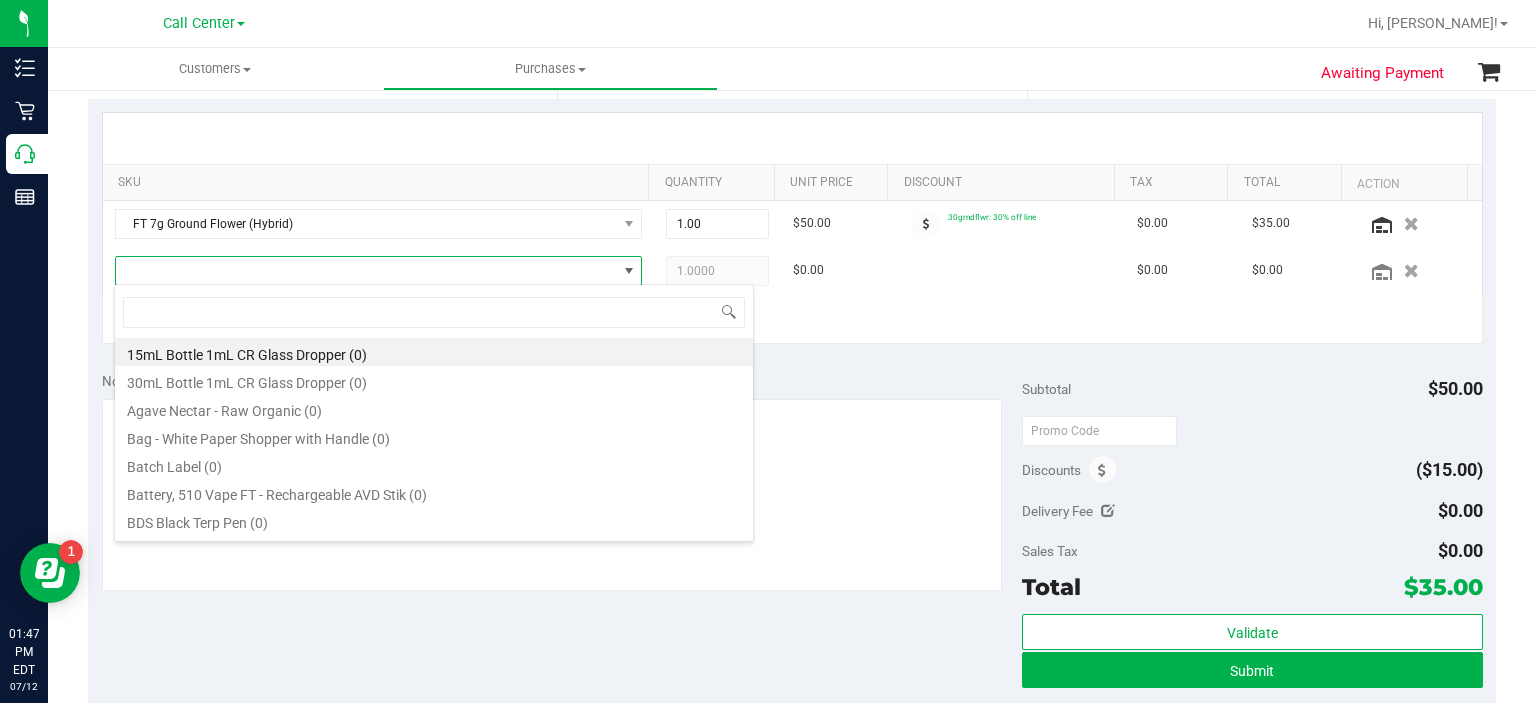 scroll, scrollTop: 99970, scrollLeft: 99484, axis: both 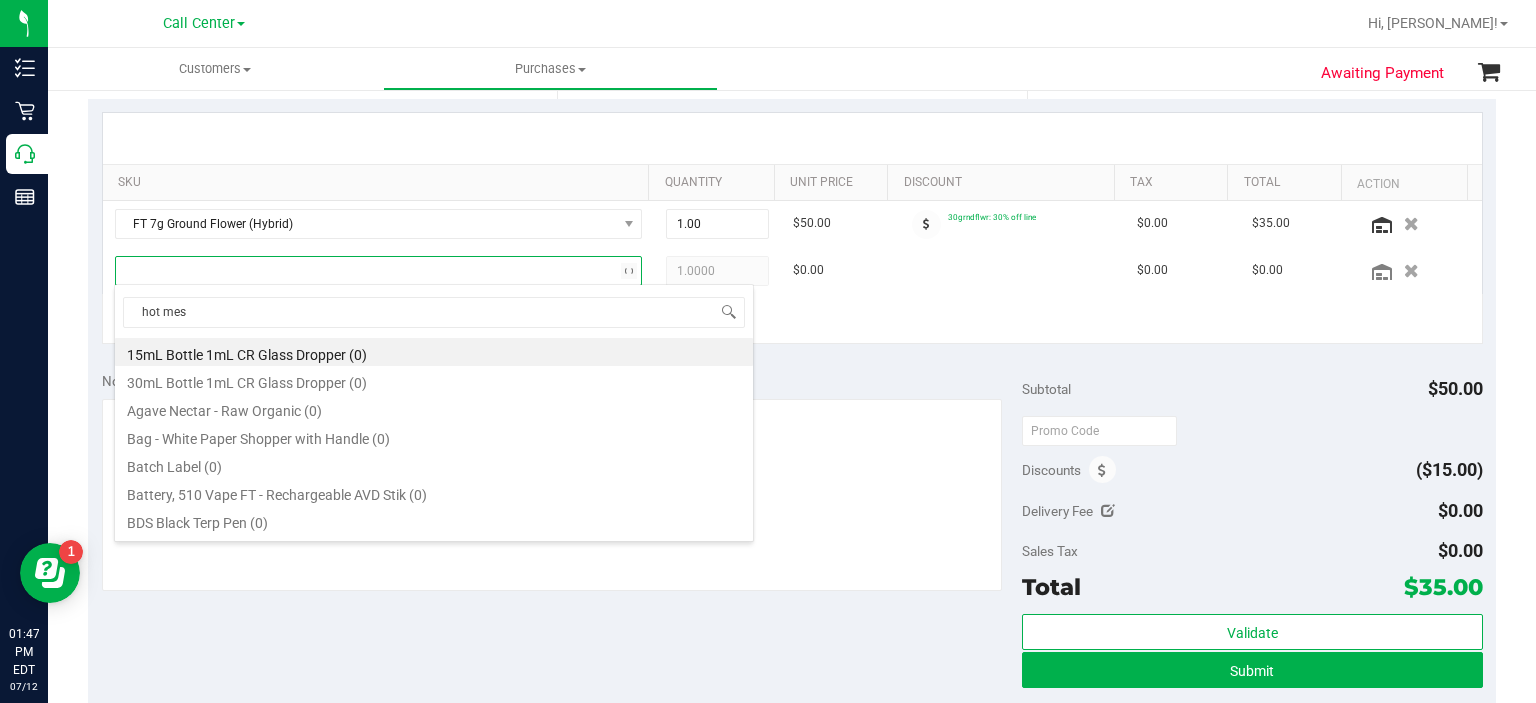 type on "hot mess" 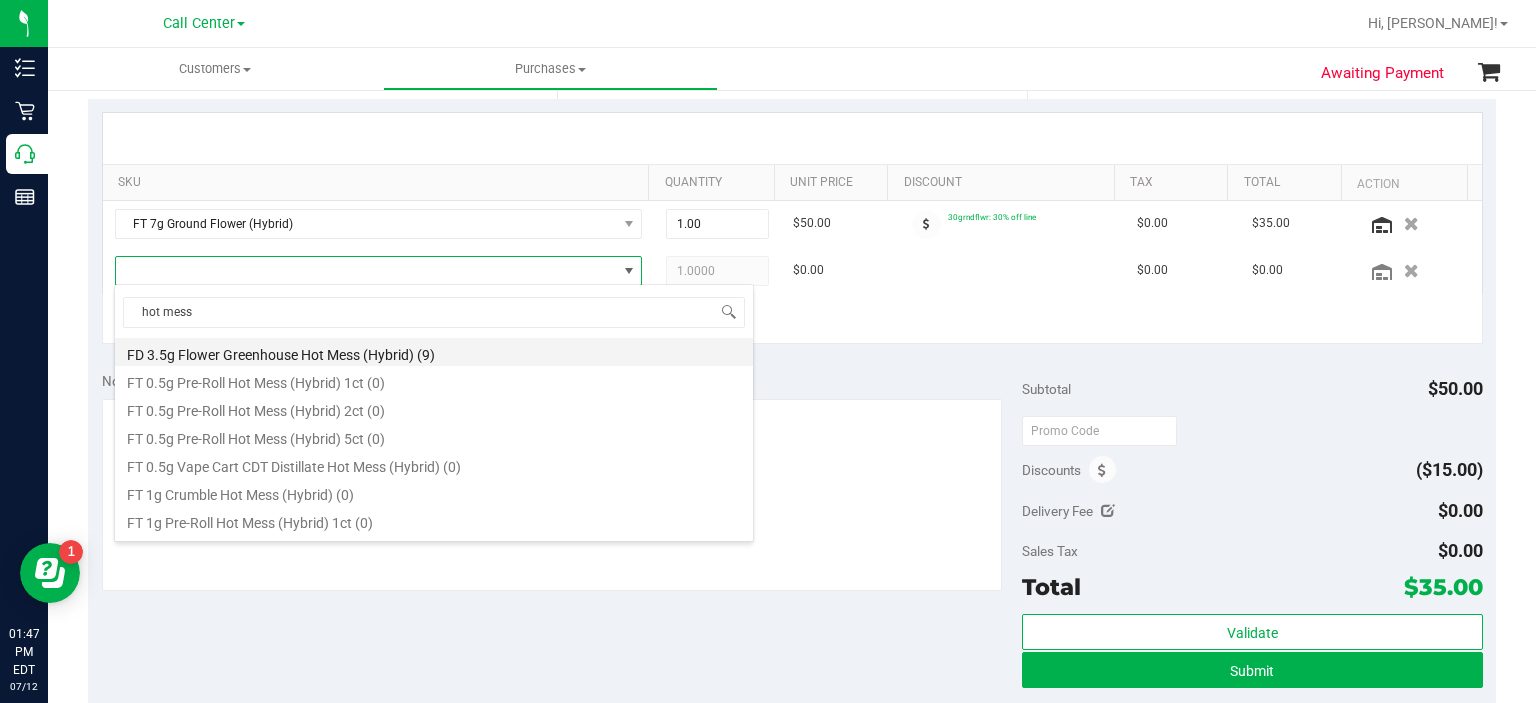 click on "FD 3.5g Flower Greenhouse Hot Mess (Hybrid) (9)" at bounding box center [434, 352] 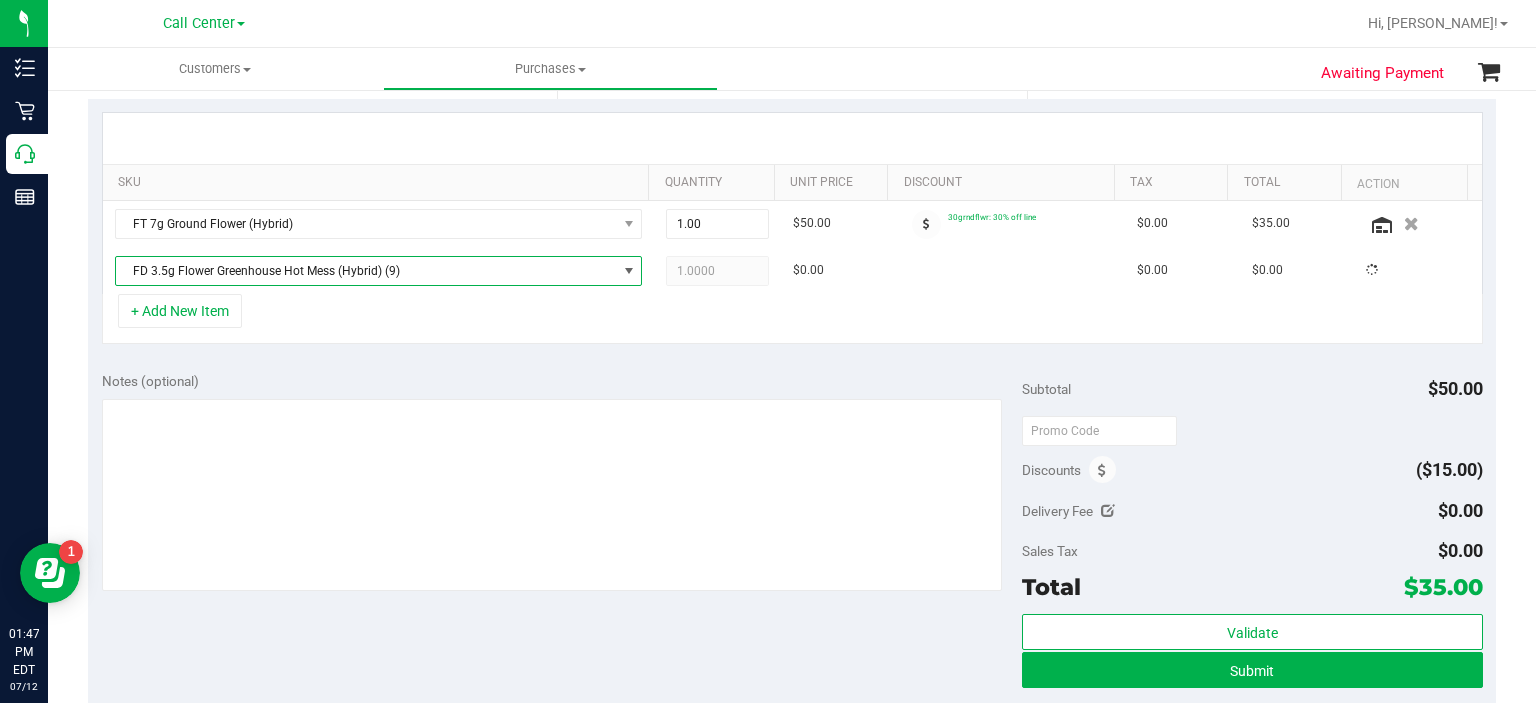 click on "+ Add New Item" at bounding box center (792, 319) 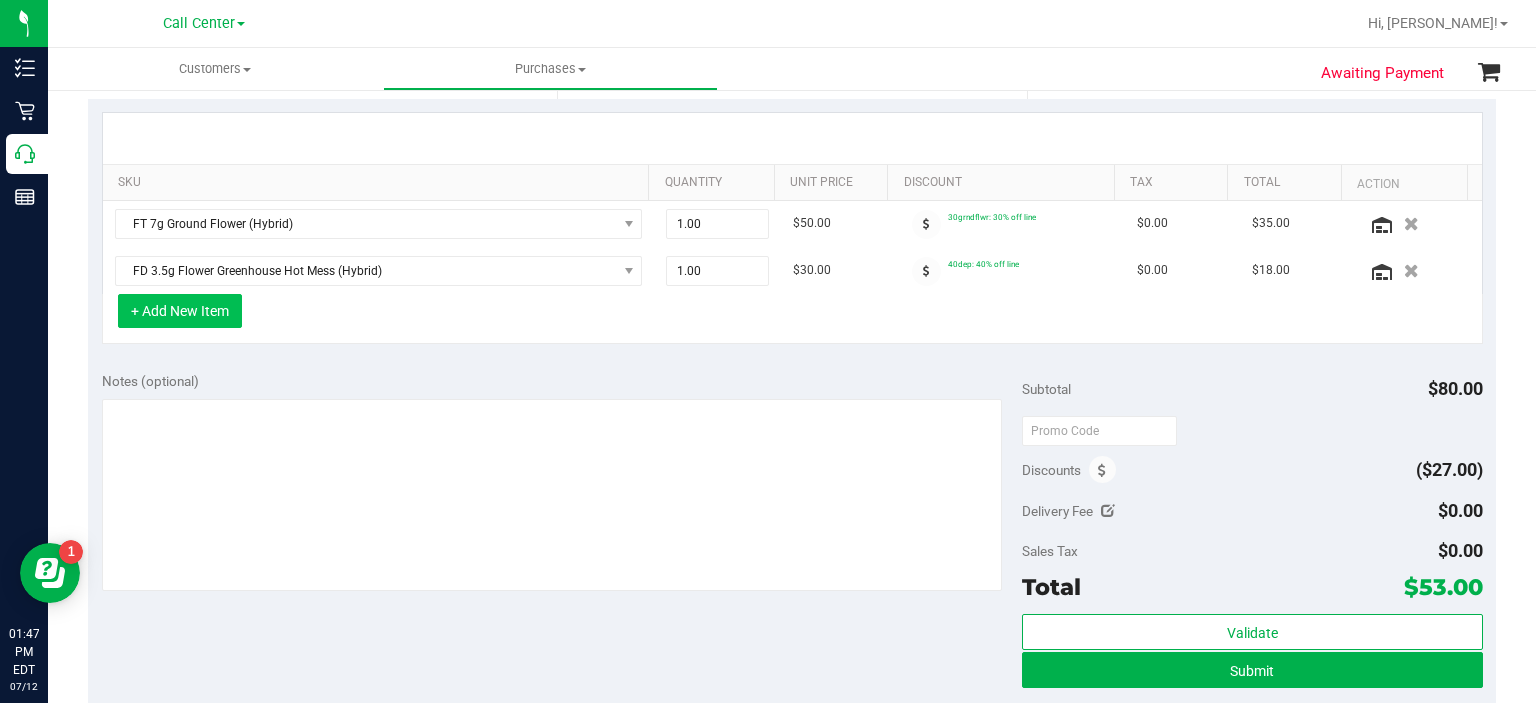 click on "+ Add New Item" at bounding box center (180, 311) 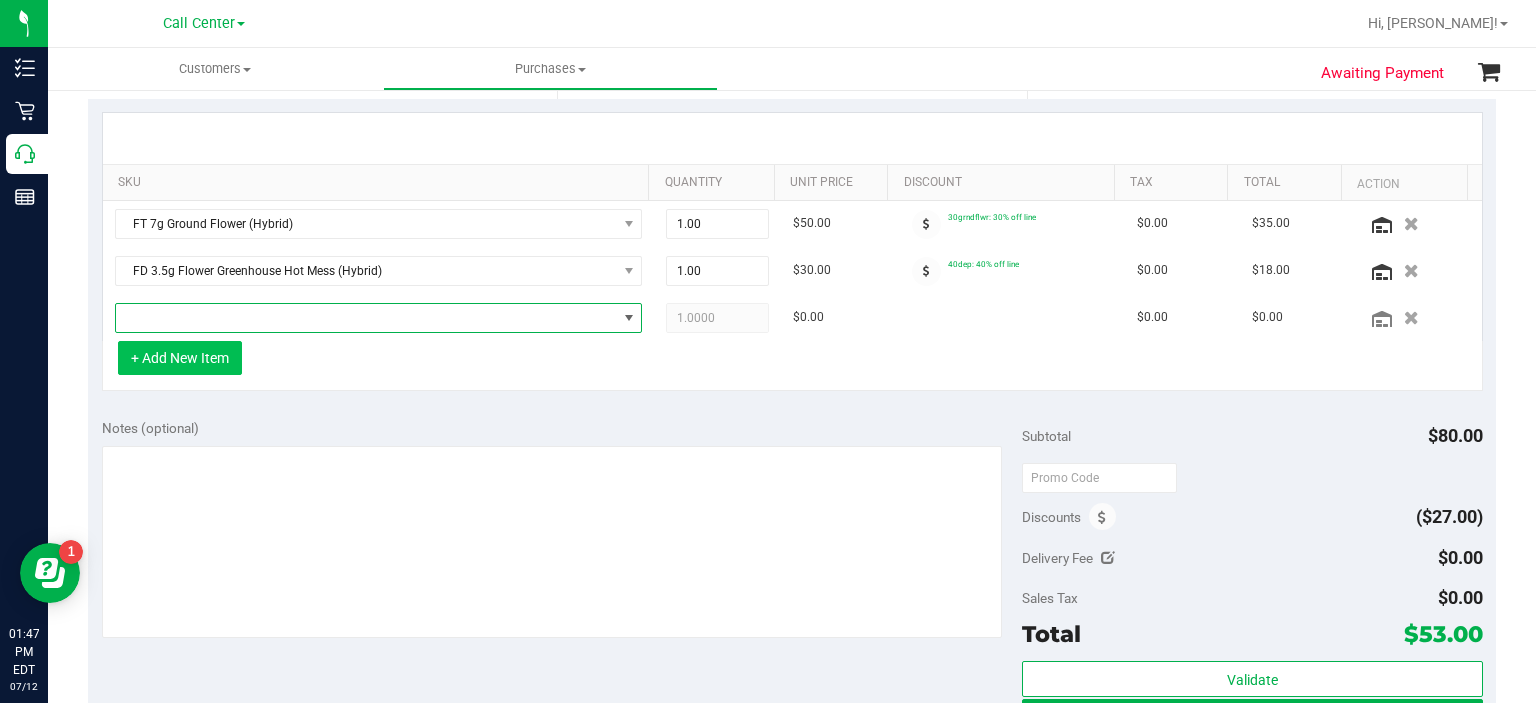 click at bounding box center [366, 318] 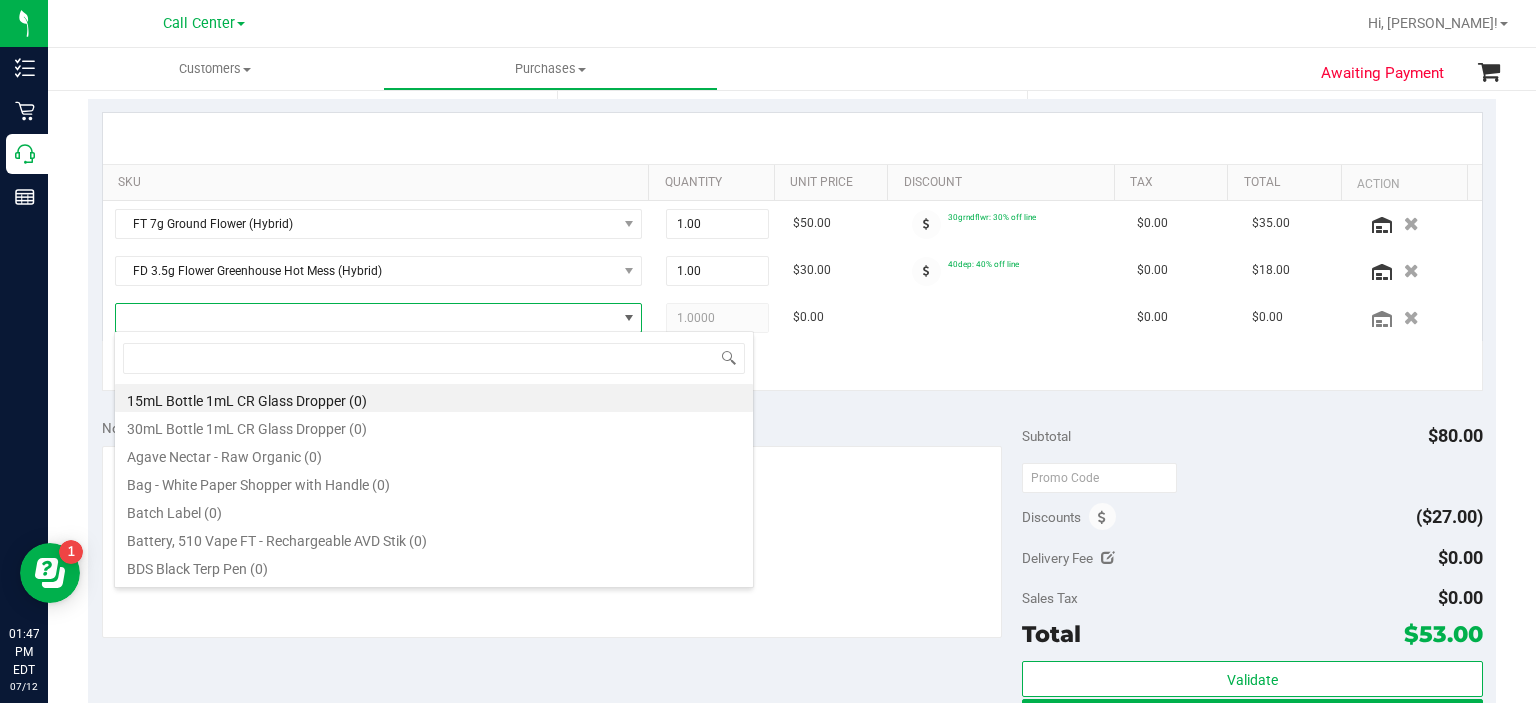 scroll, scrollTop: 99970, scrollLeft: 99484, axis: both 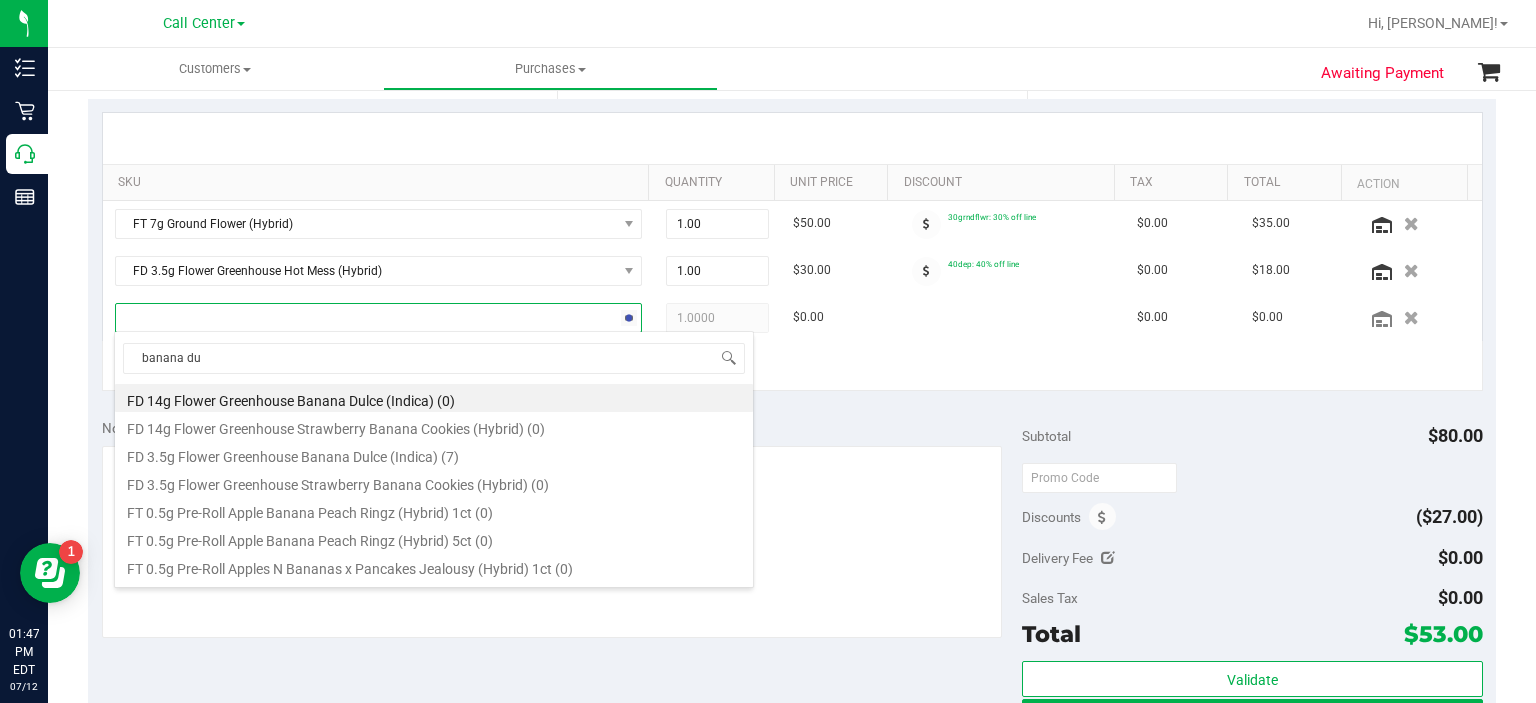 type on "banana dul" 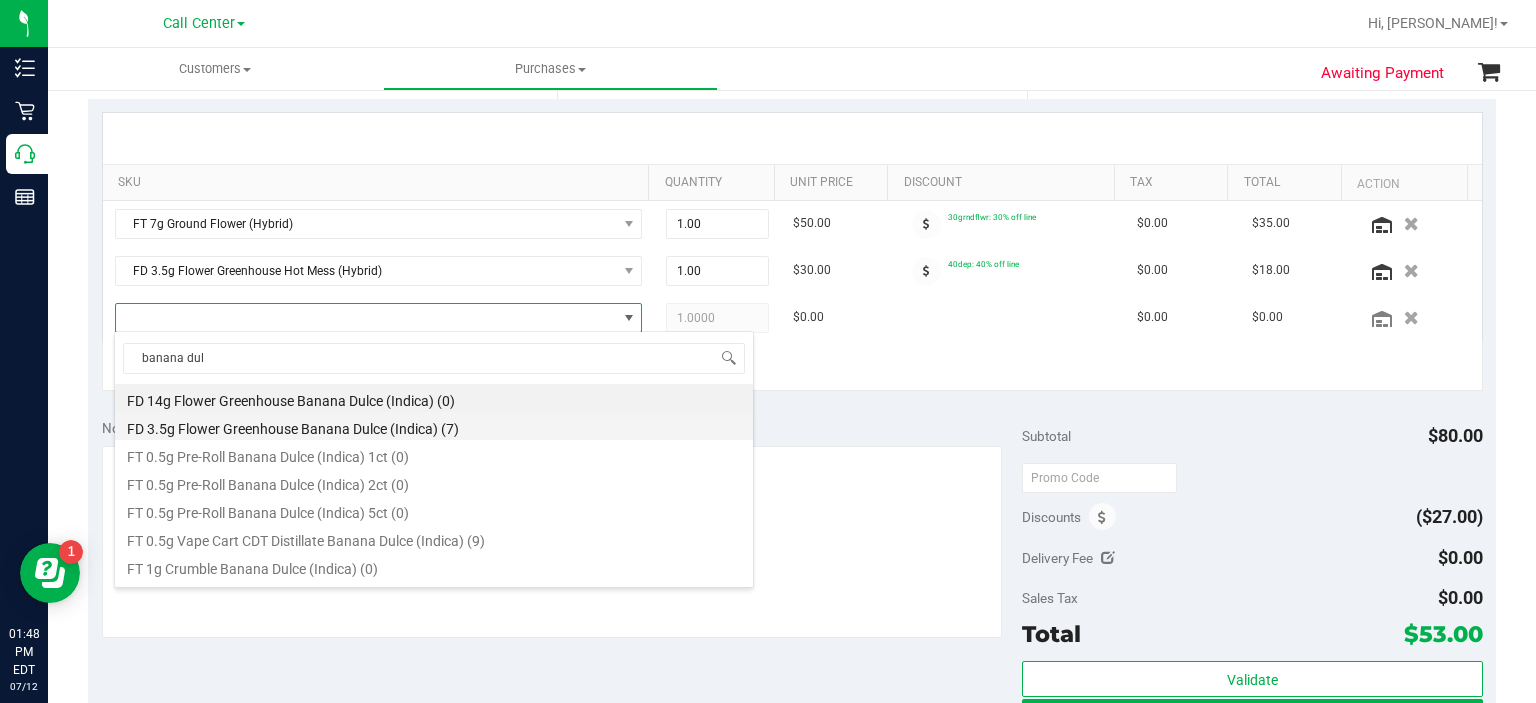 click on "FD 3.5g Flower Greenhouse Banana Dulce (Indica) (7)" at bounding box center [434, 426] 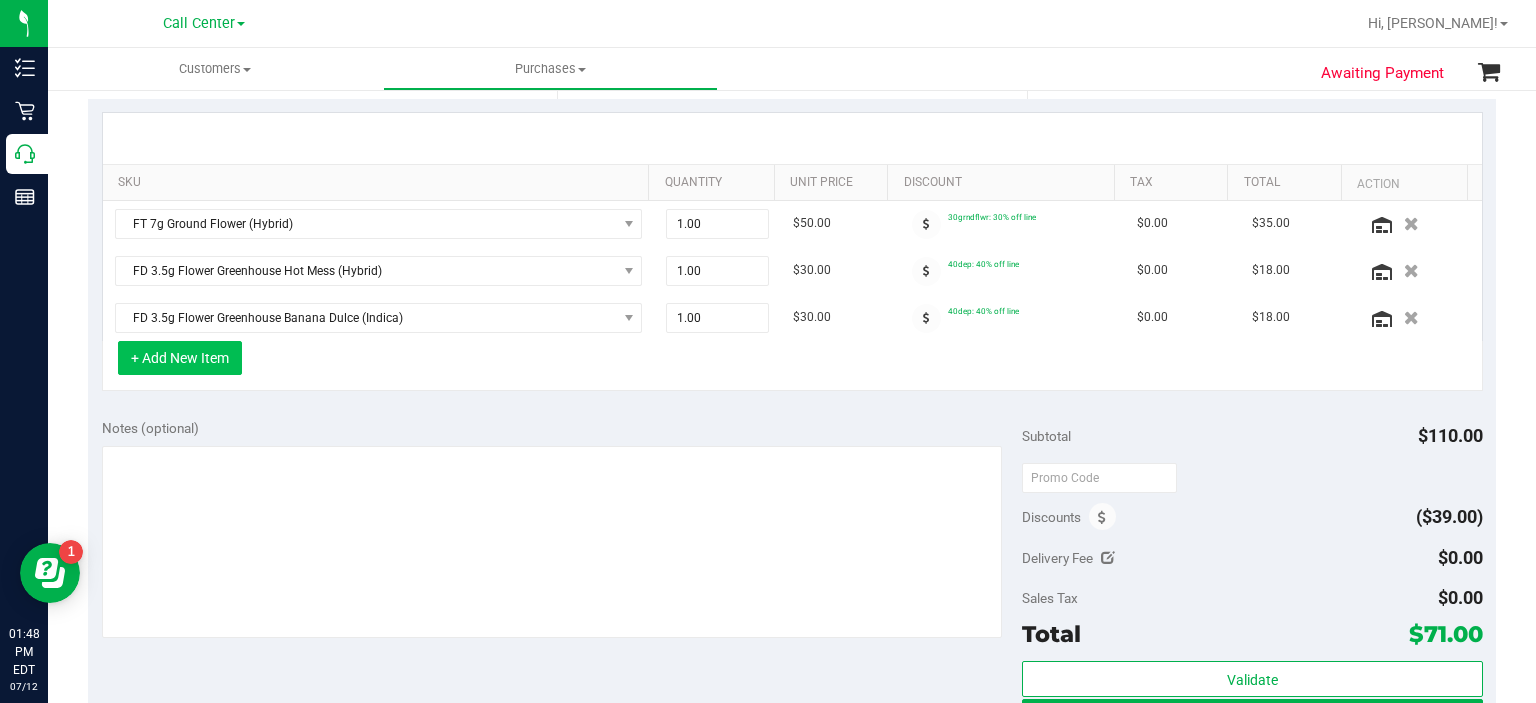 click on "+ Add New Item" at bounding box center (180, 358) 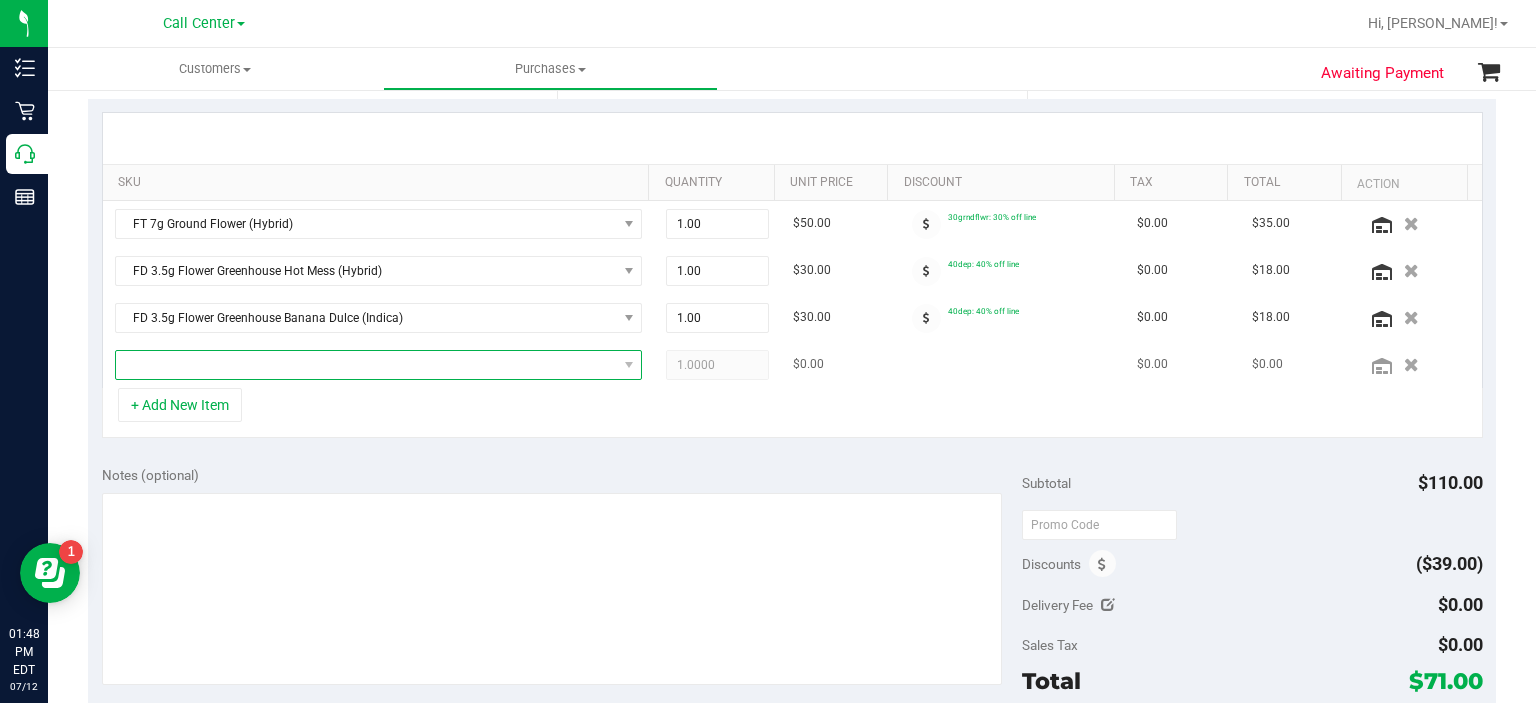 click at bounding box center (366, 365) 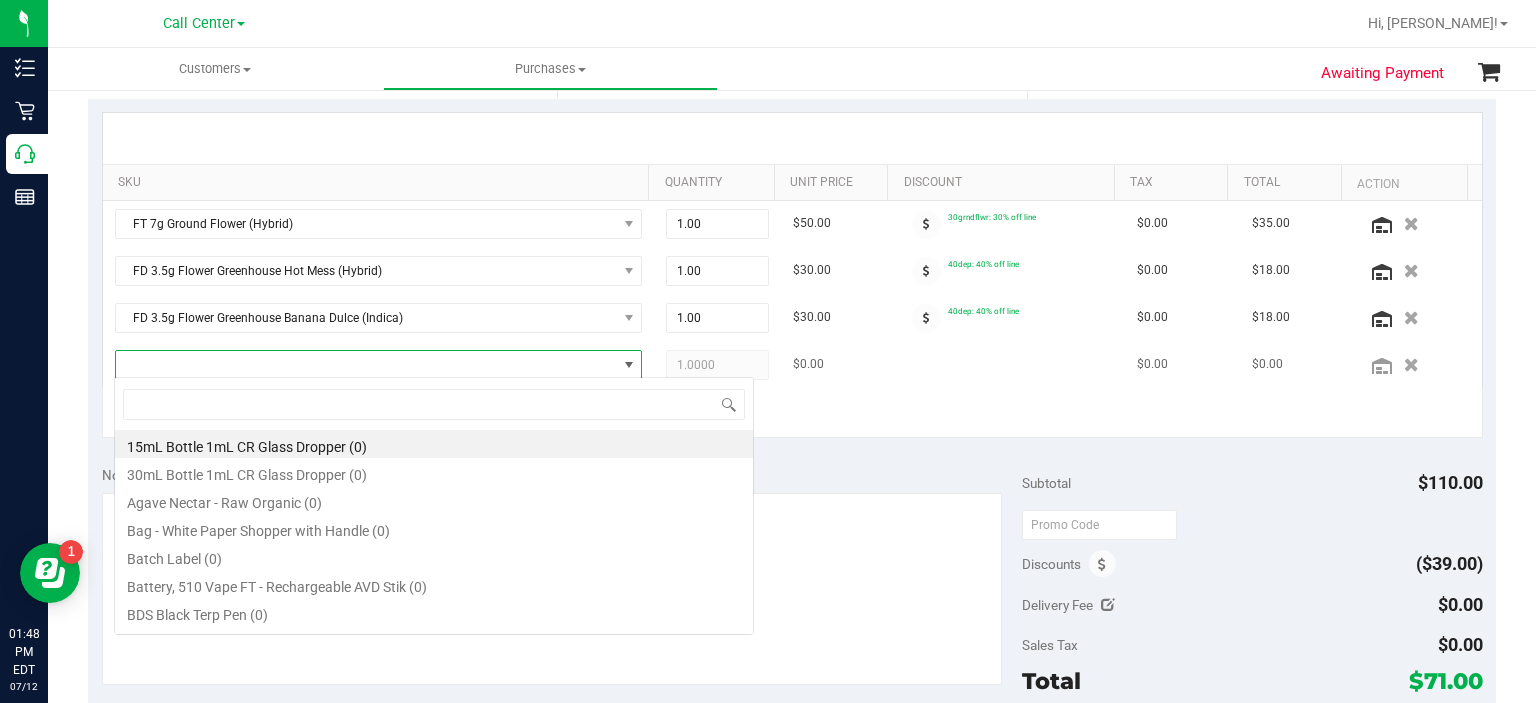 scroll, scrollTop: 99970, scrollLeft: 99484, axis: both 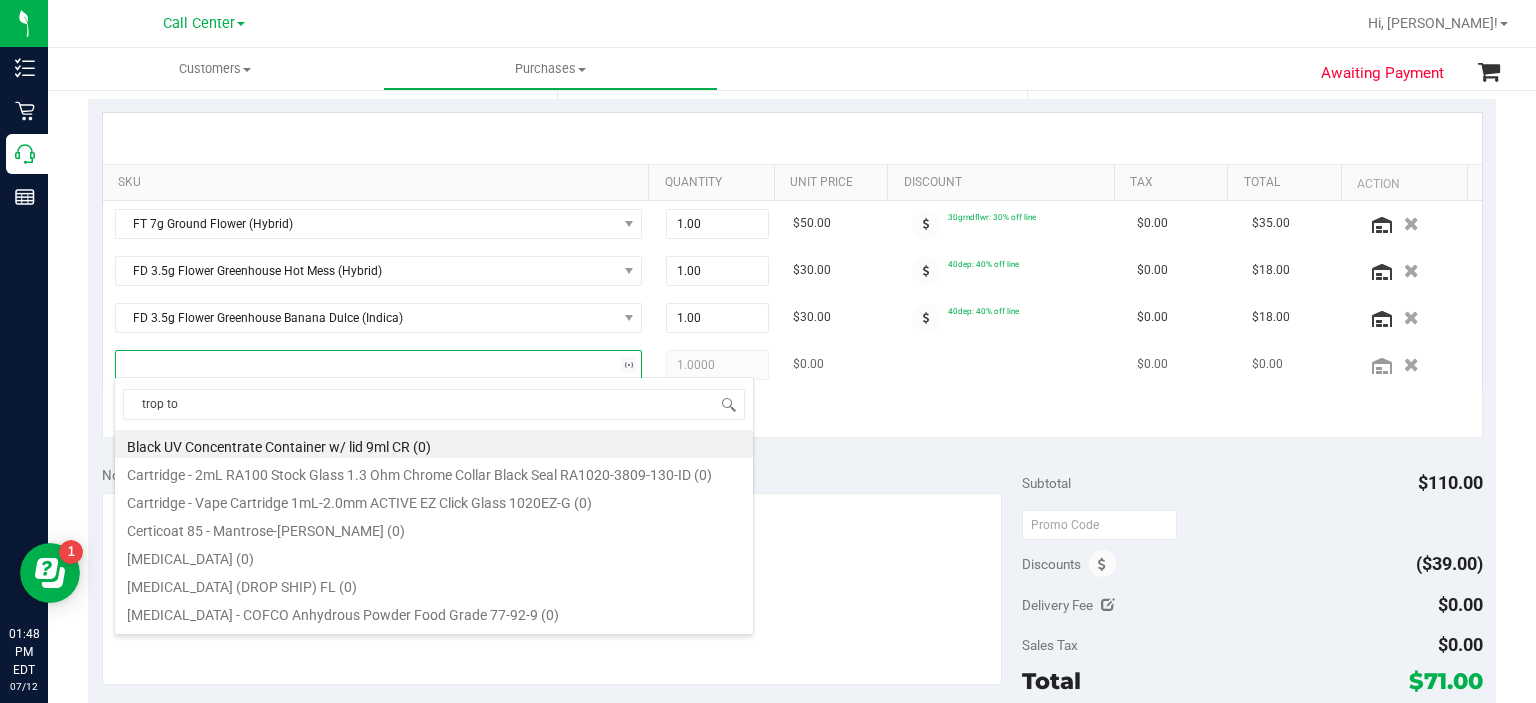 type on "trop top" 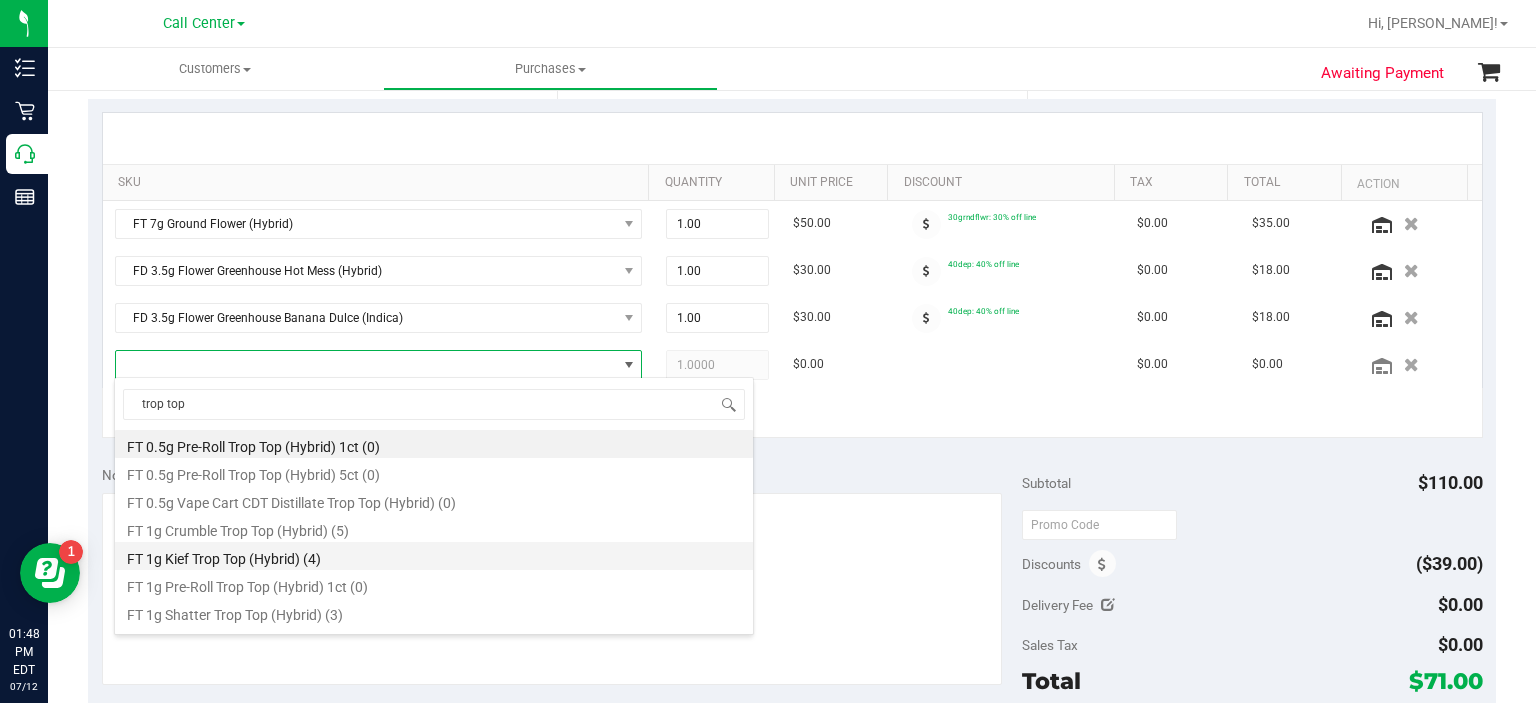 click on "FT 1g Kief Trop Top (Hybrid) (4)" at bounding box center [434, 556] 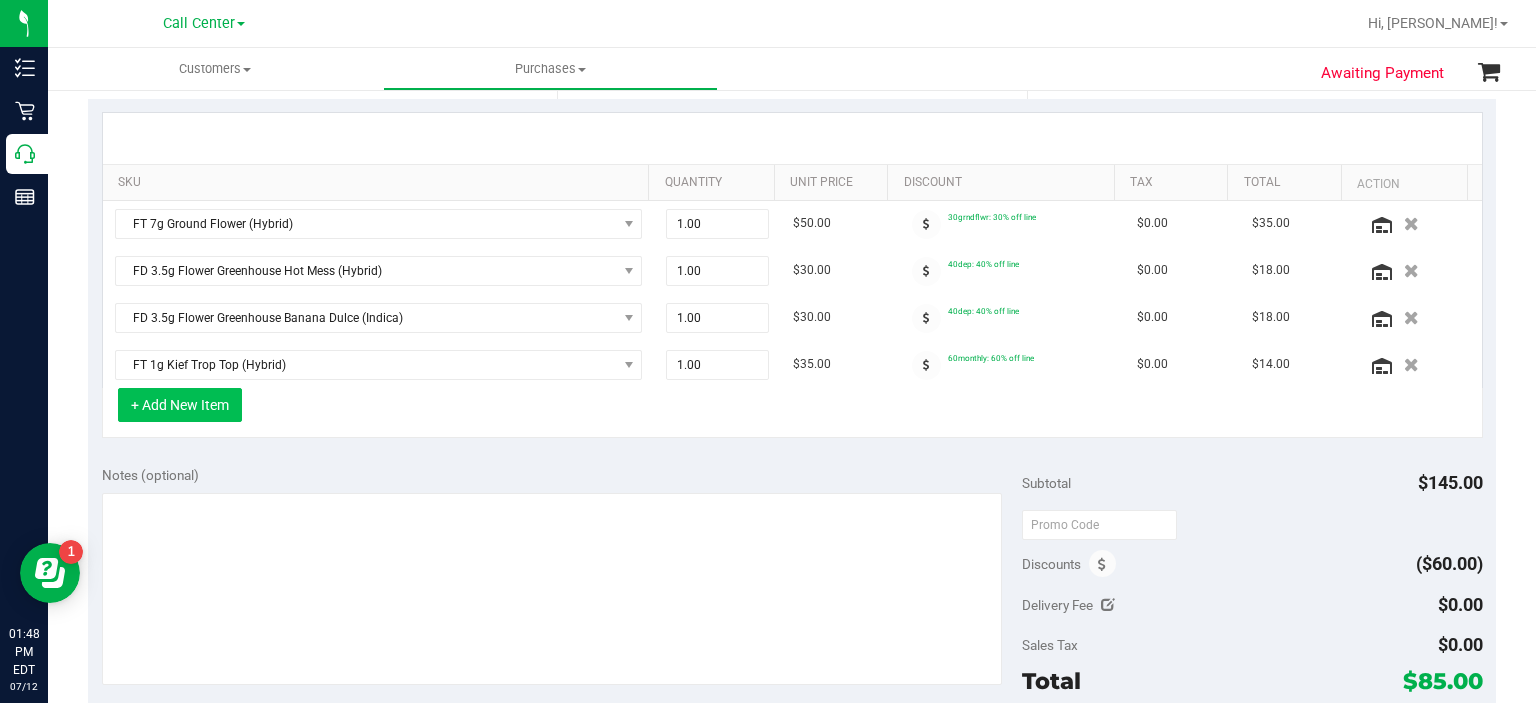 click on "+ Add New Item" at bounding box center [180, 405] 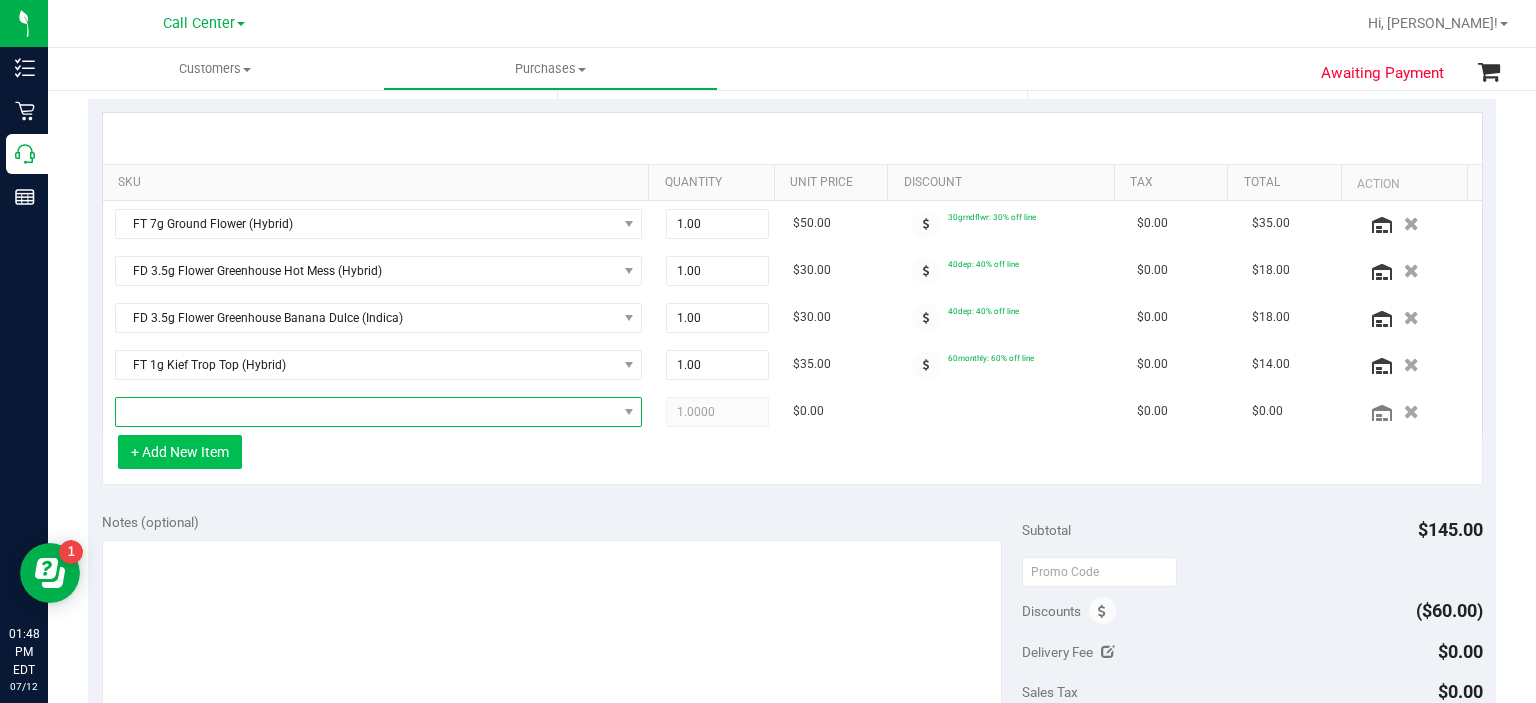 click at bounding box center (366, 412) 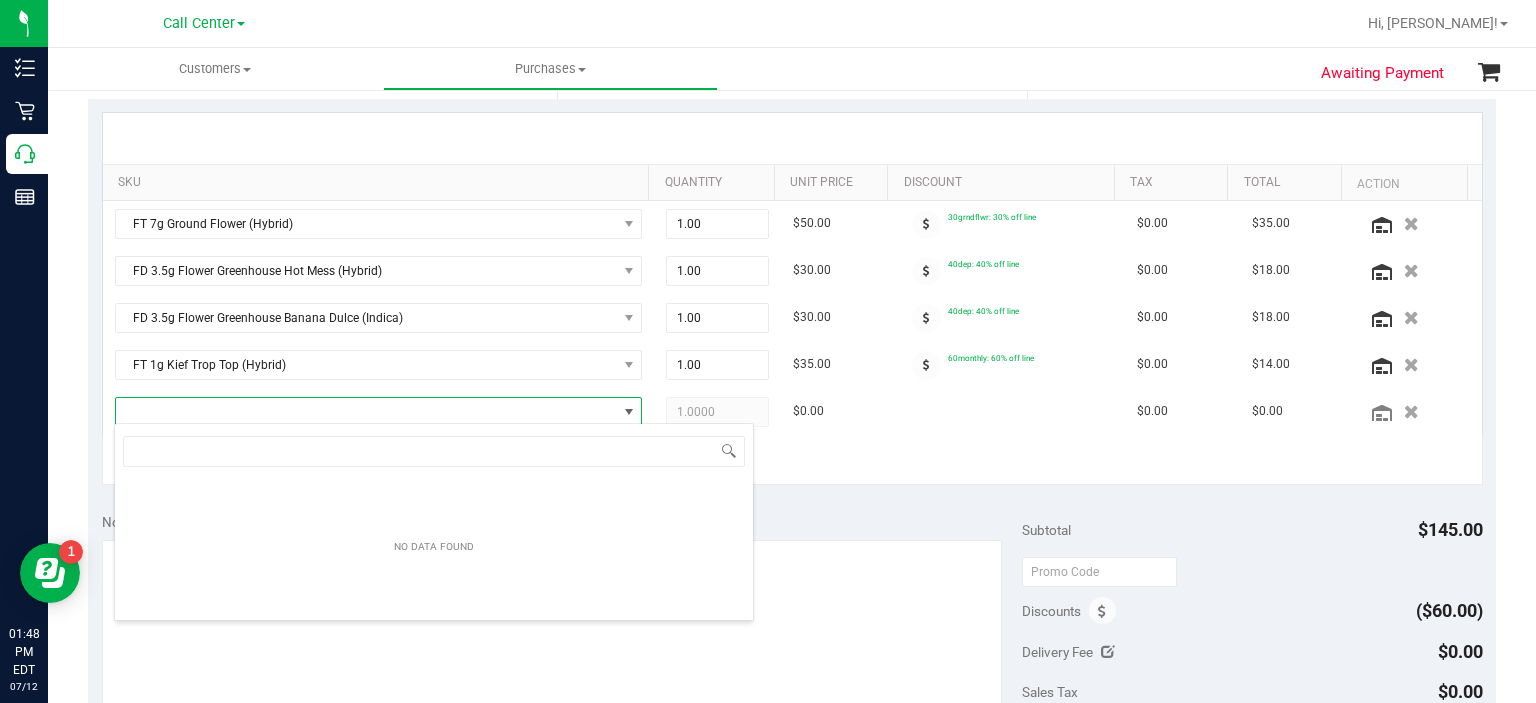 scroll, scrollTop: 99970, scrollLeft: 99484, axis: both 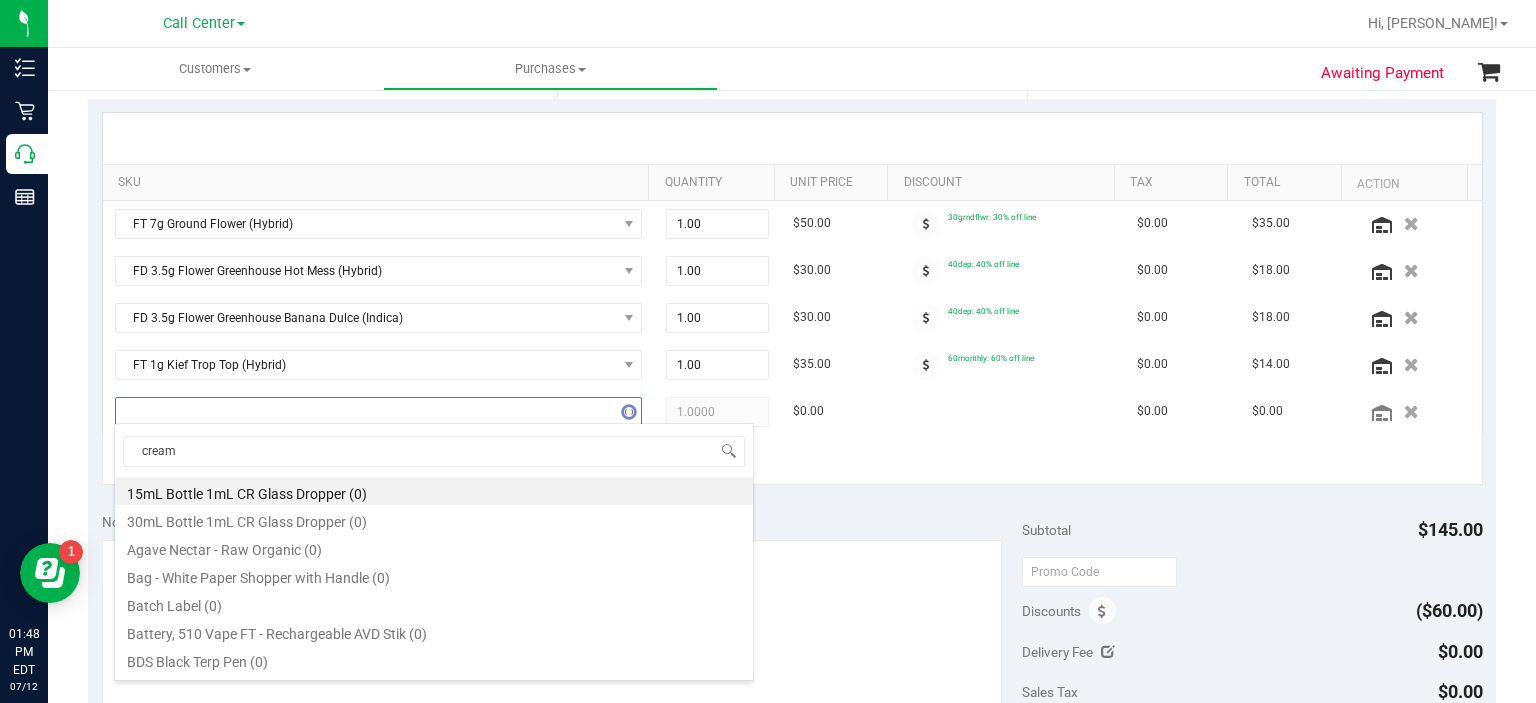type on "creams" 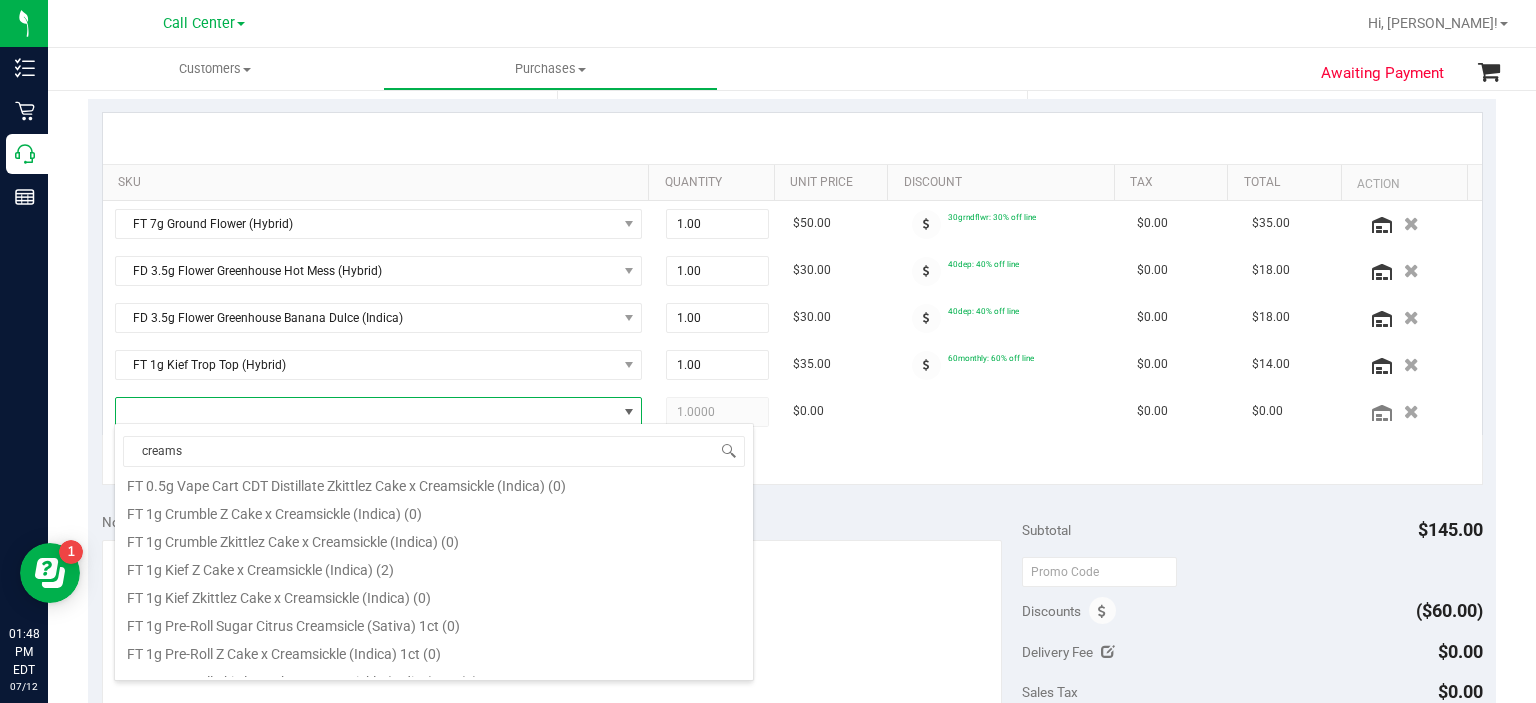 scroll, scrollTop: 262, scrollLeft: 0, axis: vertical 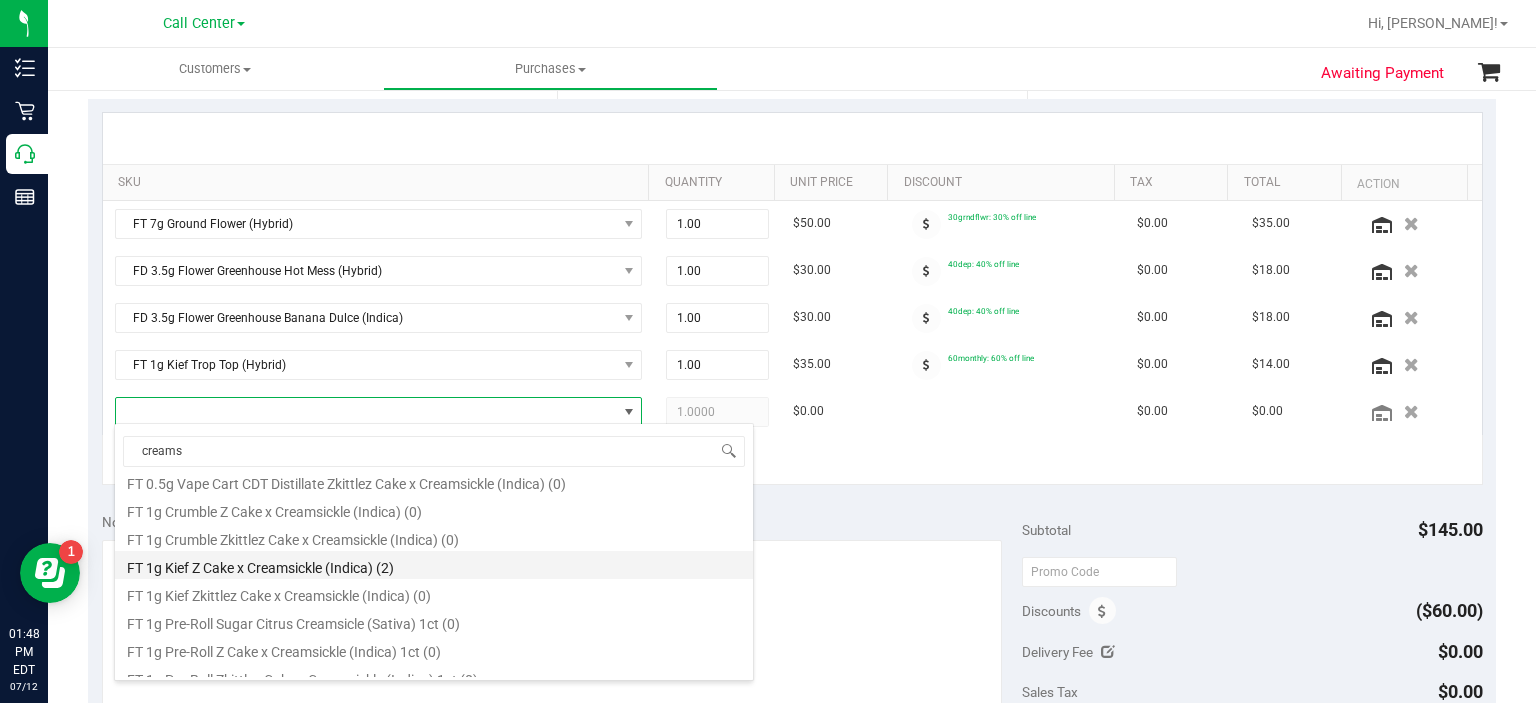 click on "FT 1g Kief Z Cake x Creamsickle (Indica) (2)" at bounding box center (434, 565) 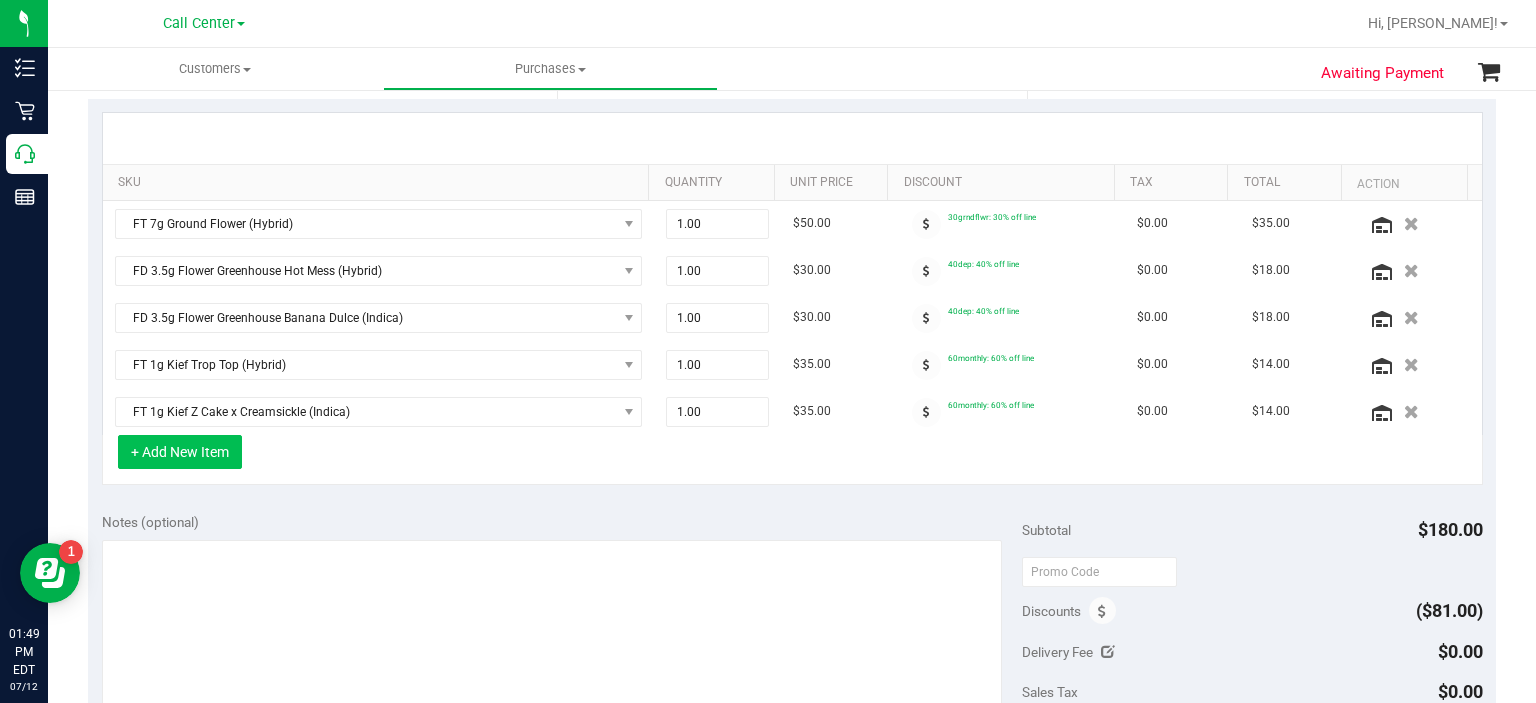 click on "+ Add New Item" at bounding box center (180, 452) 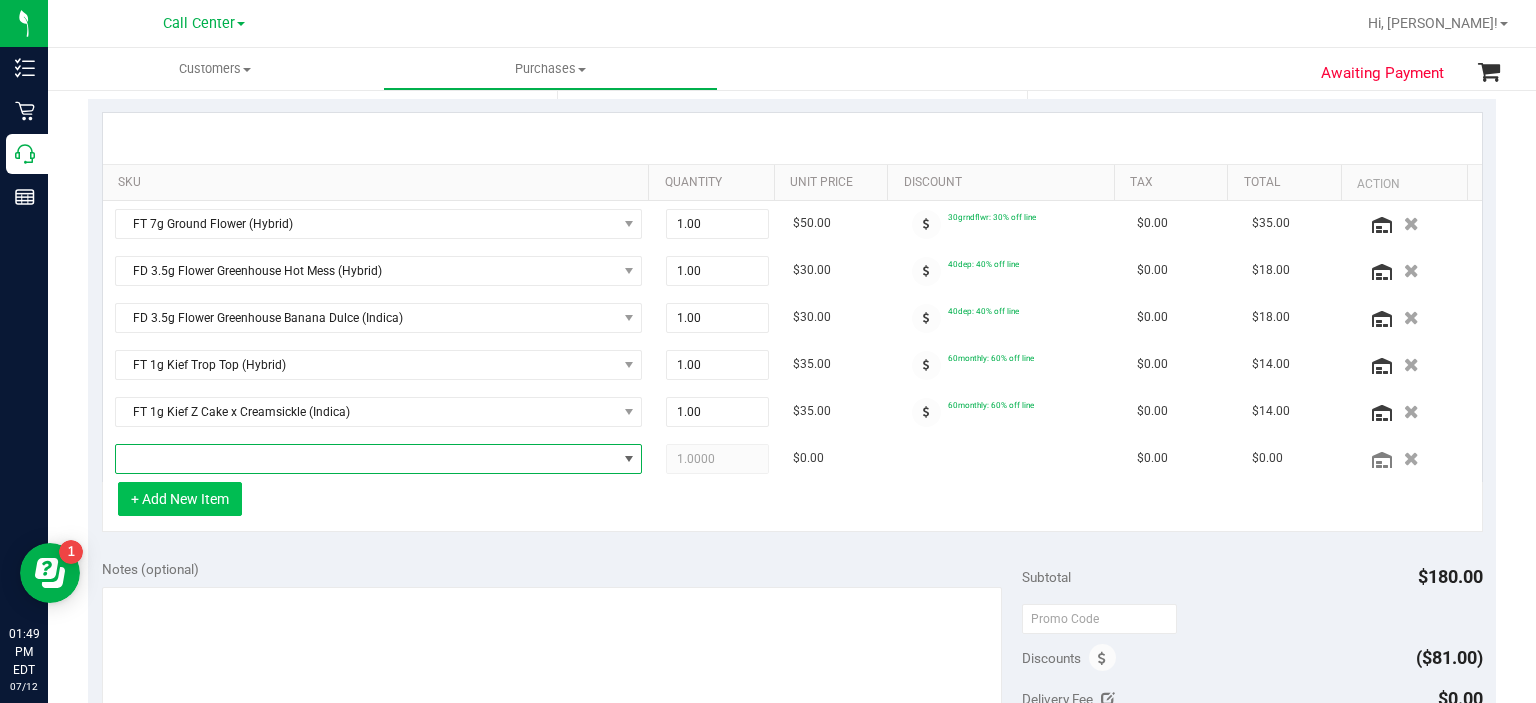 click at bounding box center [366, 459] 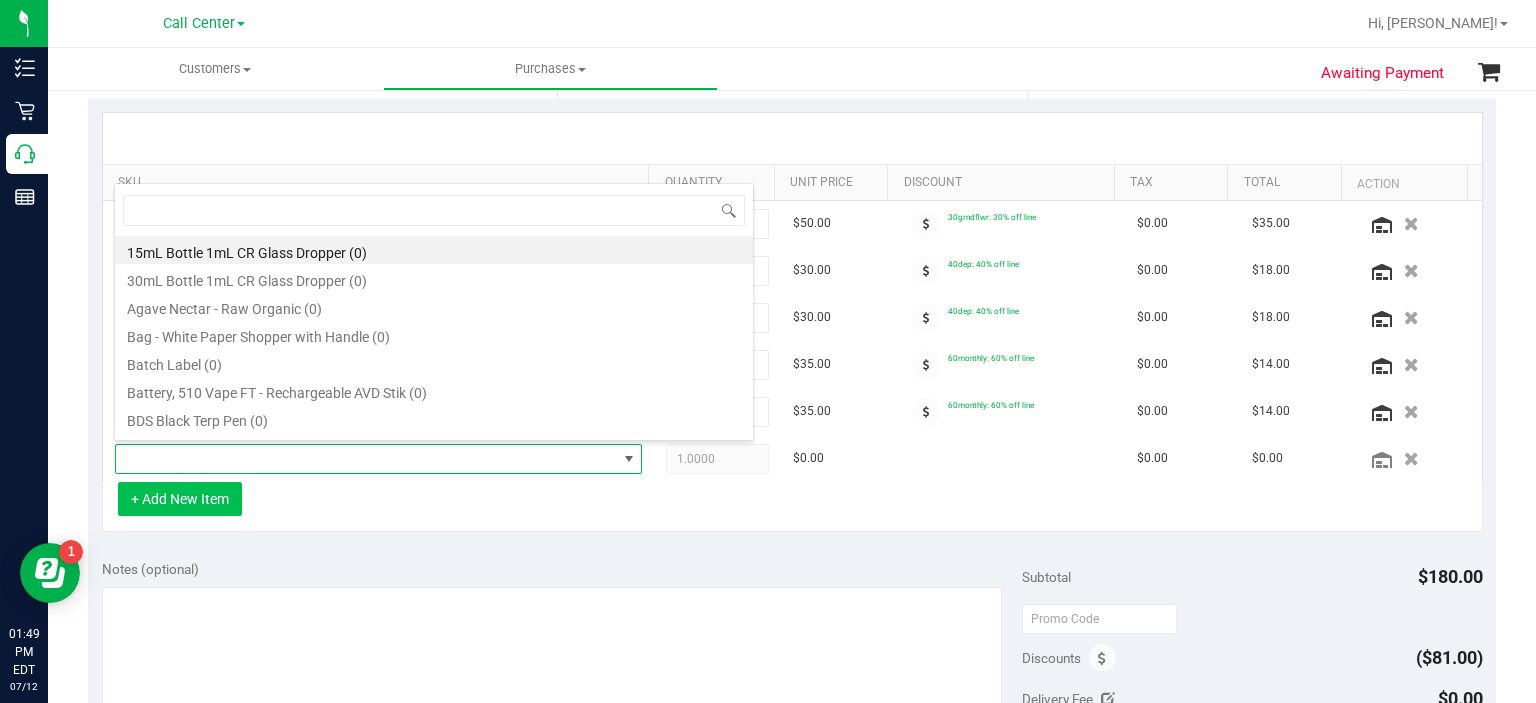 scroll, scrollTop: 99970, scrollLeft: 99484, axis: both 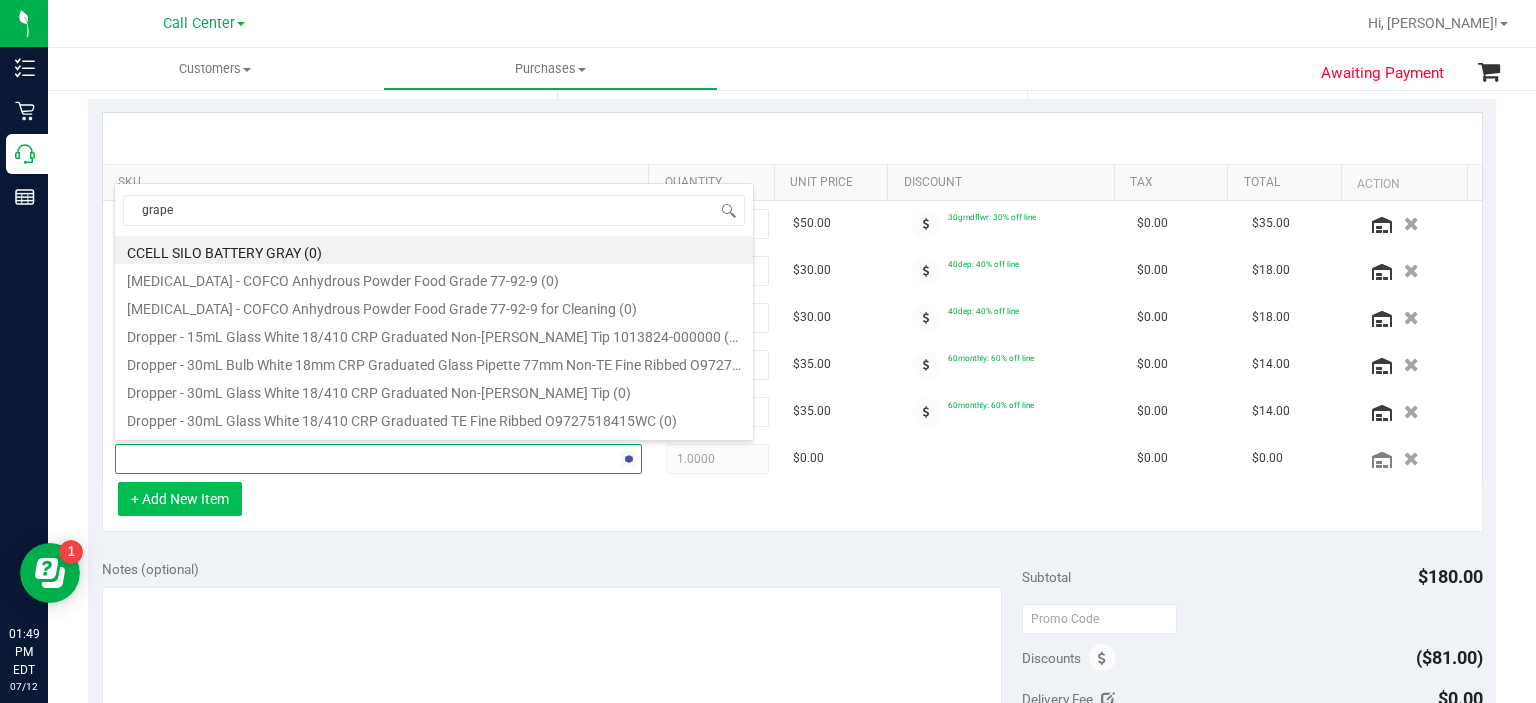 type on "grape e" 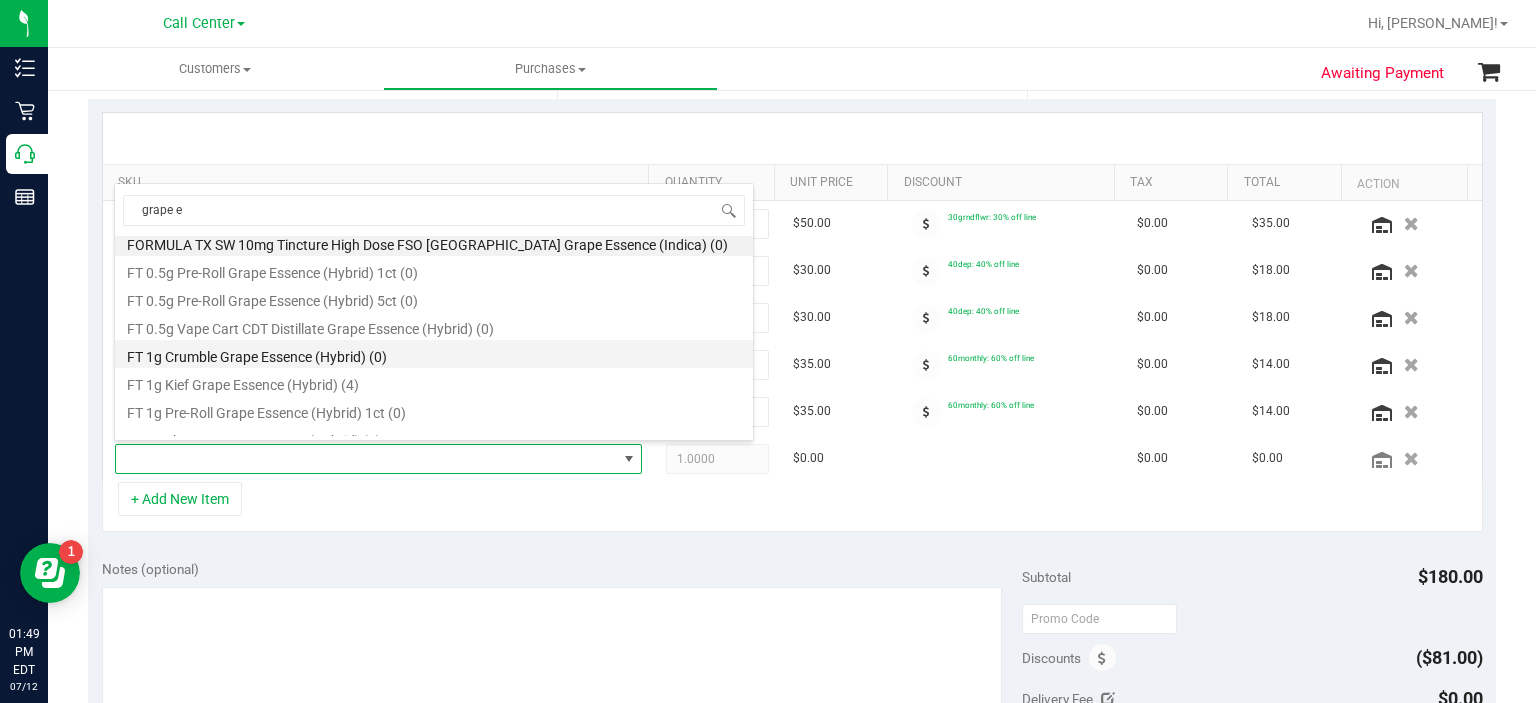 scroll, scrollTop: 10, scrollLeft: 0, axis: vertical 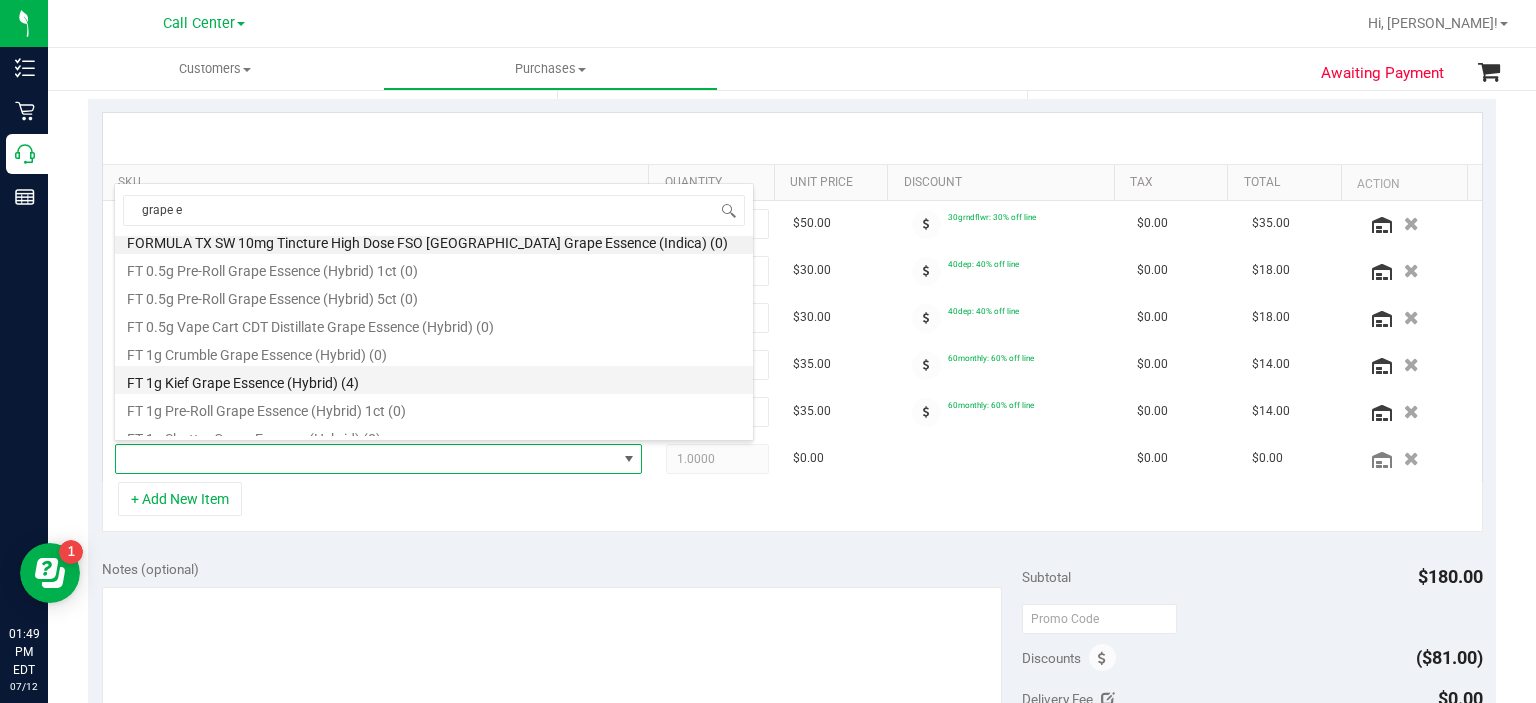 click on "FT 1g Kief Grape Essence (Hybrid) (4)" at bounding box center [434, 380] 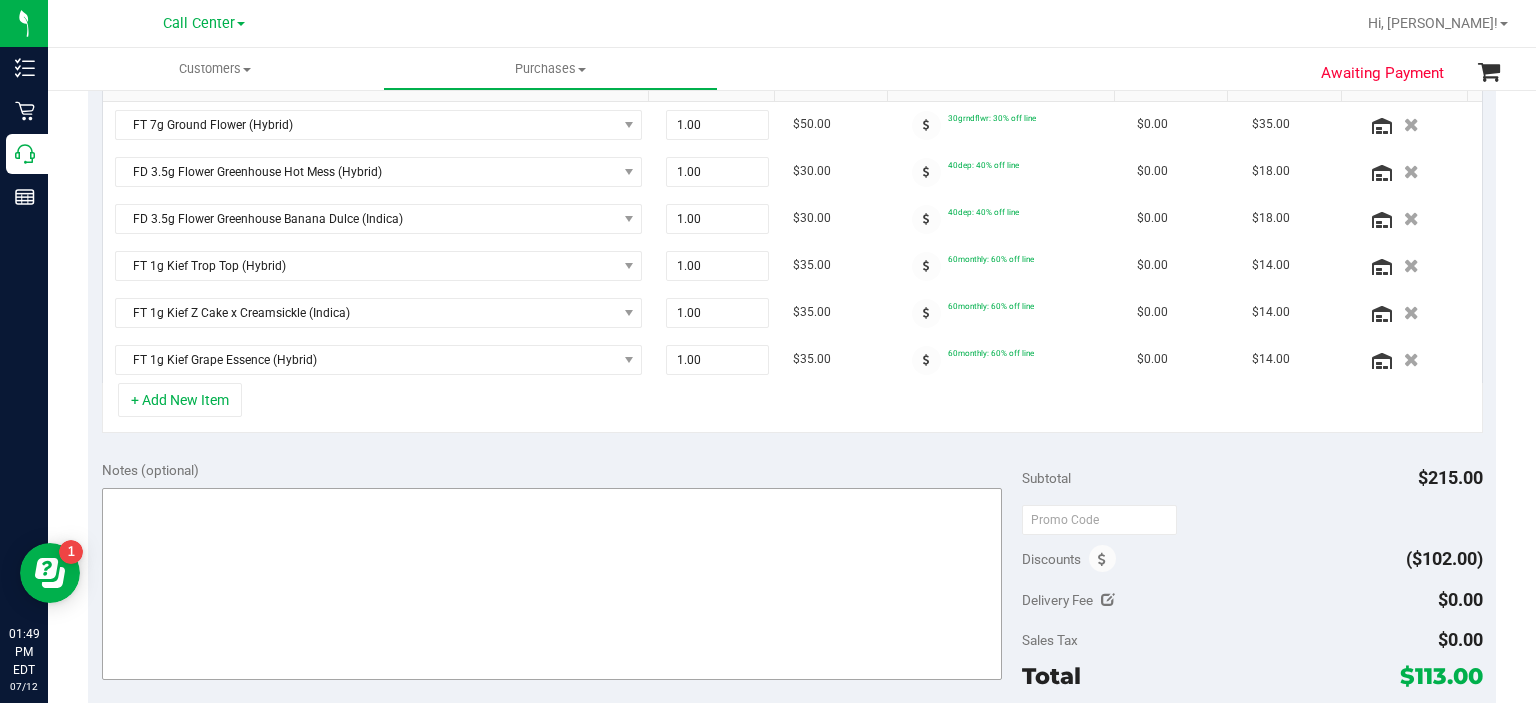 scroll, scrollTop: 555, scrollLeft: 0, axis: vertical 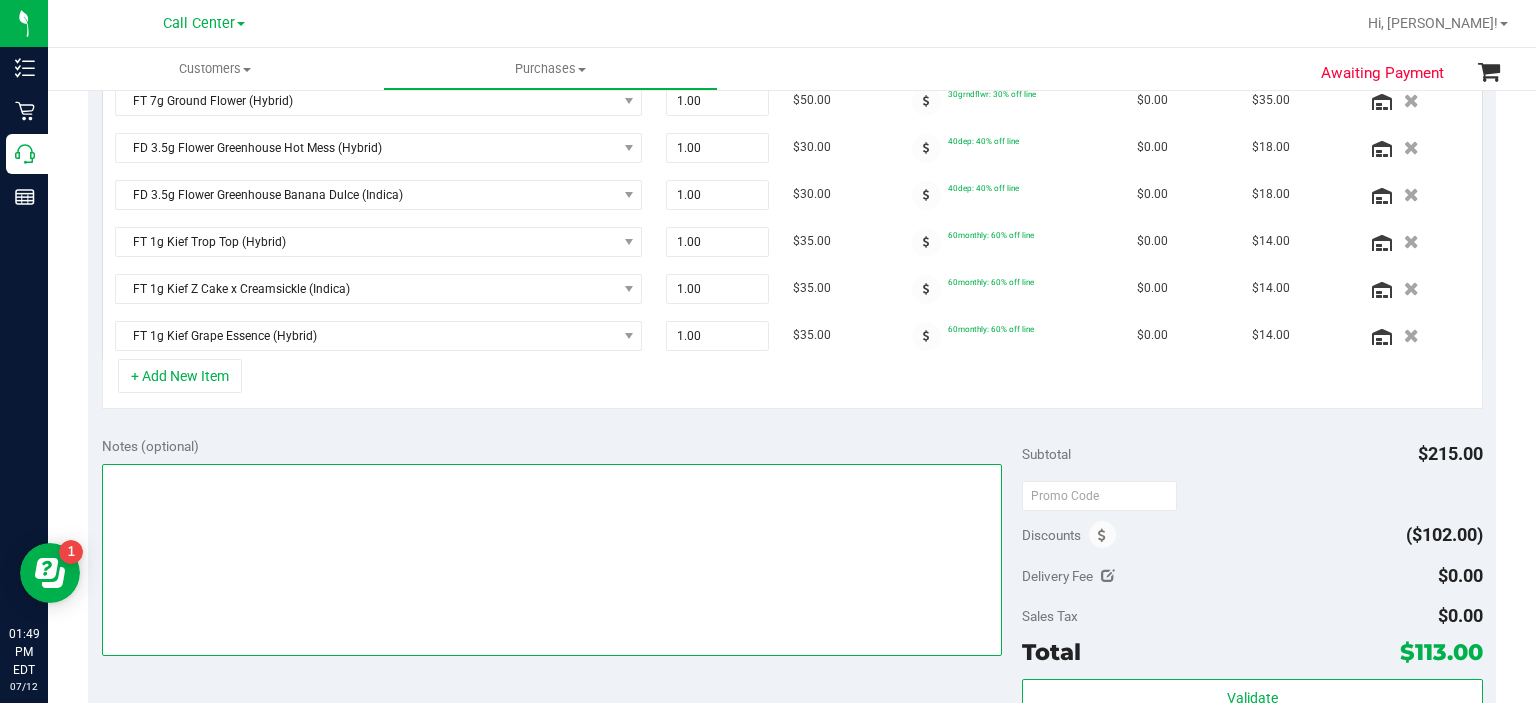 click at bounding box center [552, 560] 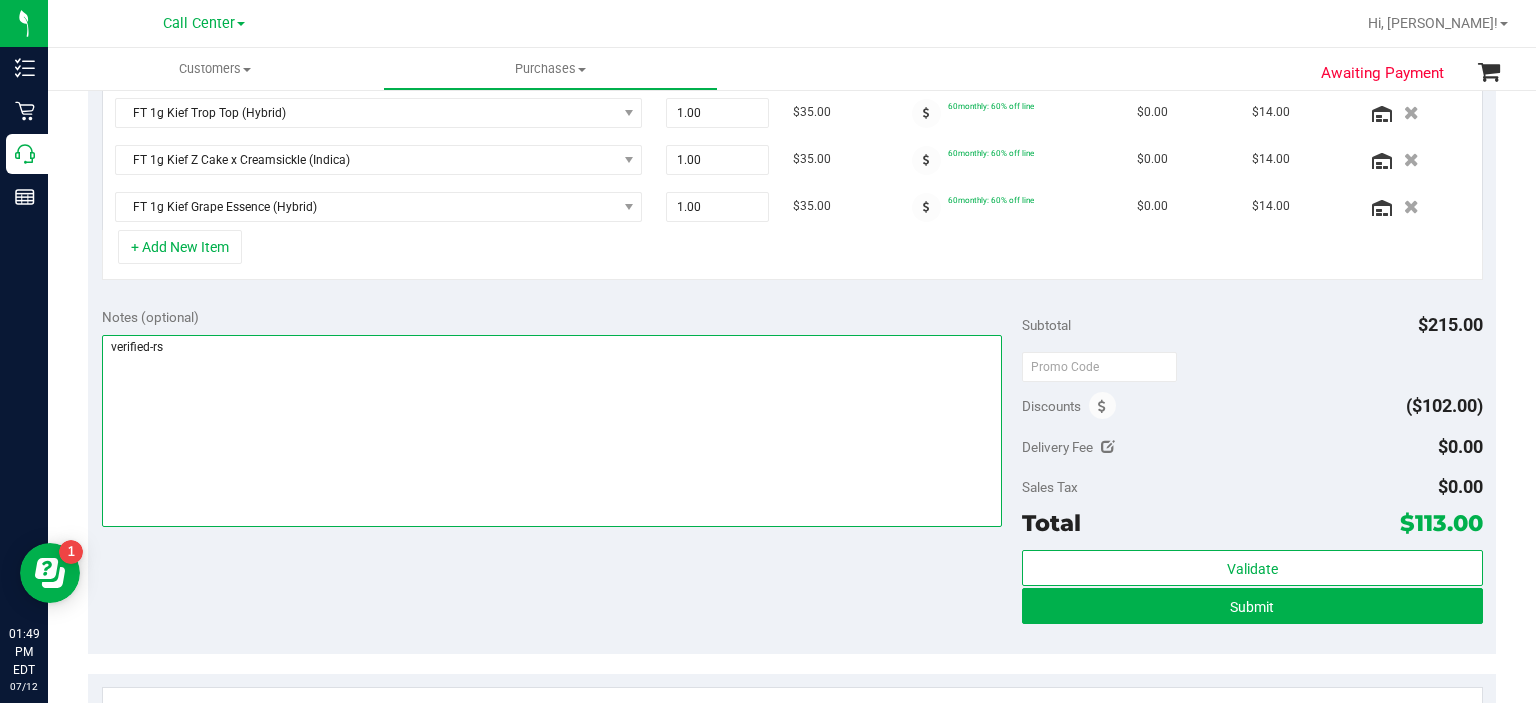 scroll, scrollTop: 687, scrollLeft: 0, axis: vertical 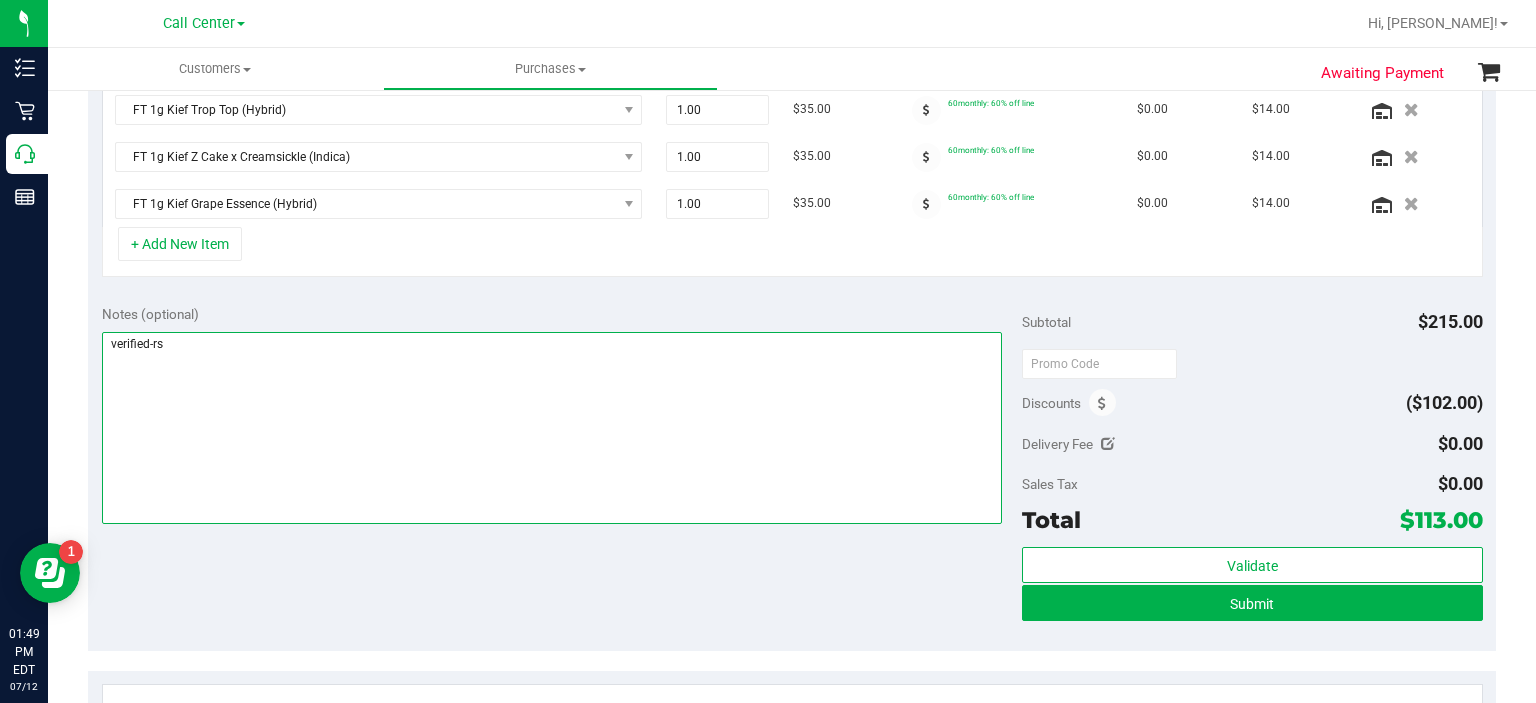 click at bounding box center (552, 428) 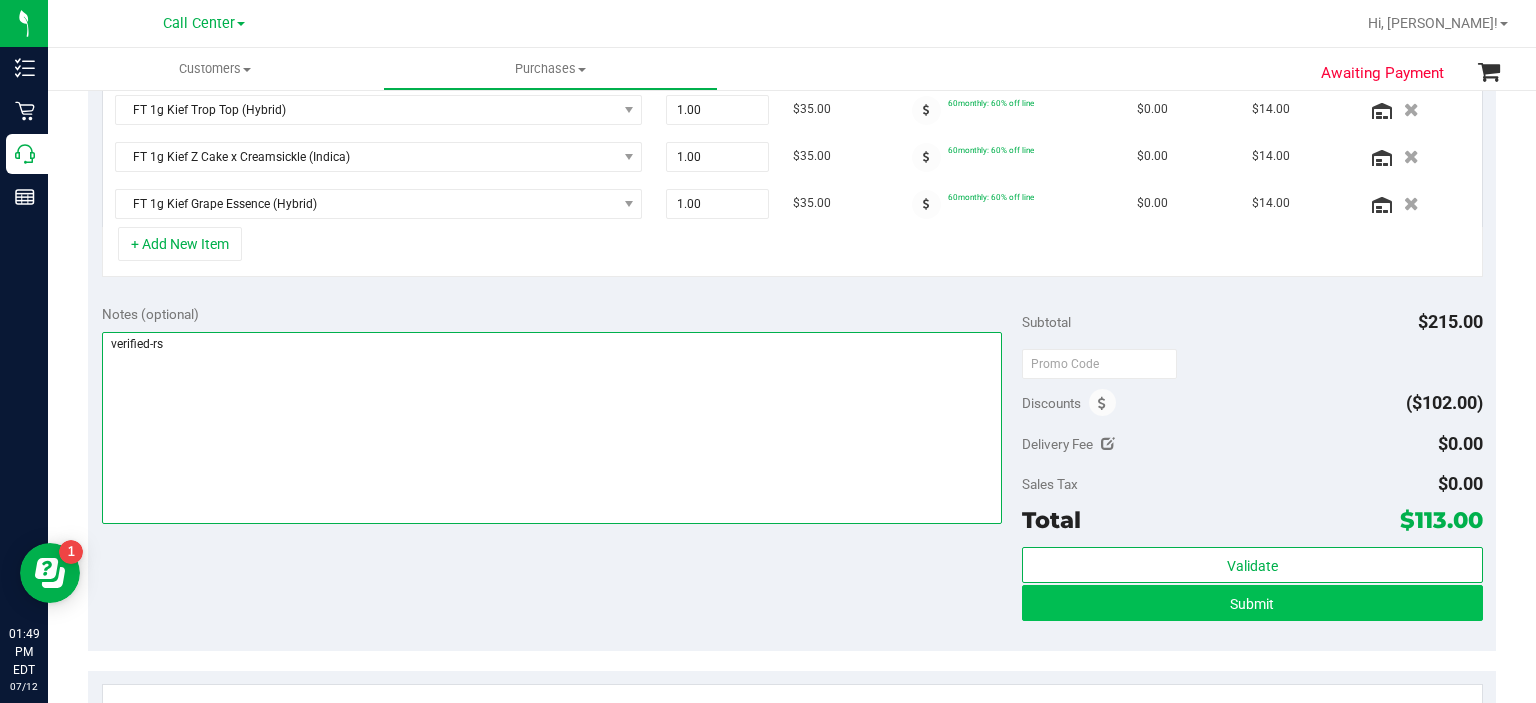type on "verified-rs" 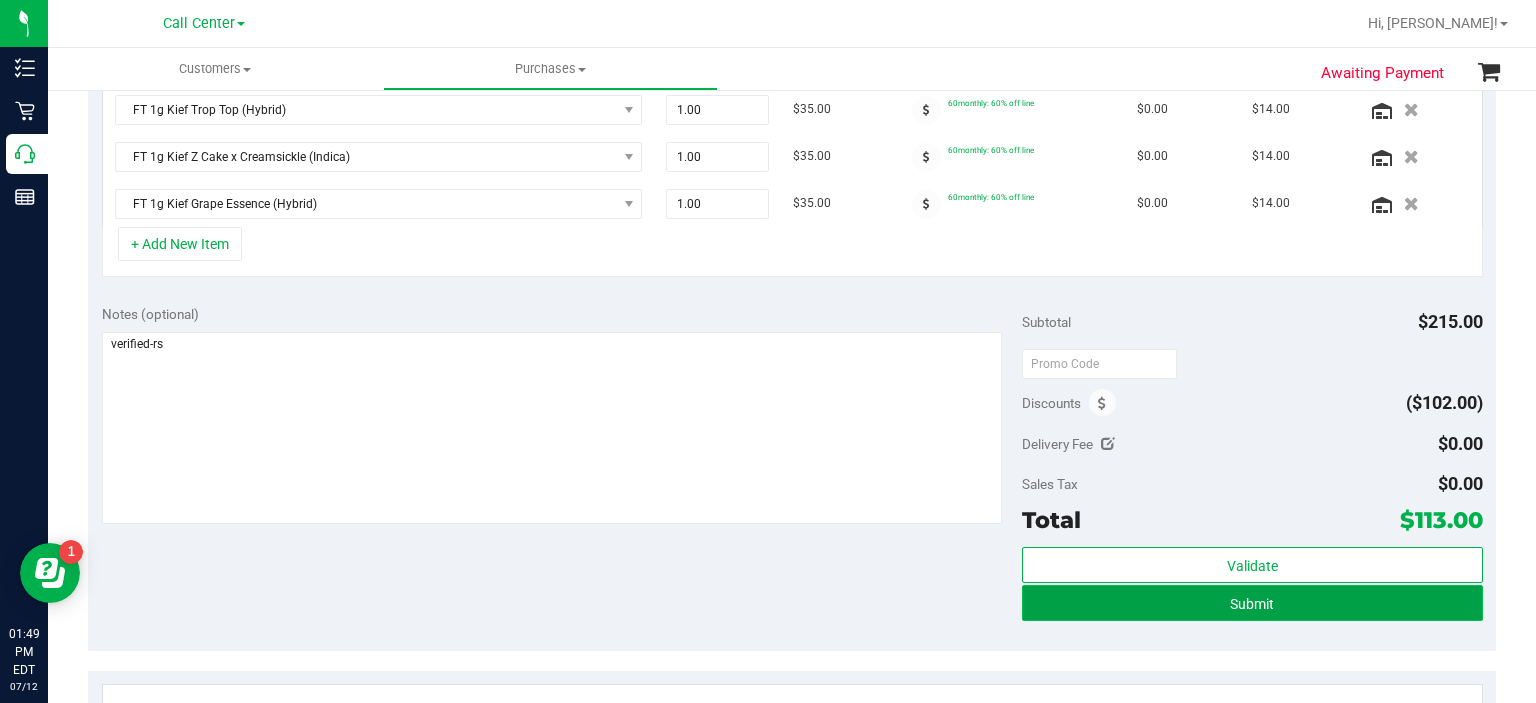 click on "Submit" at bounding box center [1252, 603] 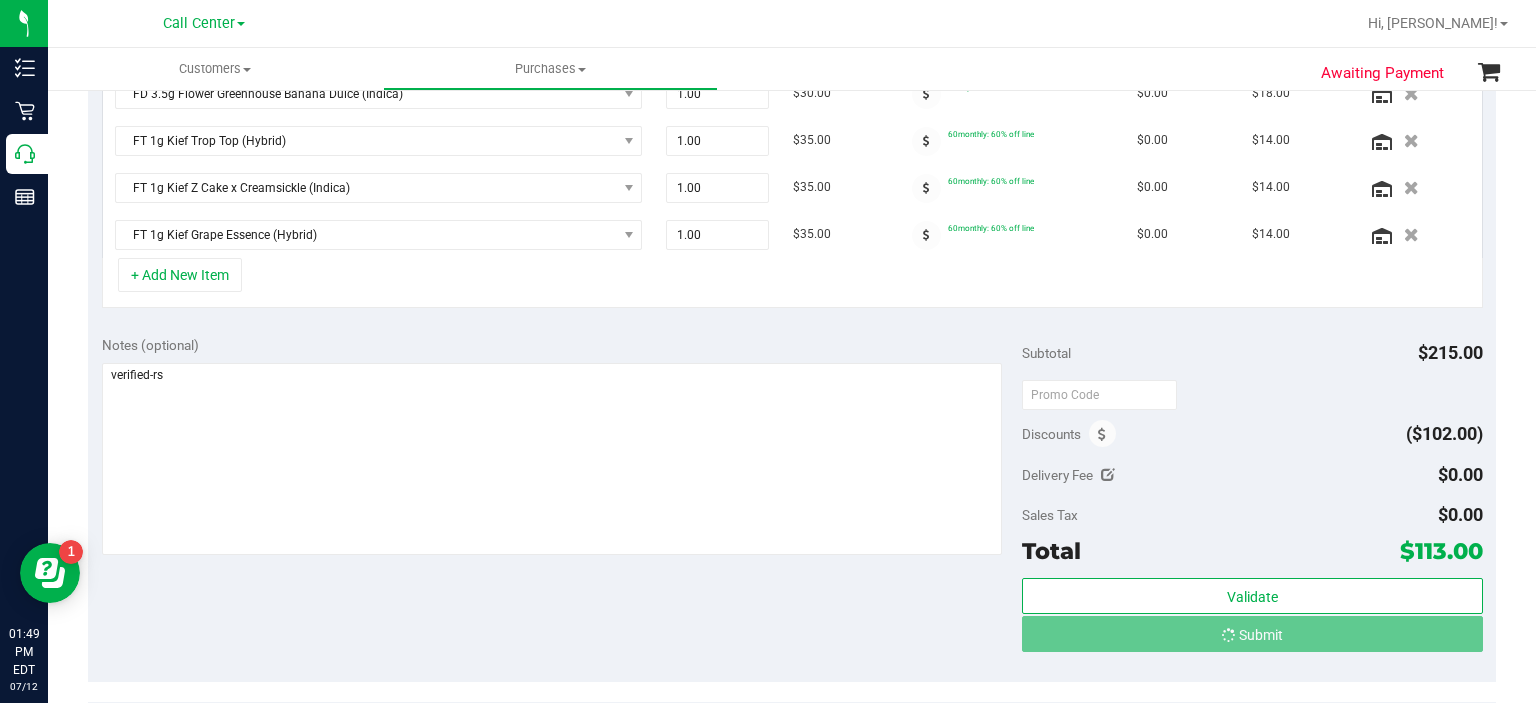 scroll, scrollTop: 625, scrollLeft: 0, axis: vertical 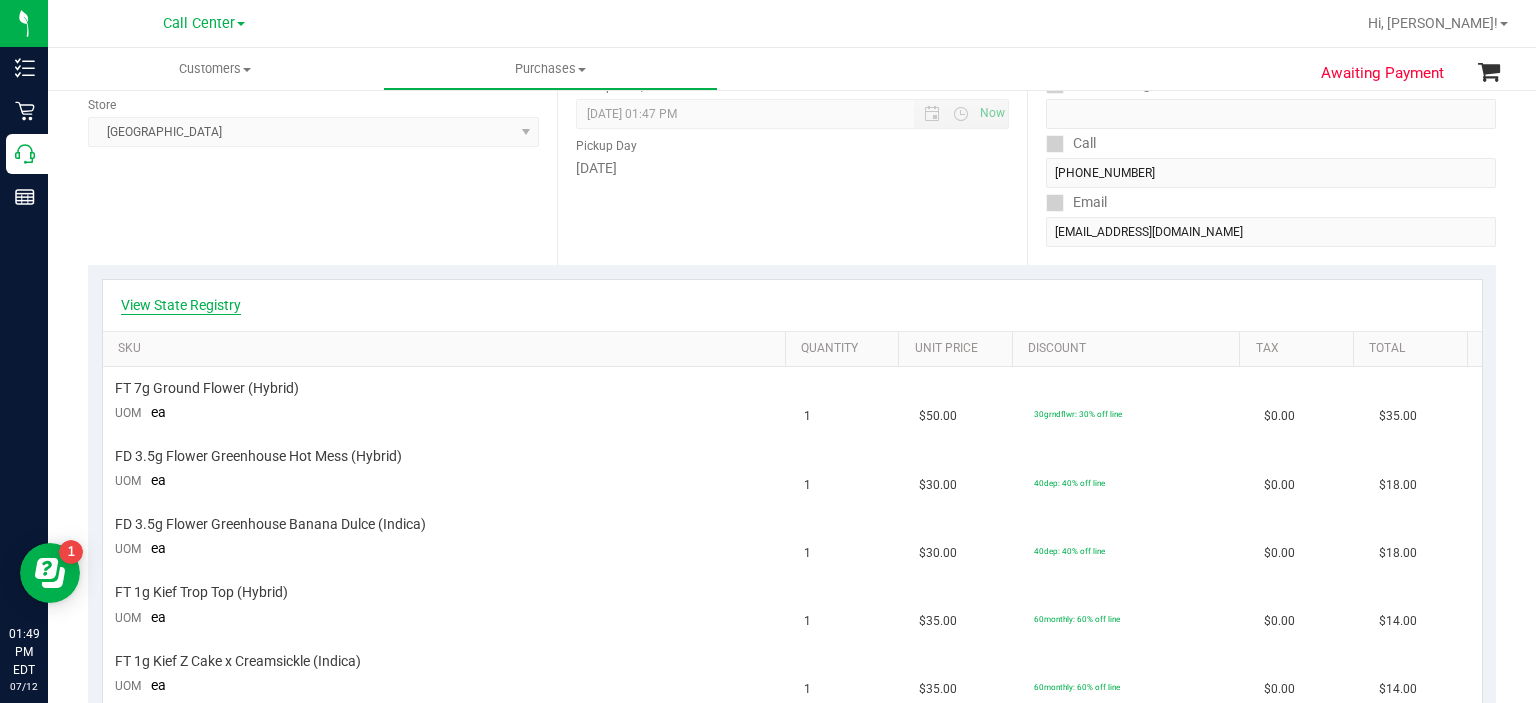 click on "View State Registry" at bounding box center [181, 305] 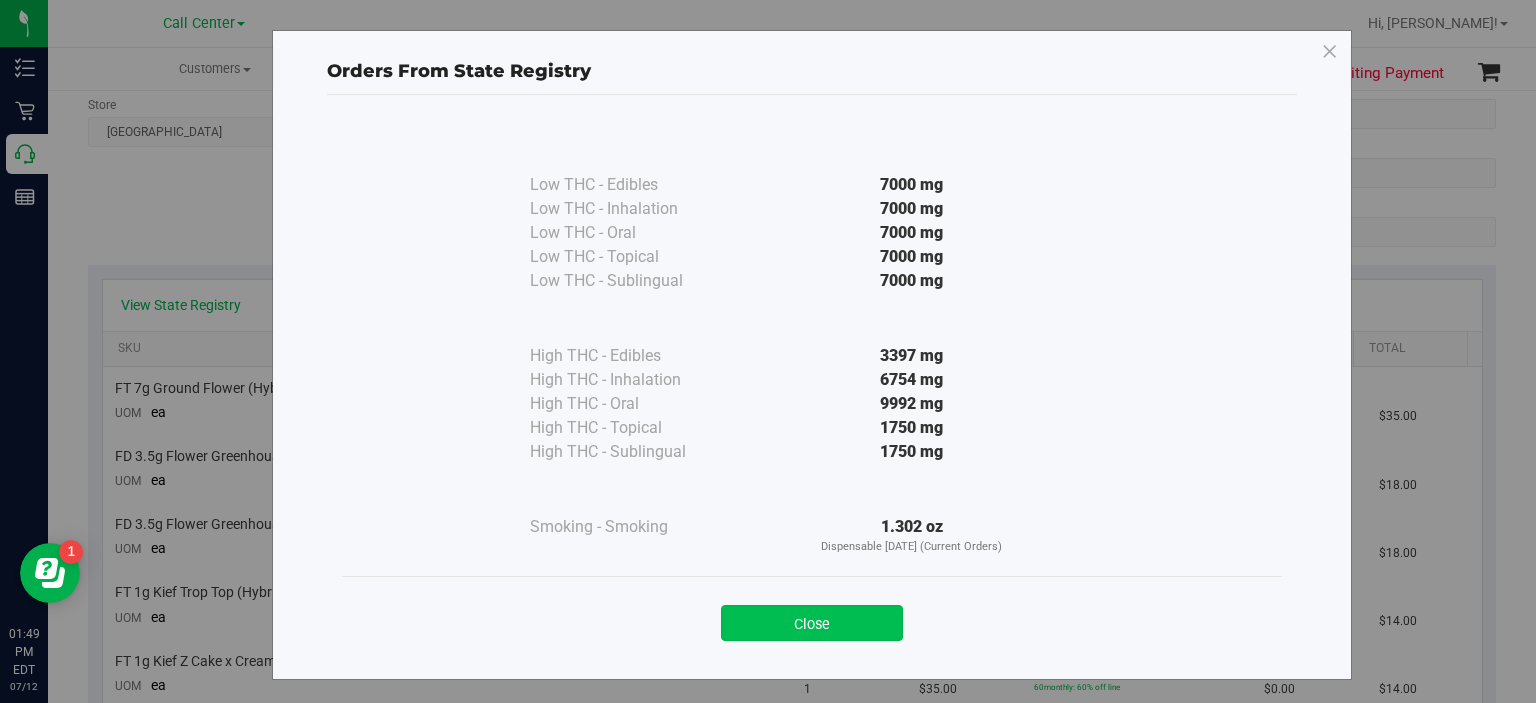 click on "Close" at bounding box center [812, 623] 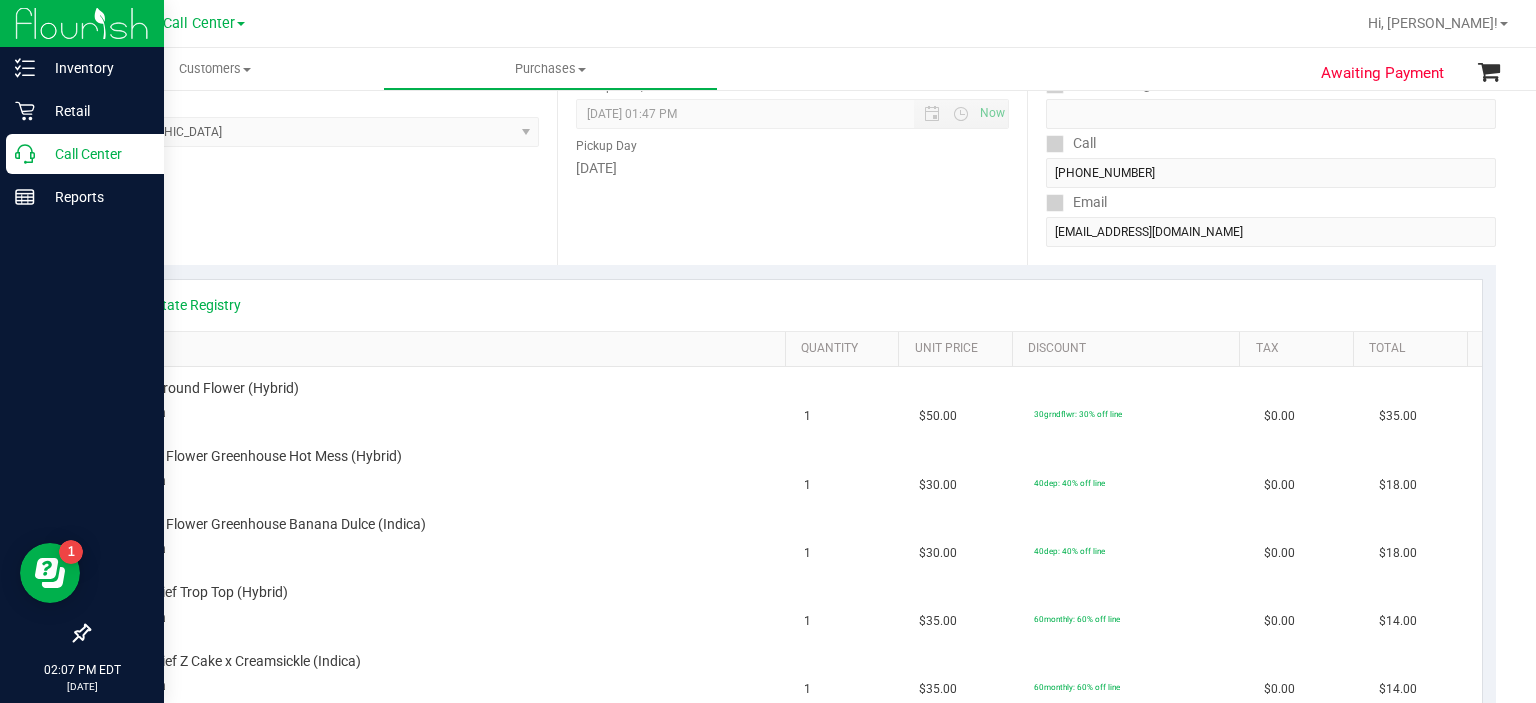 click on "Call Center" at bounding box center (95, 154) 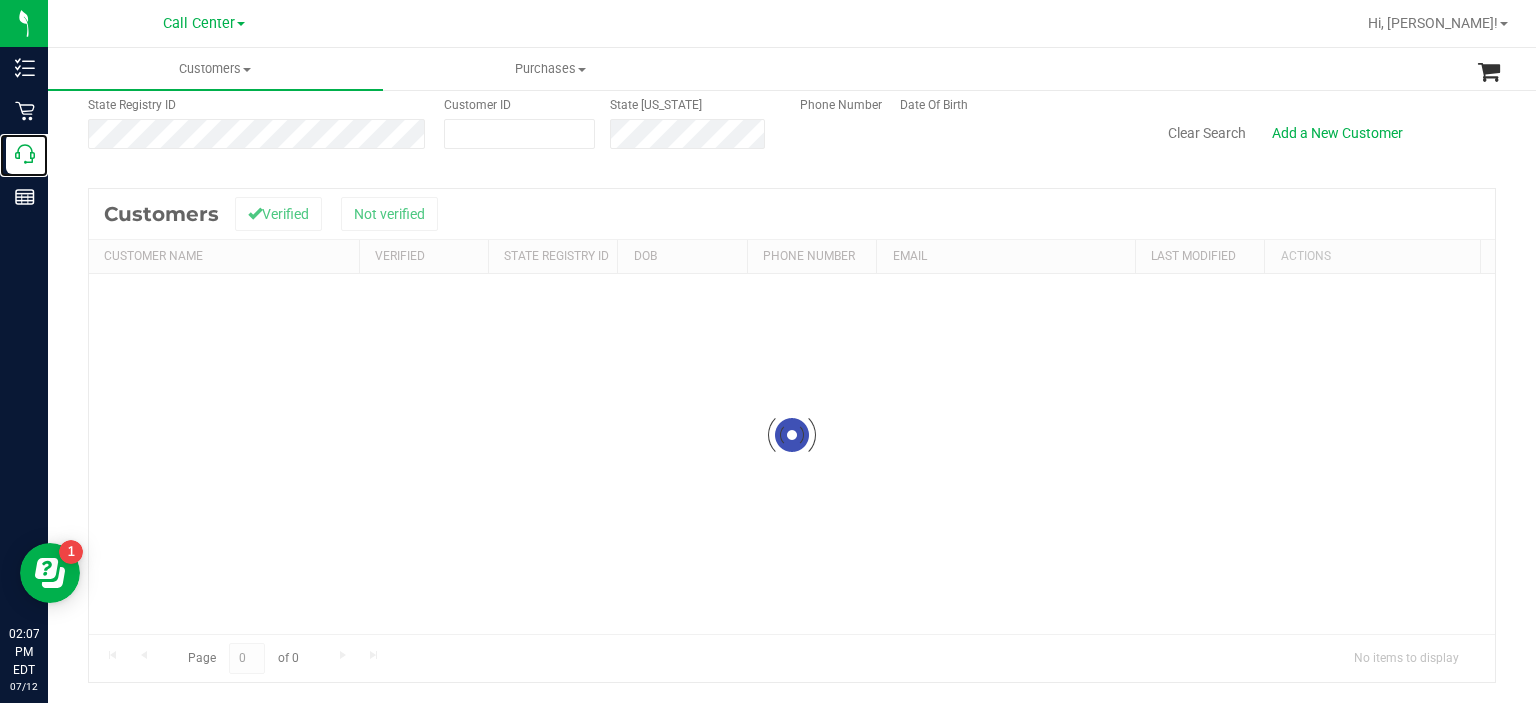 scroll, scrollTop: 0, scrollLeft: 0, axis: both 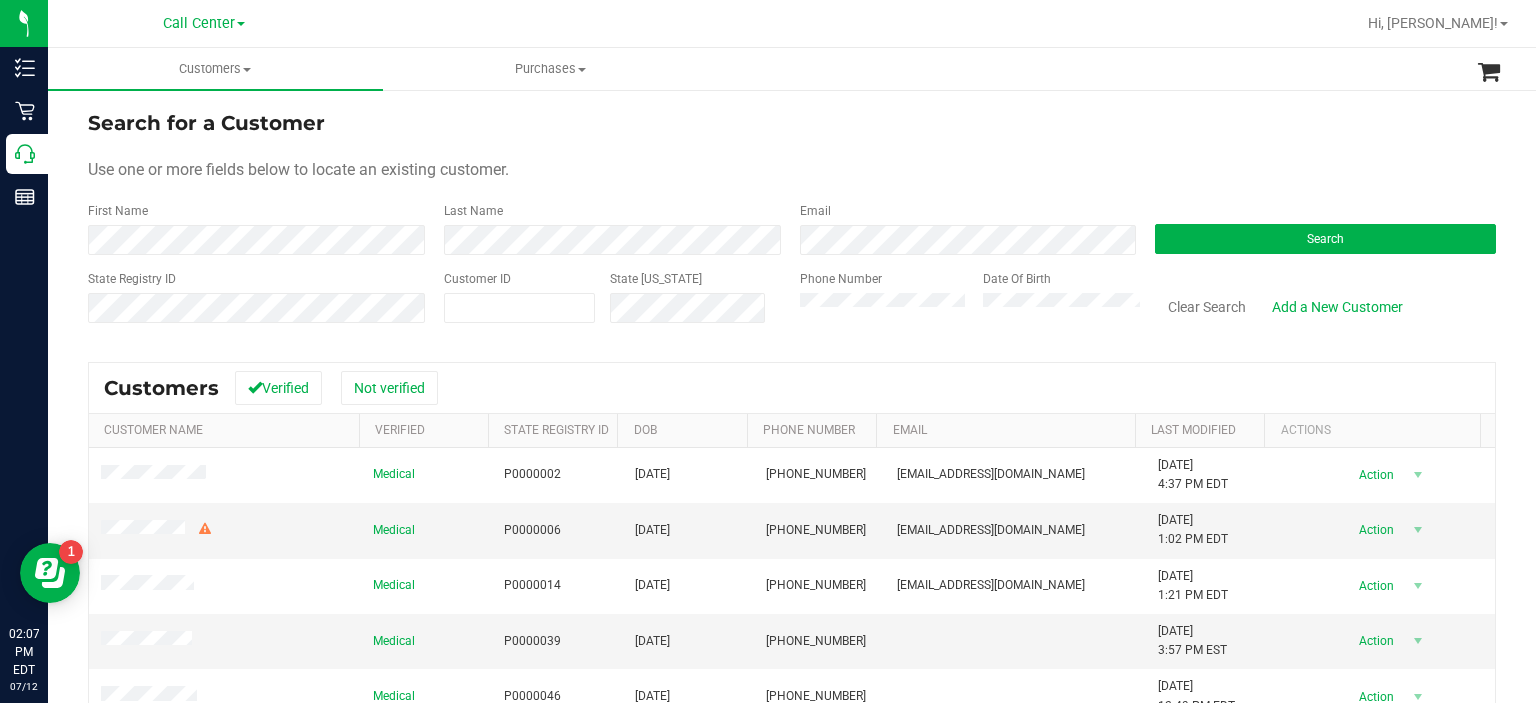 click on "Search for a Customer
Use one or more fields below to locate an existing customer.
First Name
Last Name
Email
Search
State Registry ID
Customer ID
State [US_STATE]
Phone Number
Date Of Birth" at bounding box center [792, 224] 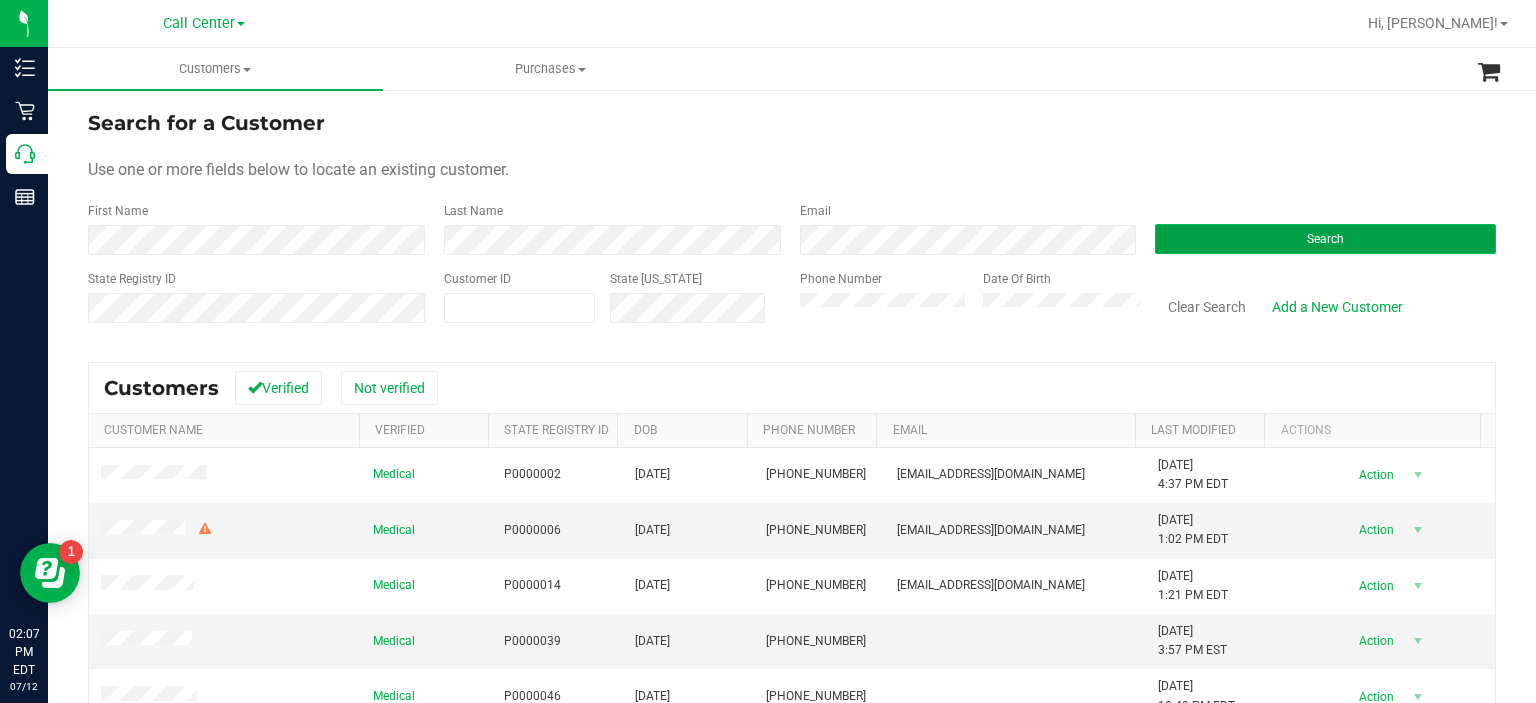click on "Search" at bounding box center (1325, 239) 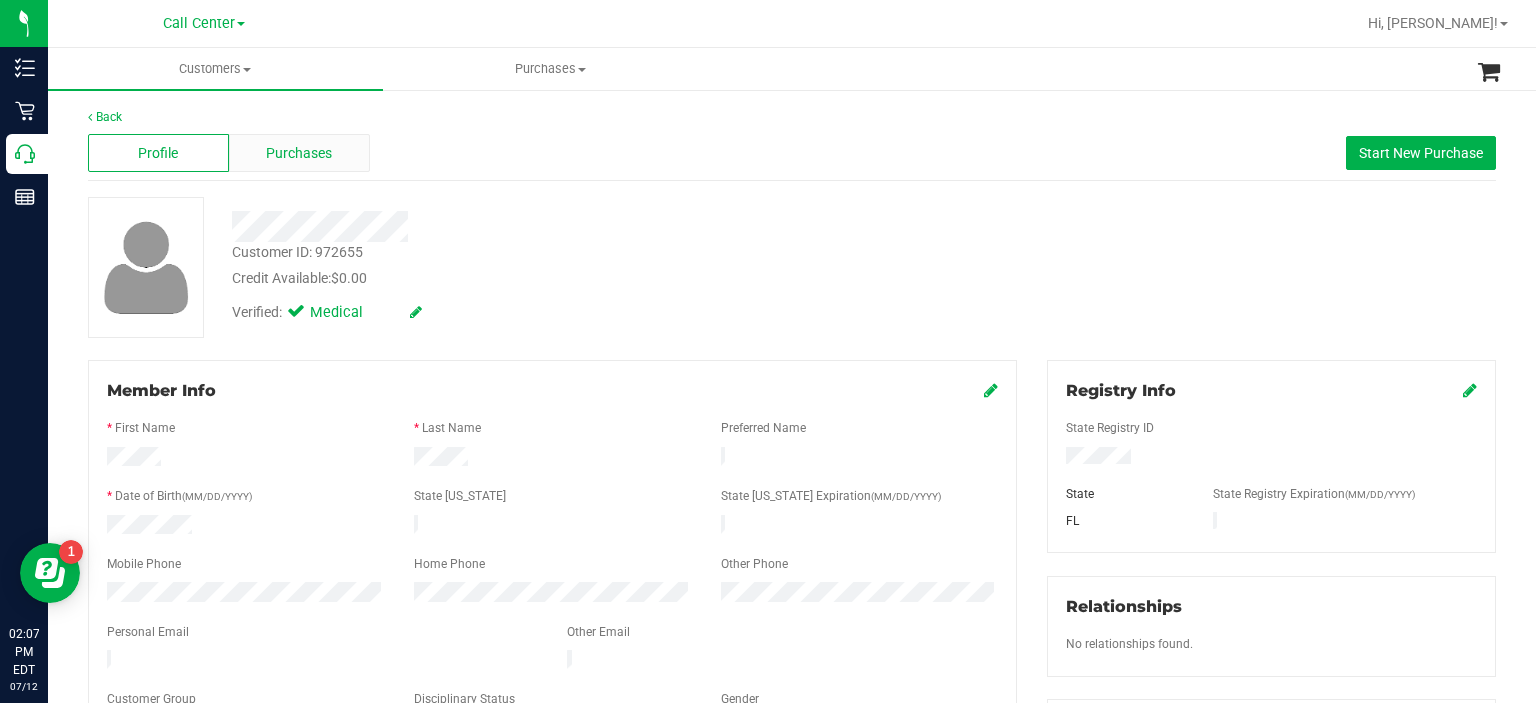 click on "Purchases" at bounding box center [299, 153] 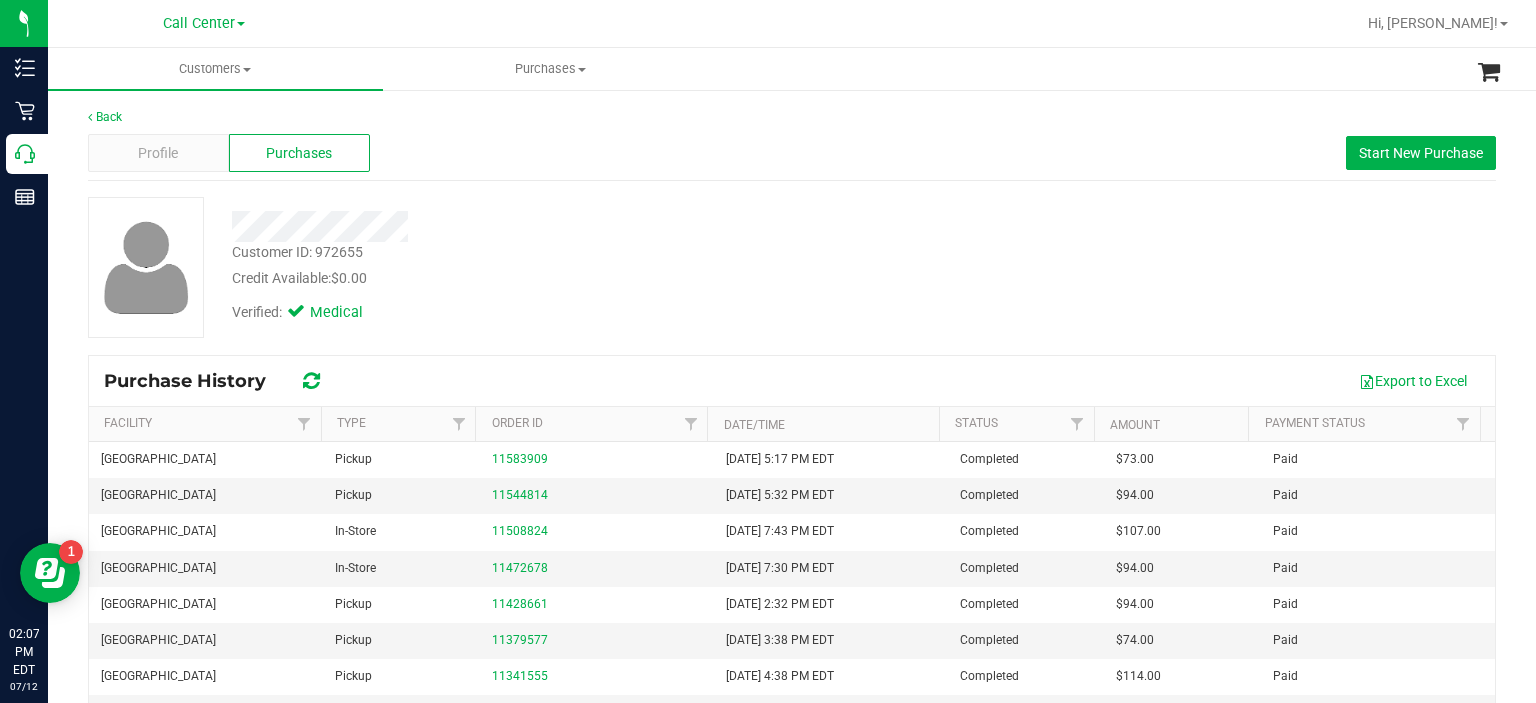 click on "Profile
Purchases
Start New Purchase" at bounding box center [792, 153] 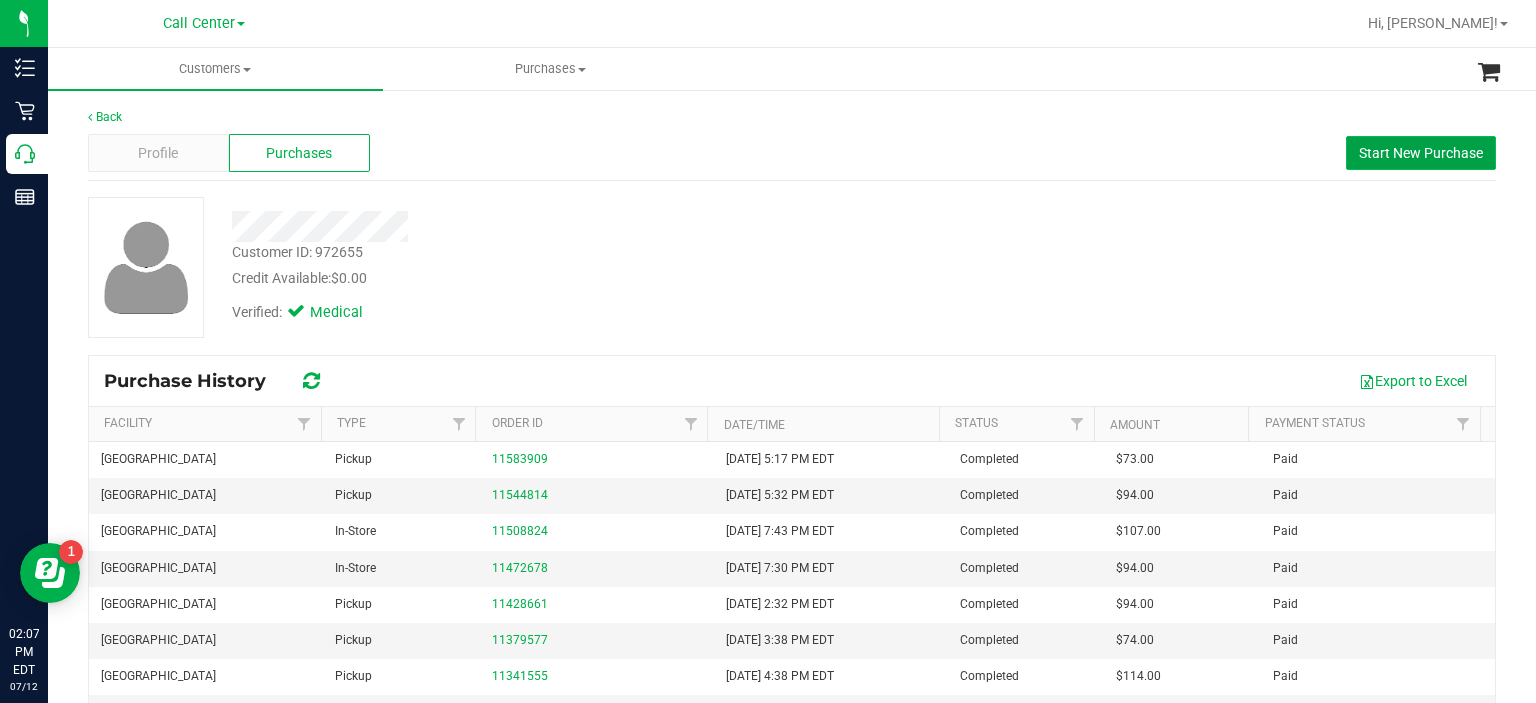 click on "Start New Purchase" at bounding box center (1421, 153) 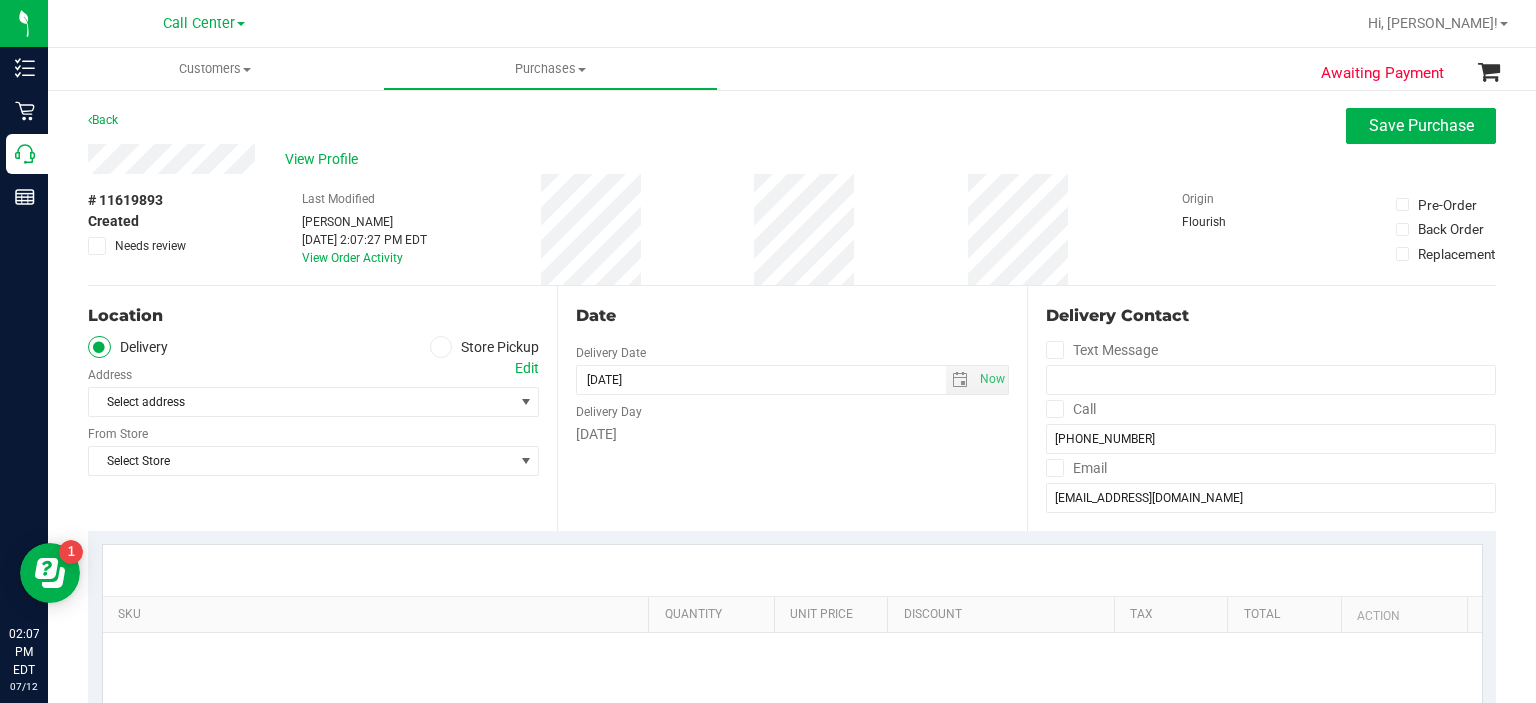 click on "Select address Select address" at bounding box center [313, 387] 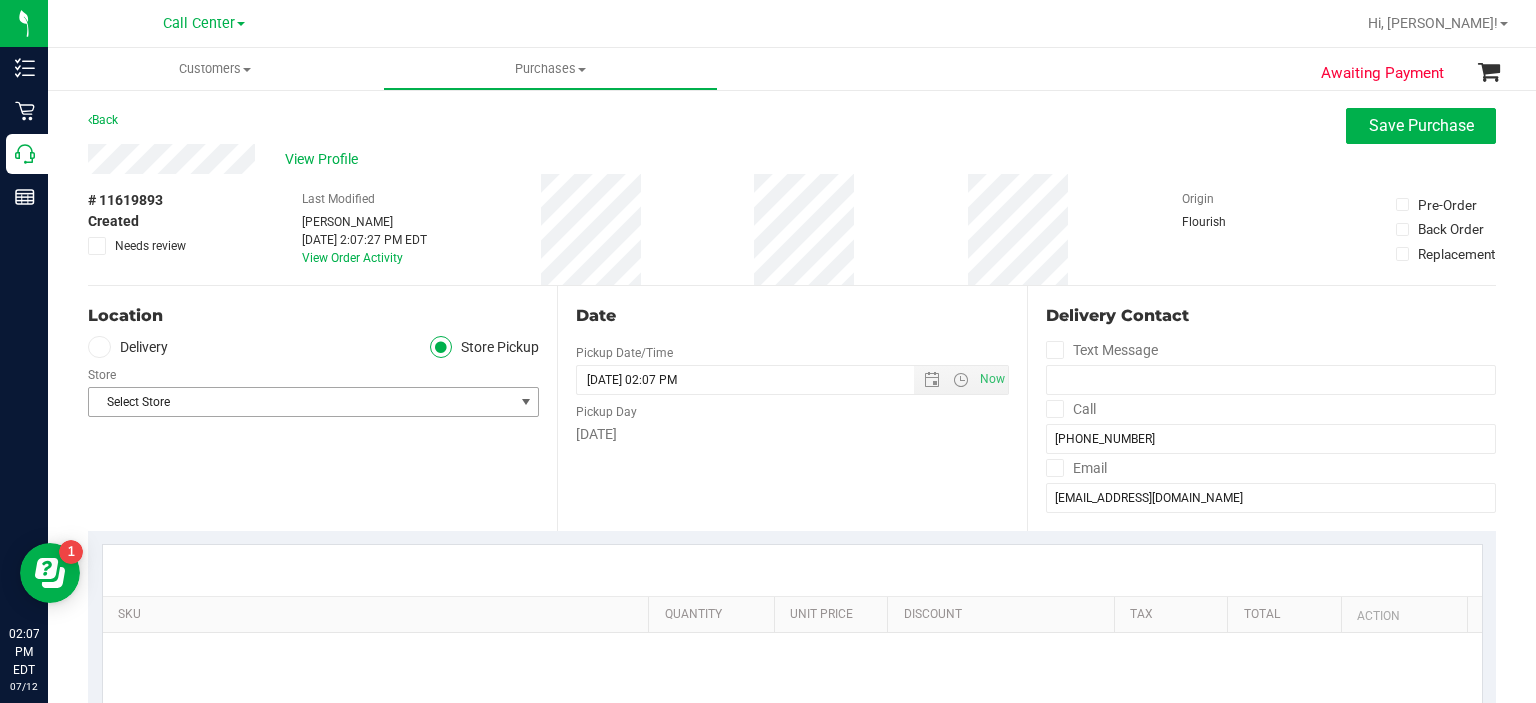click on "Select Store" at bounding box center (301, 402) 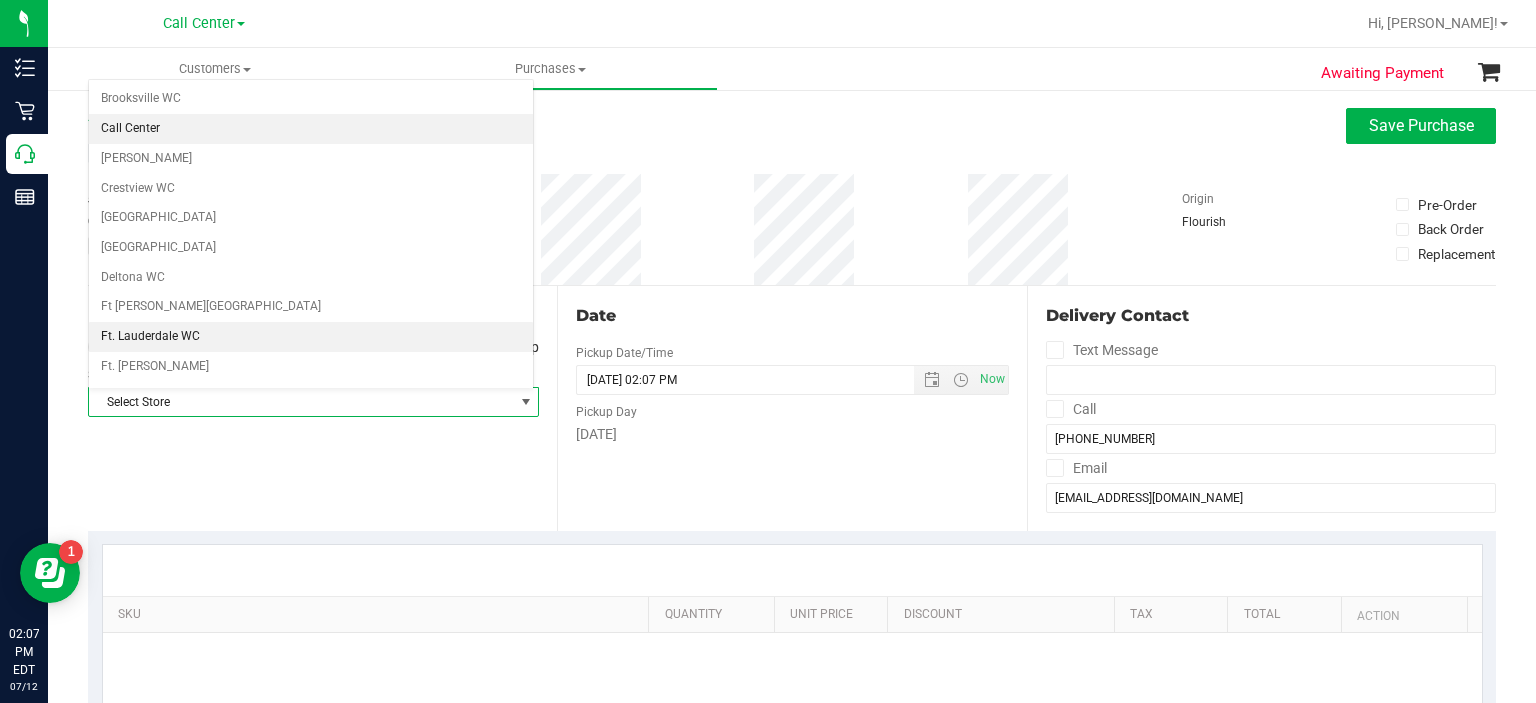 scroll, scrollTop: 116, scrollLeft: 0, axis: vertical 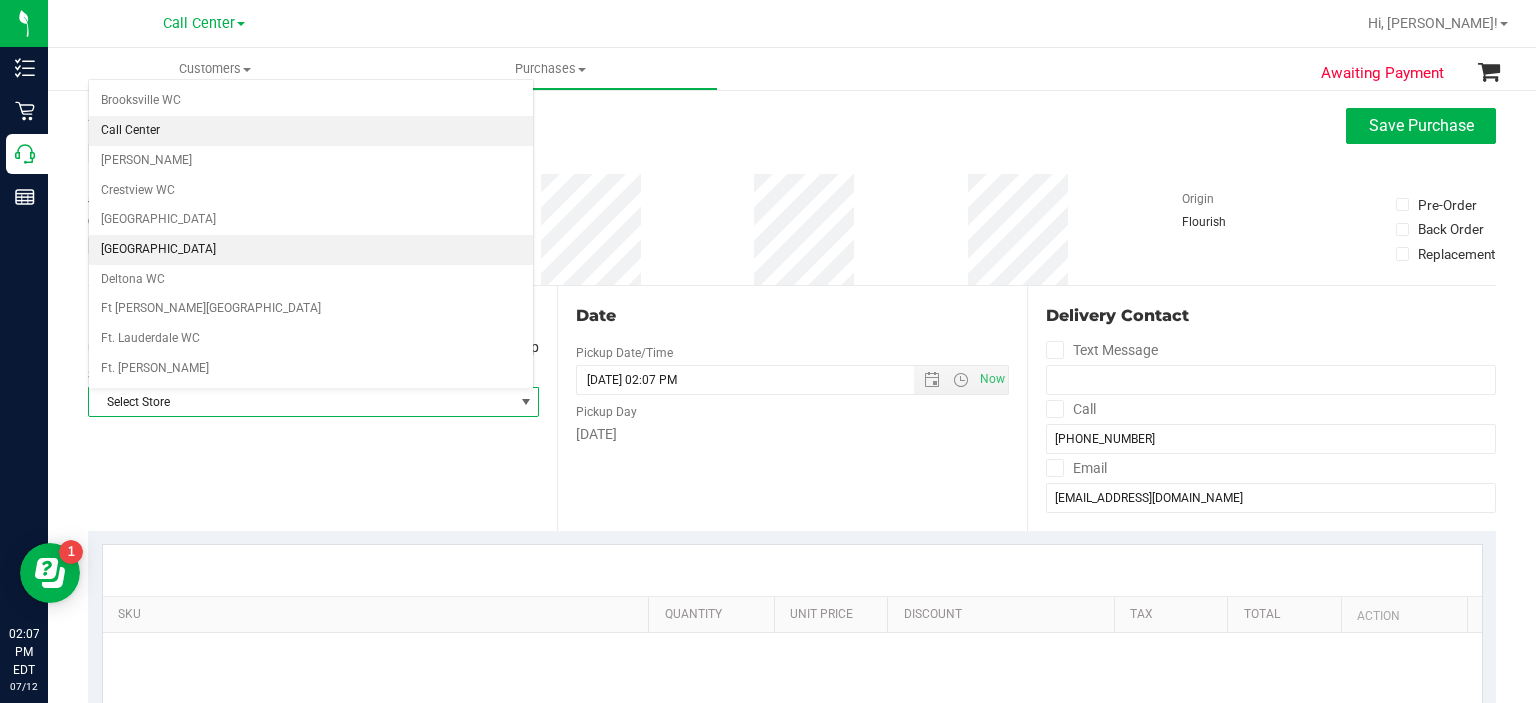 click on "[GEOGRAPHIC_DATA]" at bounding box center [311, 250] 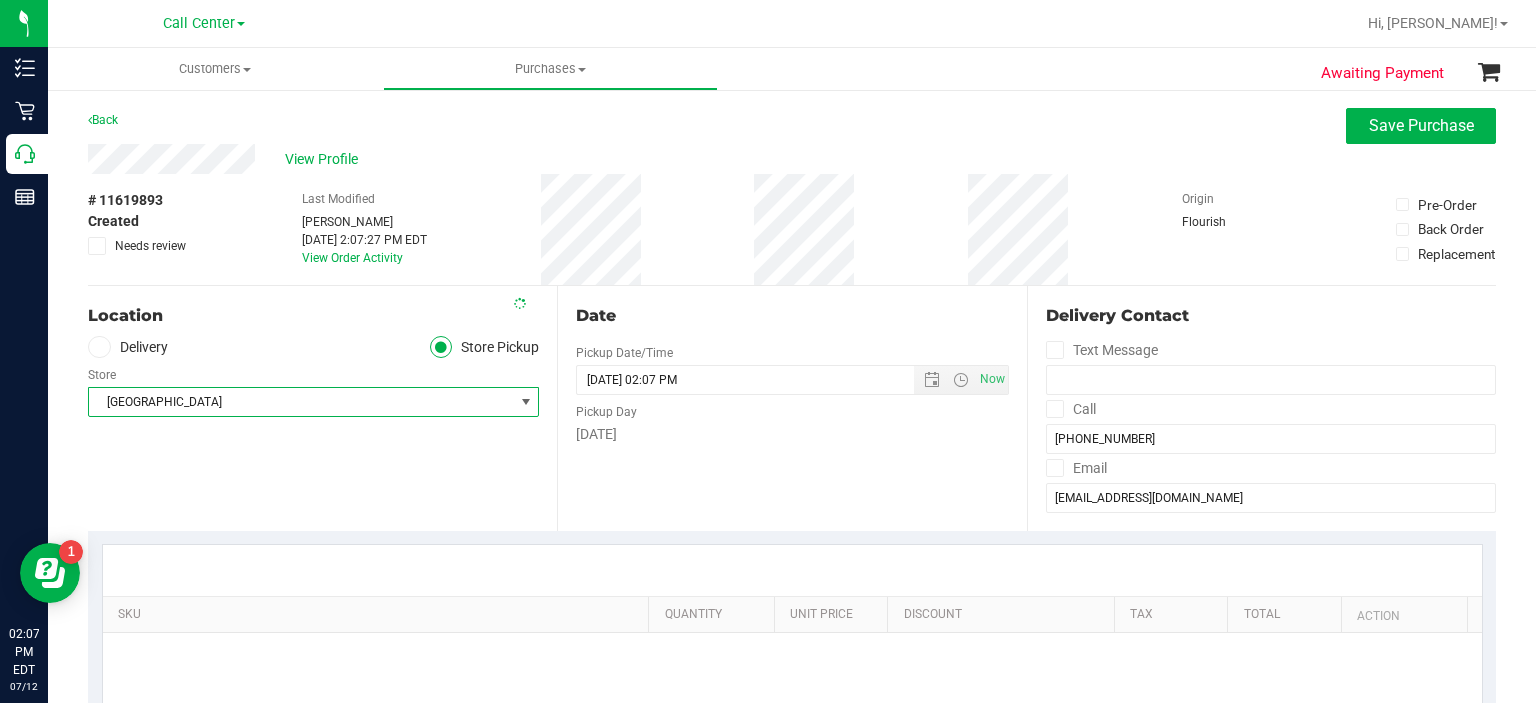 click on "Inventory Retail Call Center Reports 02:07 PM EDT [DATE]  07/12   Call Center   Hi, [PERSON_NAME]!
Customers
All customers
Add a new customer
All physicians
Purchases
All purchases" at bounding box center (768, 351) 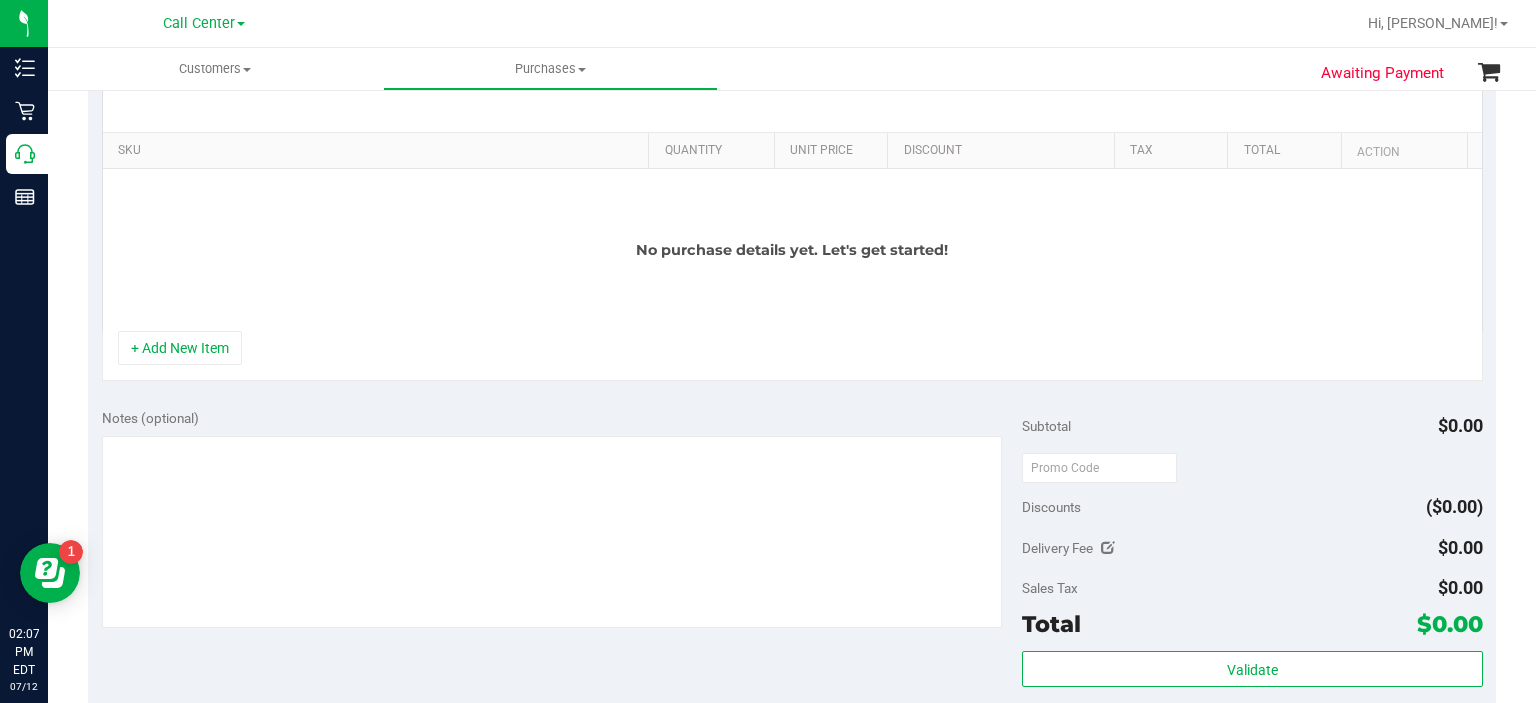 scroll, scrollTop: 472, scrollLeft: 0, axis: vertical 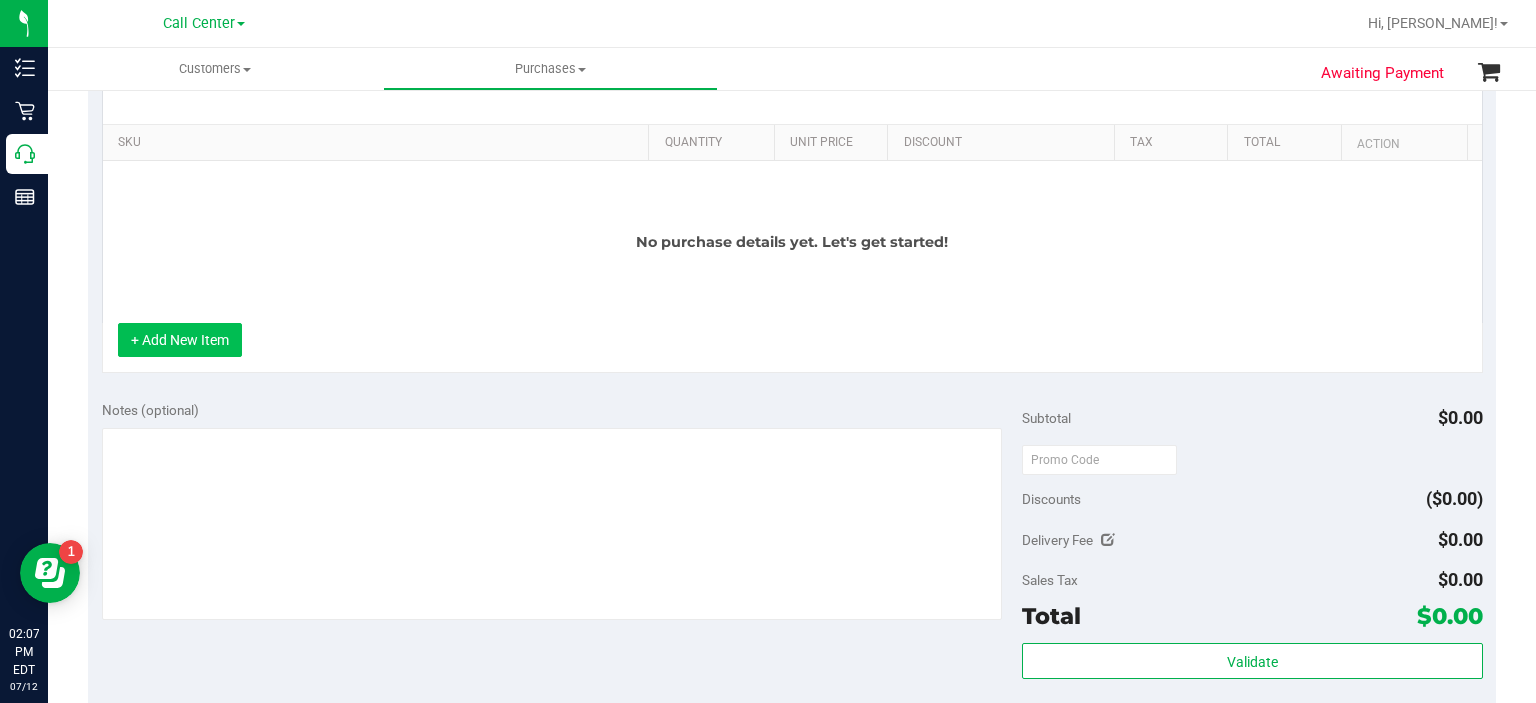 click on "+ Add New Item" at bounding box center [180, 340] 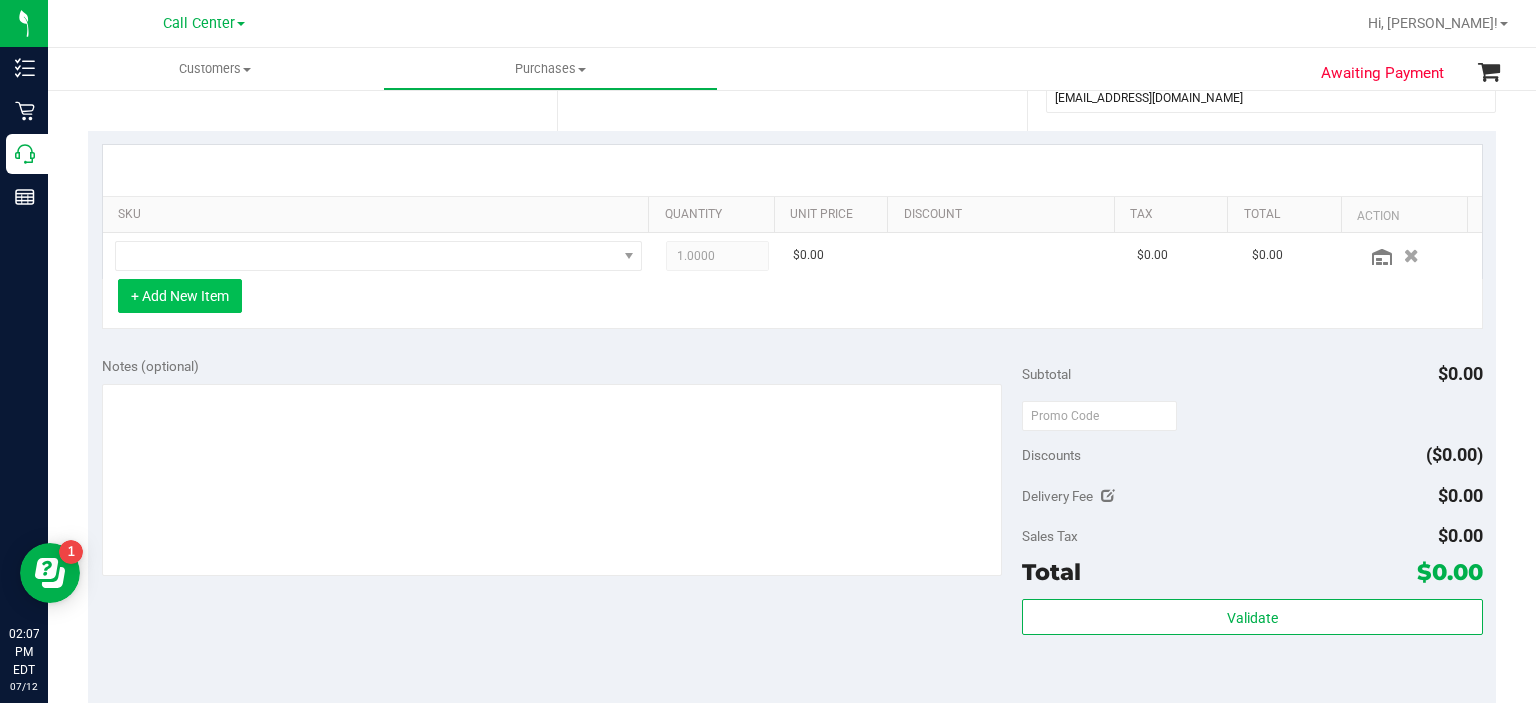 scroll, scrollTop: 388, scrollLeft: 0, axis: vertical 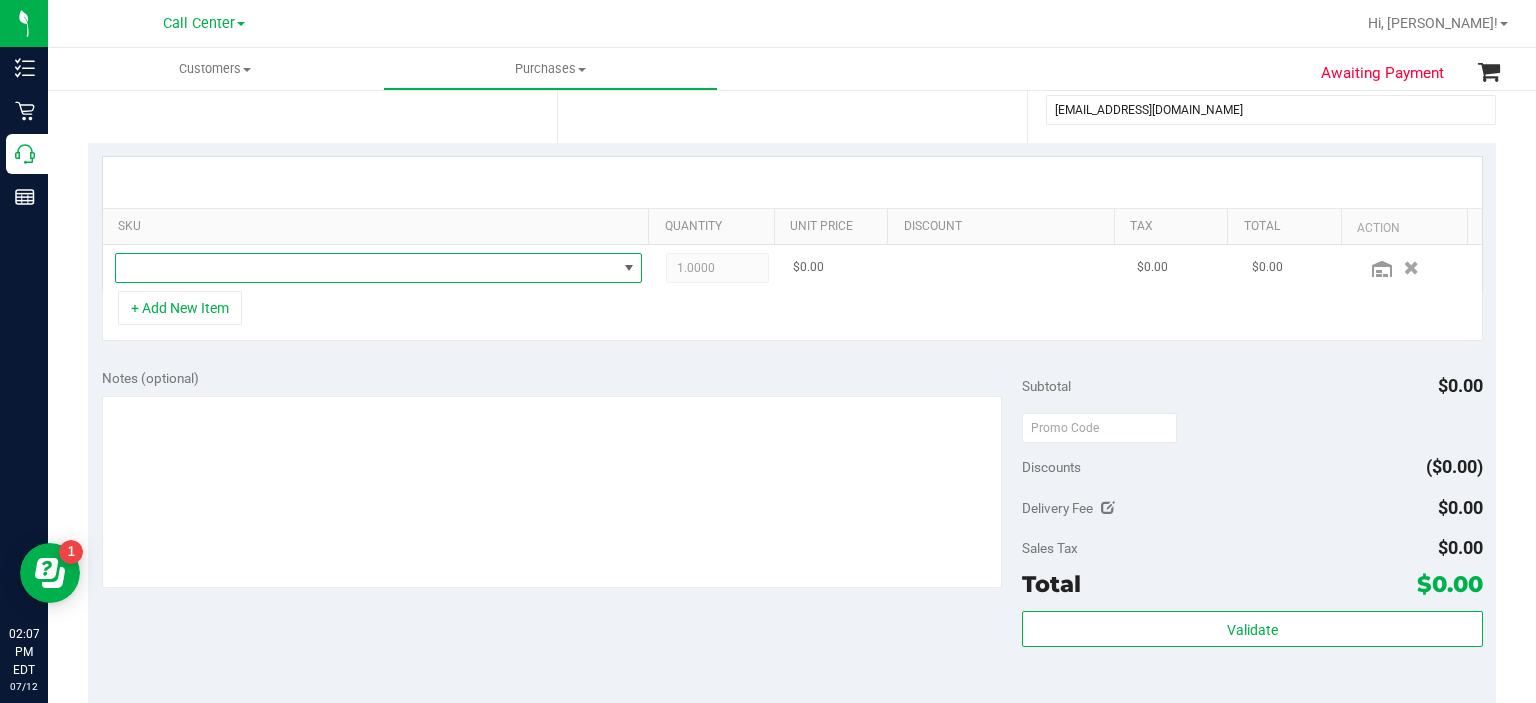 click at bounding box center [366, 268] 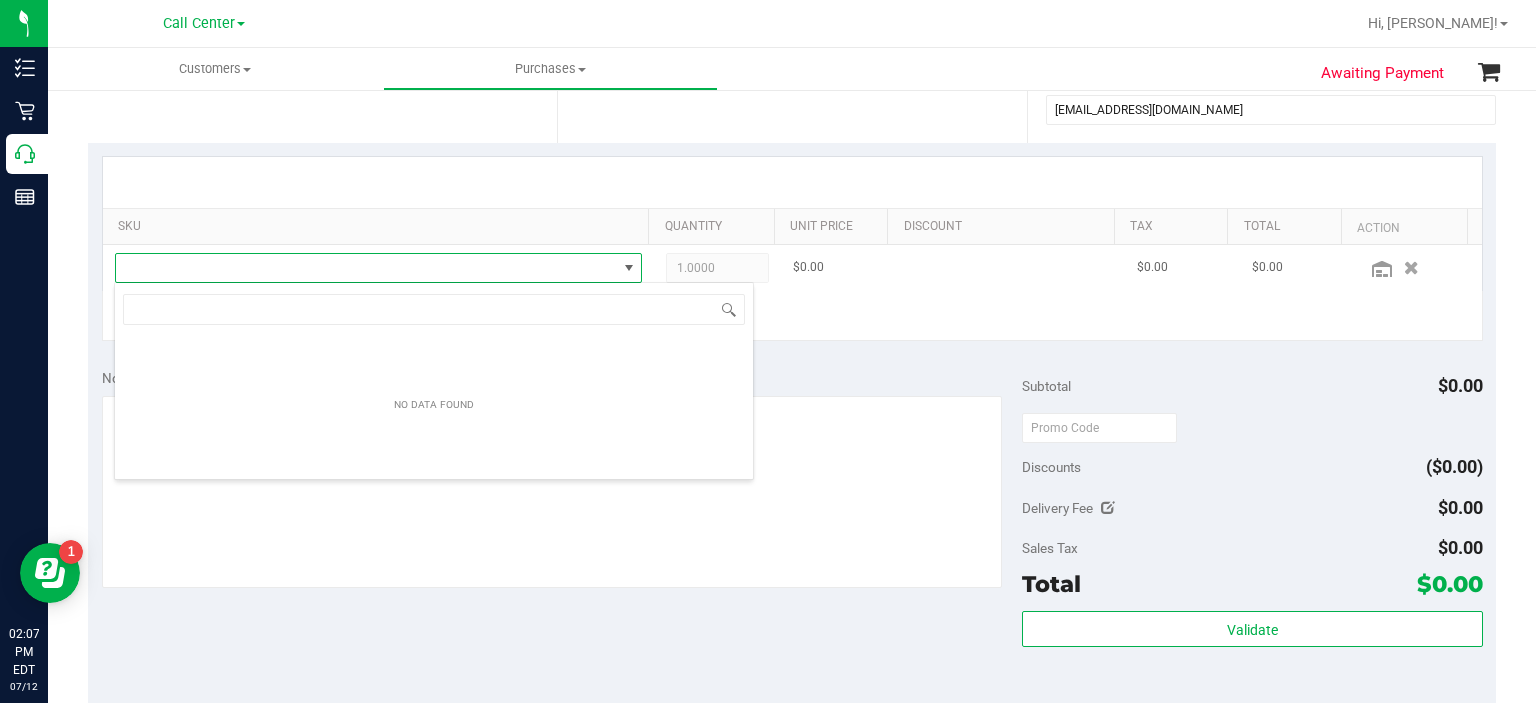 scroll, scrollTop: 99970, scrollLeft: 99484, axis: both 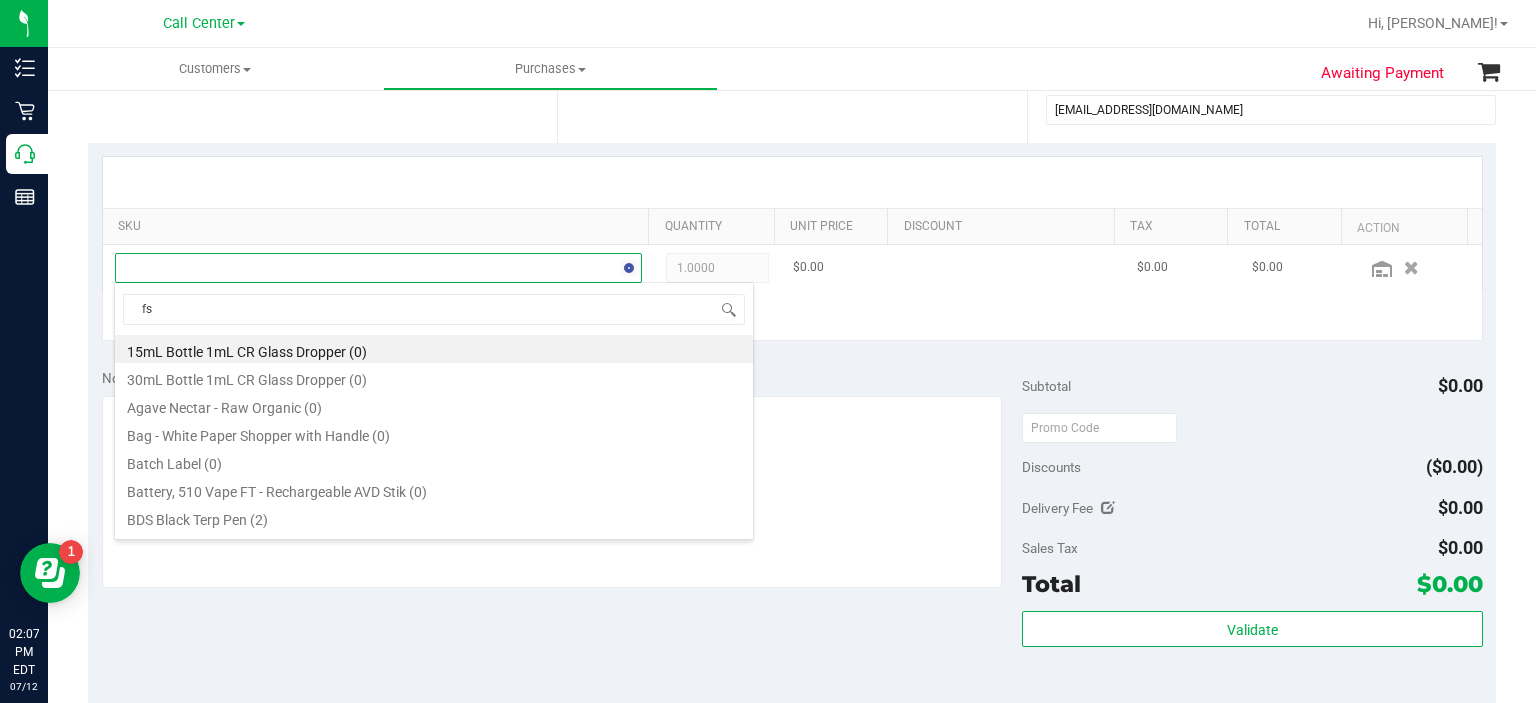 type on "fso" 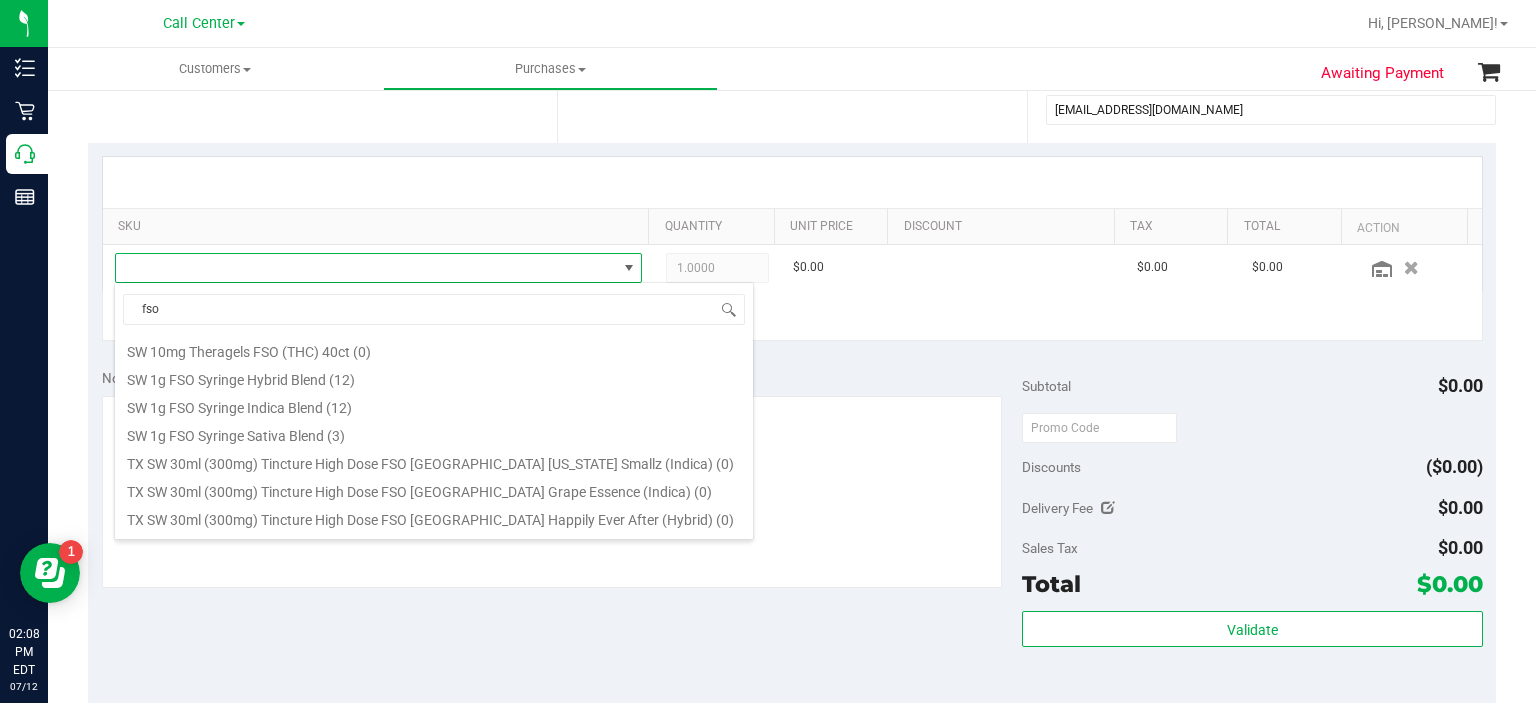 scroll, scrollTop: 452, scrollLeft: 0, axis: vertical 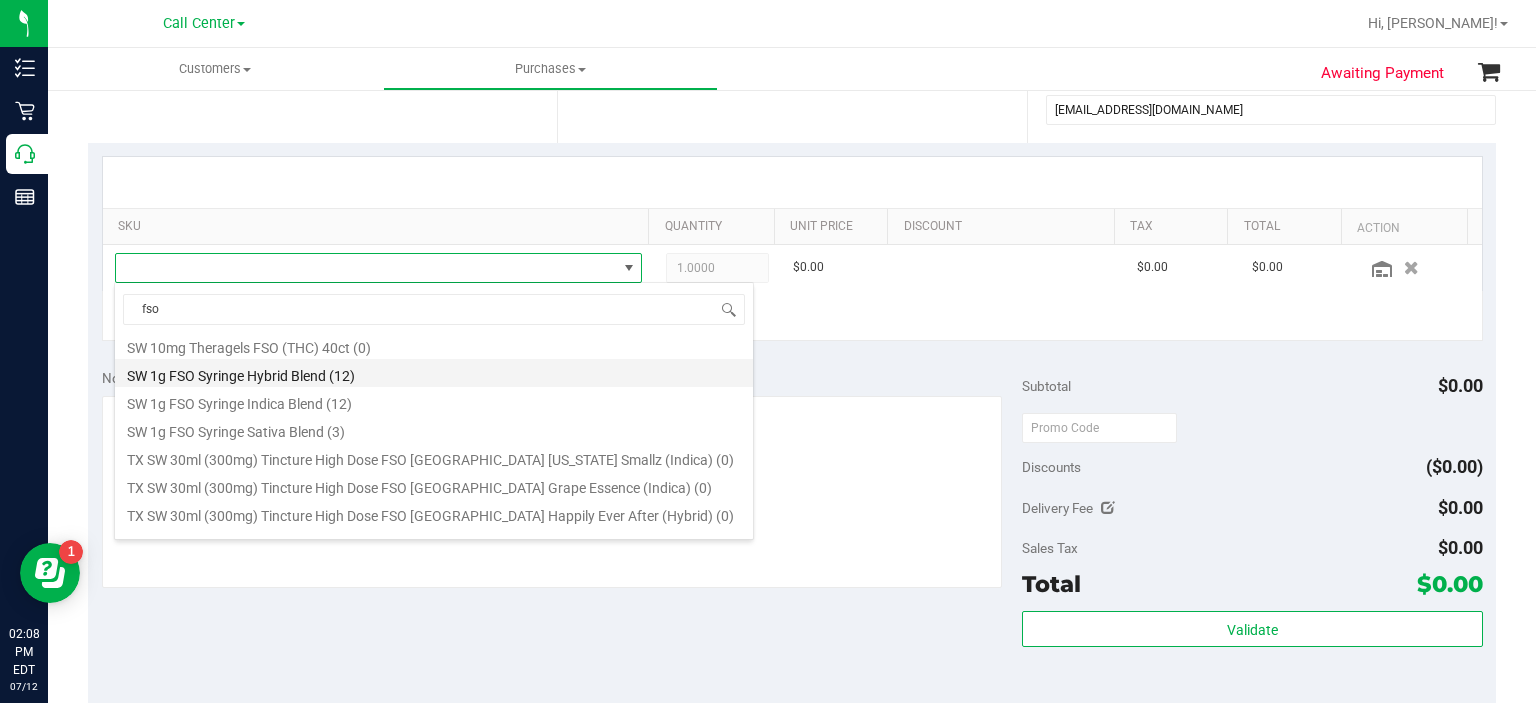 click on "SW 1g FSO Syringe Hybrid Blend (12)" at bounding box center (434, 373) 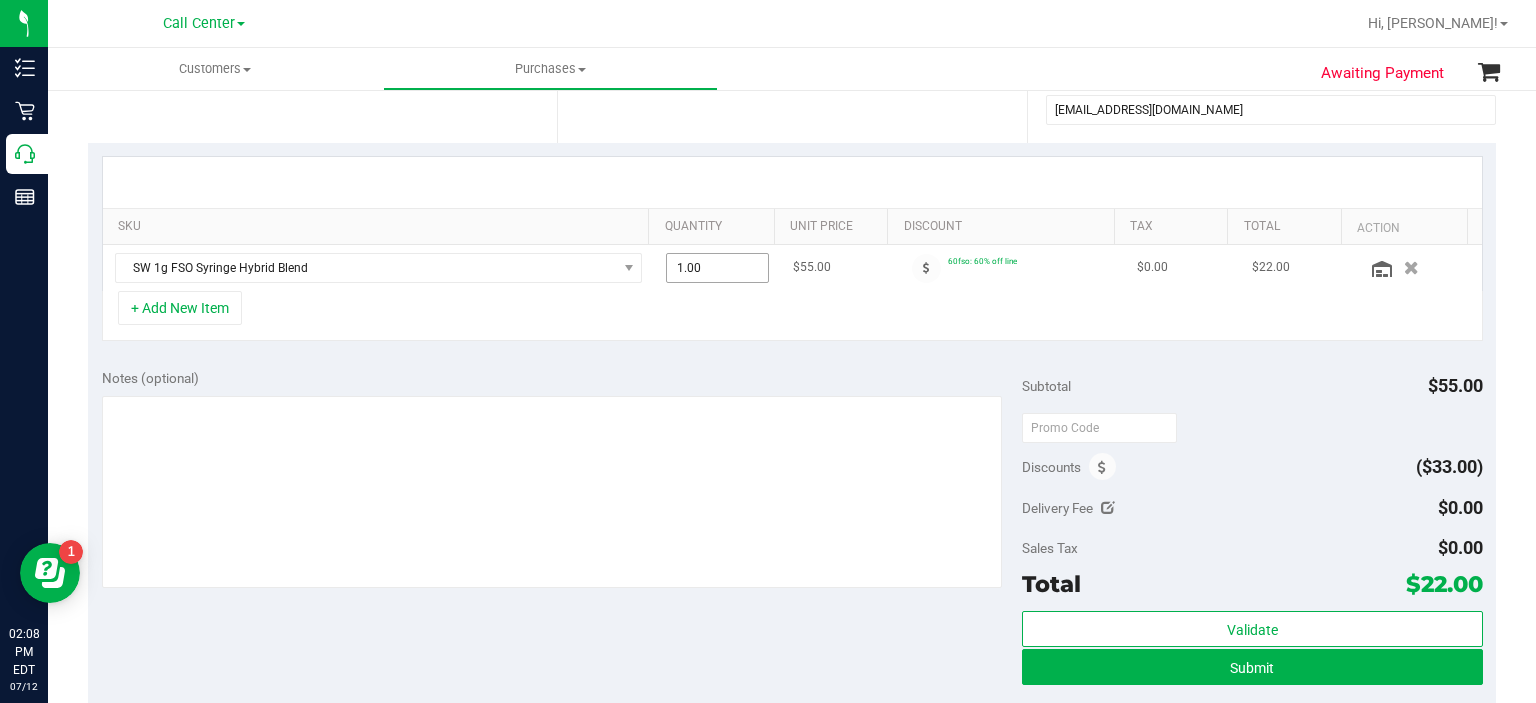 click on "1.00 1" at bounding box center (717, 268) 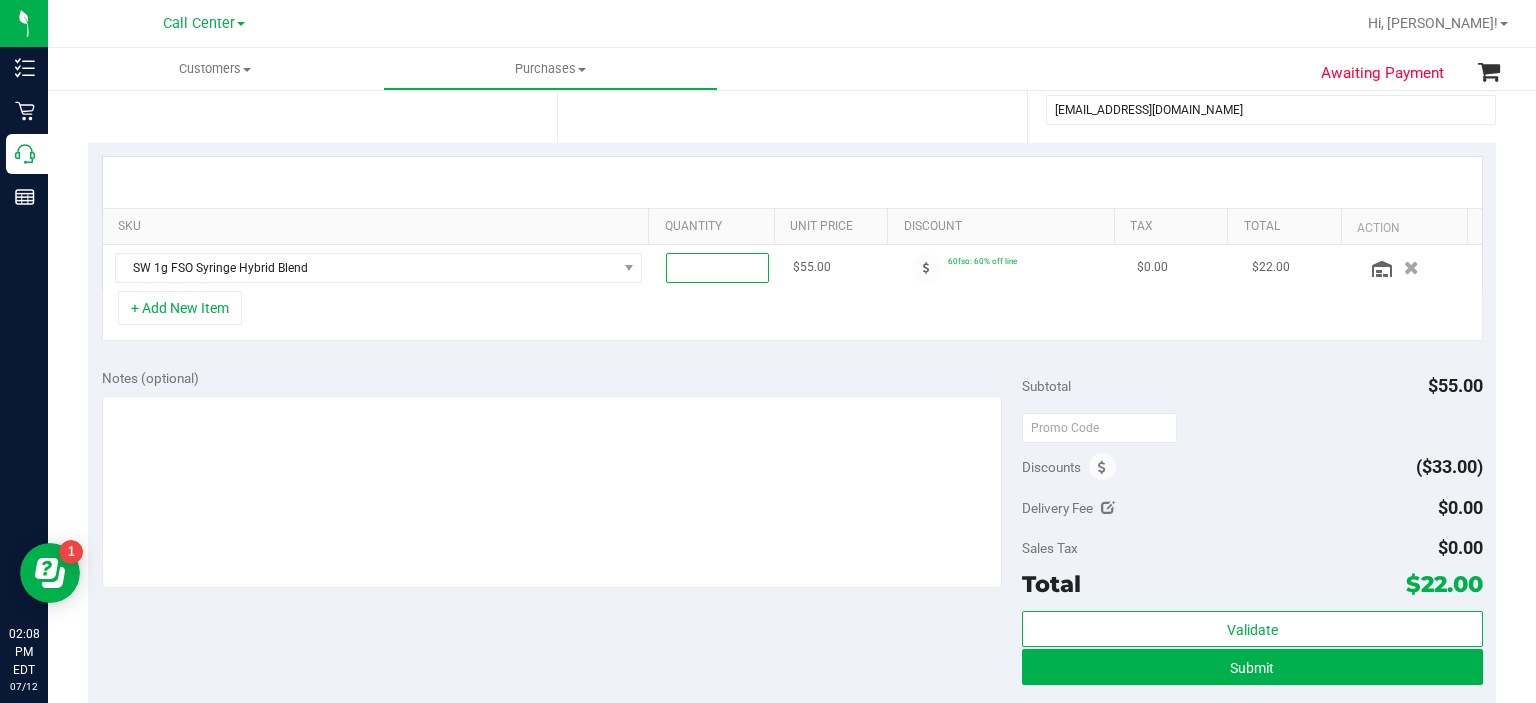 type on "2" 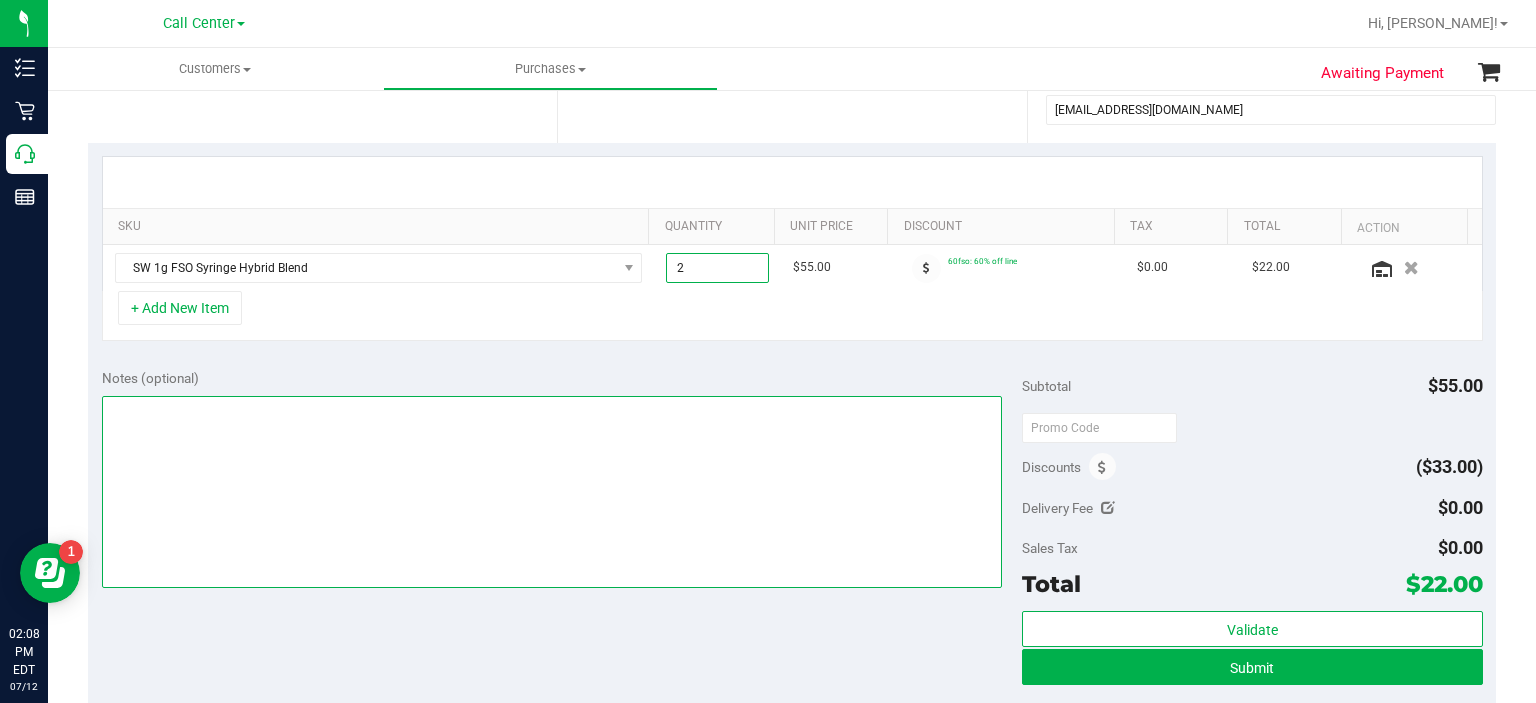 type on "2.00" 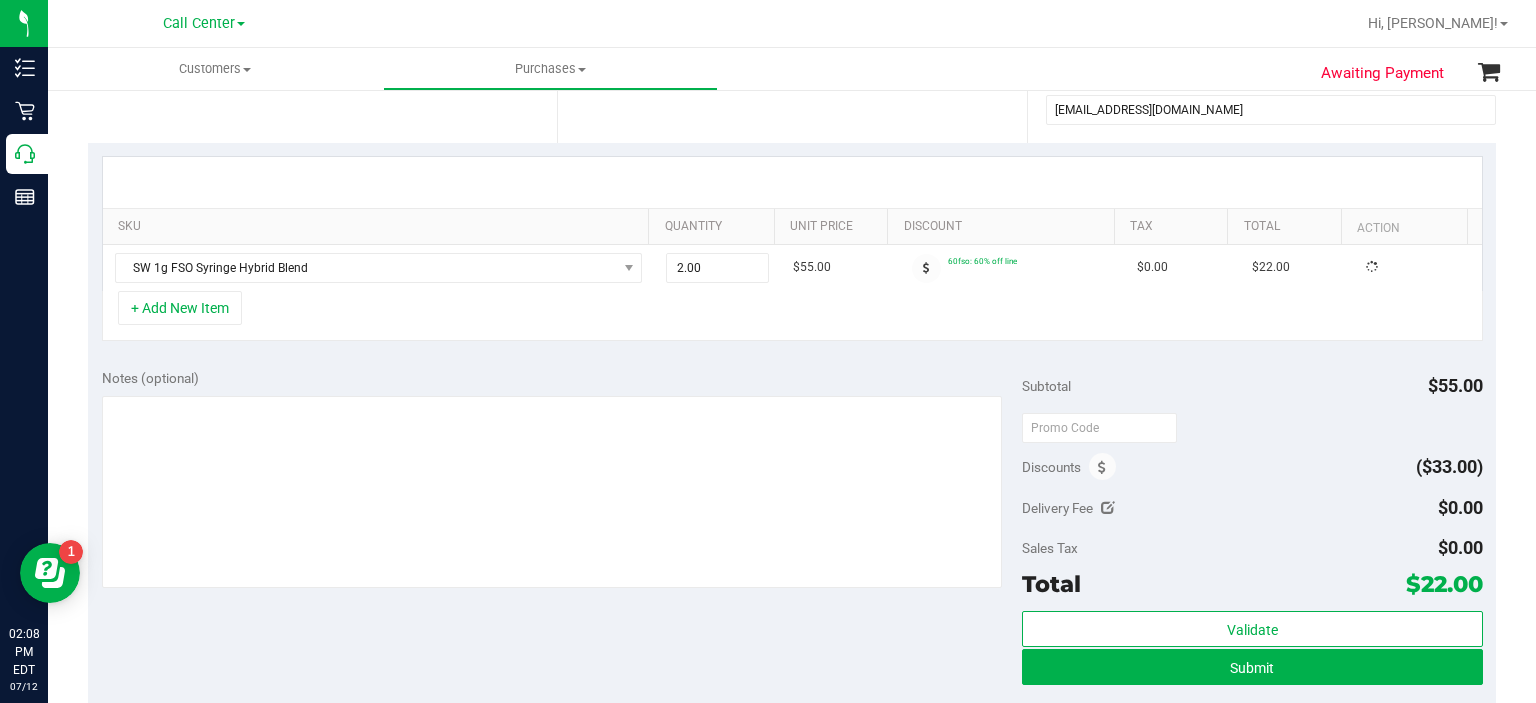 click on "+ Add New Item" at bounding box center (792, 316) 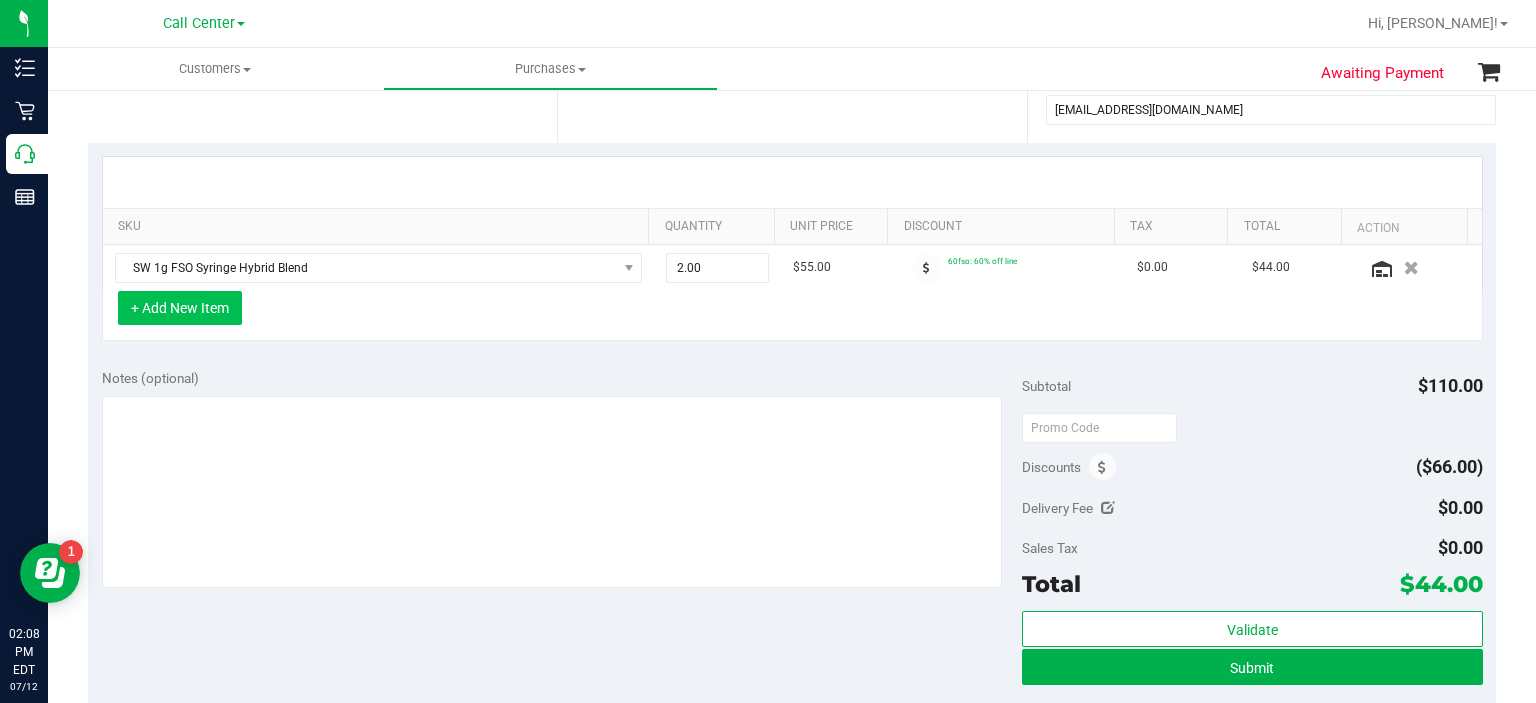 click on "+ Add New Item" at bounding box center [180, 308] 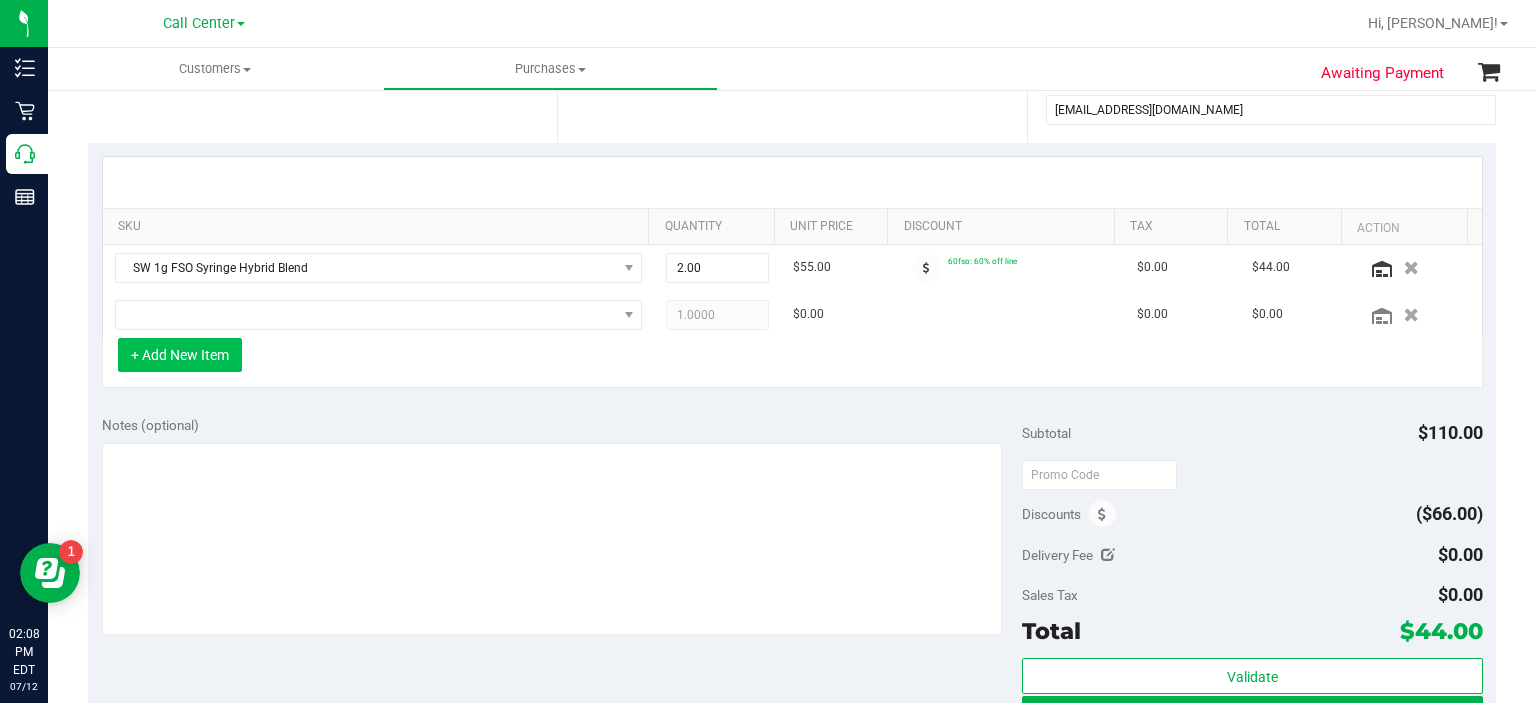 type 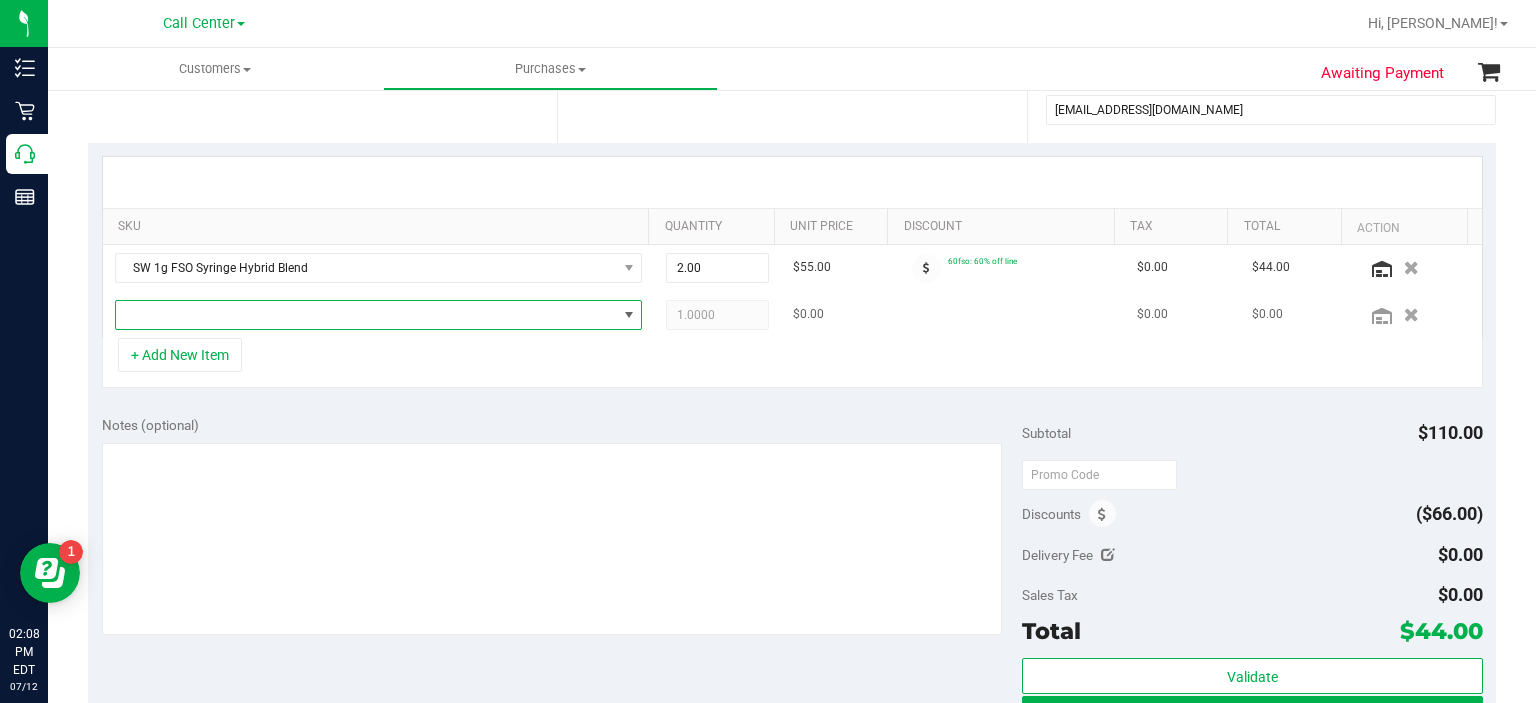 click at bounding box center (366, 315) 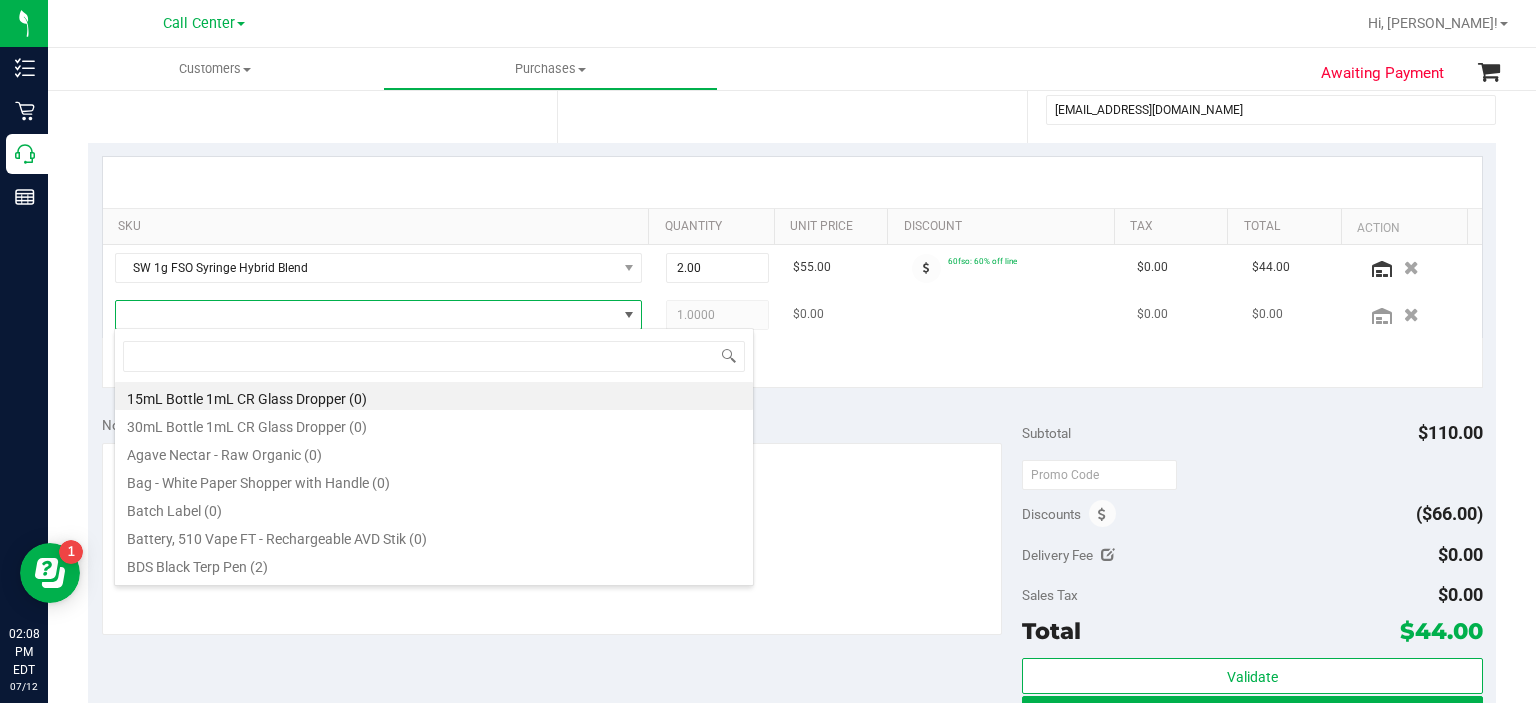 scroll, scrollTop: 99970, scrollLeft: 99484, axis: both 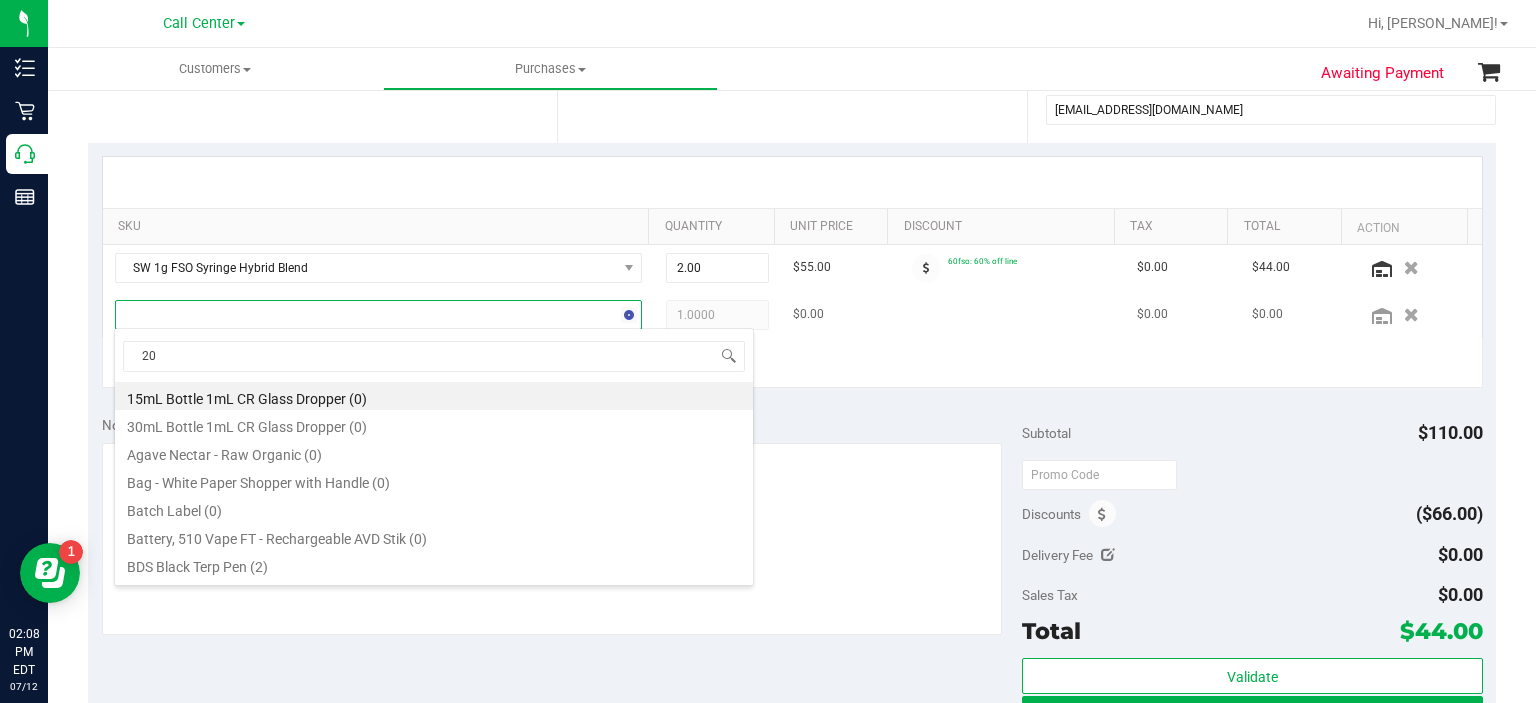 type on "200" 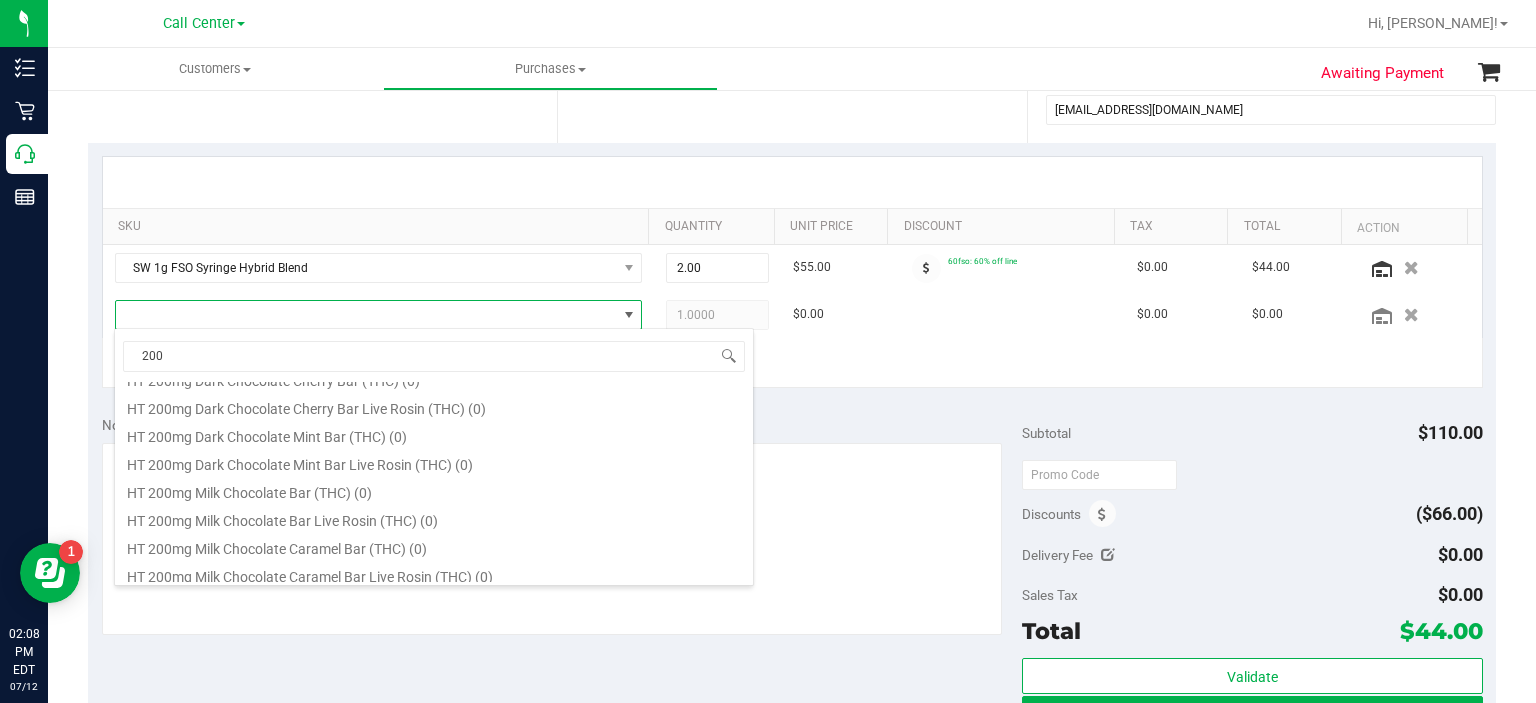scroll, scrollTop: 1146, scrollLeft: 0, axis: vertical 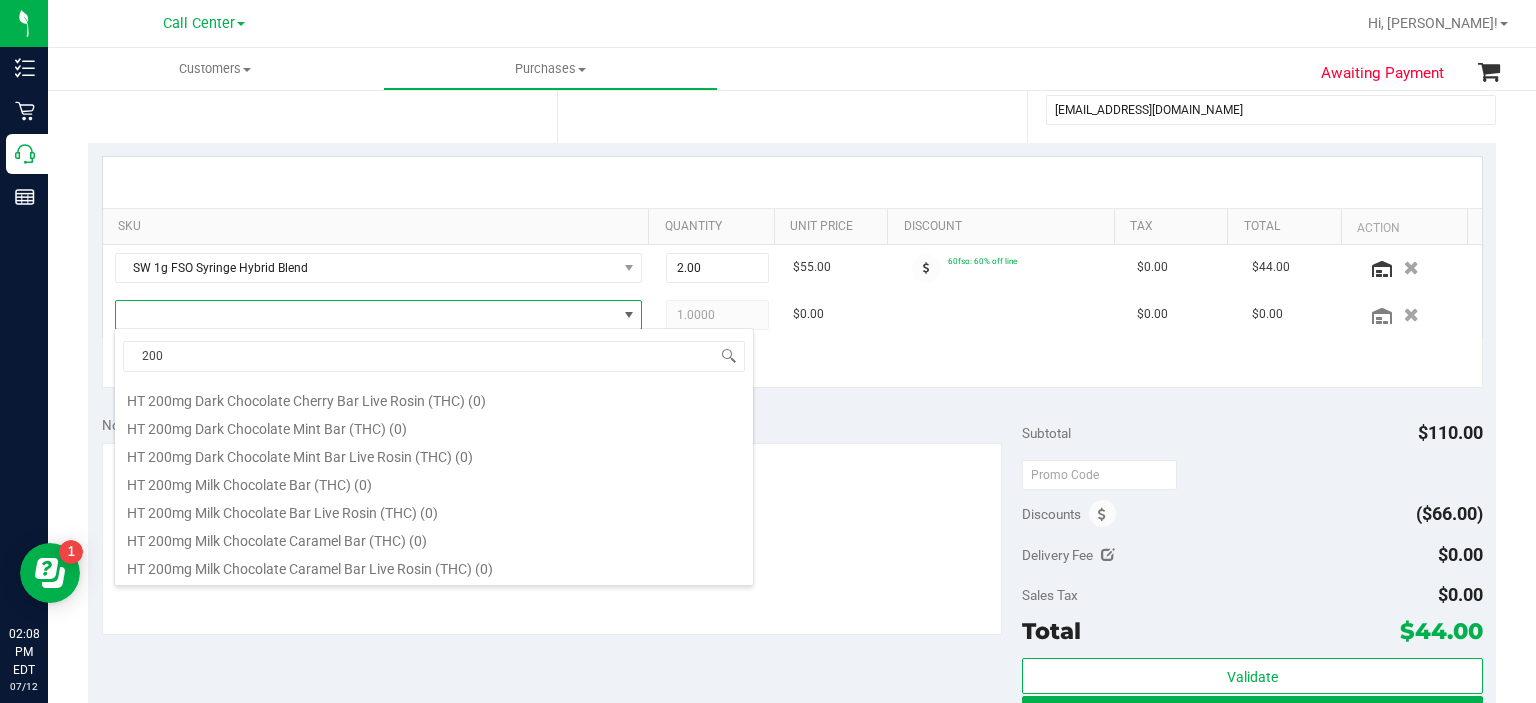 click on "HT 200mg Milk Chocolate Bar (THC) (0)" at bounding box center (434, 482) 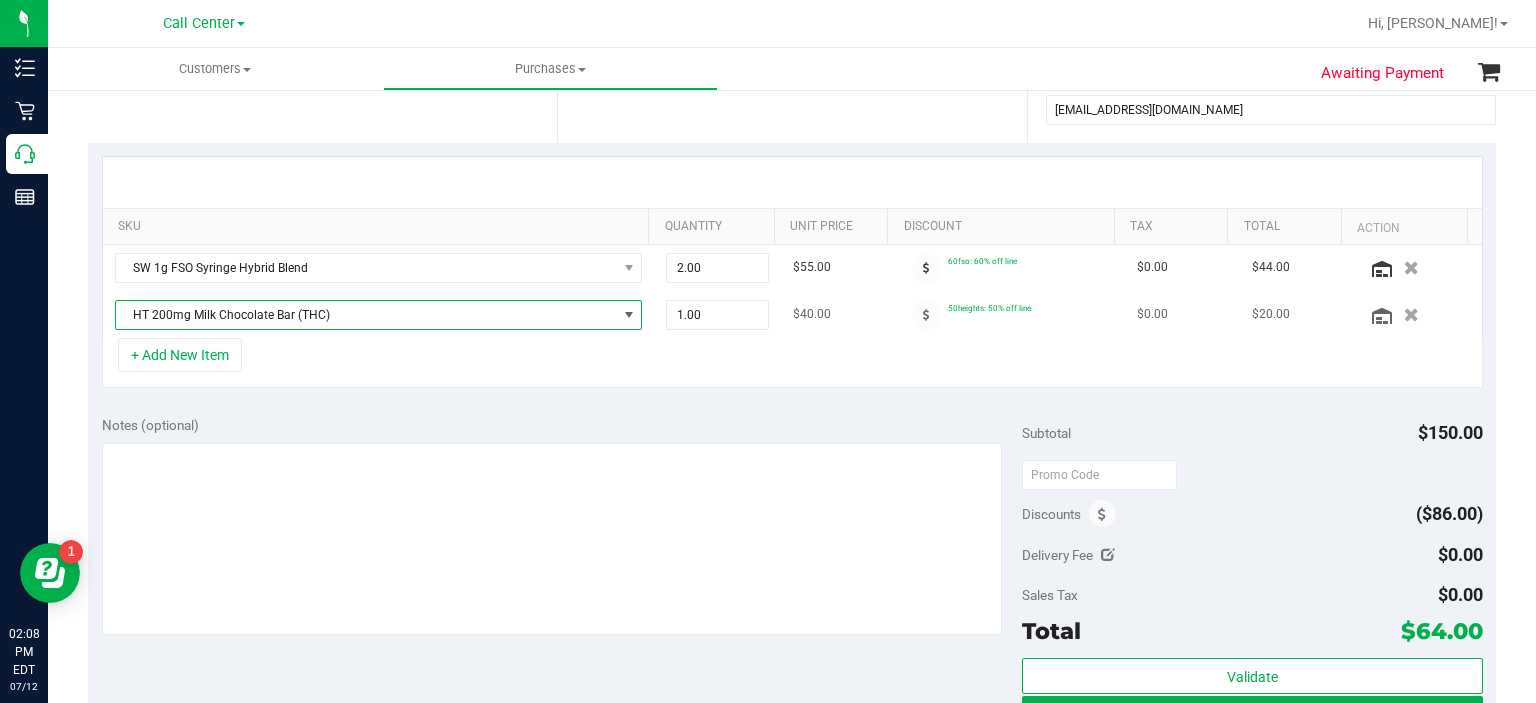 click on "HT 200mg Milk Chocolate Bar (THC)" at bounding box center (366, 315) 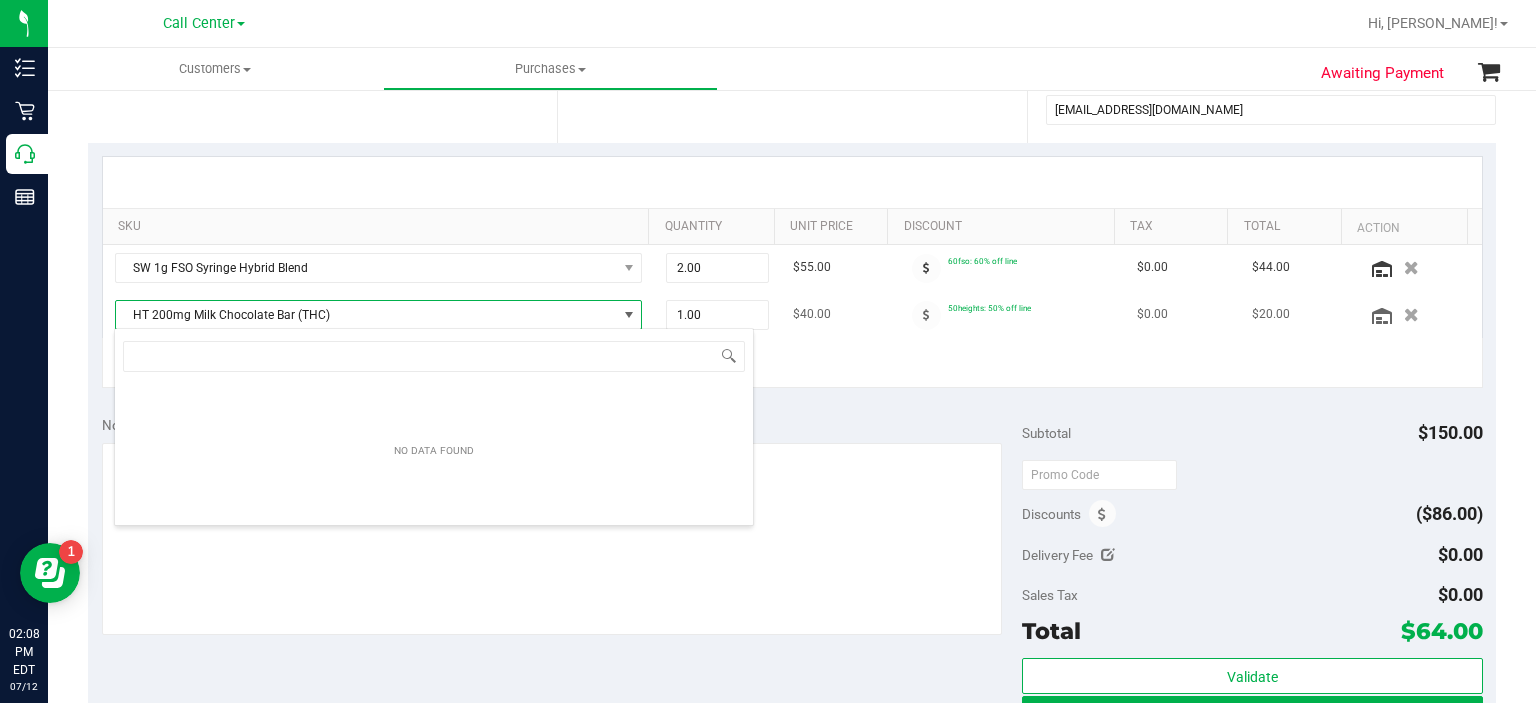 scroll, scrollTop: 99970, scrollLeft: 99484, axis: both 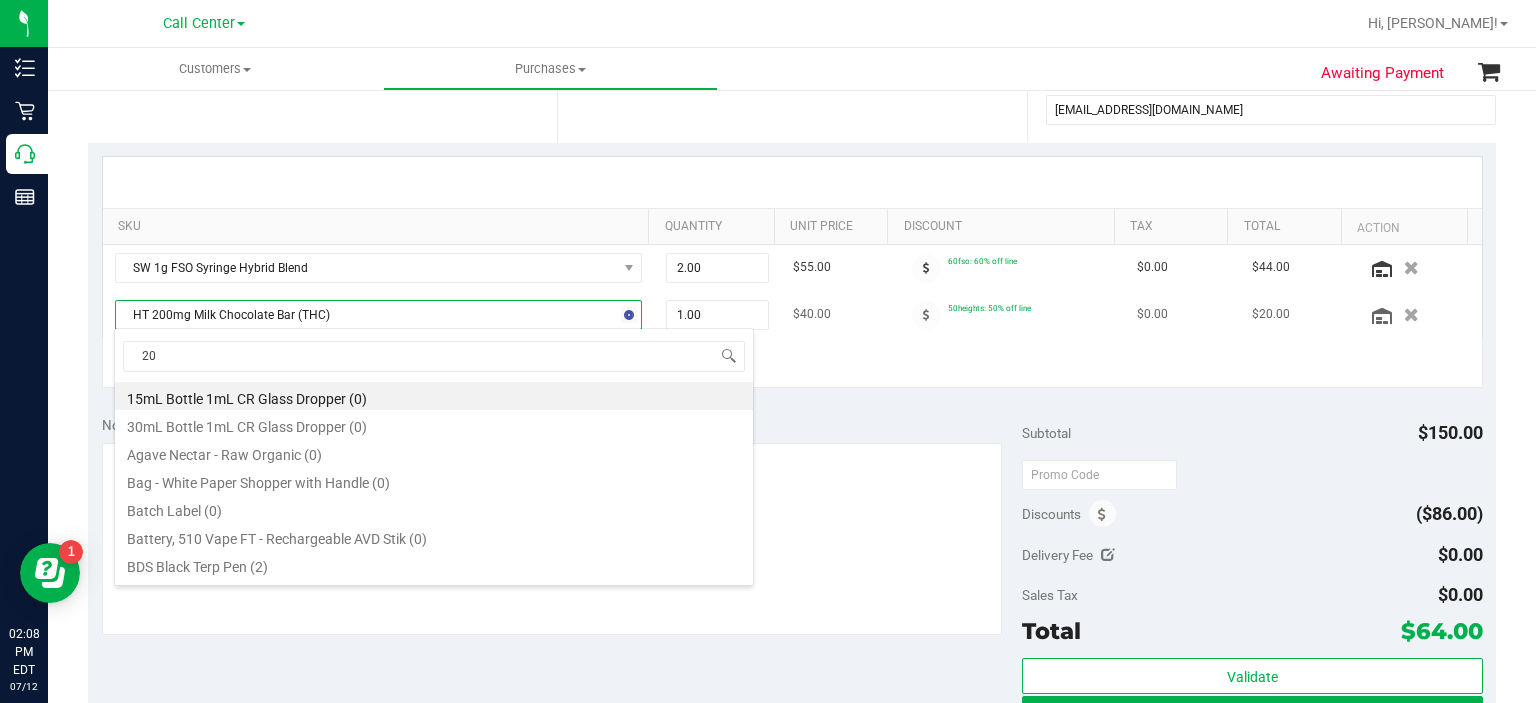 type on "200" 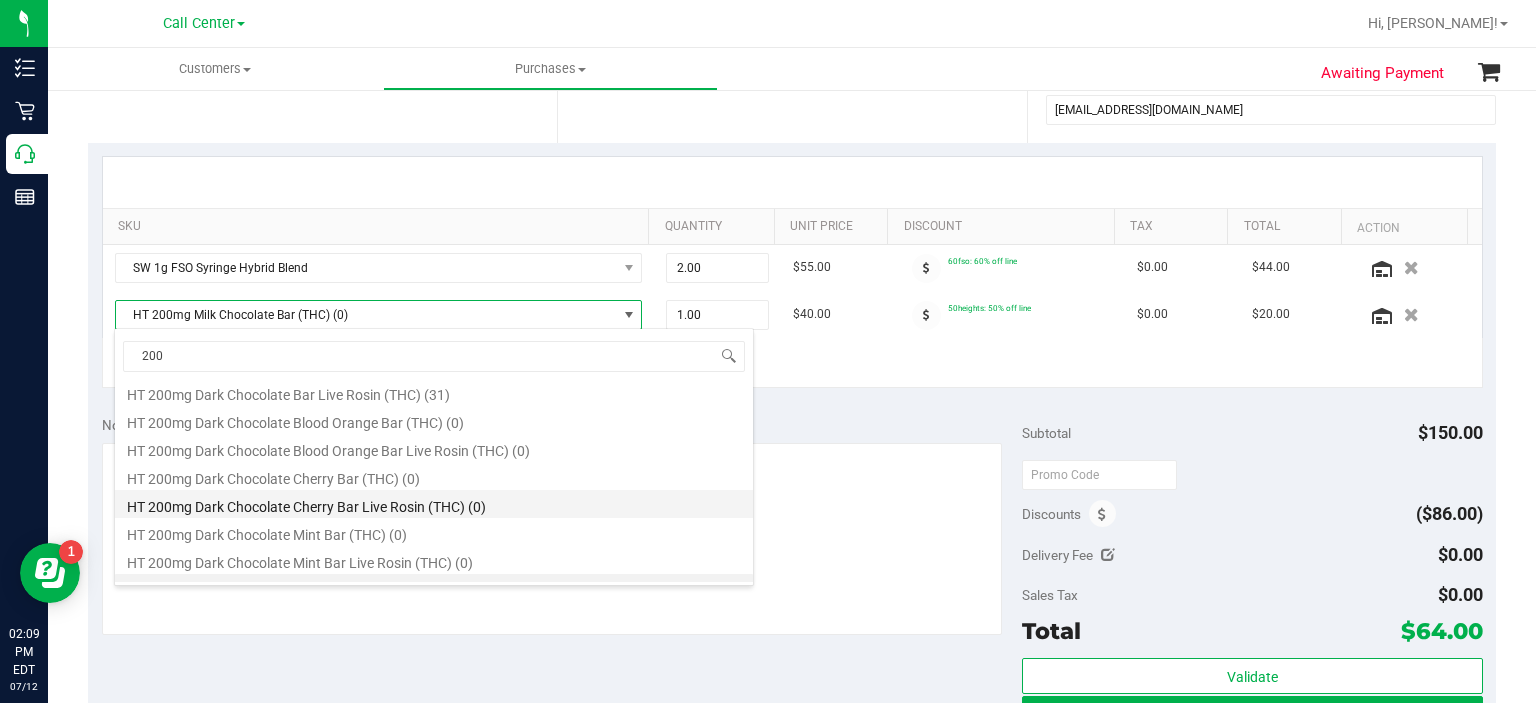 scroll, scrollTop: 1043, scrollLeft: 0, axis: vertical 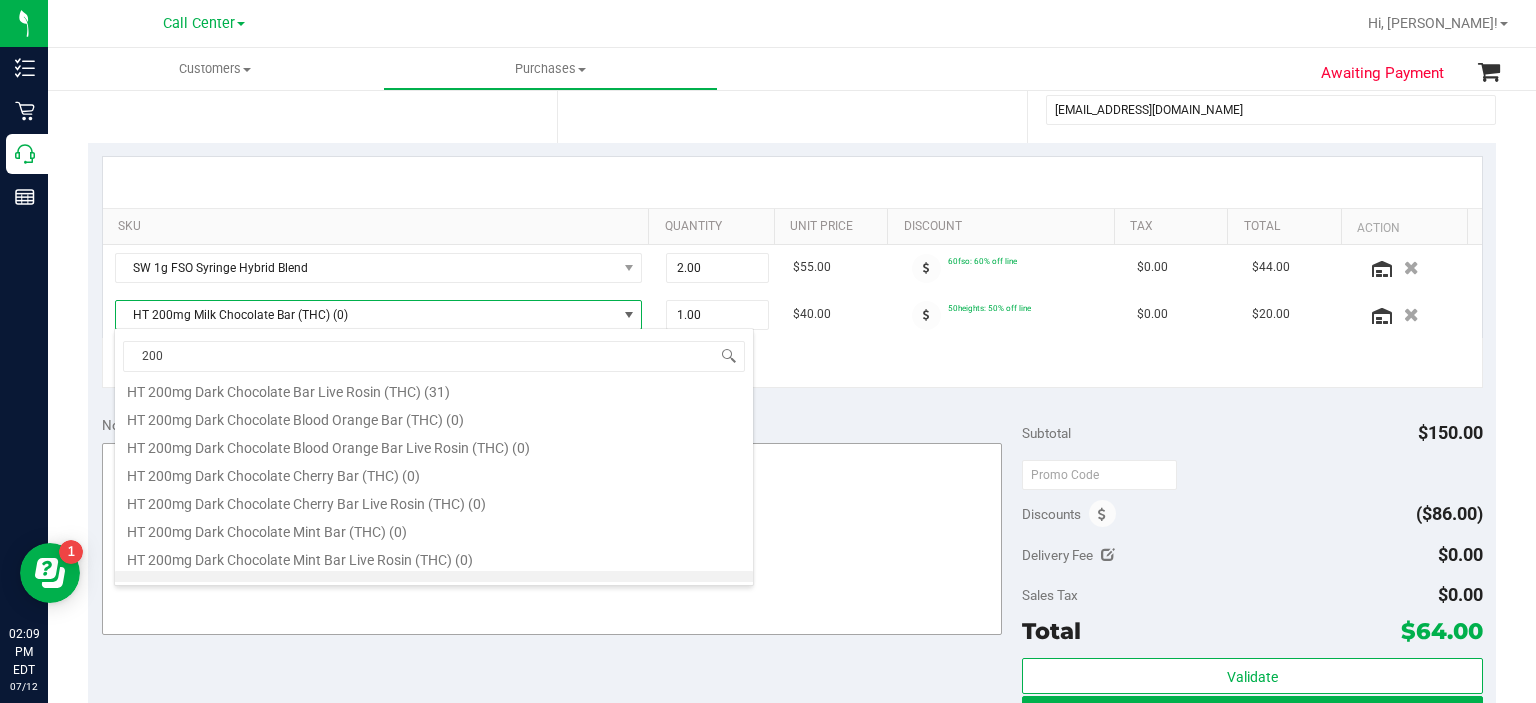 click on "HT 200mg Dark Chocolate Cherry Bar Live Rosin (THC) (0)" at bounding box center (434, 501) 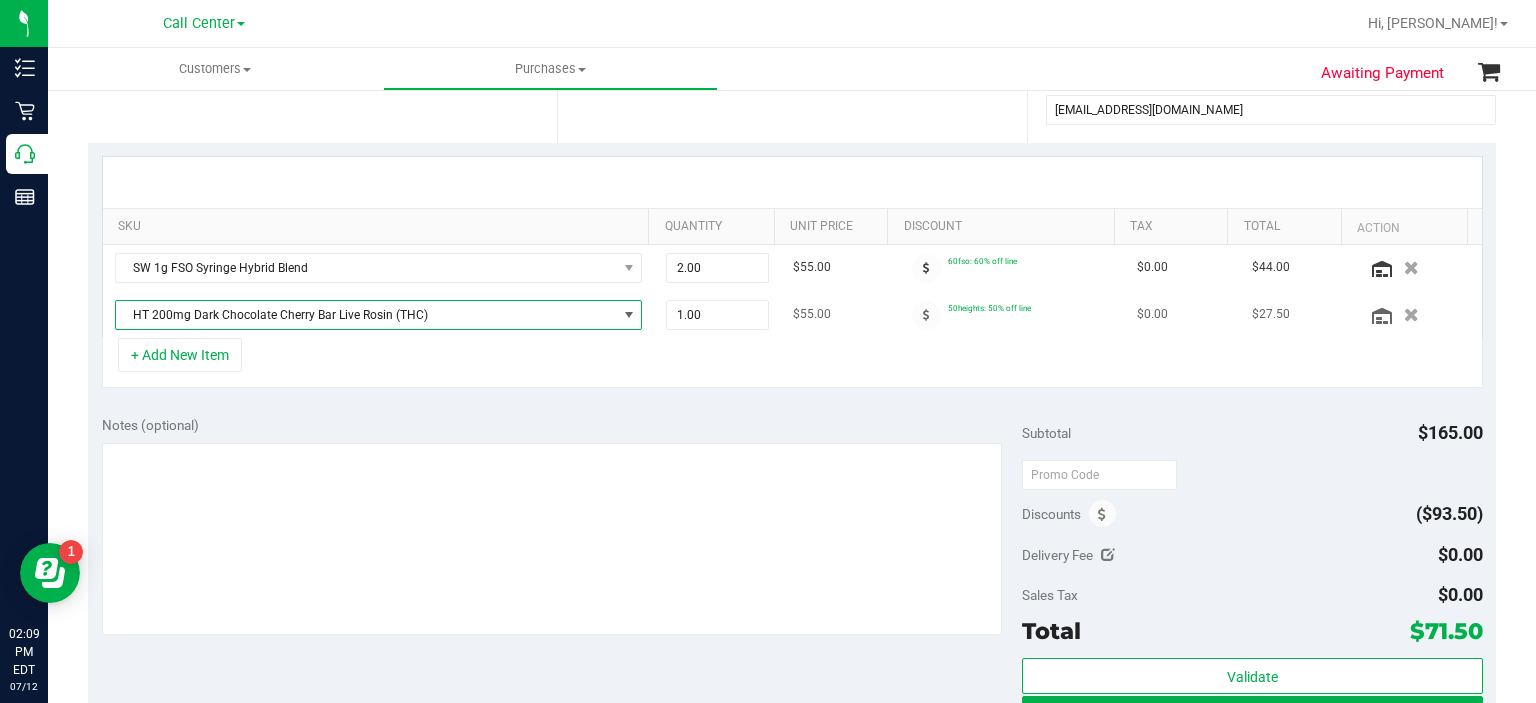 click on "HT 200mg Dark Chocolate Cherry Bar Live Rosin (THC)" at bounding box center (366, 315) 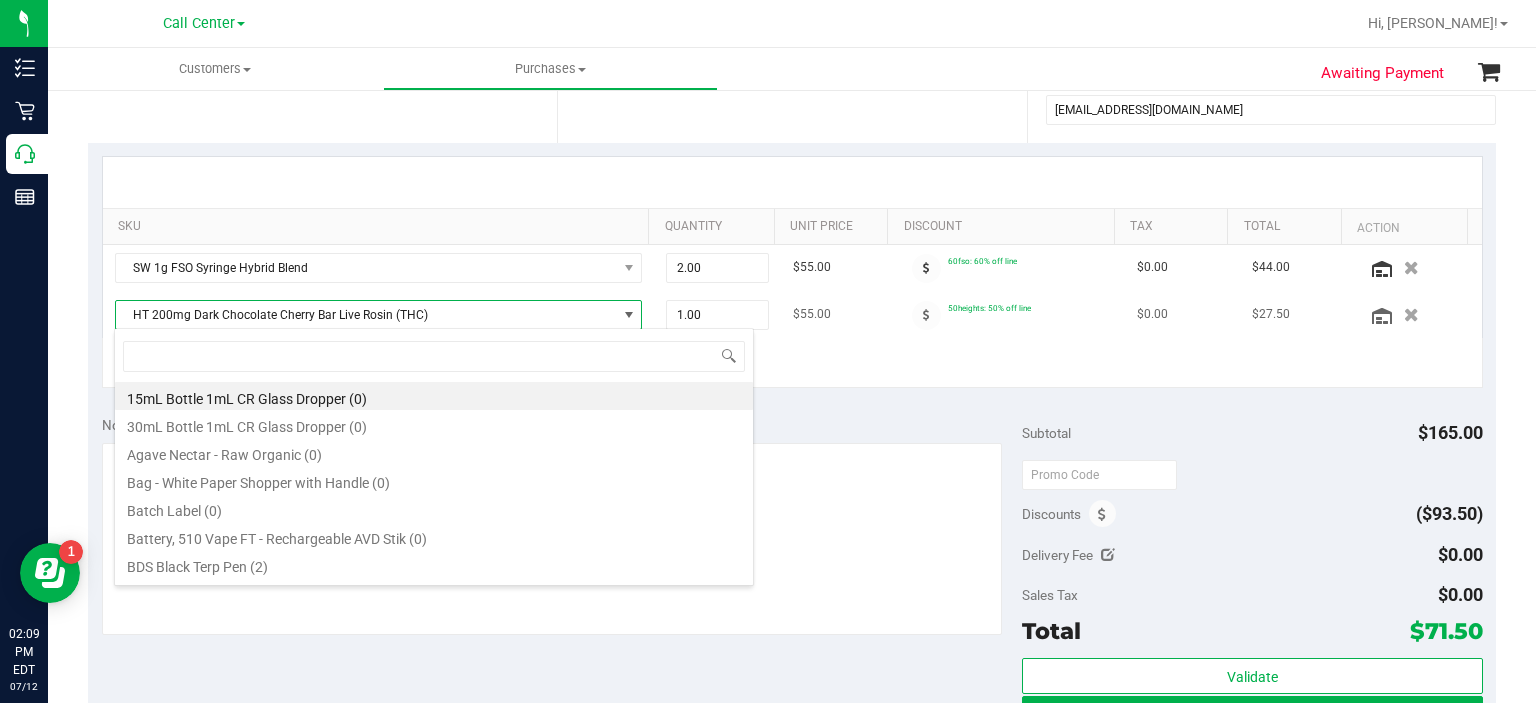 scroll, scrollTop: 99970, scrollLeft: 99484, axis: both 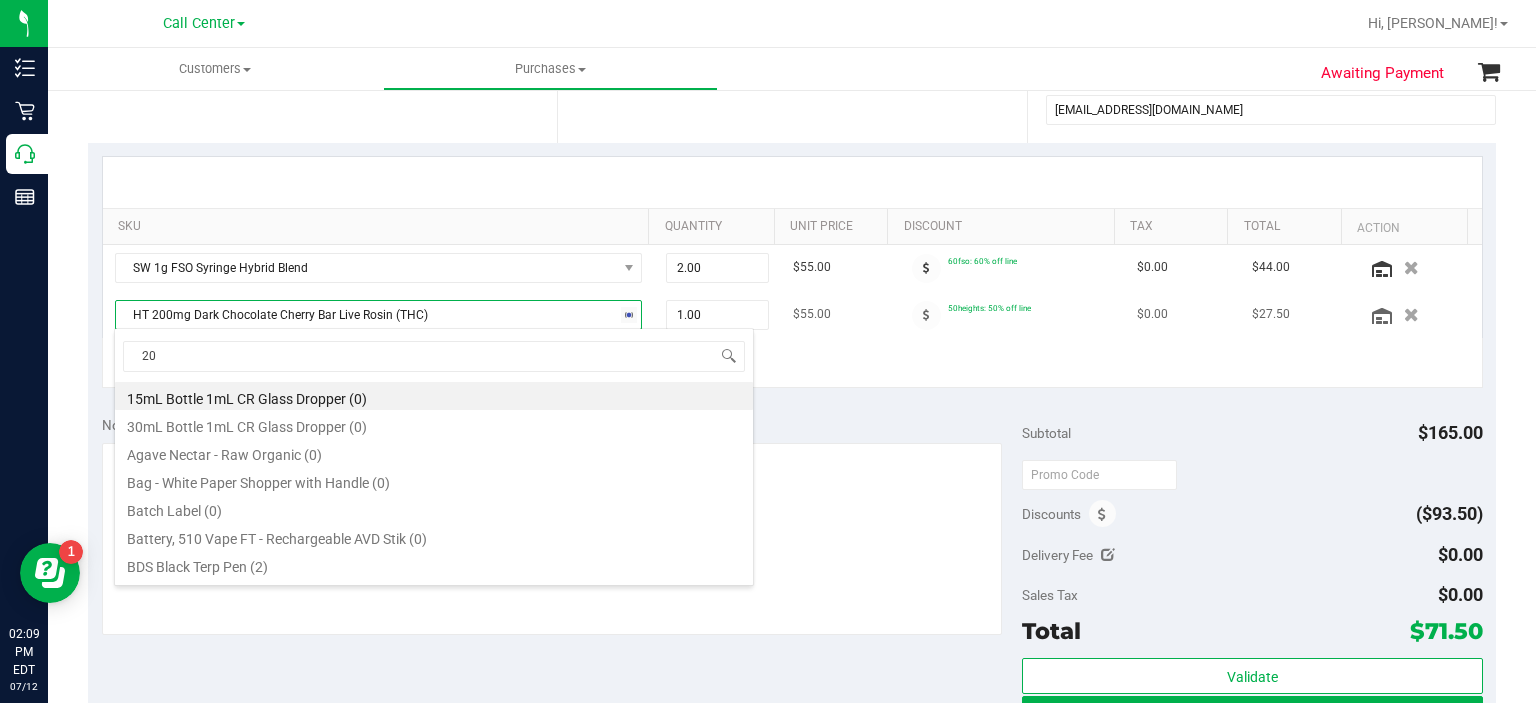 type on "200" 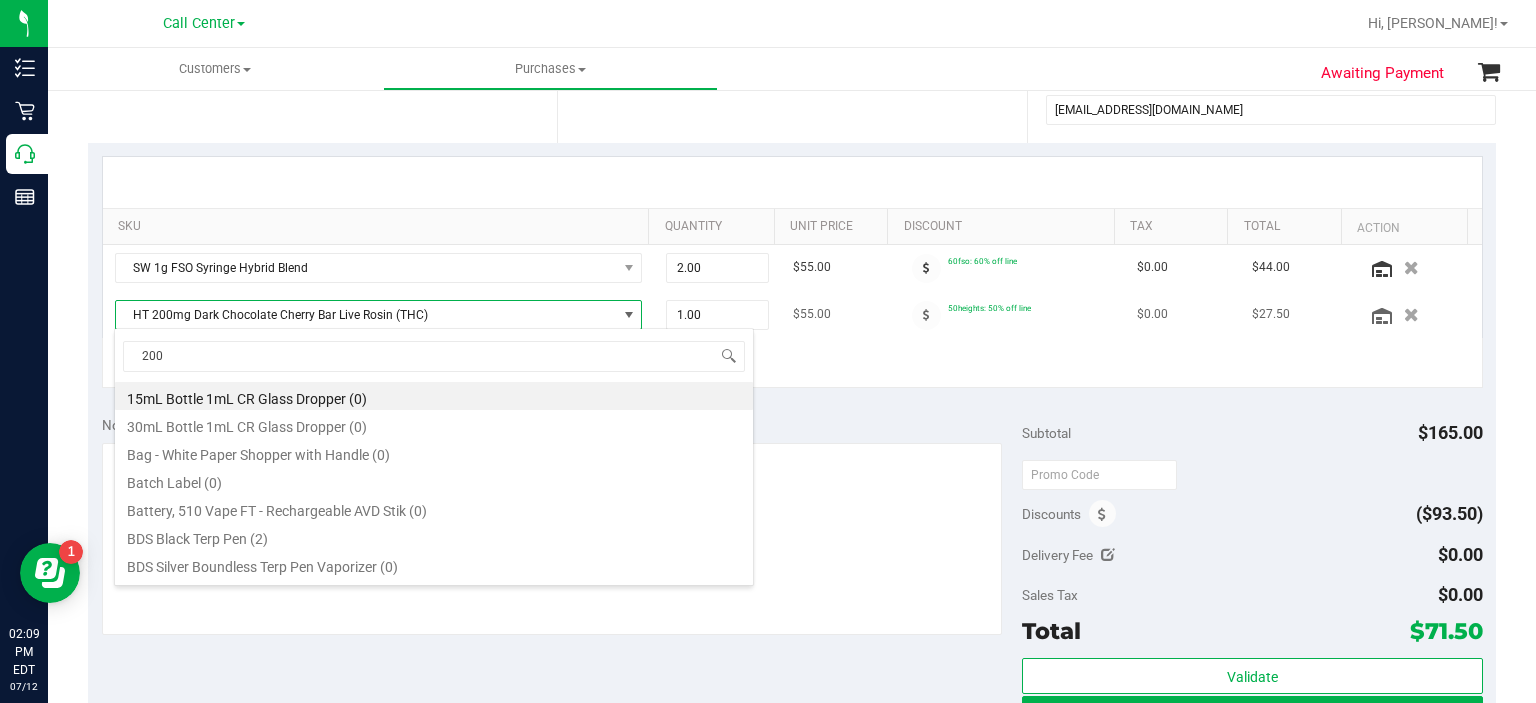 scroll, scrollTop: 976, scrollLeft: 0, axis: vertical 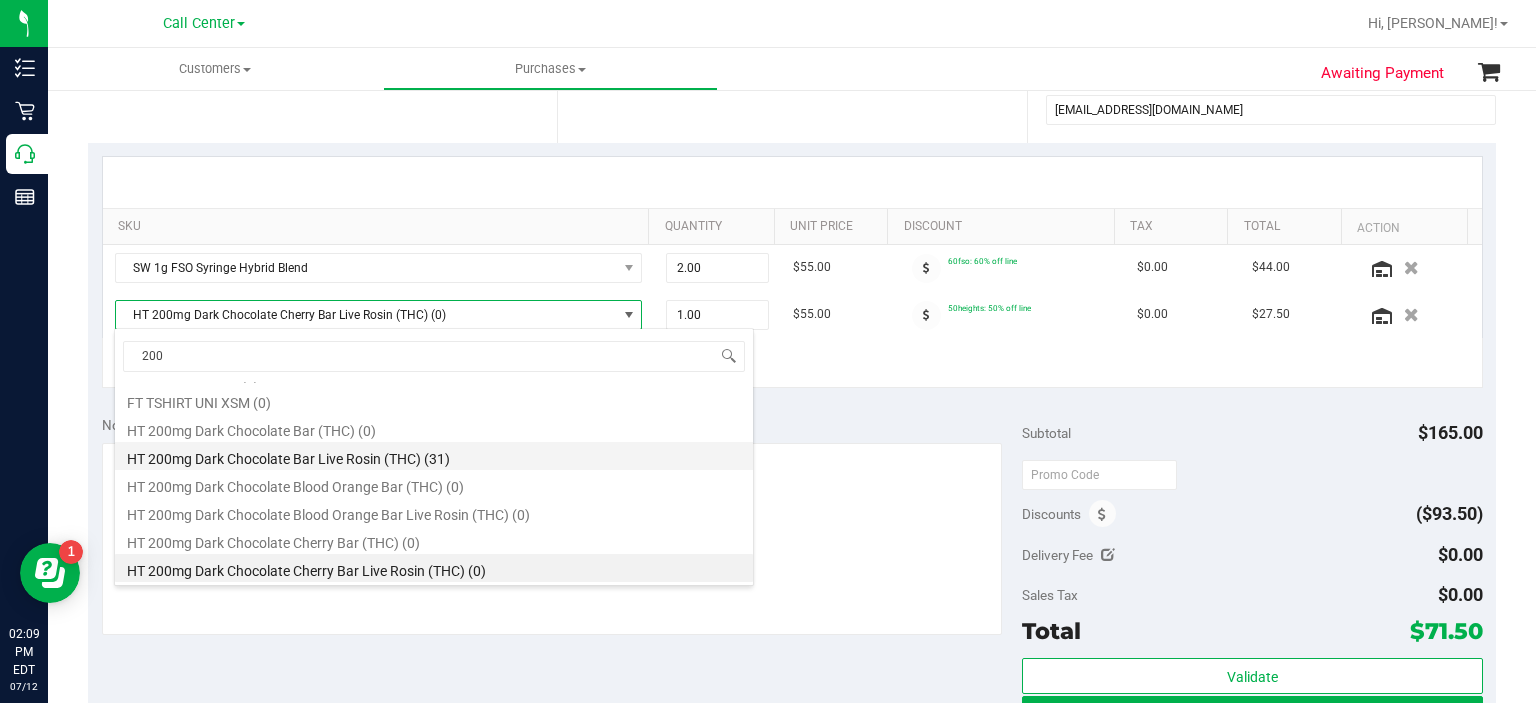 click on "HT 200mg Dark Chocolate Bar Live Rosin (THC) (31)" at bounding box center [434, 456] 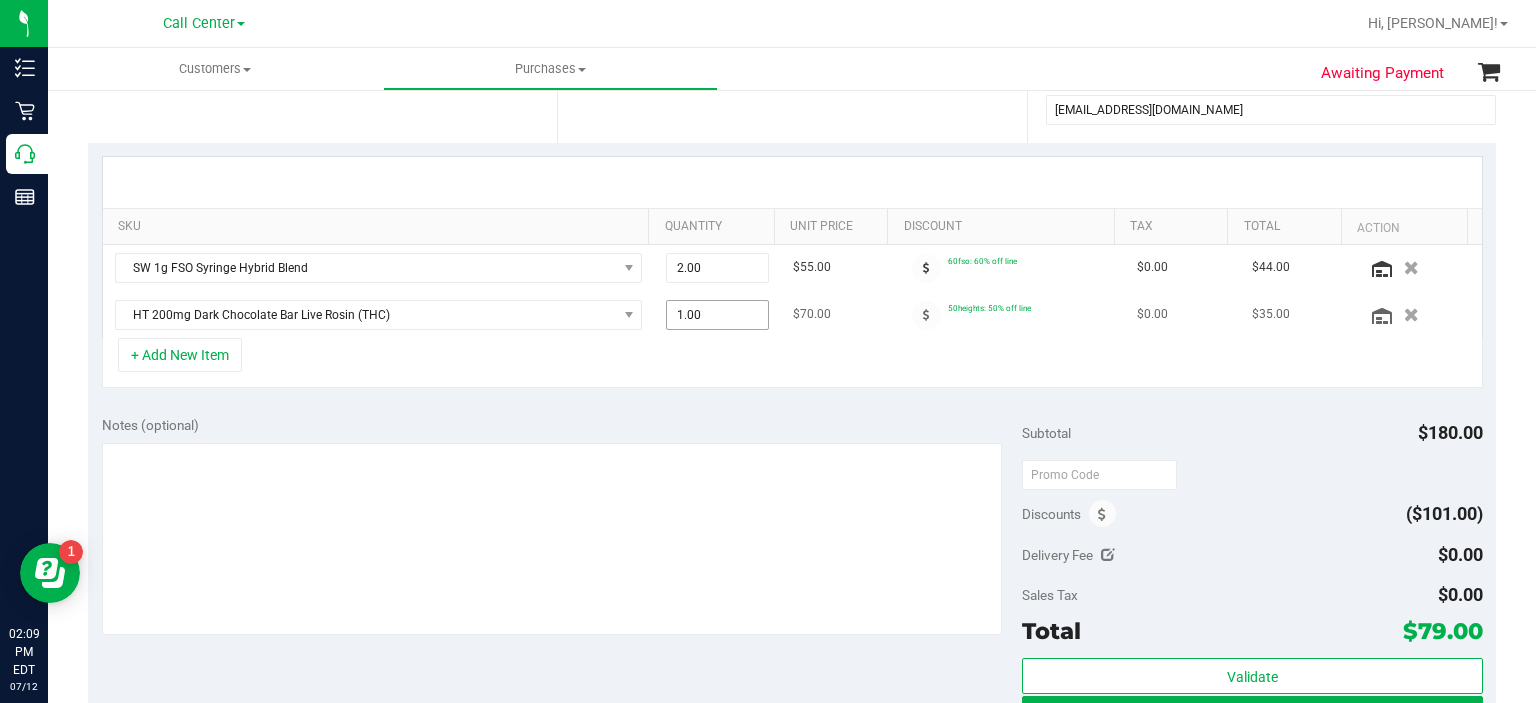 click on "1.00 1" at bounding box center [717, 315] 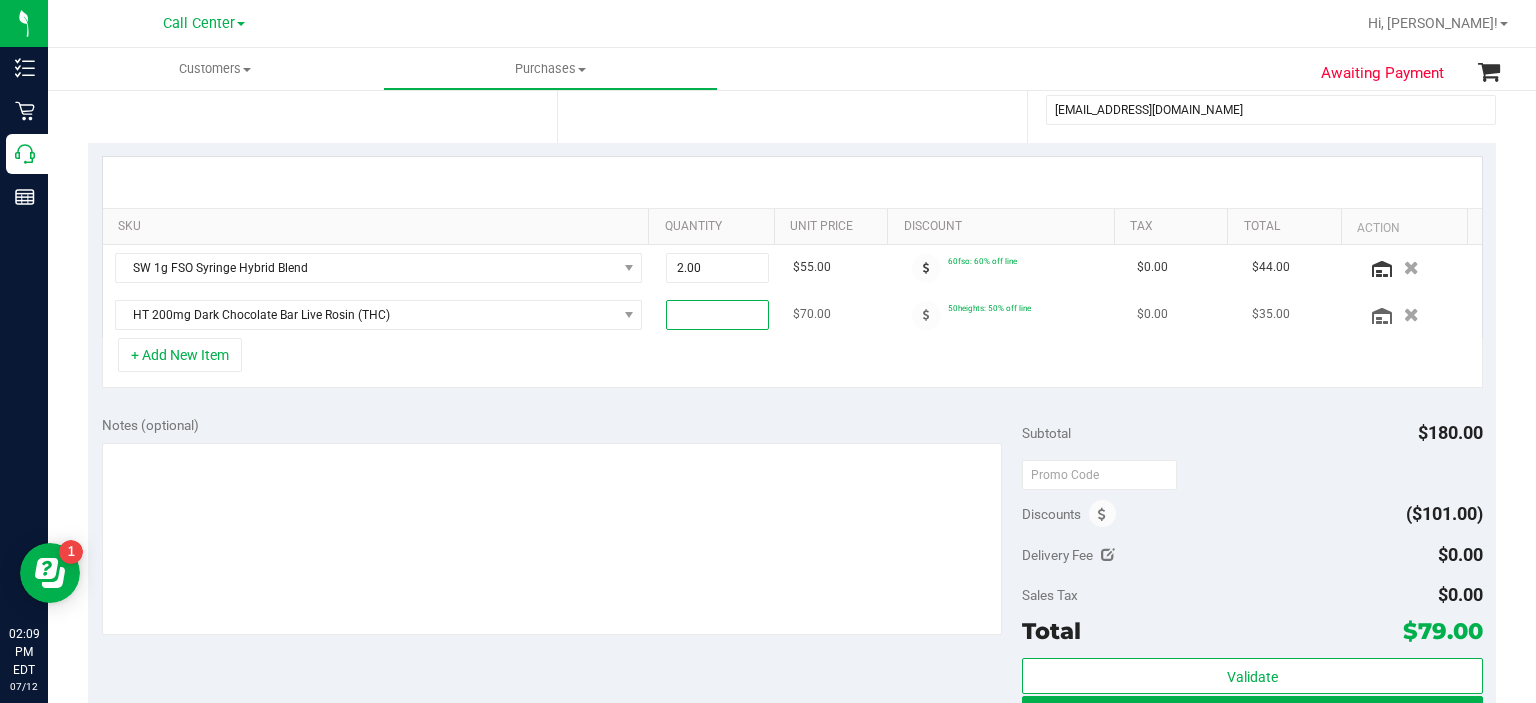 type on "3" 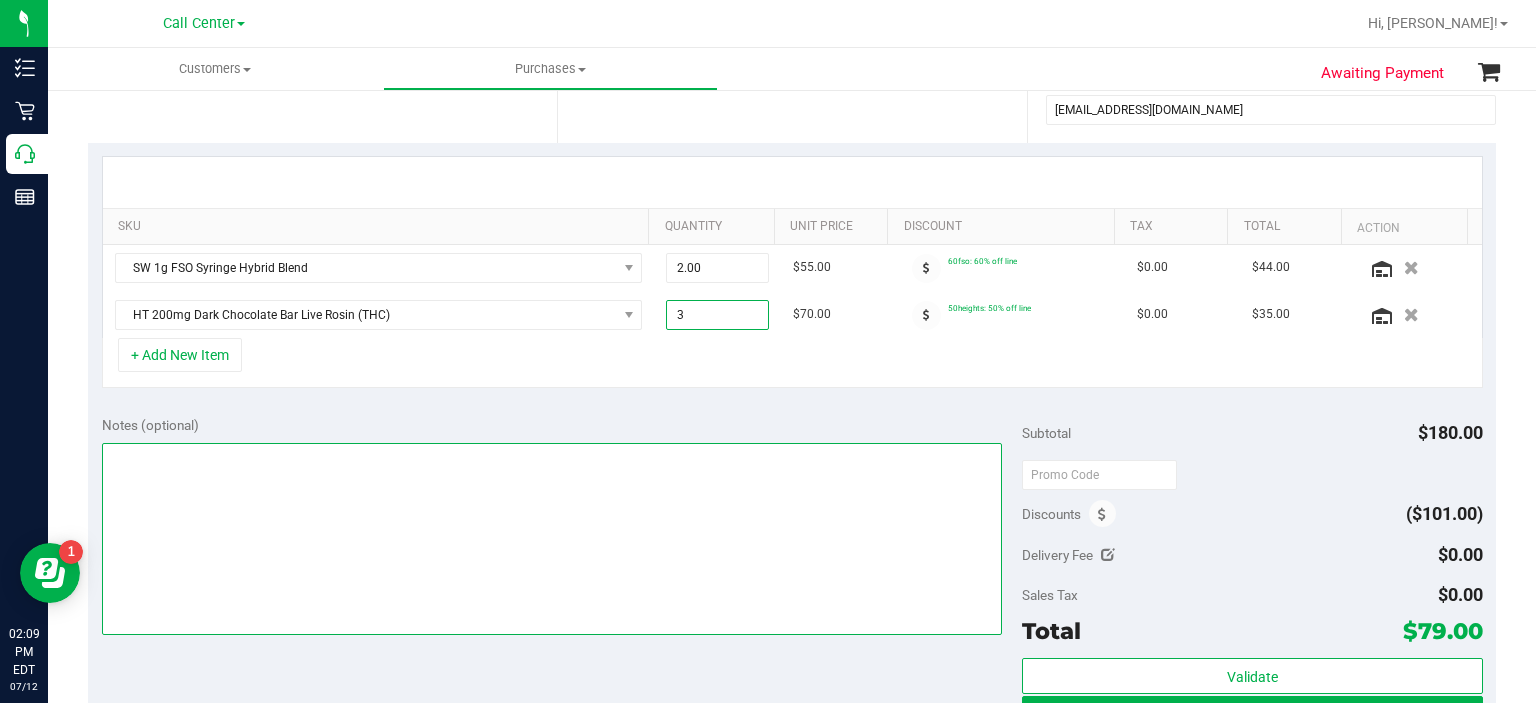 type on "3.00" 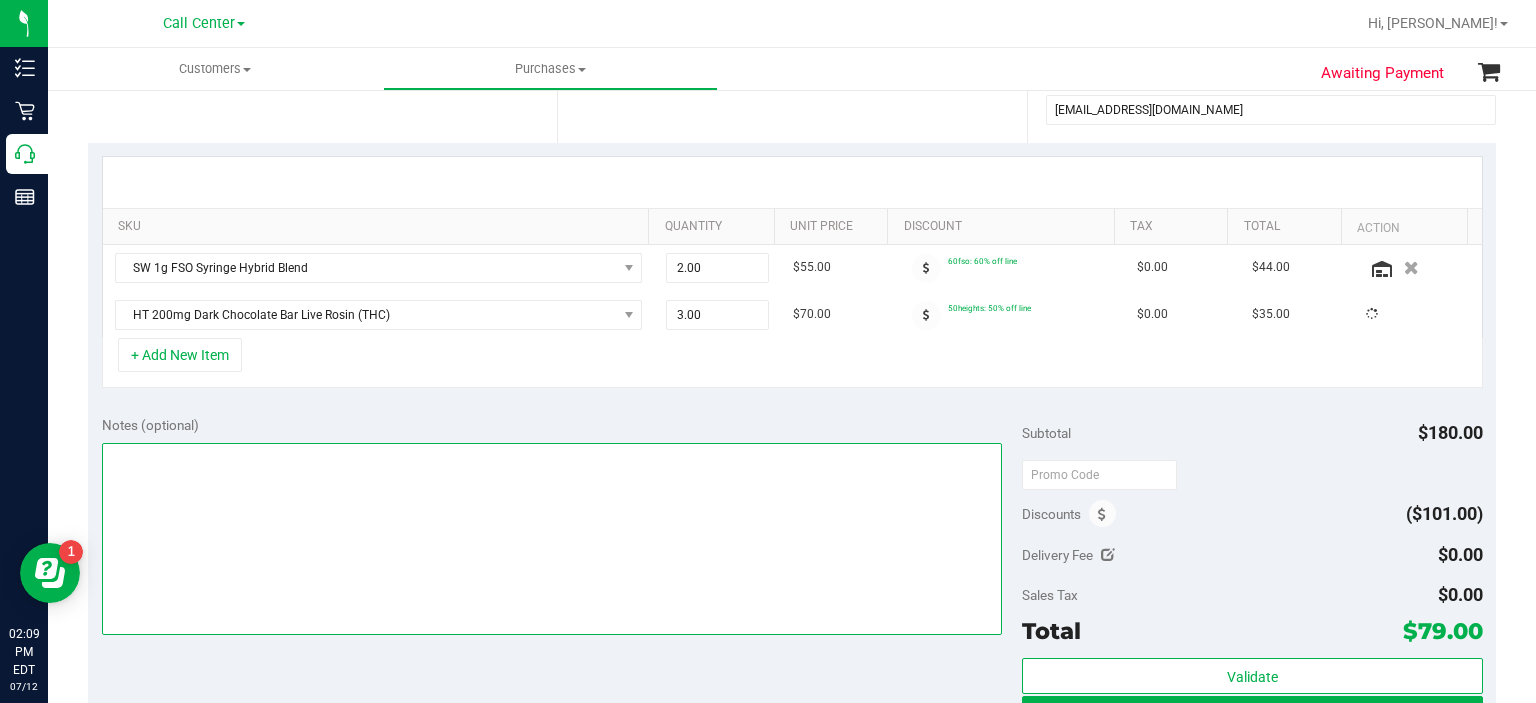 click at bounding box center [552, 539] 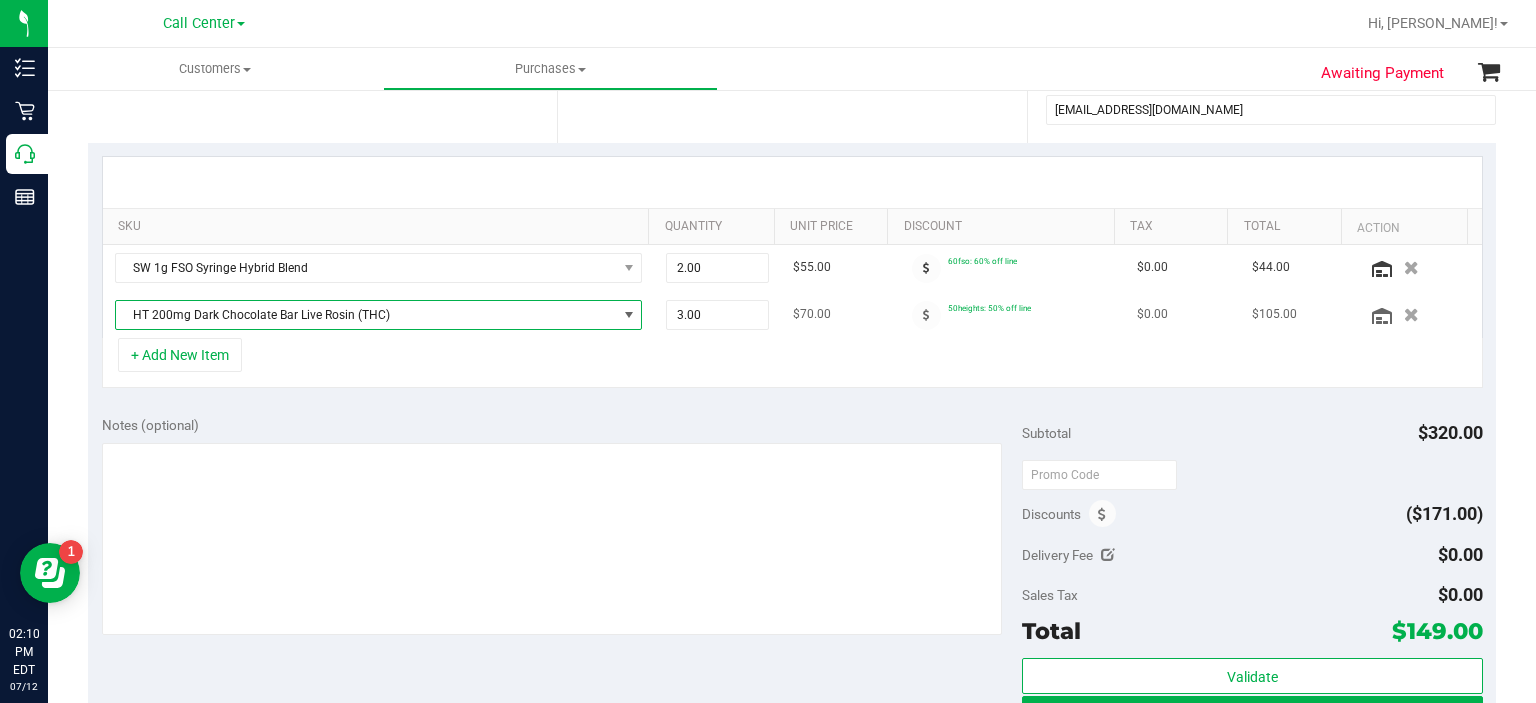click on "HT 200mg Dark Chocolate Bar Live Rosin (THC)" at bounding box center (366, 315) 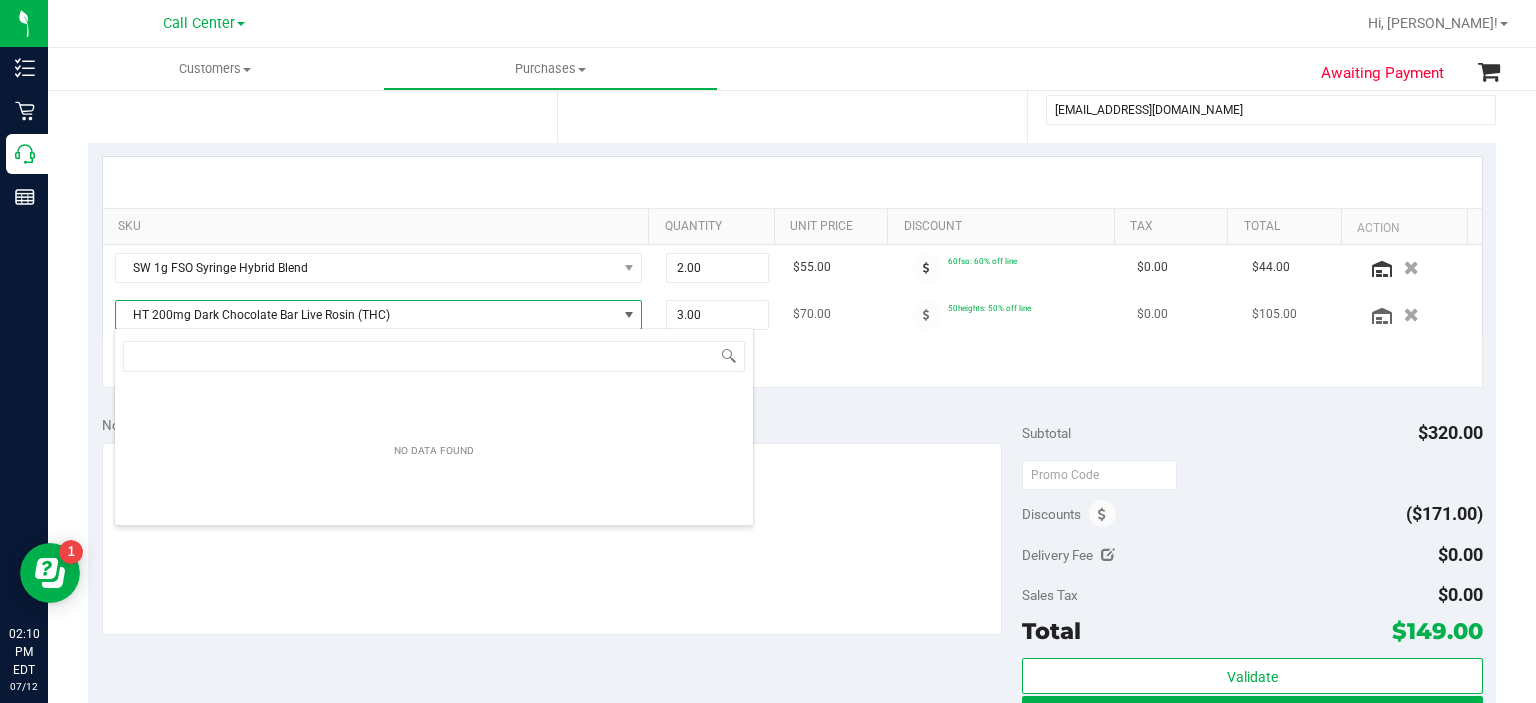 scroll, scrollTop: 99970, scrollLeft: 99484, axis: both 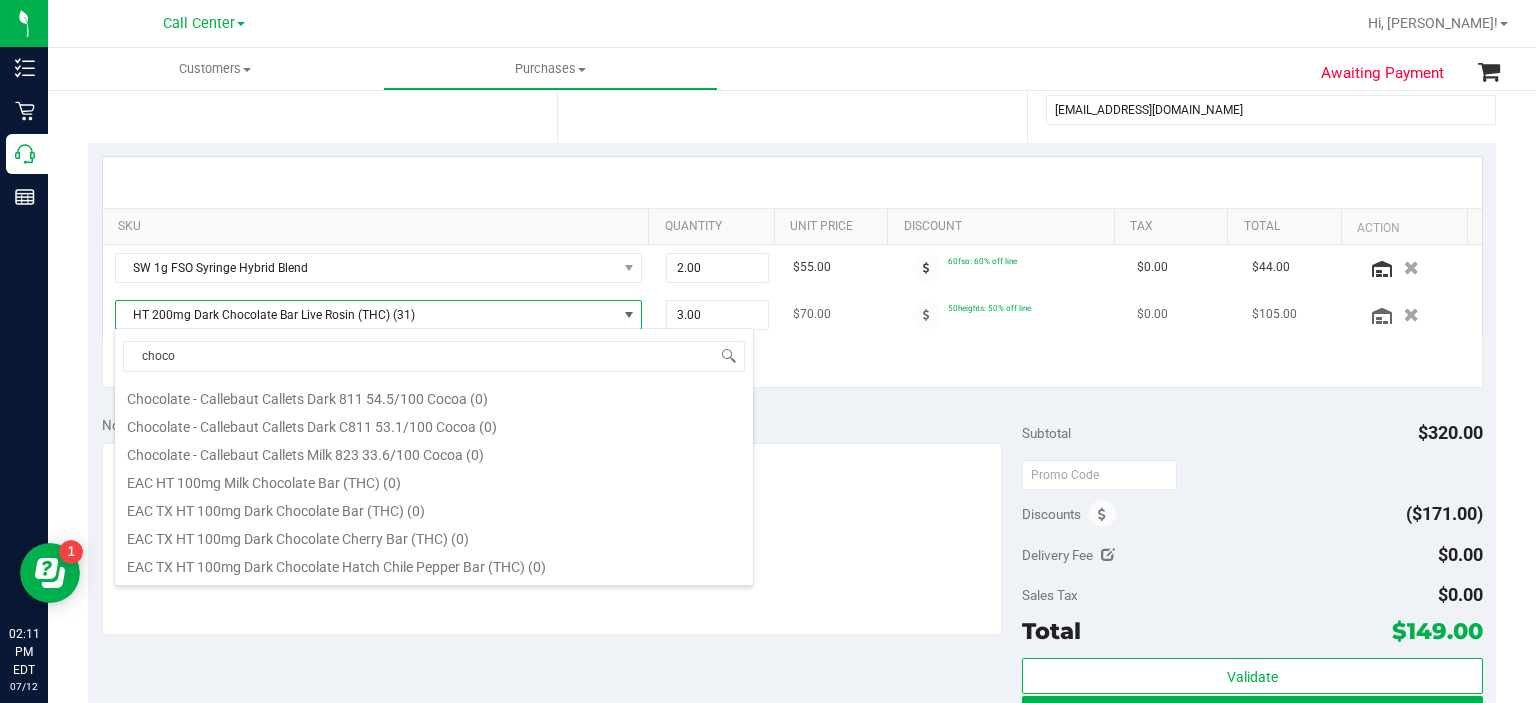 type on "chocol" 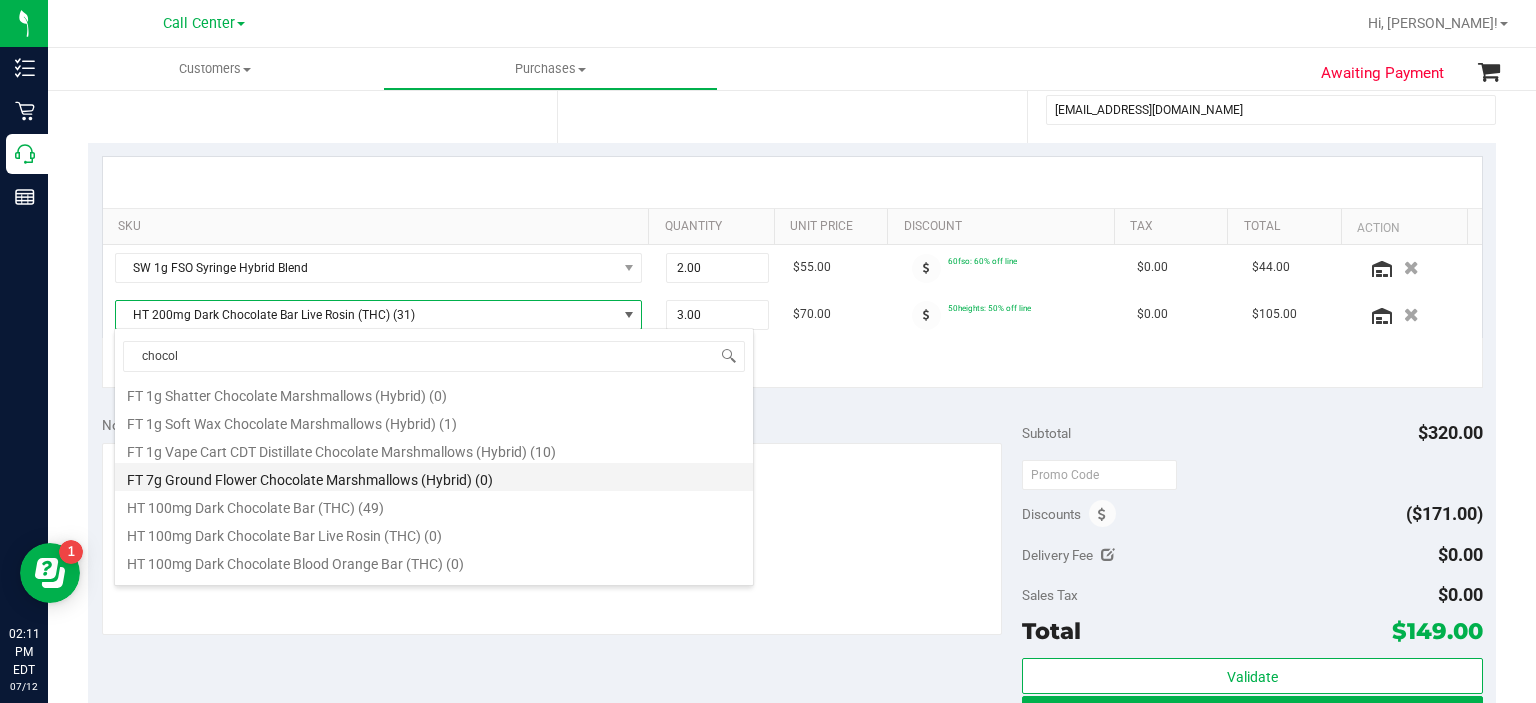 scroll, scrollTop: 620, scrollLeft: 0, axis: vertical 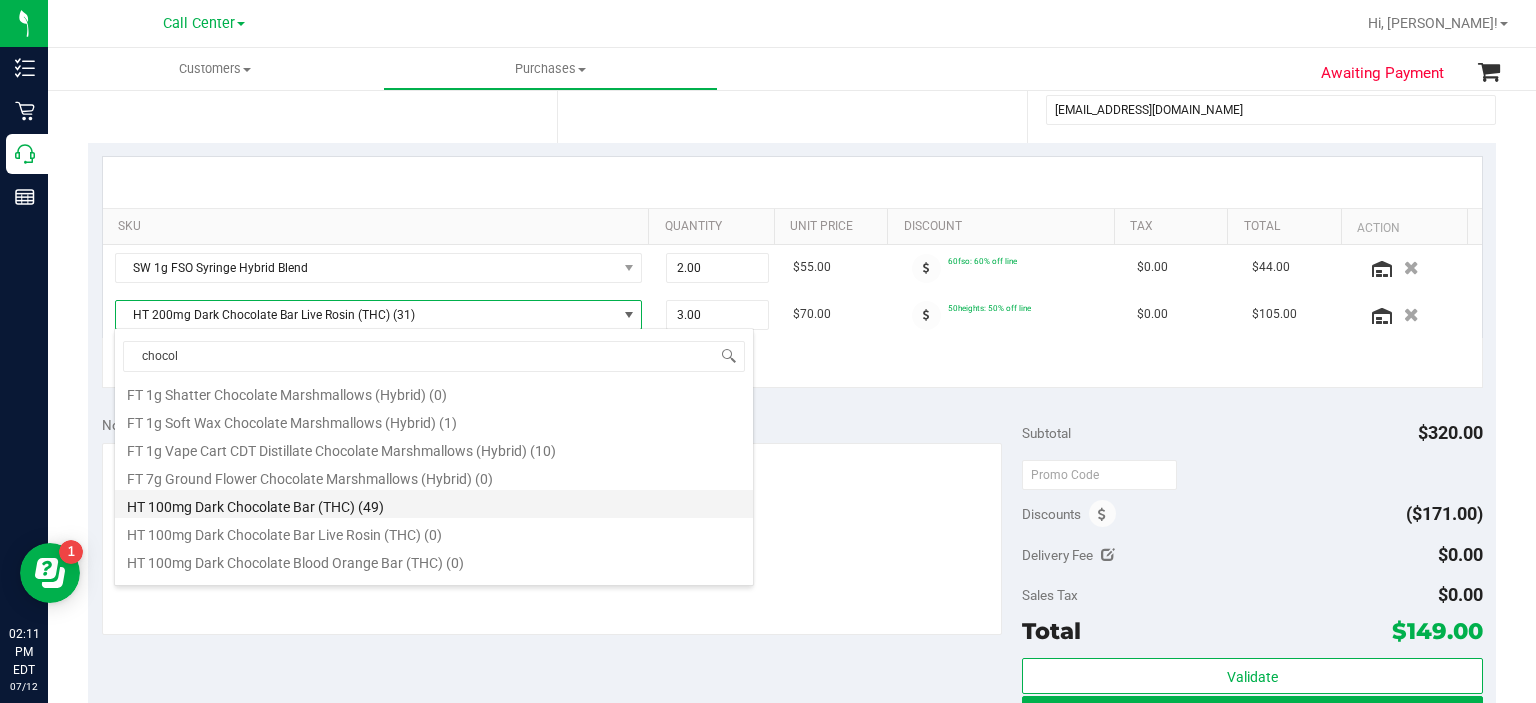 click on "HT 100mg Dark Chocolate Bar (THC) (49)" at bounding box center [434, 504] 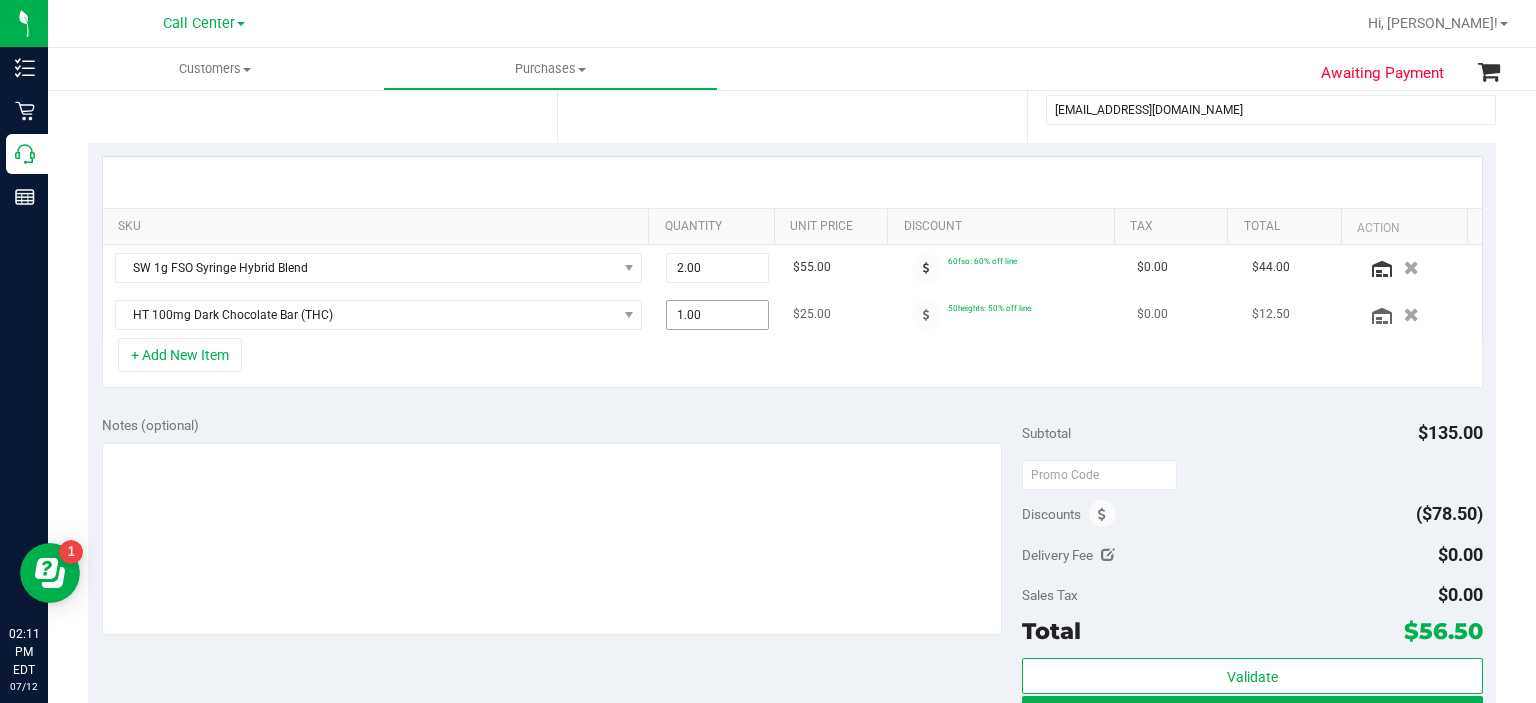 click on "1.00 1" at bounding box center (717, 315) 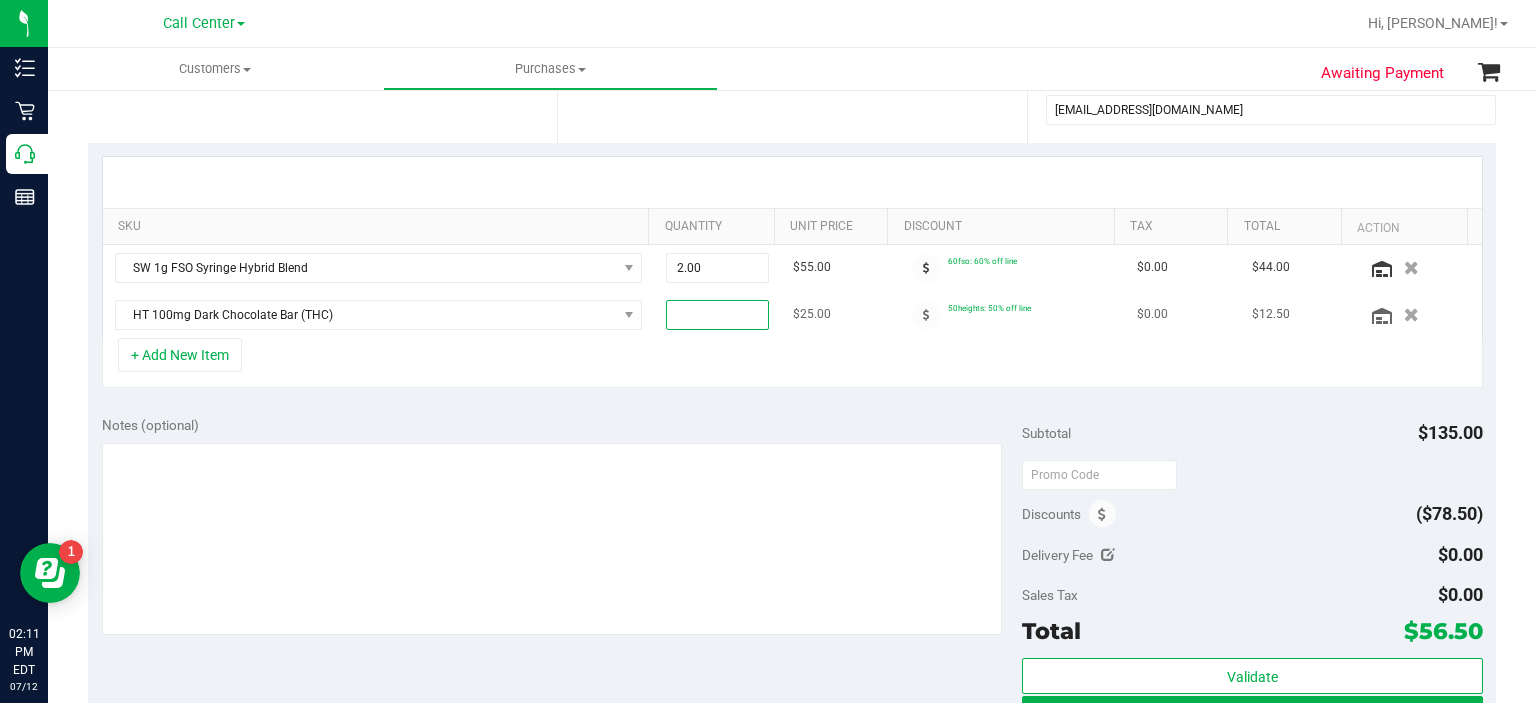 type on "2" 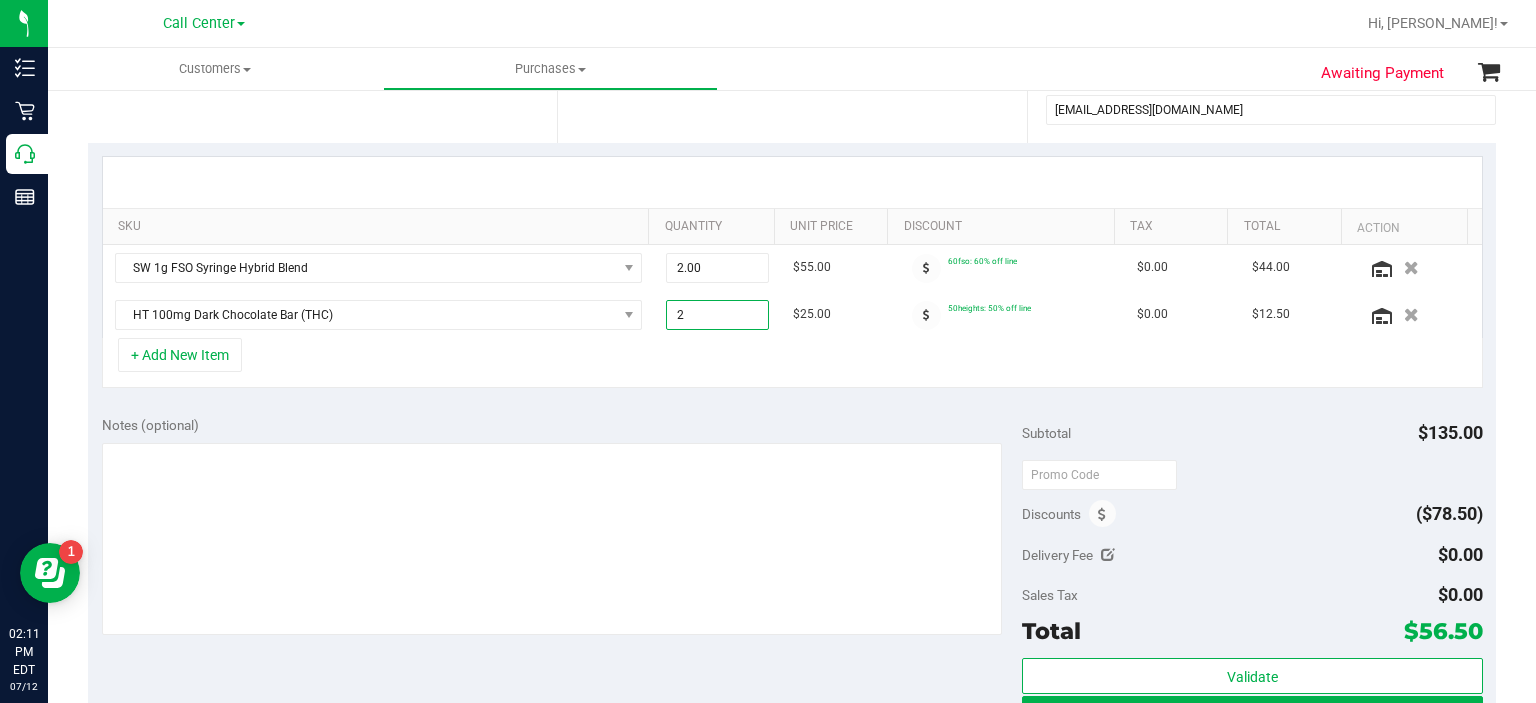 type on "2.00" 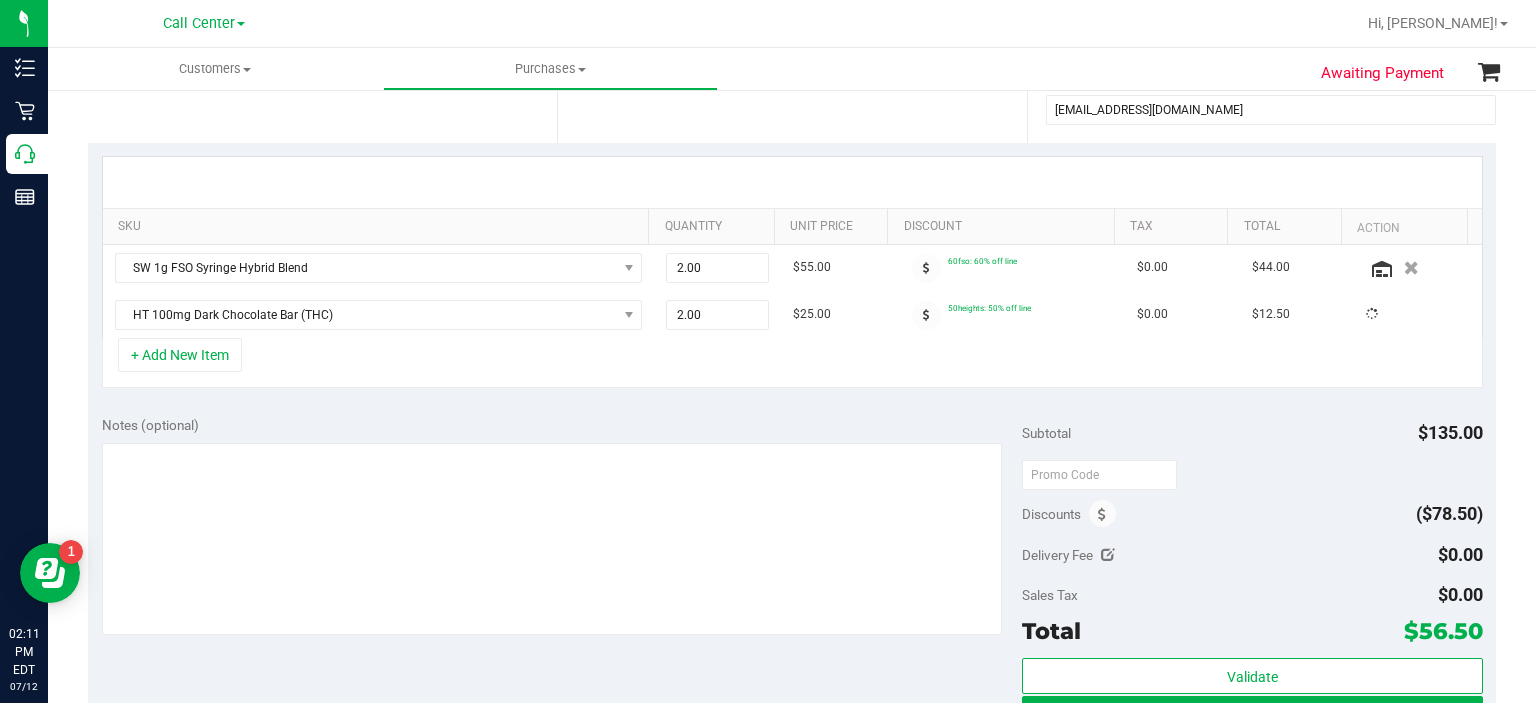 click on "Notes (optional)" at bounding box center (562, 425) 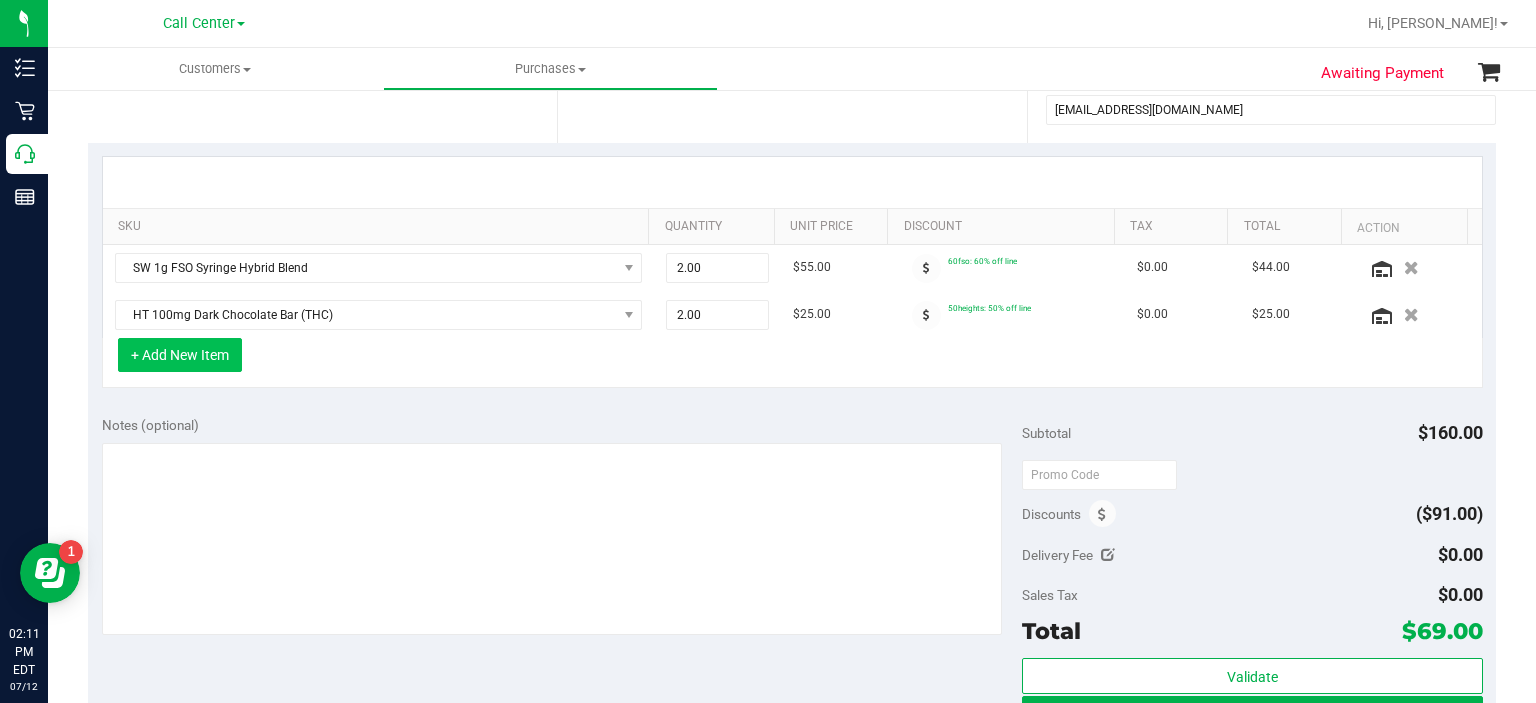 click on "+ Add New Item" at bounding box center (180, 355) 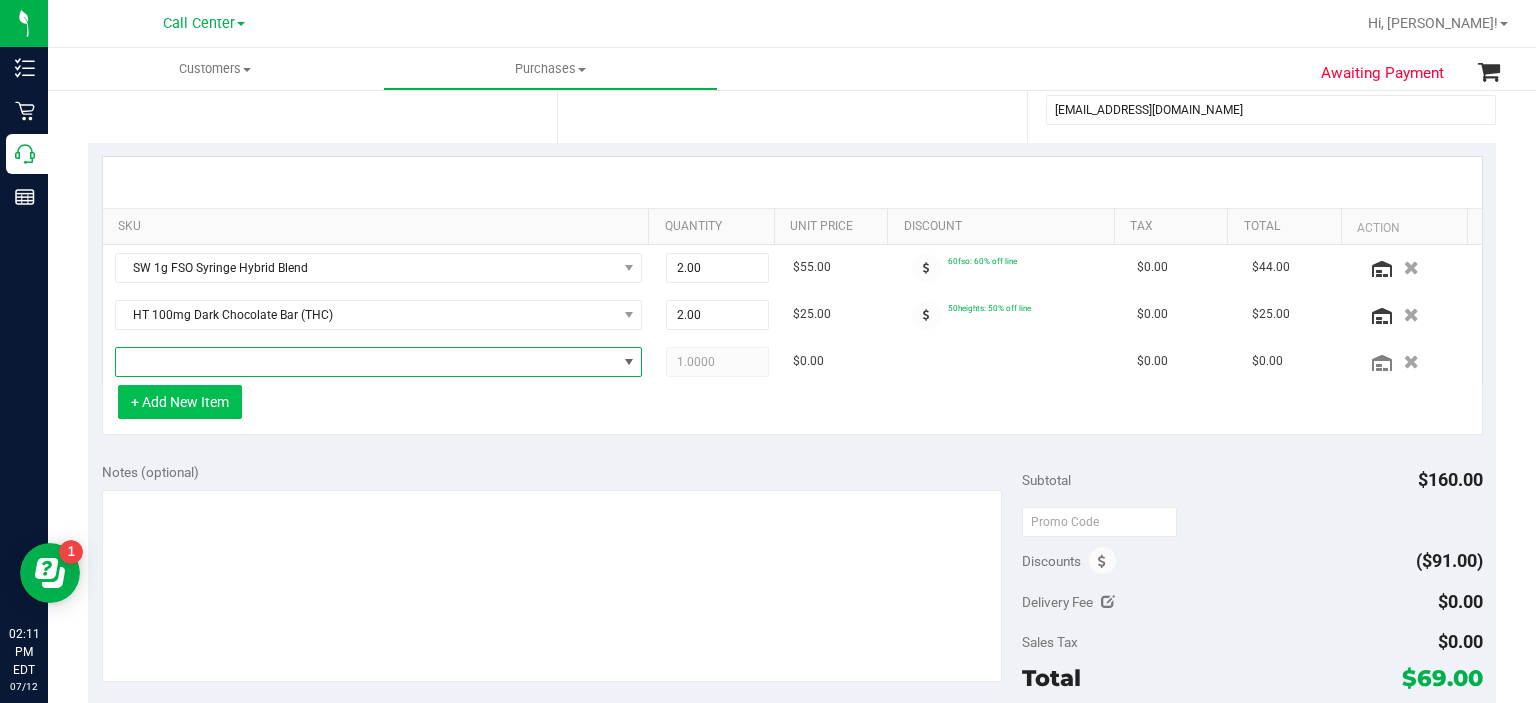click at bounding box center (366, 362) 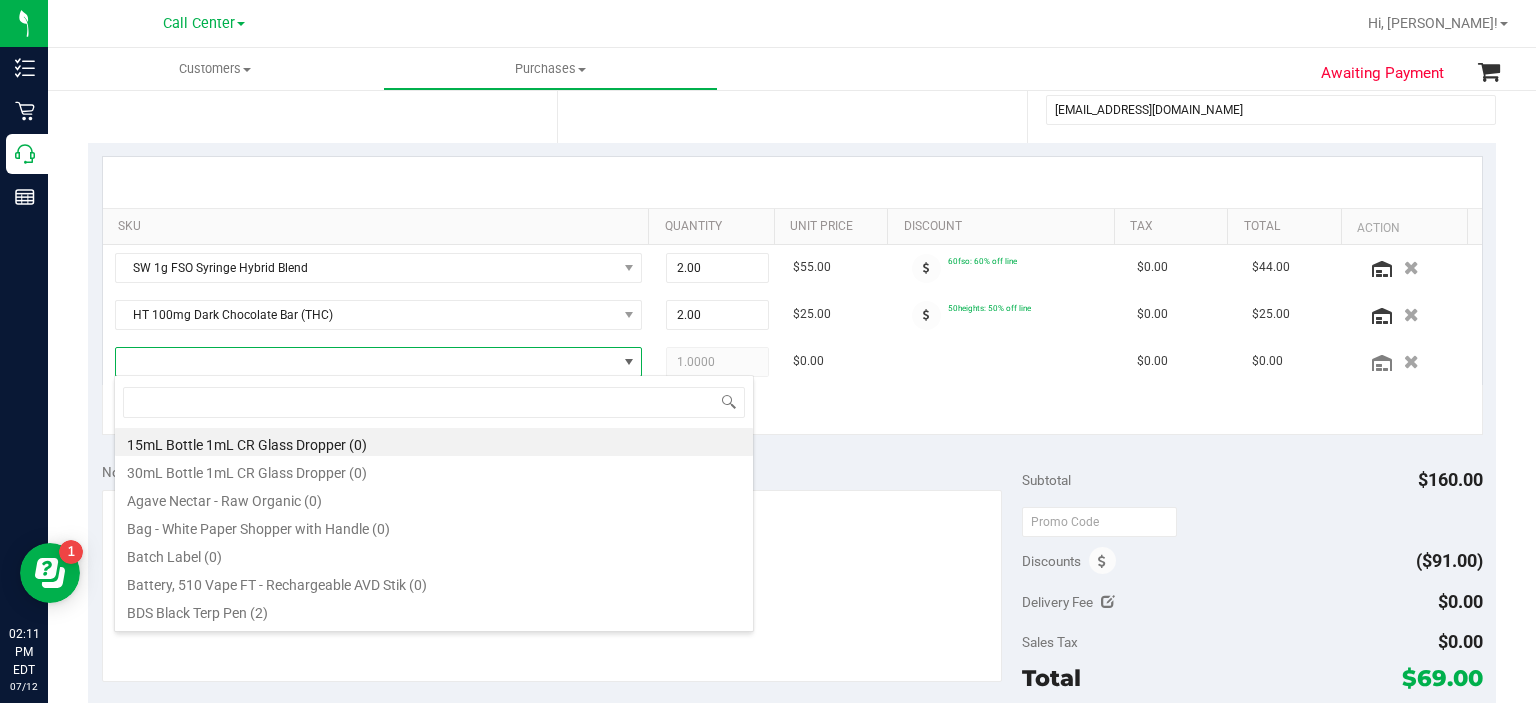 scroll, scrollTop: 99970, scrollLeft: 99484, axis: both 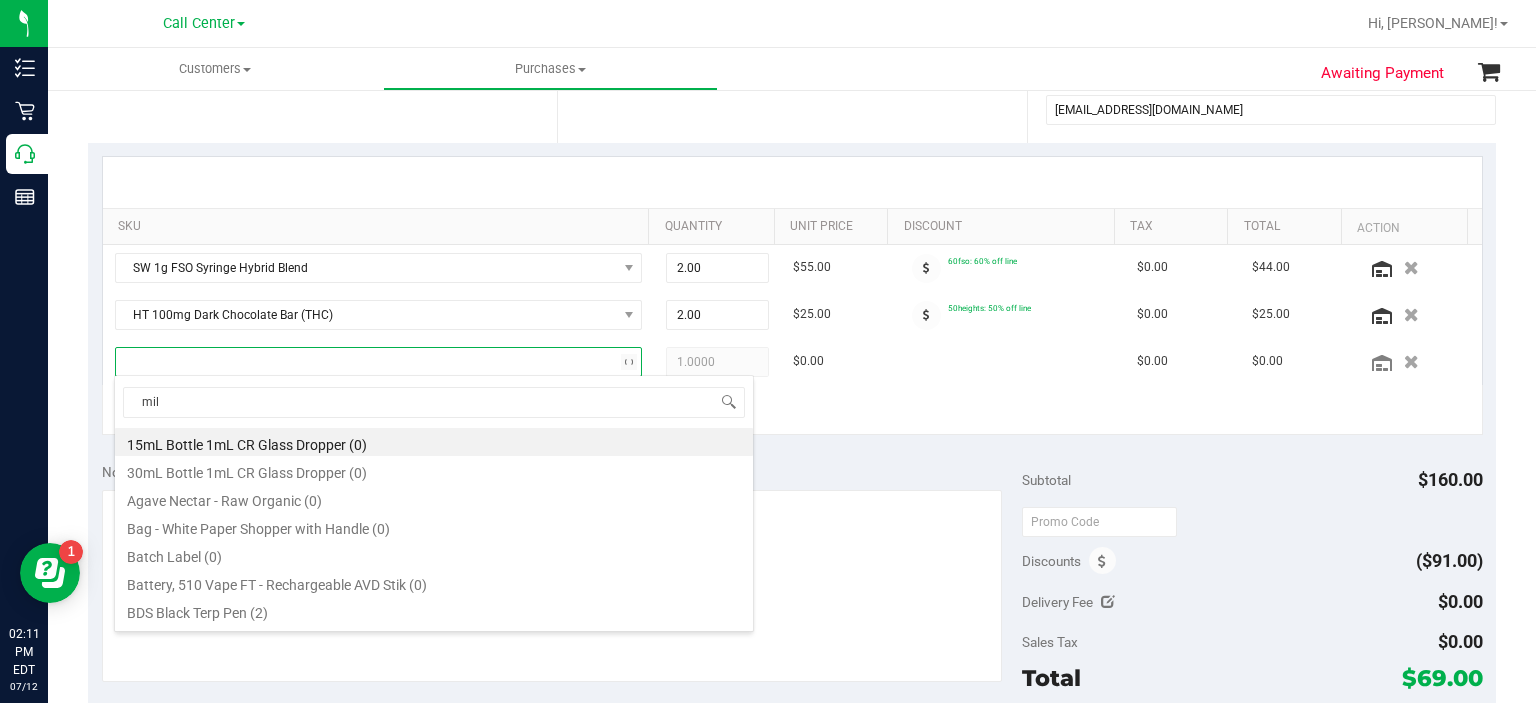 type on "milk" 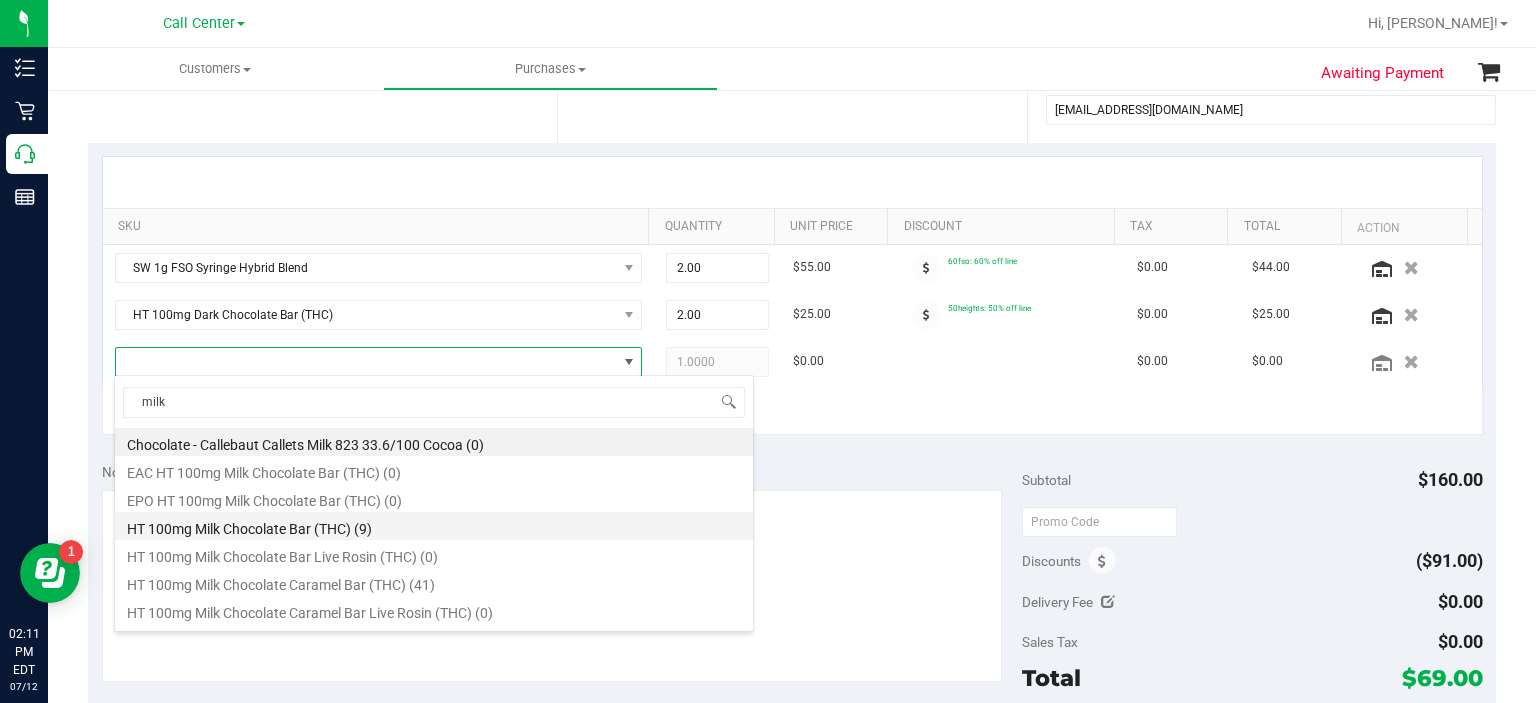 click on "HT 100mg Milk Chocolate Bar (THC) (9)" at bounding box center [434, 526] 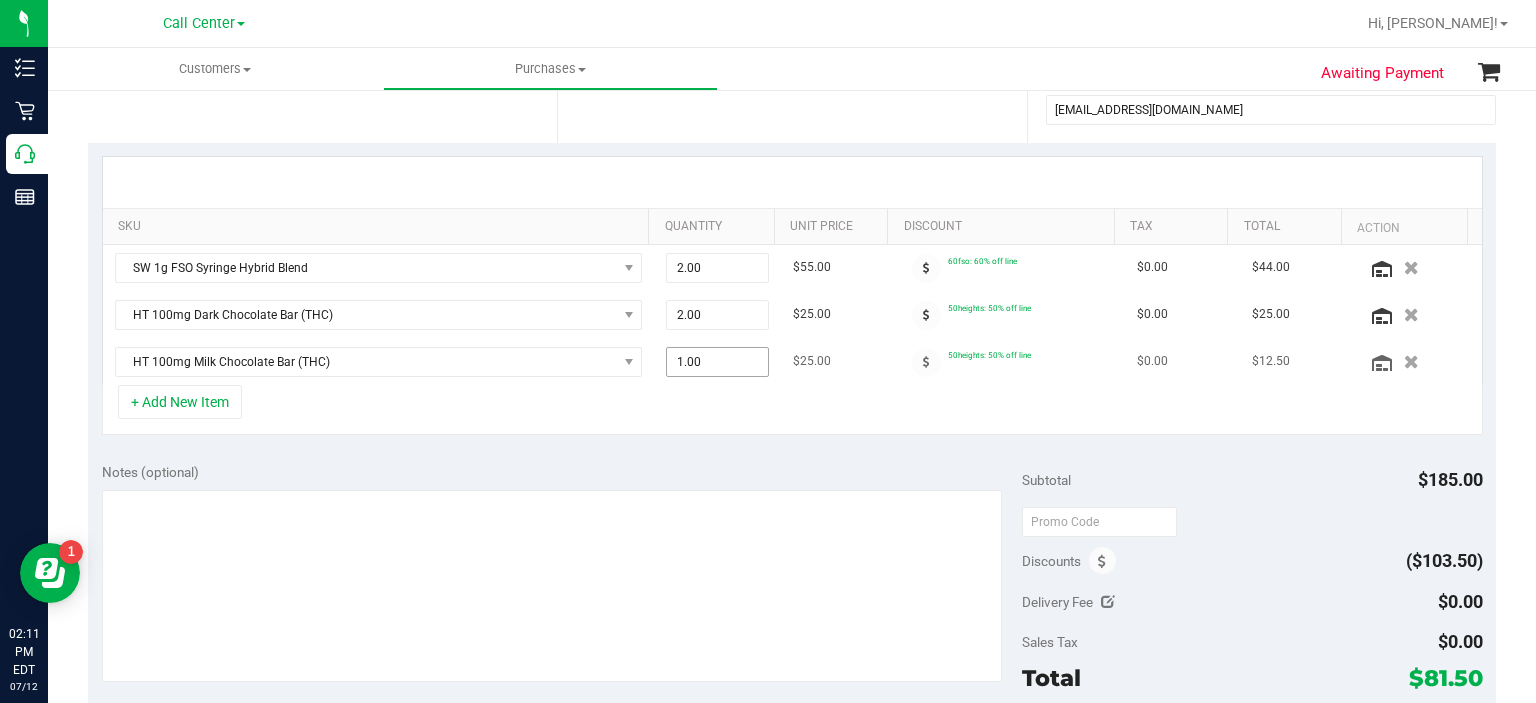 click on "1.00 1" at bounding box center [717, 362] 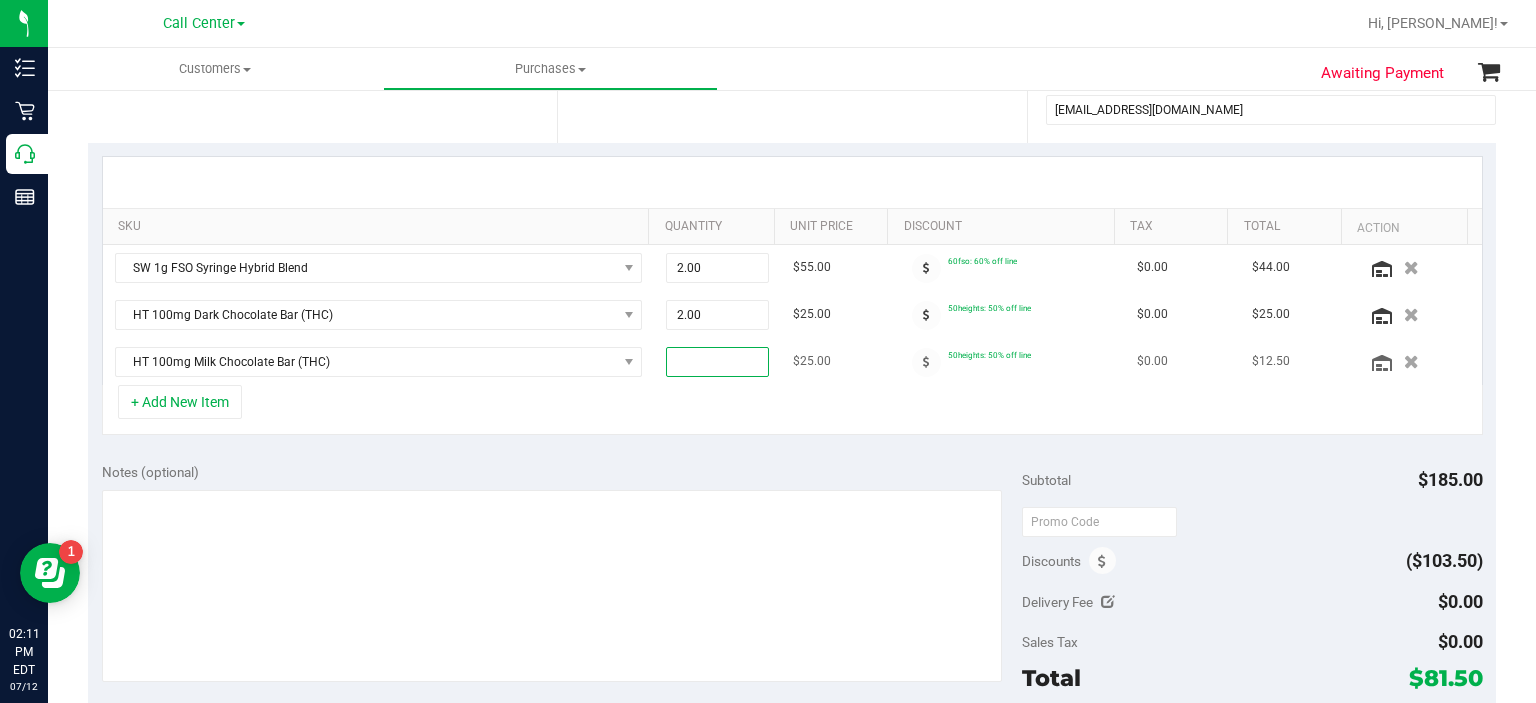 type on "2" 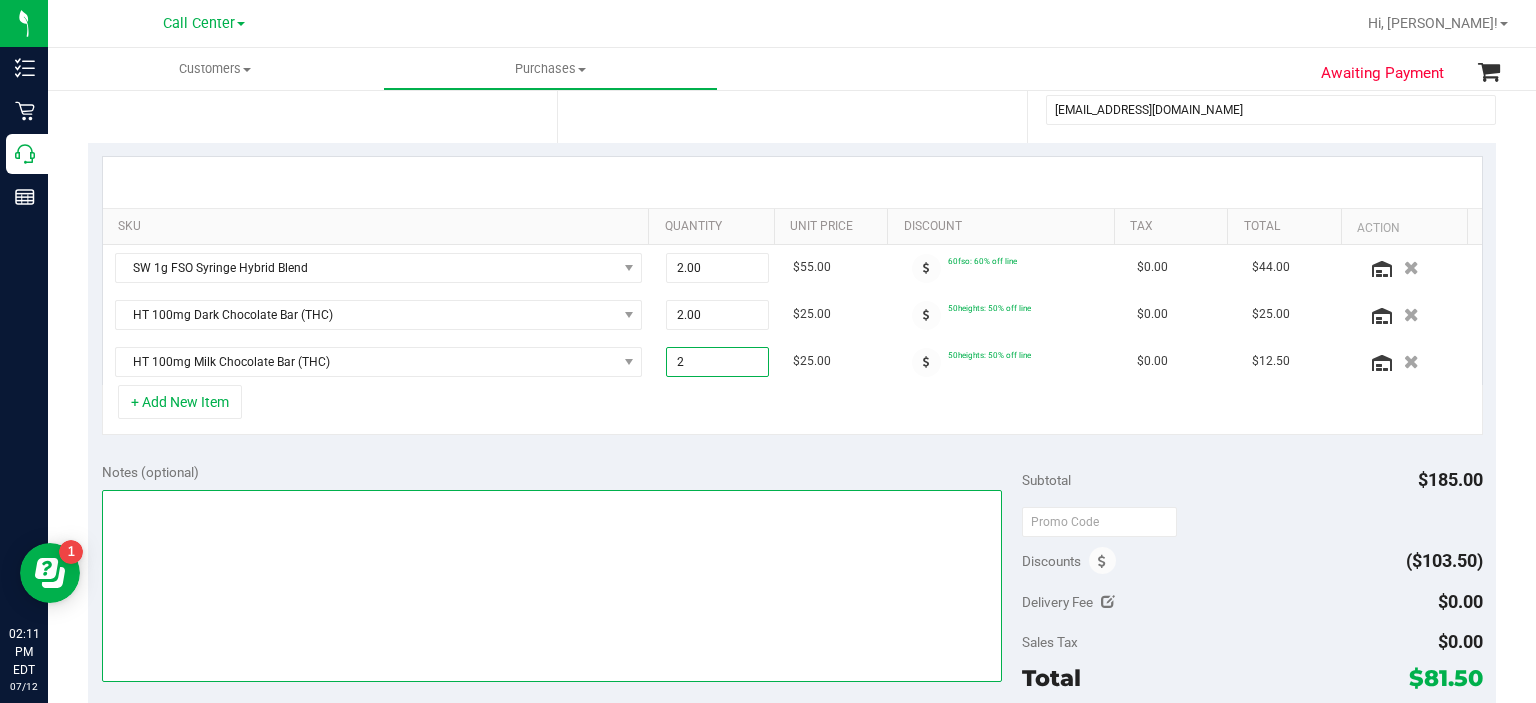 type on "2.00" 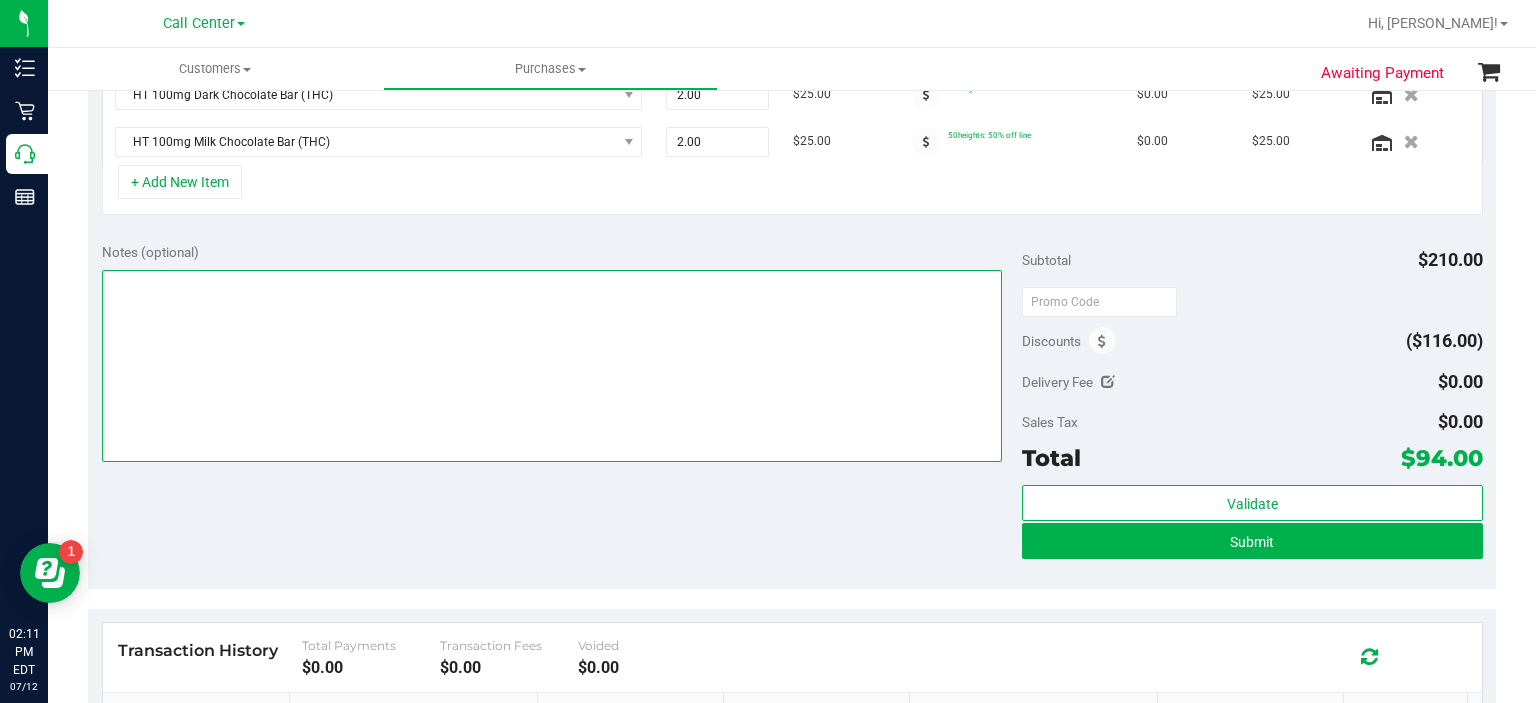 scroll, scrollTop: 612, scrollLeft: 0, axis: vertical 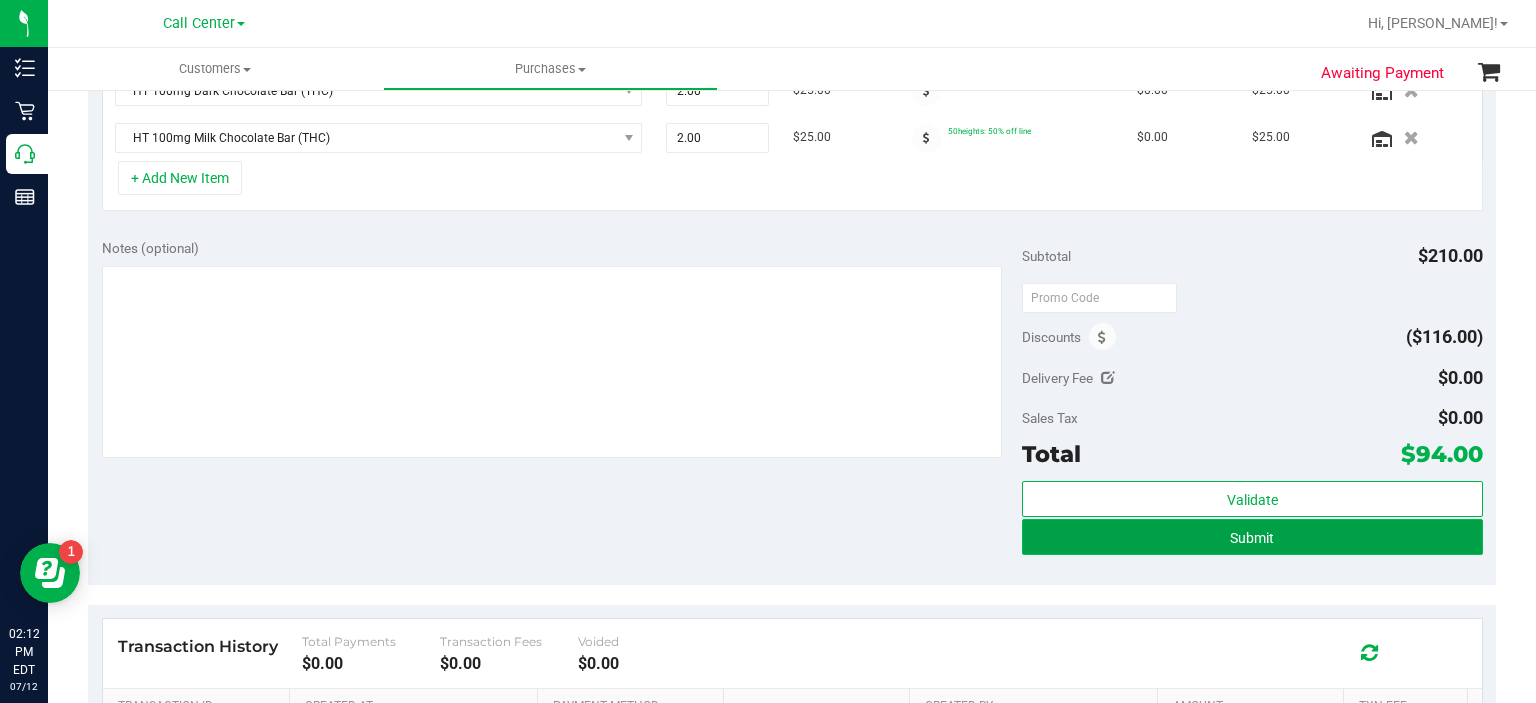 click on "Submit" at bounding box center [1252, 537] 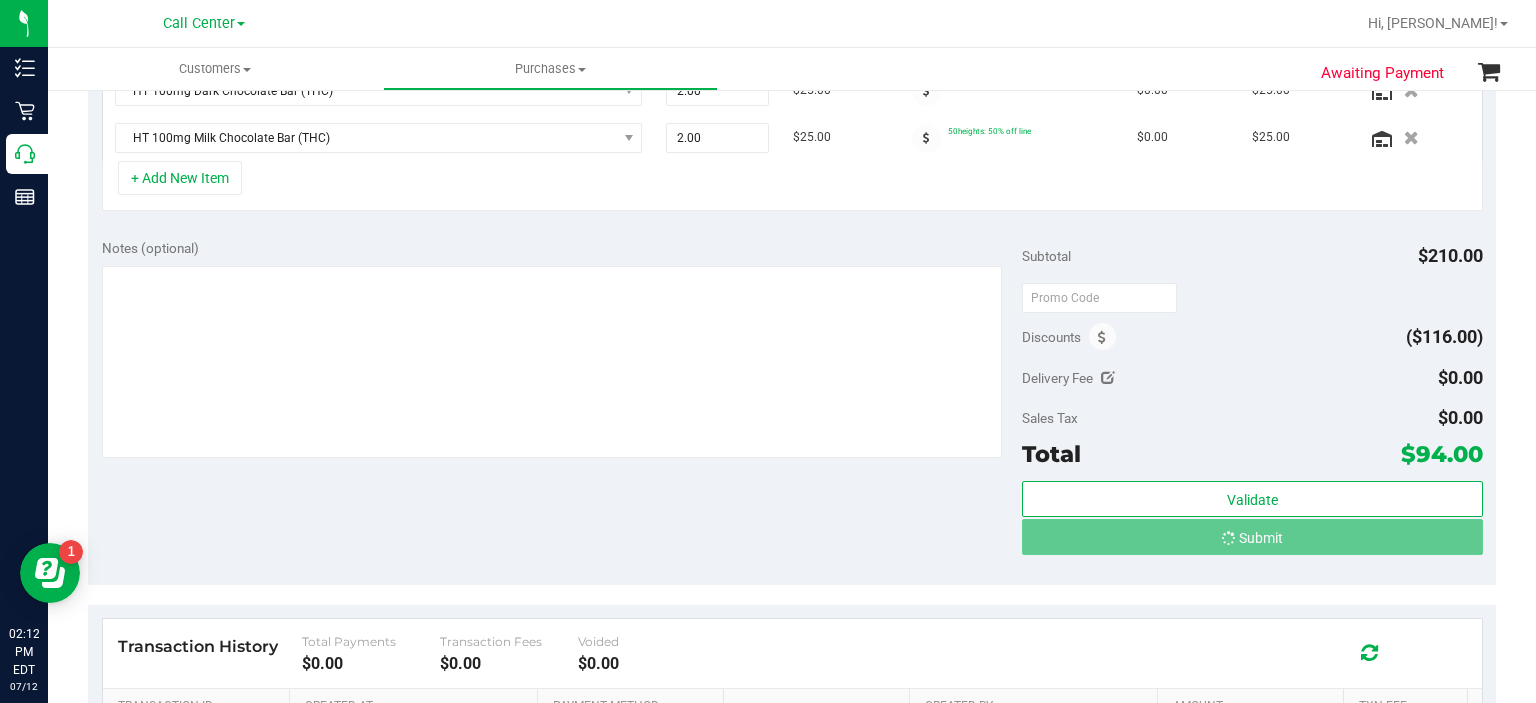scroll, scrollTop: 581, scrollLeft: 0, axis: vertical 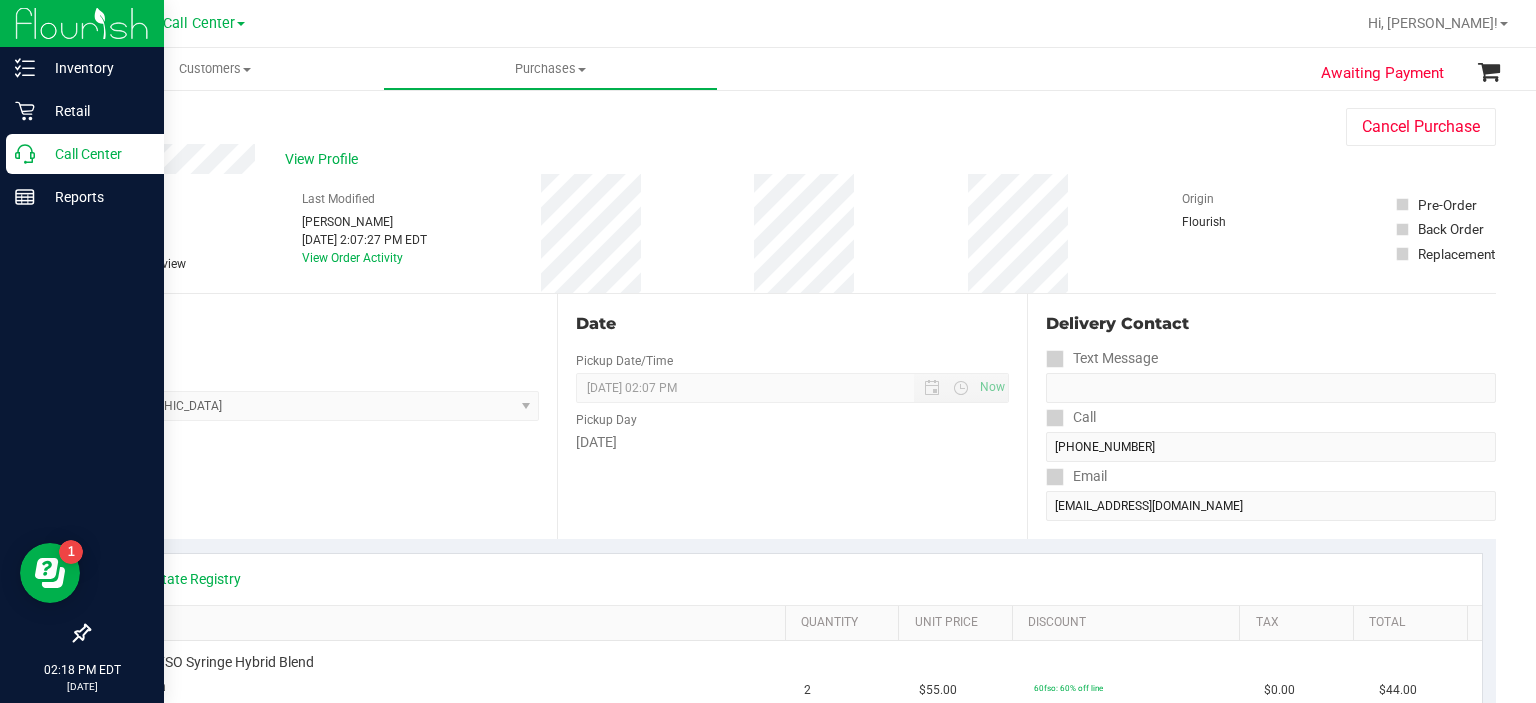 drag, startPoint x: 201, startPoint y: 300, endPoint x: 24, endPoint y: 151, distance: 231.36551 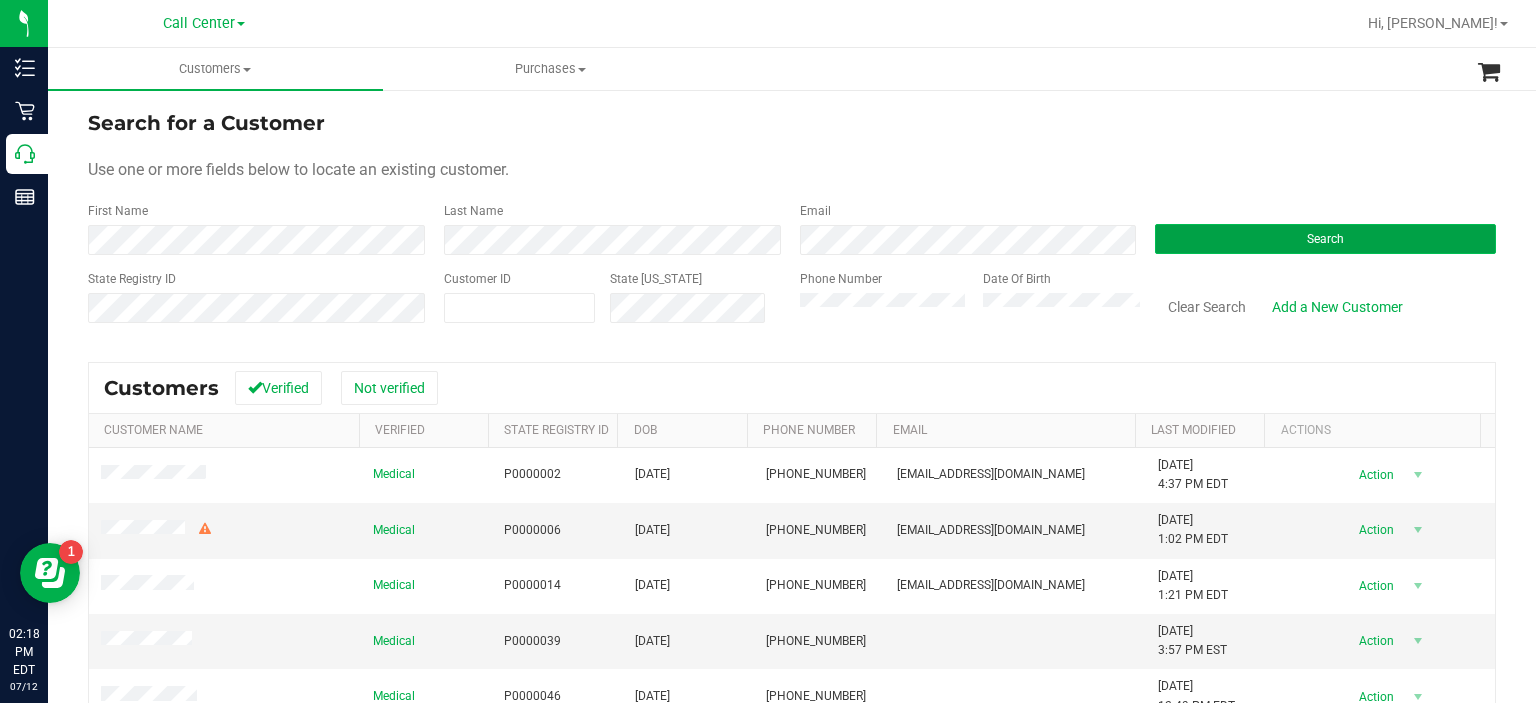 click on "Search" at bounding box center (1325, 239) 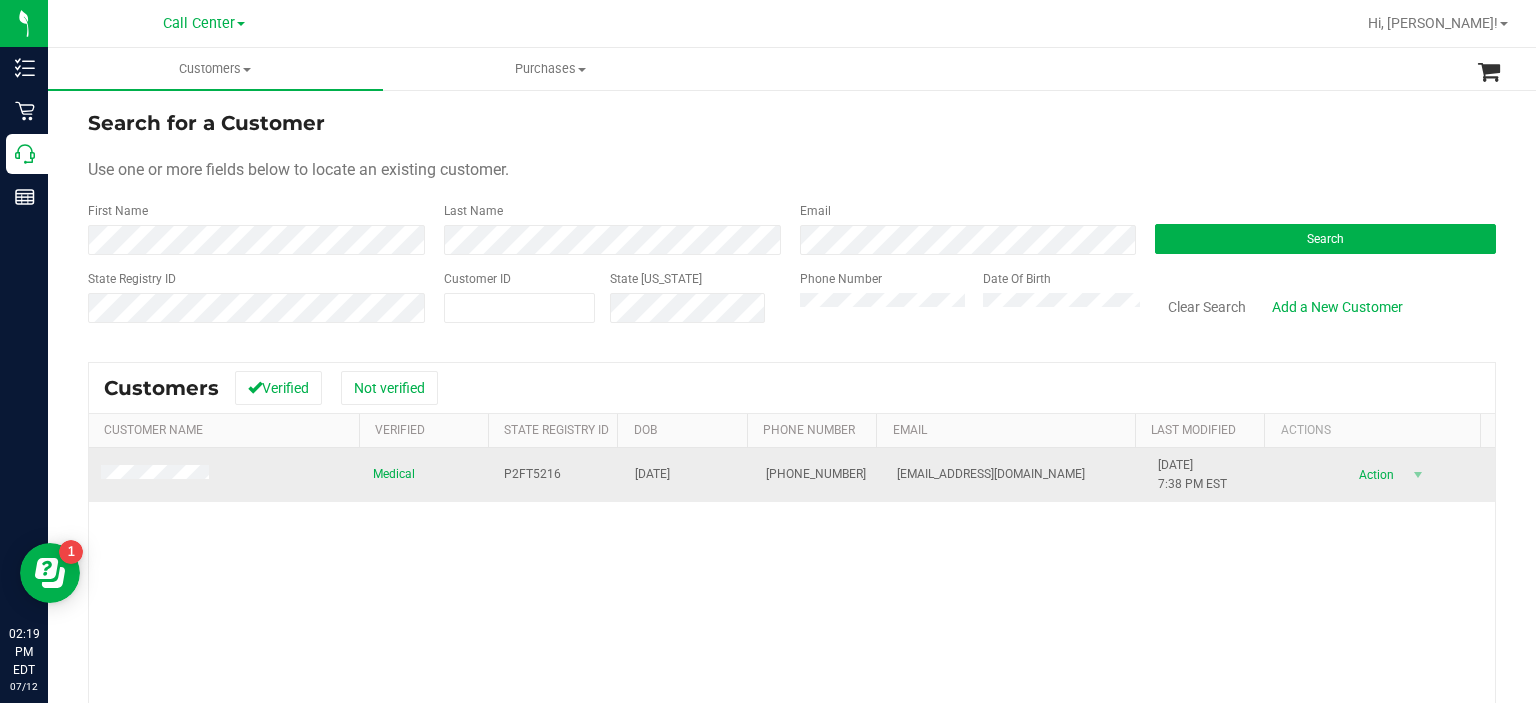 click at bounding box center (158, 475) 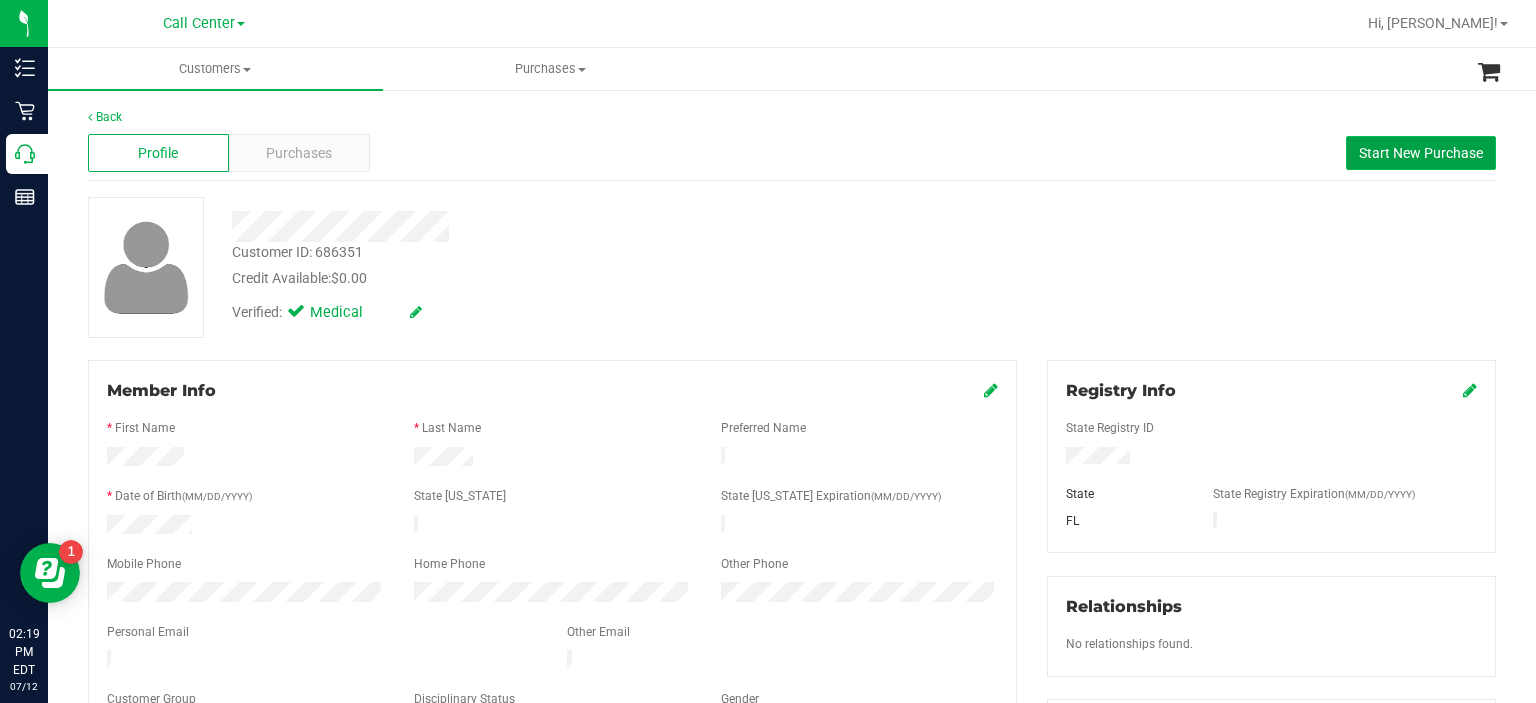 click on "Start New Purchase" at bounding box center (1421, 153) 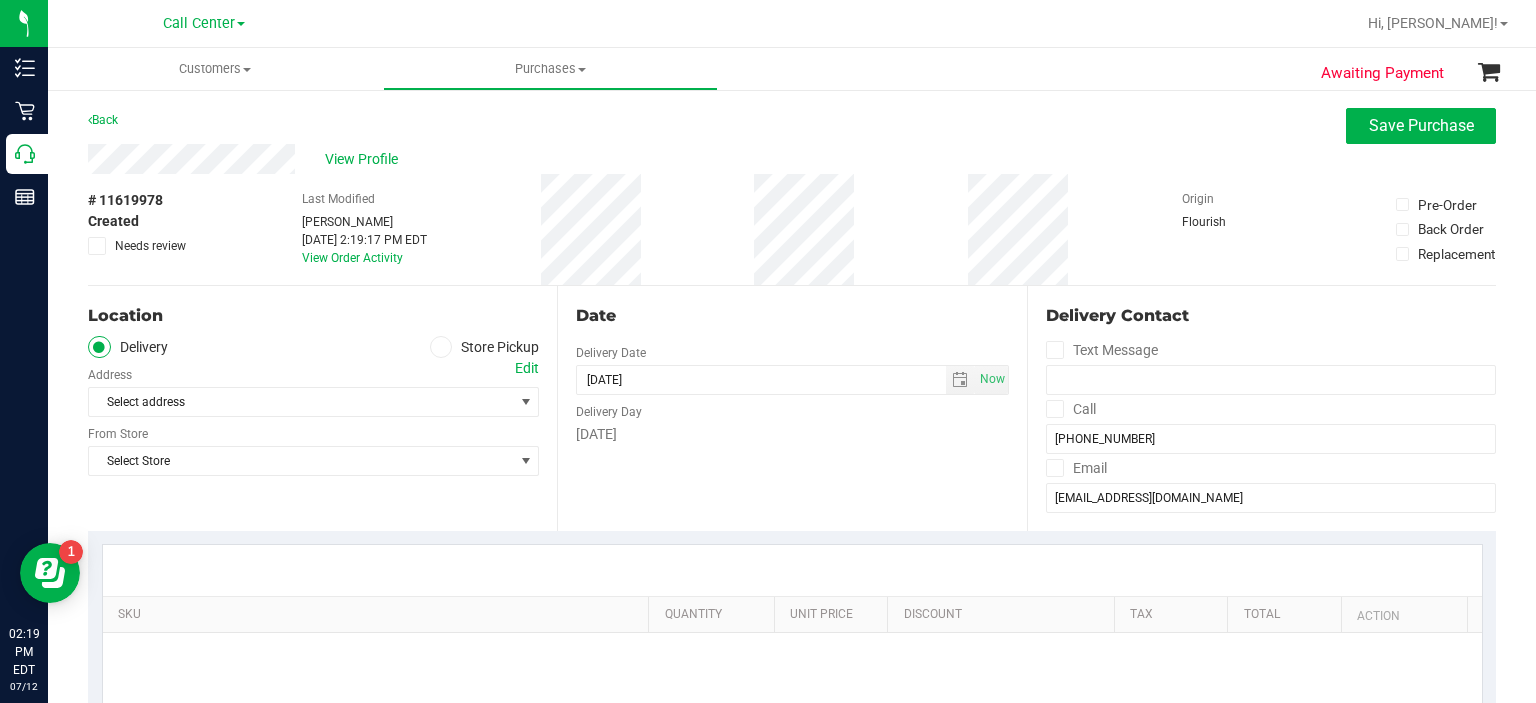 click on "Store Pickup" at bounding box center [485, 347] 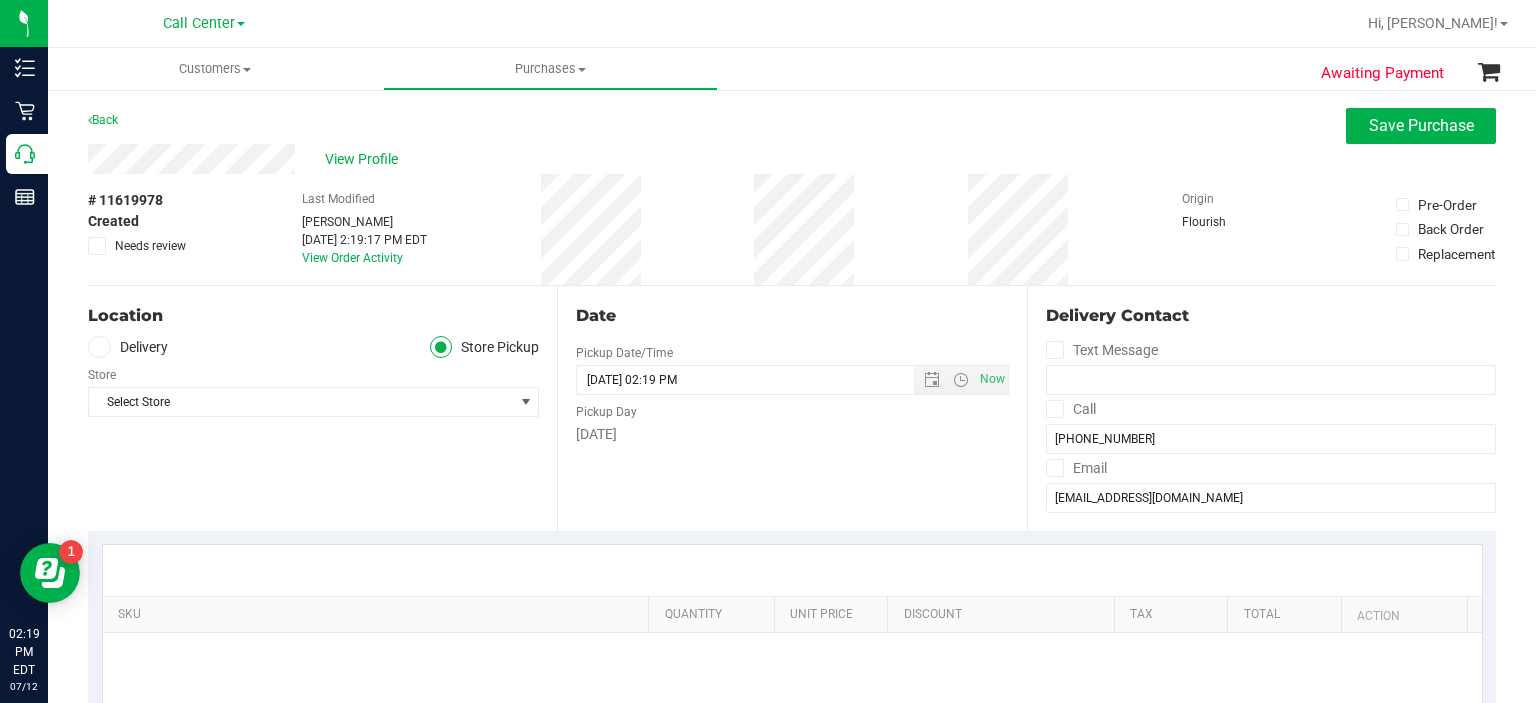click on "Location
Delivery
Store Pickup
Store
Select Store Select Store [PERSON_NAME][GEOGRAPHIC_DATA] [PERSON_NAME][GEOGRAPHIC_DATA] WC [GEOGRAPHIC_DATA] [PERSON_NAME][GEOGRAPHIC_DATA] WC [GEOGRAPHIC_DATA] WC [GEOGRAPHIC_DATA] [PERSON_NAME] [GEOGRAPHIC_DATA] WC [GEOGRAPHIC_DATA] WC [GEOGRAPHIC_DATA] WC [GEOGRAPHIC_DATA] WC [GEOGRAPHIC_DATA][PERSON_NAME] WC Ft. Lauderdale WC Ft. [PERSON_NAME] [GEOGRAPHIC_DATA] WC Jax Atlantic WC JAX DC REP Jax WC [GEOGRAPHIC_DATA][PERSON_NAME] WC [GEOGRAPHIC_DATA][PERSON_NAME][GEOGRAPHIC_DATA] [GEOGRAPHIC_DATA] [GEOGRAPHIC_DATA] [PERSON_NAME][GEOGRAPHIC_DATA] [GEOGRAPHIC_DATA] [GEOGRAPHIC_DATA] 72nd WC [GEOGRAPHIC_DATA] WC [GEOGRAPHIC_DATA] [GEOGRAPHIC_DATA] [GEOGRAPHIC_DATA] [GEOGRAPHIC_DATA] [GEOGRAPHIC_DATA] [GEOGRAPHIC_DATA] [GEOGRAPHIC_DATA][PERSON_NAME] [GEOGRAPHIC_DATA] WC [GEOGRAPHIC_DATA] Ocala WC [GEOGRAPHIC_DATA] [PERSON_NAME][GEOGRAPHIC_DATA] Colonial [PERSON_NAME][GEOGRAPHIC_DATA] [GEOGRAPHIC_DATA] REP [GEOGRAPHIC_DATA] [PERSON_NAME][GEOGRAPHIC_DATA] WC [GEOGRAPHIC_DATA] WC [GEOGRAPHIC_DATA] WC [GEOGRAPHIC_DATA] [GEOGRAPHIC_DATA] [GEOGRAPHIC_DATA] WC [GEOGRAPHIC_DATA]" at bounding box center [322, 408] 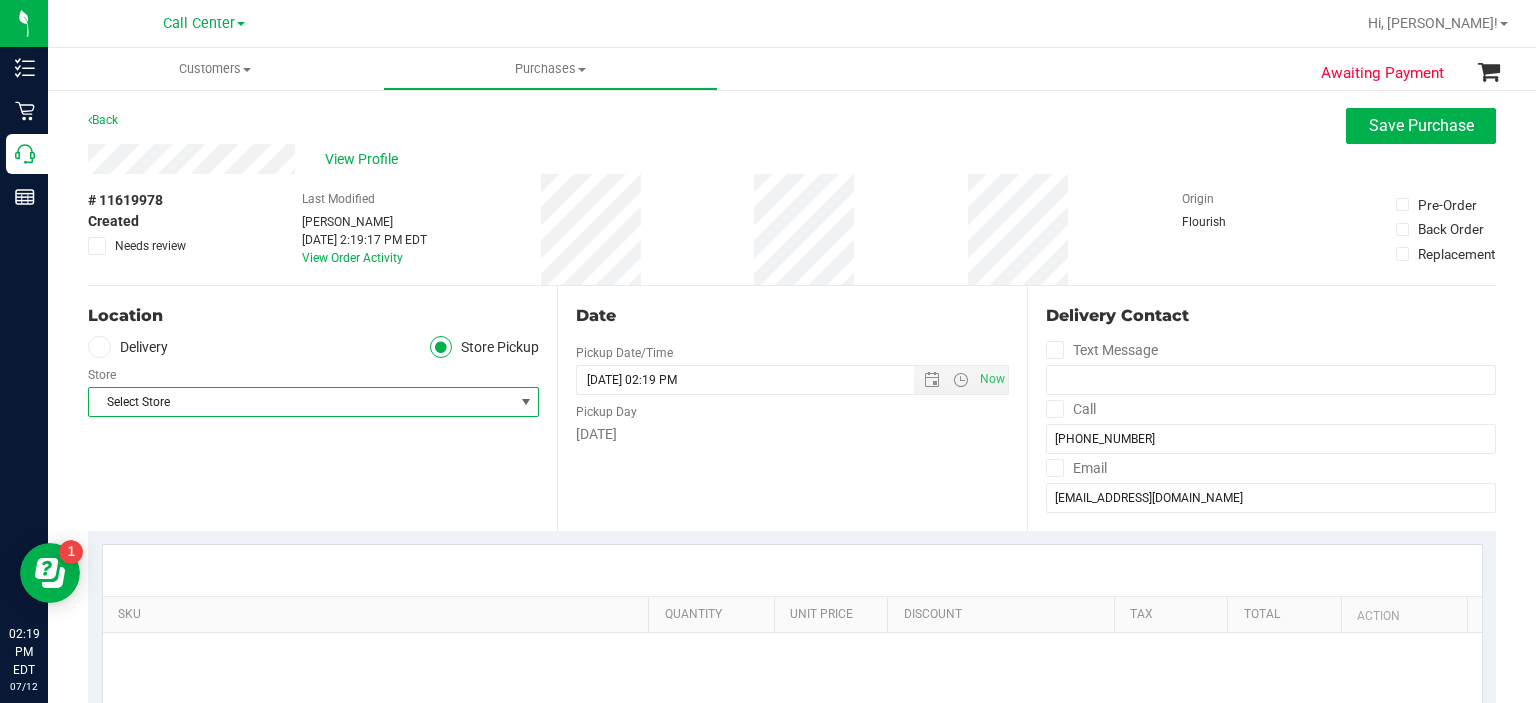 click on "Select Store" at bounding box center [301, 402] 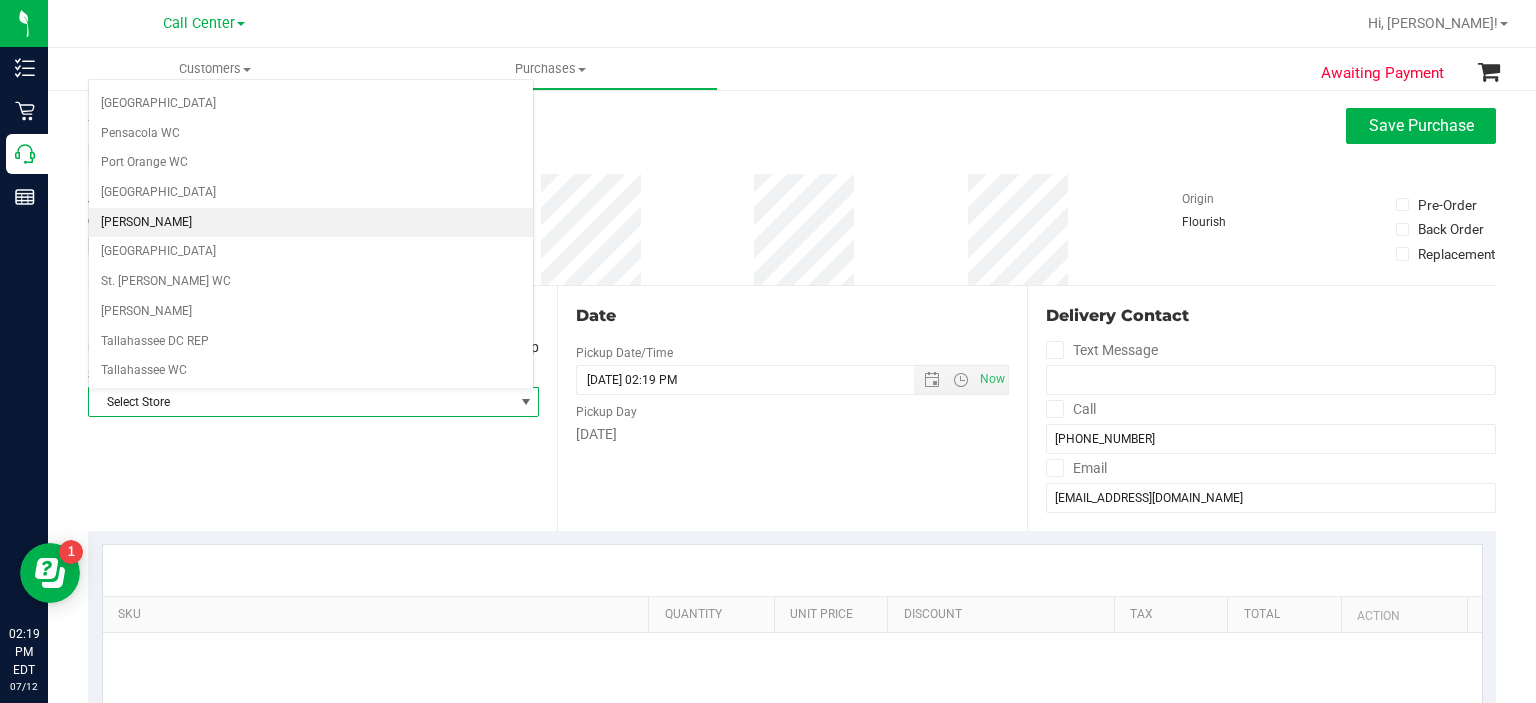 scroll, scrollTop: 1124, scrollLeft: 0, axis: vertical 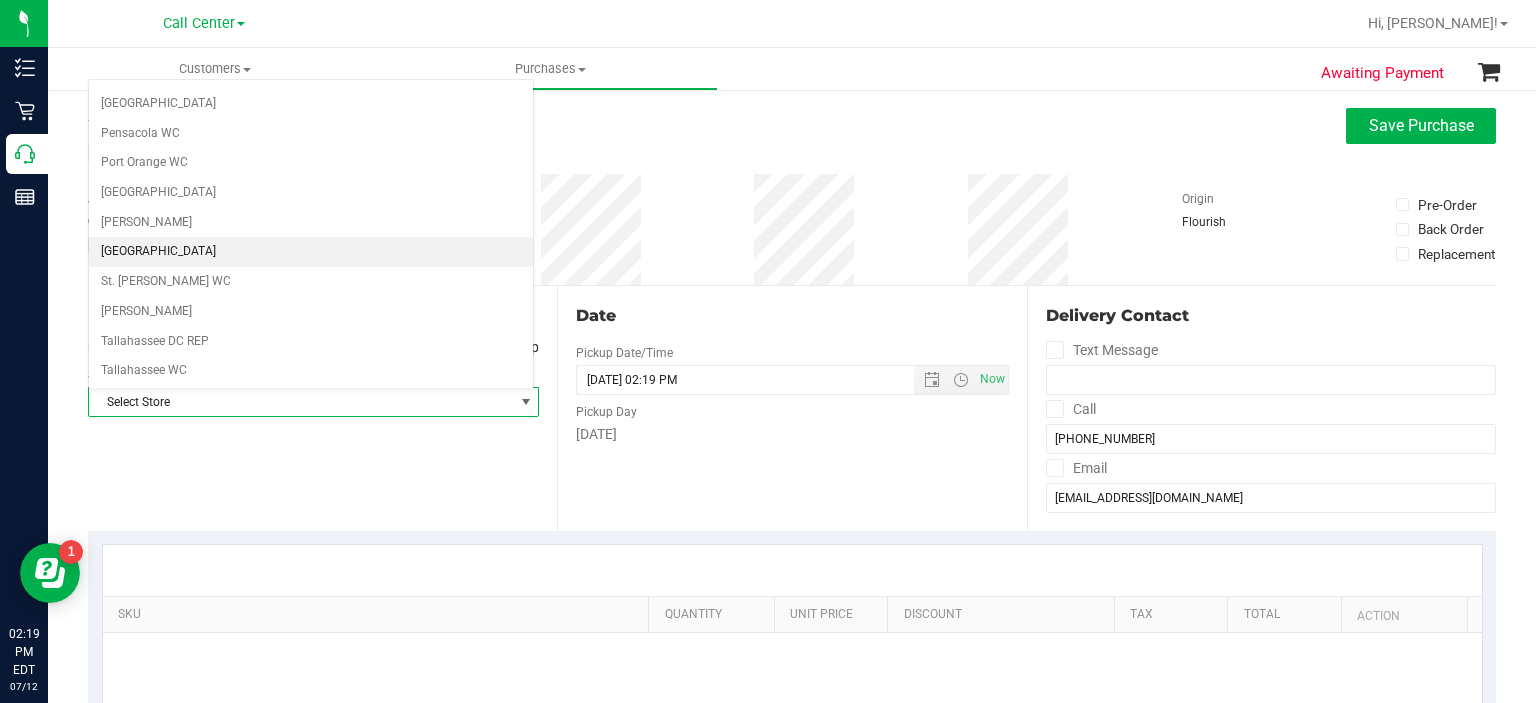 click on "[GEOGRAPHIC_DATA]" at bounding box center (311, 252) 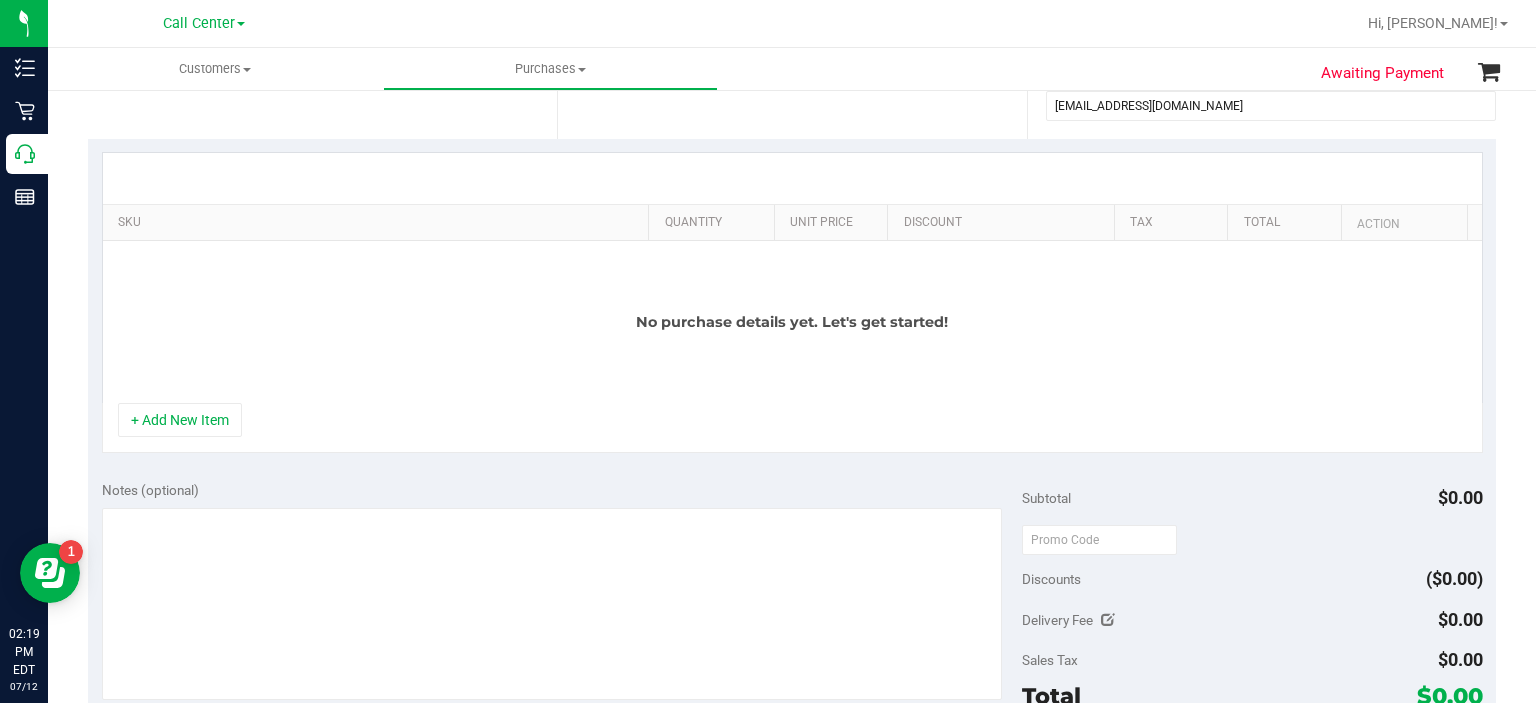 scroll, scrollTop: 399, scrollLeft: 0, axis: vertical 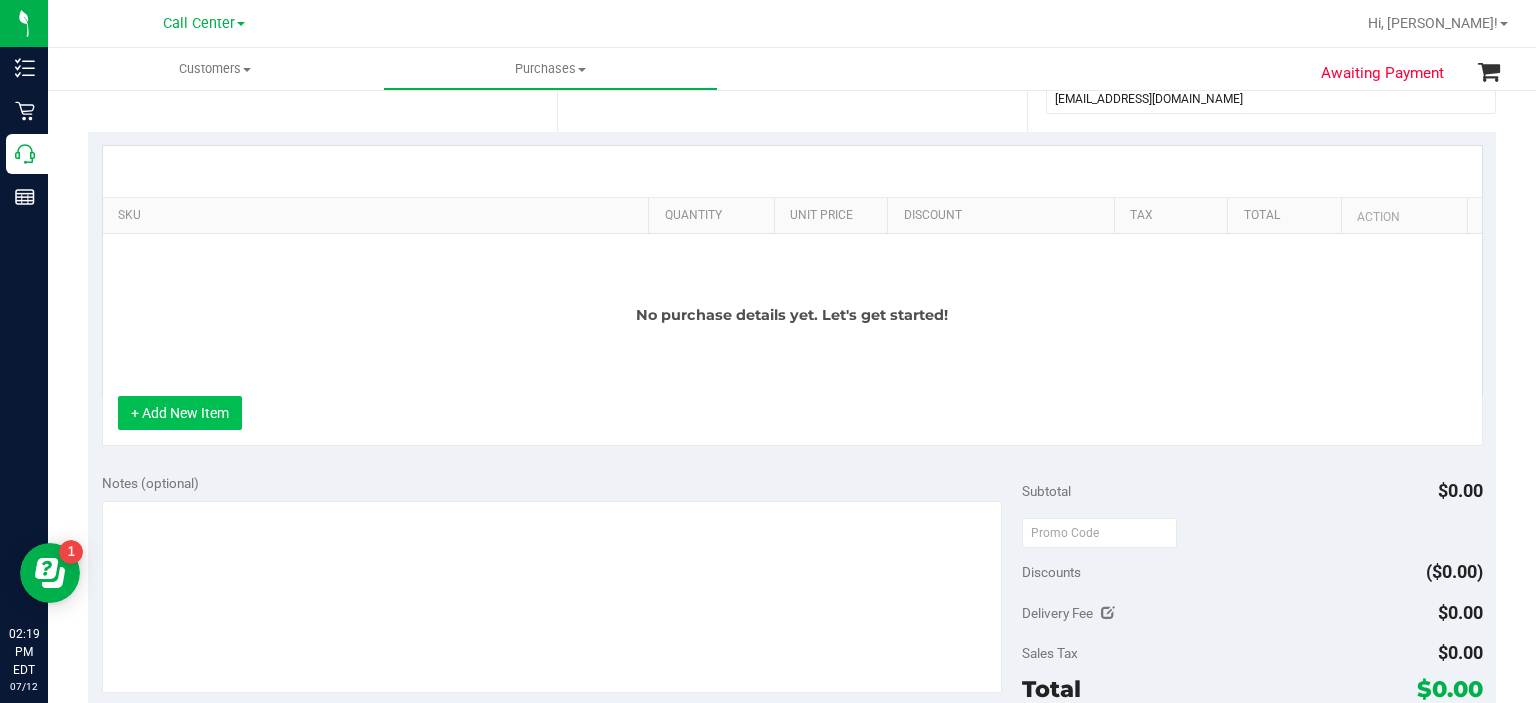 click on "+ Add New Item" at bounding box center (180, 413) 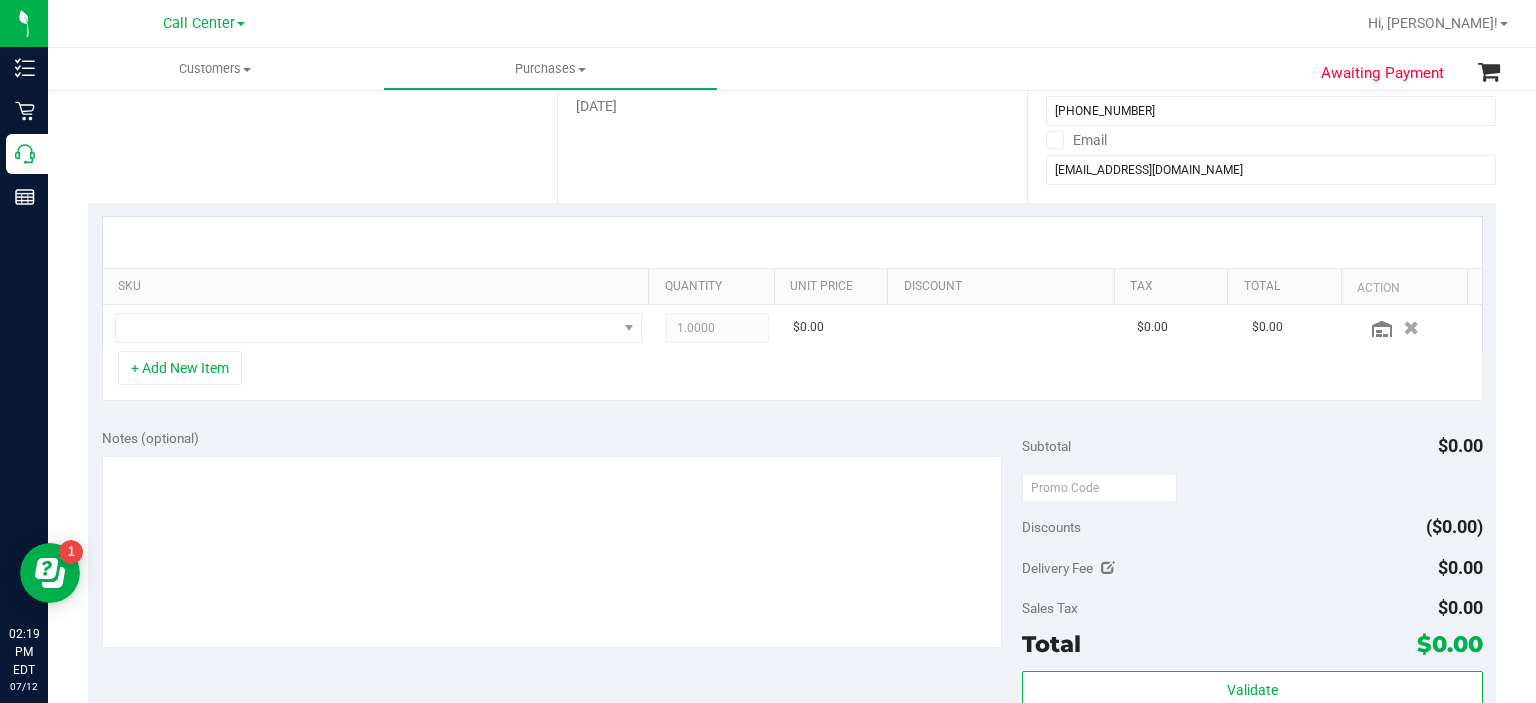 scroll, scrollTop: 327, scrollLeft: 0, axis: vertical 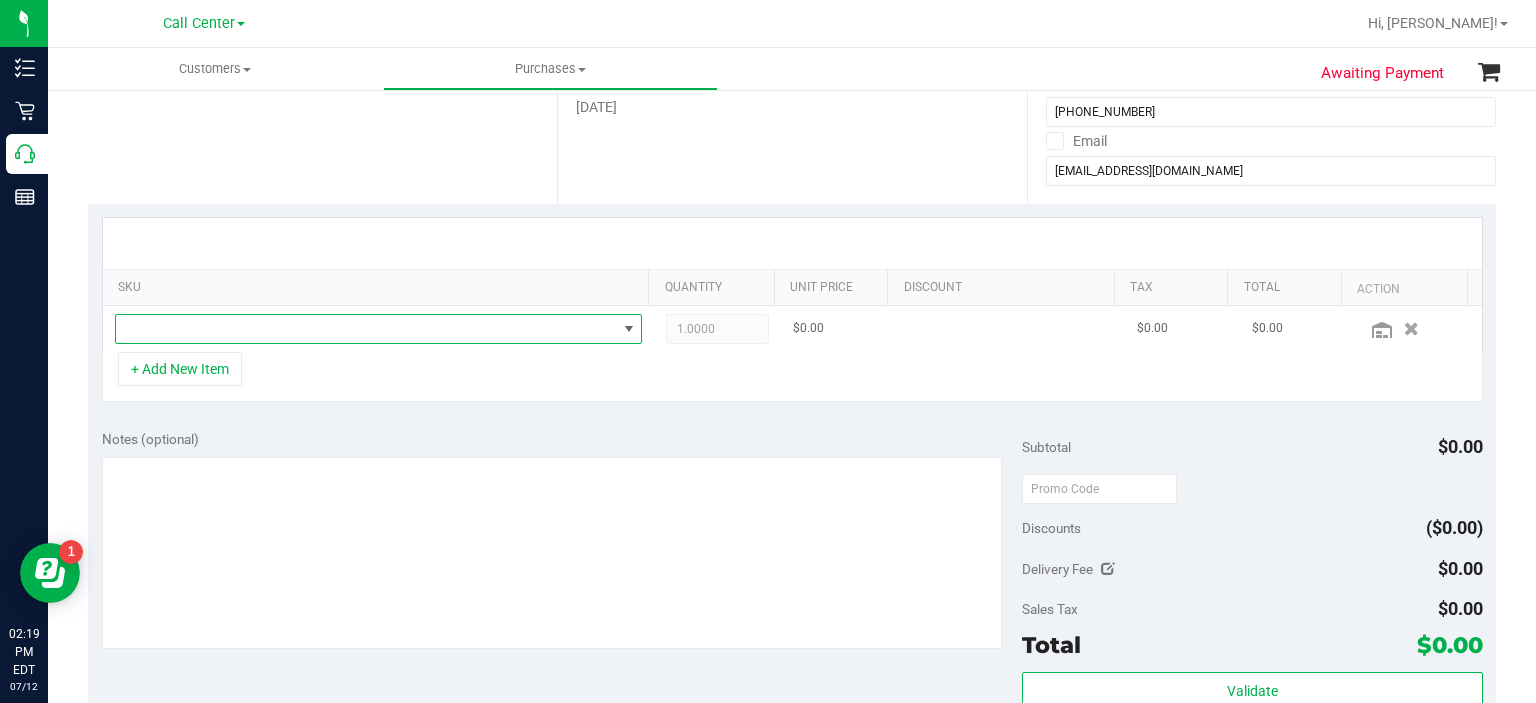 click at bounding box center (366, 329) 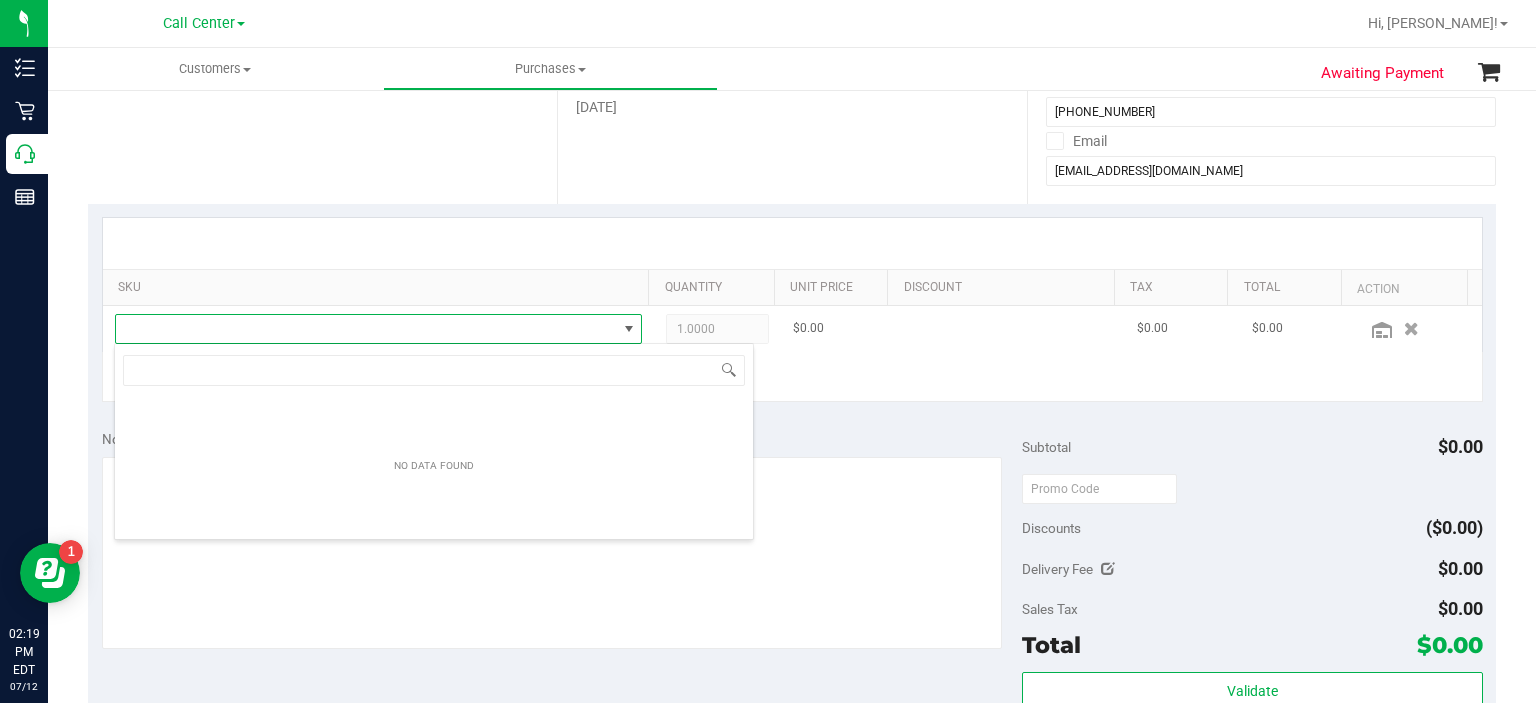 scroll, scrollTop: 99970, scrollLeft: 99484, axis: both 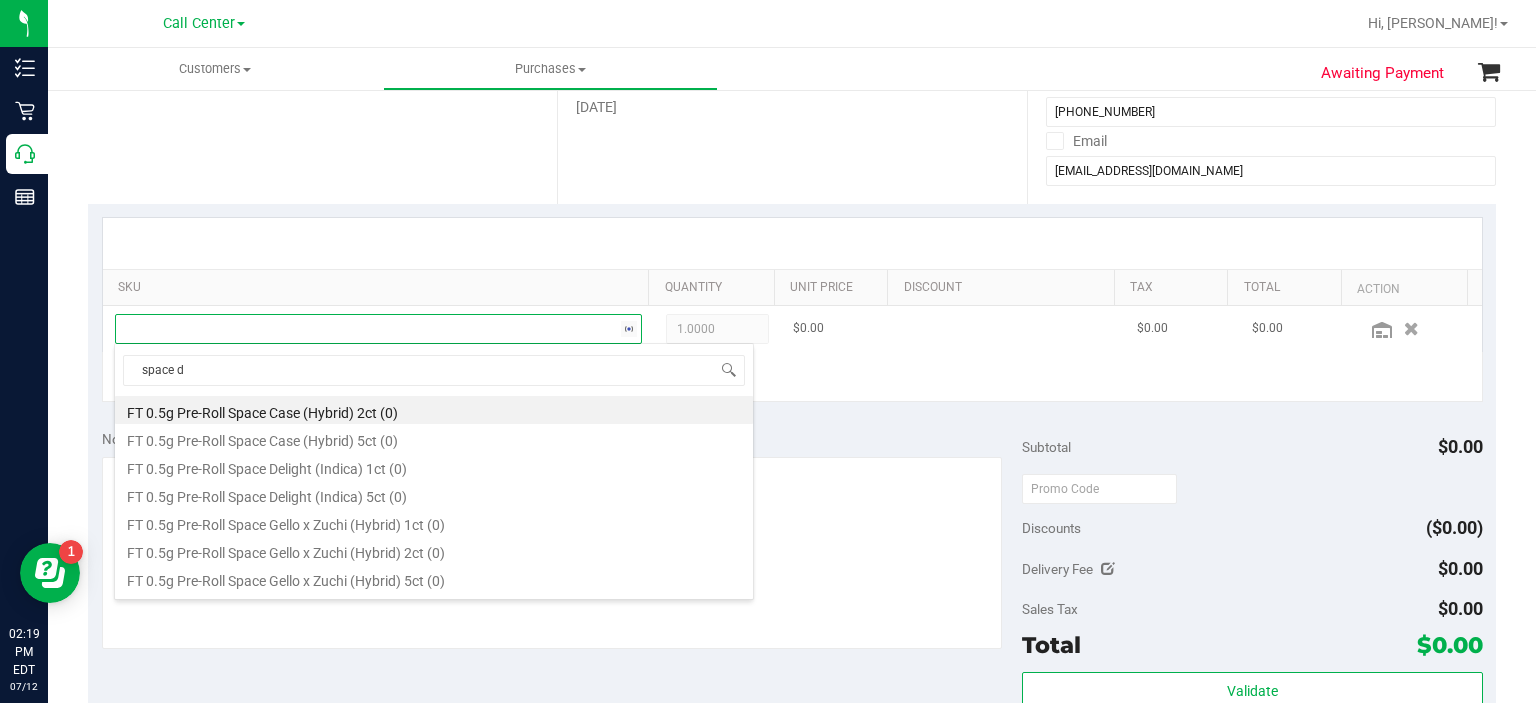 type on "space de" 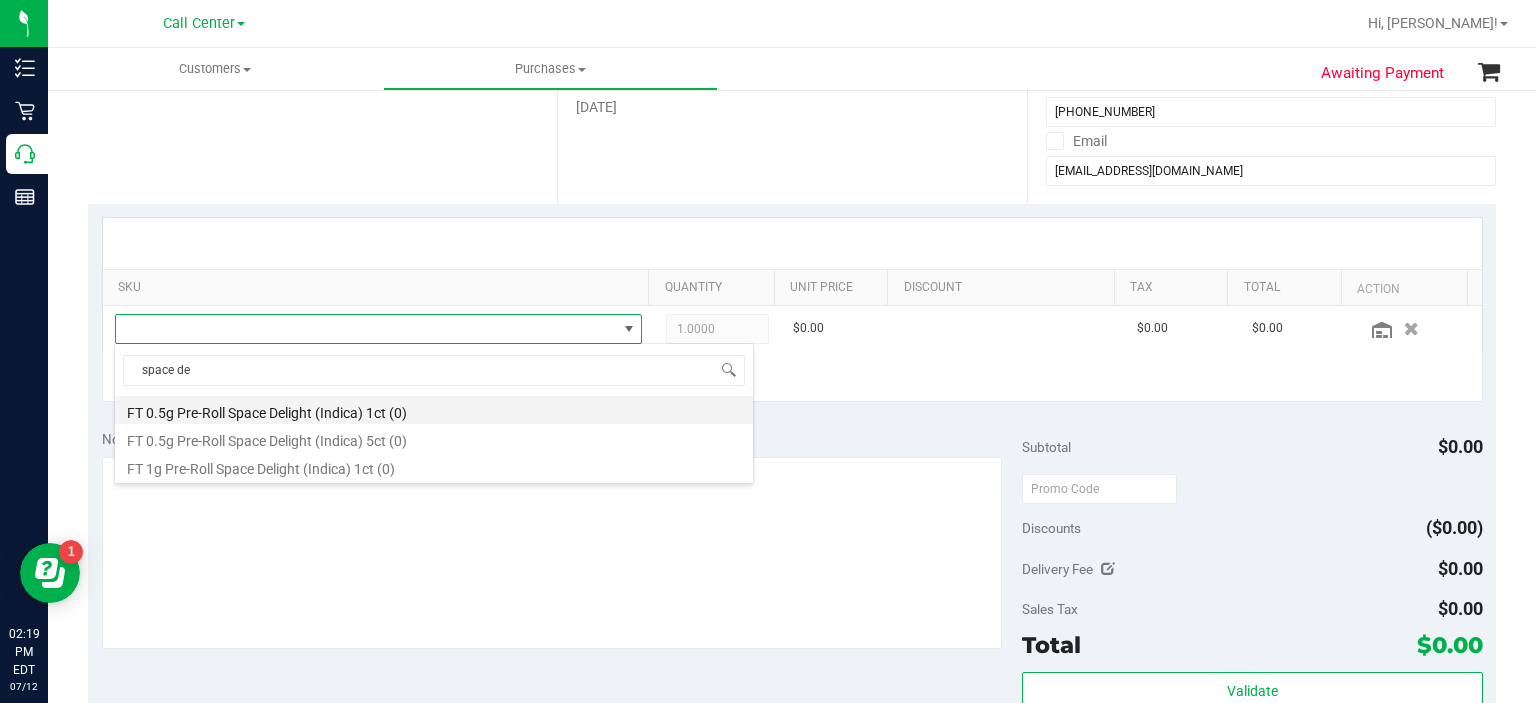 click on "FT 0.5g Pre-Roll Space Delight (Indica) 1ct (0)" at bounding box center [434, 410] 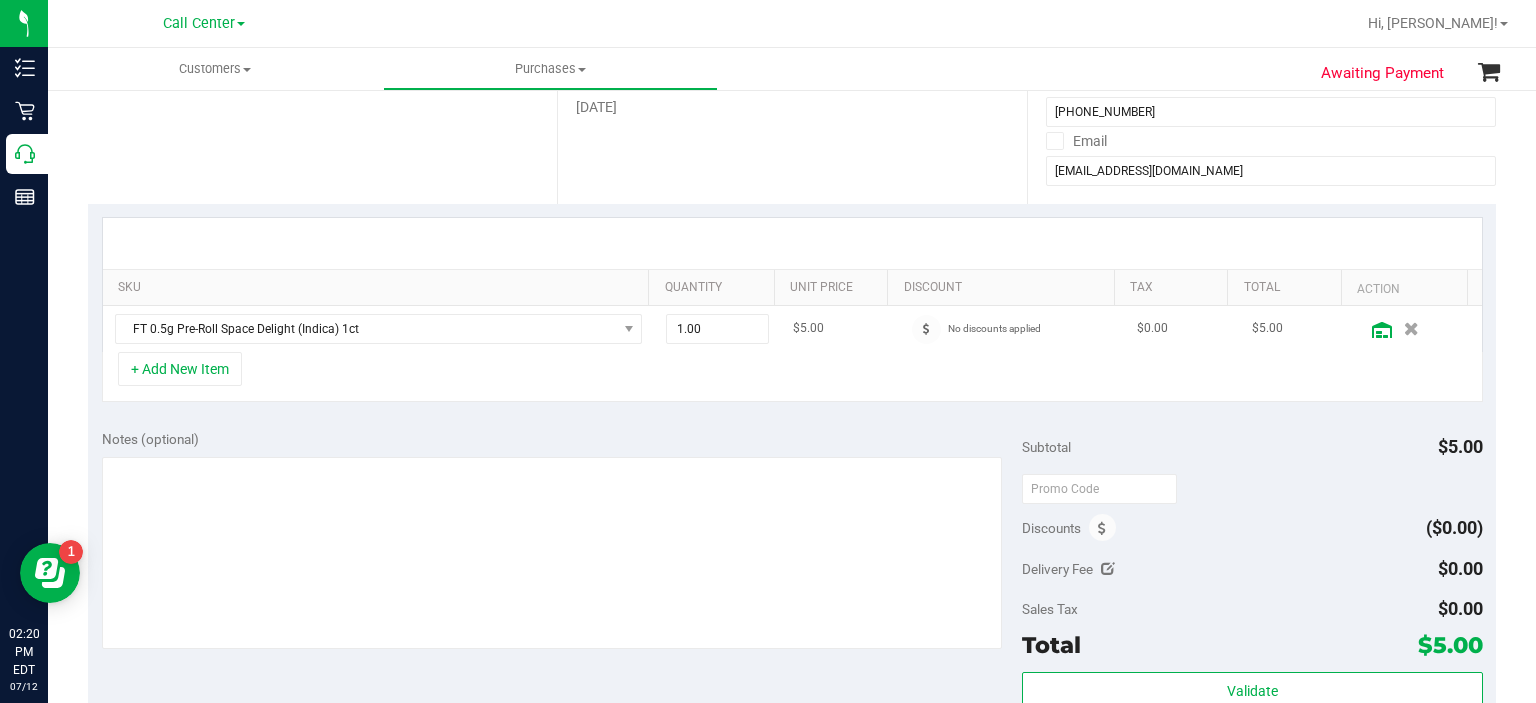click 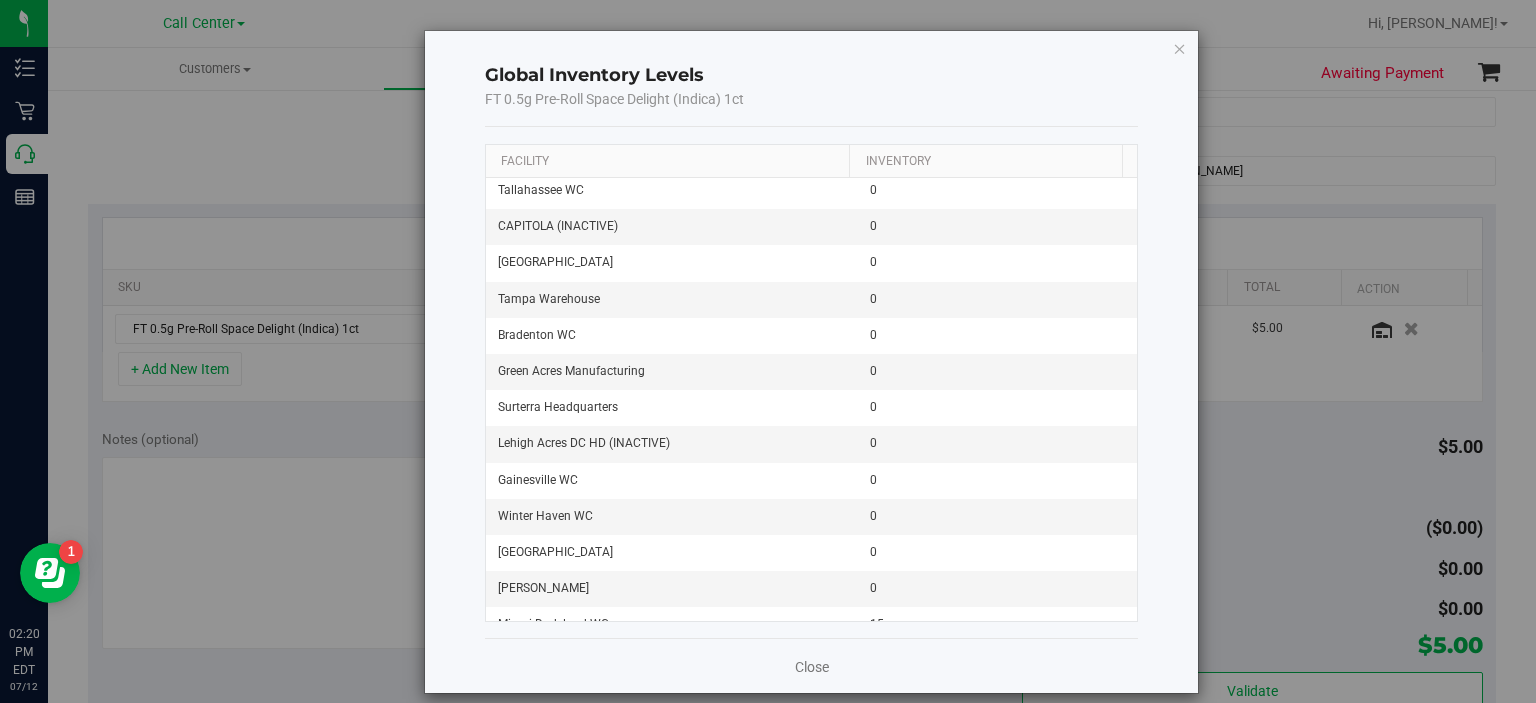 scroll, scrollTop: 2652, scrollLeft: 0, axis: vertical 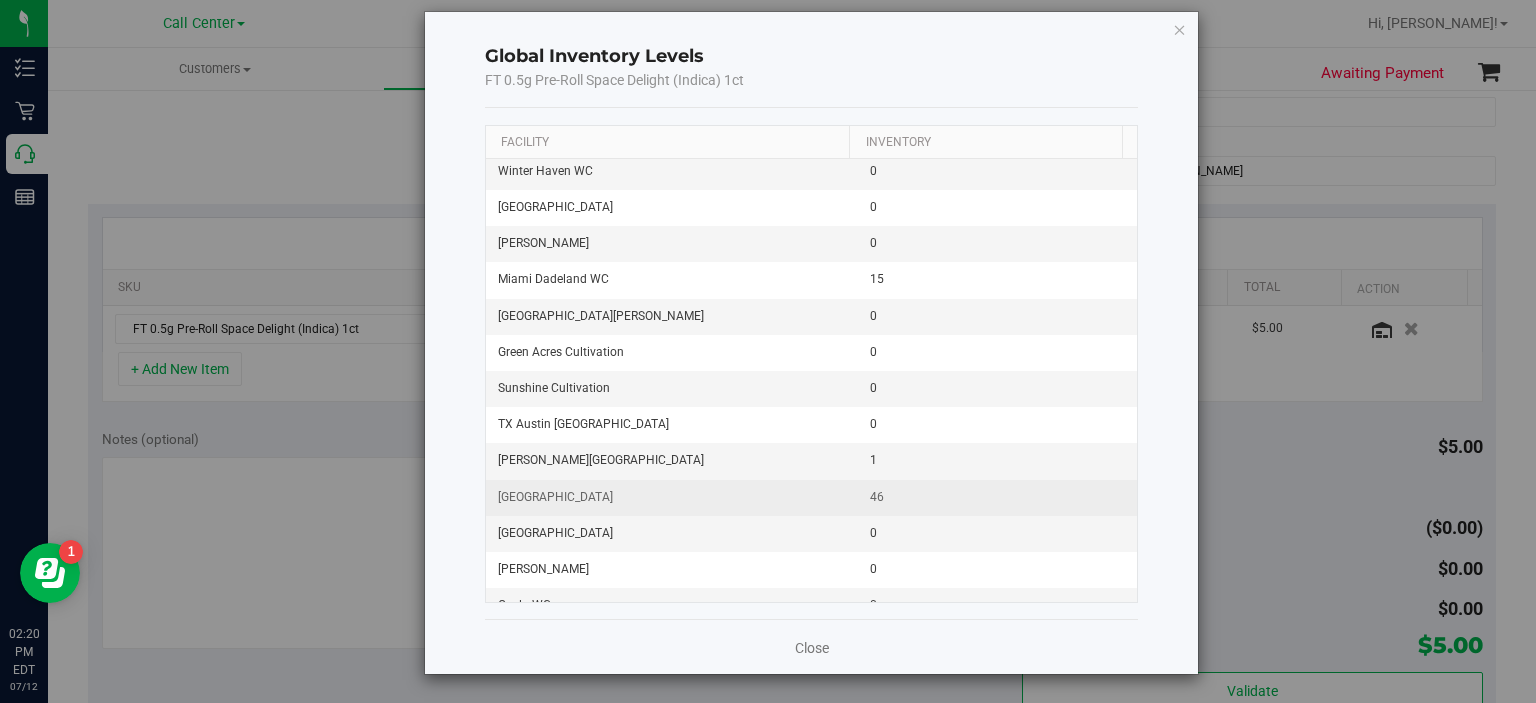 click on "[PERSON_NAME][GEOGRAPHIC_DATA]" at bounding box center [672, 461] 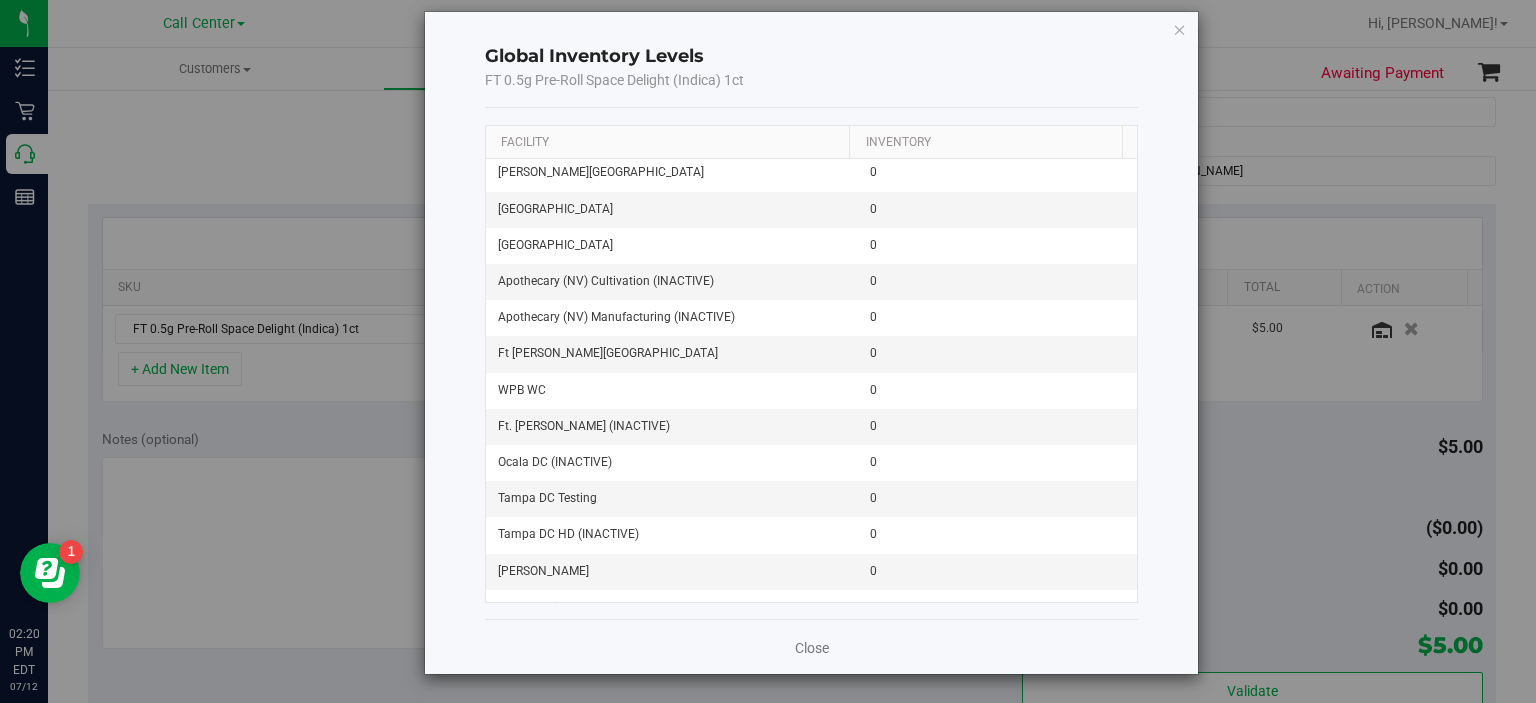scroll, scrollTop: 0, scrollLeft: 0, axis: both 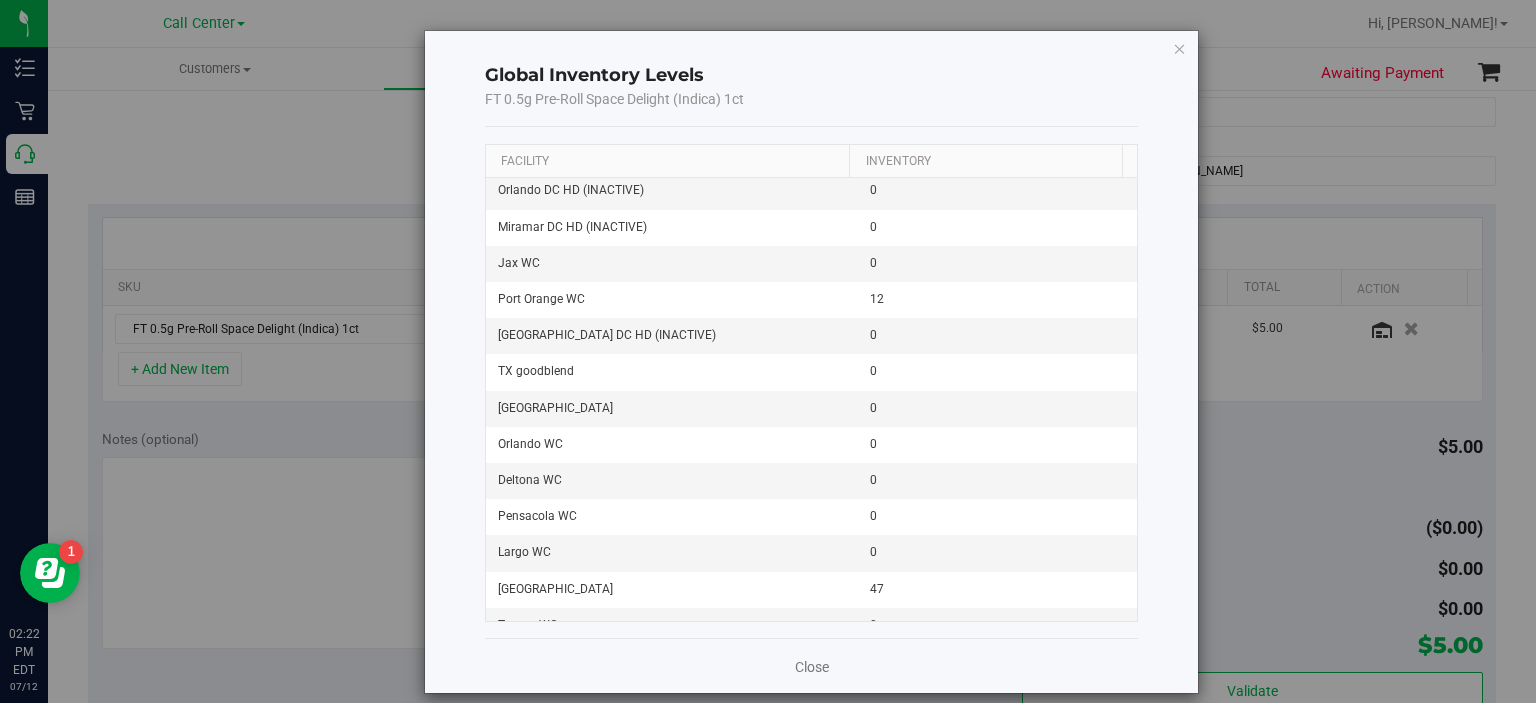 click on "Global Inventory Levels
FT 0.5g Pre-Roll Space Delight (Indica) 1ct
Facility Inventory [PERSON_NAME][GEOGRAPHIC_DATA] WC 0 [GEOGRAPHIC_DATA] WC 0 Palm Coast WC 0 Apothecary ([GEOGRAPHIC_DATA]) Cultivation (INACTIVE) 0 Apothecary (NV) Manufacturing (INACTIVE) 0 Ft [PERSON_NAME] Beach WC 0 WPB WC 0 Ft. [PERSON_NAME] (INACTIVE) 0 Ocala DC (INACTIVE) 0 Tampa DC Testing 0 Tampa DC HD (INACTIVE) 0 [PERSON_NAME] 0 Jax Atlantic WC 0 Training (INACTIVE) 0 JAX DC REP 0 Lehigh Acres DC REP 0 Orlando DC REP 0 Miramar DC REP 0 [GEOGRAPHIC_DATA] DC REP (INACTIVE) 0 Brooksville WC 0 Orlando Kitchen 0 Ft. [PERSON_NAME] 0 WPB DC 0 TX San Antonio Retail 0 TX [PERSON_NAME] Retail 0 MA 5 Forge 0 Miami 72nd WC 0 PA New Beaver E&I 0 Ft. Lauderdale WC 46 [PERSON_NAME] 2 Orlando Colonial WC 0 [PERSON_NAME] 0 Crestview WC 0 [GEOGRAPHIC_DATA] WC 0 TX South-[GEOGRAPHIC_DATA] Retail 0 TX Plano Retail 0 Sunshine Manufacturing 0 Apothecary ([GEOGRAPHIC_DATA]) MED Retail (INACTIVE) 0 0 Tallahassee DC REP 0 0 0 0" at bounding box center (775, 351) 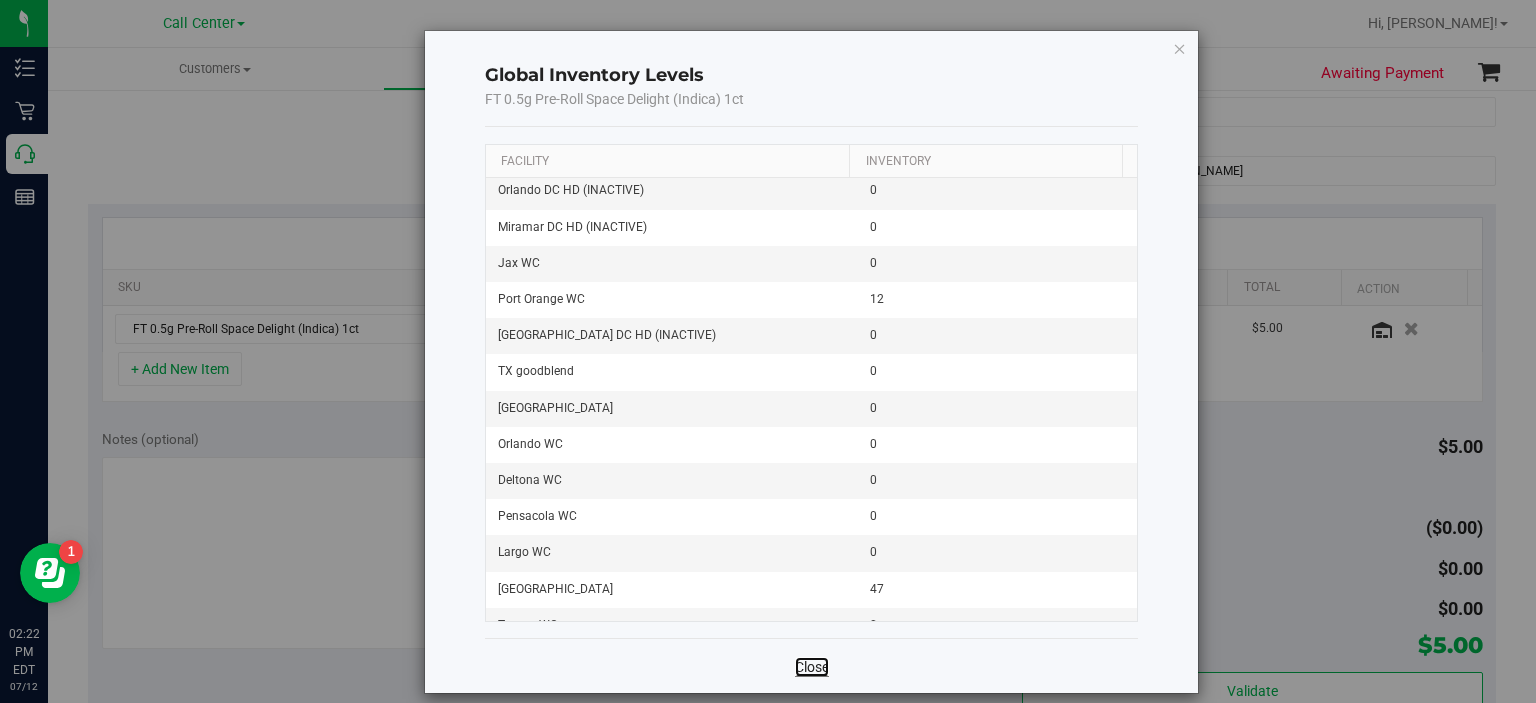 click on "Close" at bounding box center [812, 667] 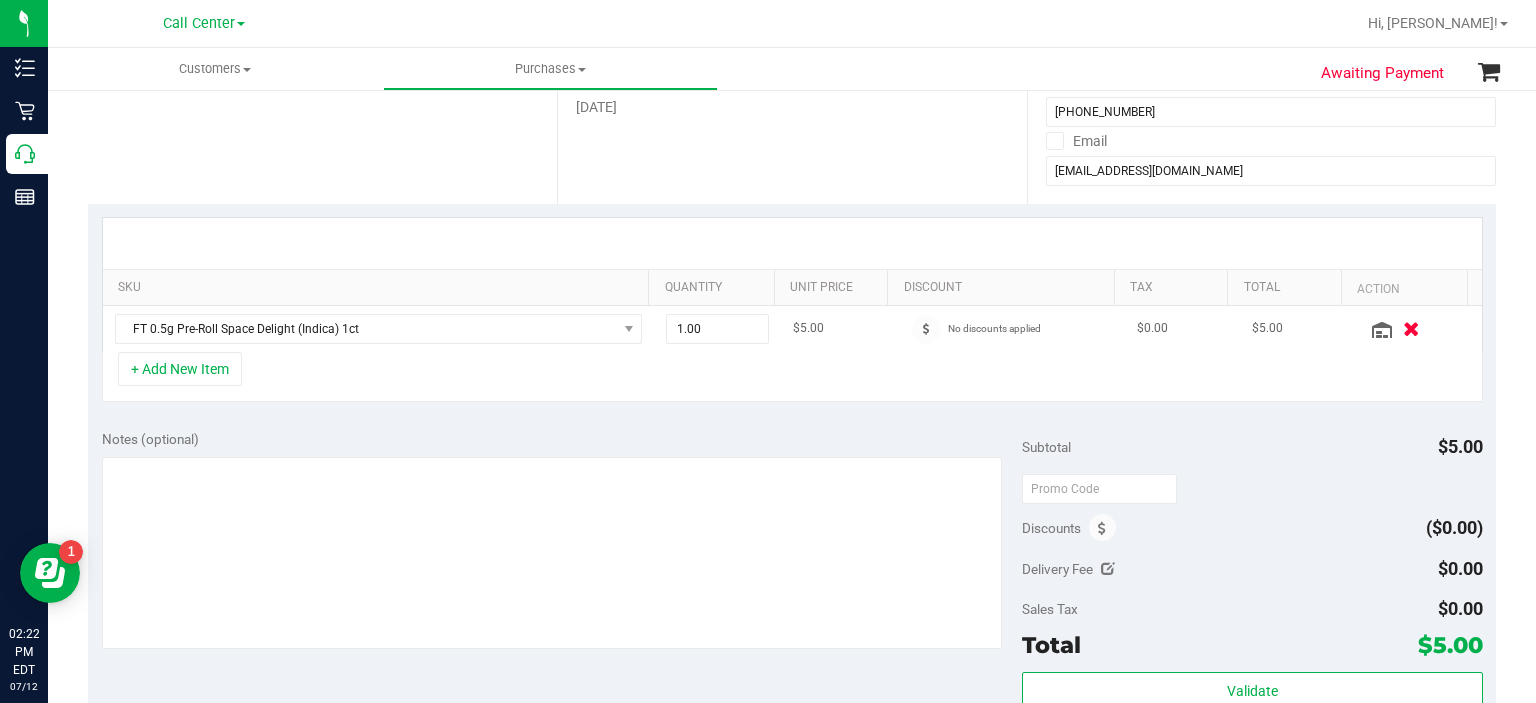 click at bounding box center (1411, 328) 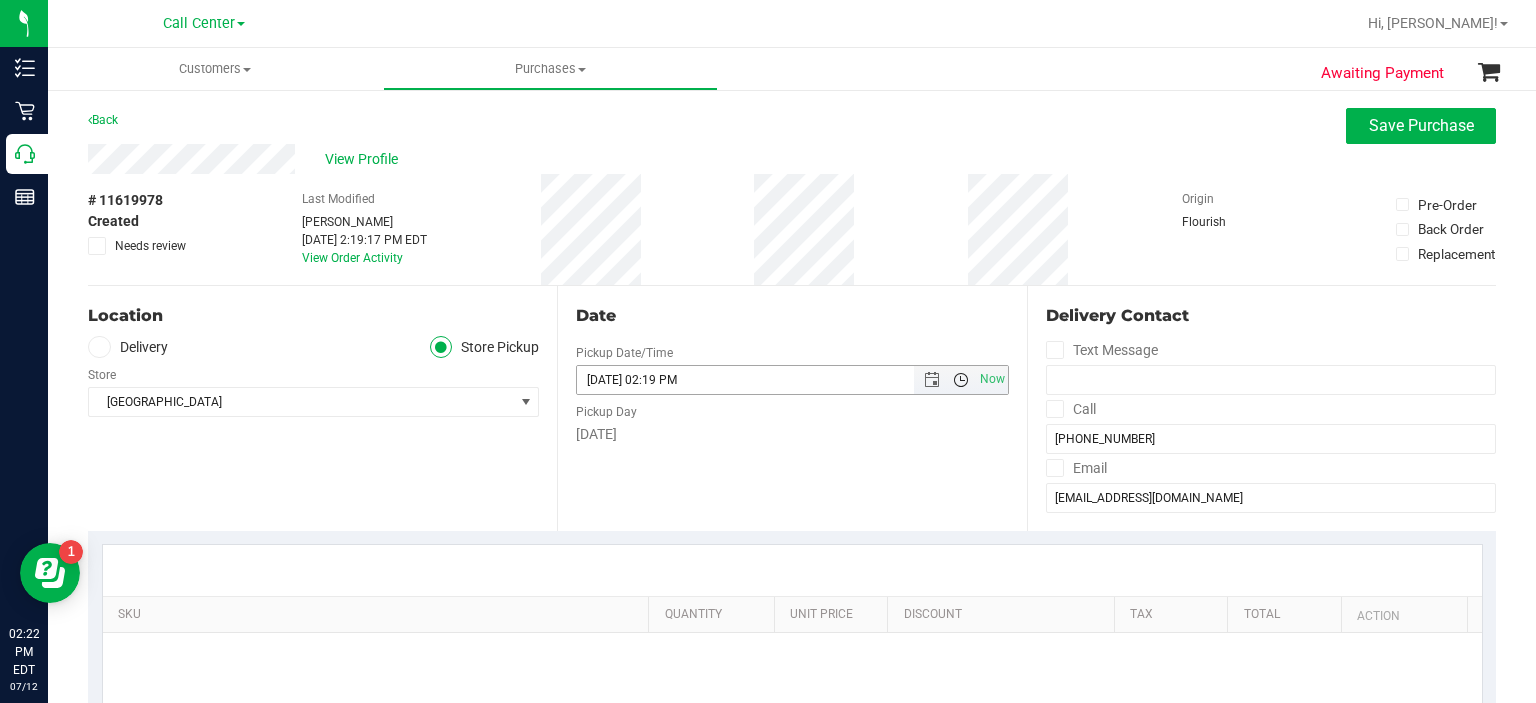 scroll, scrollTop: 248, scrollLeft: 0, axis: vertical 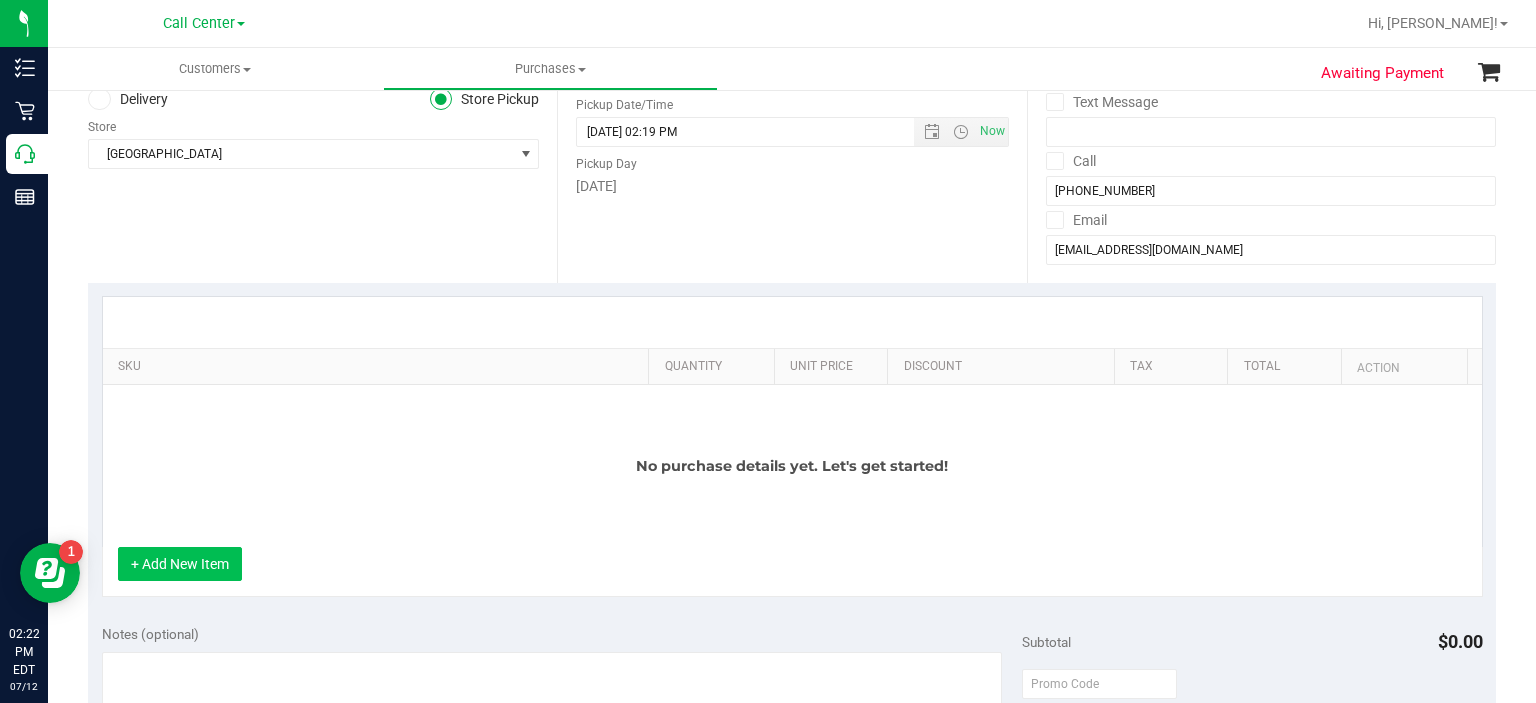 click on "+ Add New Item" at bounding box center [180, 564] 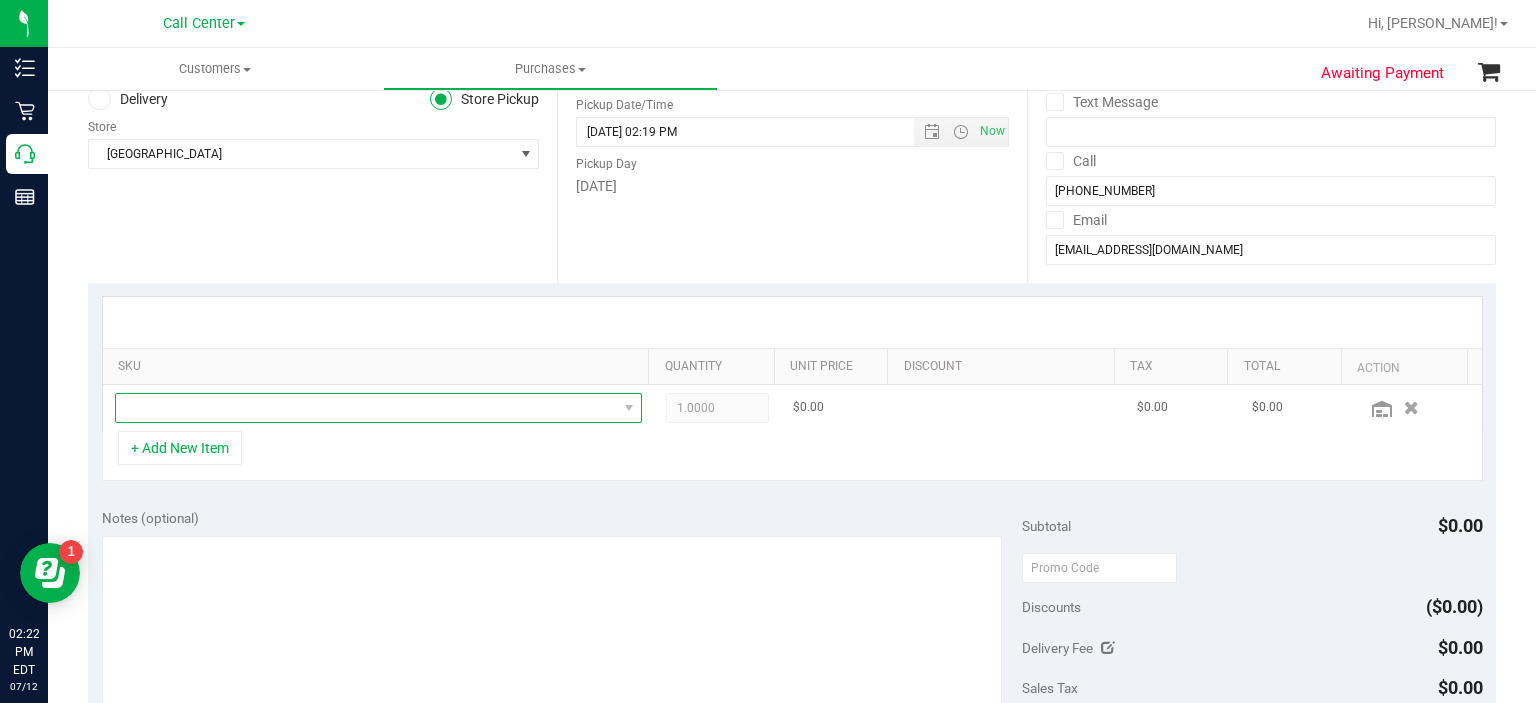 click at bounding box center [366, 408] 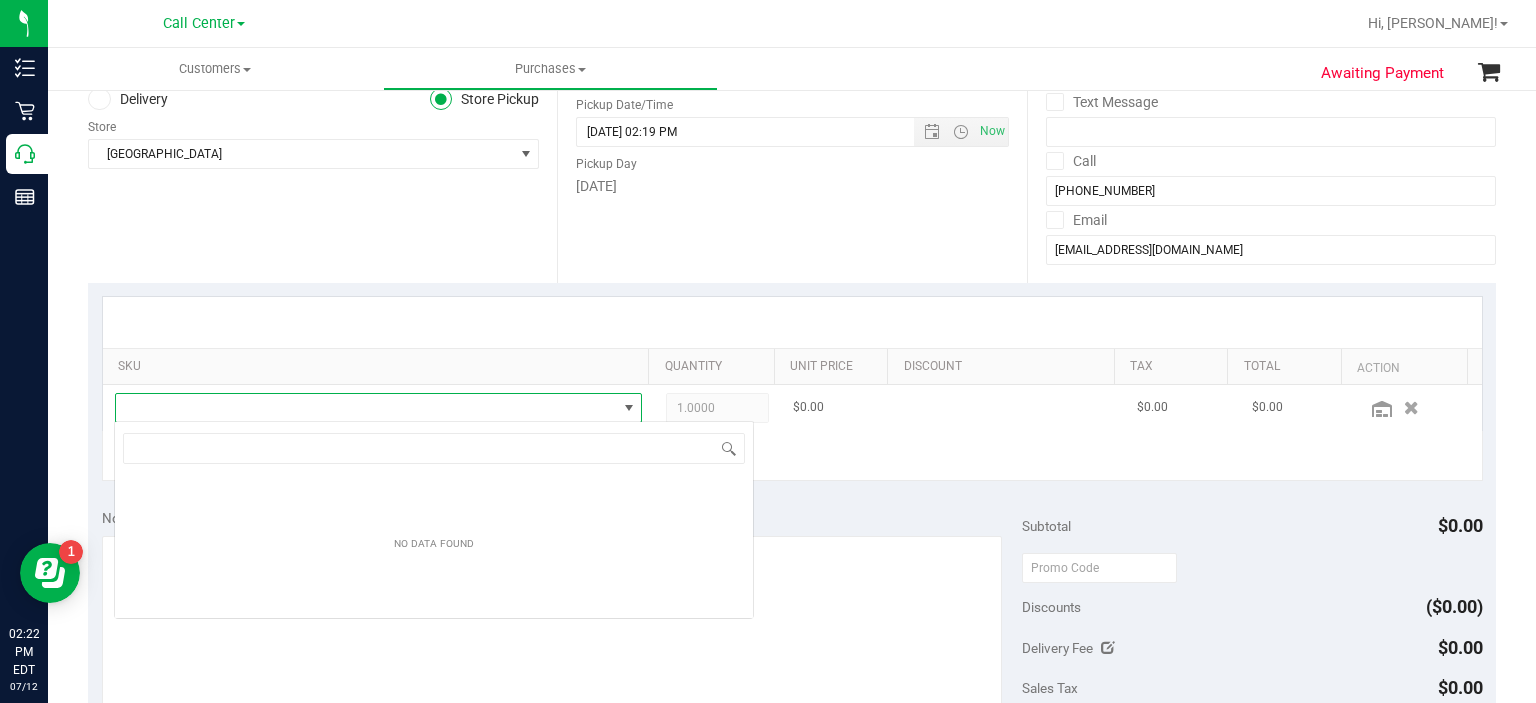 scroll, scrollTop: 99970, scrollLeft: 99484, axis: both 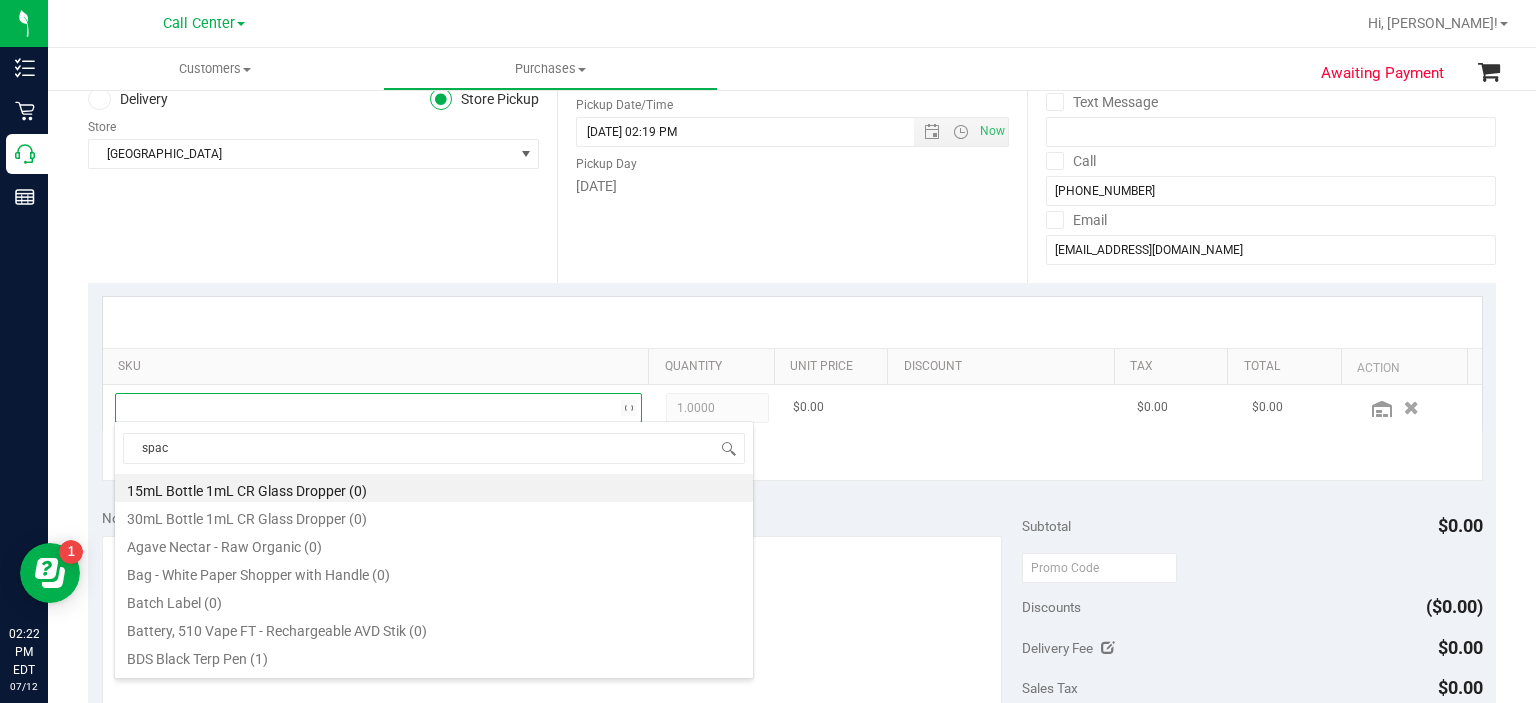 type on "space" 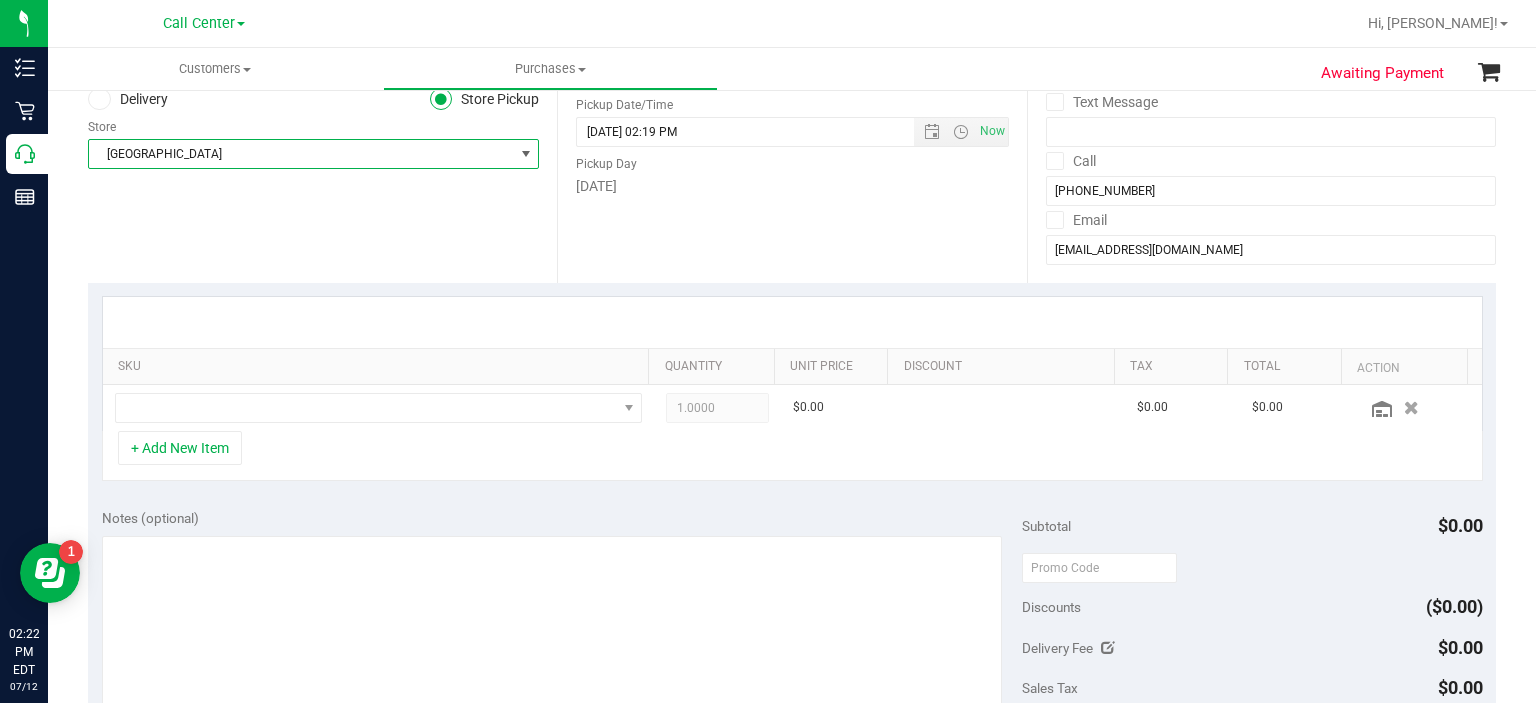 click on "[GEOGRAPHIC_DATA]" at bounding box center (301, 154) 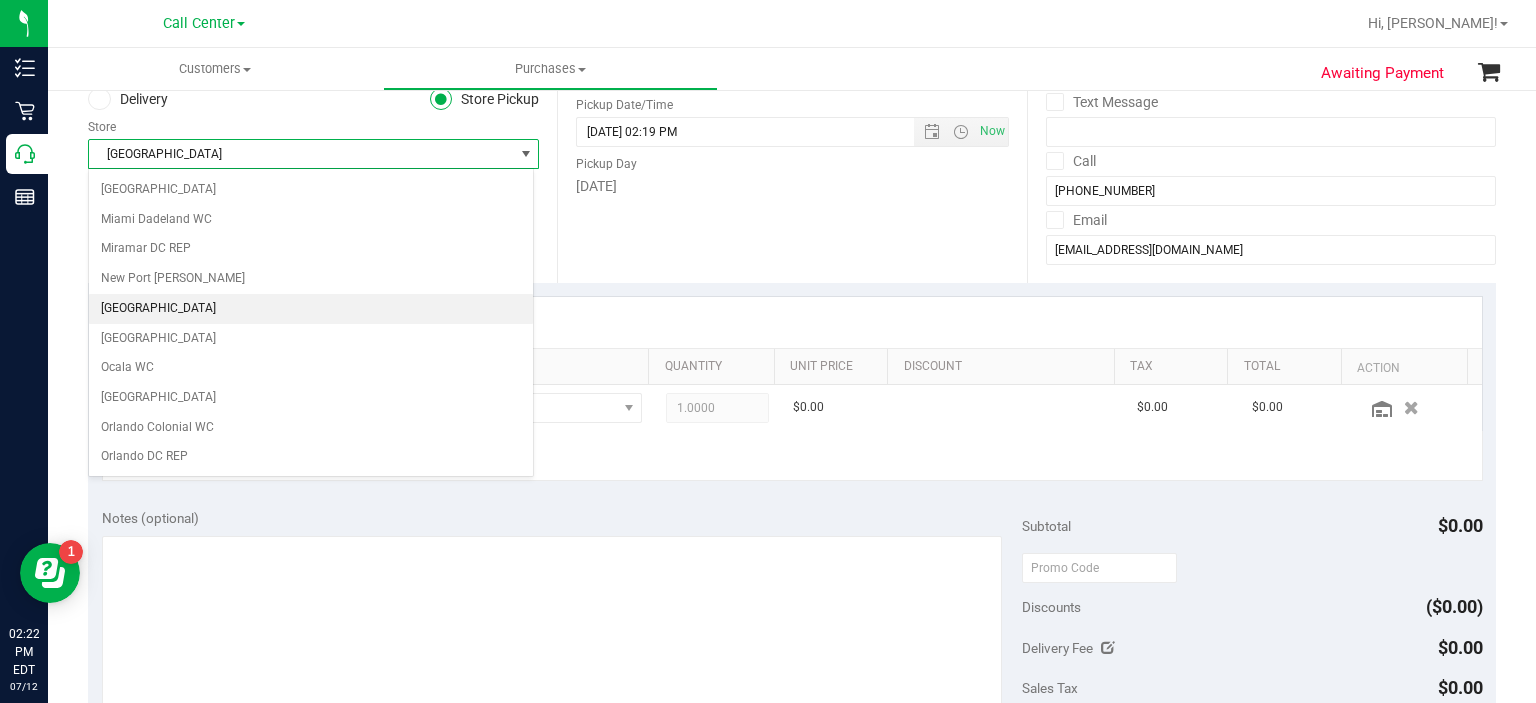 scroll, scrollTop: 712, scrollLeft: 0, axis: vertical 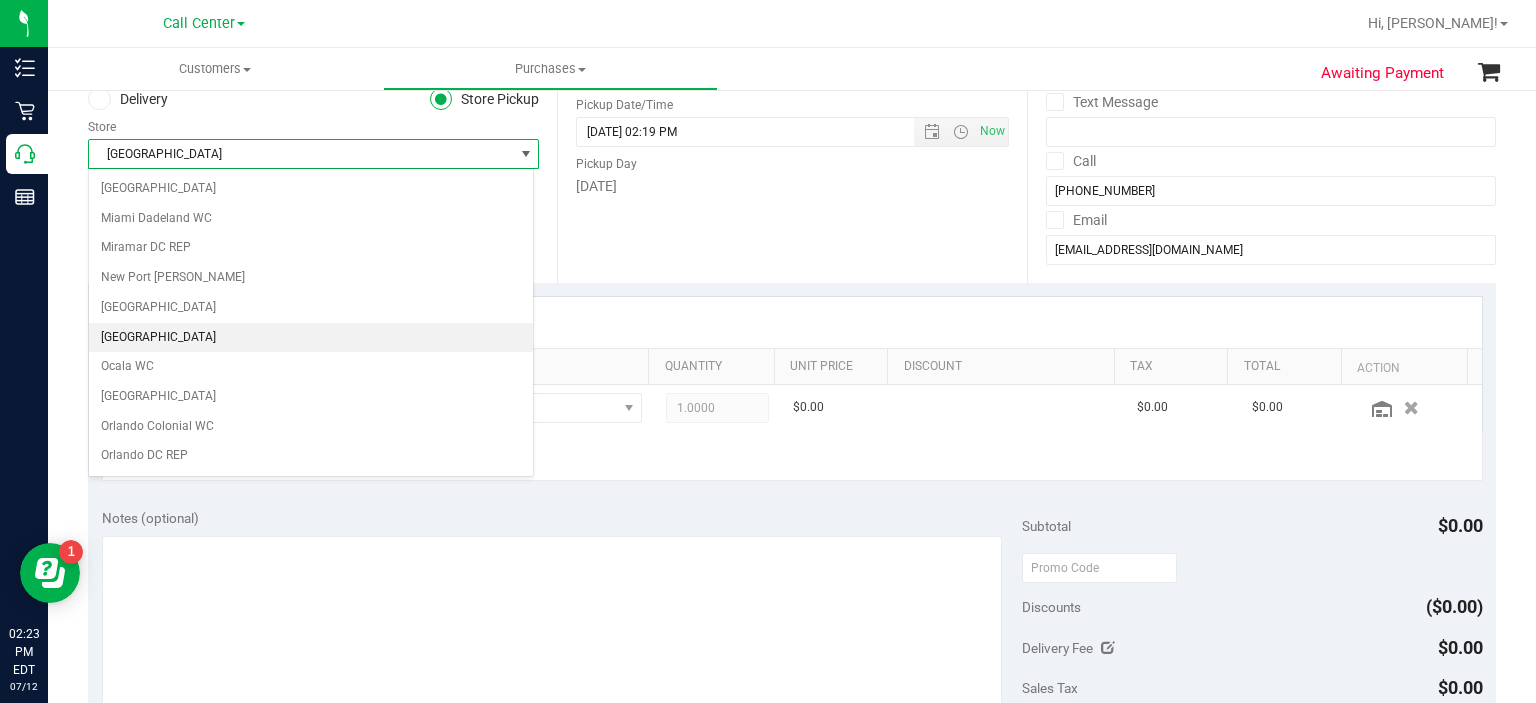 click on "[GEOGRAPHIC_DATA]" at bounding box center (311, 338) 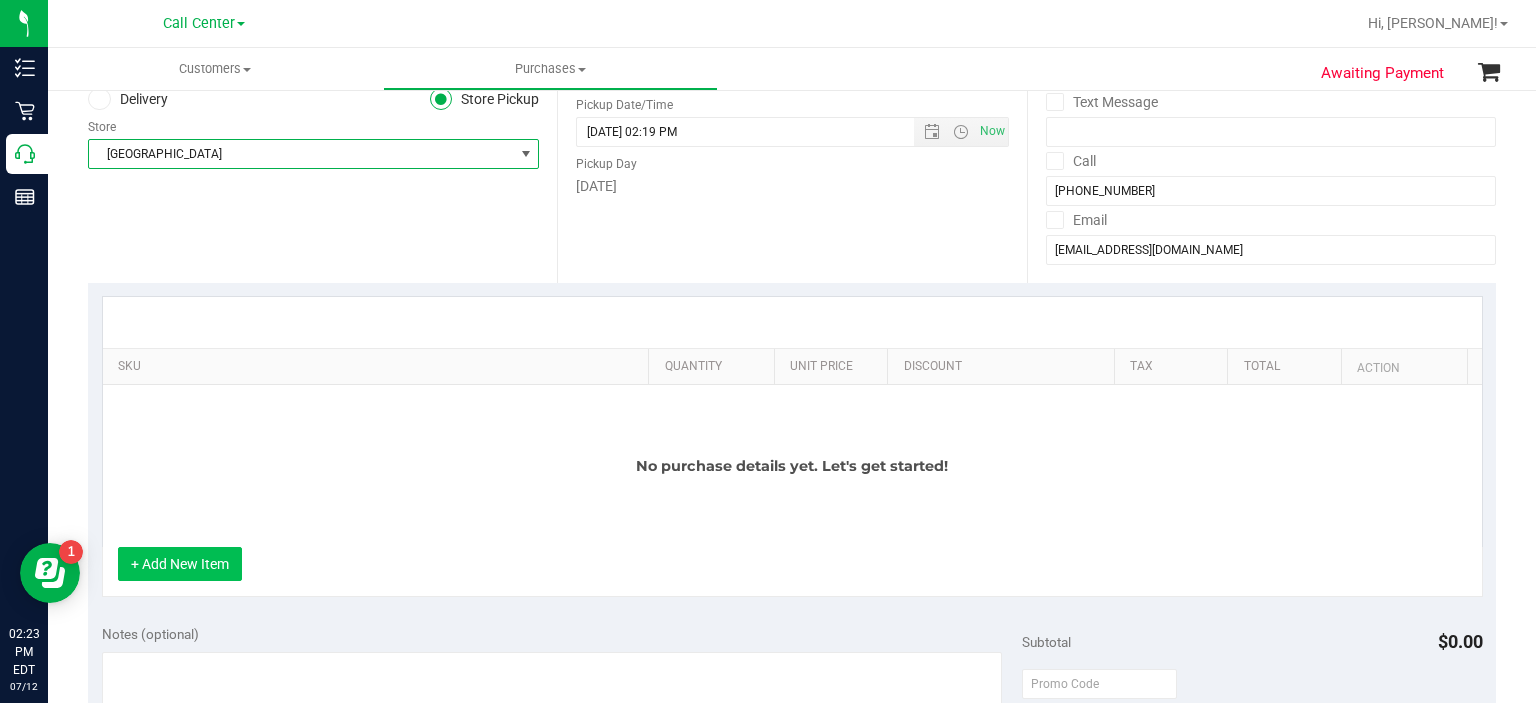 click on "+ Add New Item" at bounding box center [180, 564] 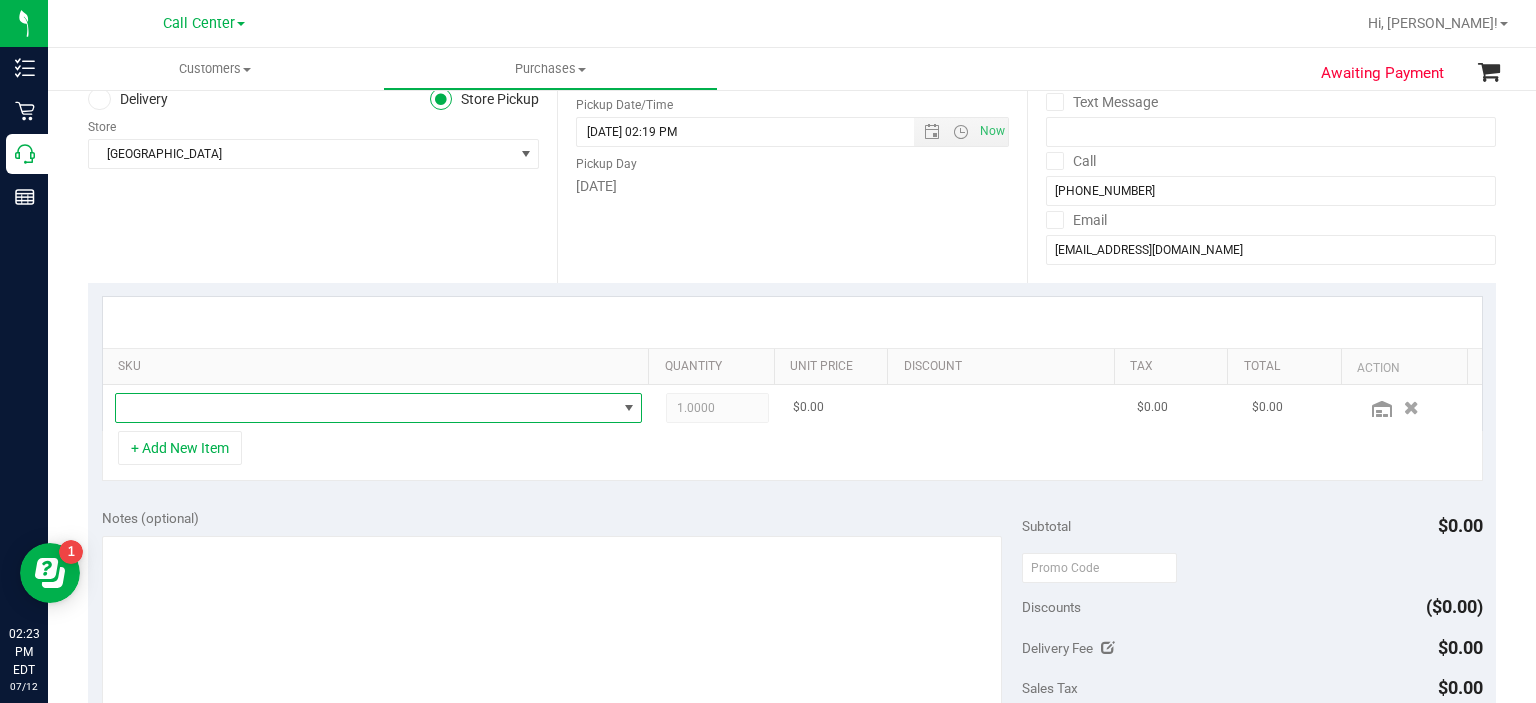 click at bounding box center [366, 408] 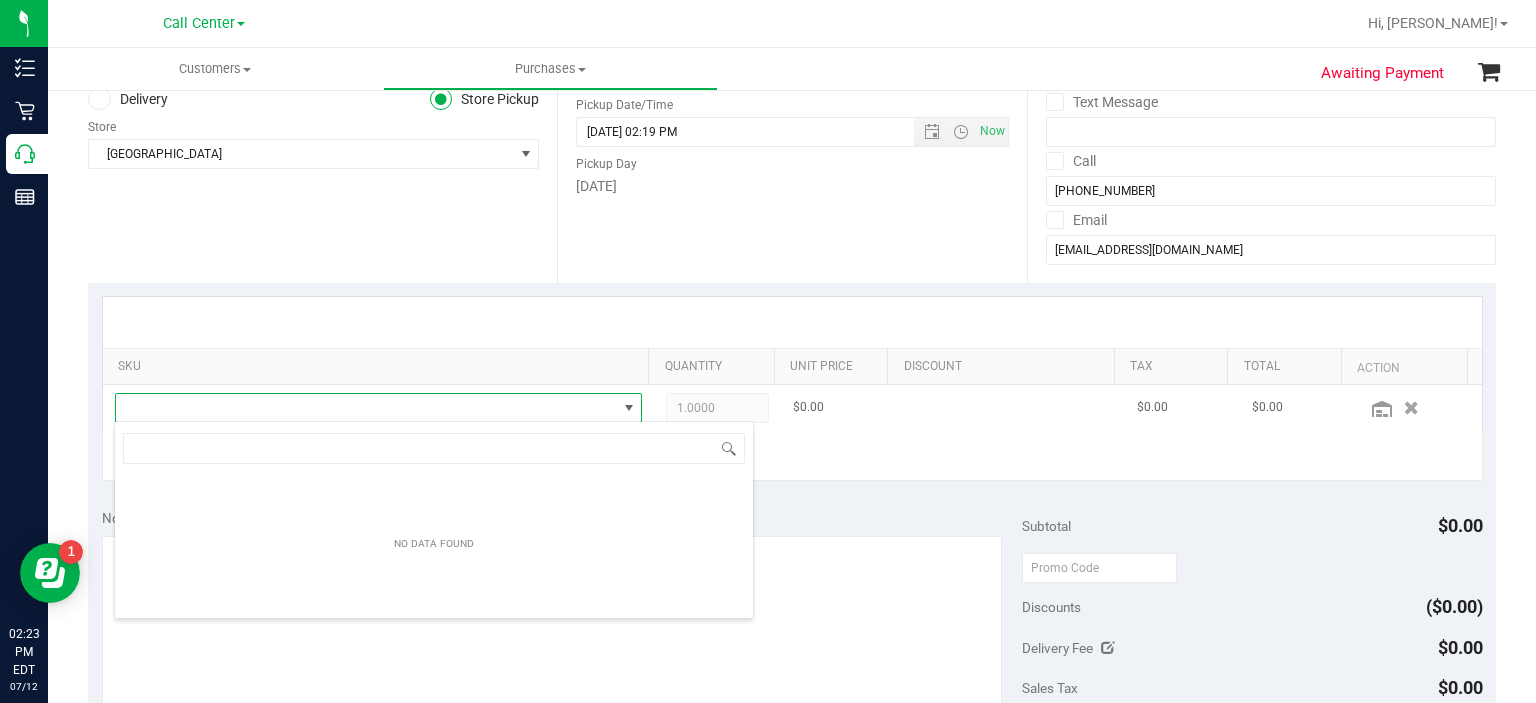 scroll, scrollTop: 99970, scrollLeft: 99484, axis: both 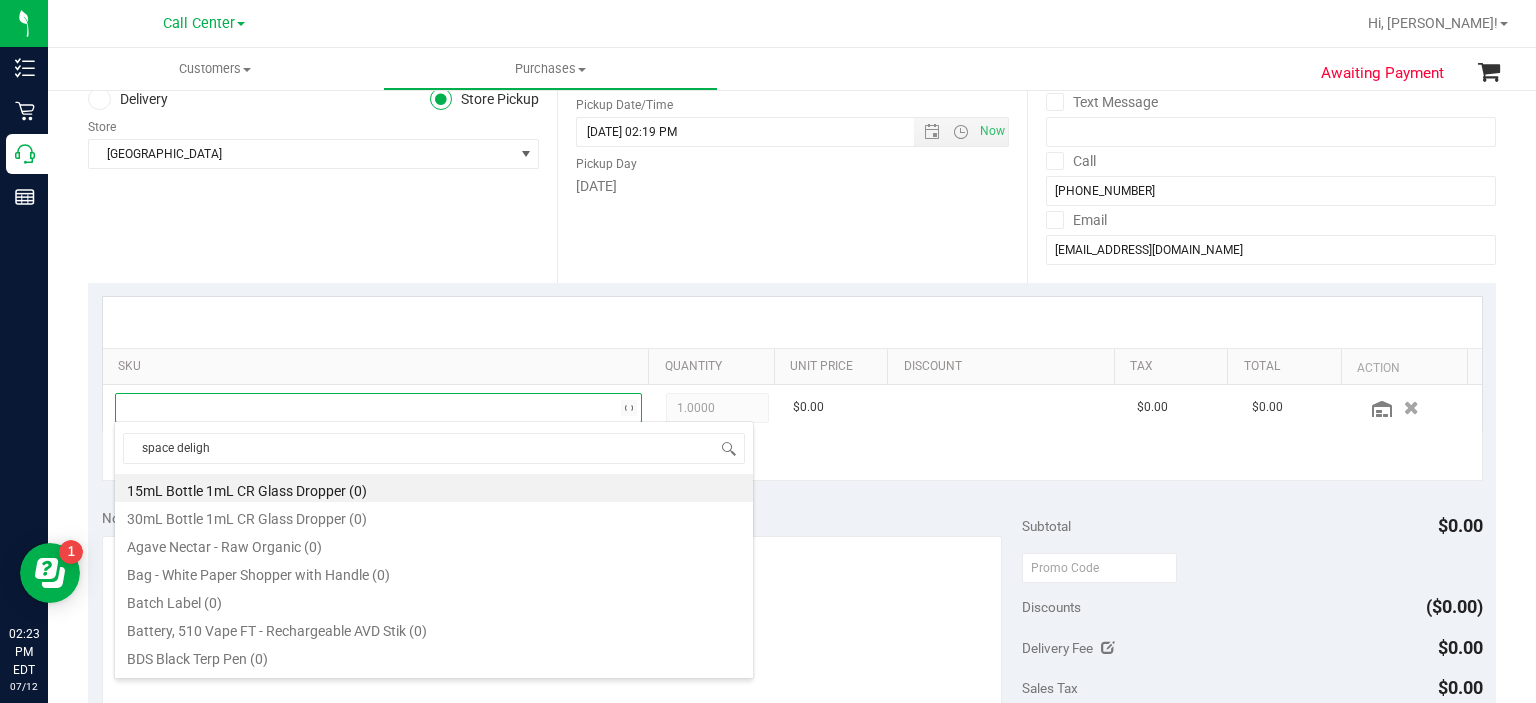 type on "space delight" 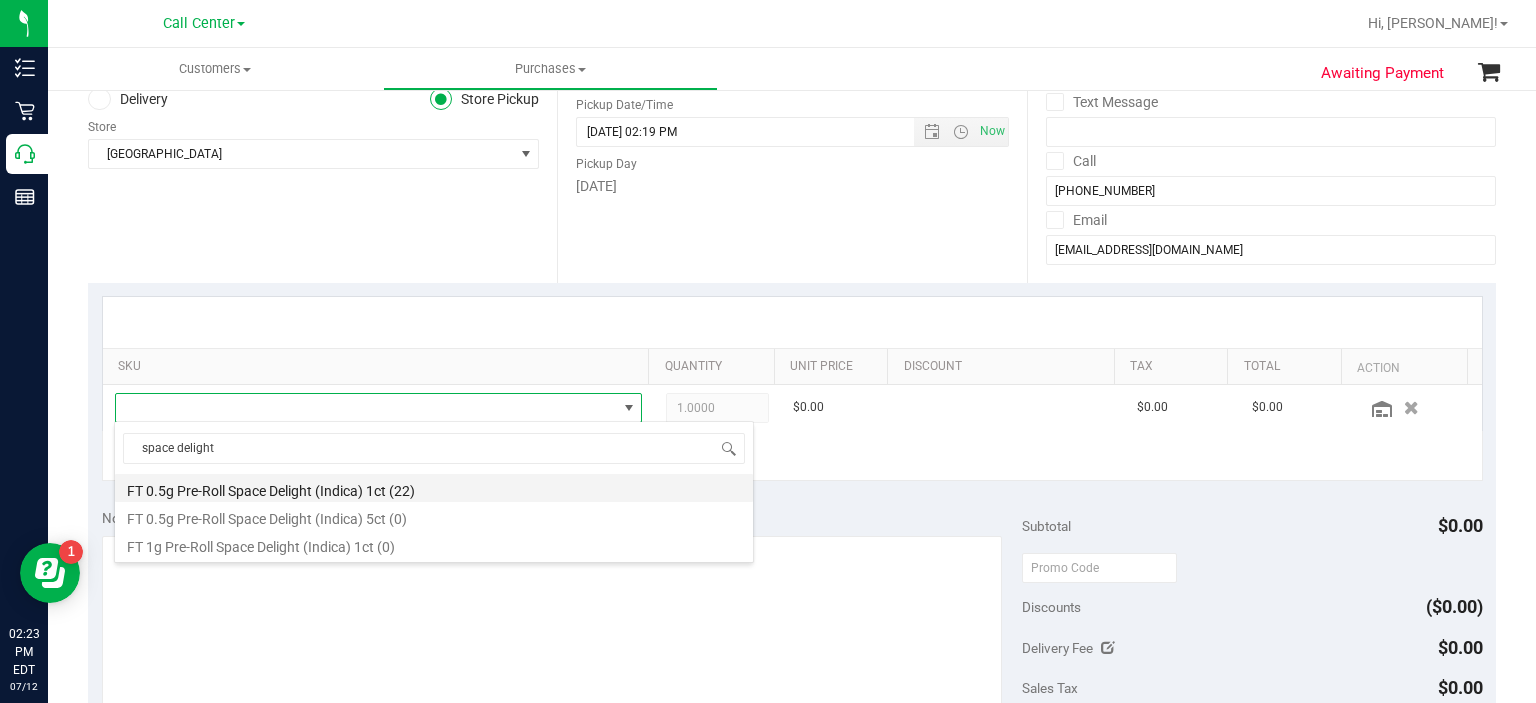 click on "FT 0.5g Pre-Roll Space Delight (Indica) 1ct (22)" at bounding box center (434, 488) 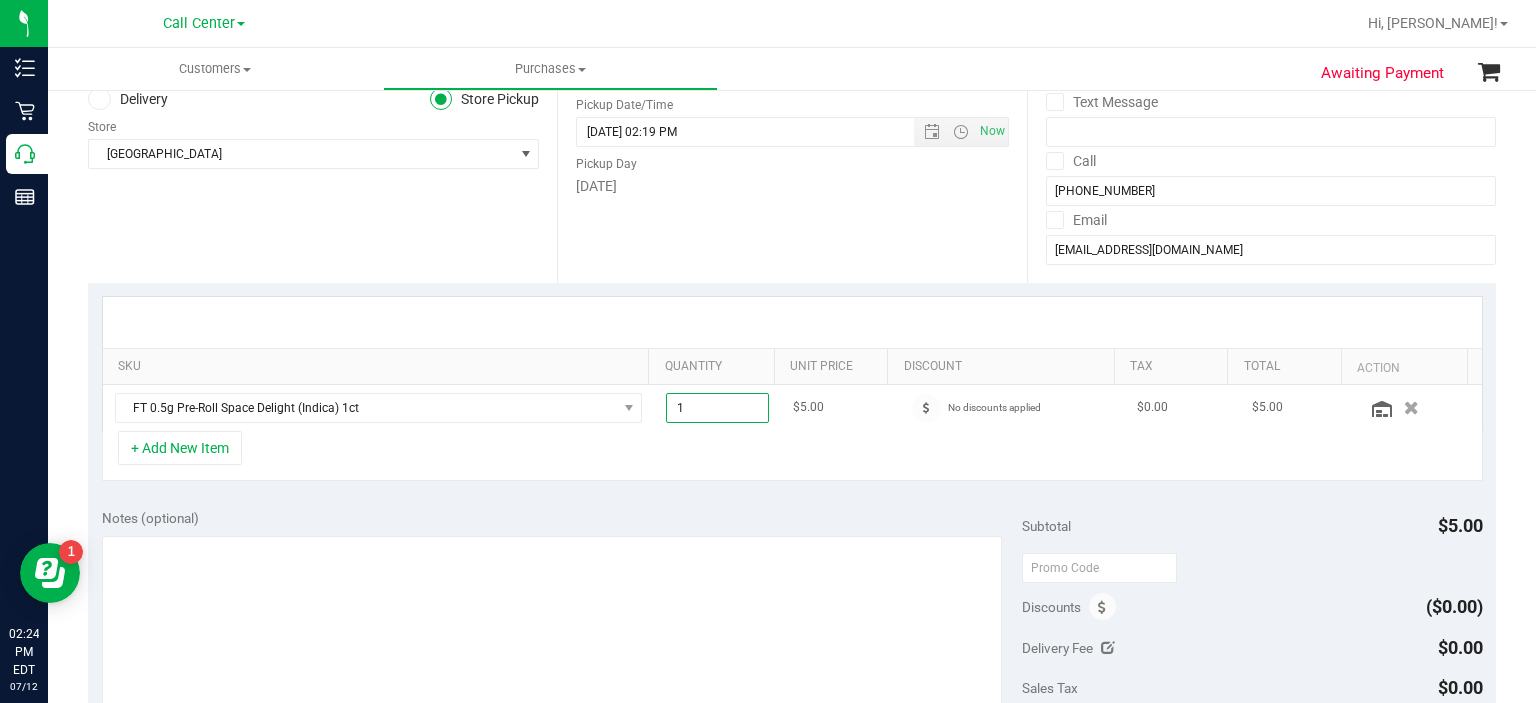 click on "1.00 1" at bounding box center (717, 408) 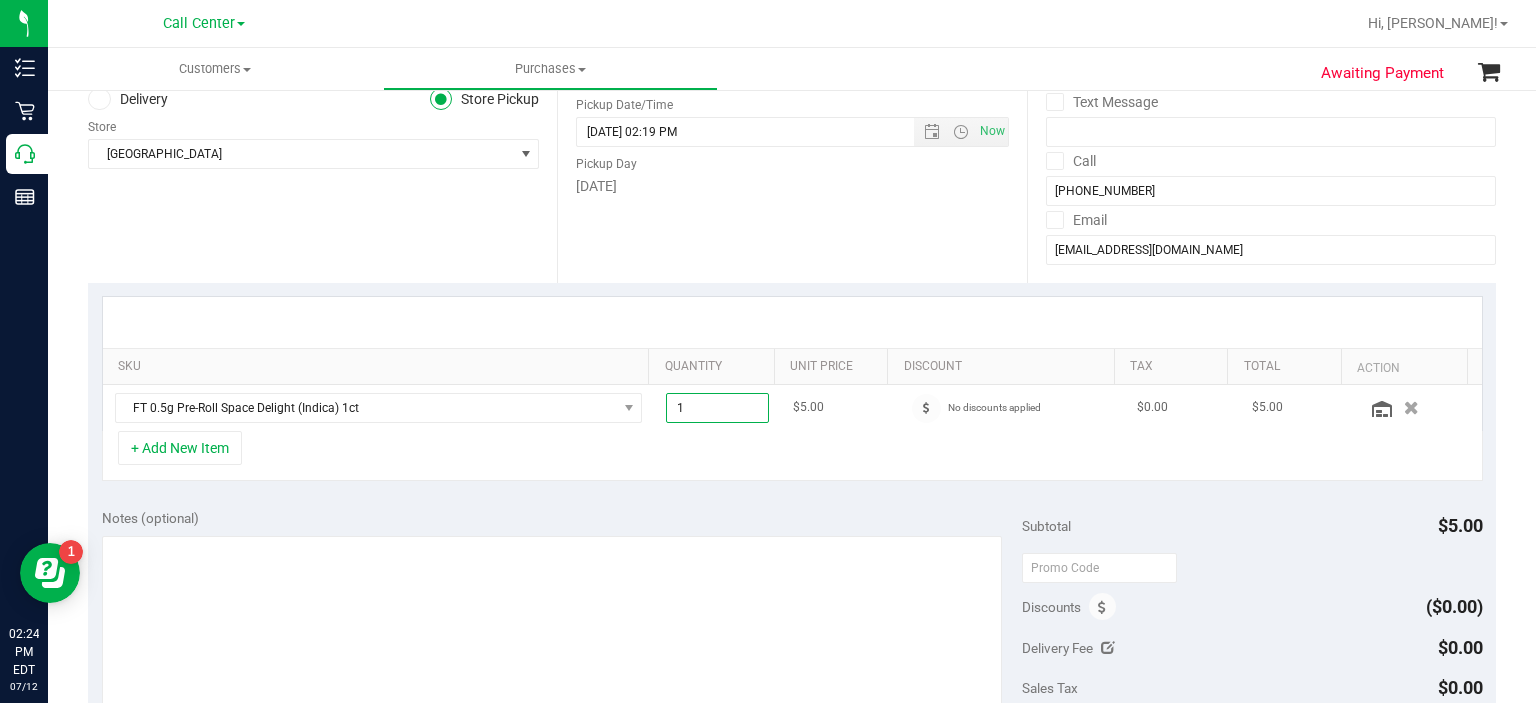 type on "10" 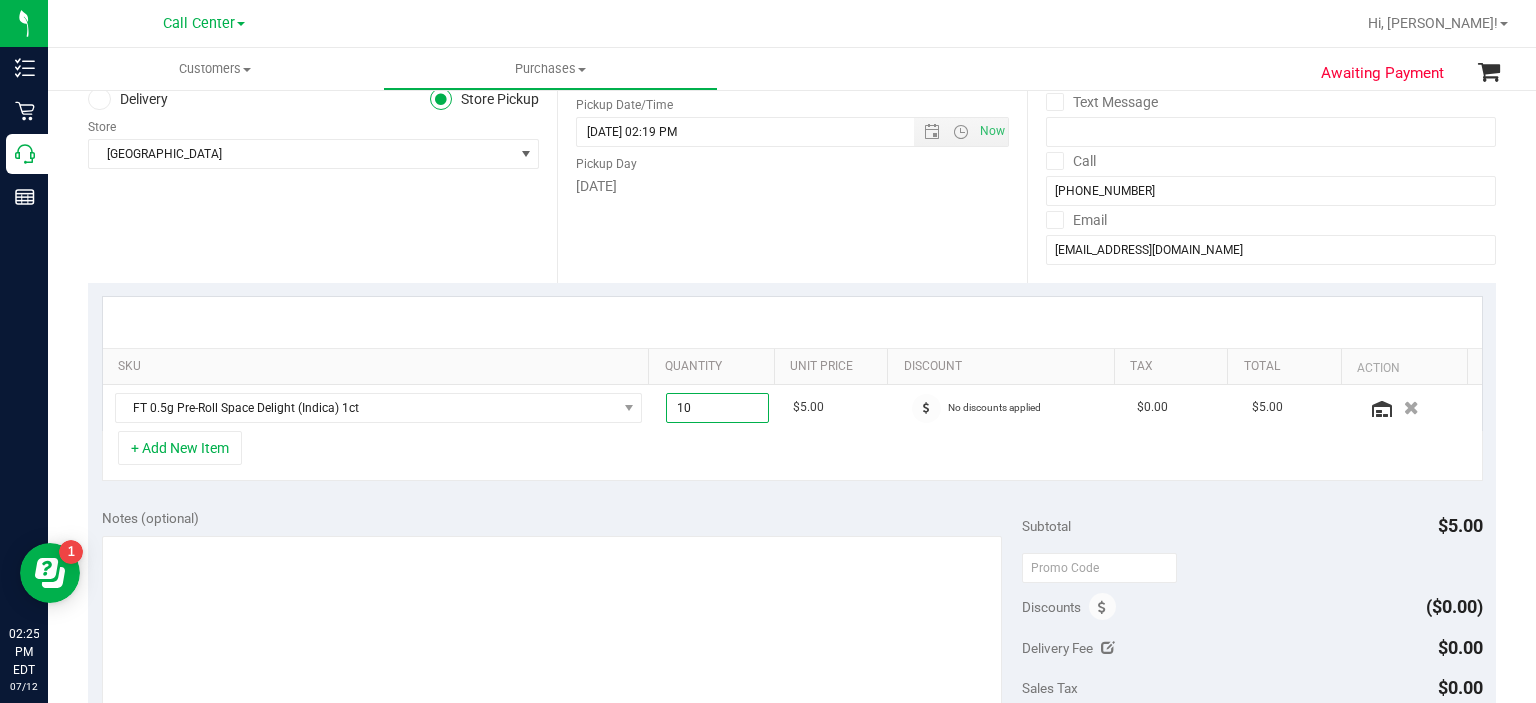 type on "10.00" 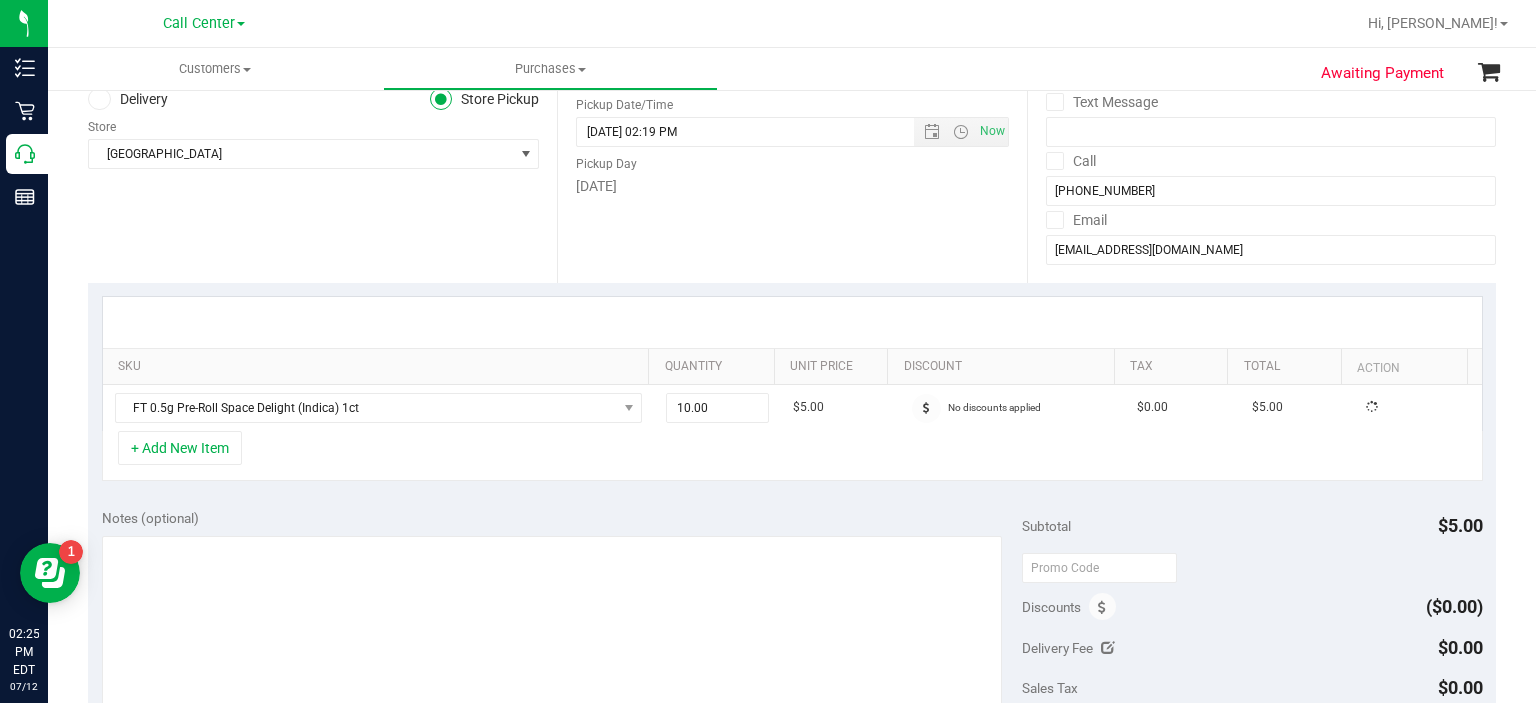 click on "Notes (optional)
Subtotal
$5.00
Discounts
($0.00)
Delivery Fee
$0.00
Sales Tax
$0.00
Total" at bounding box center [792, 675] 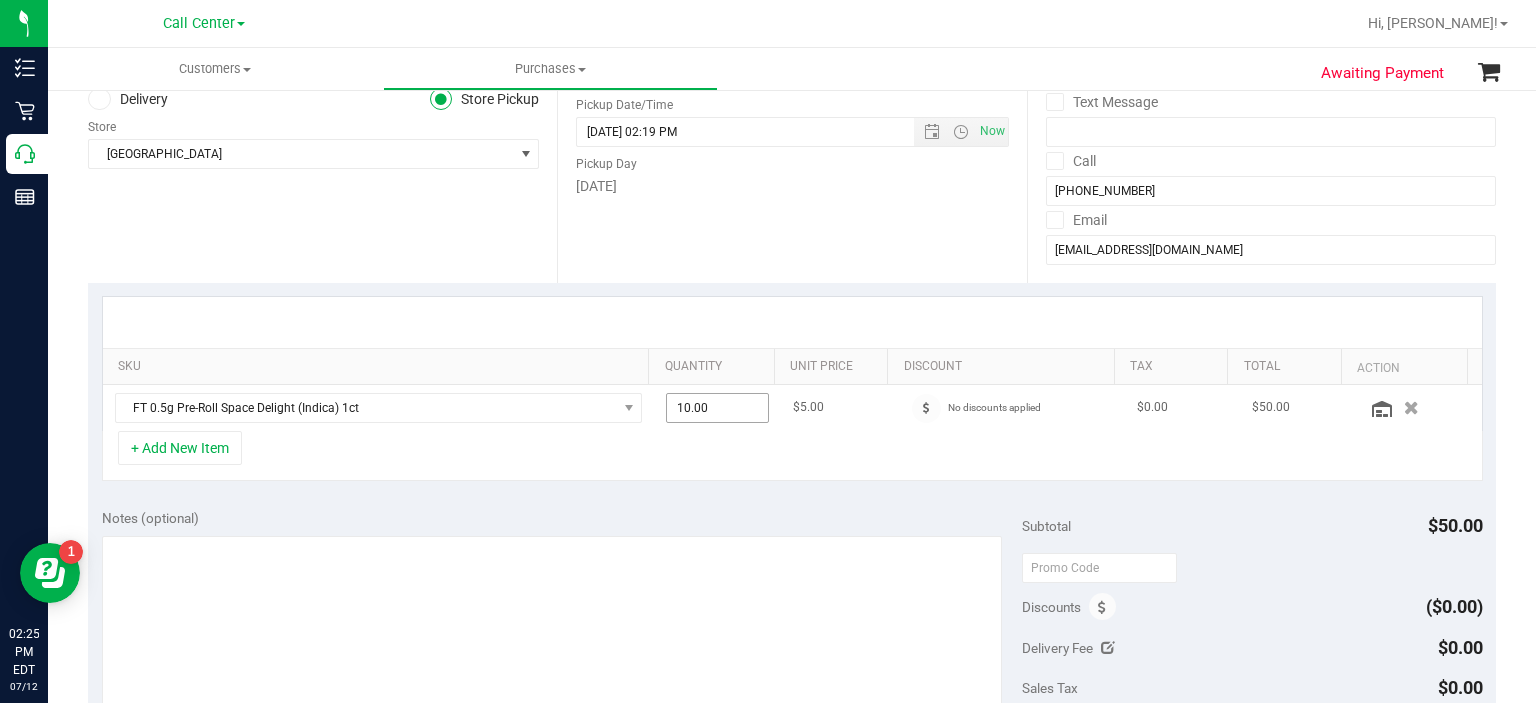click on "10.00 10" at bounding box center (717, 408) 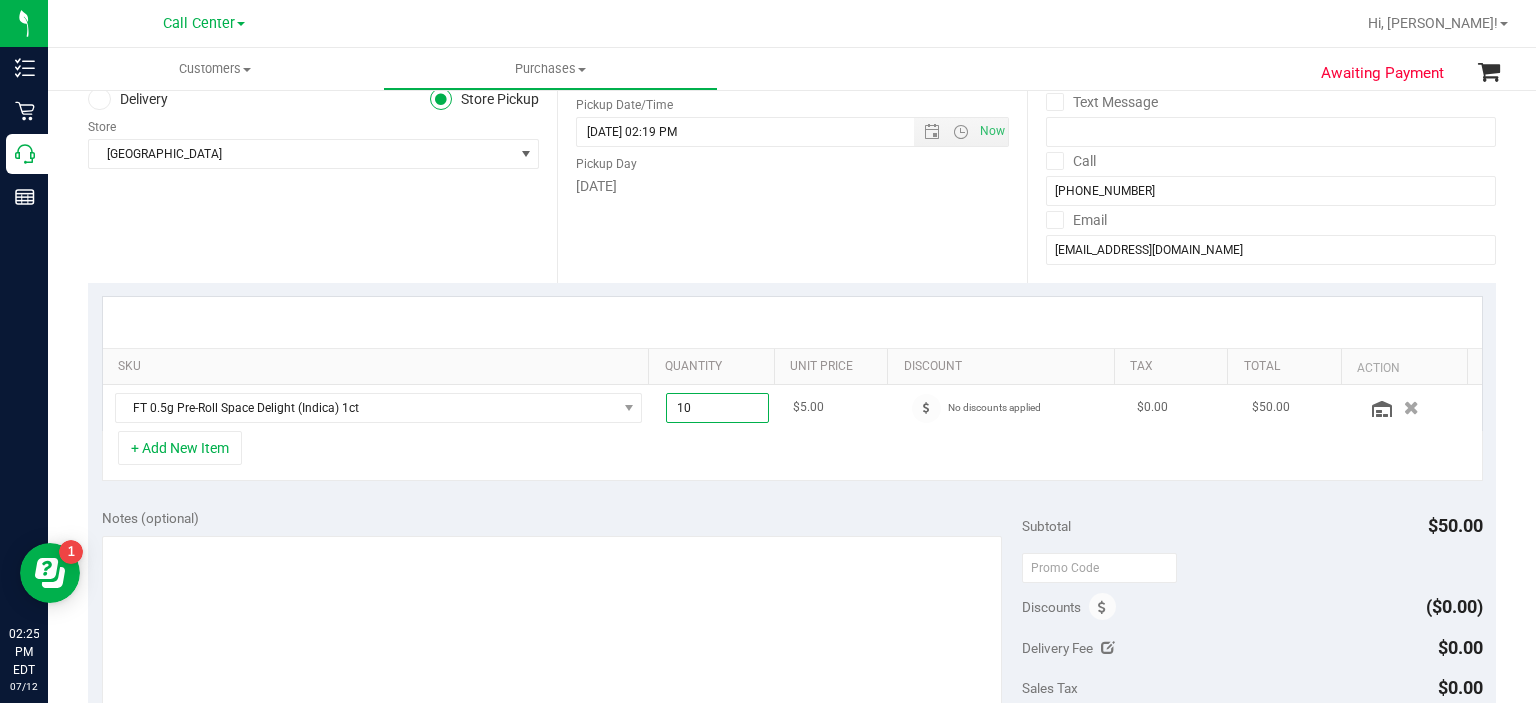 type on "1" 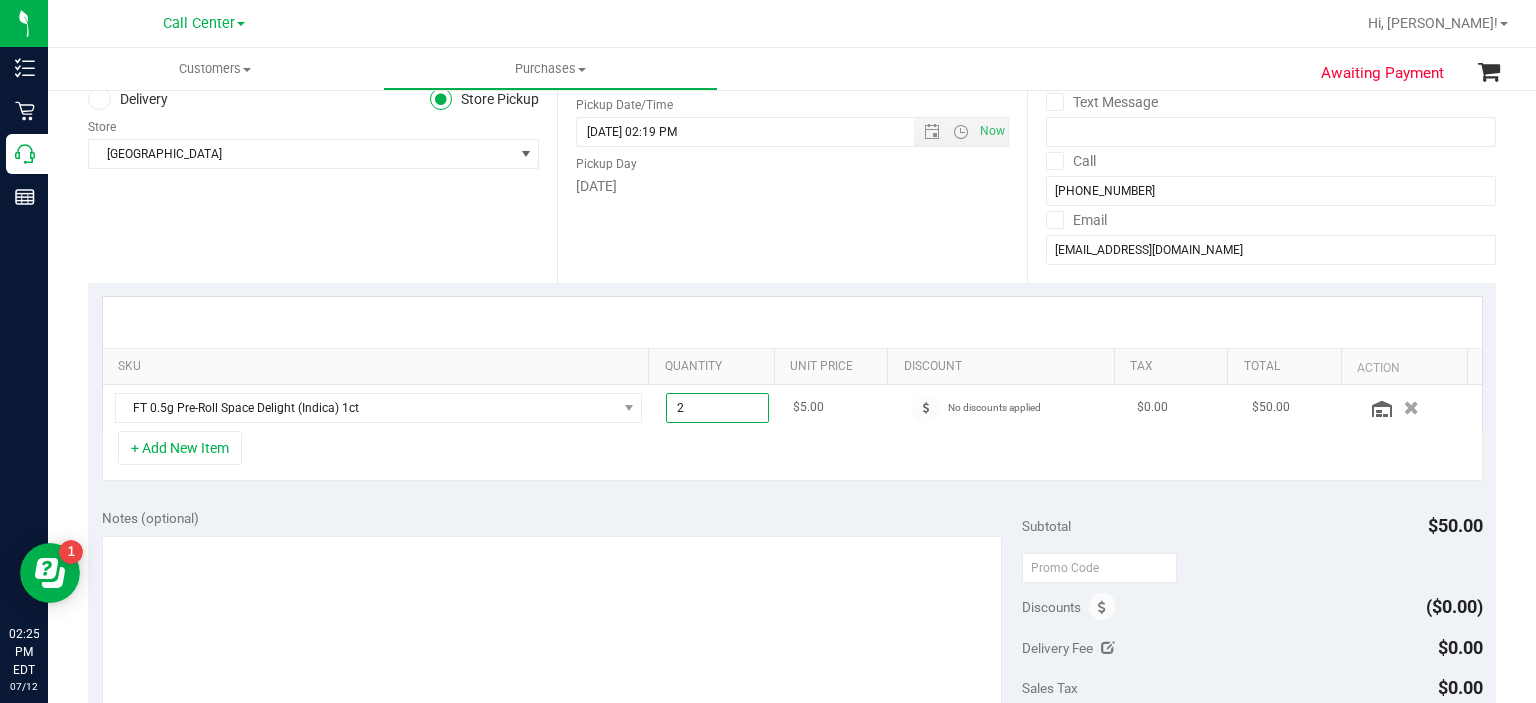 type on "20" 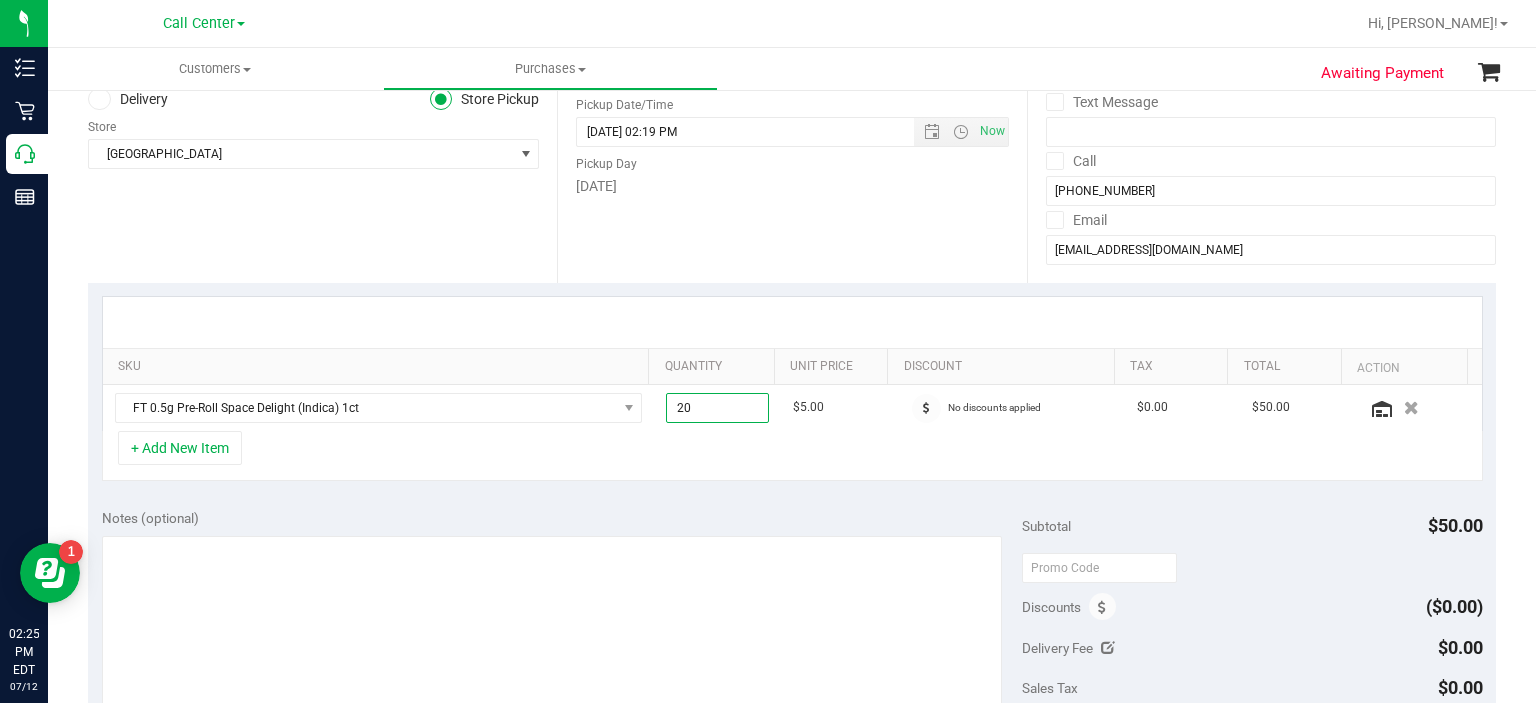 type on "20.00" 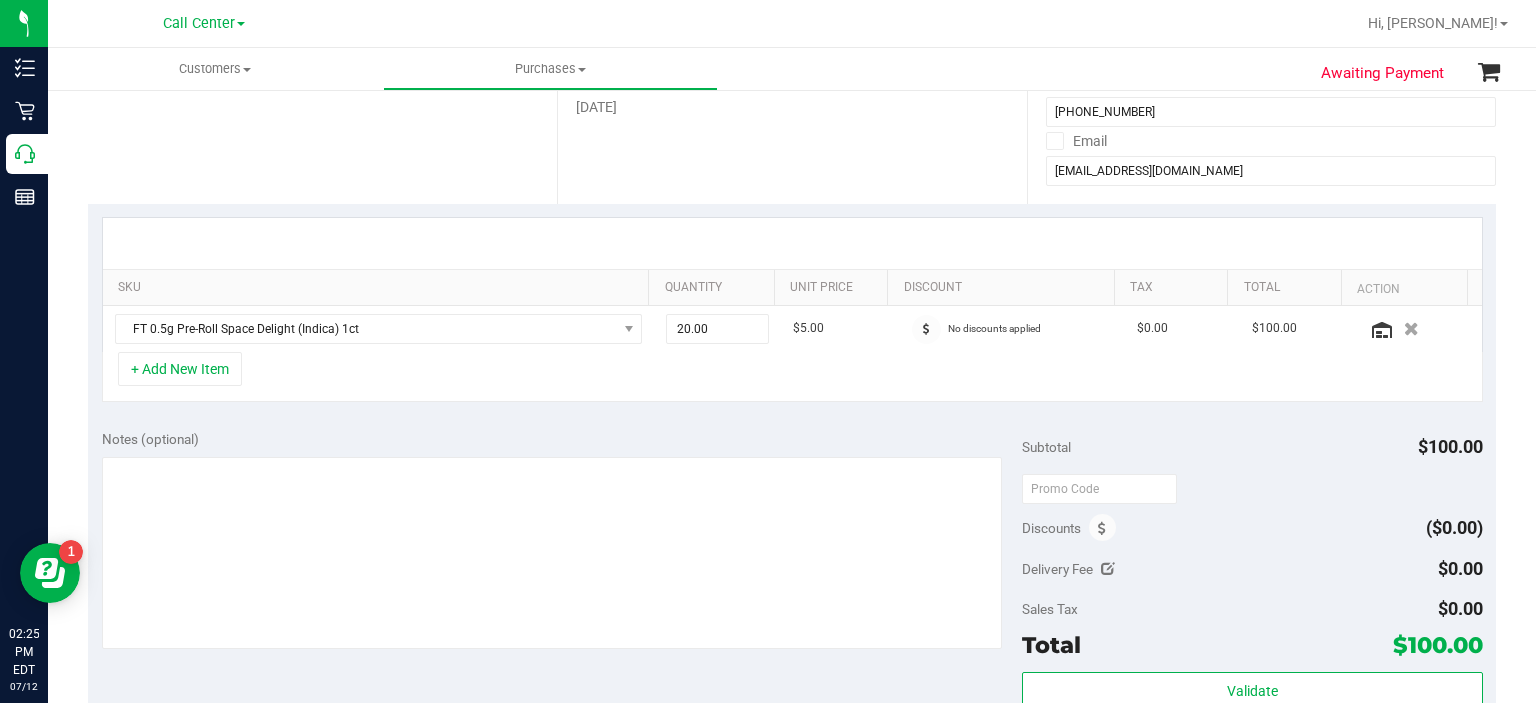 scroll, scrollTop: 328, scrollLeft: 0, axis: vertical 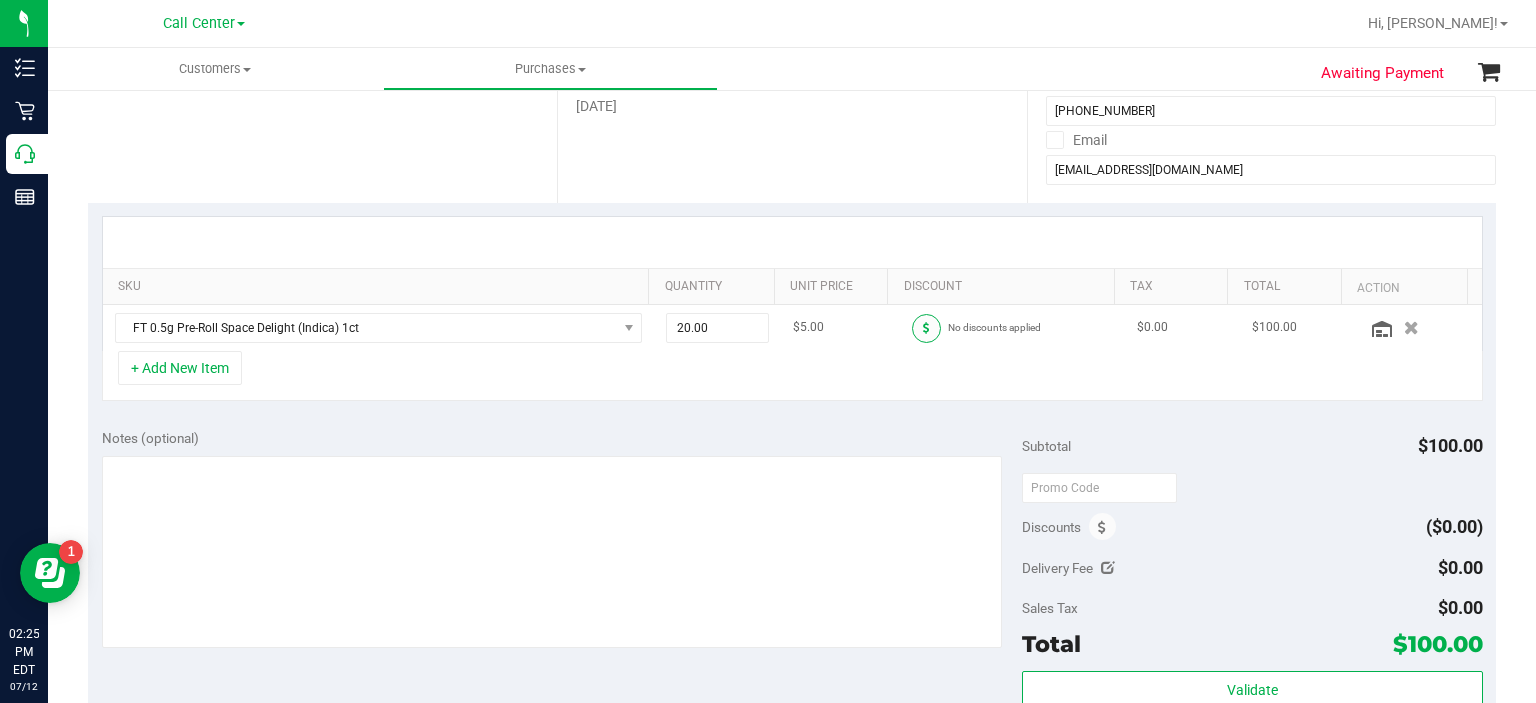 click at bounding box center (926, 328) 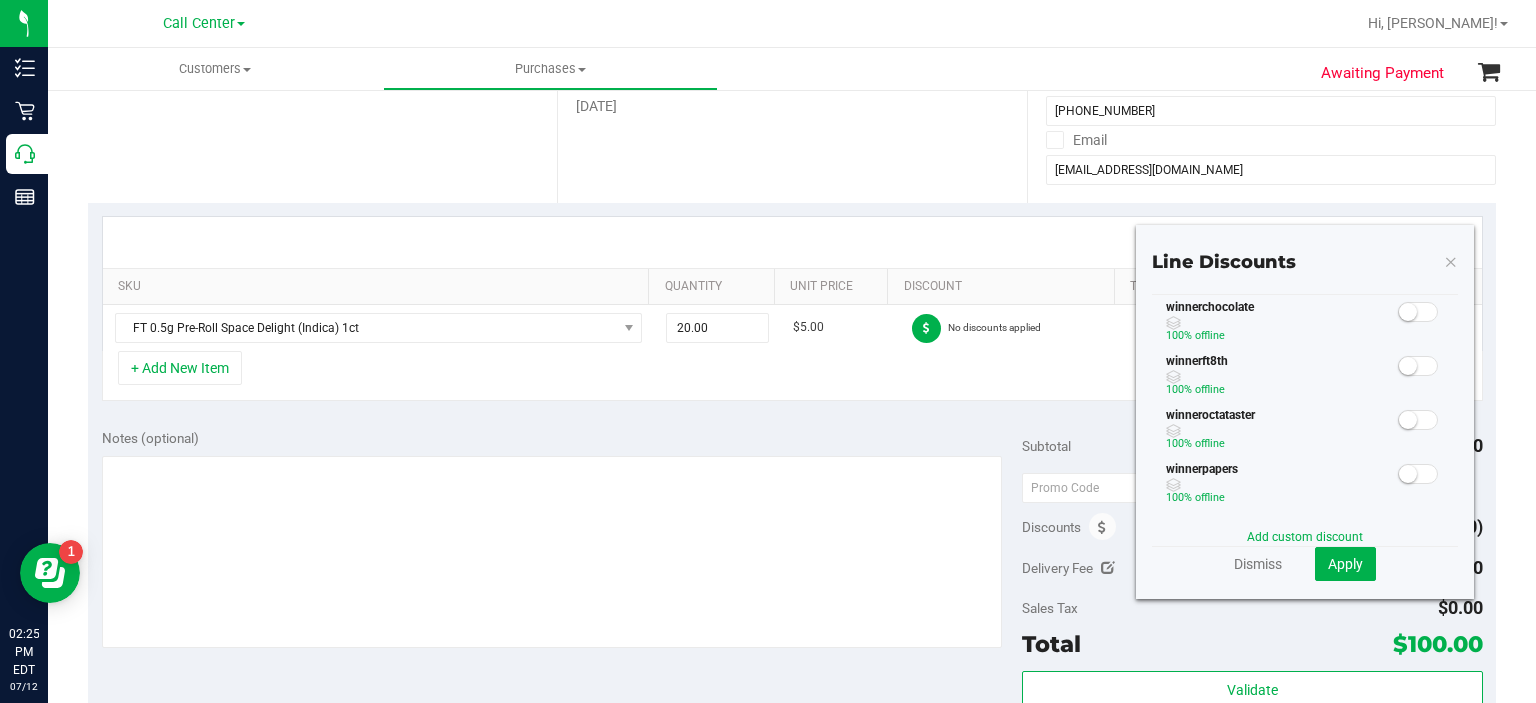 scroll, scrollTop: 594, scrollLeft: 0, axis: vertical 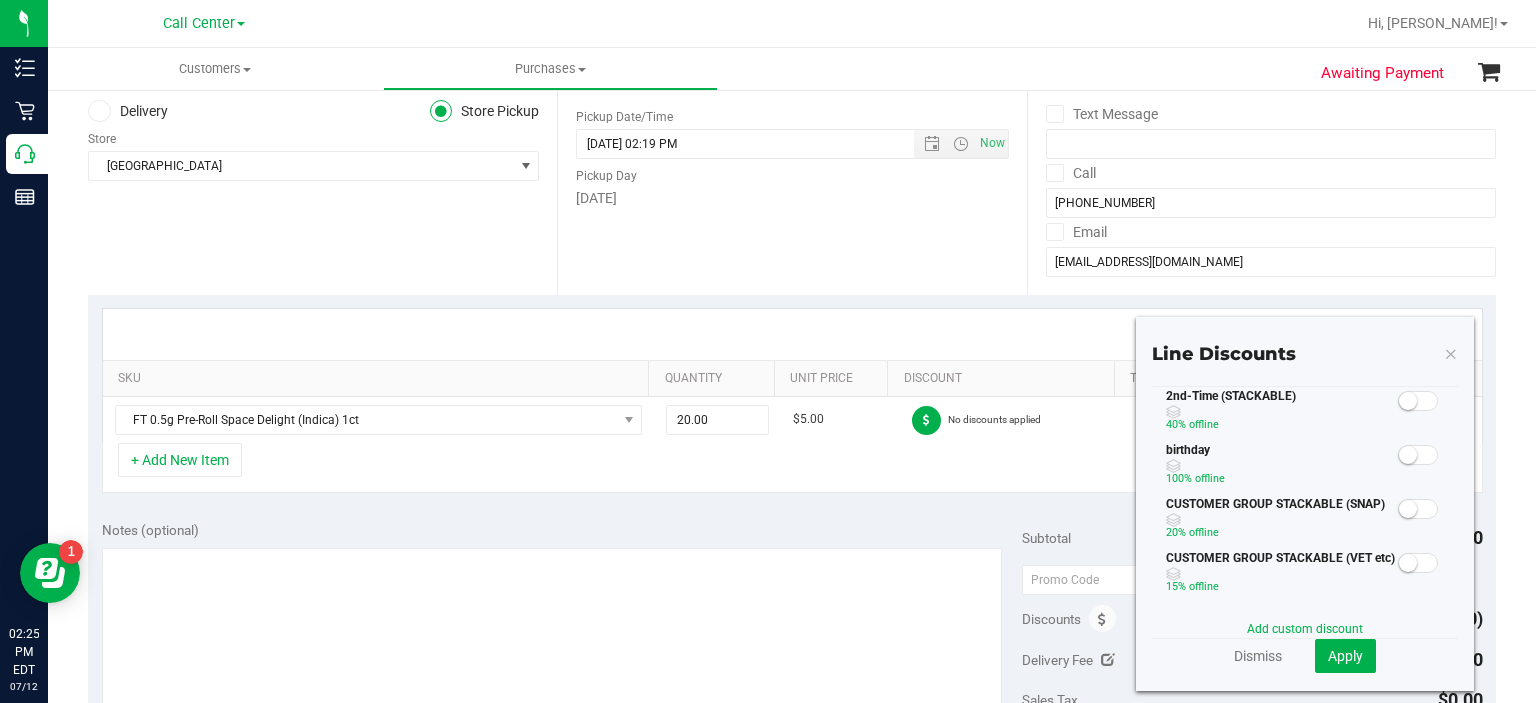 click on "Notes (optional)" at bounding box center (562, 530) 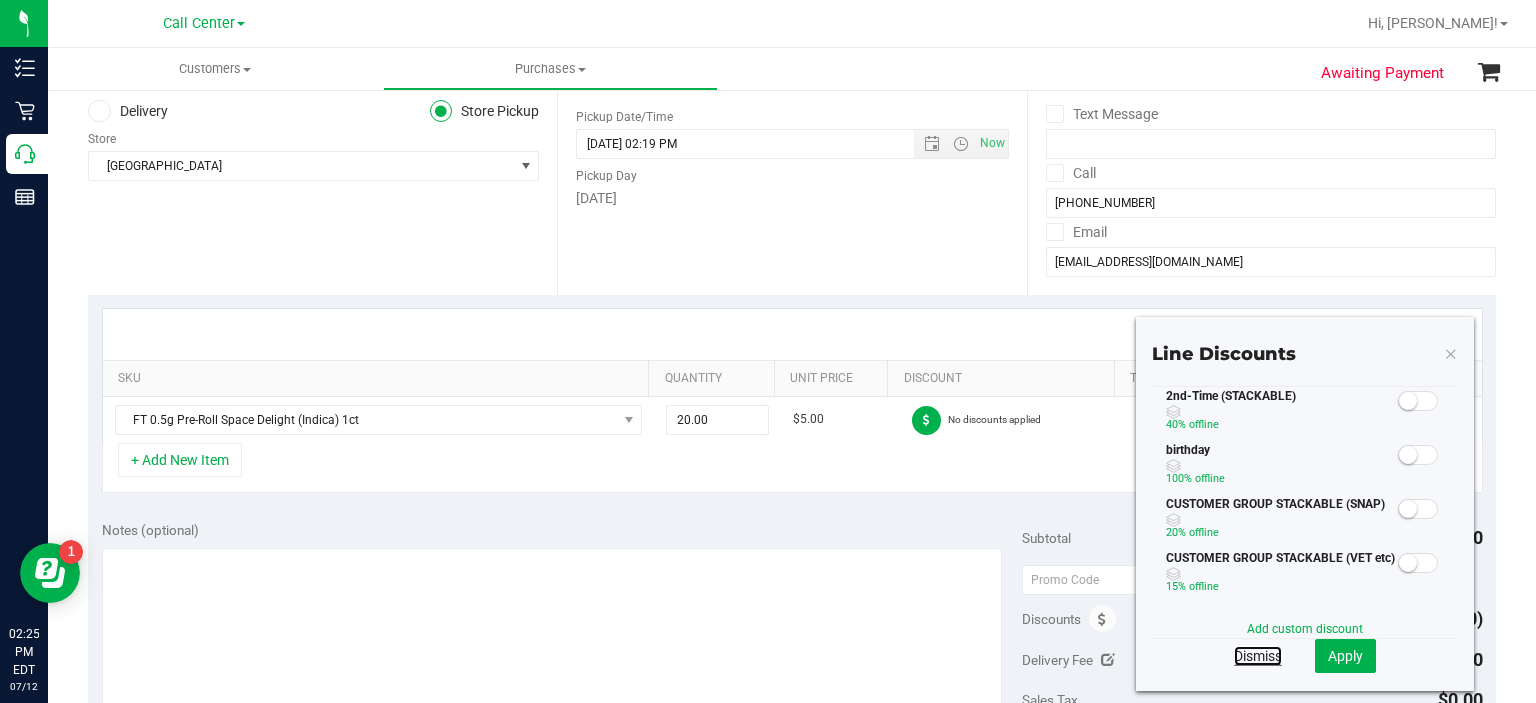 click on "Dismiss" at bounding box center [1258, 656] 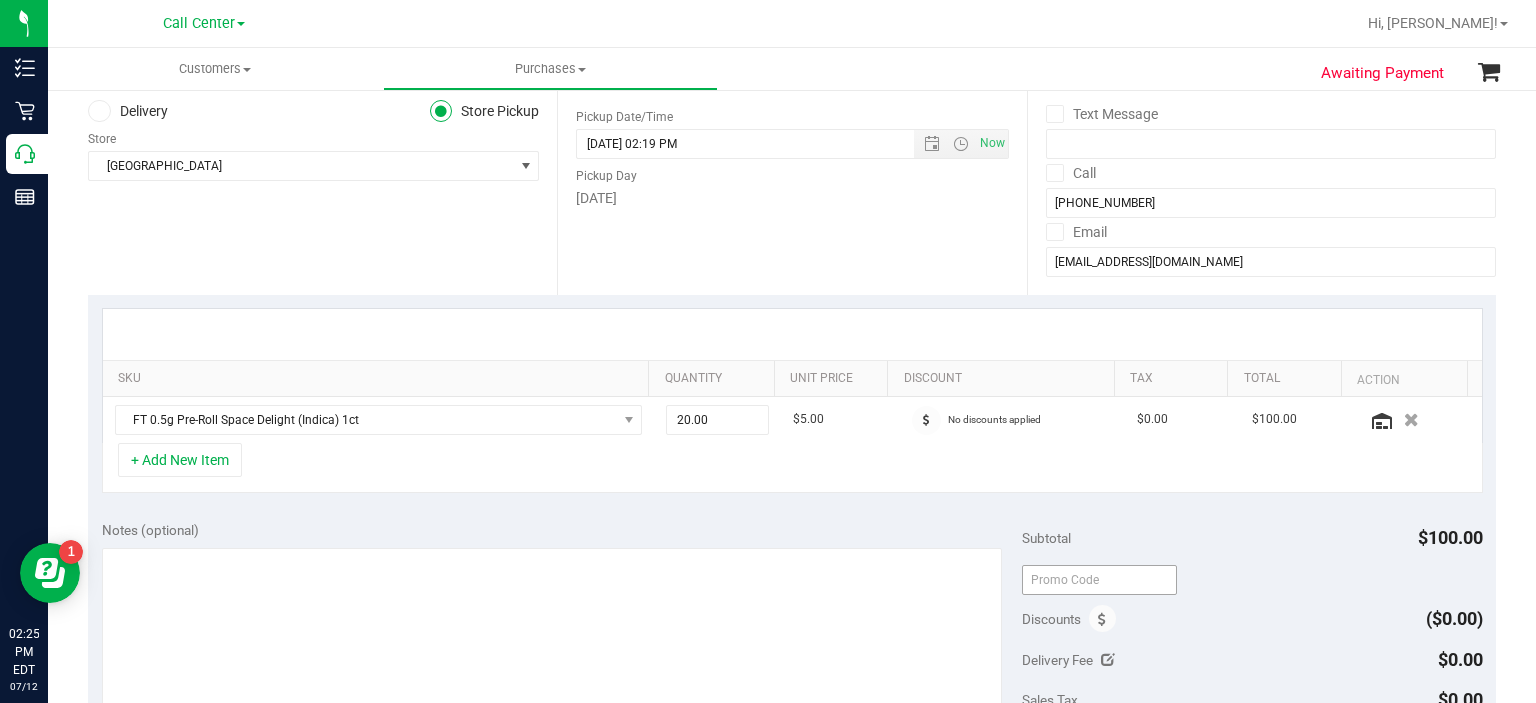 scroll, scrollTop: 287, scrollLeft: 0, axis: vertical 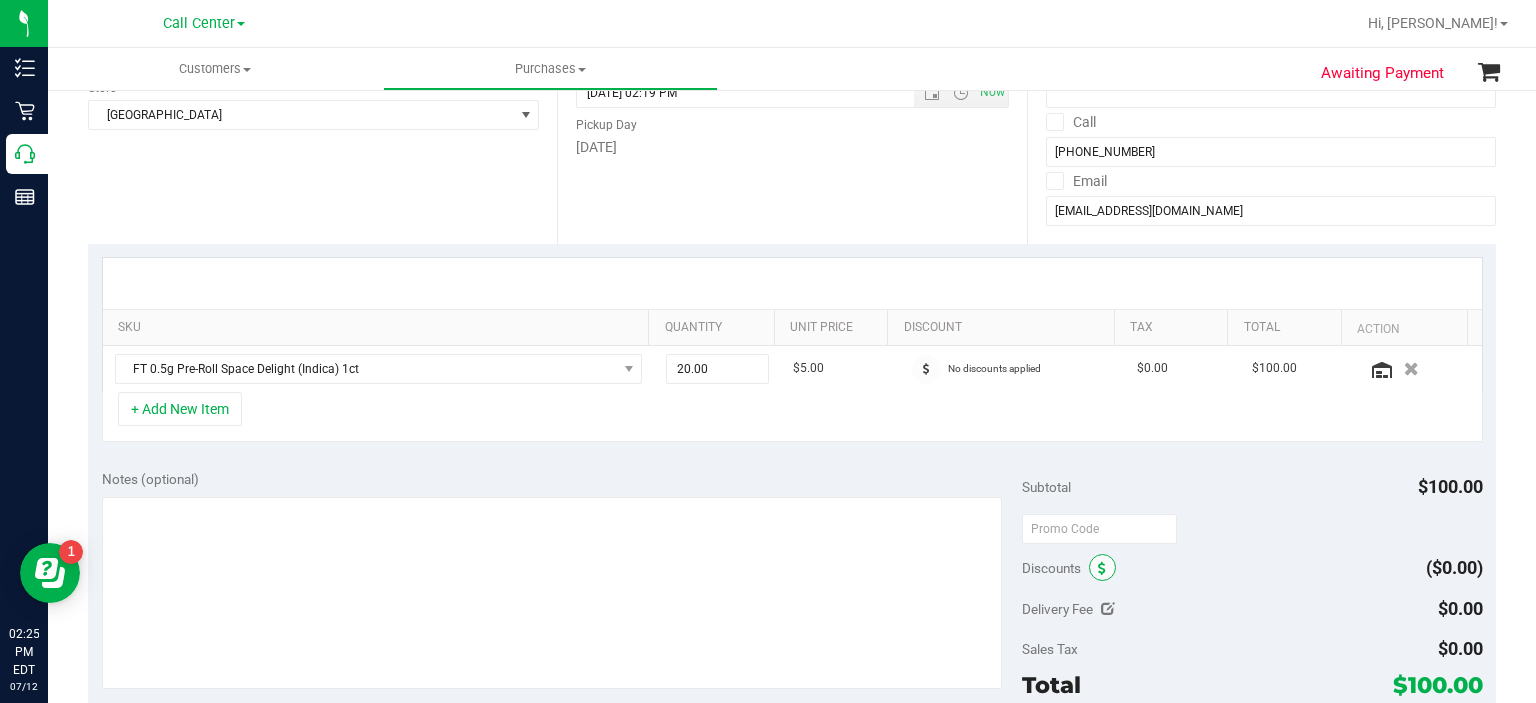 click at bounding box center [1102, 569] 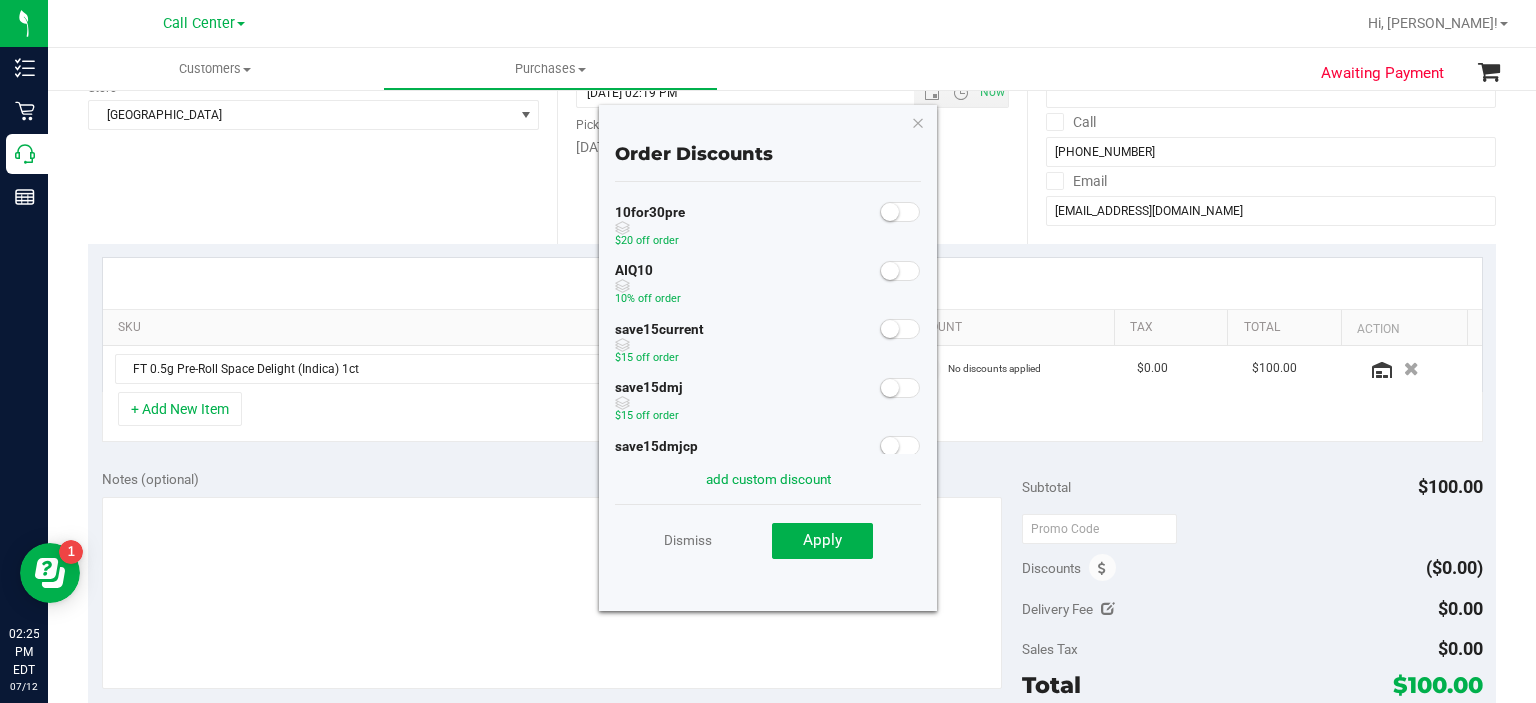 click at bounding box center (900, 212) 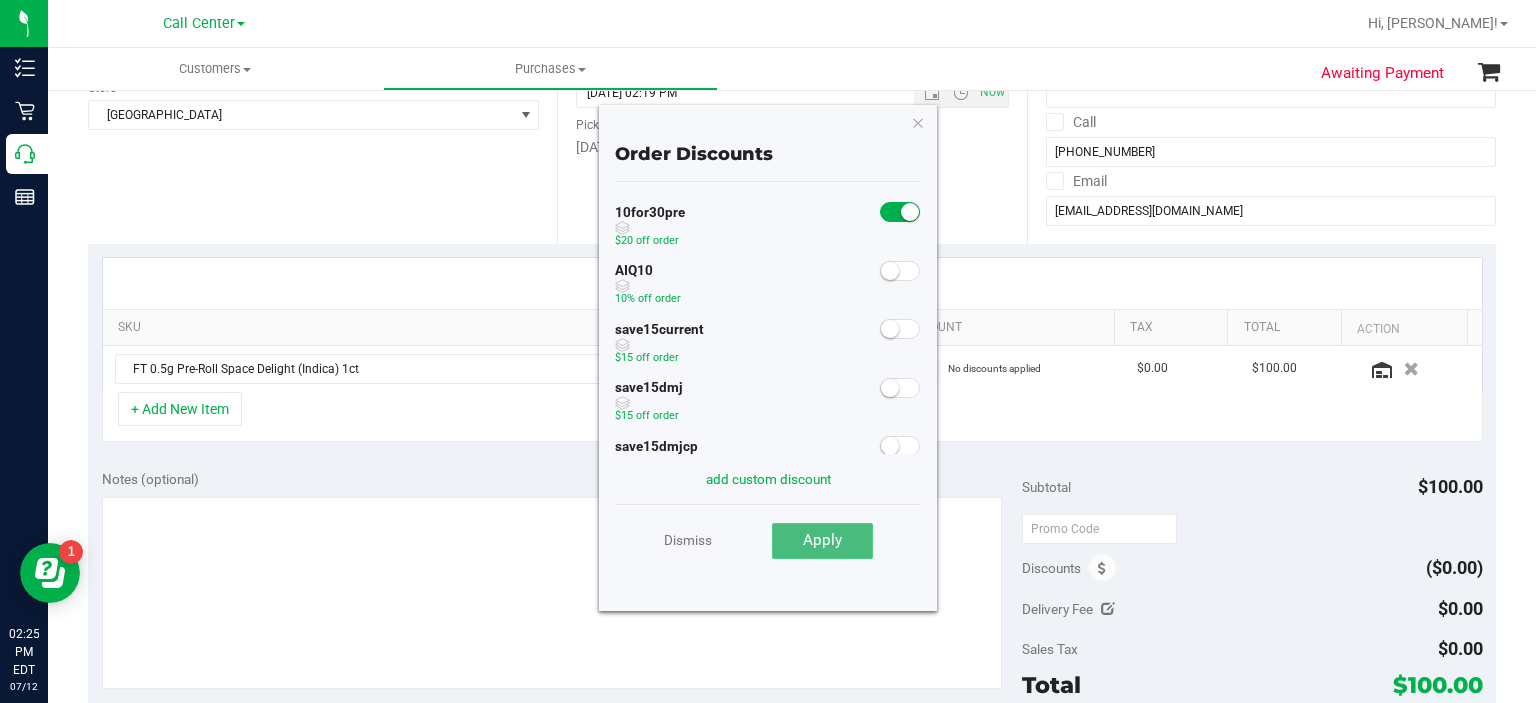 click on "Apply" at bounding box center (822, 541) 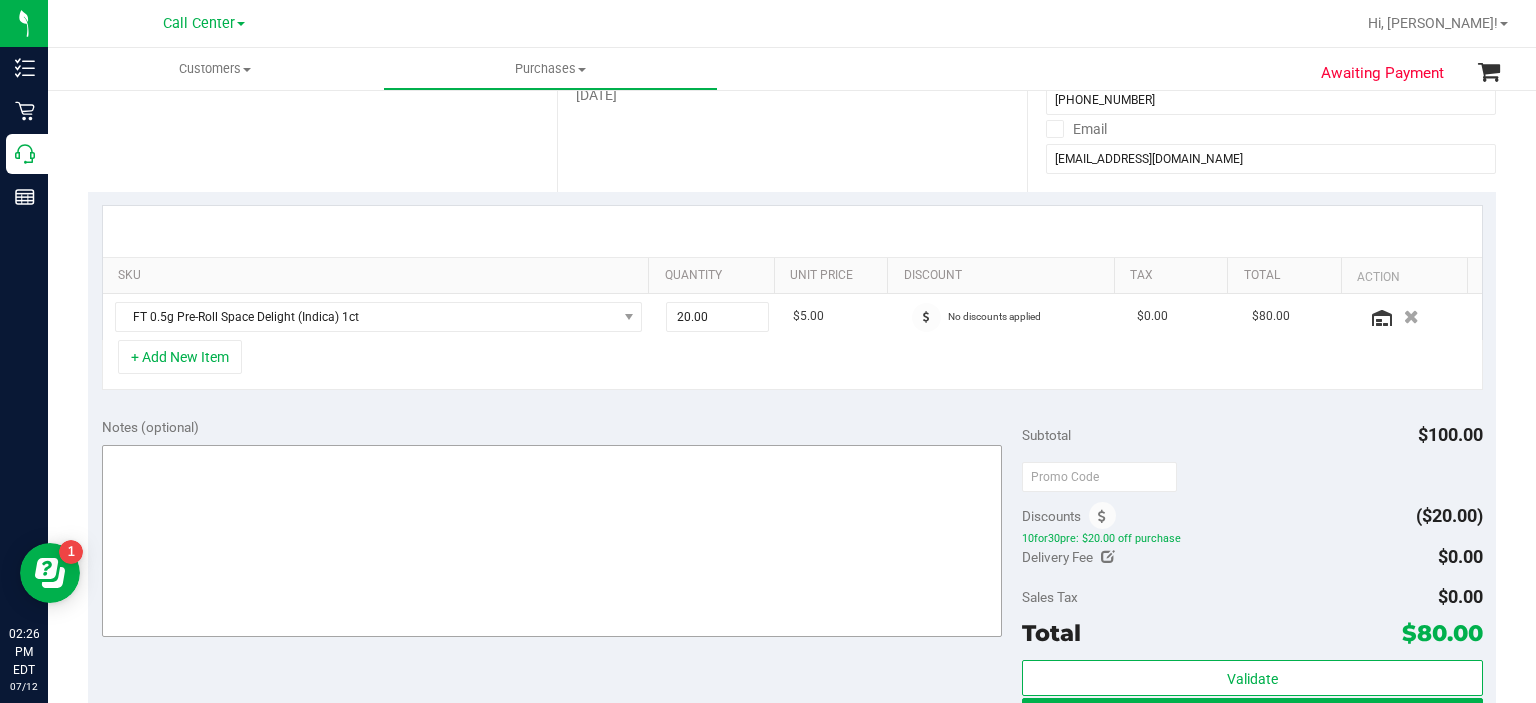 scroll, scrollTop: 332, scrollLeft: 0, axis: vertical 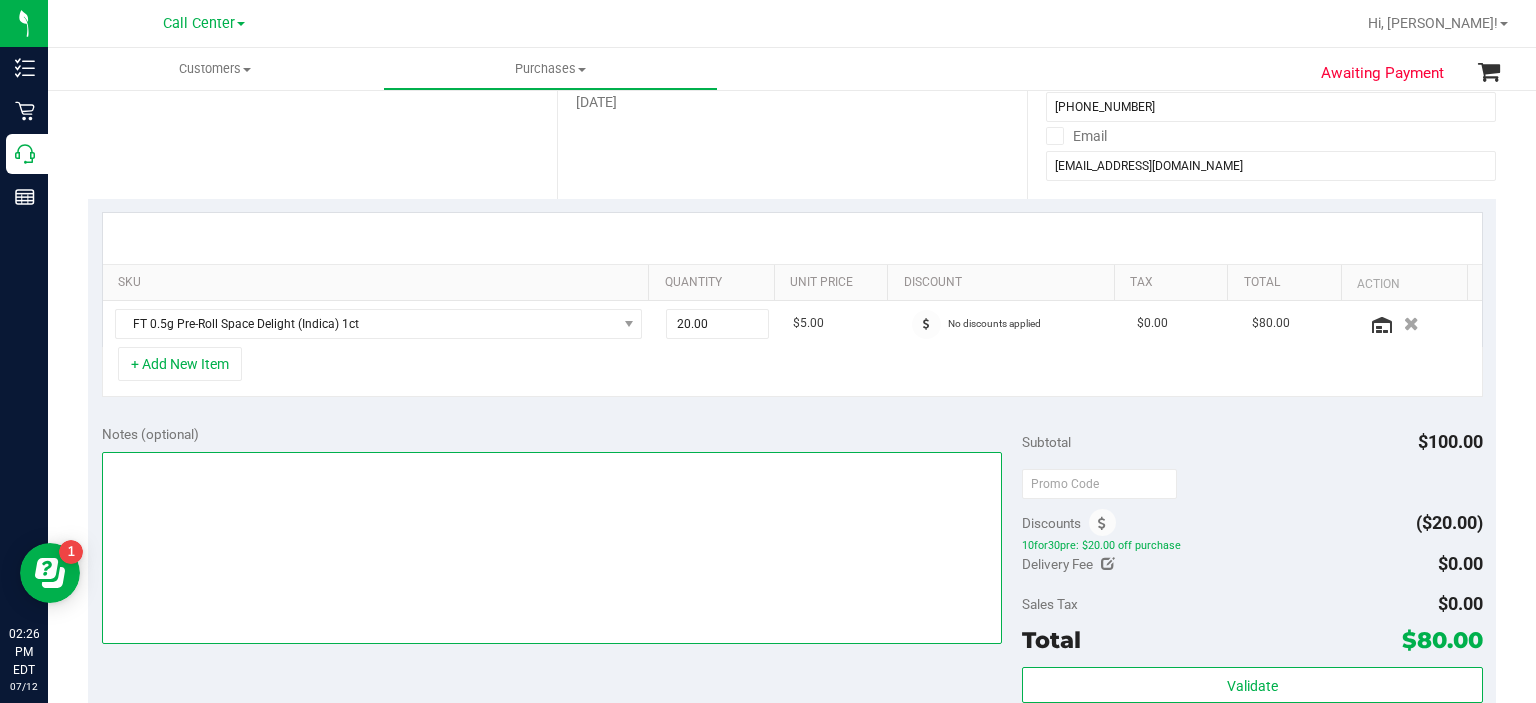 click at bounding box center [552, 548] 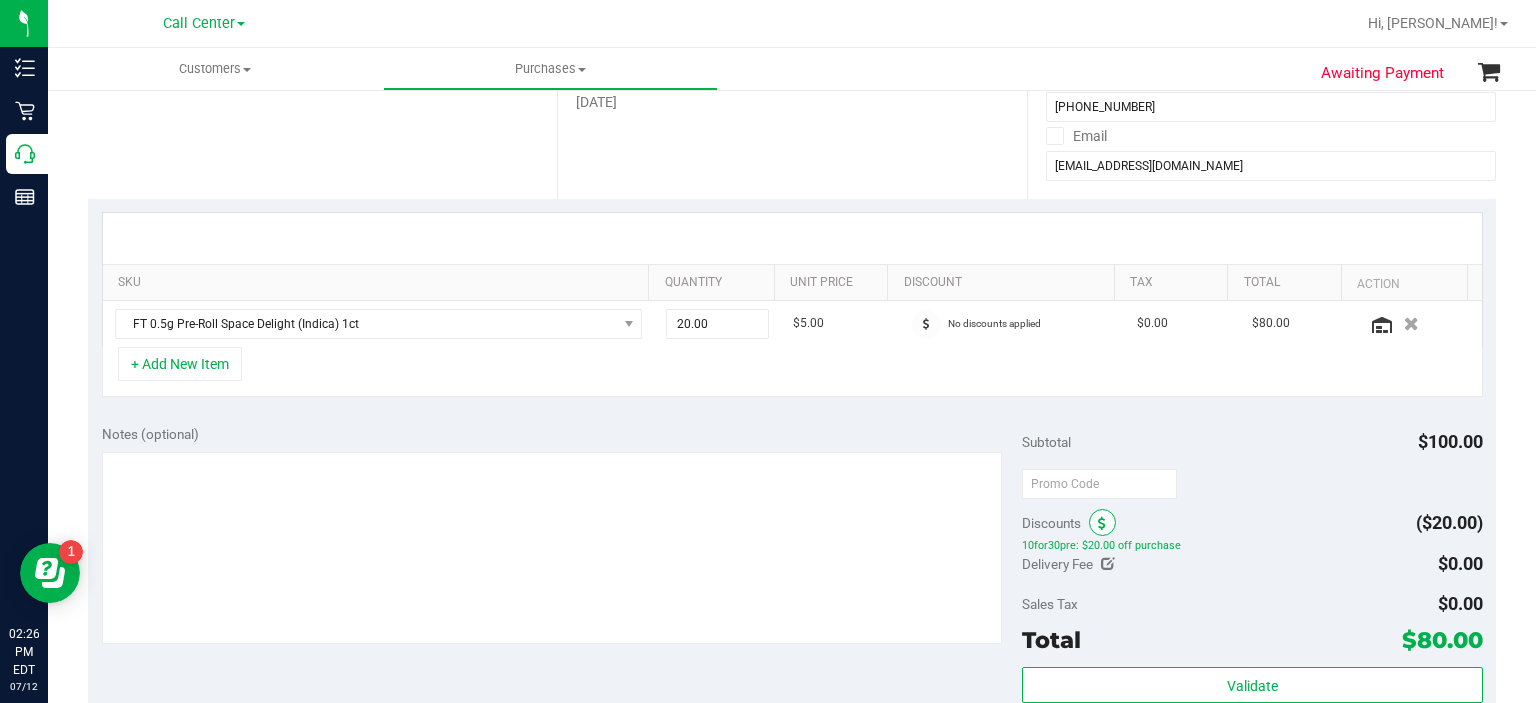 click at bounding box center (1102, 522) 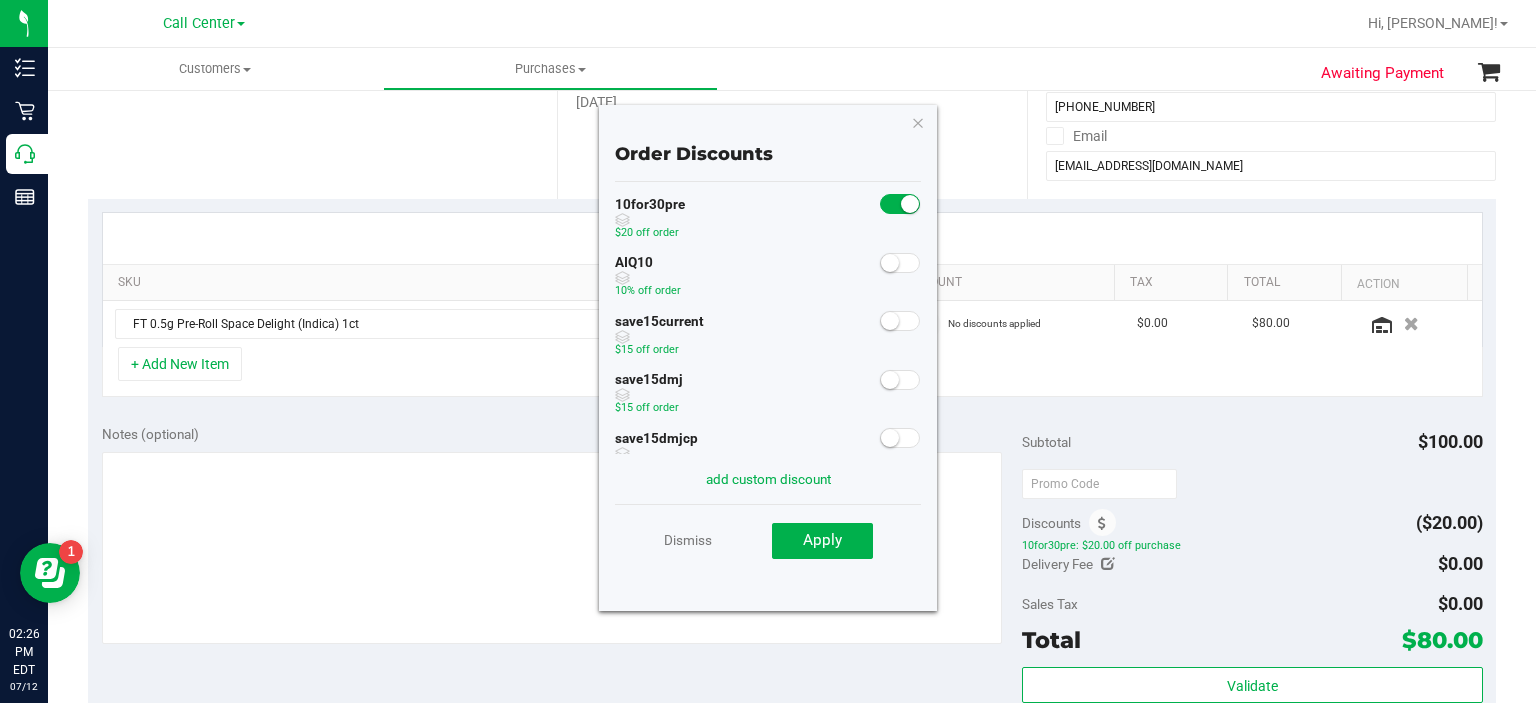scroll, scrollTop: 0, scrollLeft: 0, axis: both 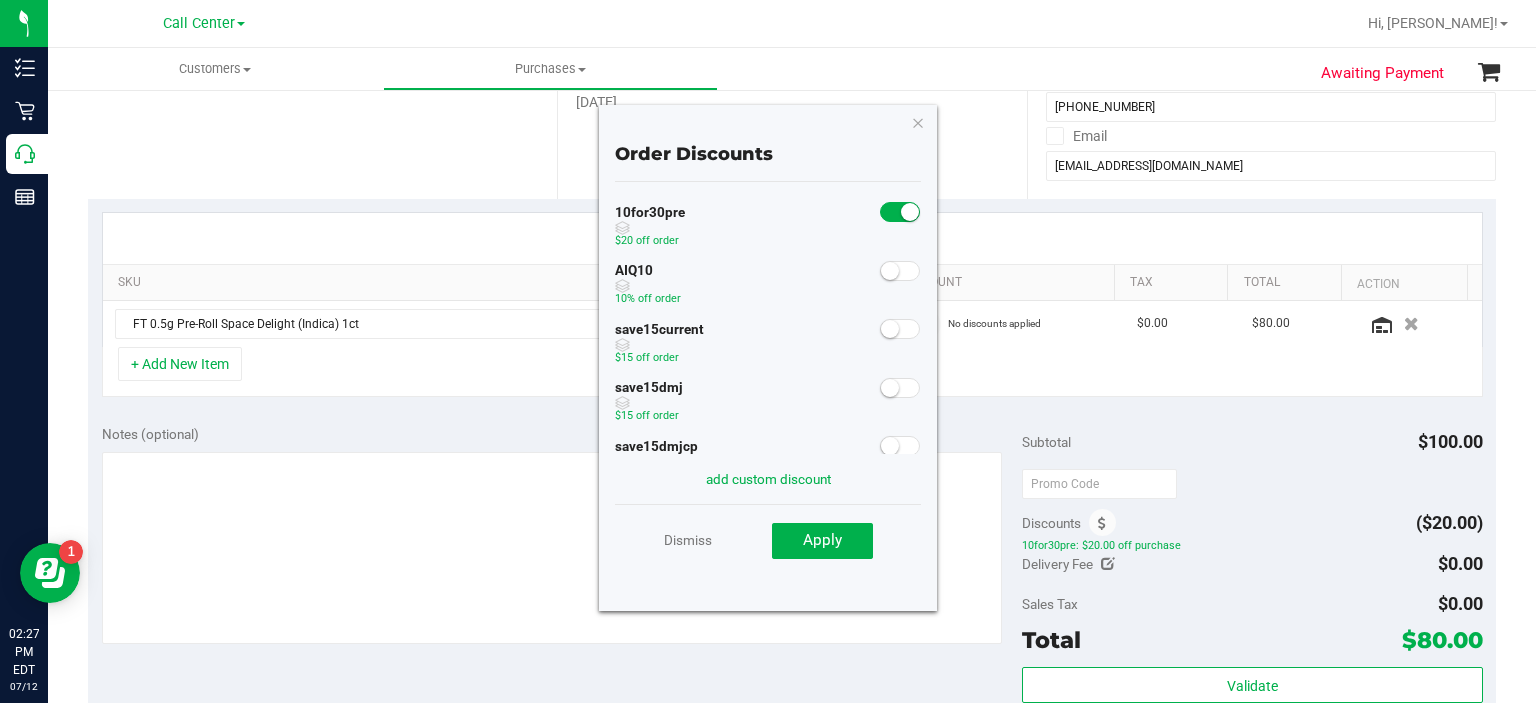 click at bounding box center (890, 271) 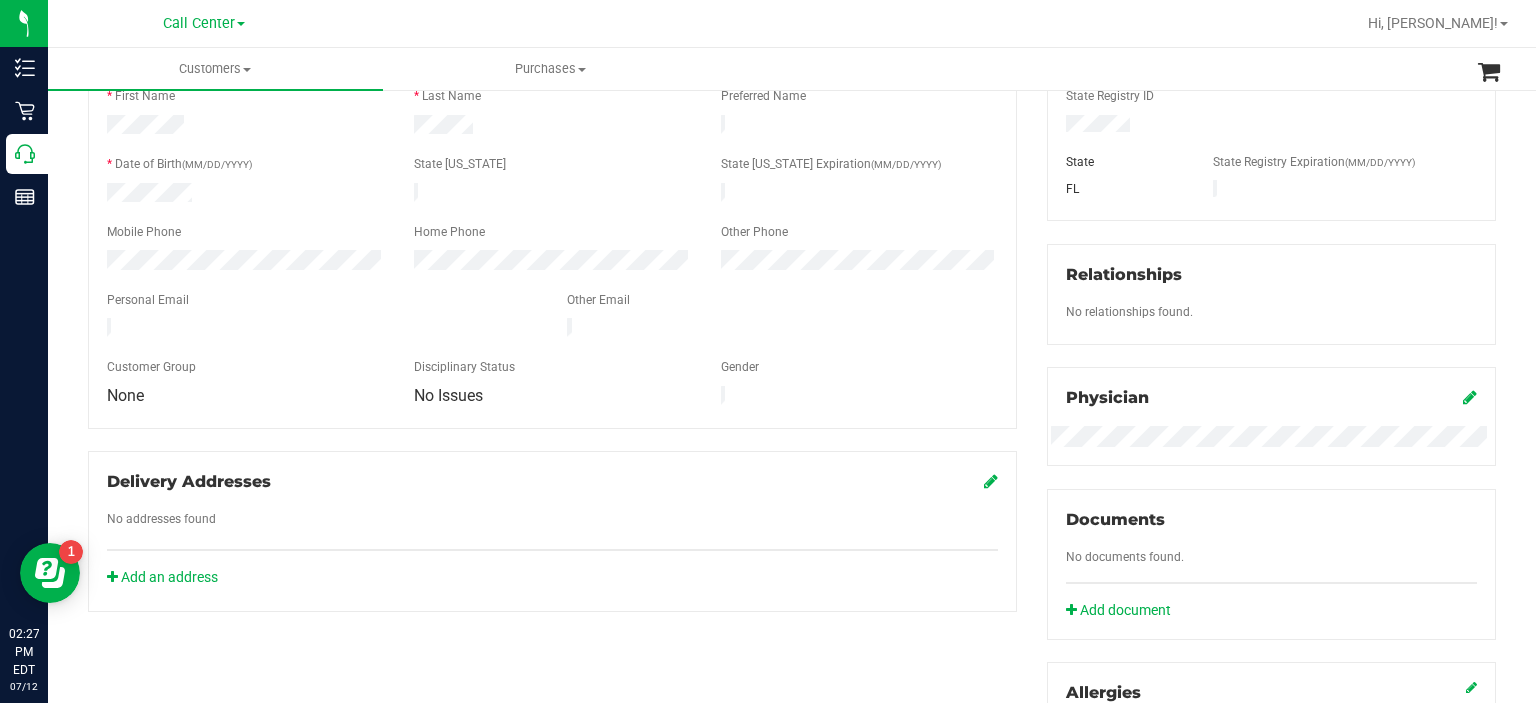 drag, startPoint x: 880, startPoint y: 278, endPoint x: 624, endPoint y: 496, distance: 336.24396 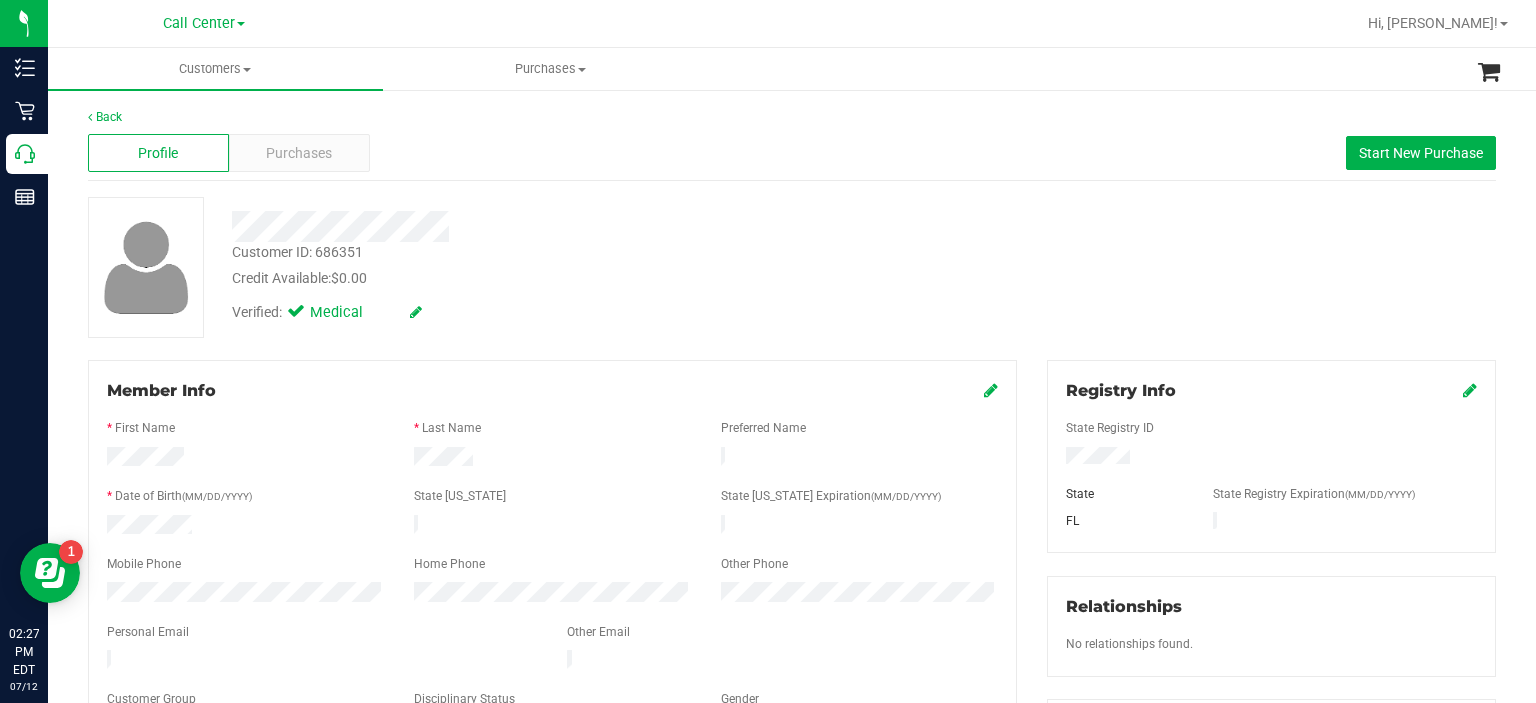 click on "Profile
Purchases" at bounding box center [229, 153] 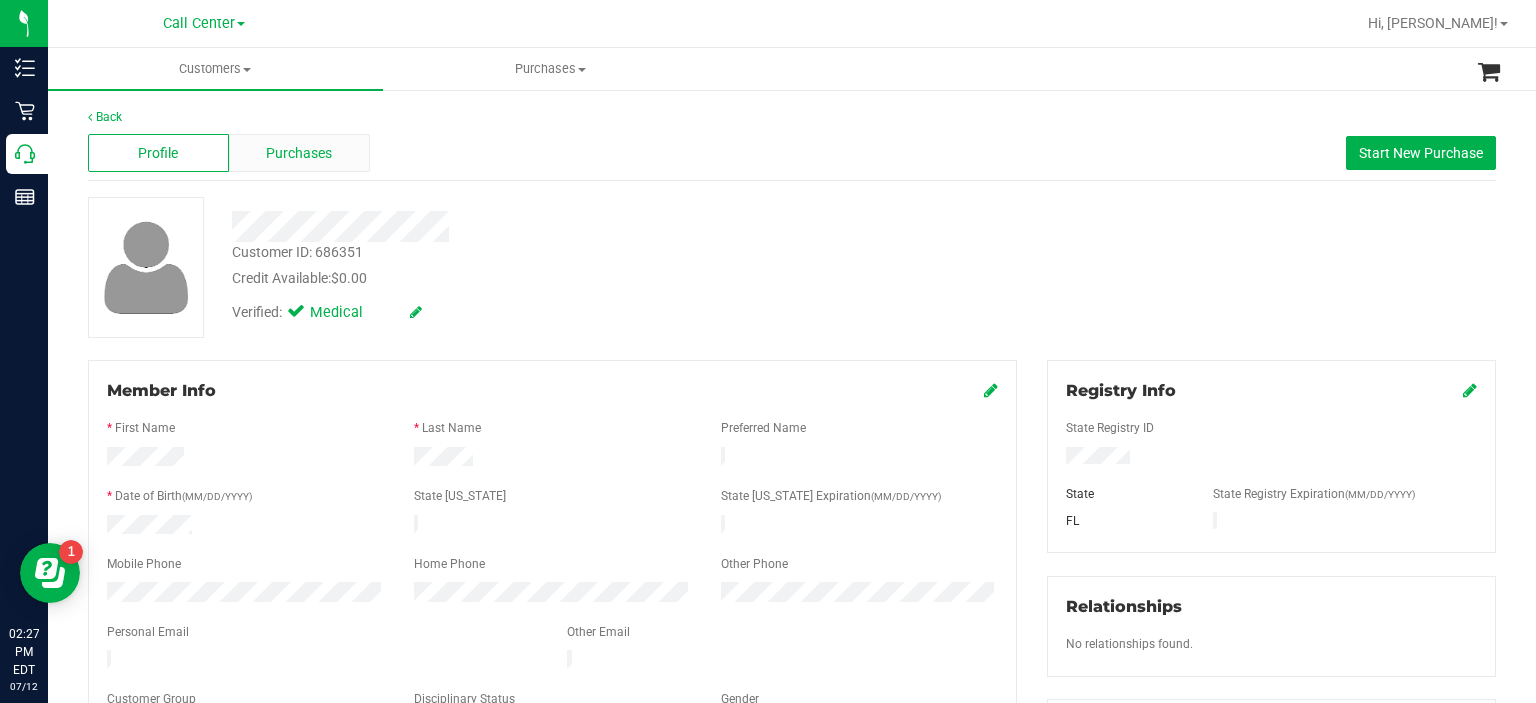 drag, startPoint x: 311, startPoint y: 146, endPoint x: 279, endPoint y: 165, distance: 37.215588 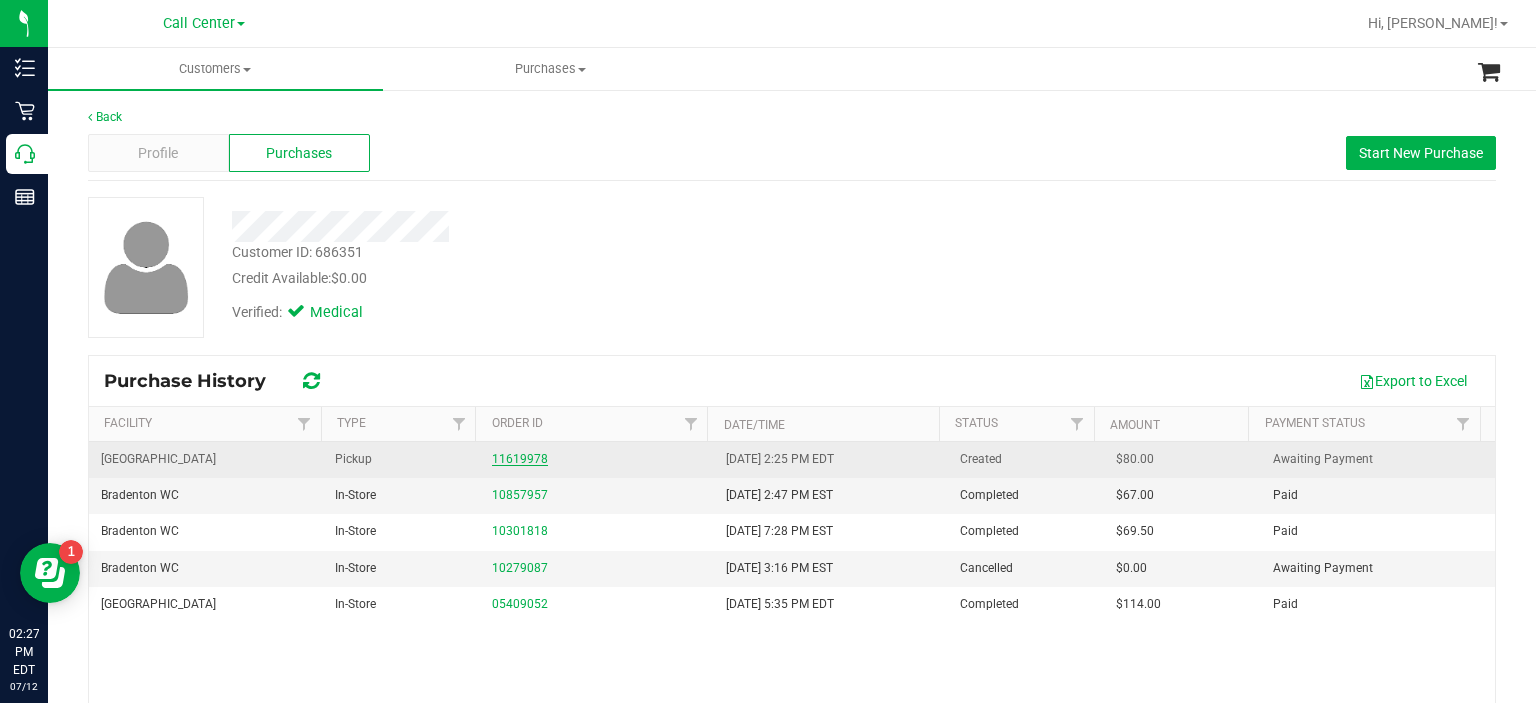 click on "11619978" at bounding box center [520, 459] 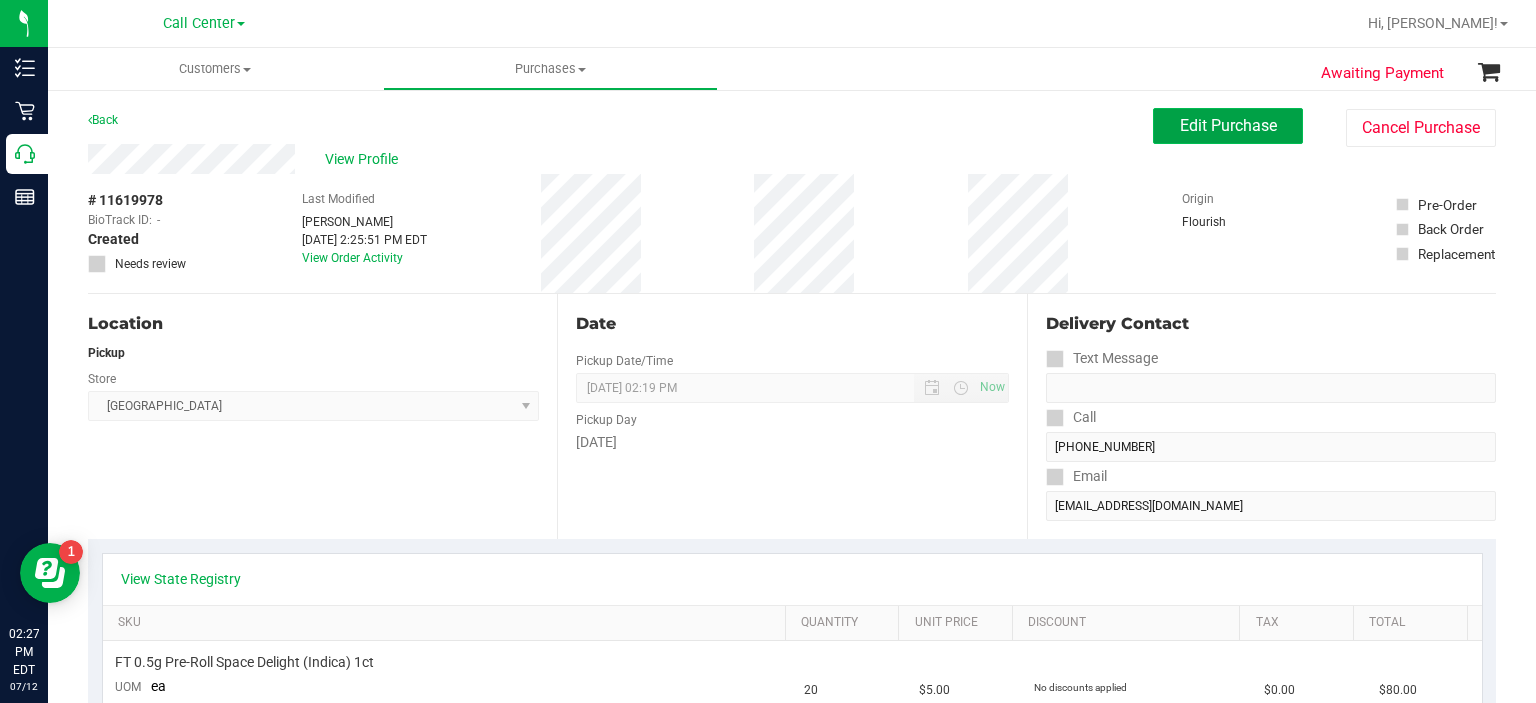 click on "Edit Purchase" at bounding box center (1228, 125) 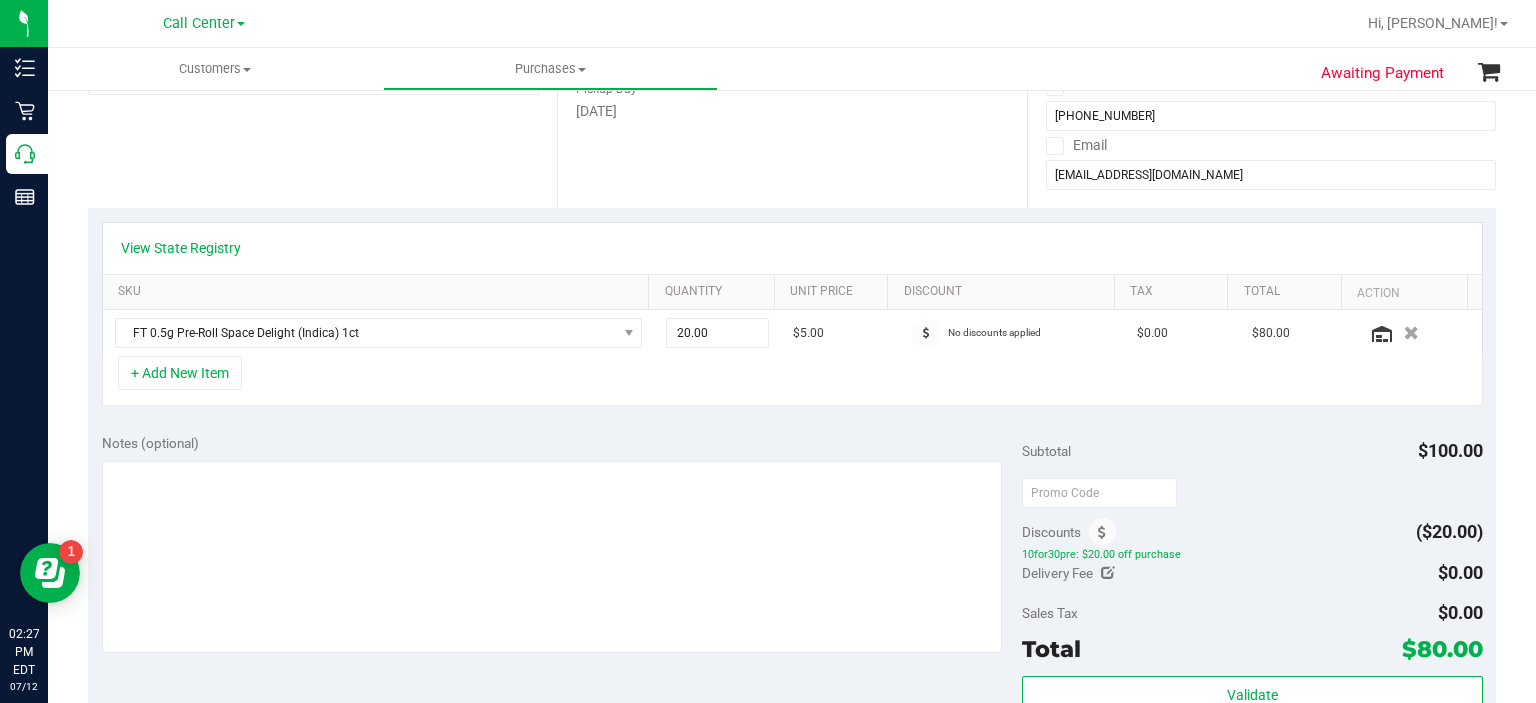 scroll, scrollTop: 396, scrollLeft: 0, axis: vertical 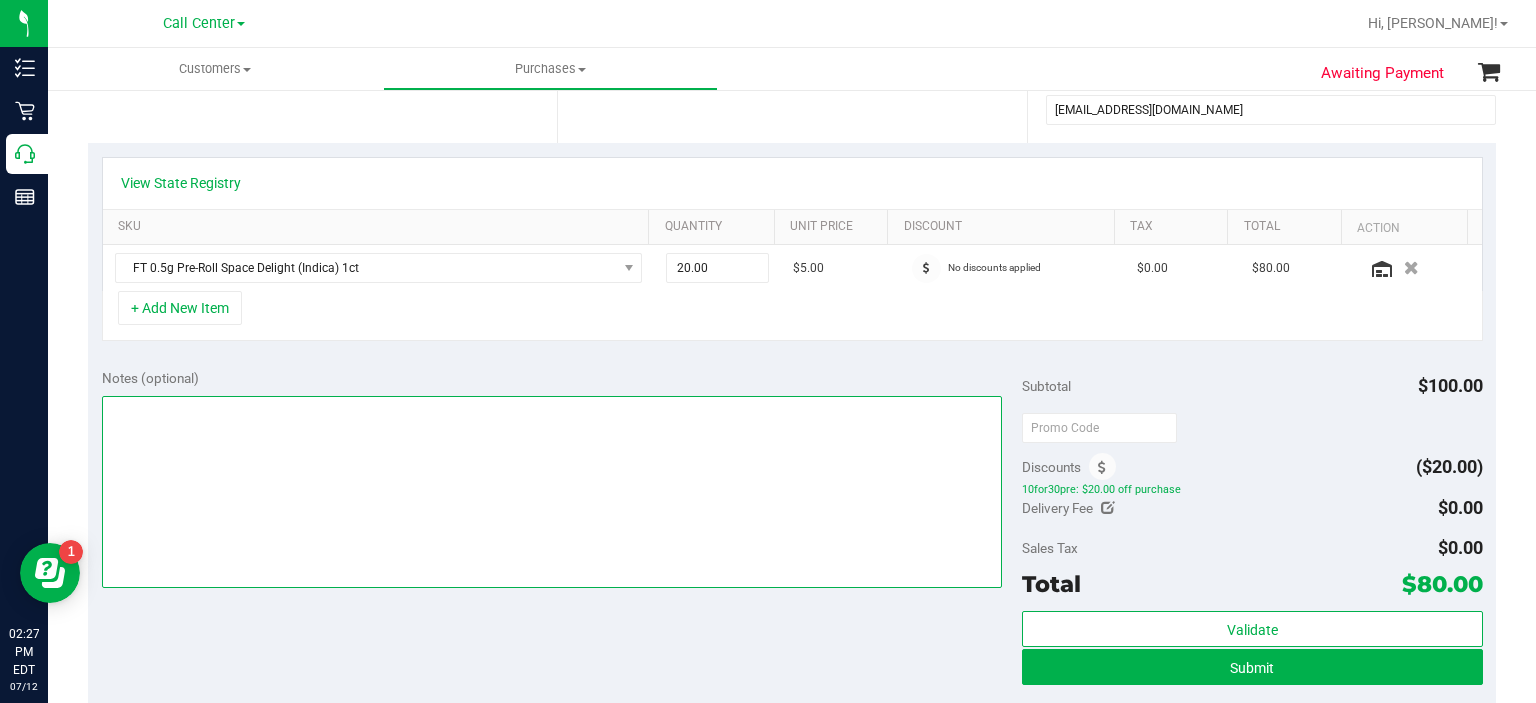 click at bounding box center (552, 492) 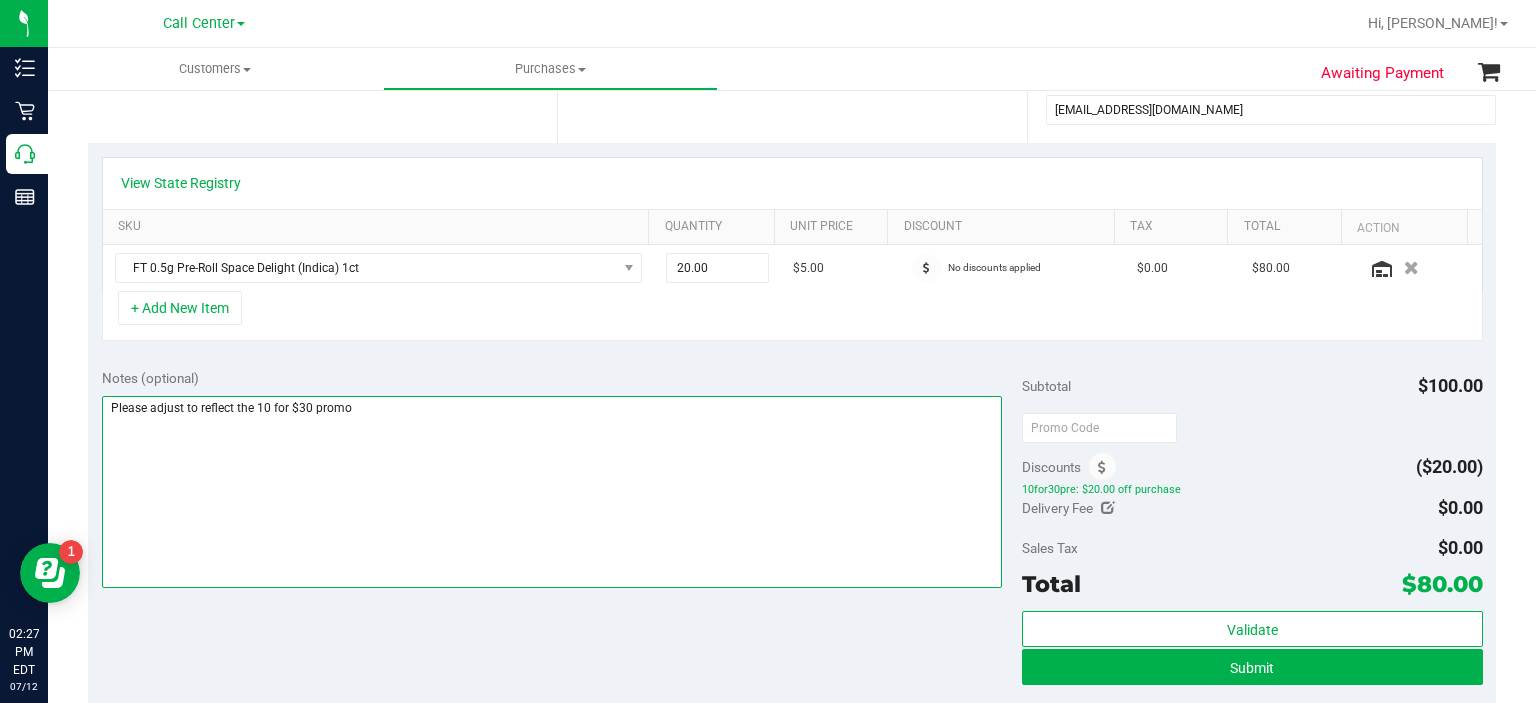 drag, startPoint x: 733, startPoint y: 539, endPoint x: 716, endPoint y: 647, distance: 109.32977 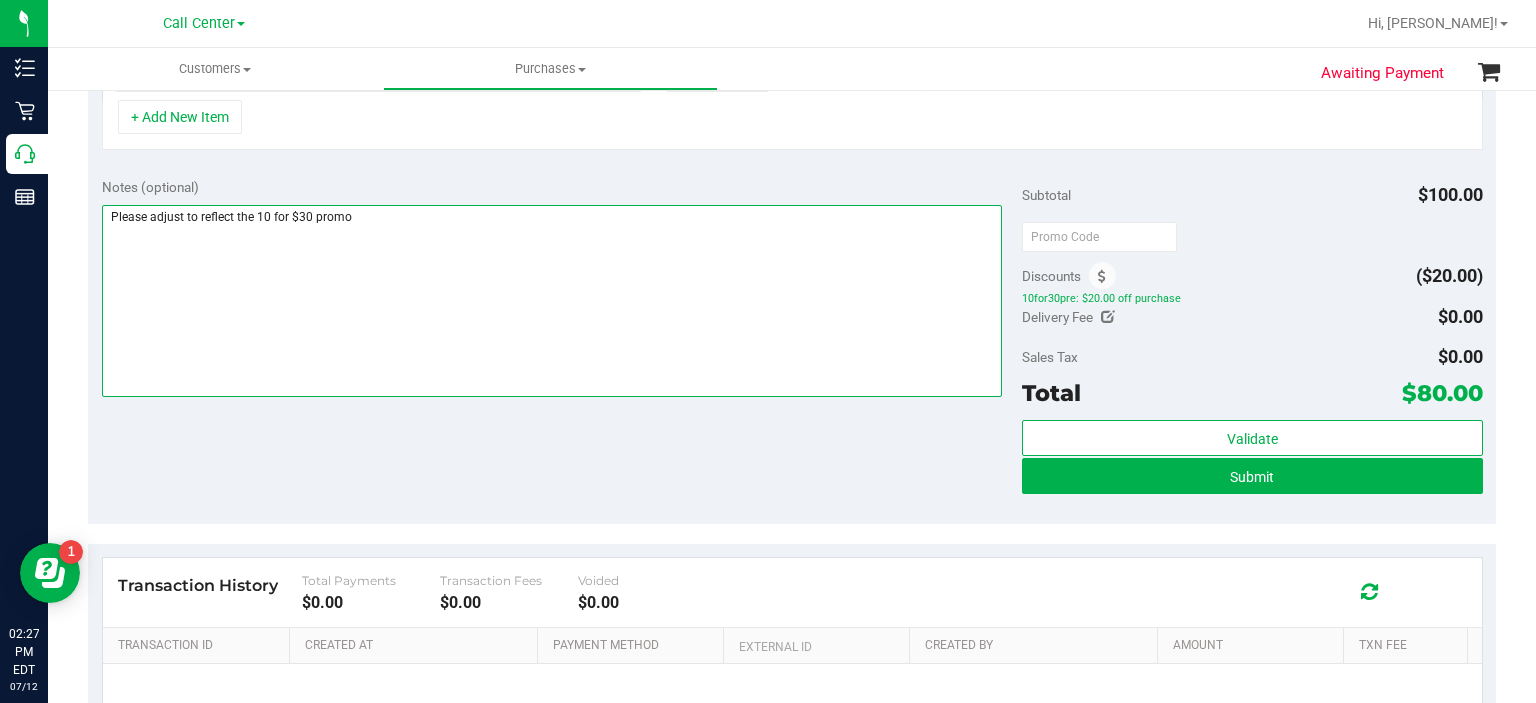 scroll, scrollTop: 588, scrollLeft: 0, axis: vertical 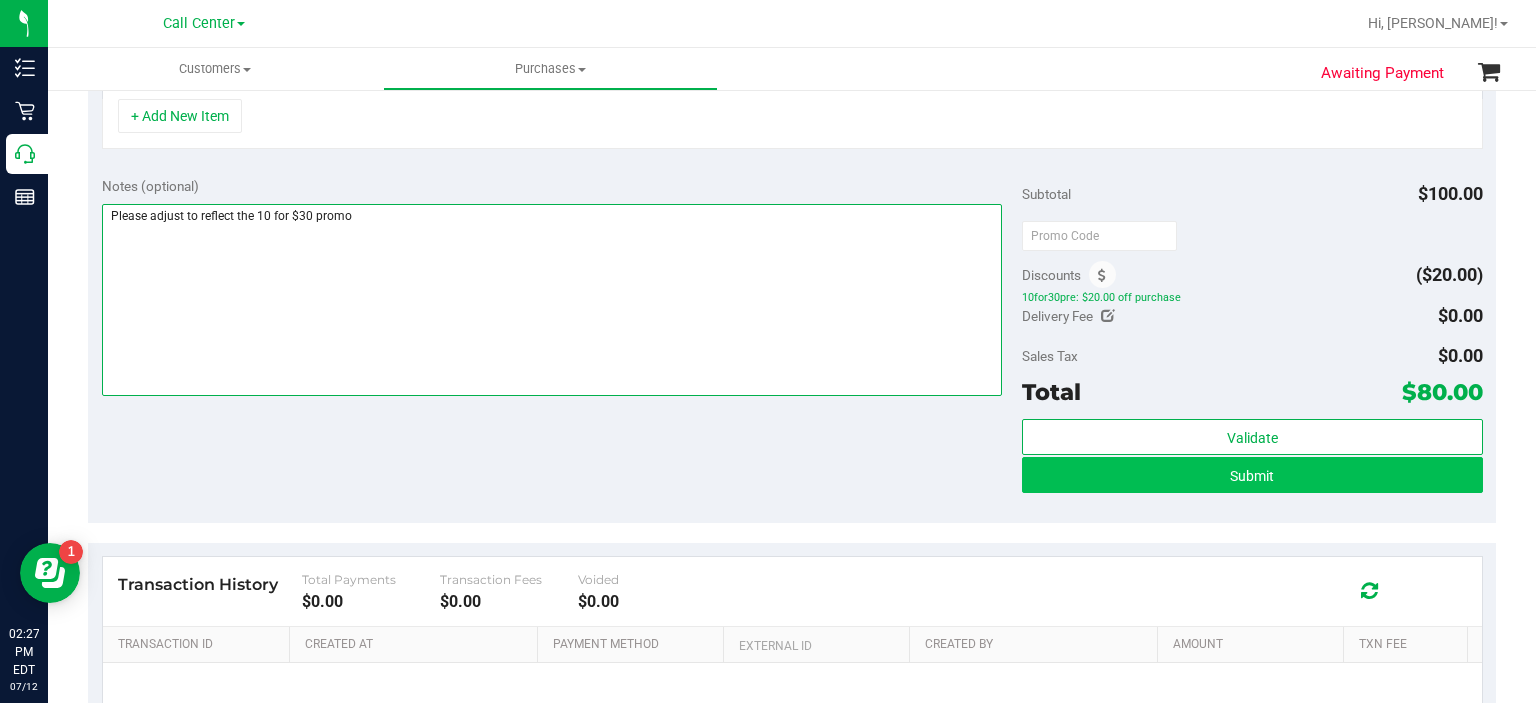 type on "Please adjust to reflect the 10 for $30 promo" 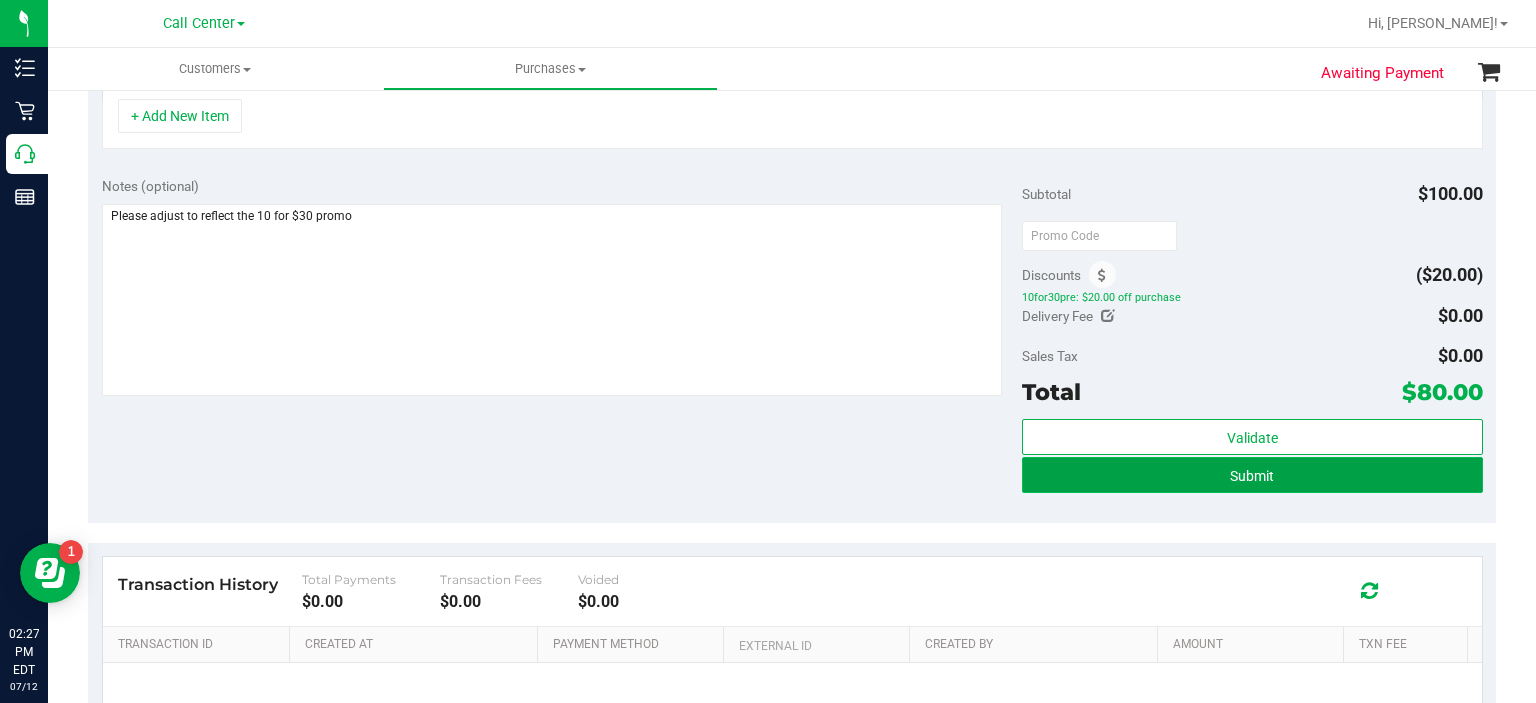 click on "Submit" at bounding box center (1252, 475) 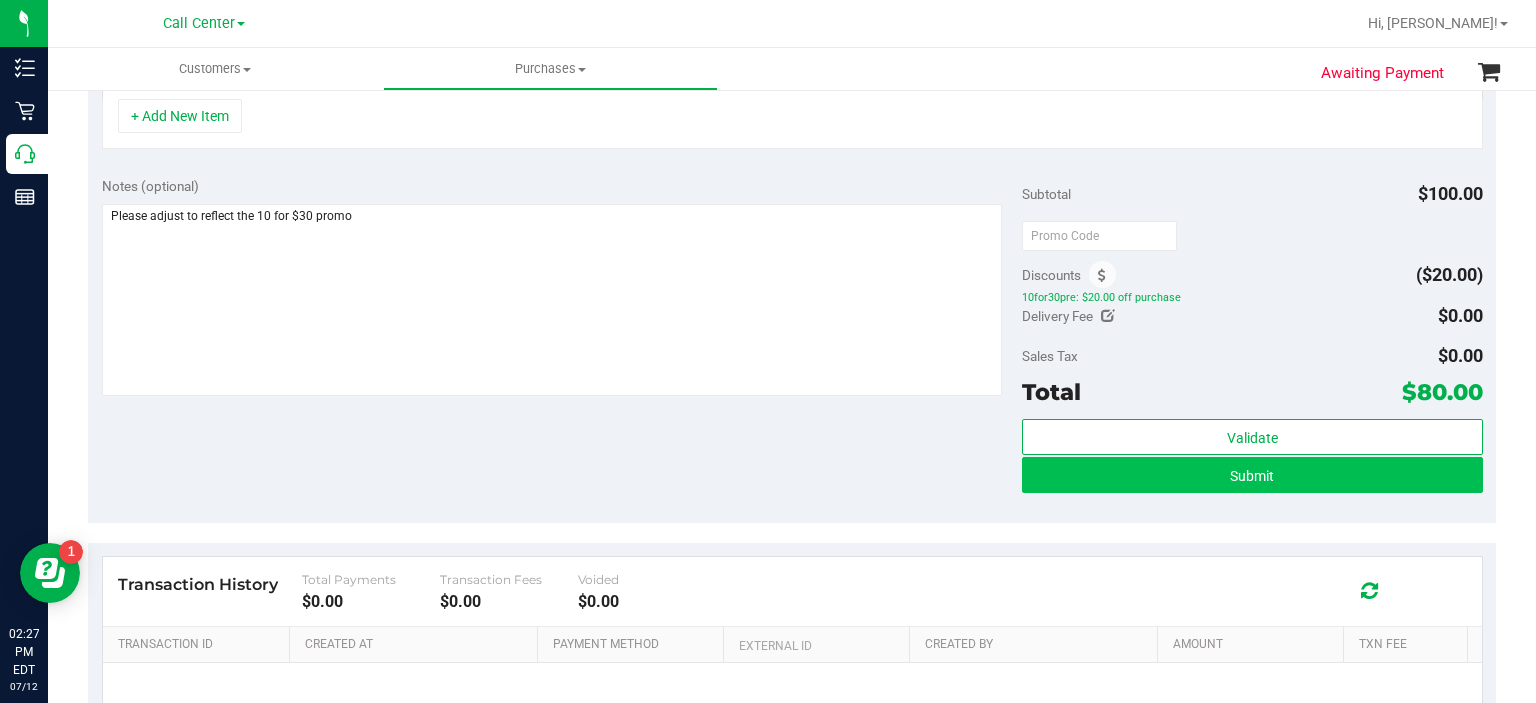 scroll, scrollTop: 591, scrollLeft: 0, axis: vertical 